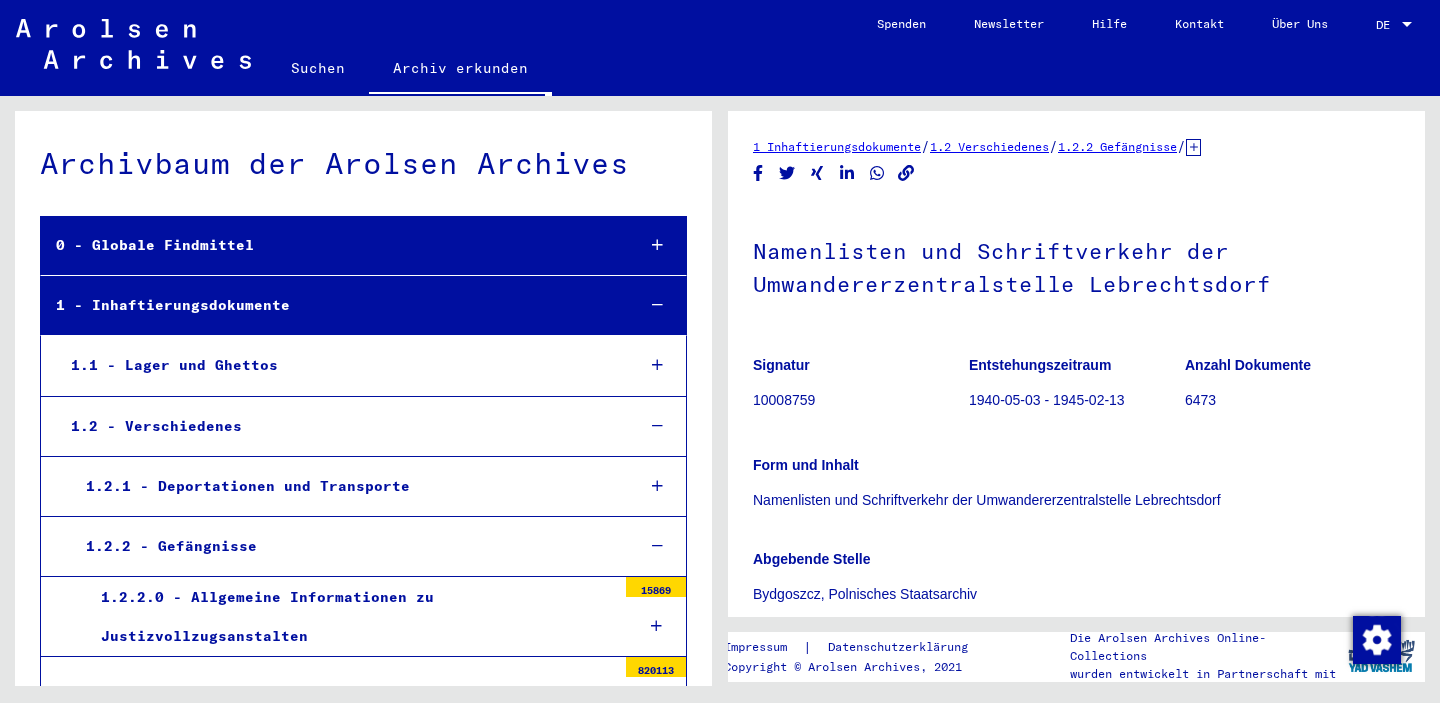 scroll, scrollTop: 1, scrollLeft: 0, axis: vertical 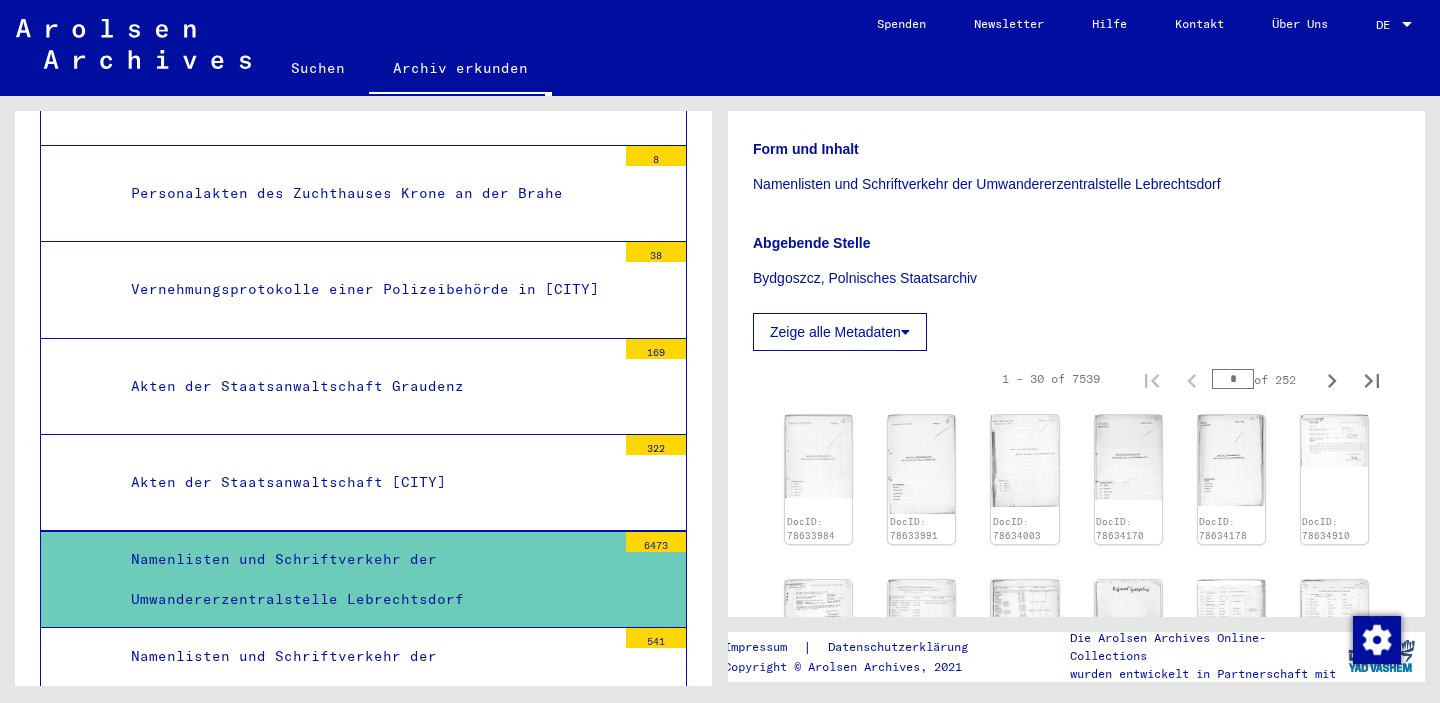 click on "1 – 30 of 7539  *  of 252" at bounding box center [1185, 379] 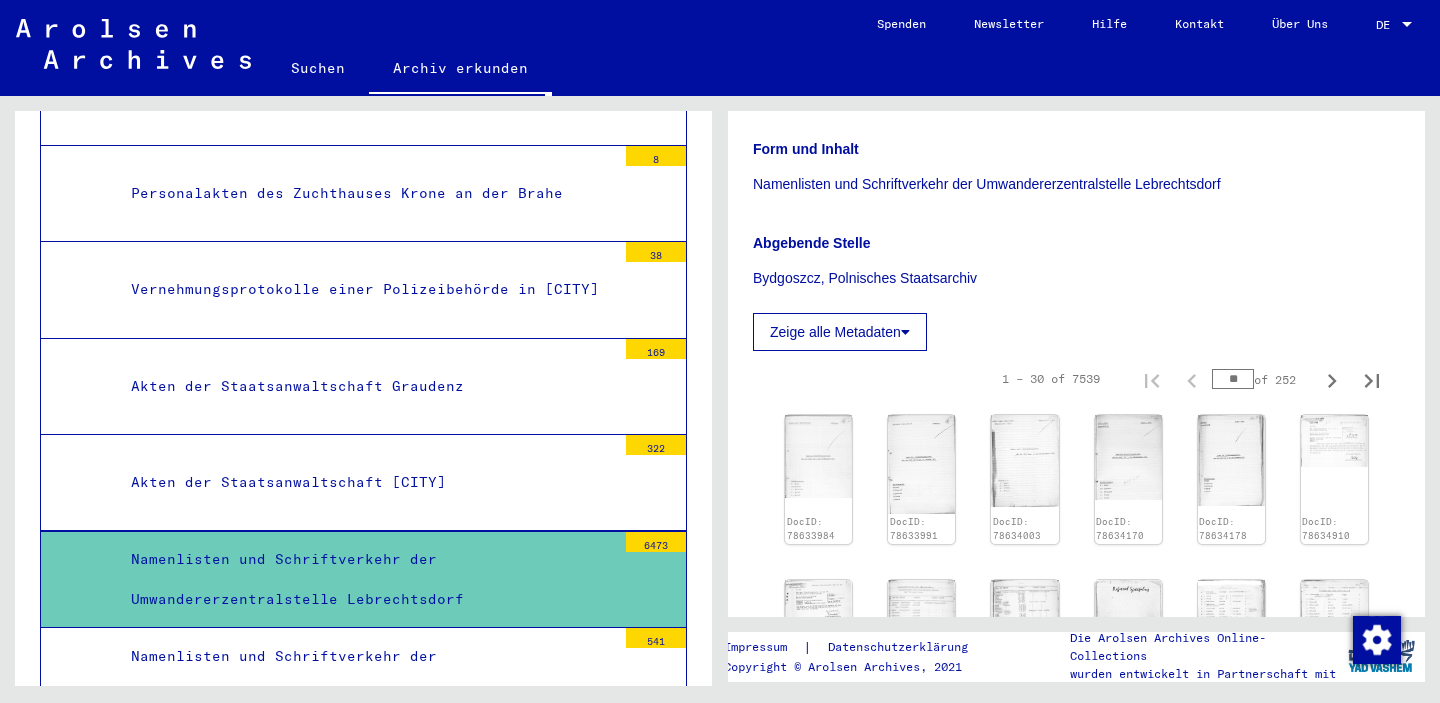 type on "**" 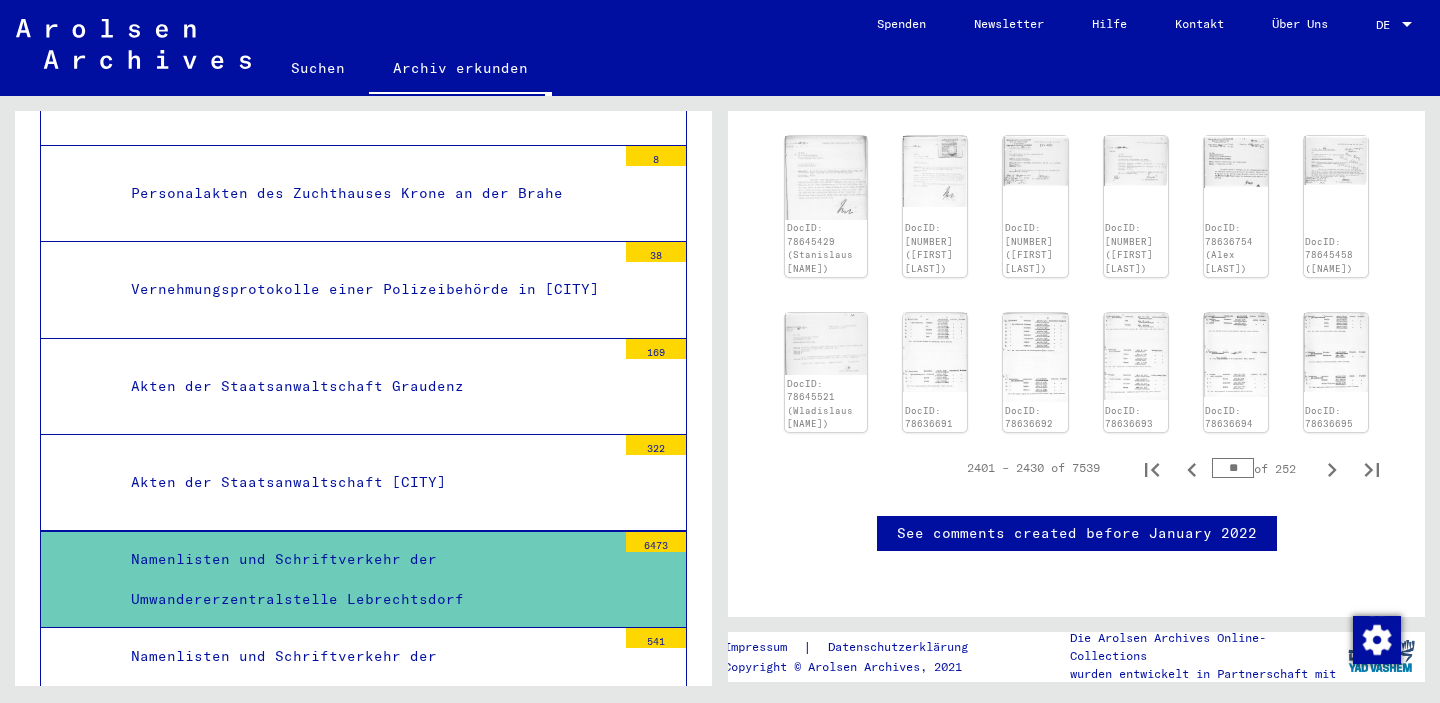 scroll, scrollTop: 1174, scrollLeft: 0, axis: vertical 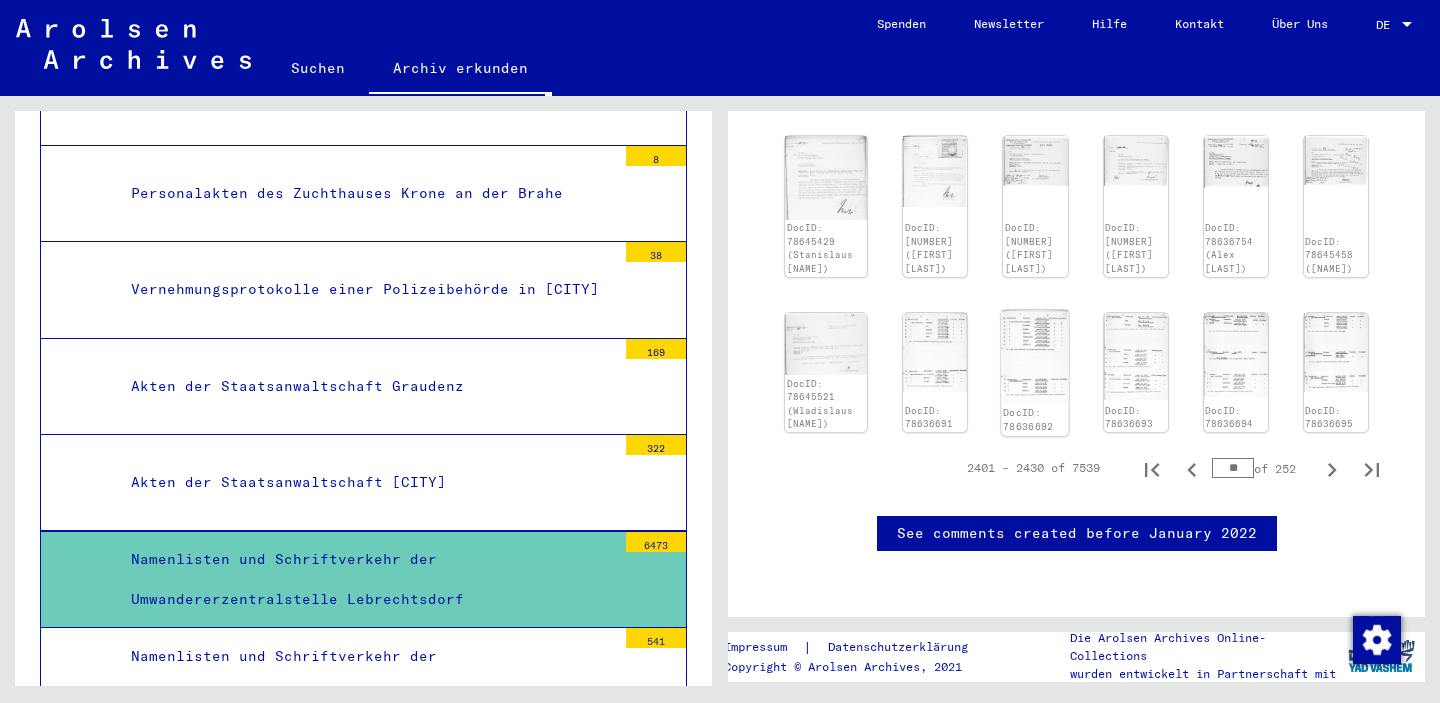 click 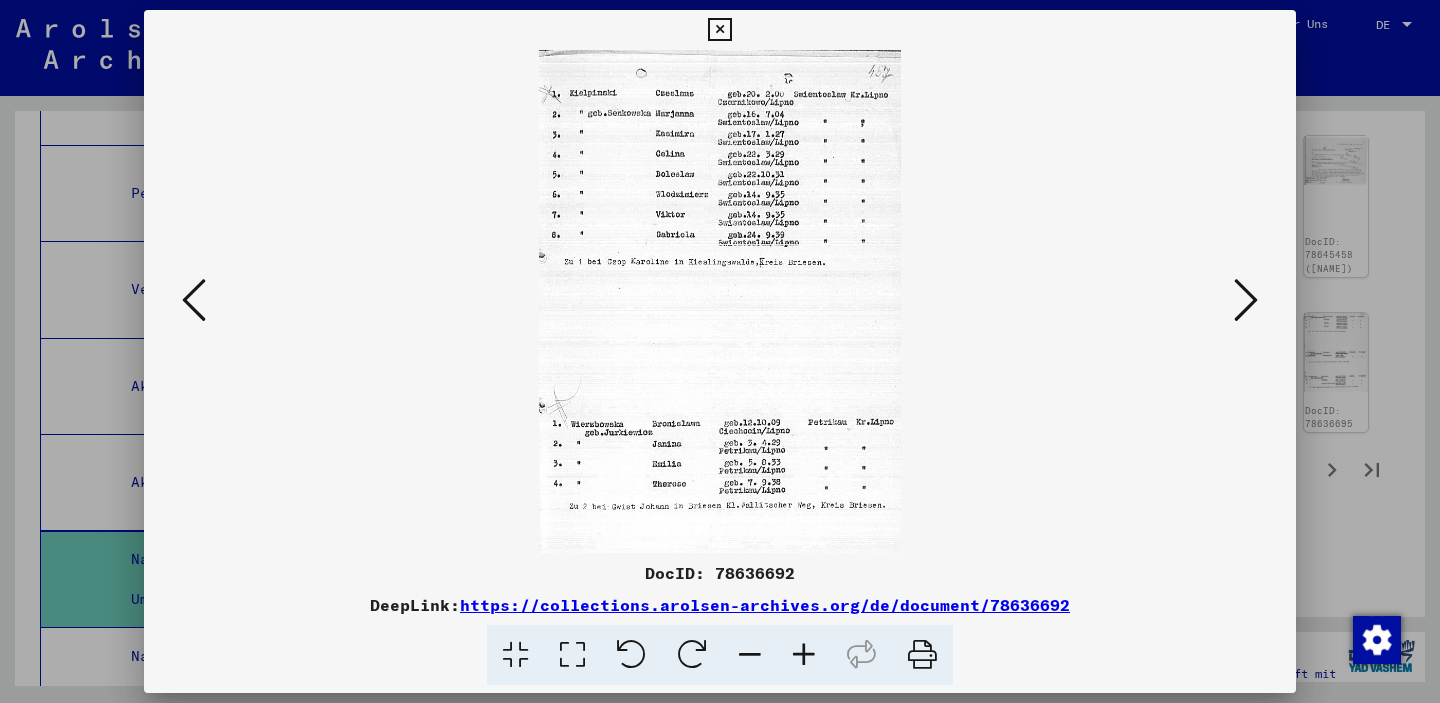 click at bounding box center (1246, 300) 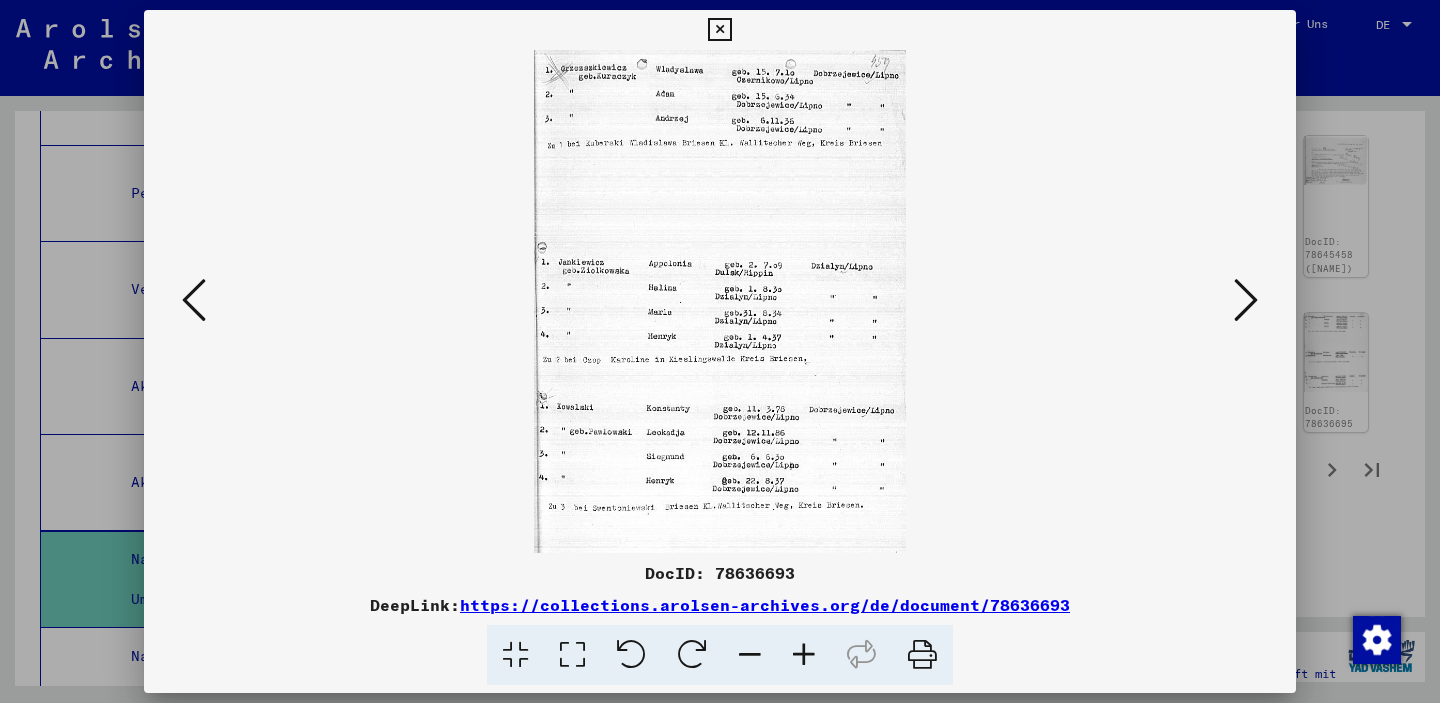click at bounding box center [1246, 300] 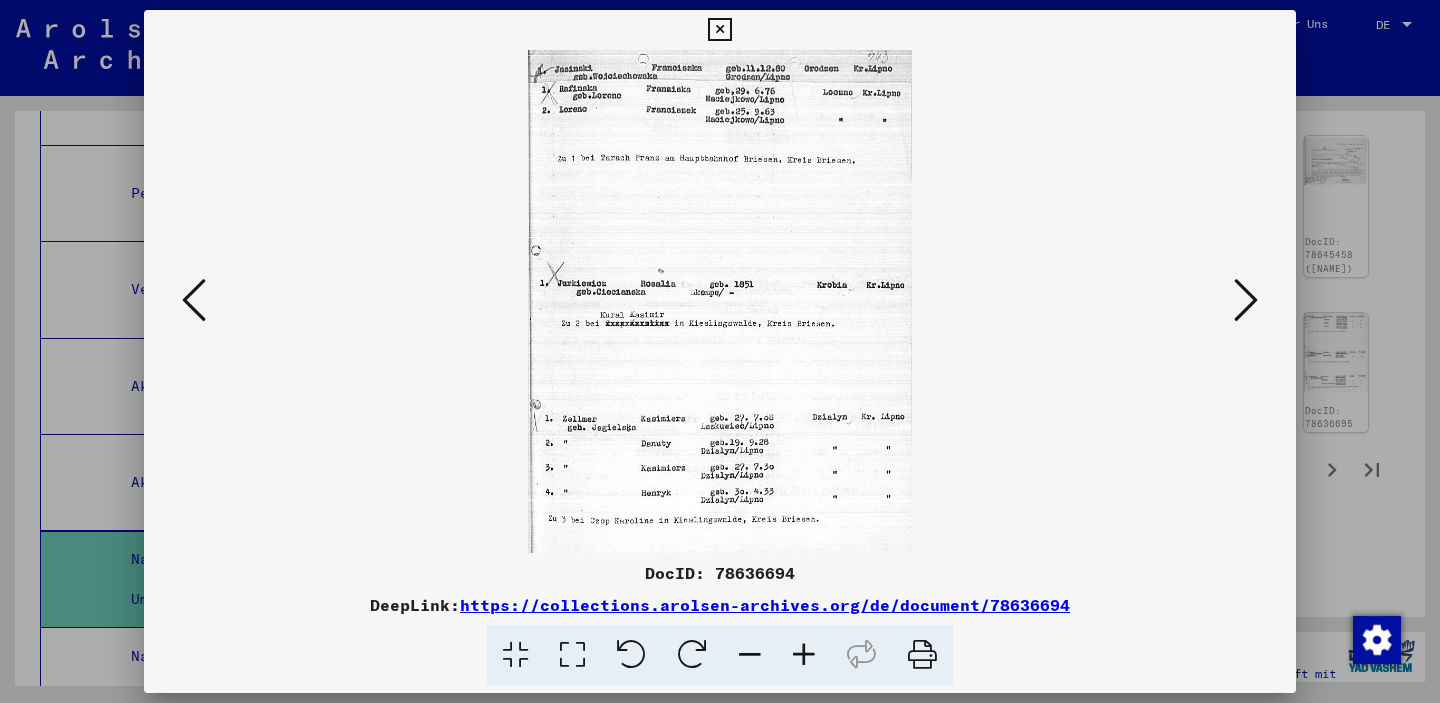 click at bounding box center [719, 30] 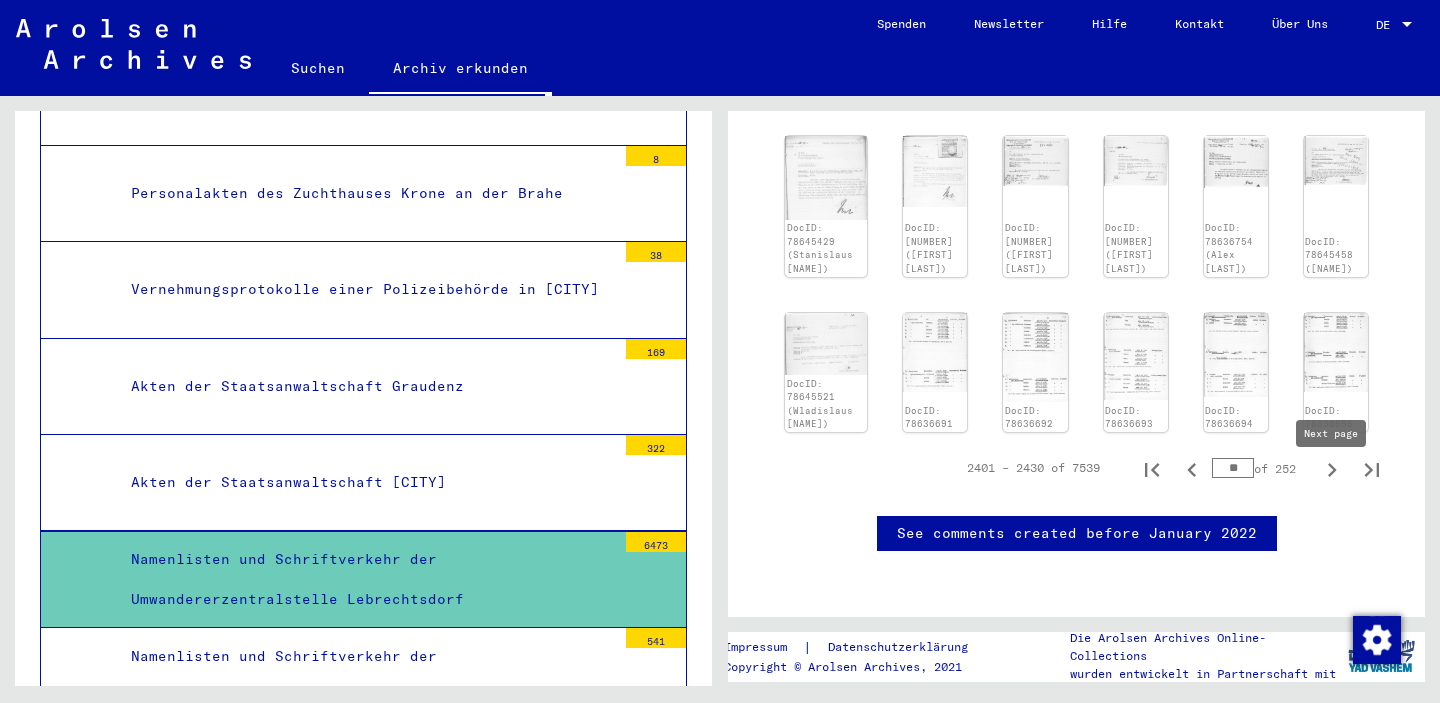 click 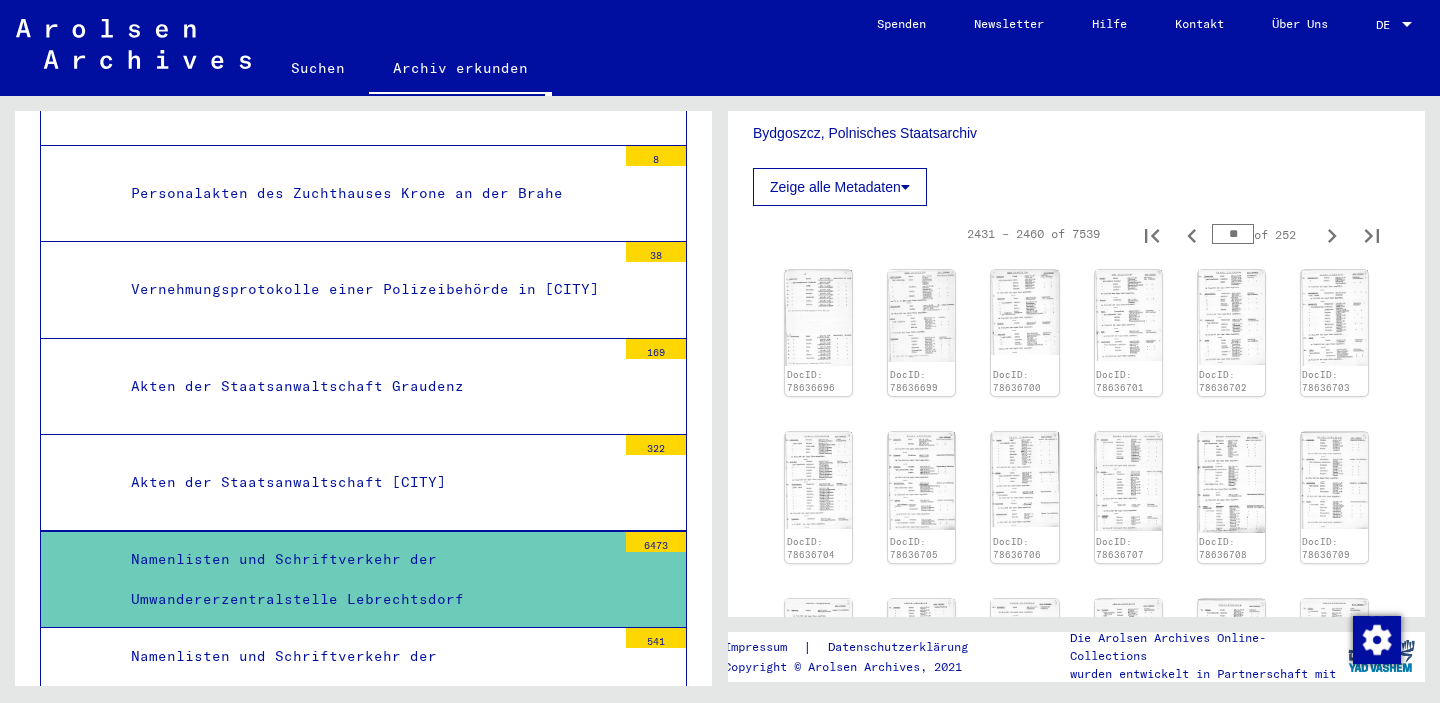 scroll, scrollTop: 469, scrollLeft: 0, axis: vertical 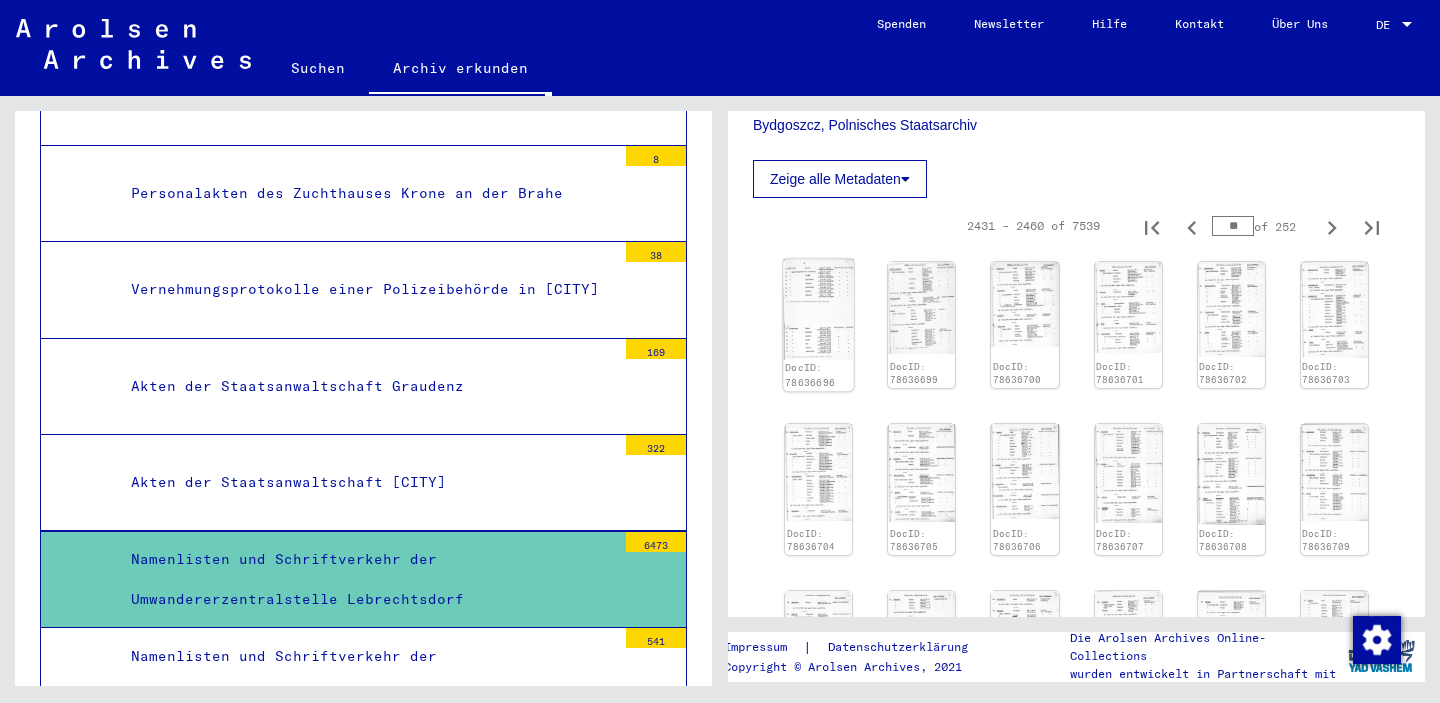 click 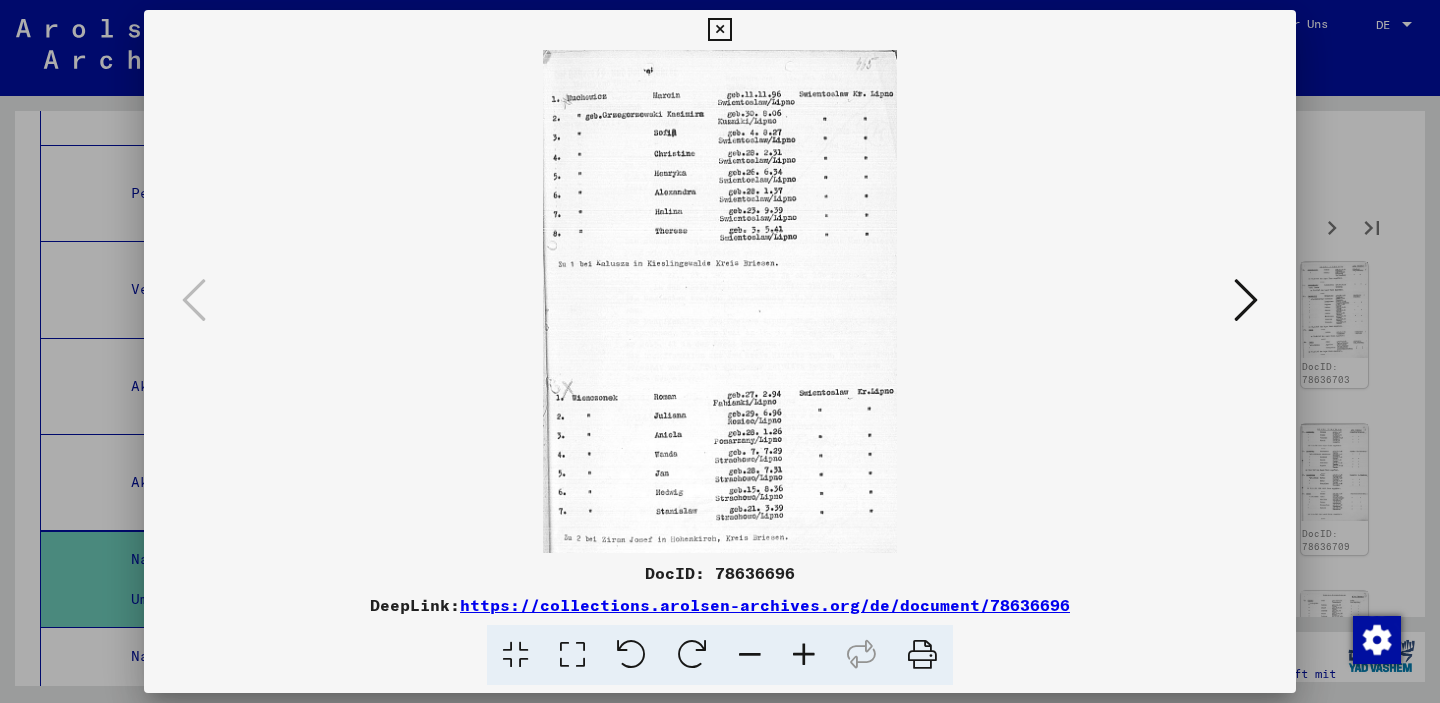 click at bounding box center (1246, 300) 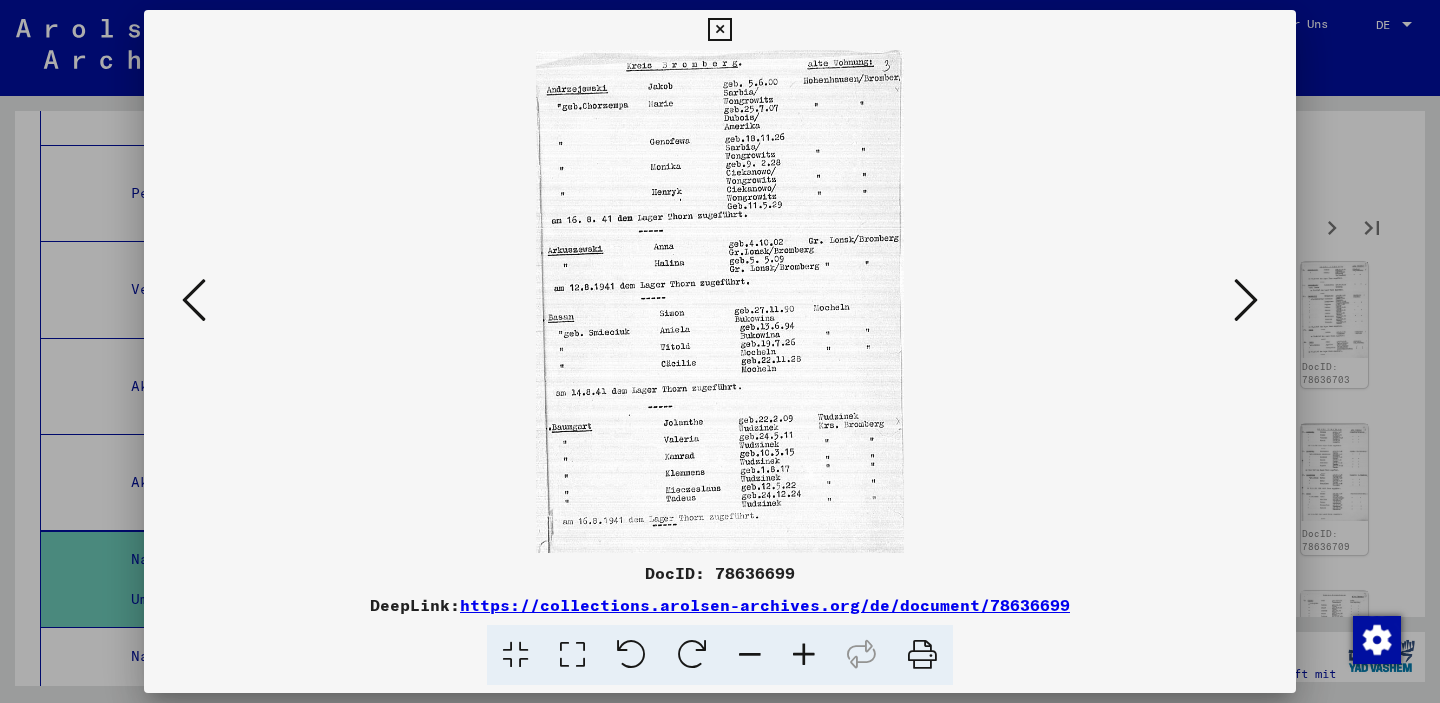 click at bounding box center (1246, 300) 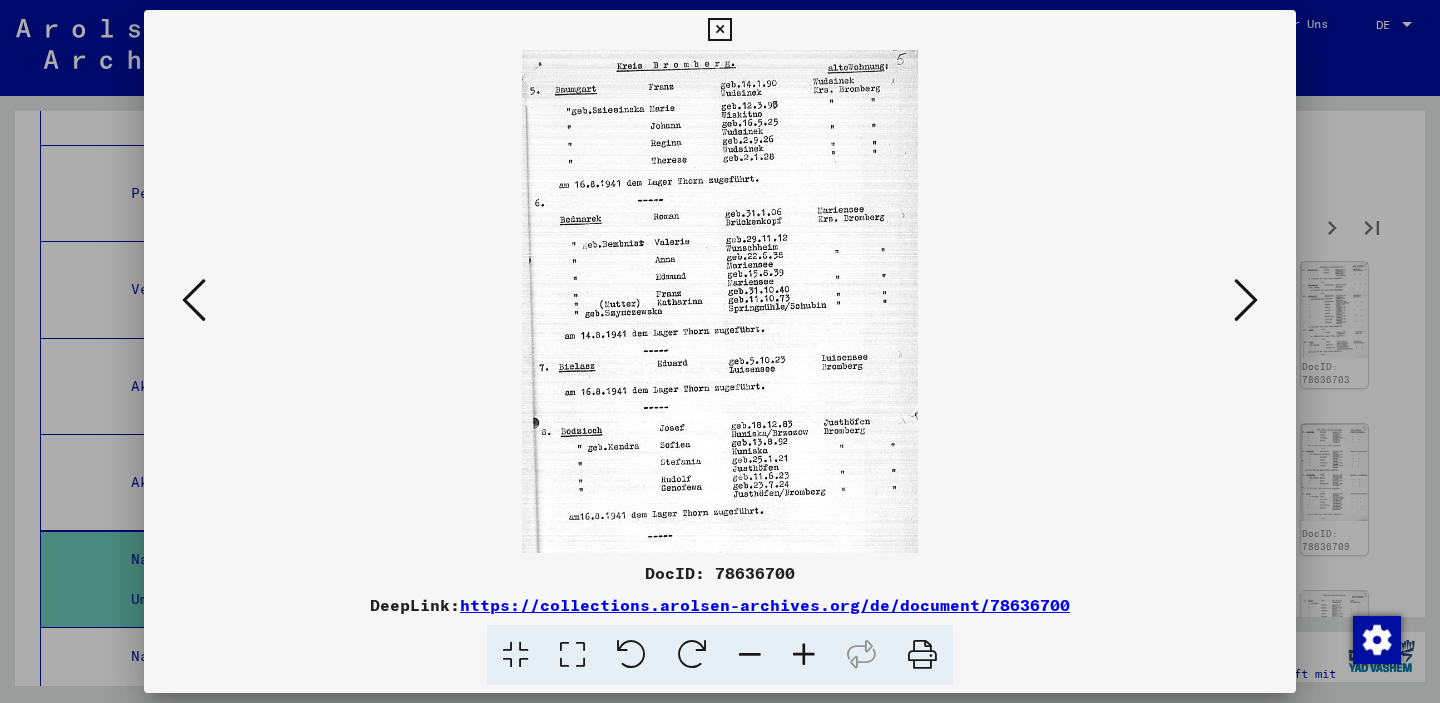 click at bounding box center [1246, 300] 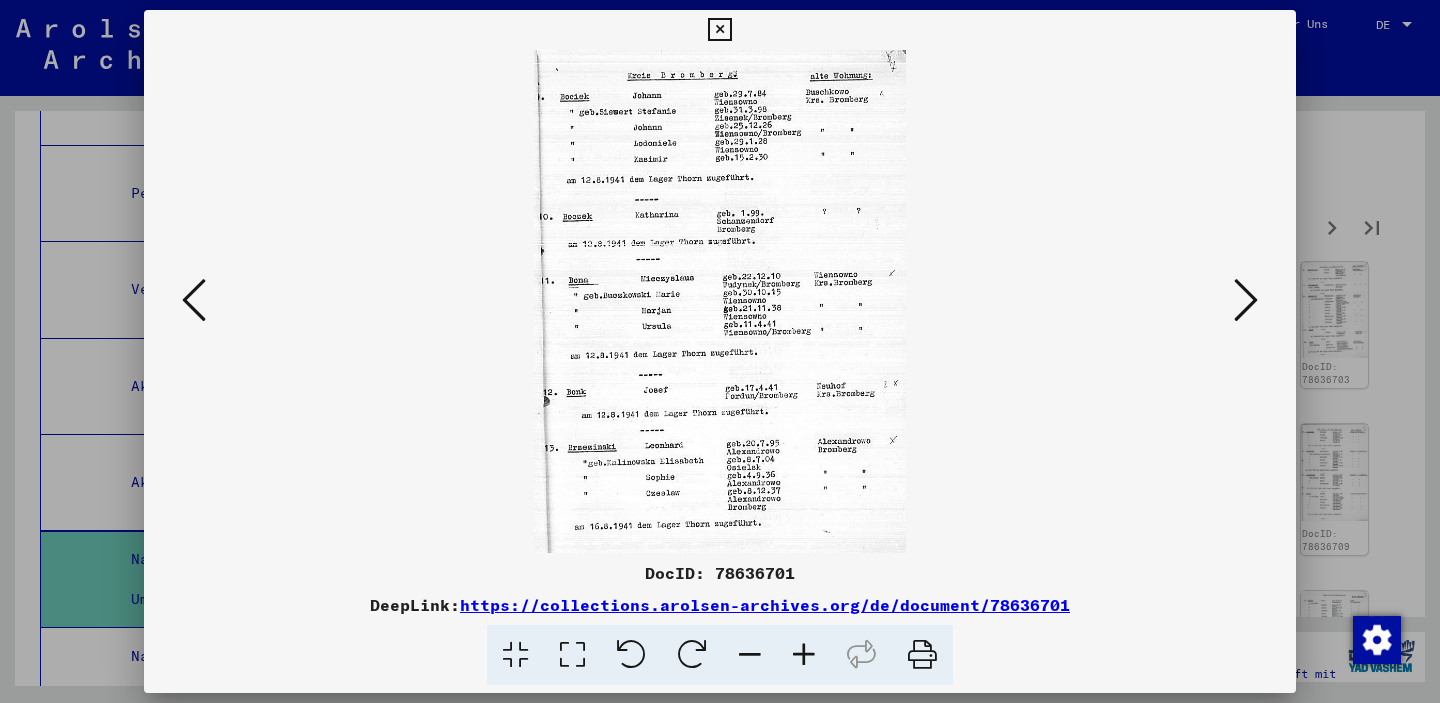 click at bounding box center (1246, 300) 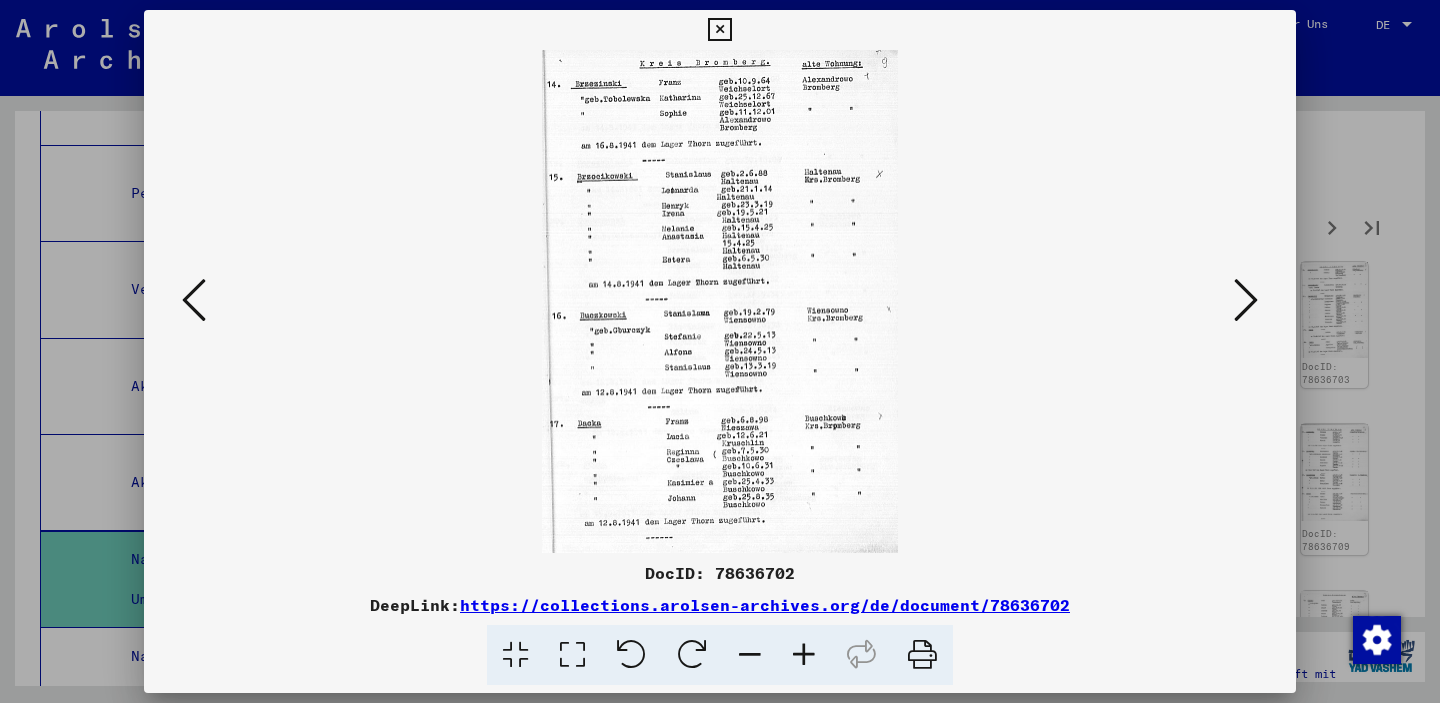click at bounding box center (194, 300) 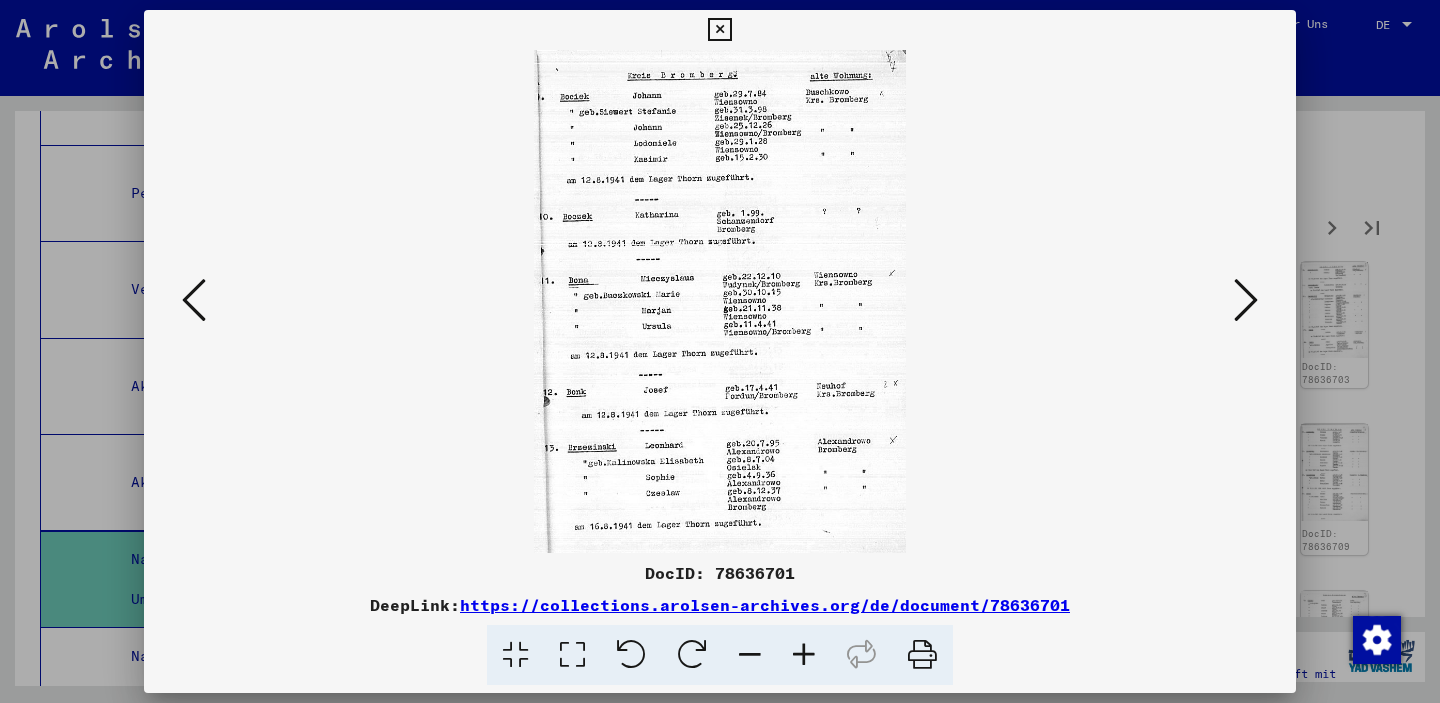 click at bounding box center (1246, 301) 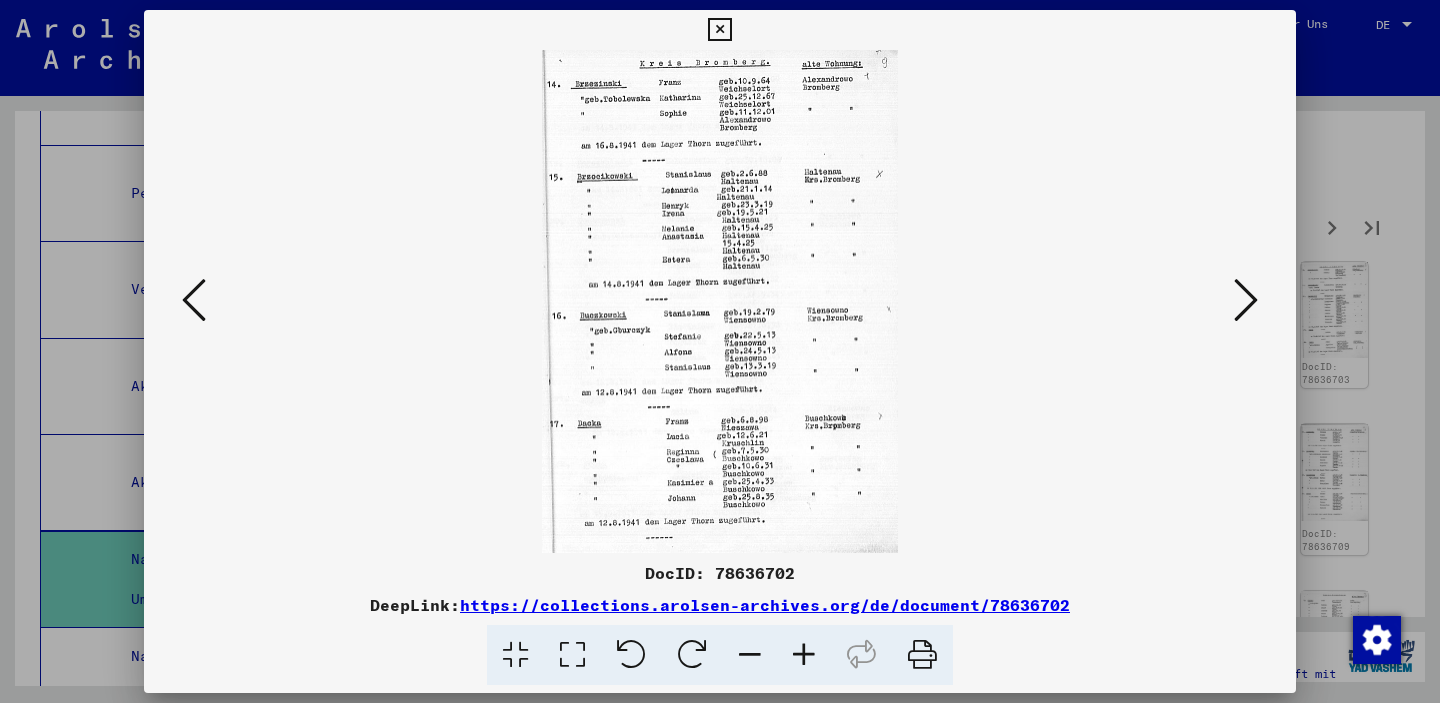 click at bounding box center (1246, 300) 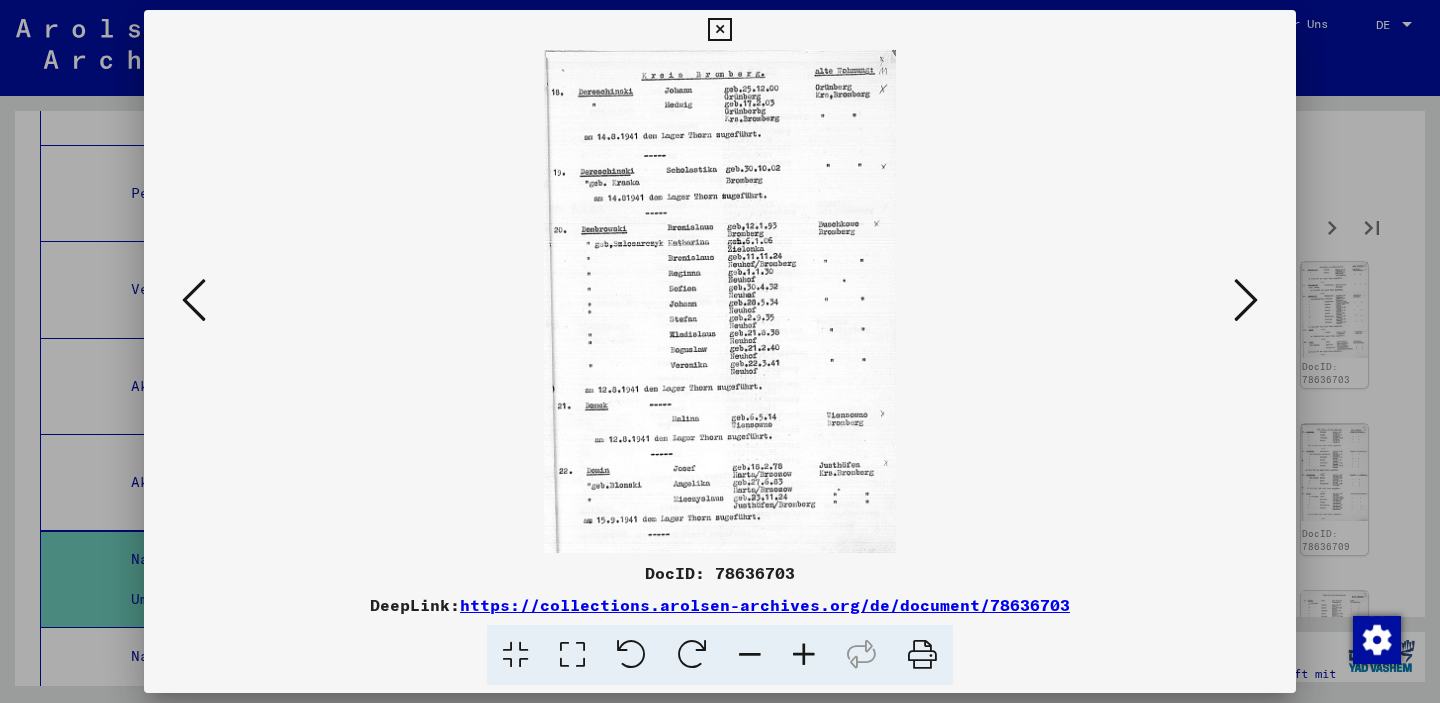 click at bounding box center [194, 300] 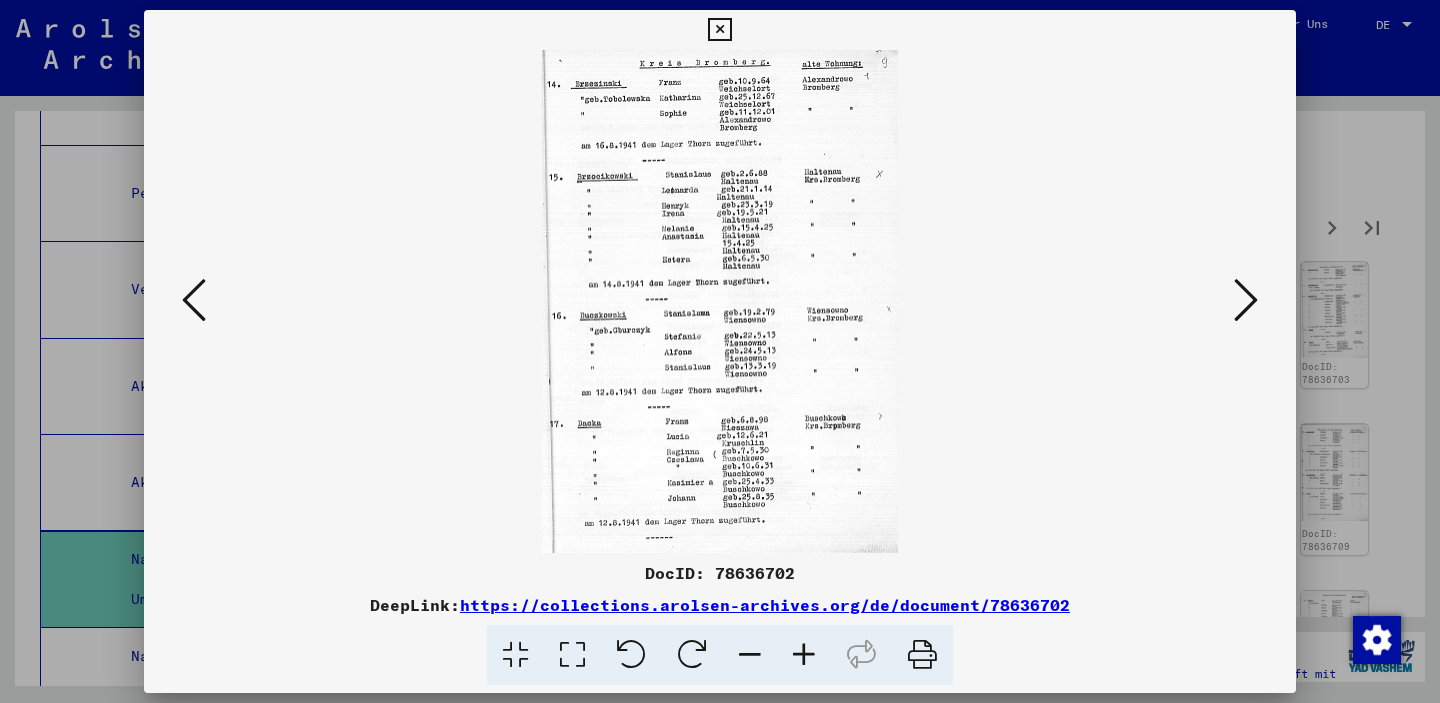 click at bounding box center (1246, 300) 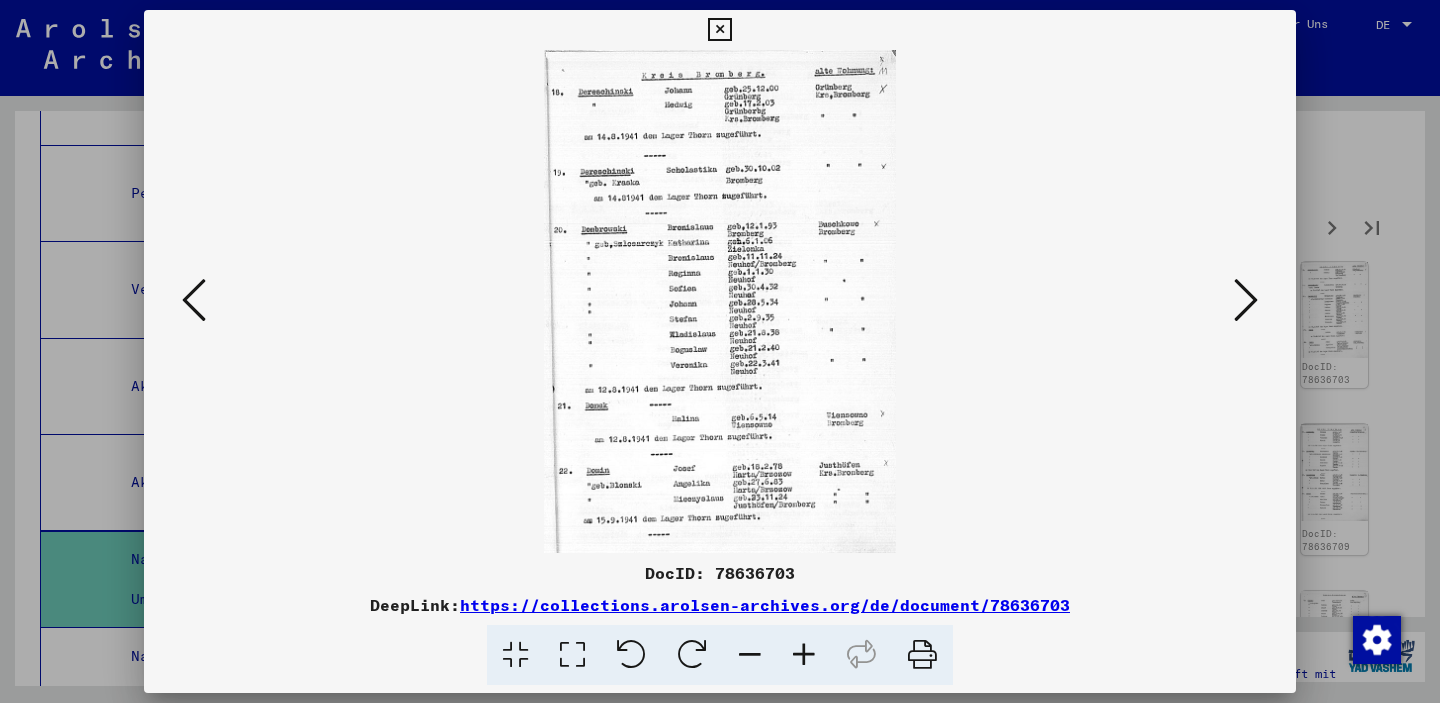 click at bounding box center [1246, 300] 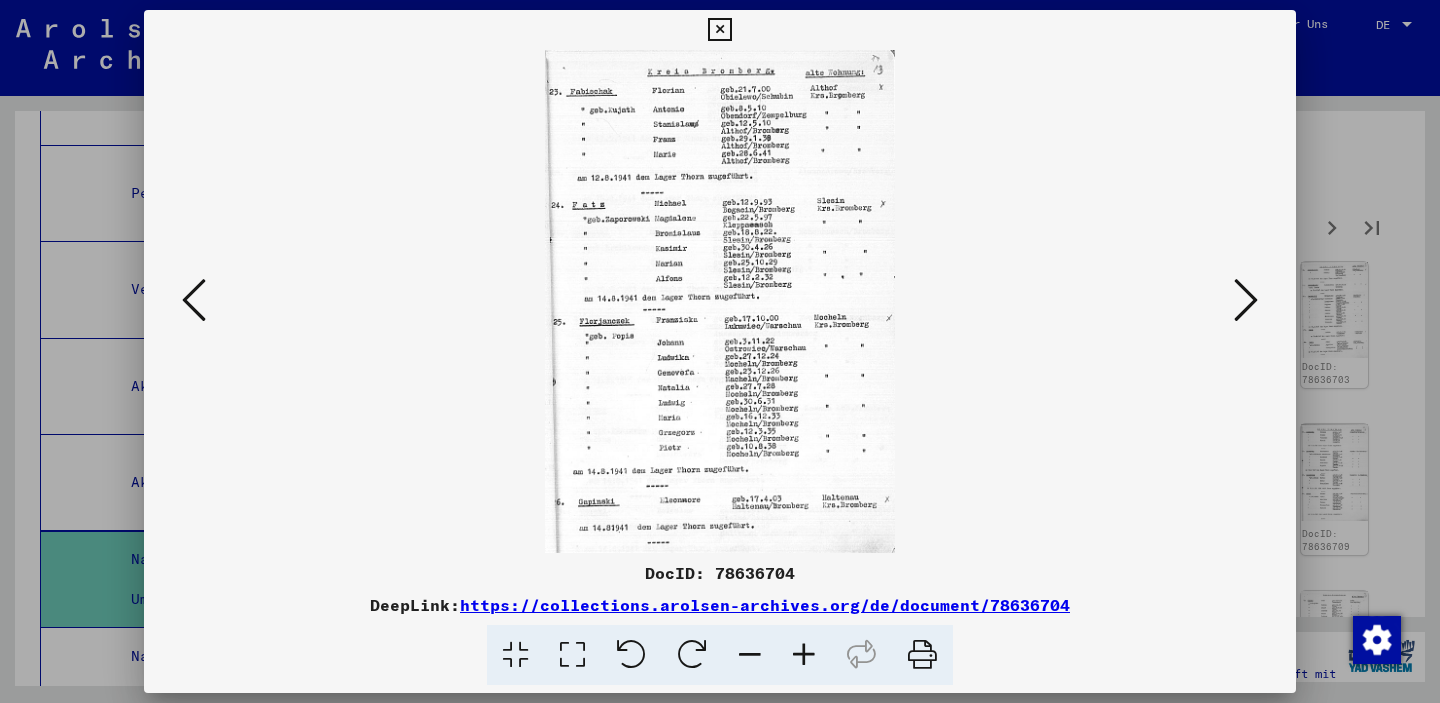 click at bounding box center (1246, 300) 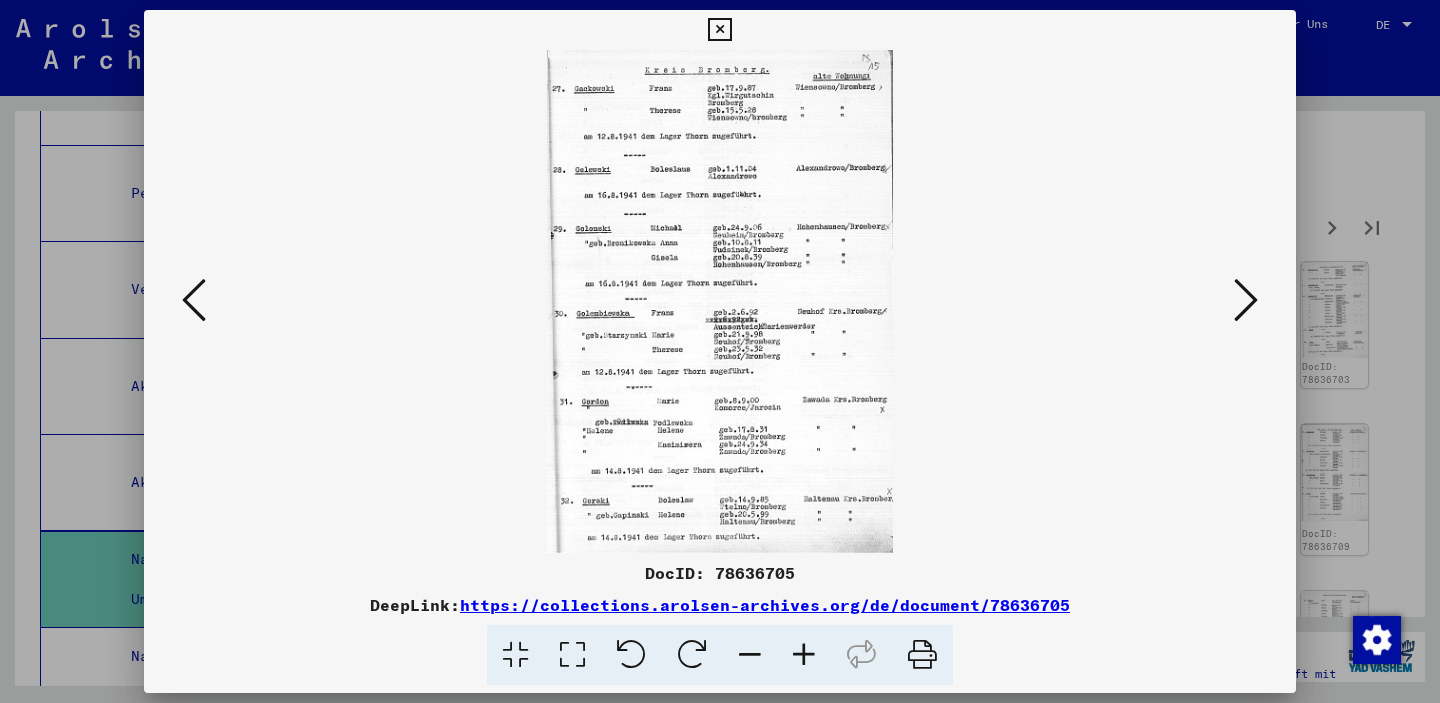 click at bounding box center (1246, 300) 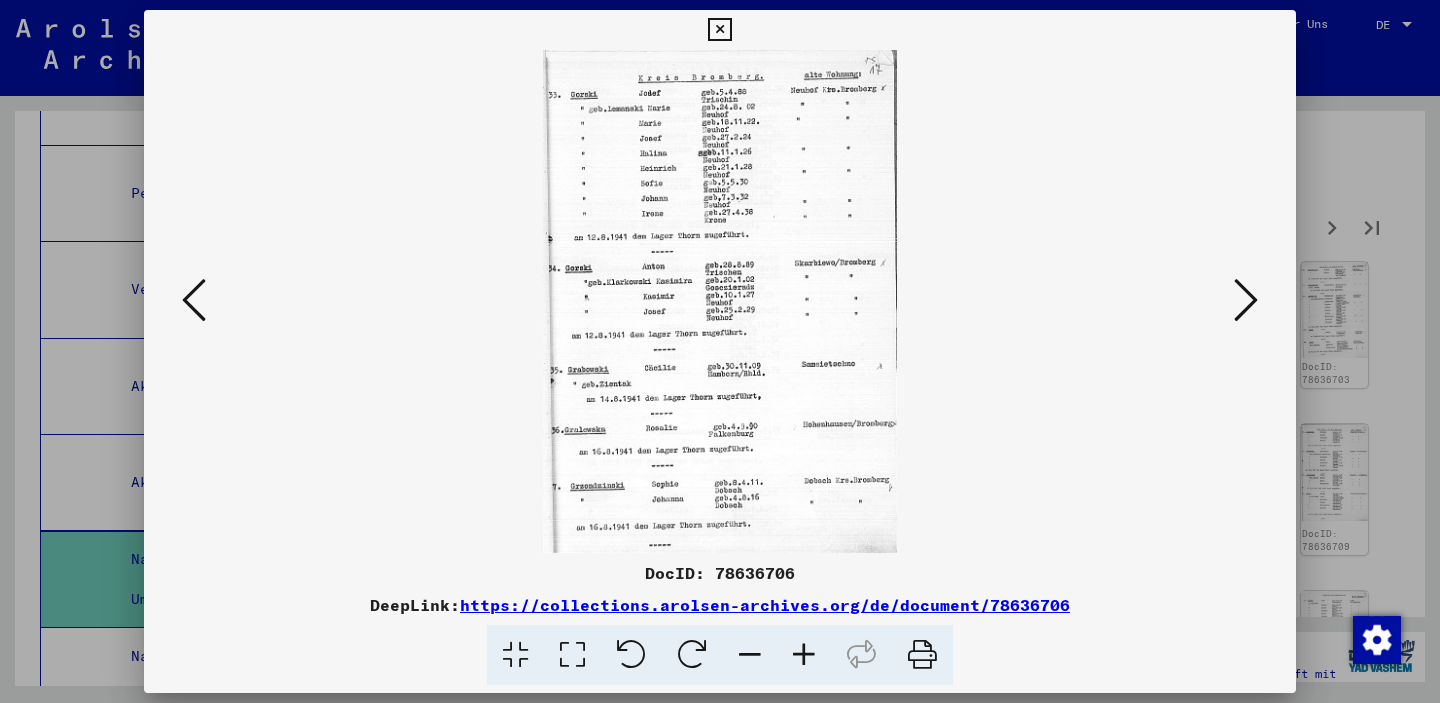 click at bounding box center (1246, 300) 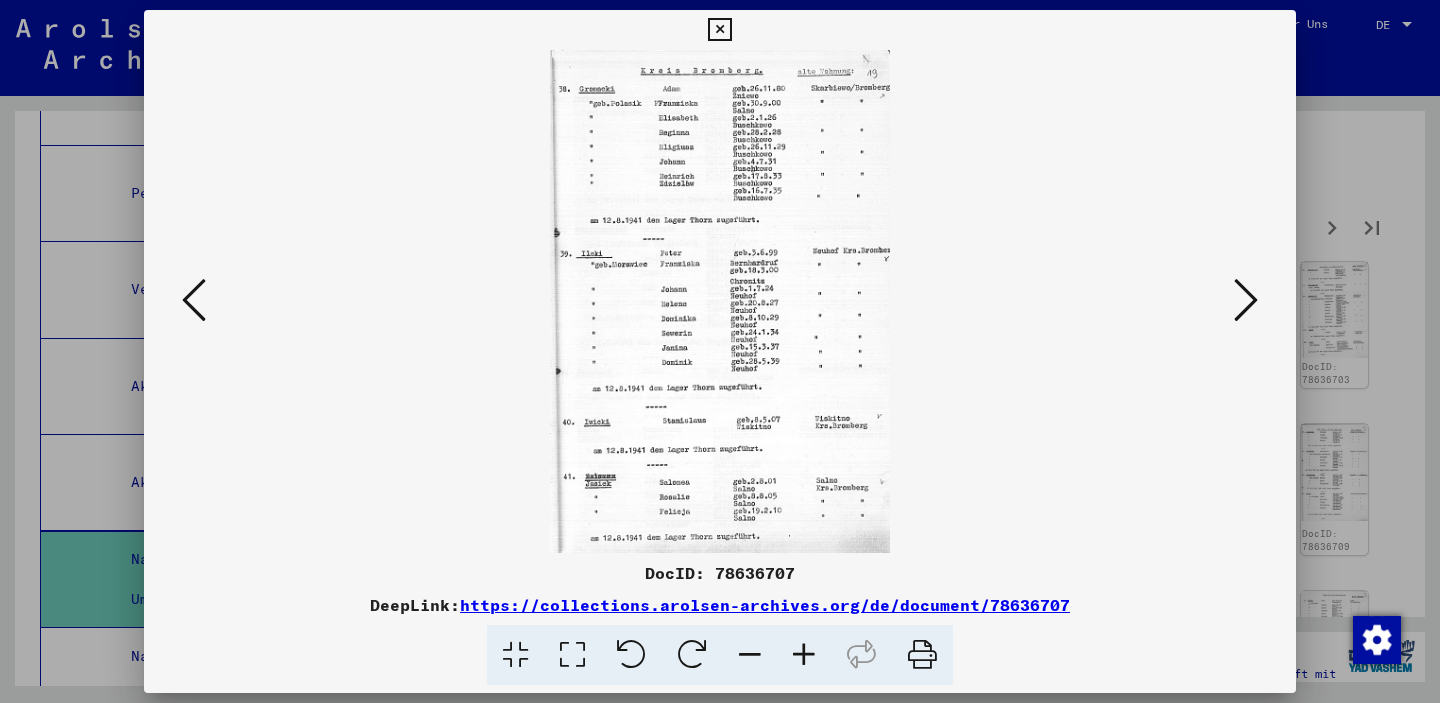 click at bounding box center [1246, 300] 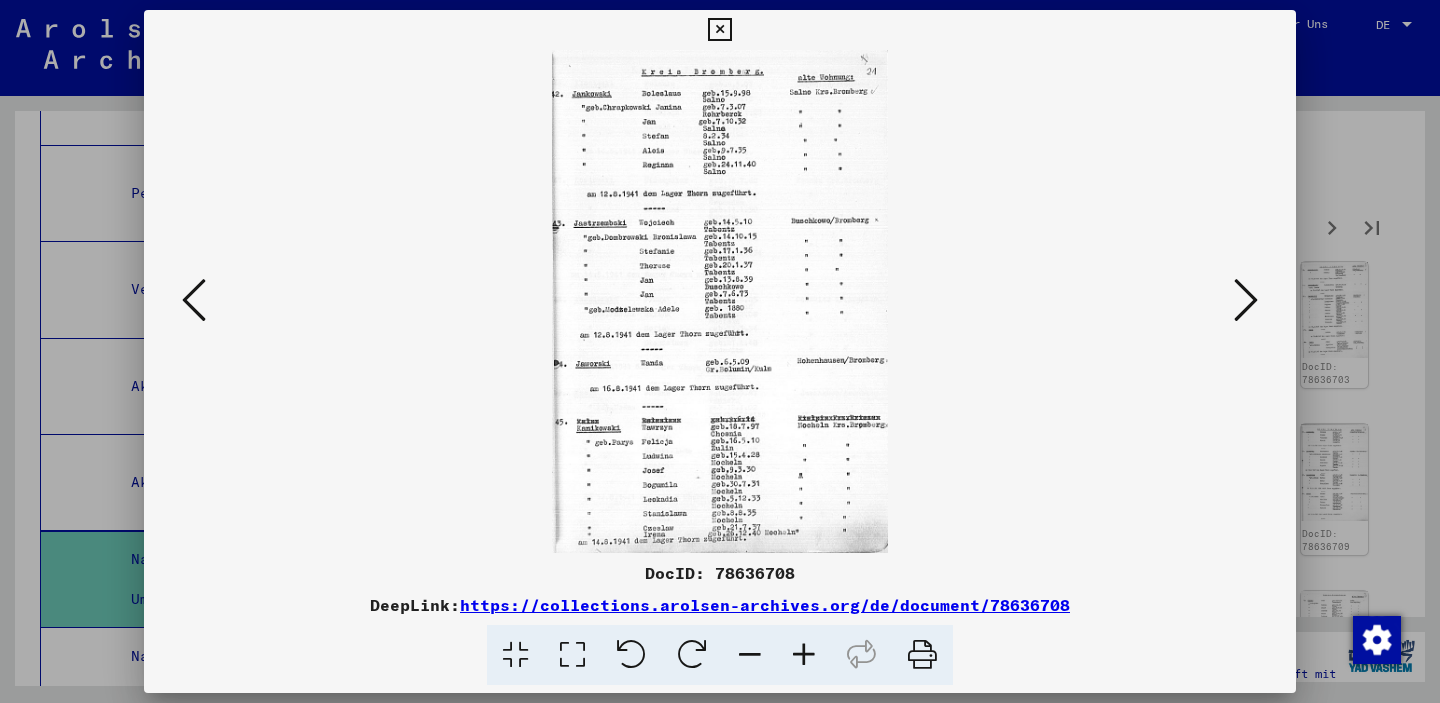 click at bounding box center (1246, 300) 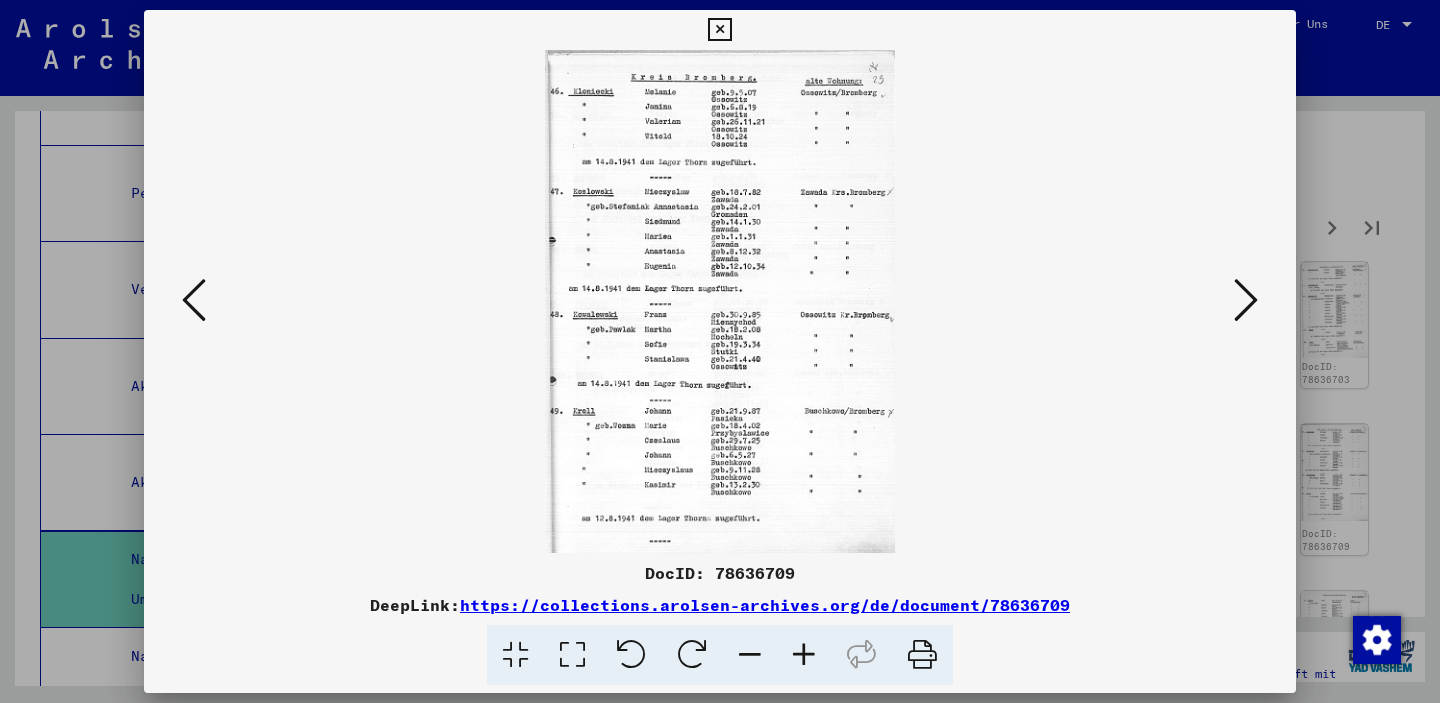click at bounding box center [1246, 300] 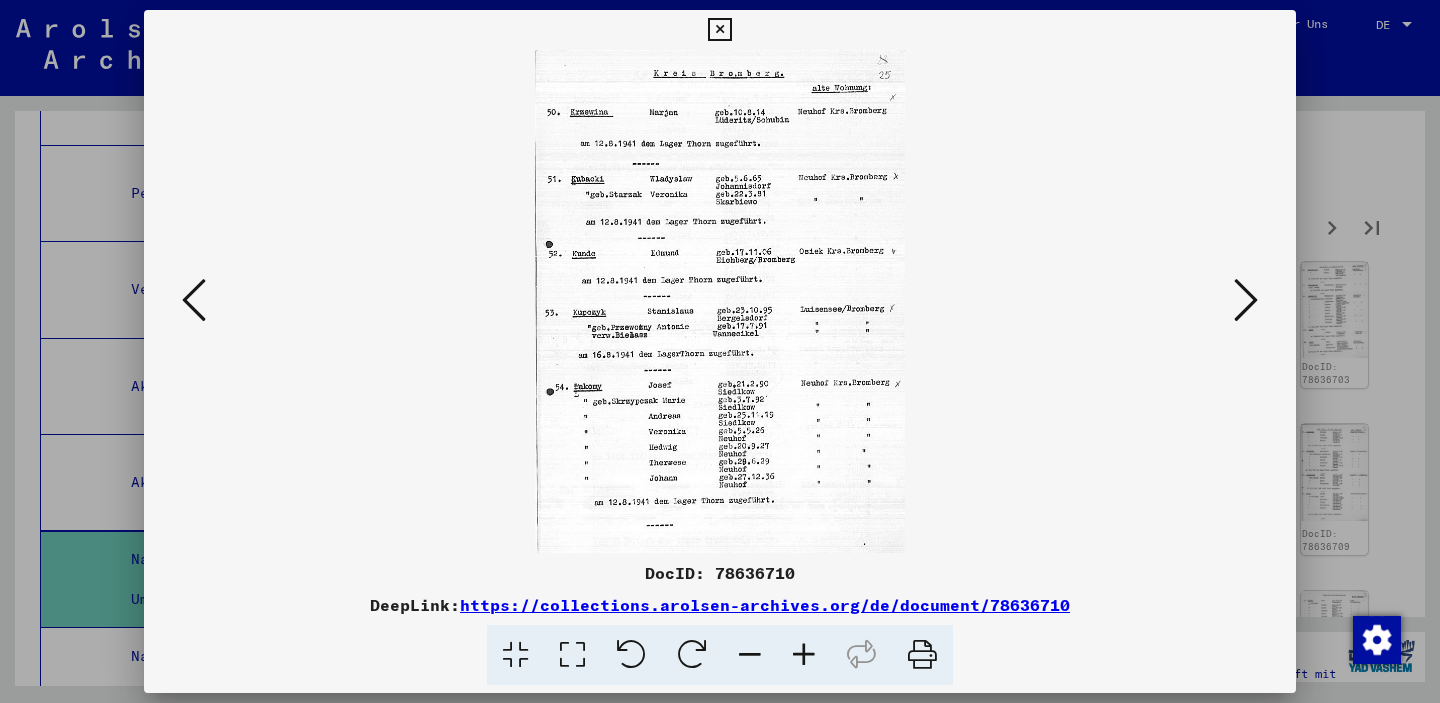 click at bounding box center [1246, 301] 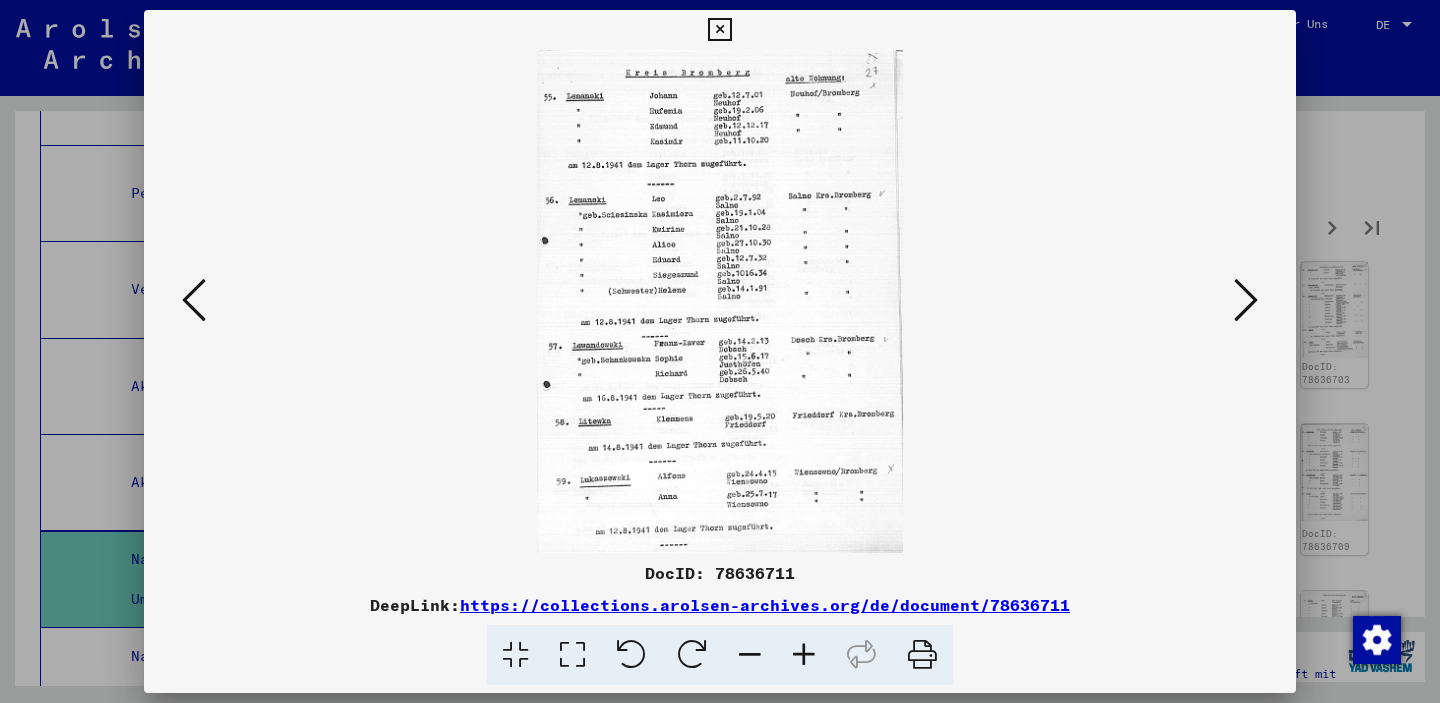 click at bounding box center [1246, 301] 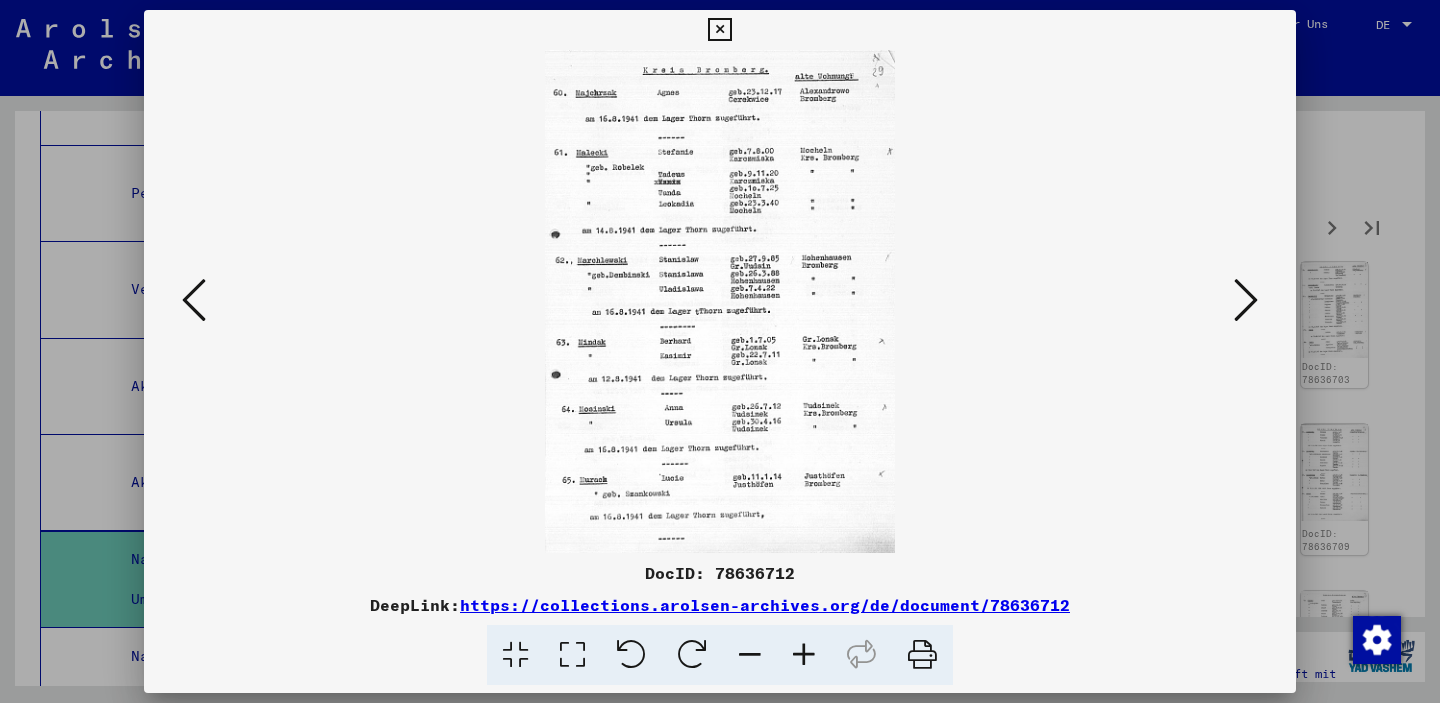 click at bounding box center (1246, 301) 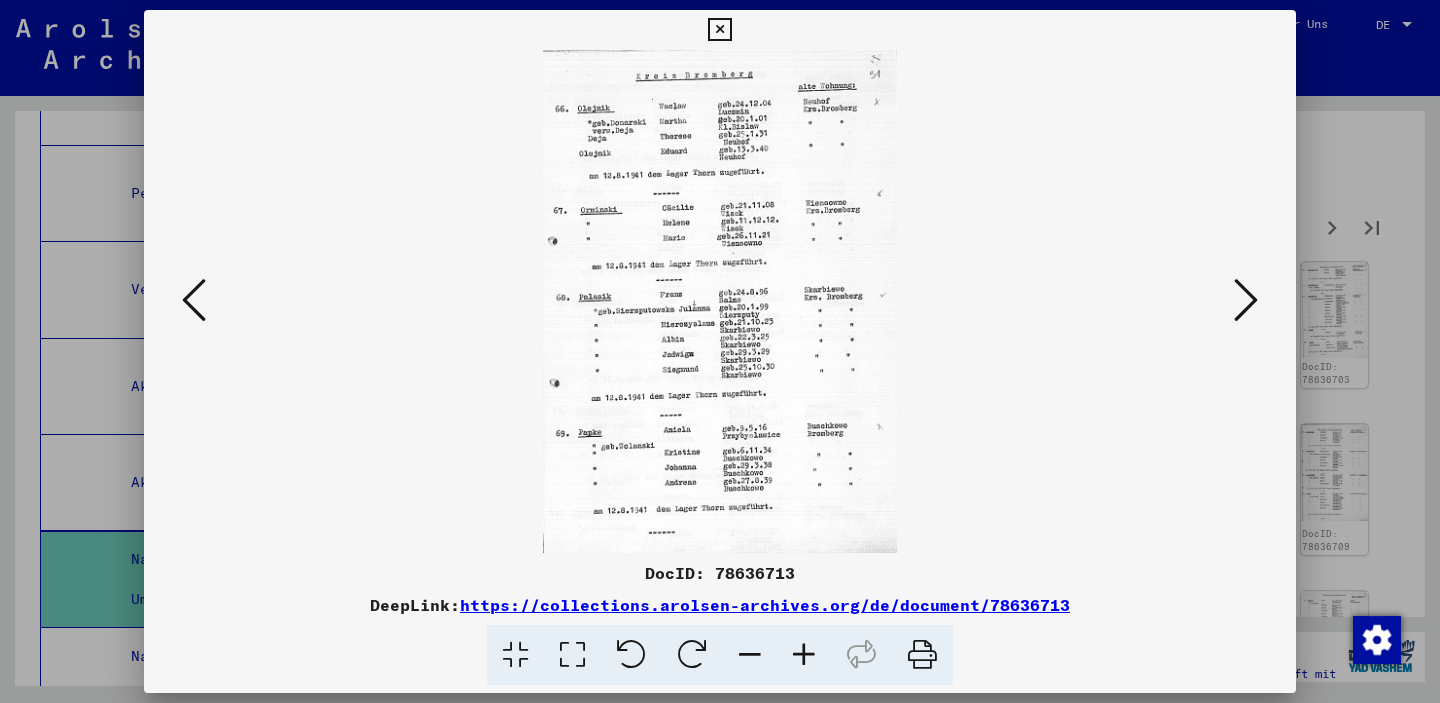 click at bounding box center [1246, 301] 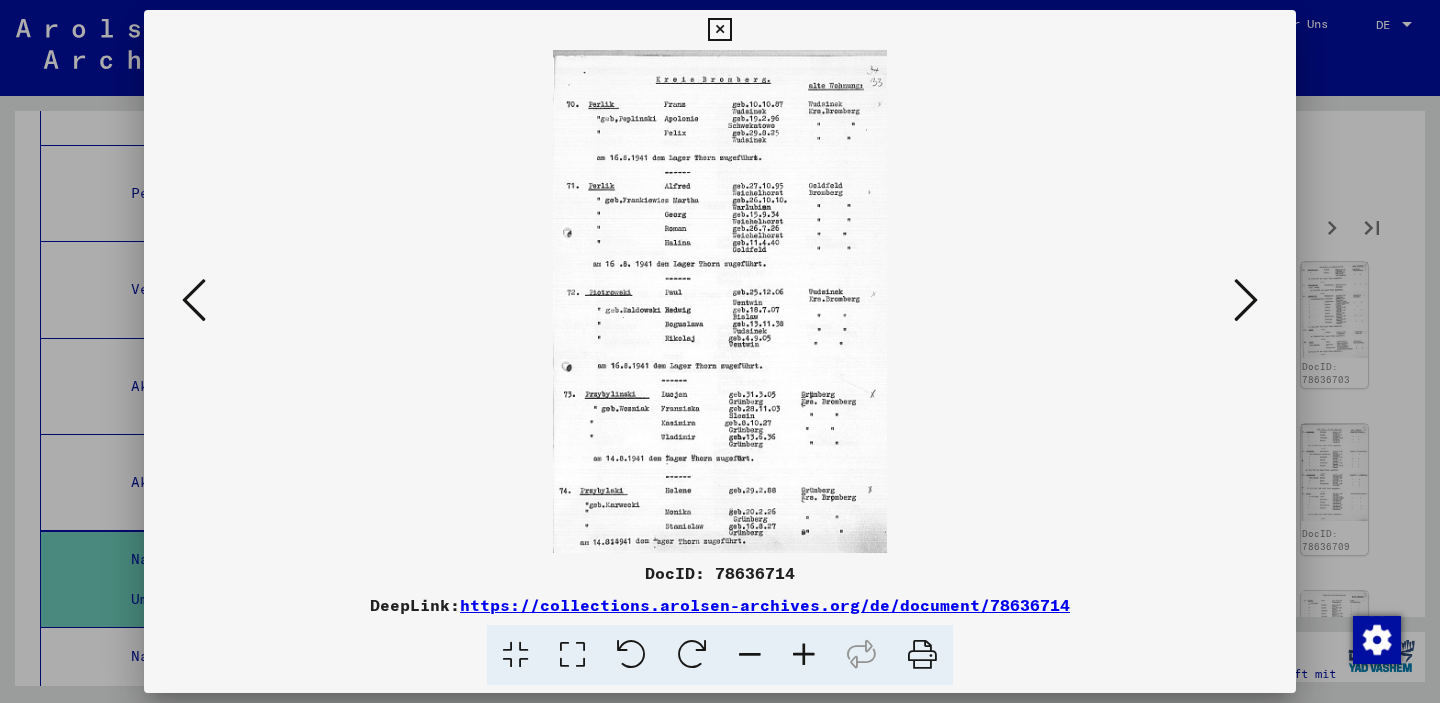 click at bounding box center [1246, 301] 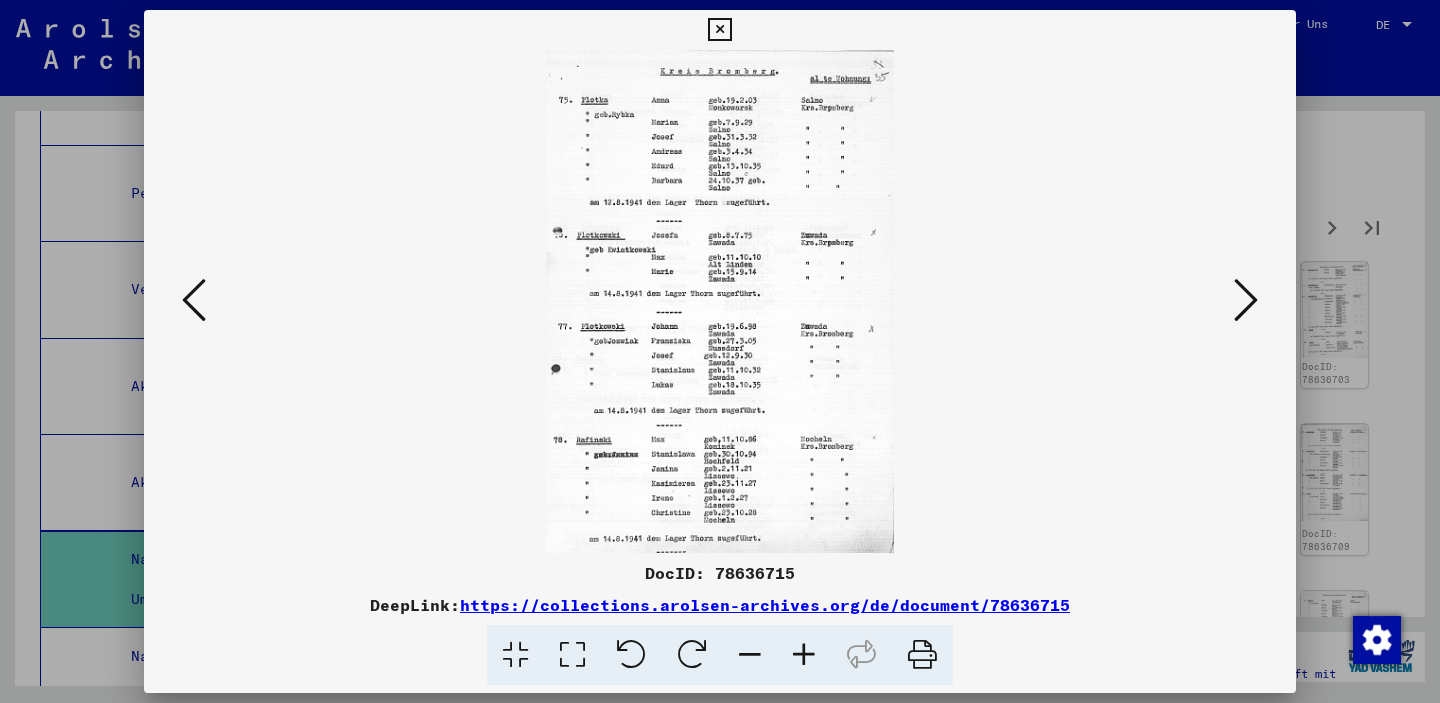 click at bounding box center (1246, 301) 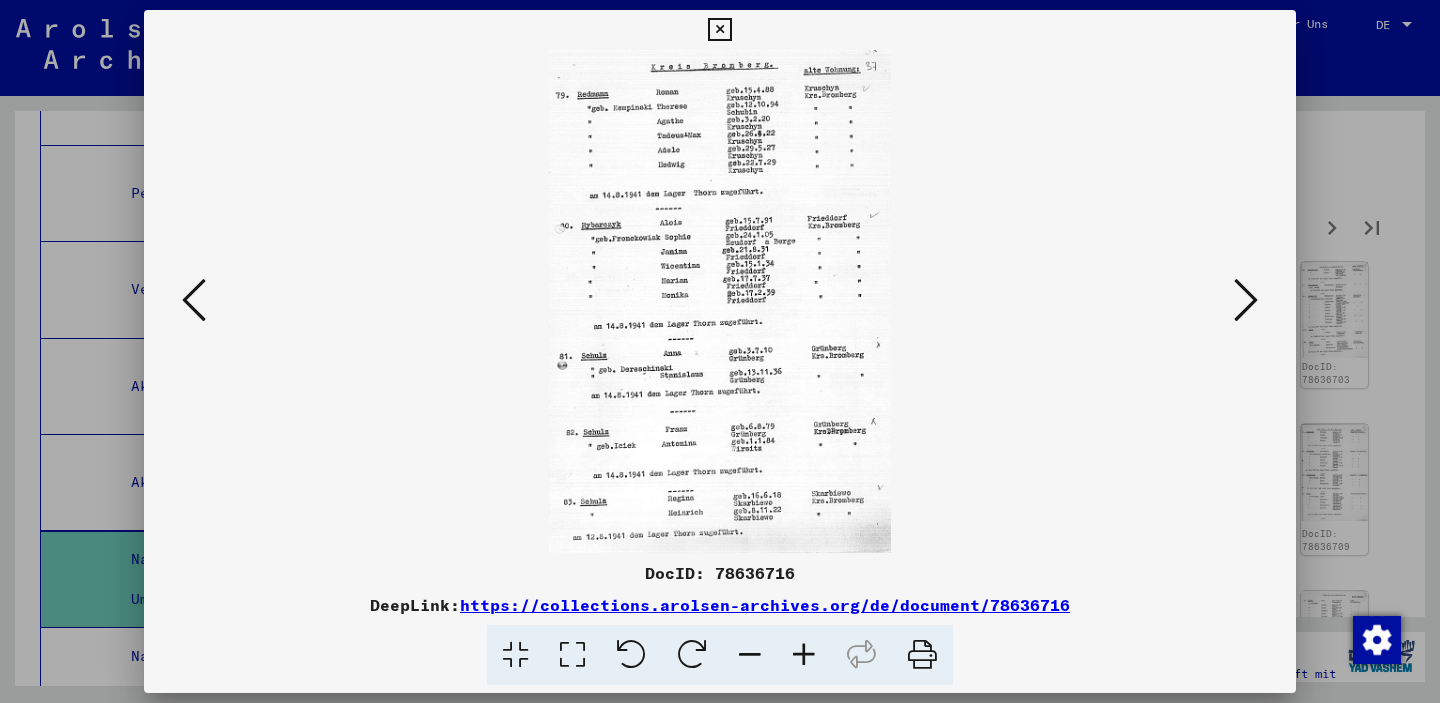 click at bounding box center (1246, 301) 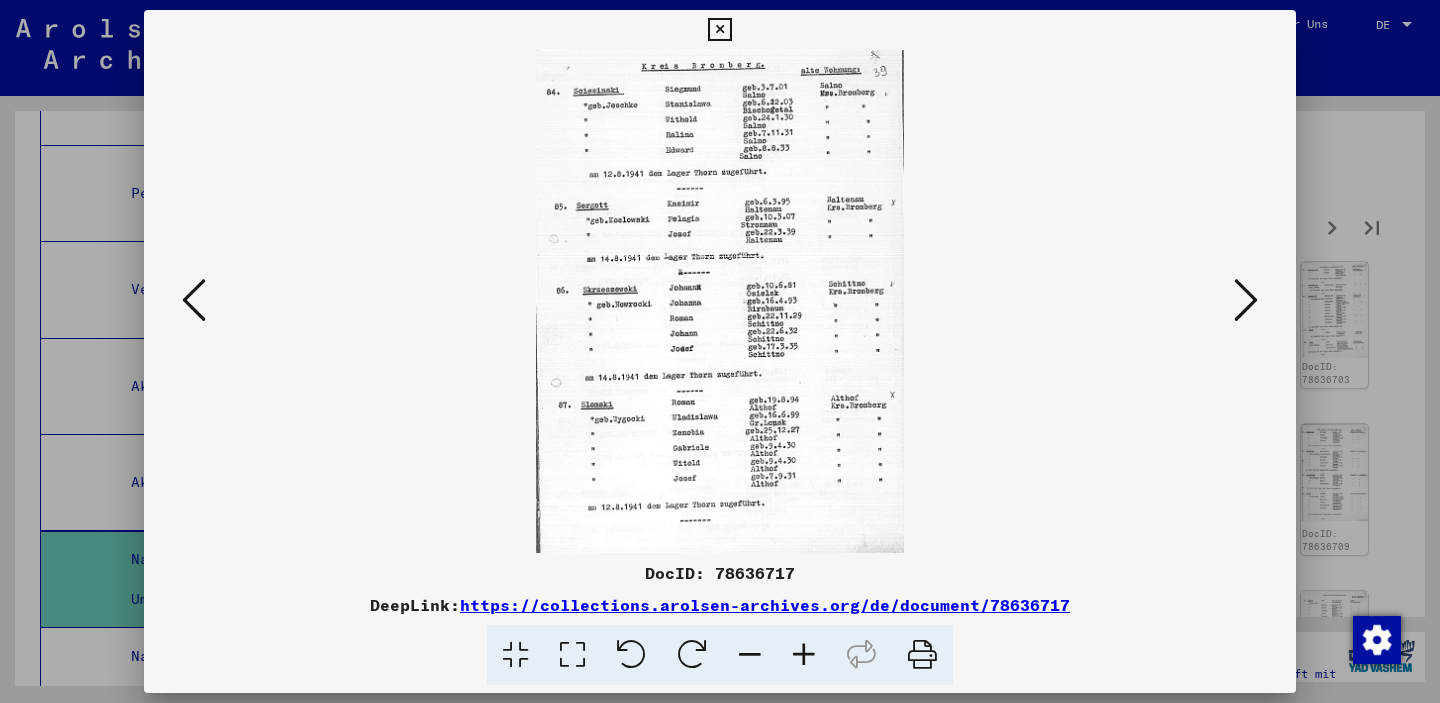 click at bounding box center [1246, 301] 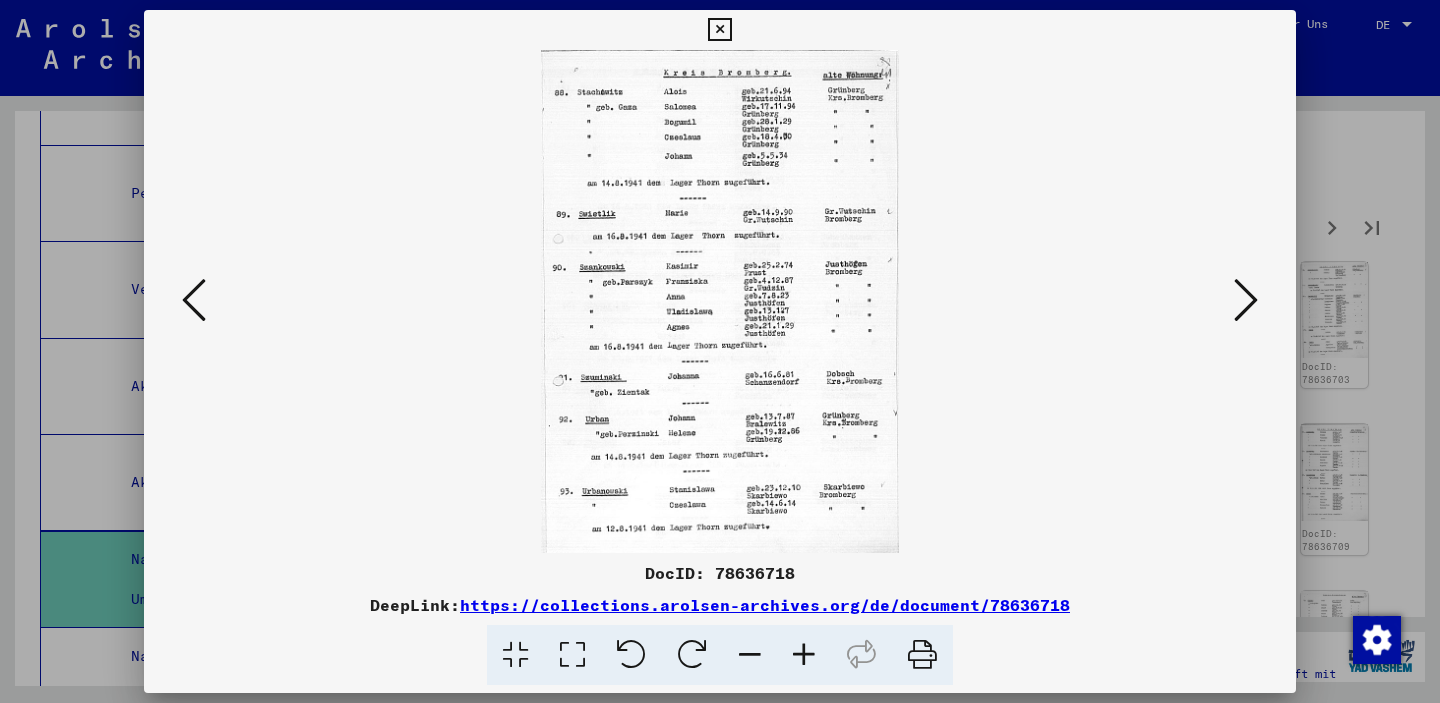 click at bounding box center [1246, 301] 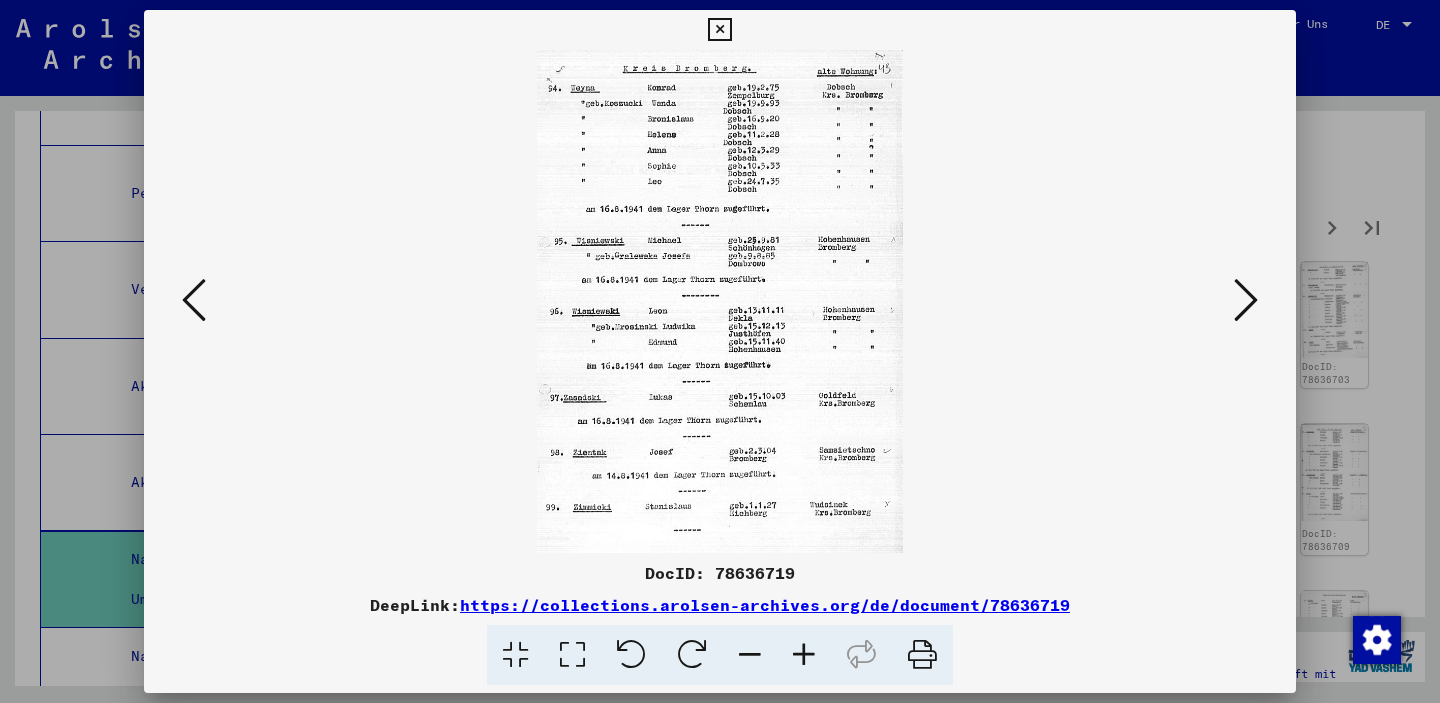click at bounding box center [1246, 301] 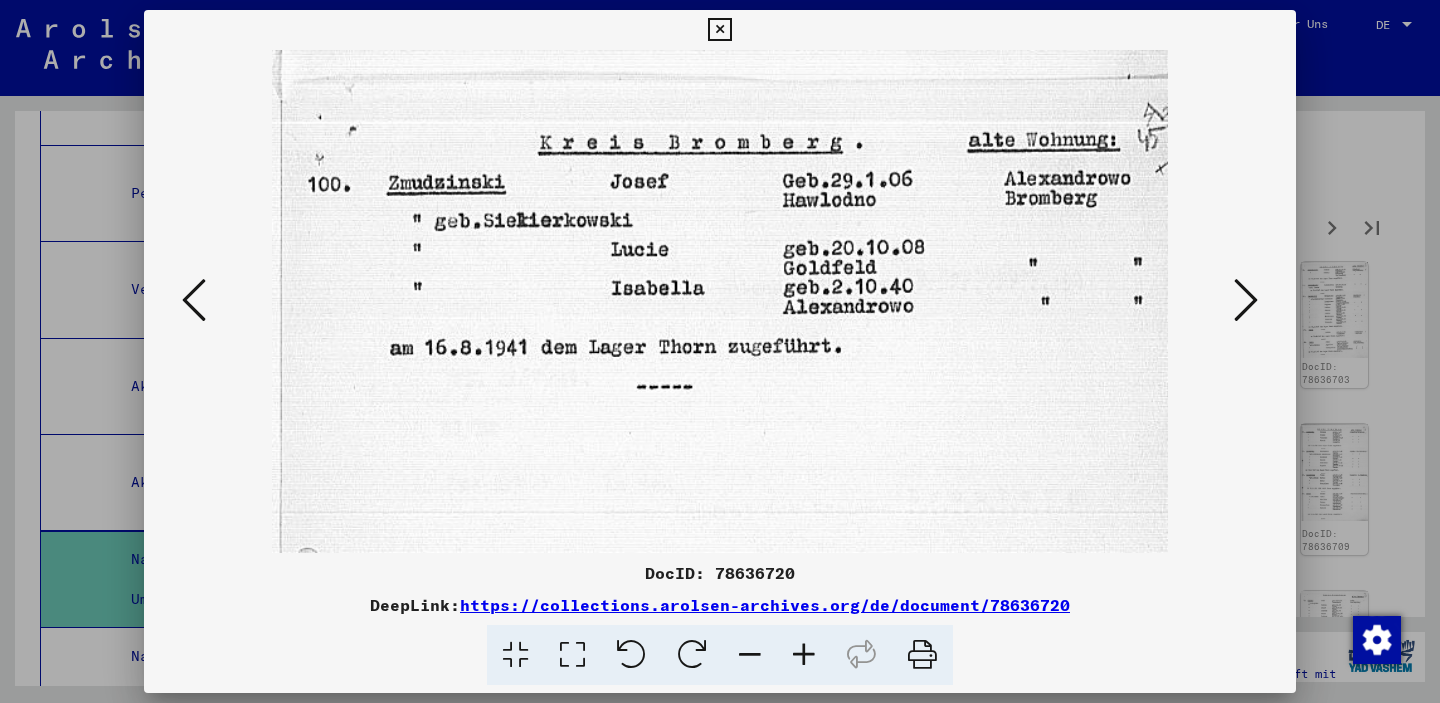 click at bounding box center [1246, 301] 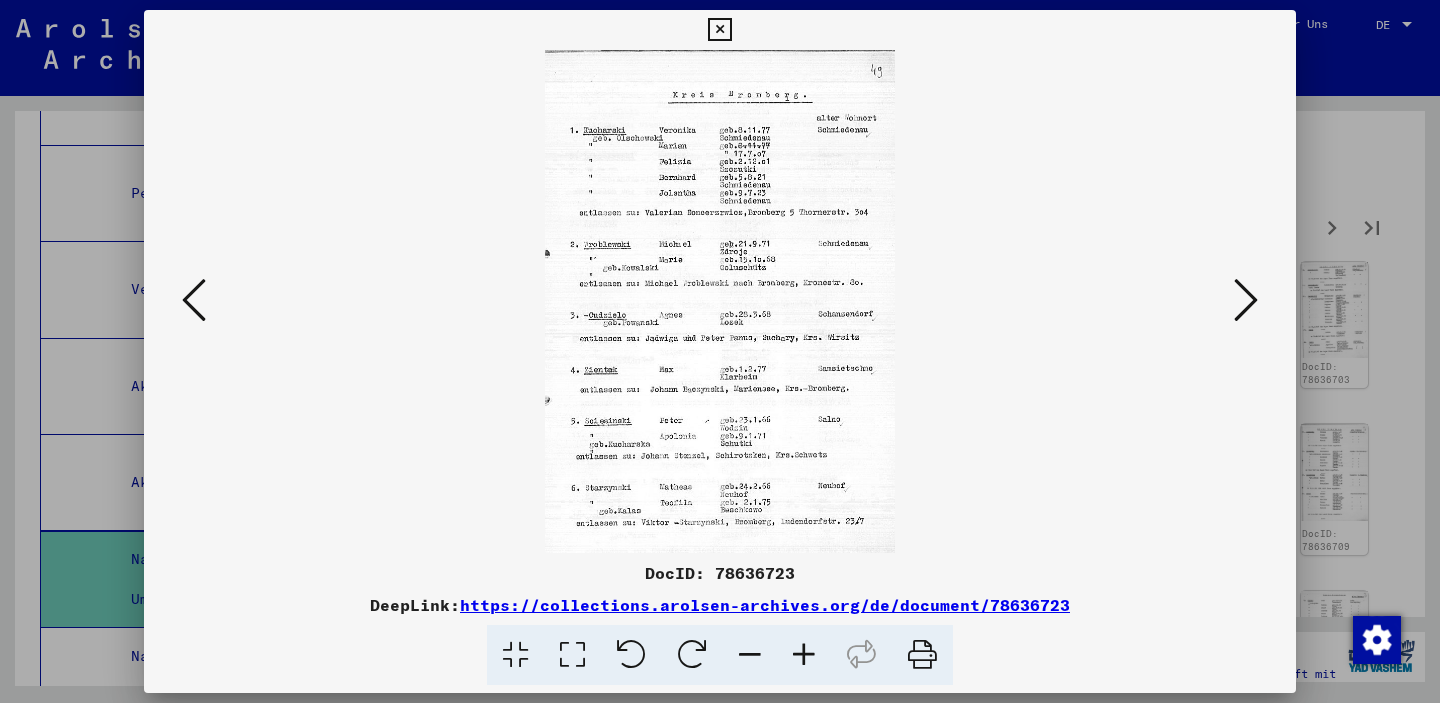 click at bounding box center [1246, 301] 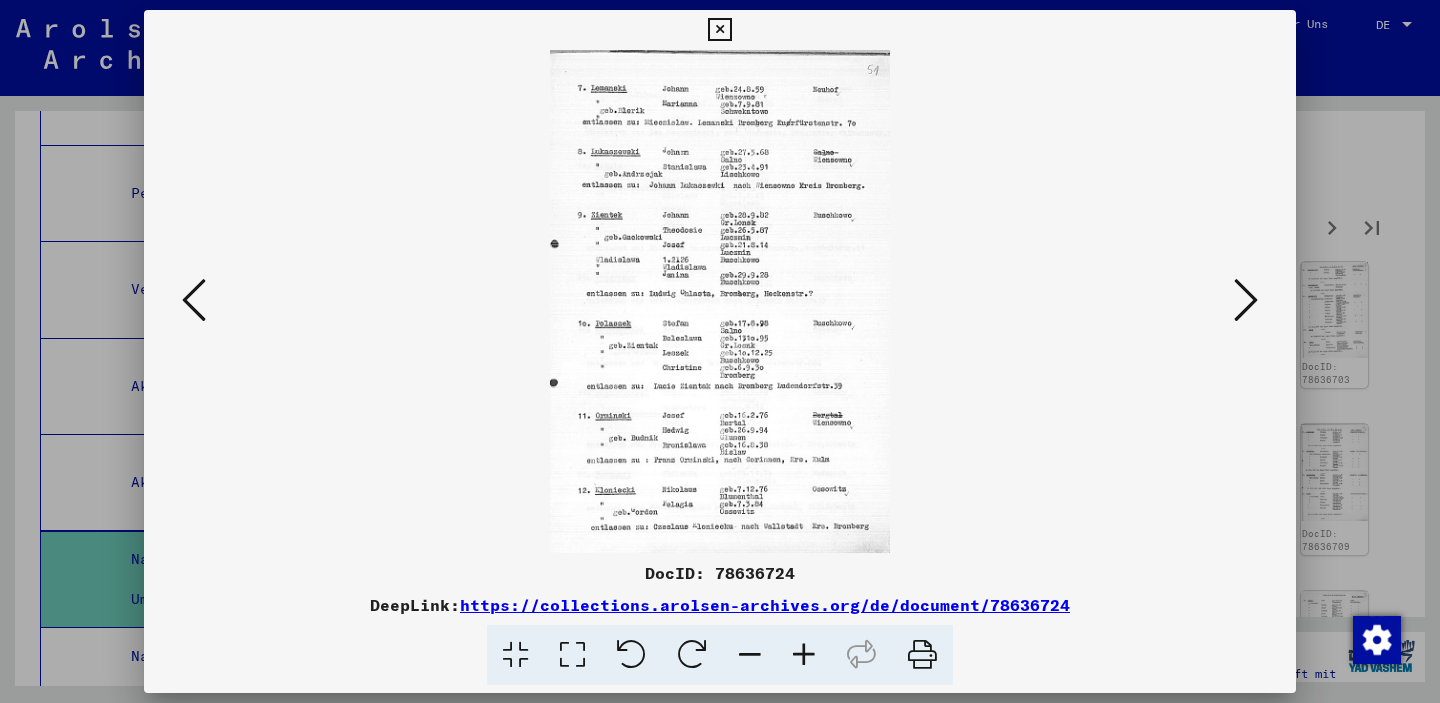 click at bounding box center [1246, 301] 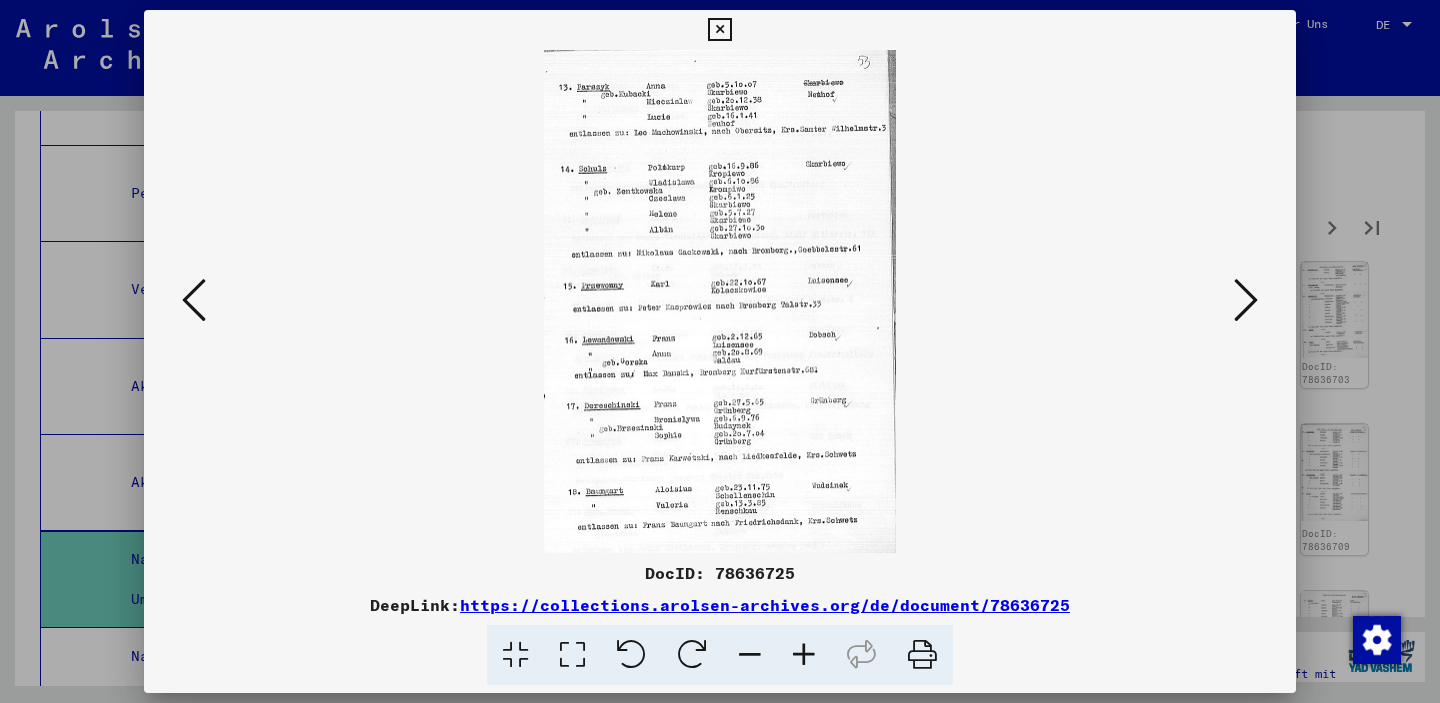 click at bounding box center (1246, 301) 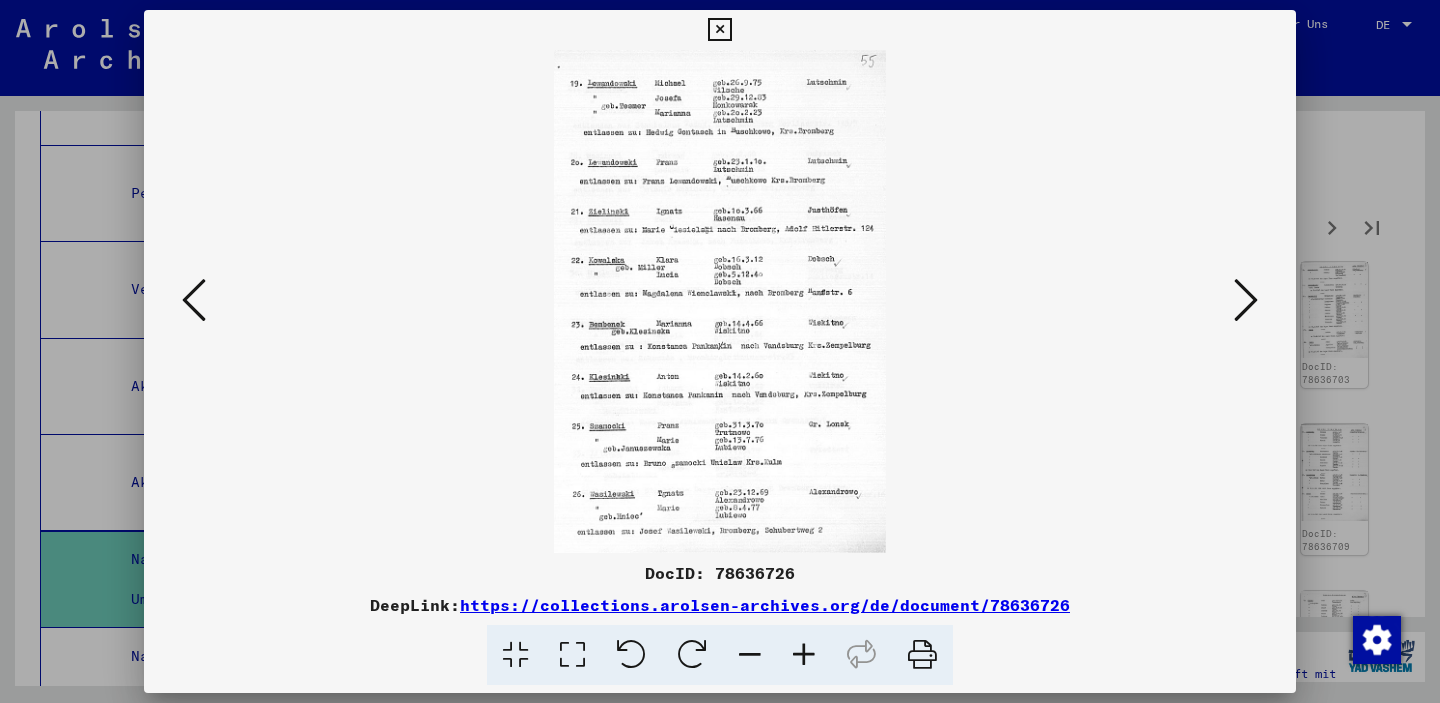 click at bounding box center [1246, 301] 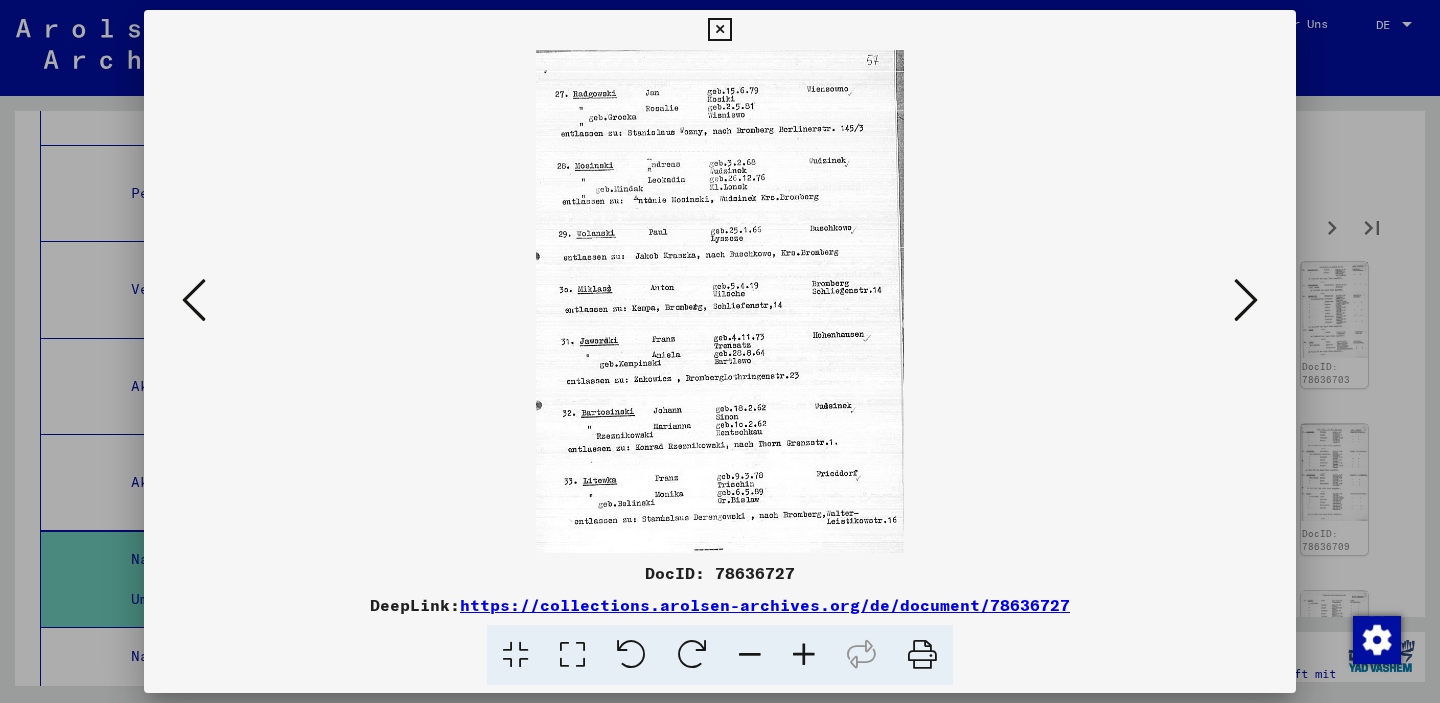 click at bounding box center [1246, 301] 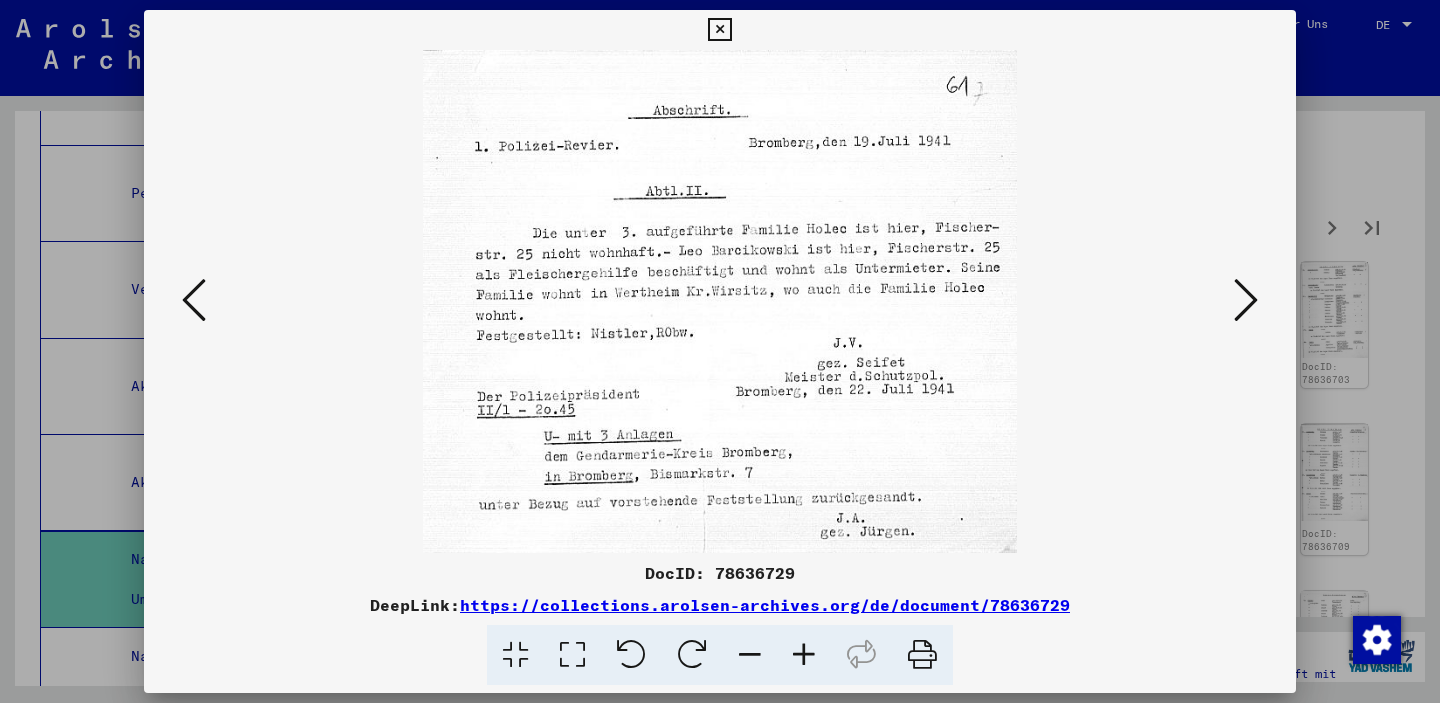 click at bounding box center [1246, 301] 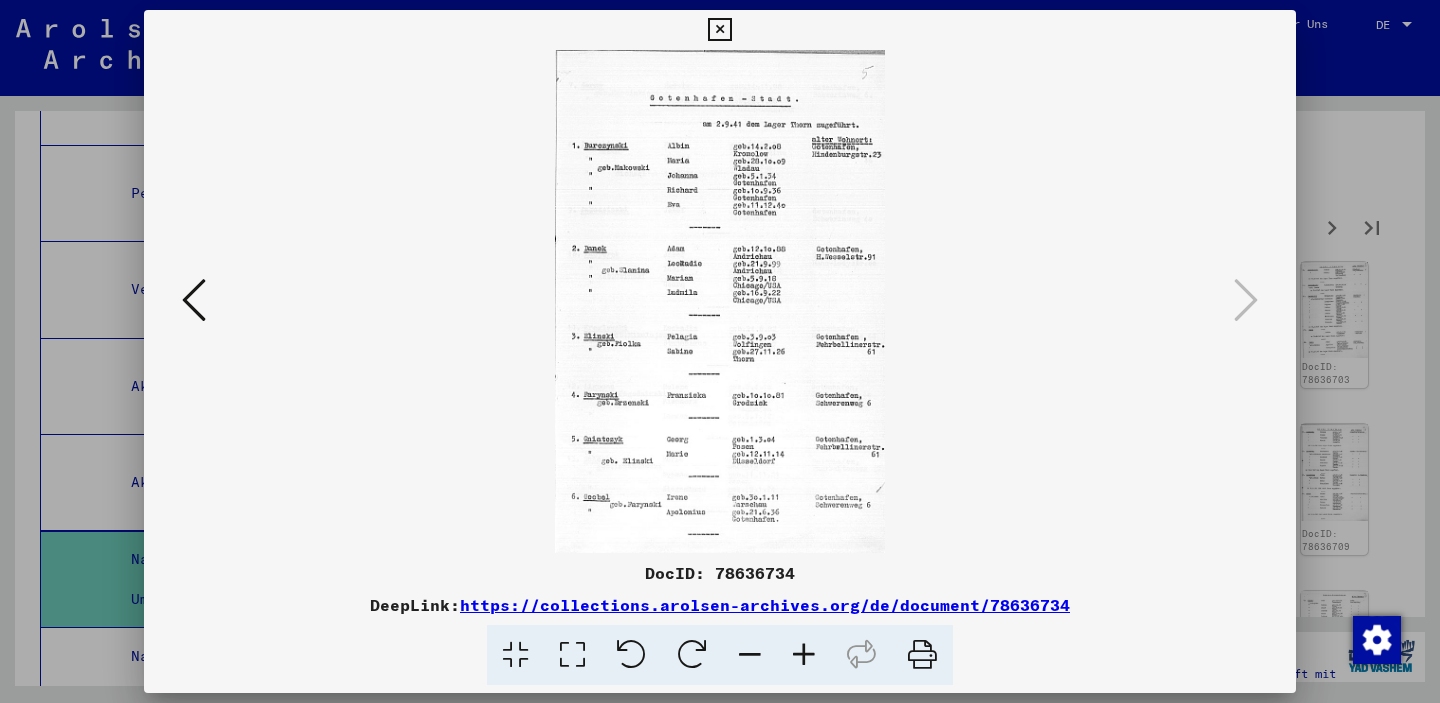 click at bounding box center [719, 30] 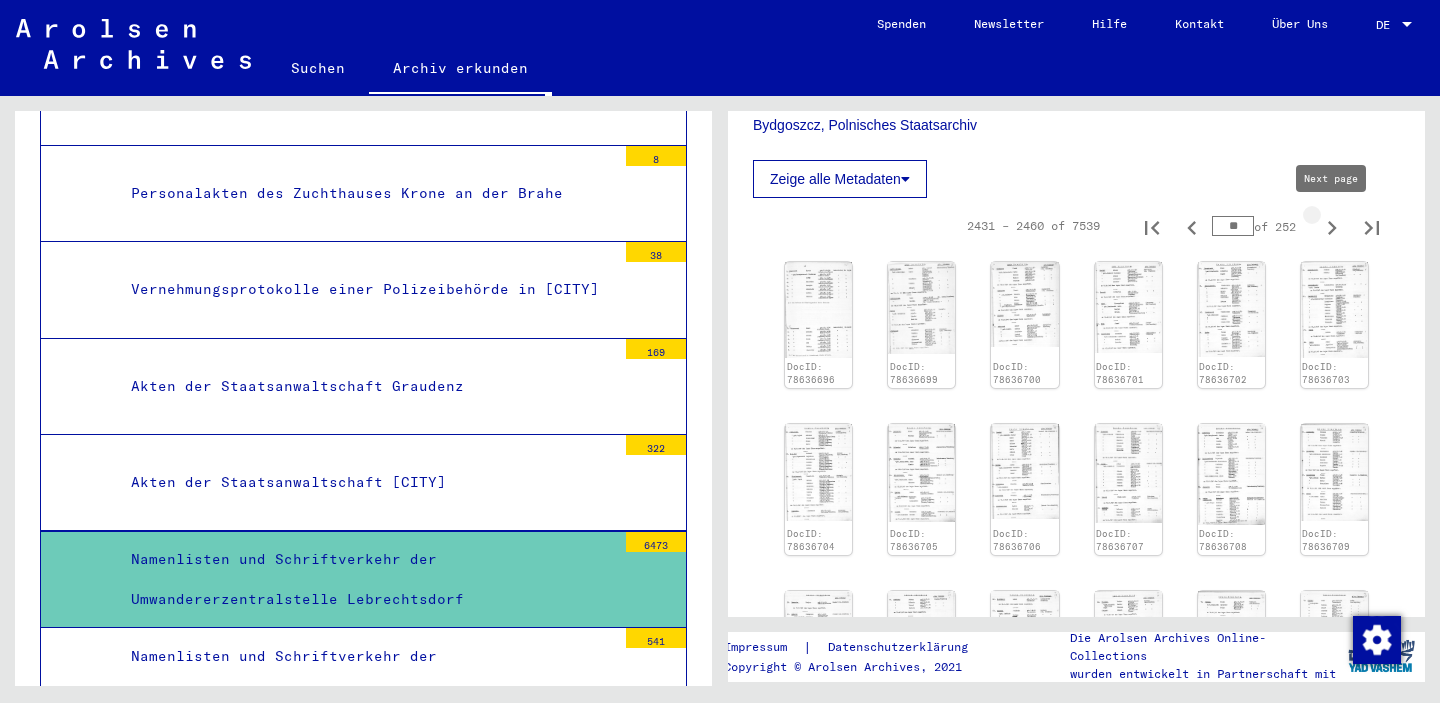 click 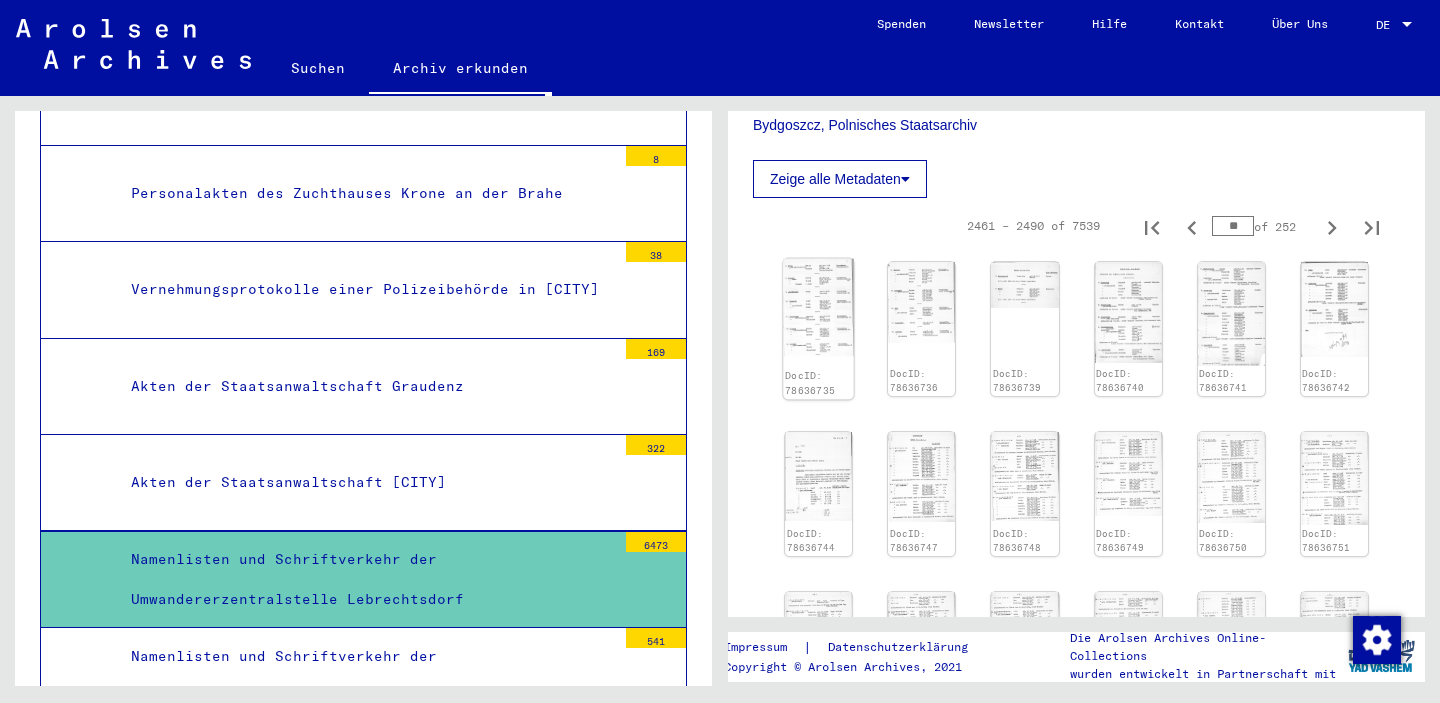 click 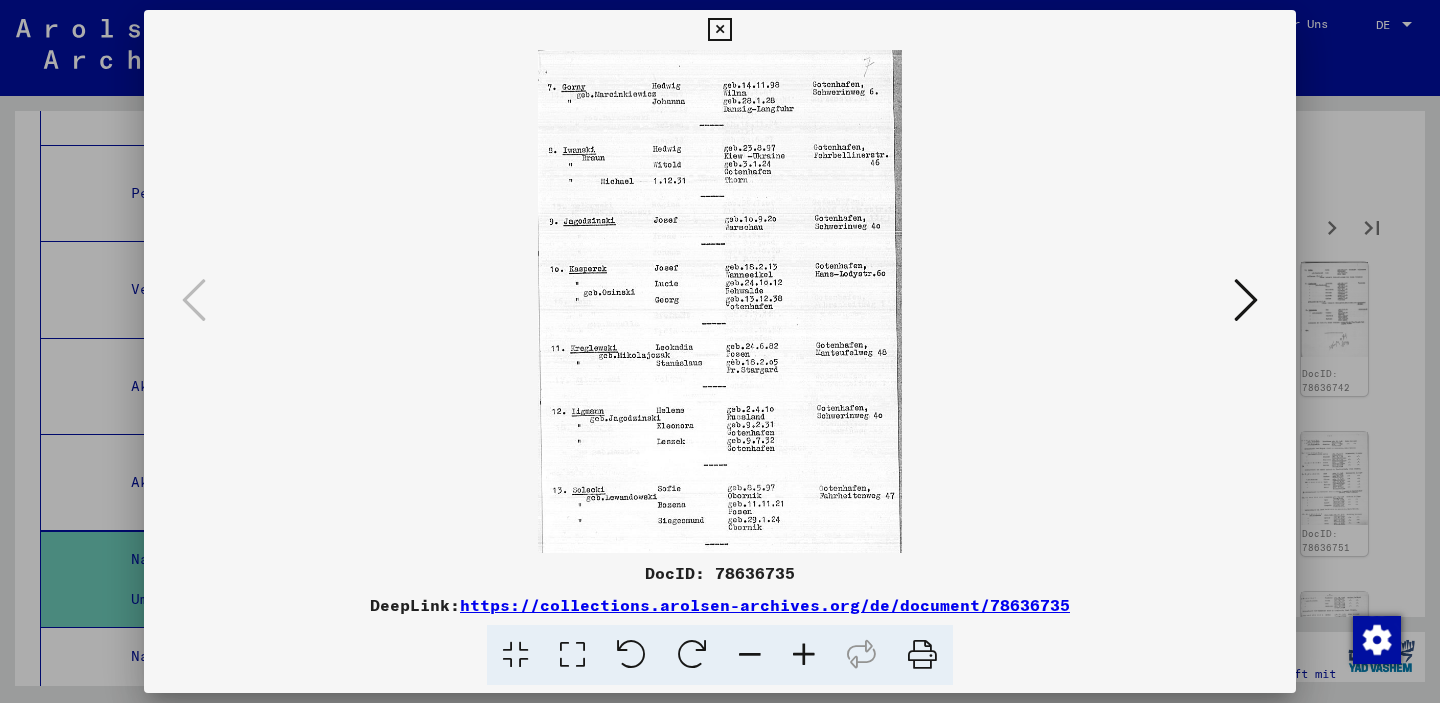 click at bounding box center [1246, 300] 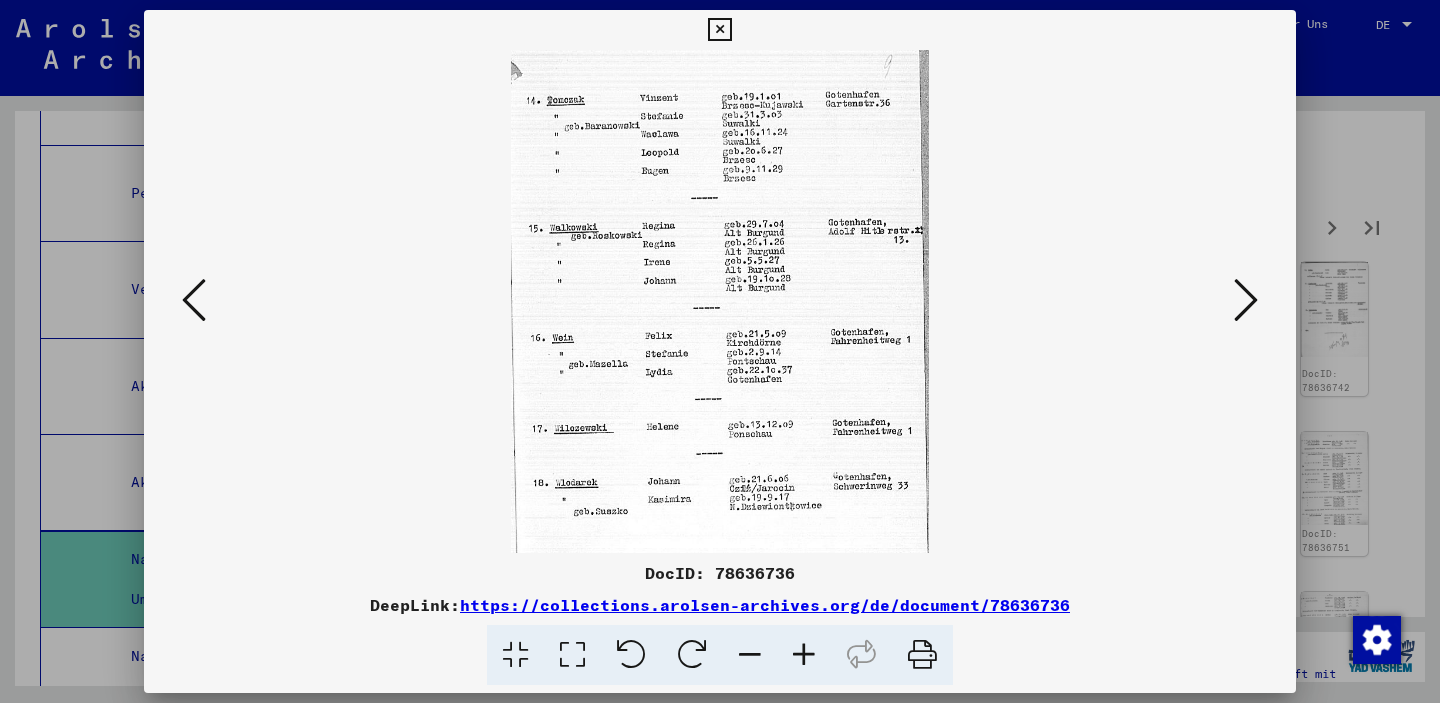 click at bounding box center [1246, 300] 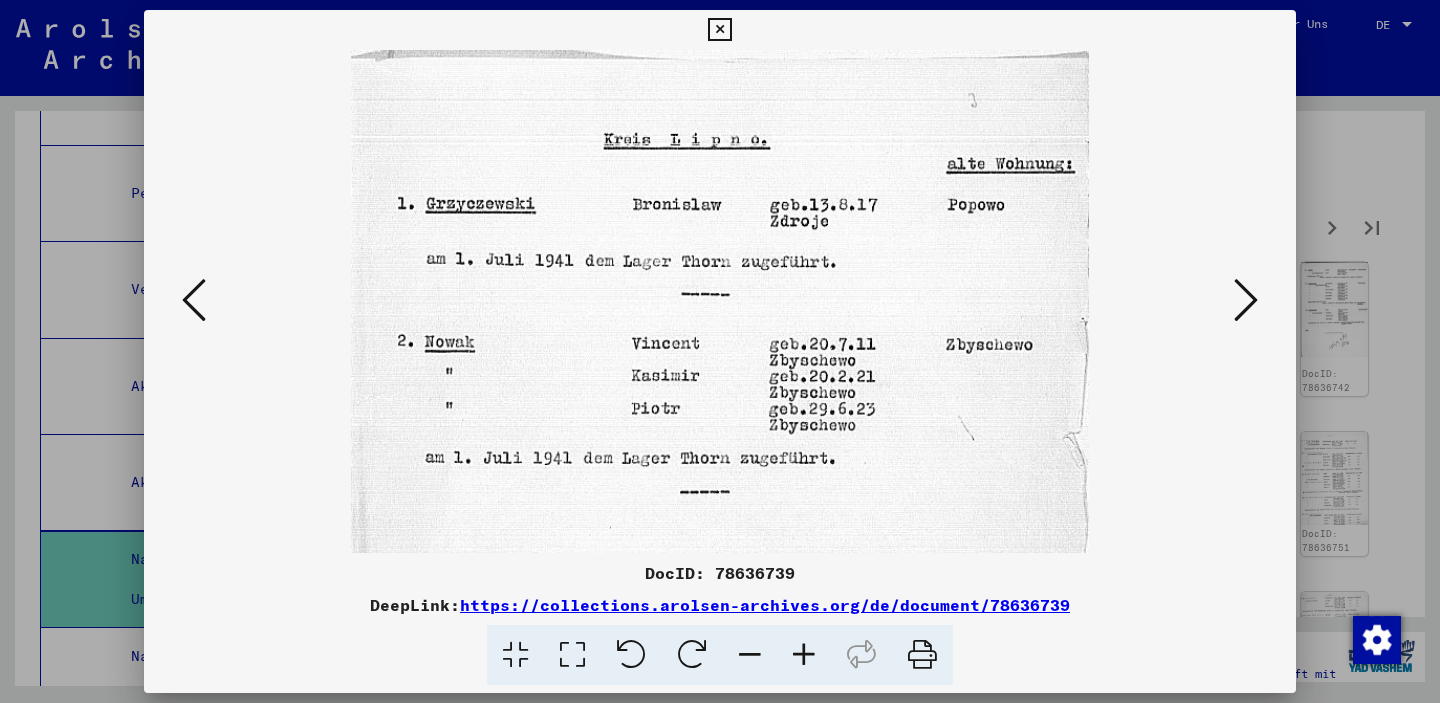 click at bounding box center (1246, 300) 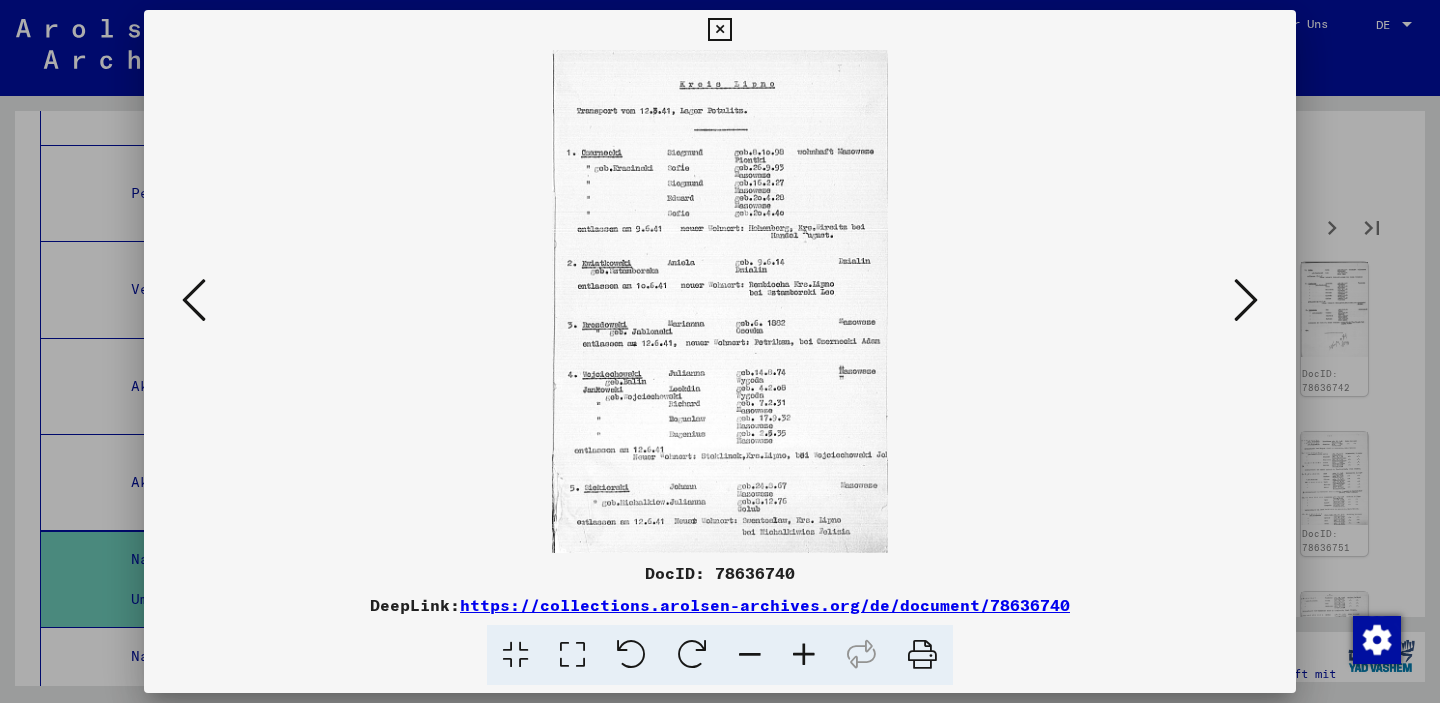 click at bounding box center [1246, 300] 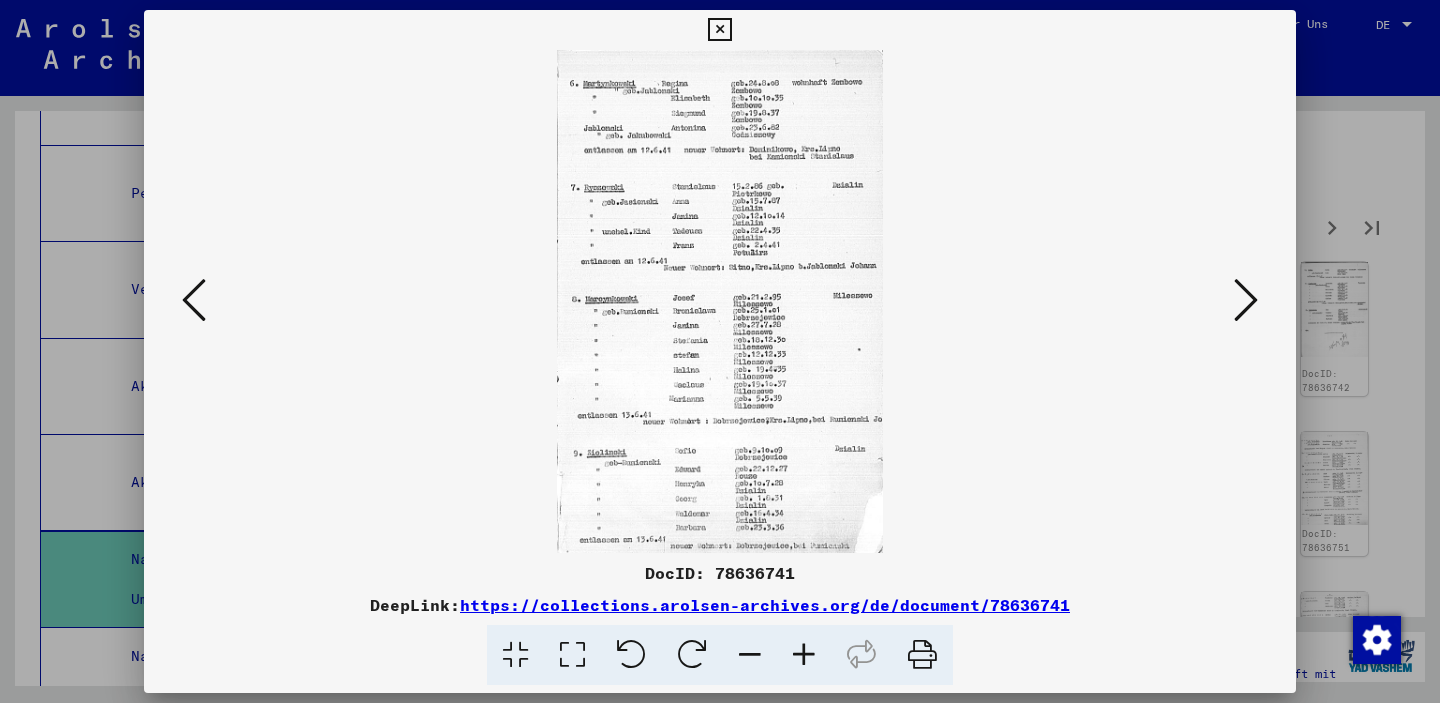 click at bounding box center (1246, 300) 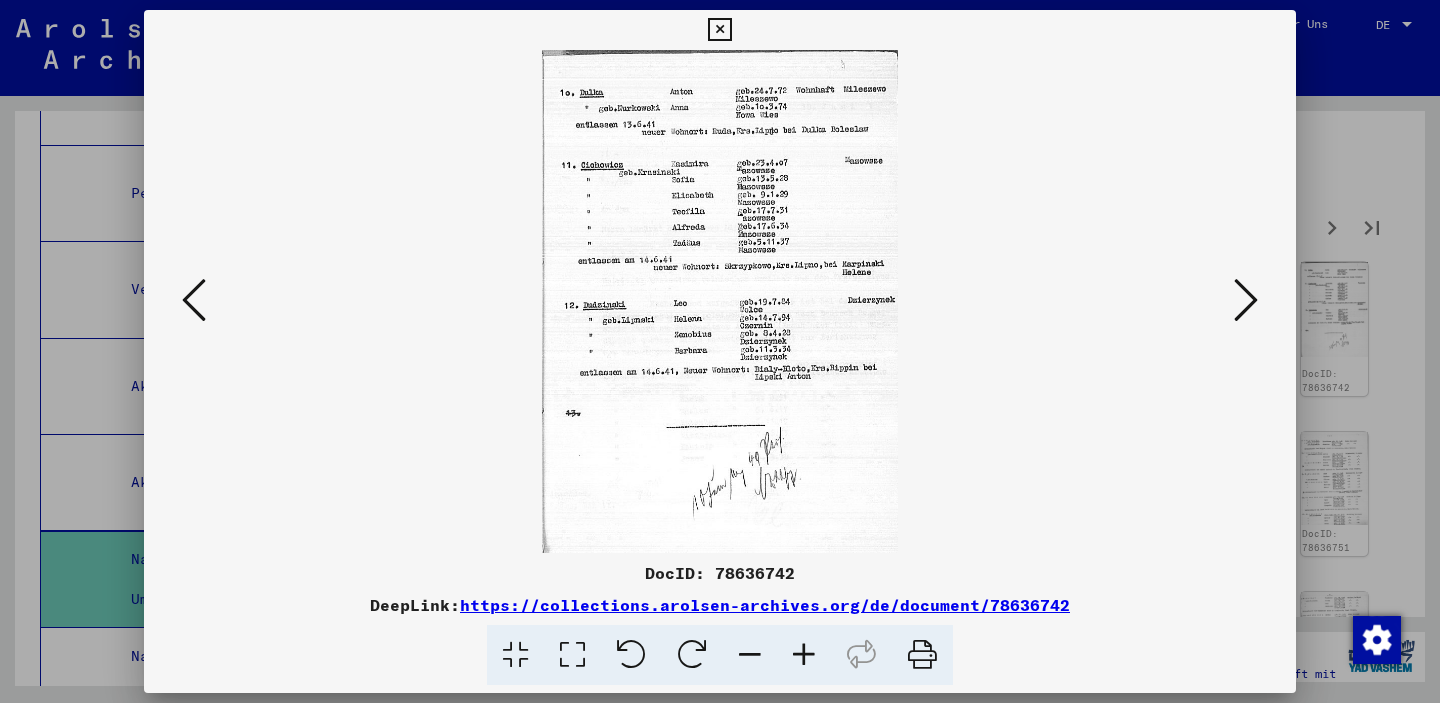 click at bounding box center (1246, 300) 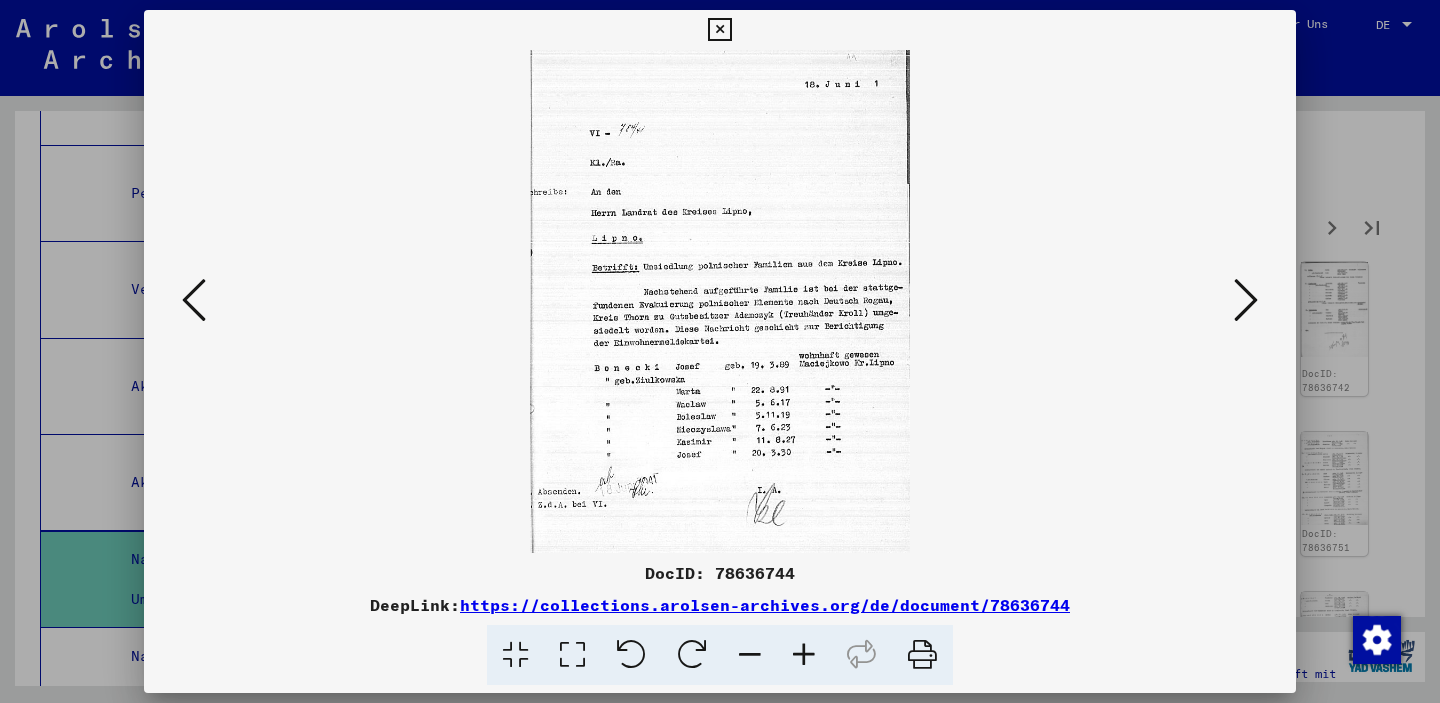 click at bounding box center [1246, 300] 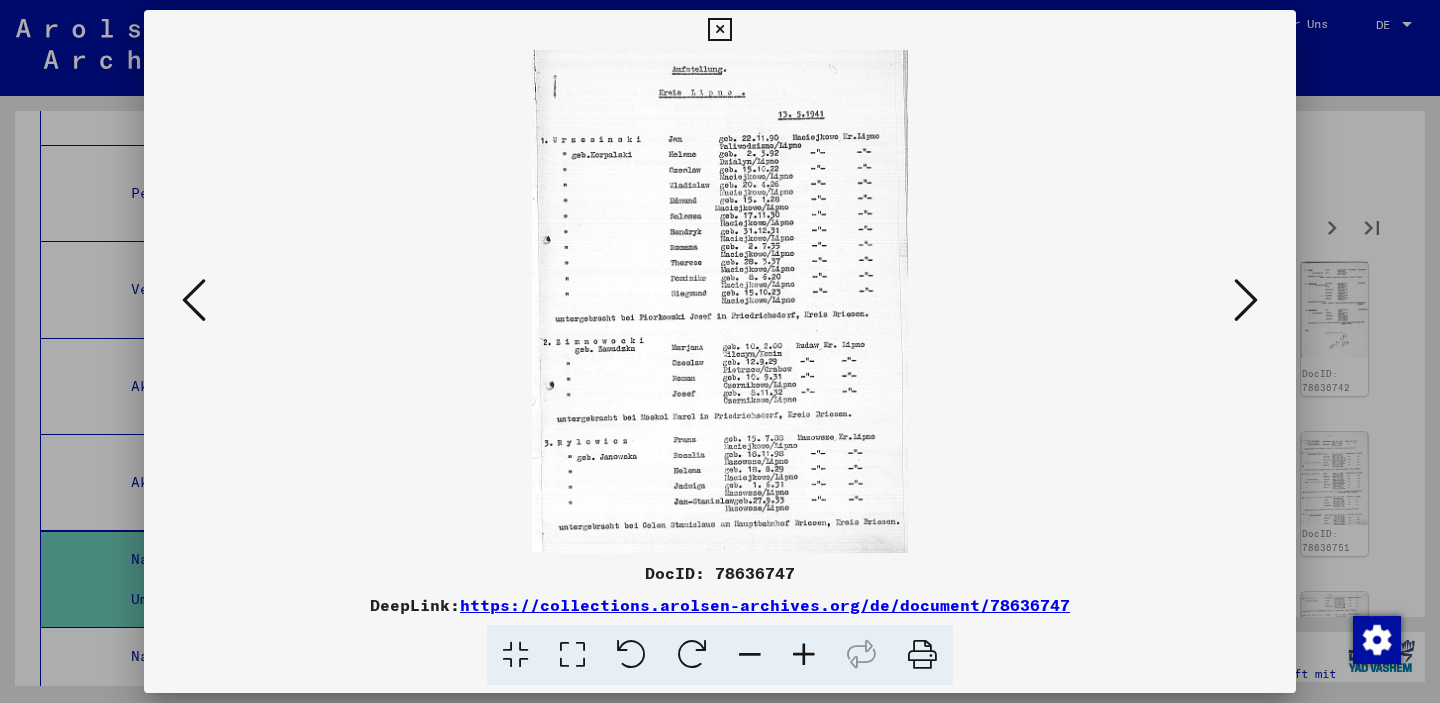 click at bounding box center (1246, 300) 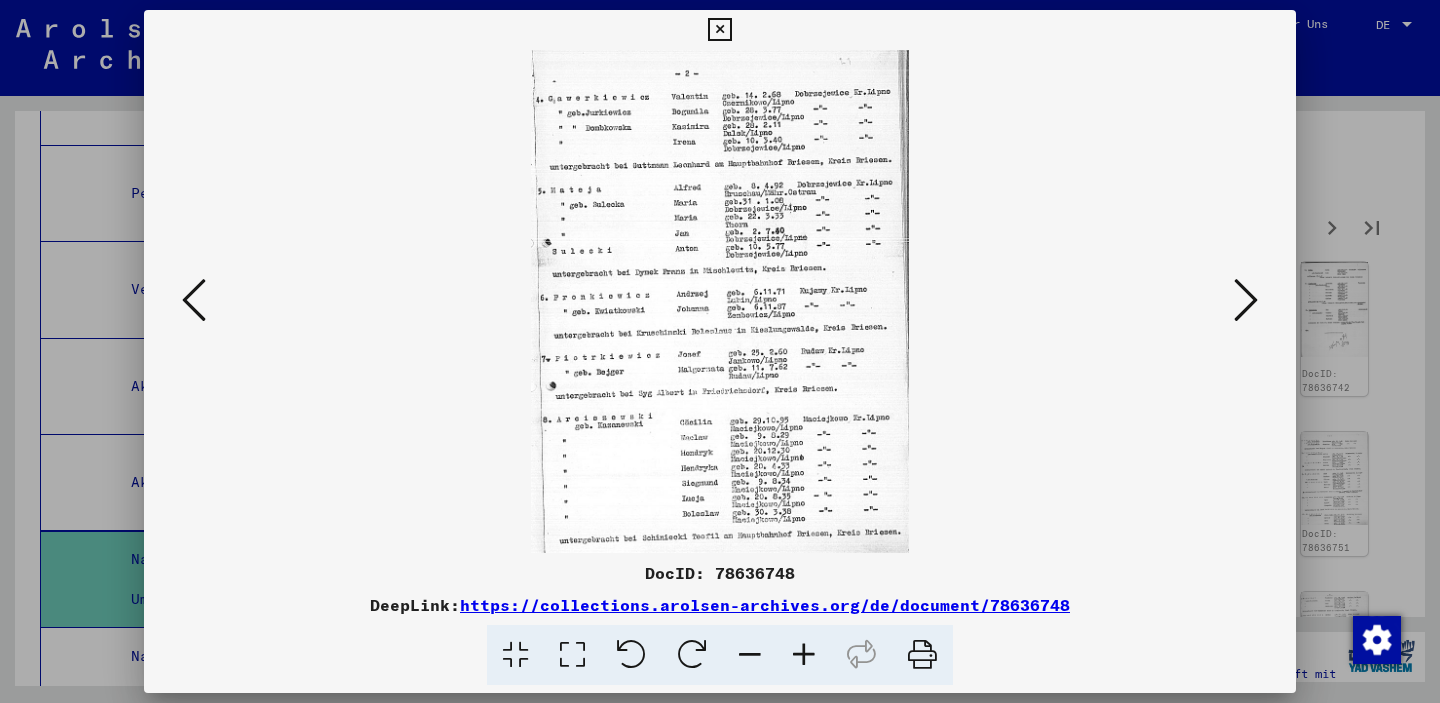 click at bounding box center (1246, 300) 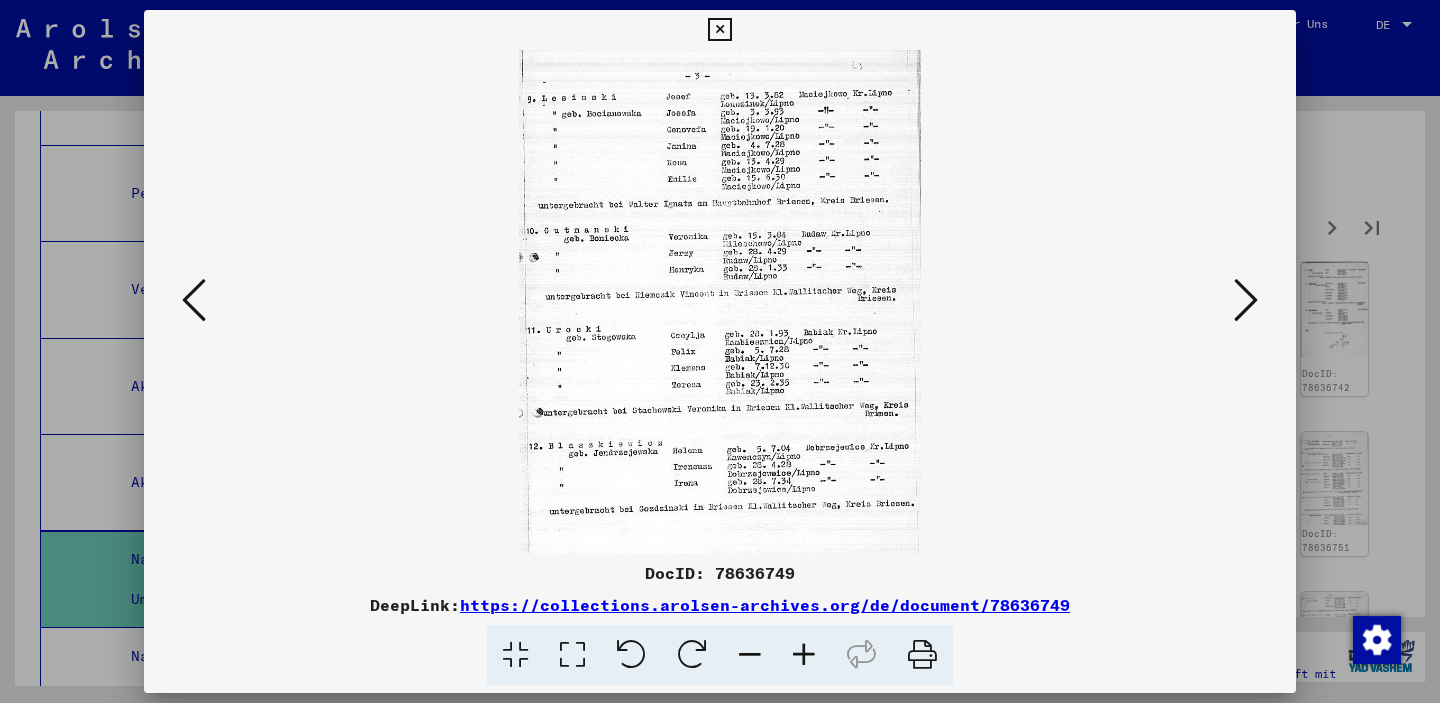 click at bounding box center (1246, 300) 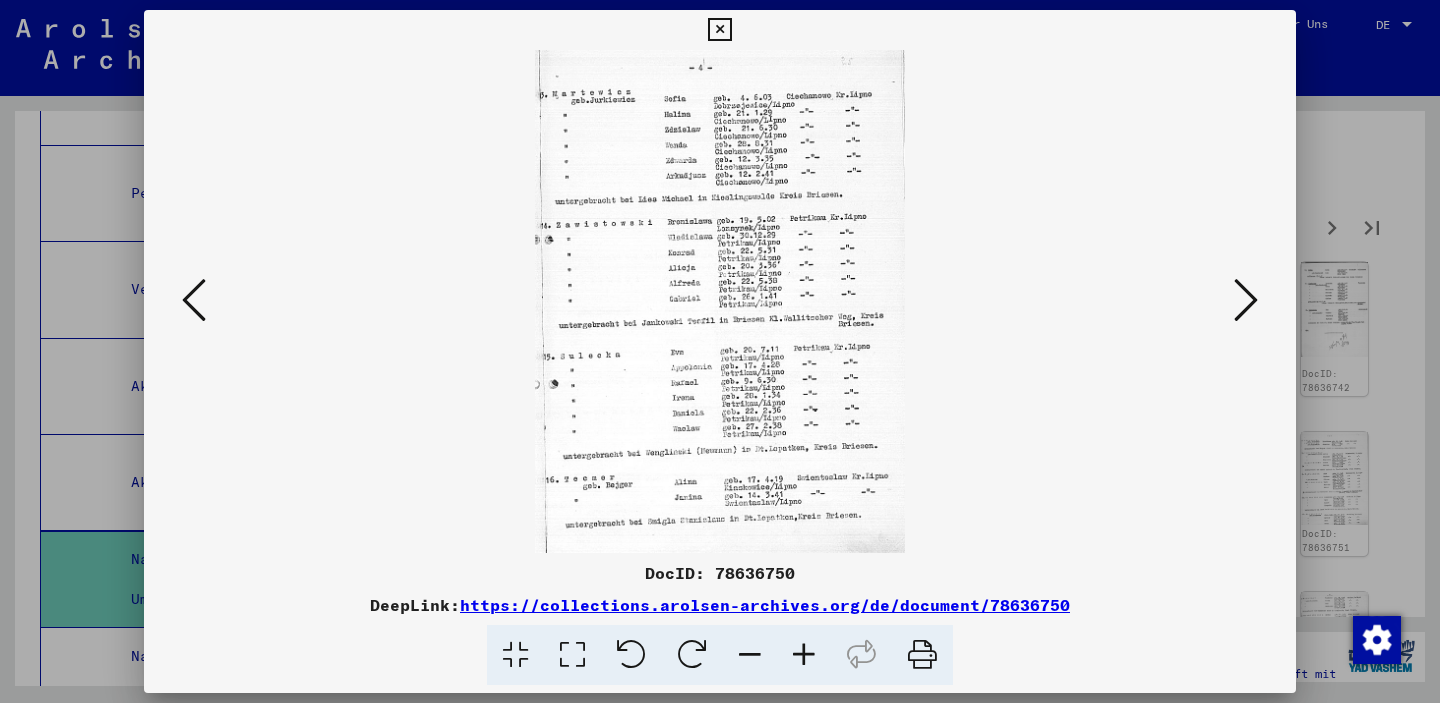 click at bounding box center [1246, 300] 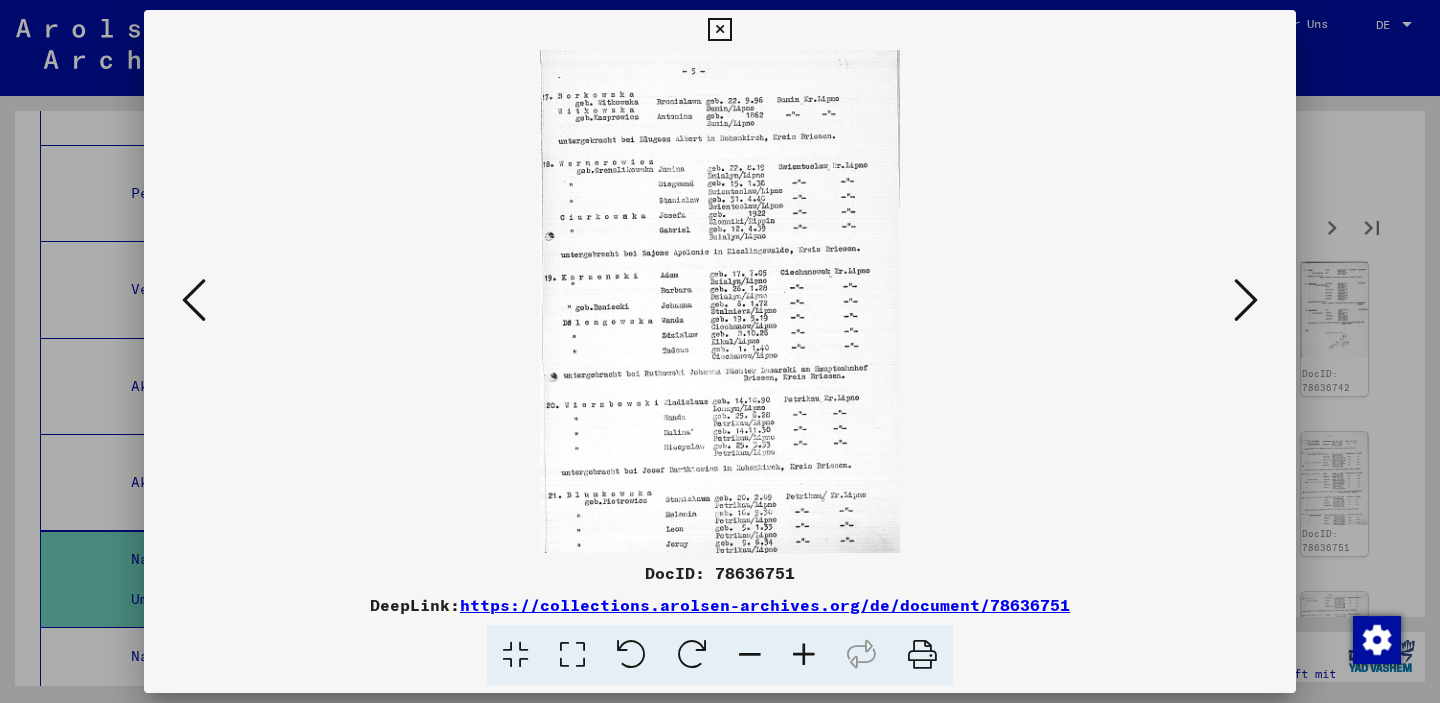 click at bounding box center [1246, 300] 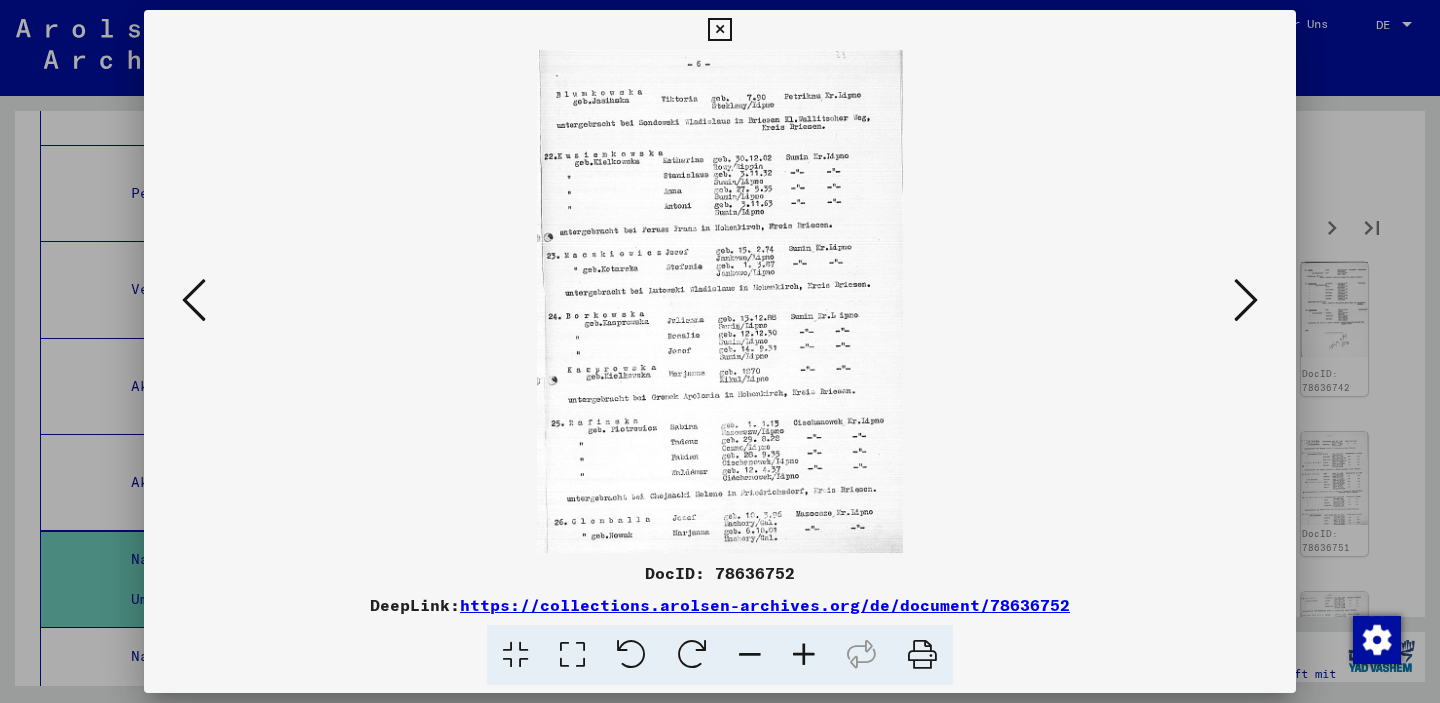 click at bounding box center (1246, 300) 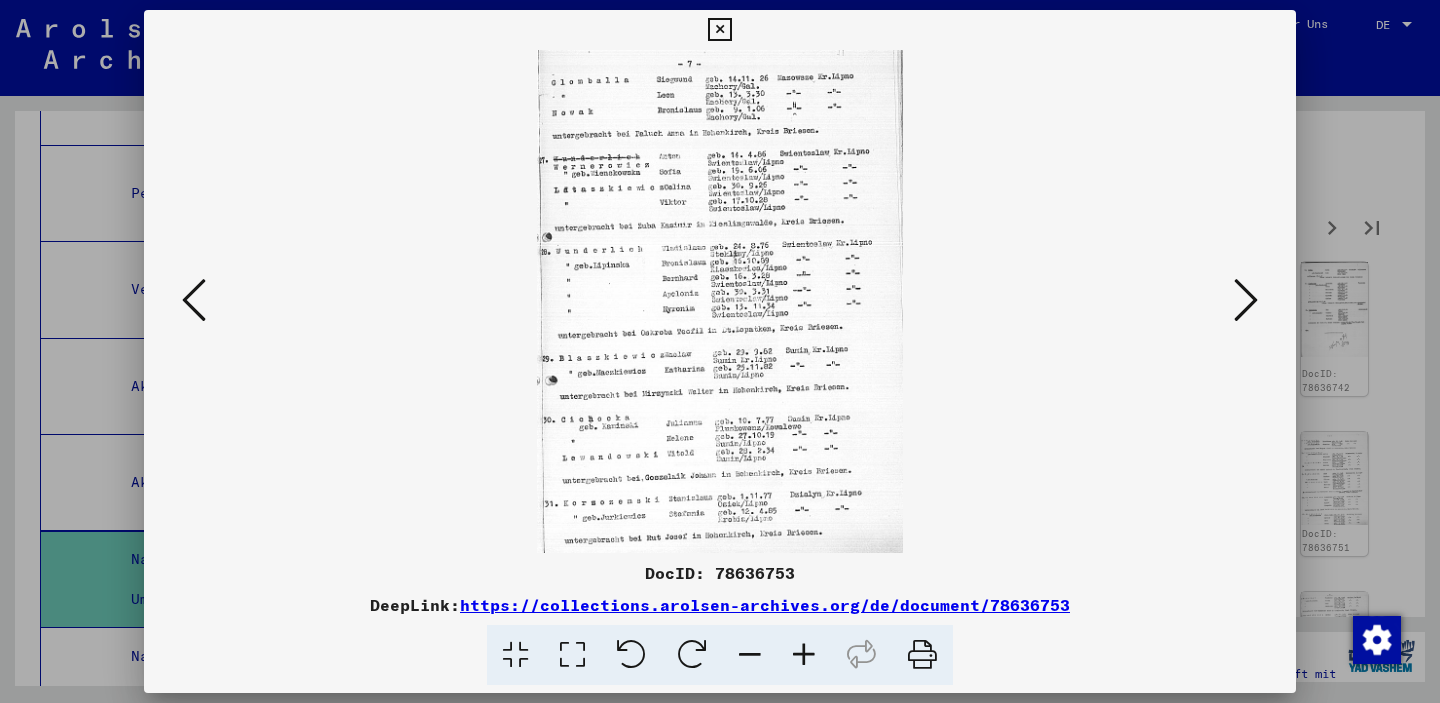 click at bounding box center [1246, 300] 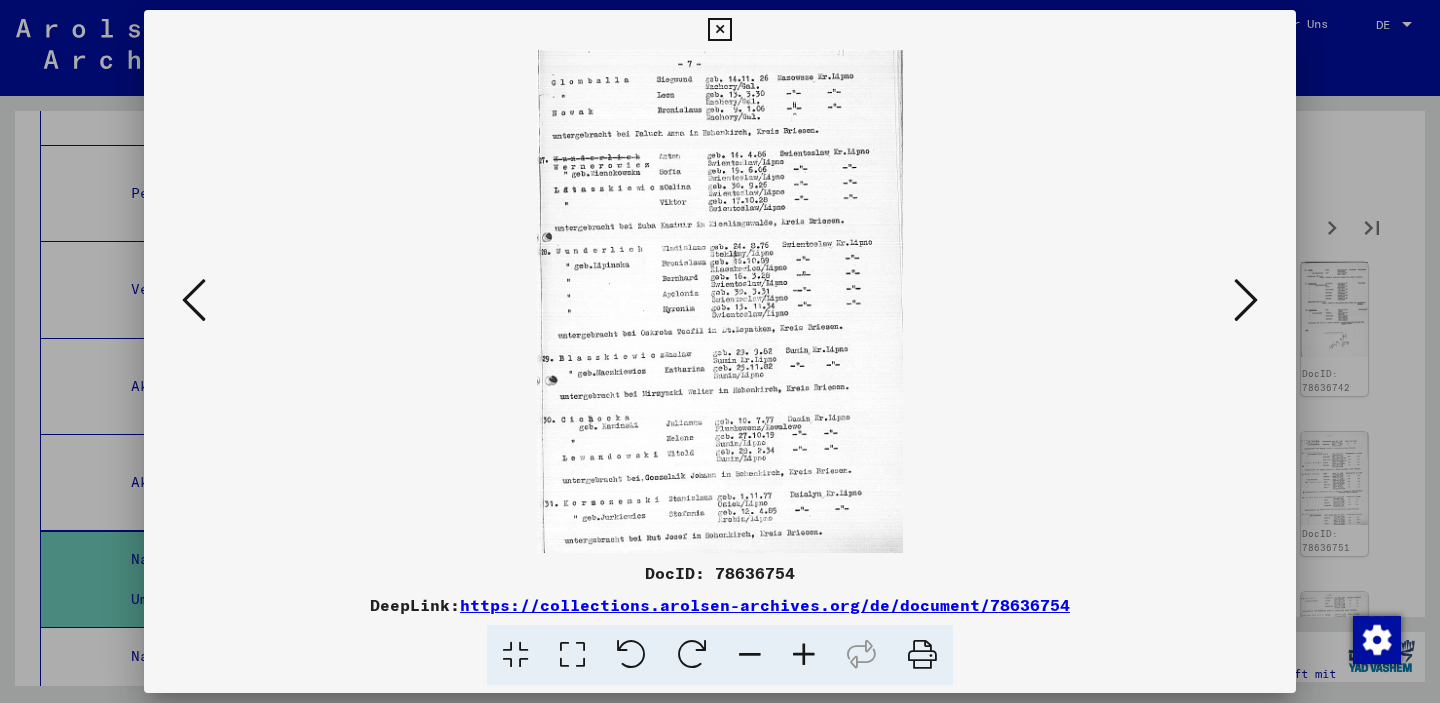 click at bounding box center [1246, 300] 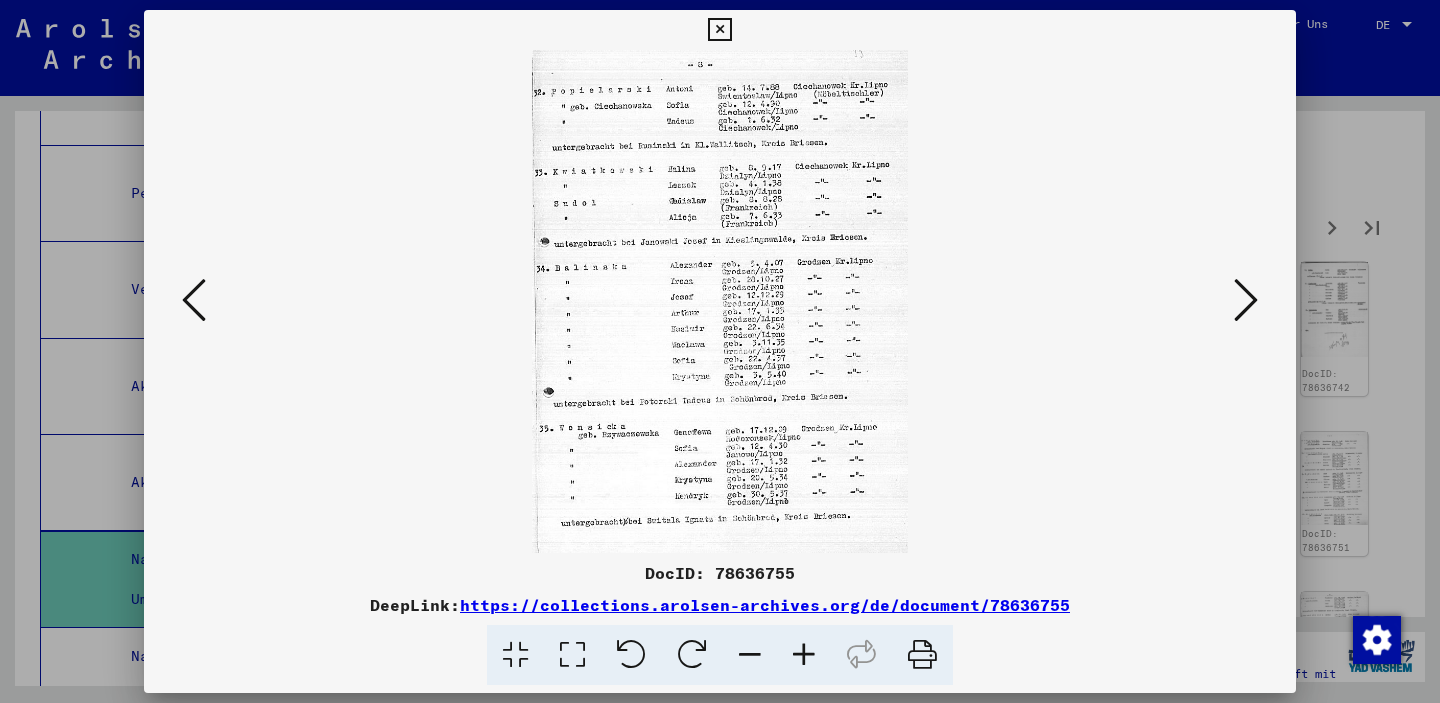 click at bounding box center (1246, 300) 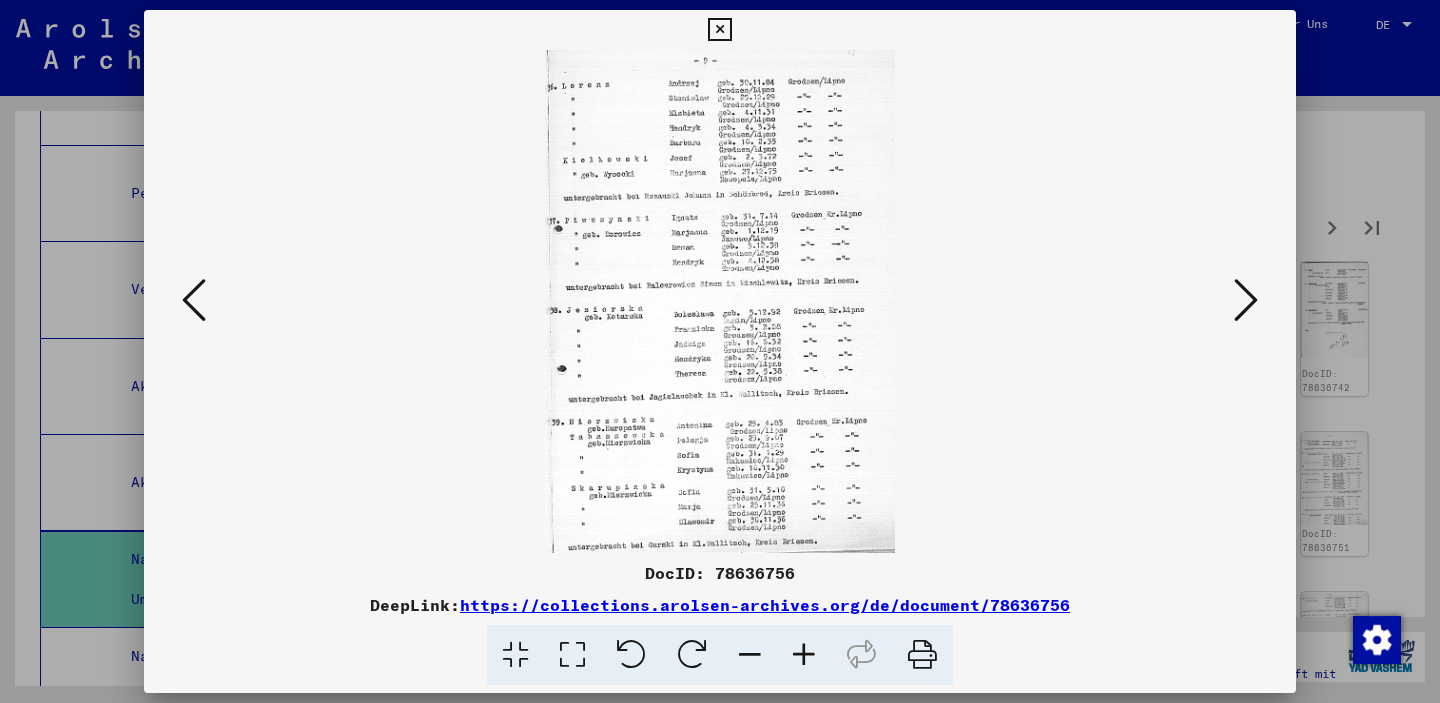 click at bounding box center (1246, 300) 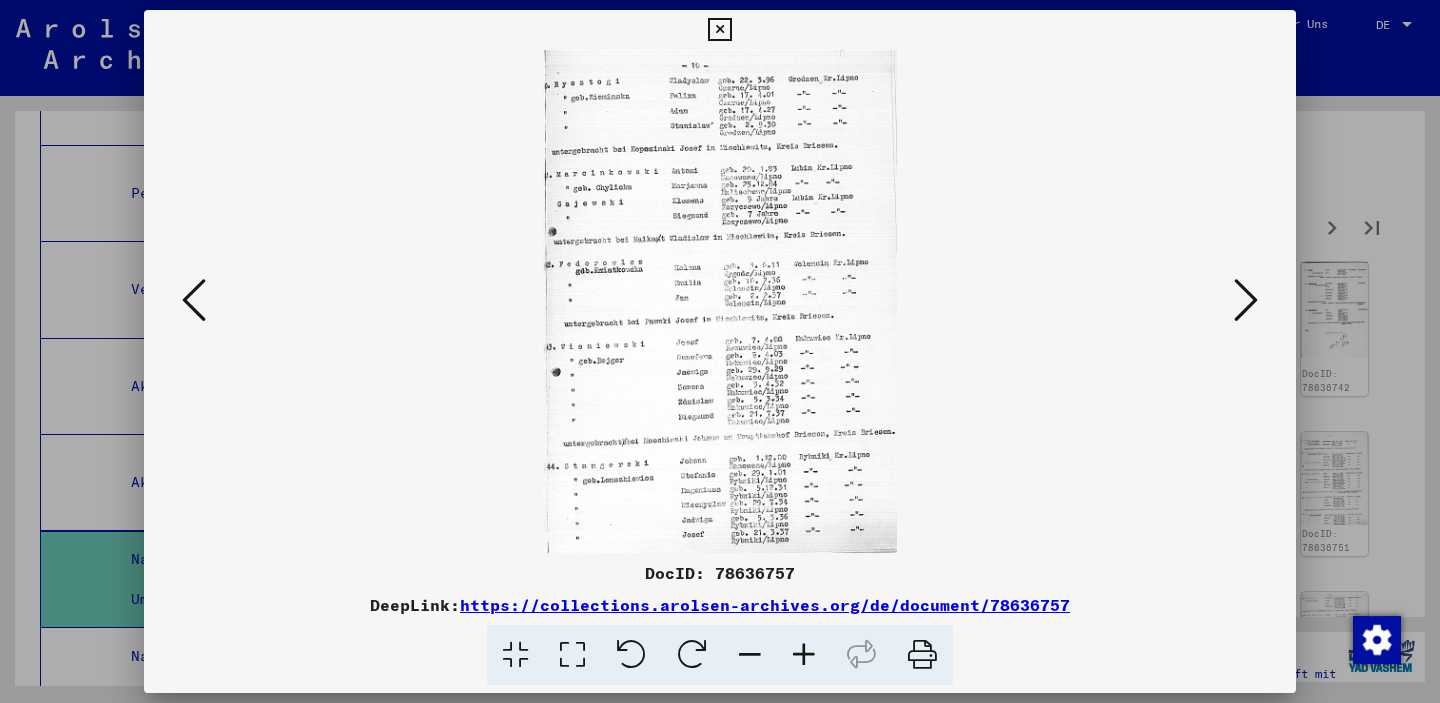click at bounding box center [1246, 300] 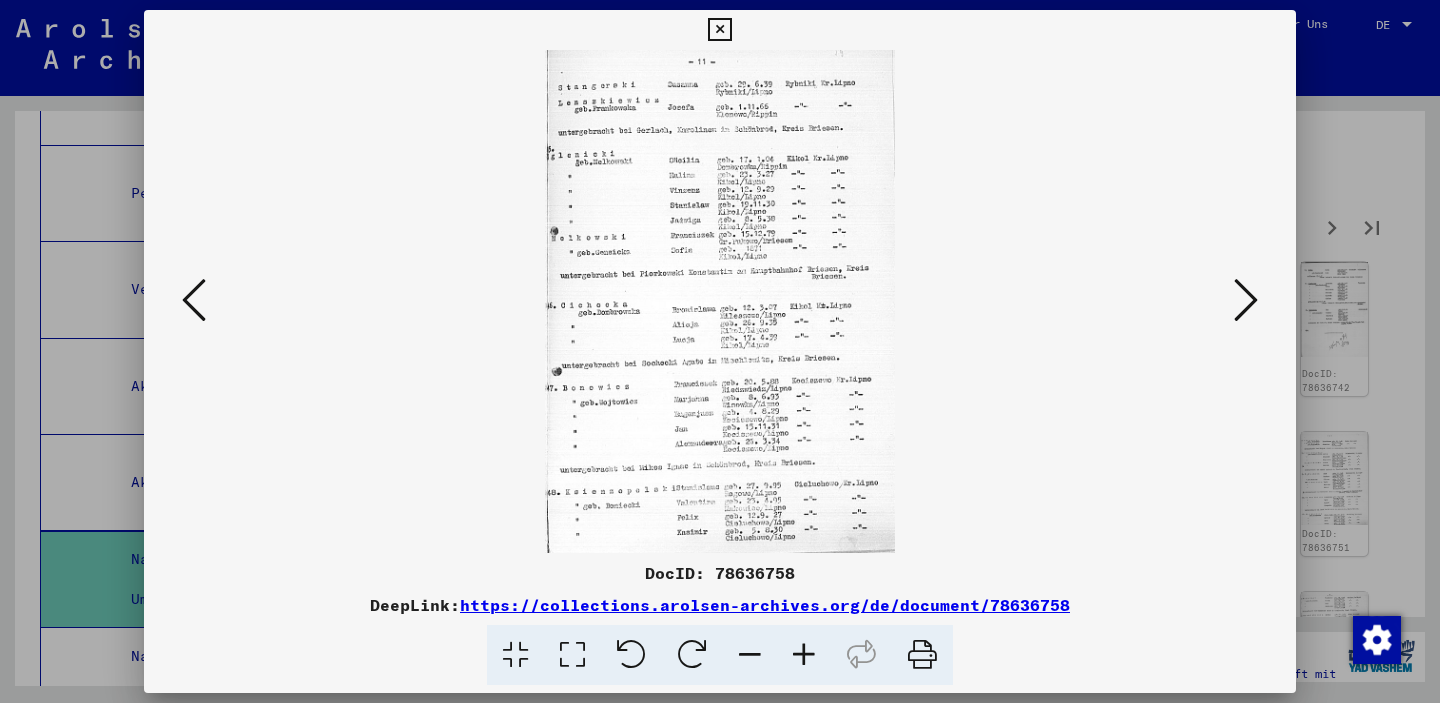 click at bounding box center (1246, 300) 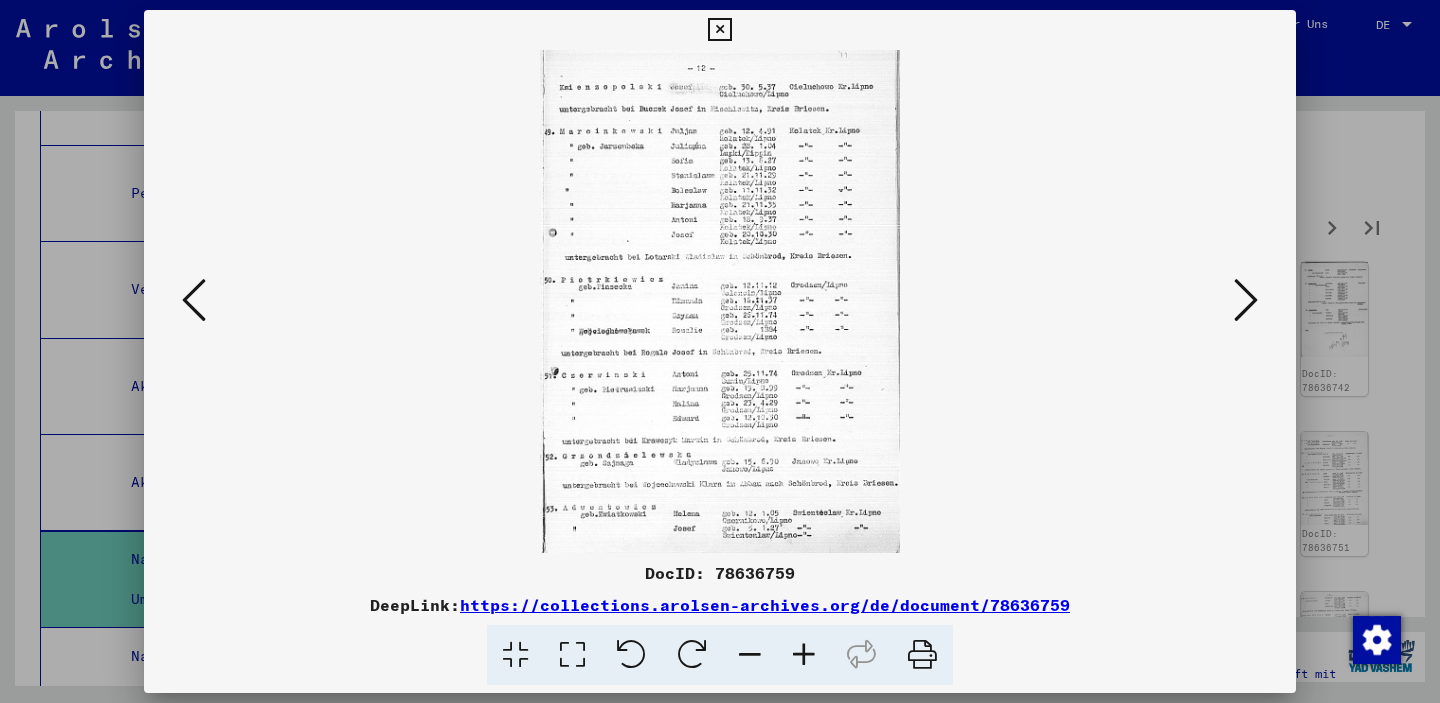 click at bounding box center [1246, 300] 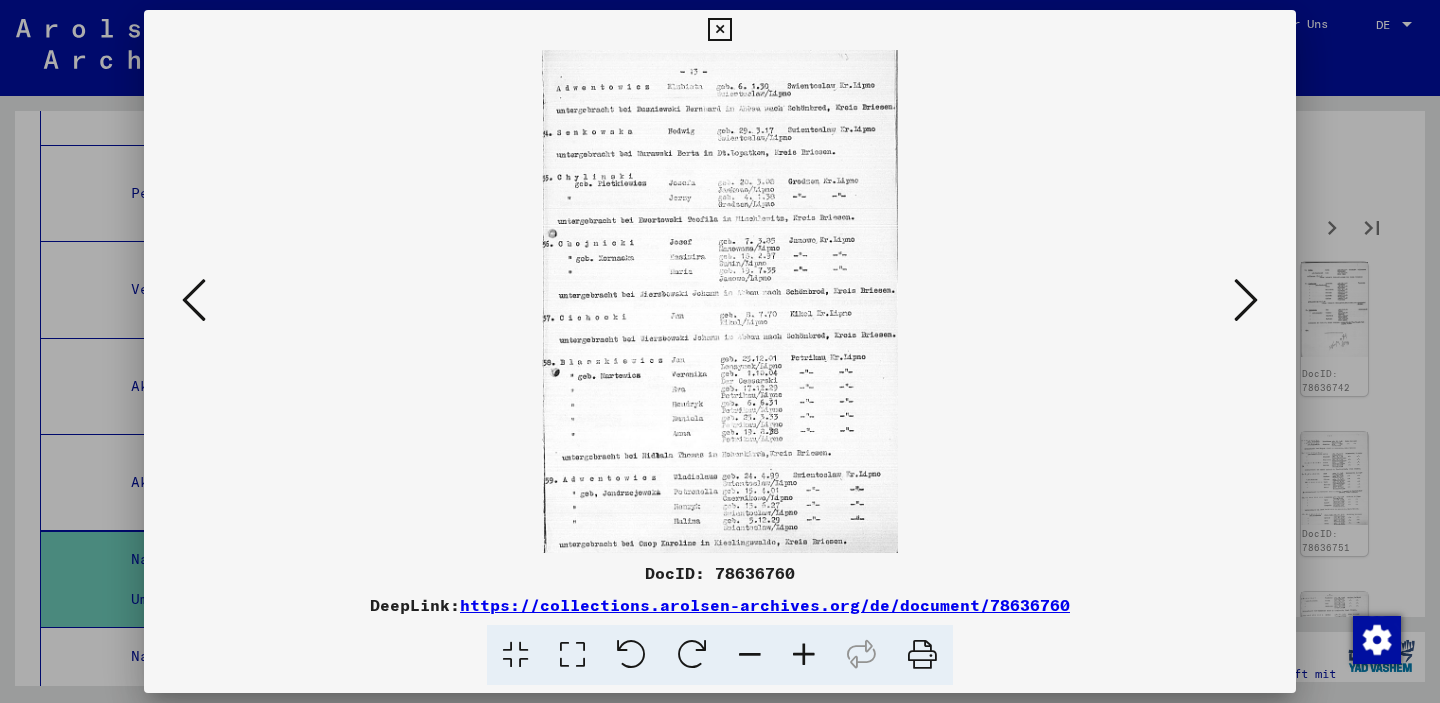 click at bounding box center [1246, 300] 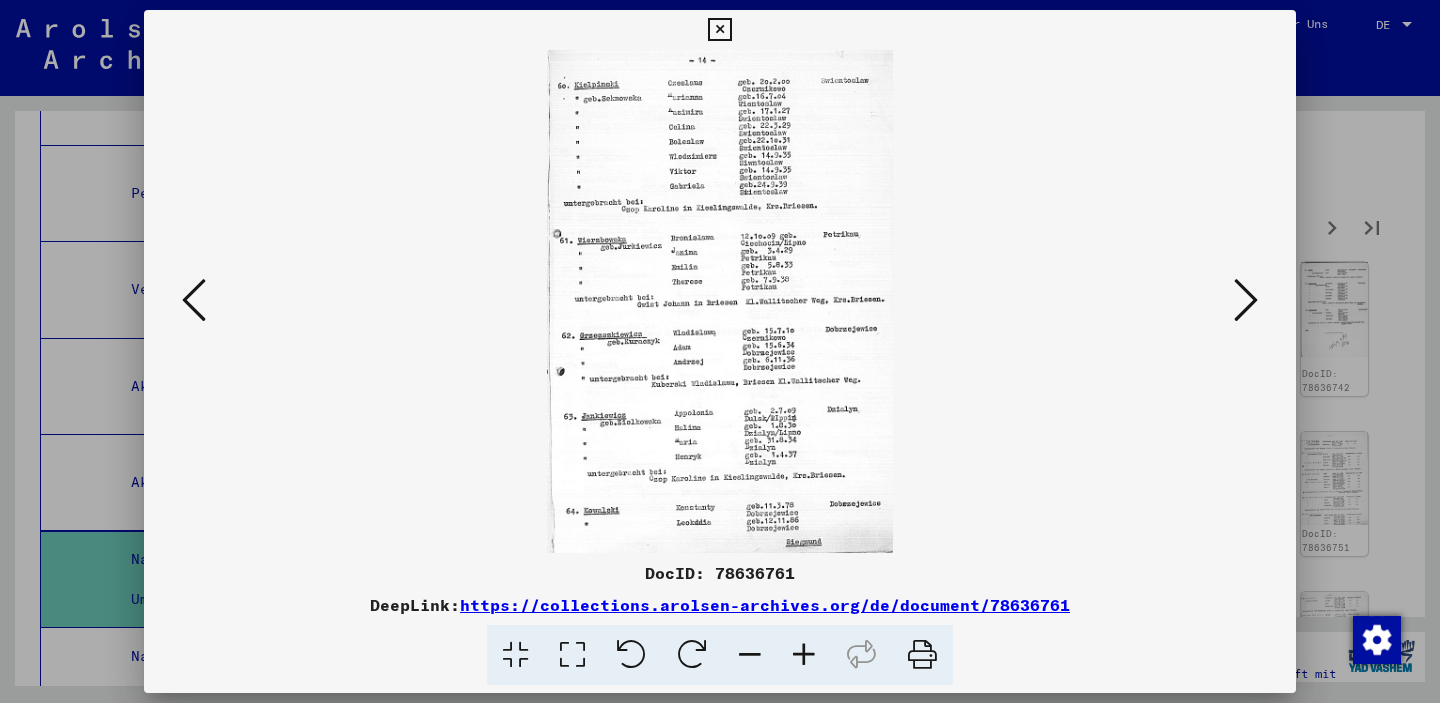 click at bounding box center [1246, 300] 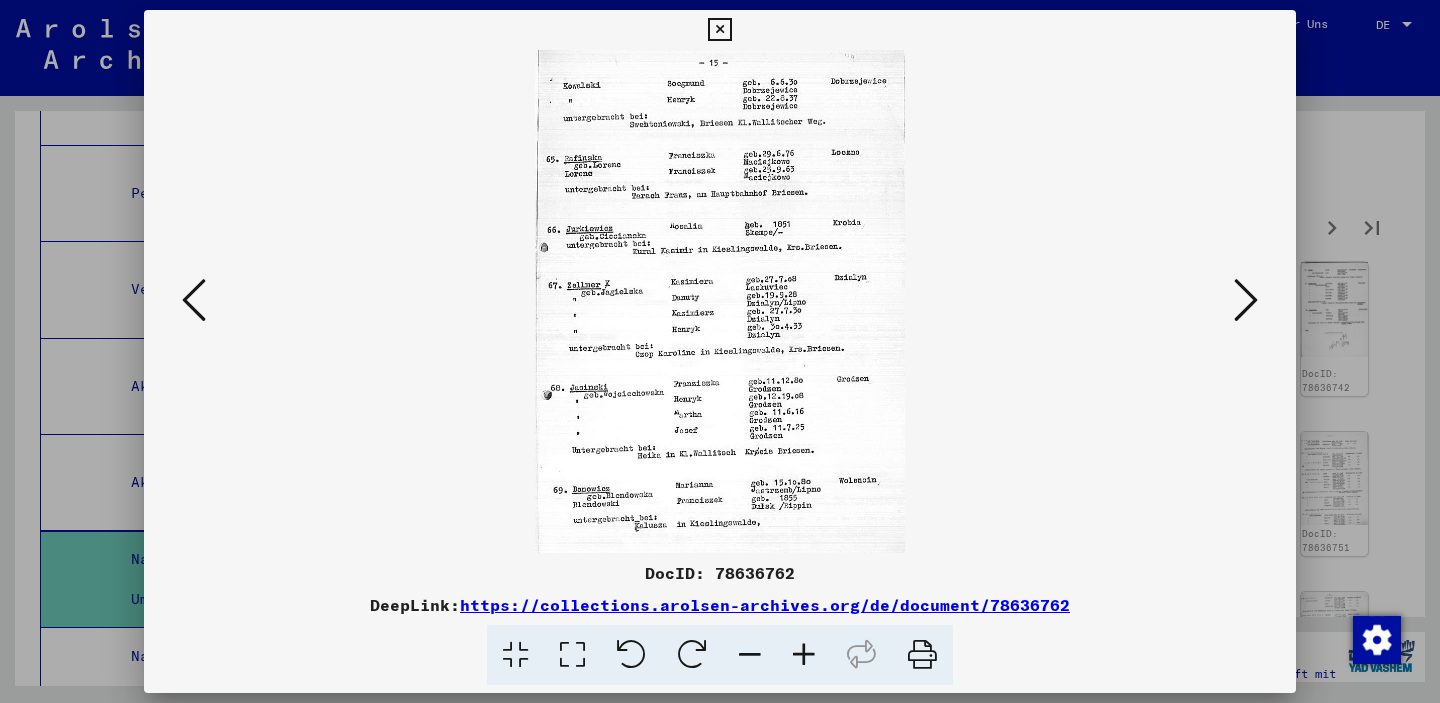 click at bounding box center (1246, 300) 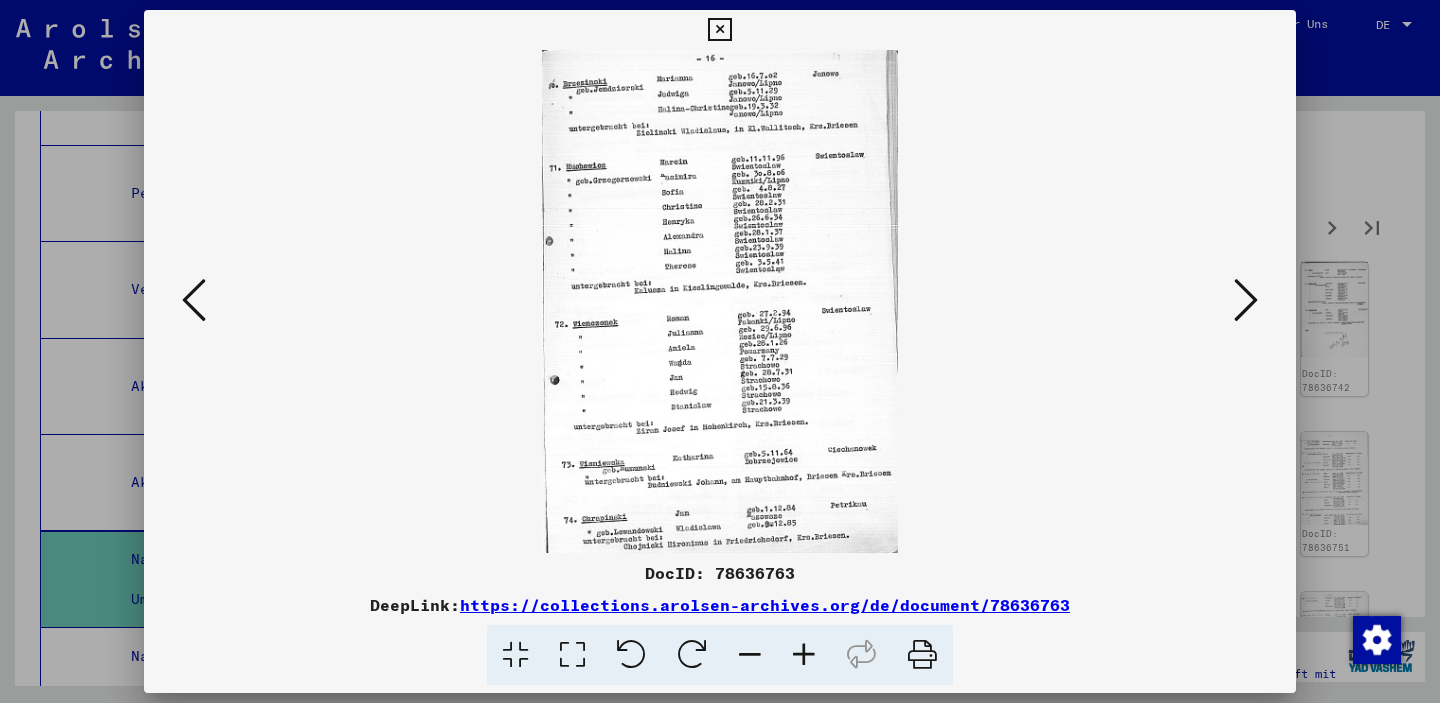 click at bounding box center [1246, 300] 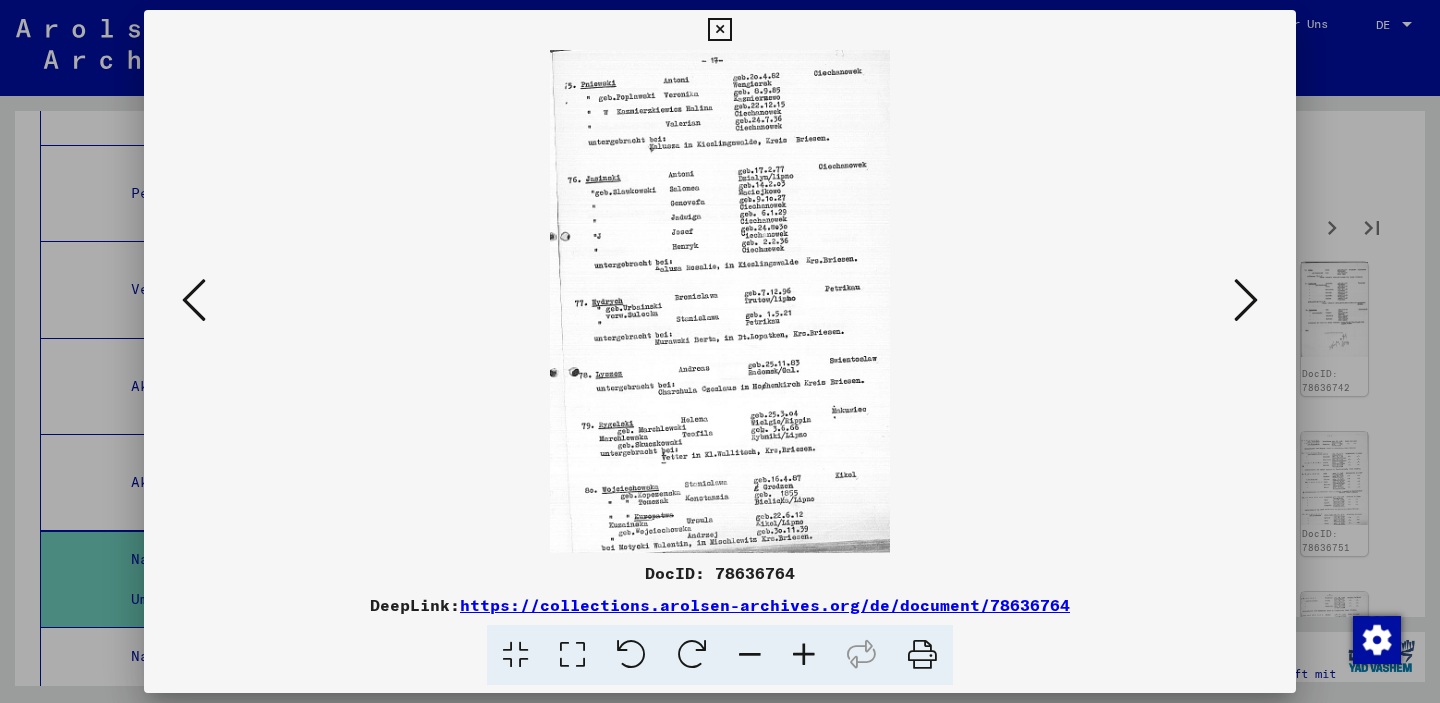 click at bounding box center [720, 301] 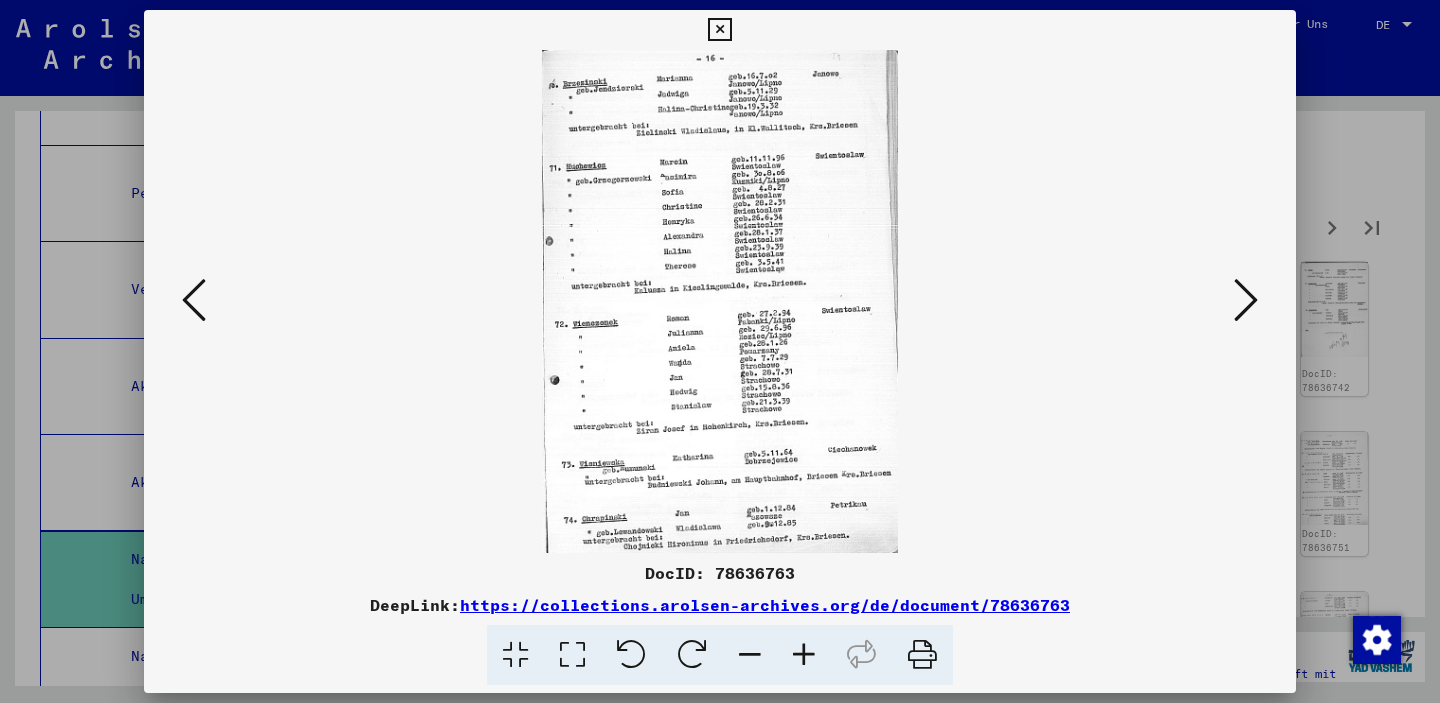 click at bounding box center (1246, 300) 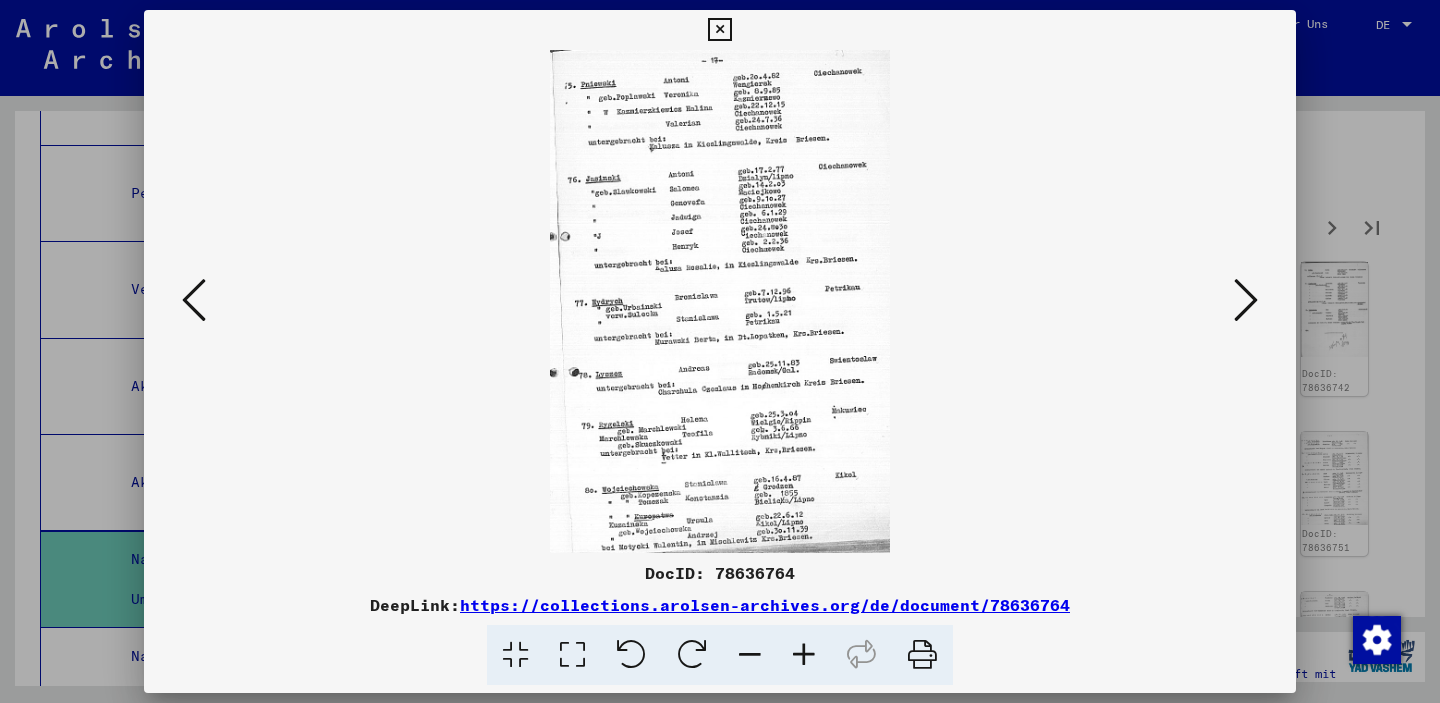 click at bounding box center [1246, 300] 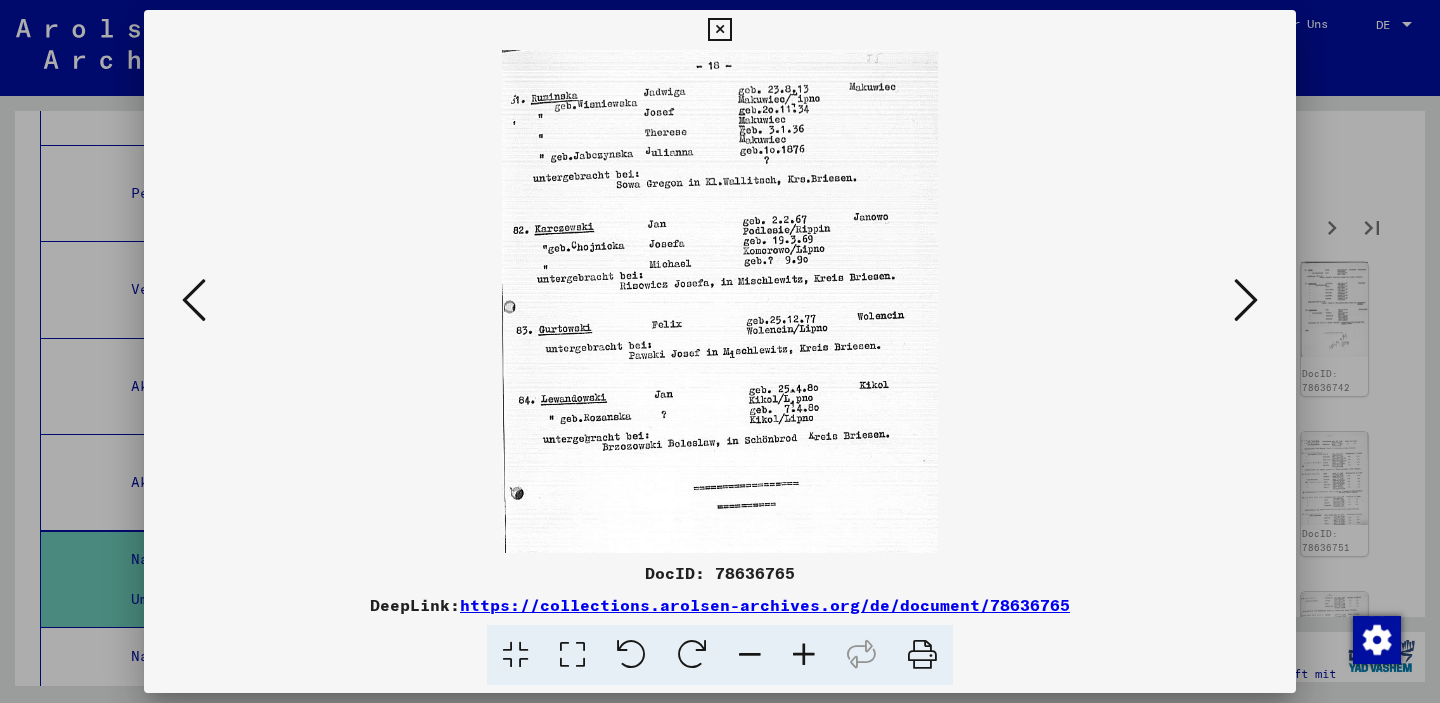 click at bounding box center [1246, 300] 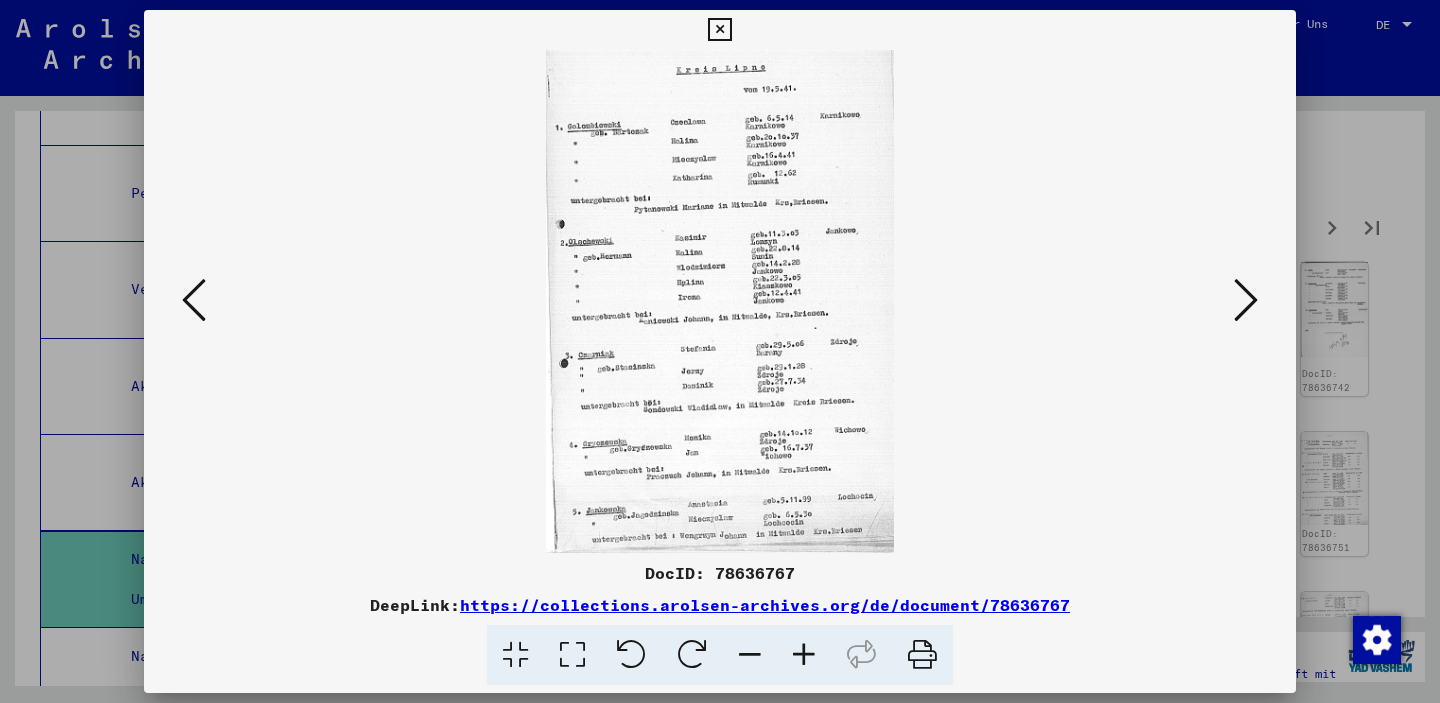 click at bounding box center [1246, 300] 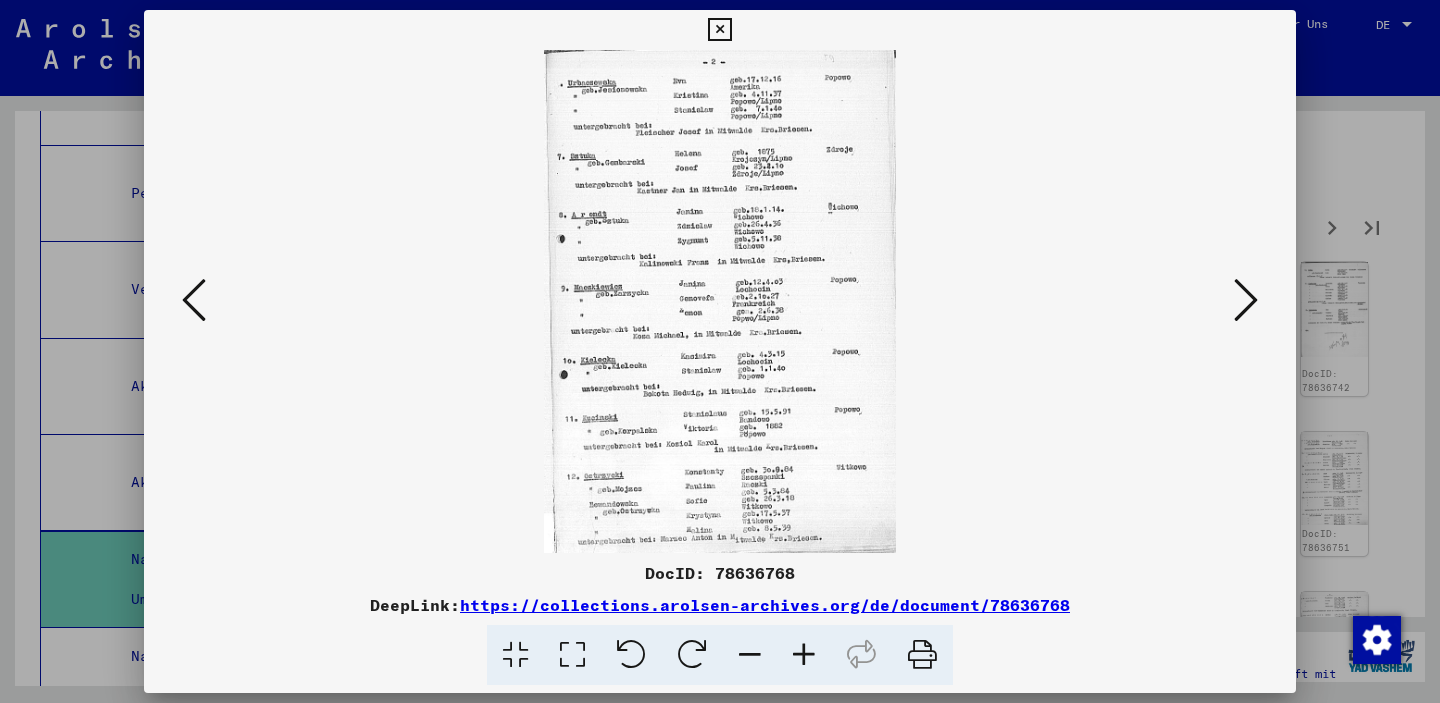 click at bounding box center (1246, 300) 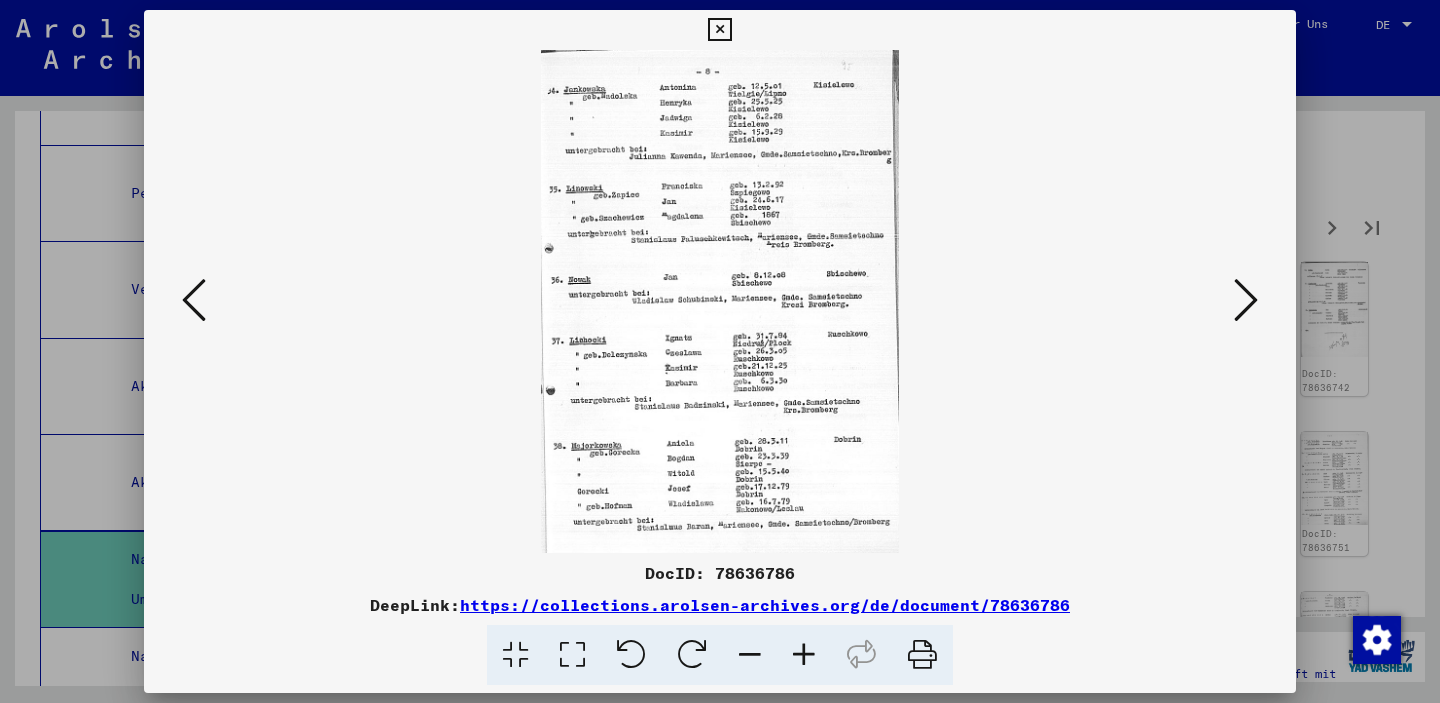 click at bounding box center [1246, 300] 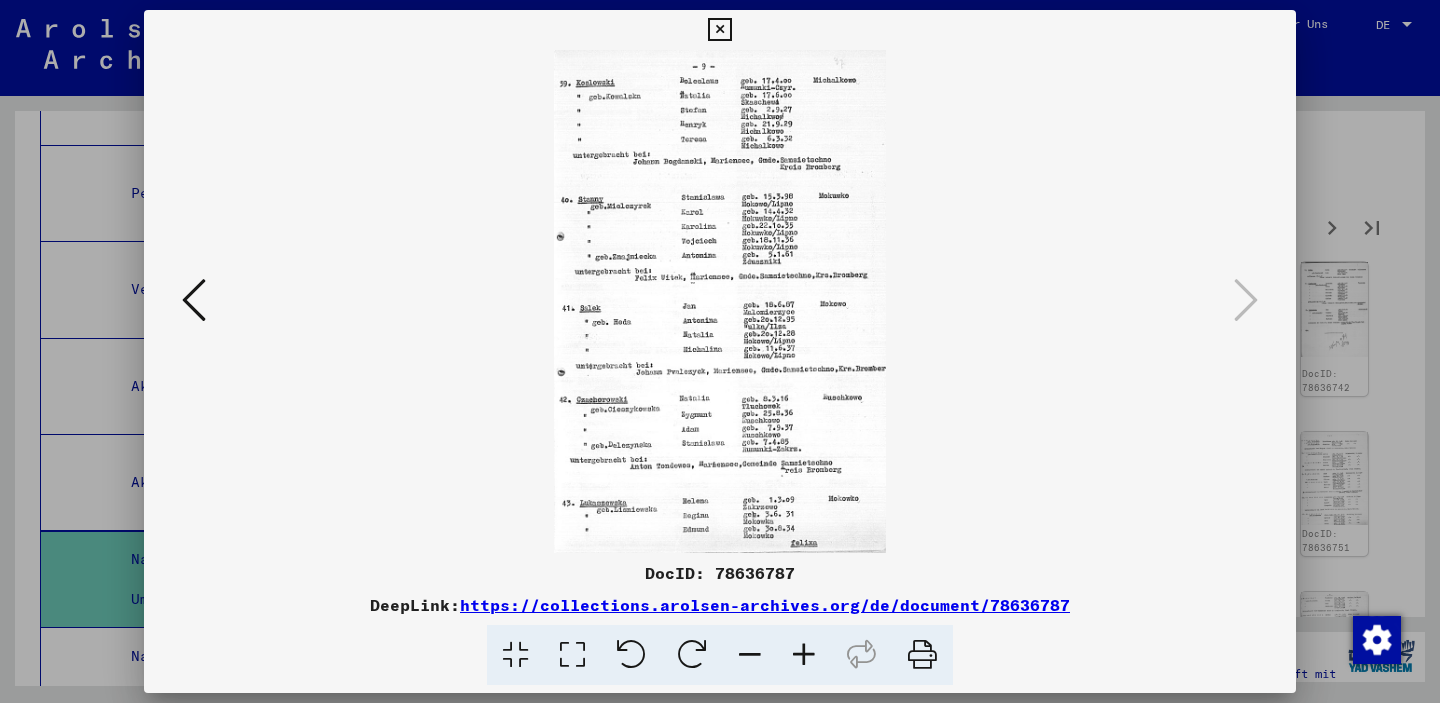 click at bounding box center (719, 30) 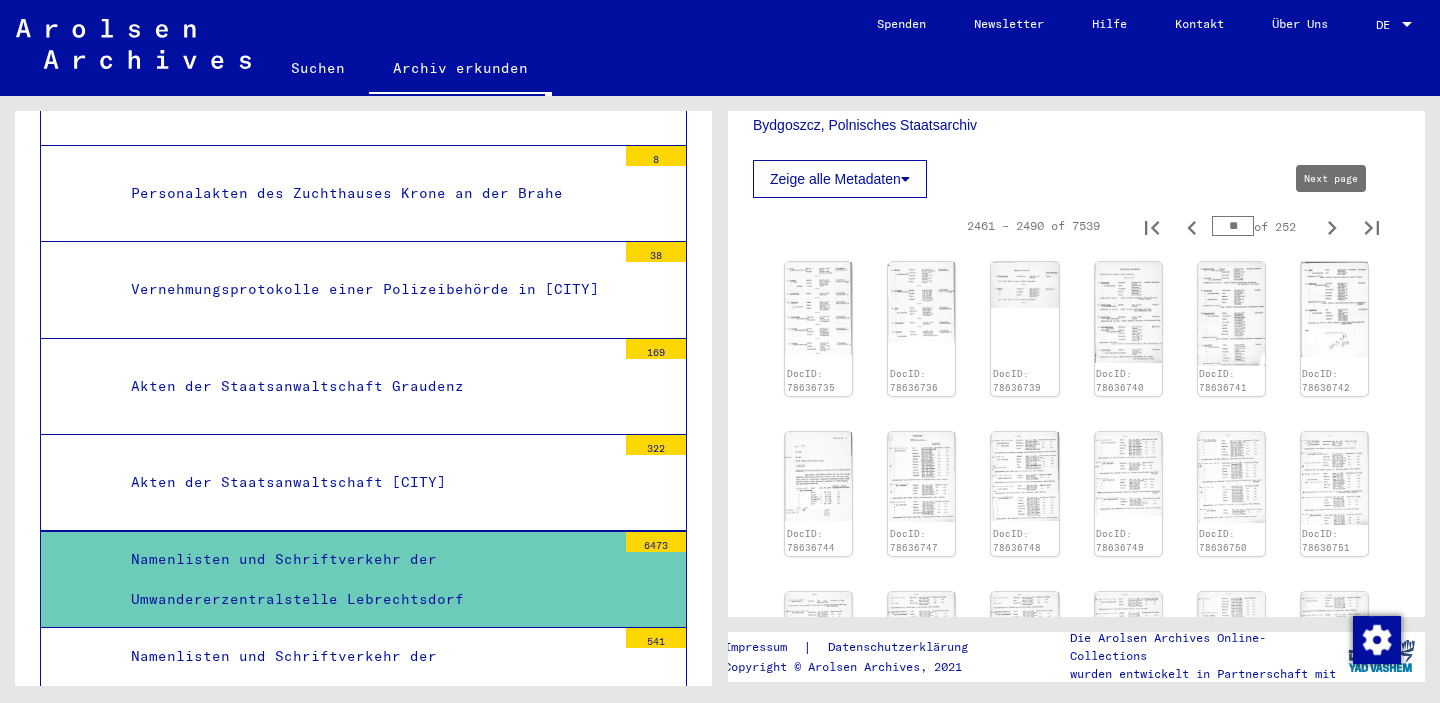 click 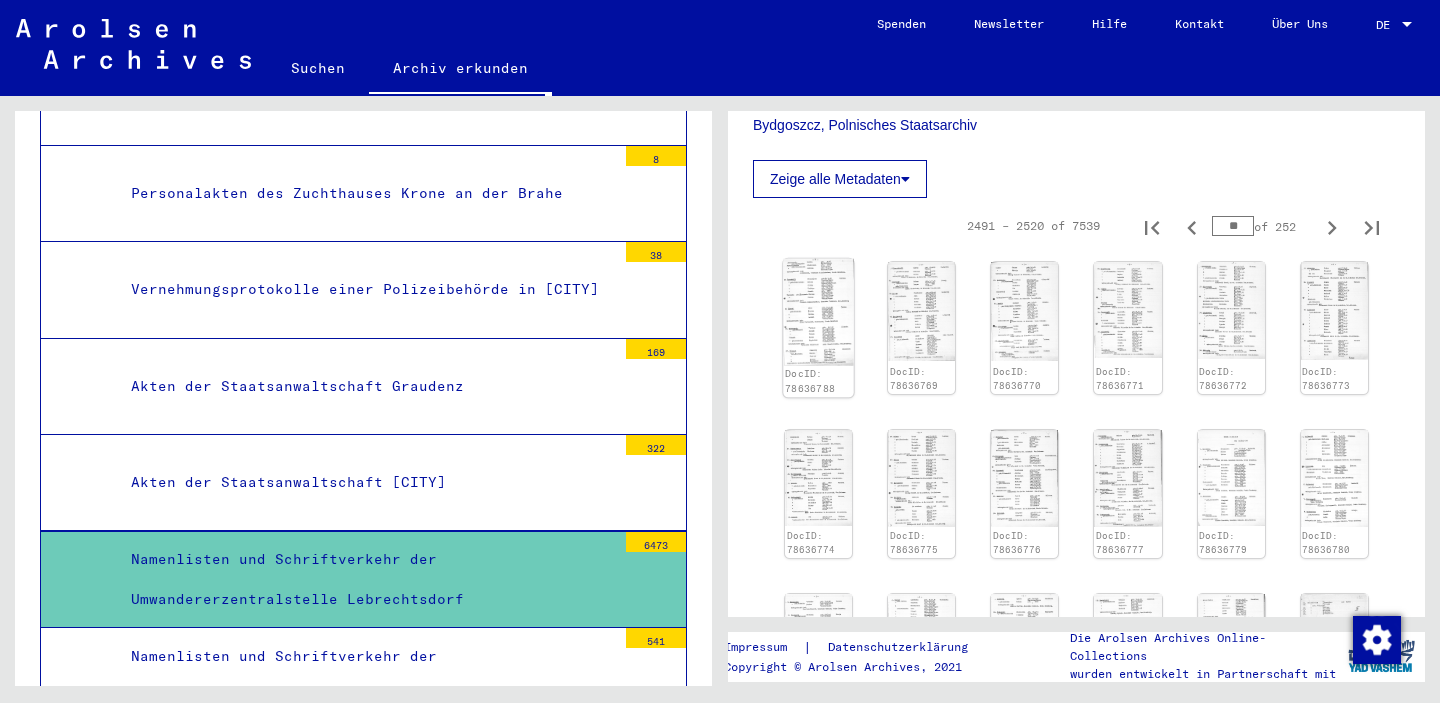 click 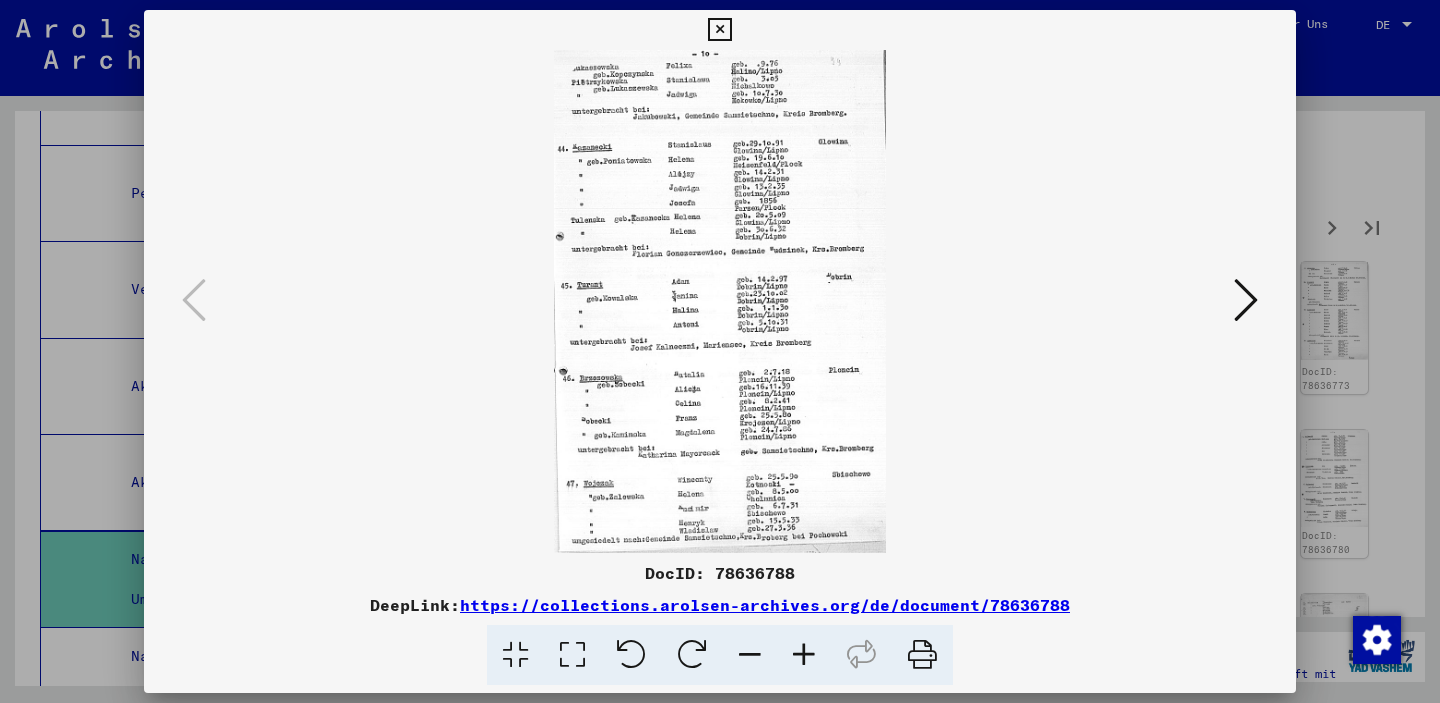 click at bounding box center (1246, 300) 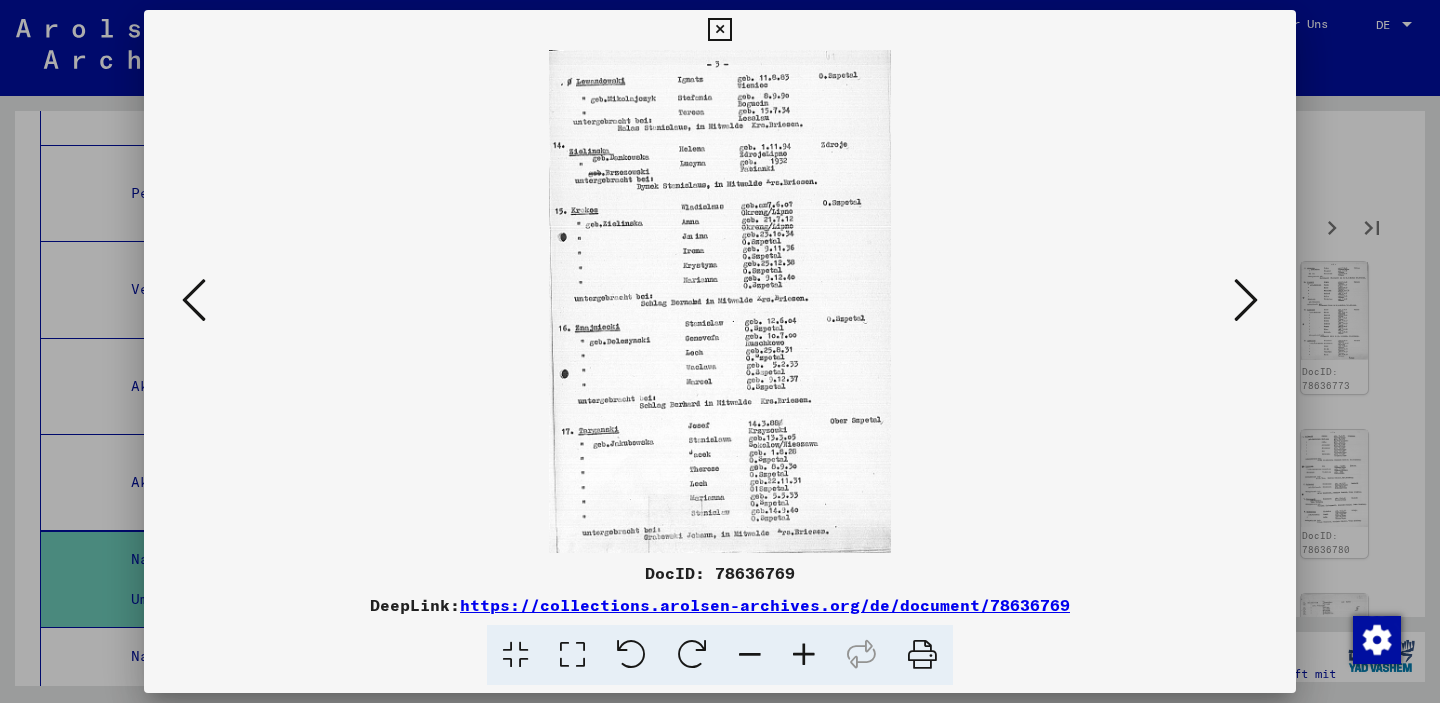 click at bounding box center (1246, 300) 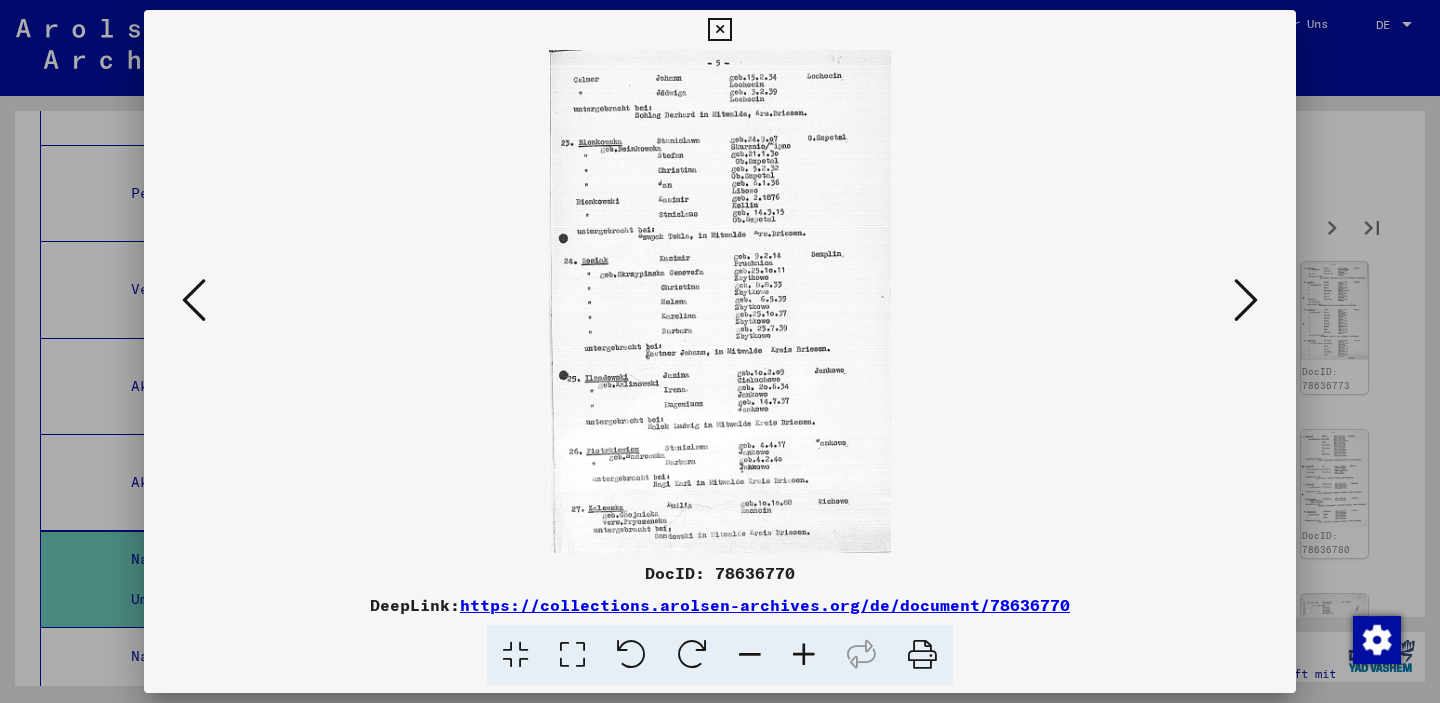 click at bounding box center (1246, 300) 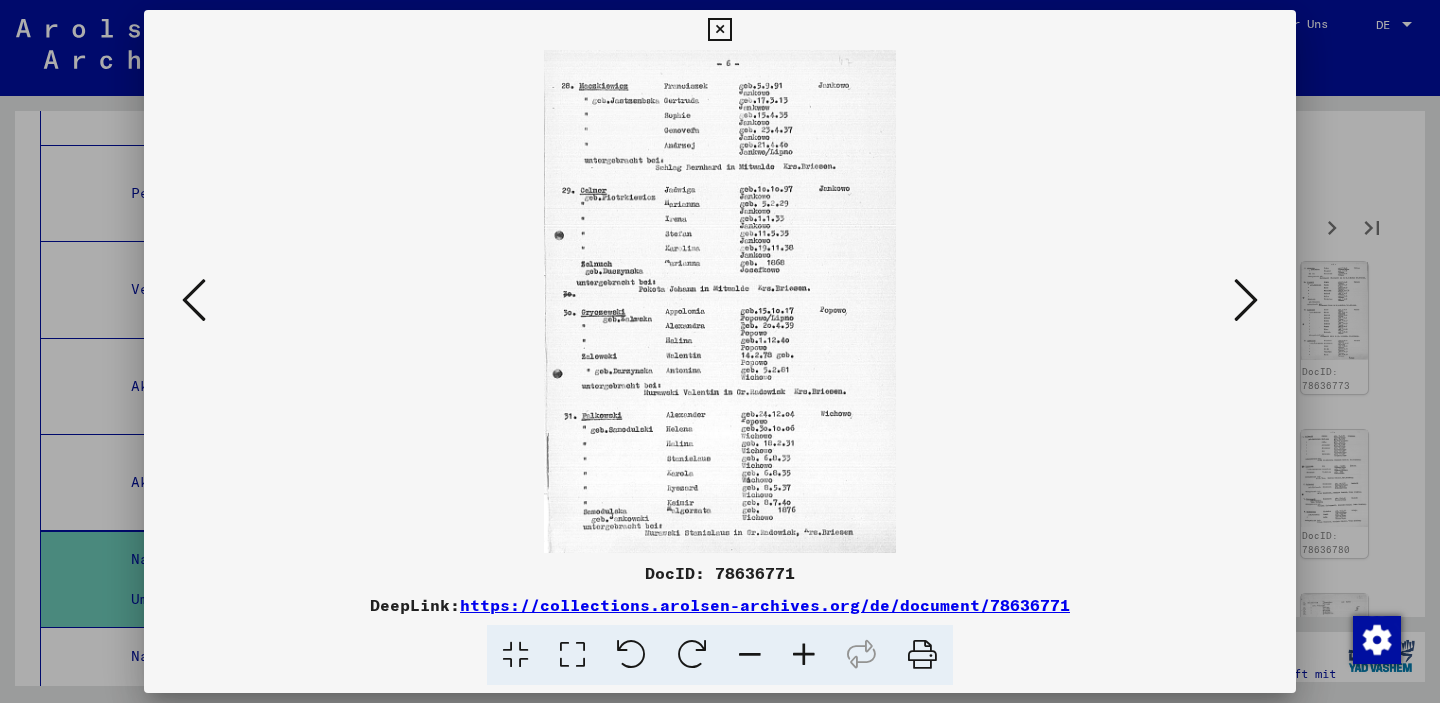 click at bounding box center (1246, 300) 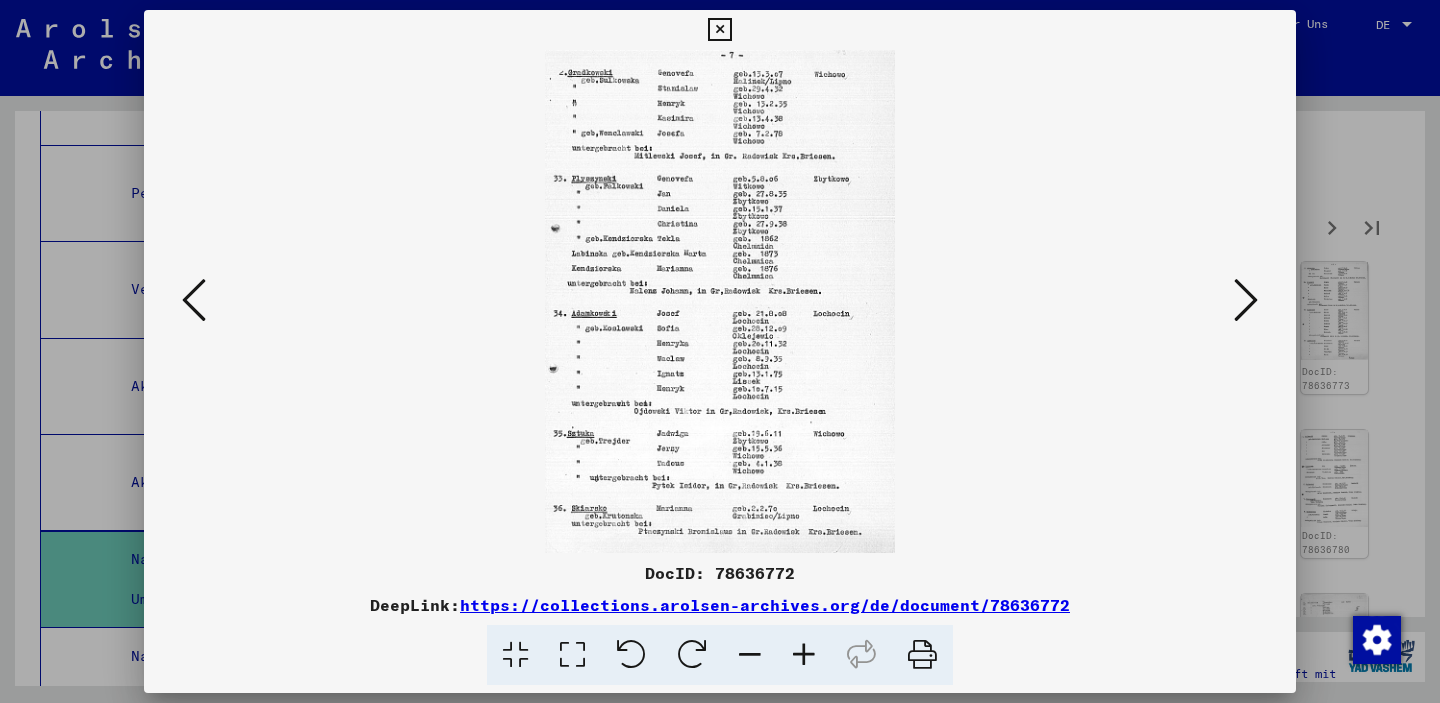 click at bounding box center [1246, 300] 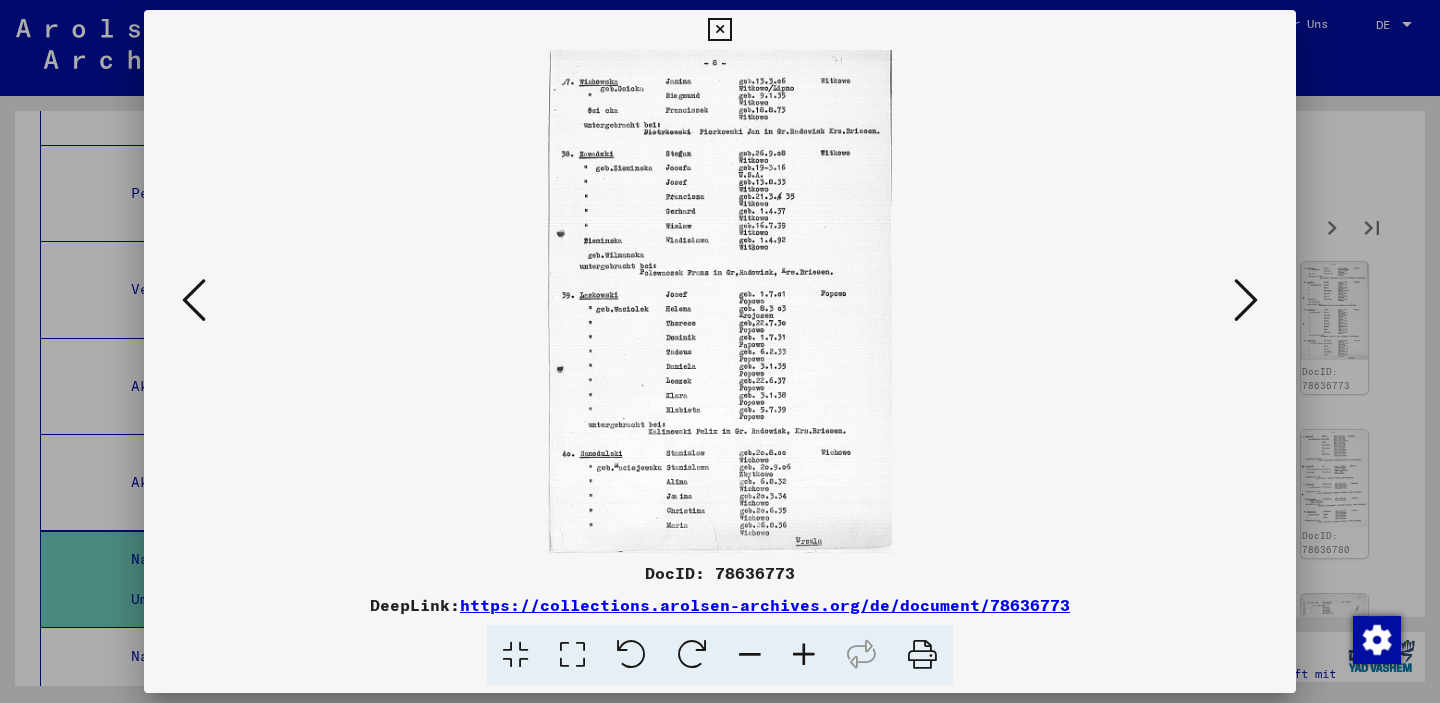 click at bounding box center (1246, 300) 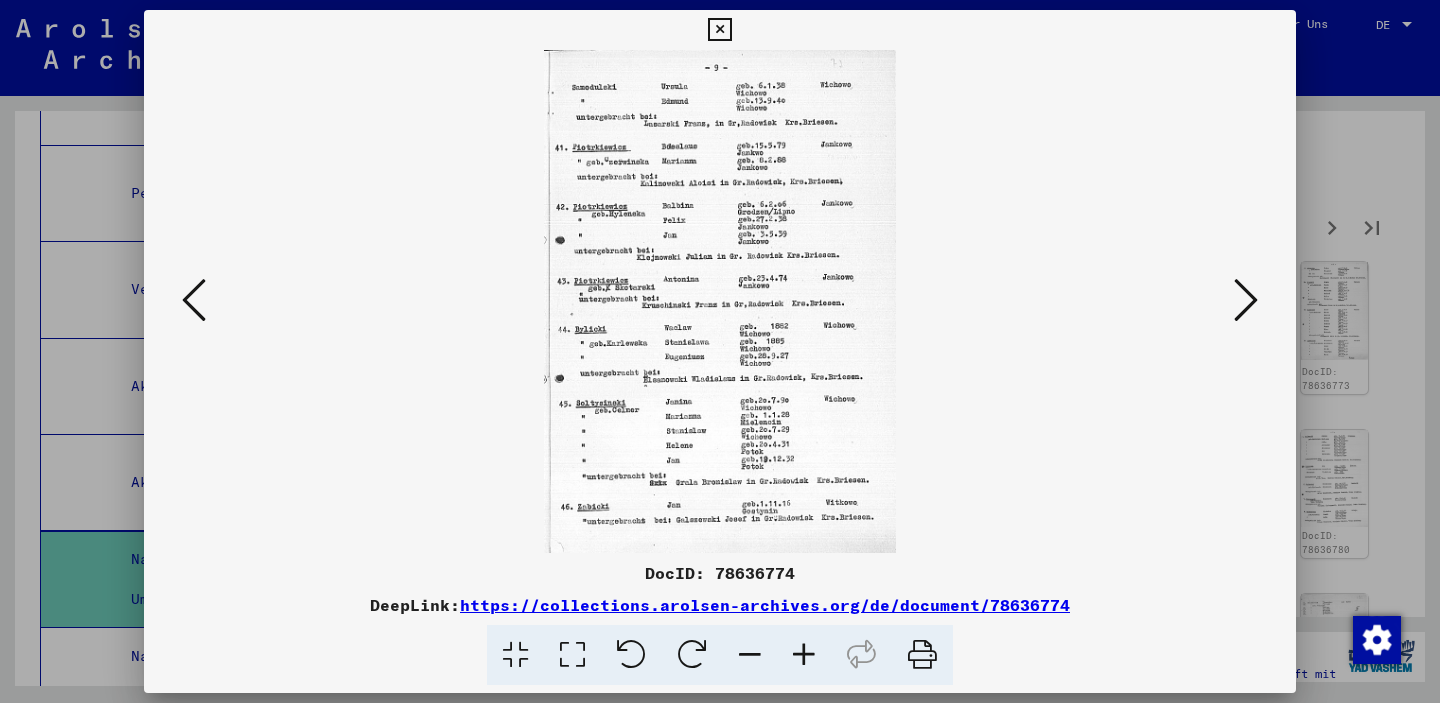 click at bounding box center (1246, 300) 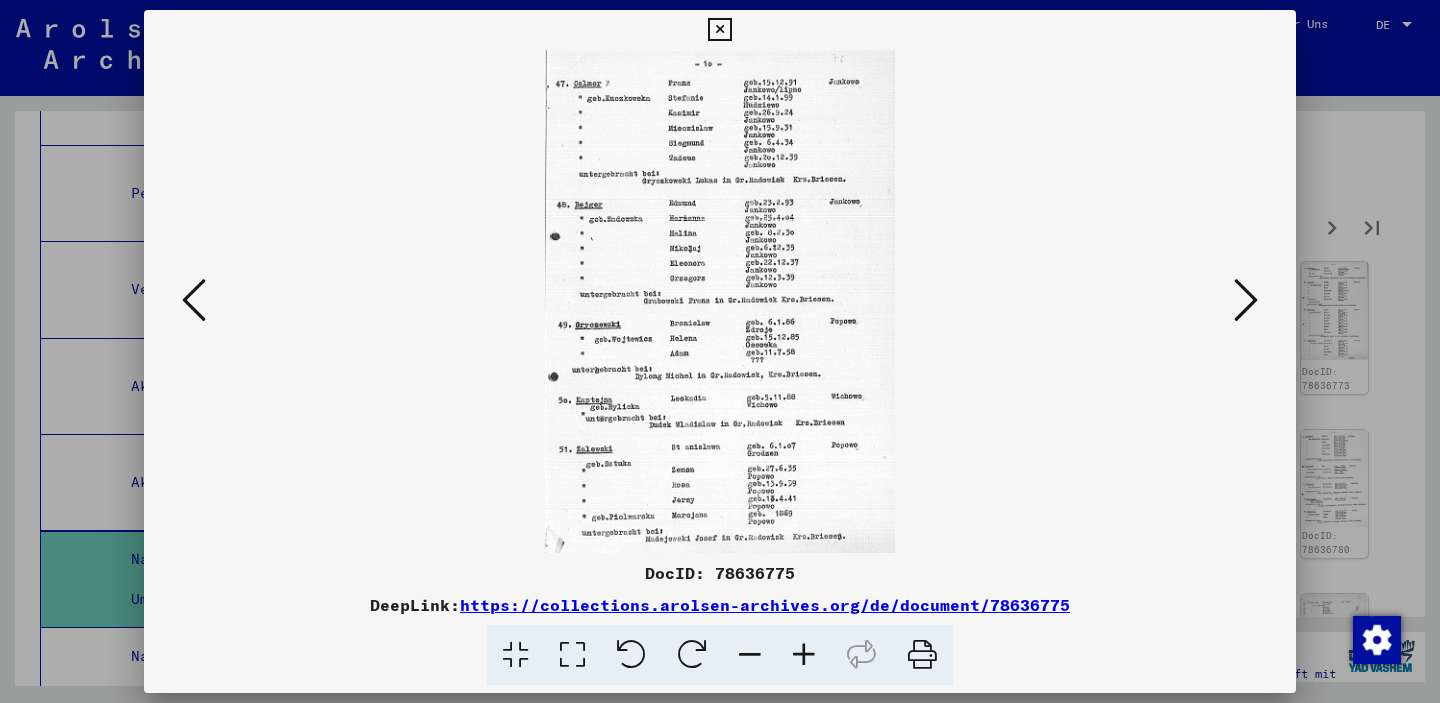 click at bounding box center (1246, 300) 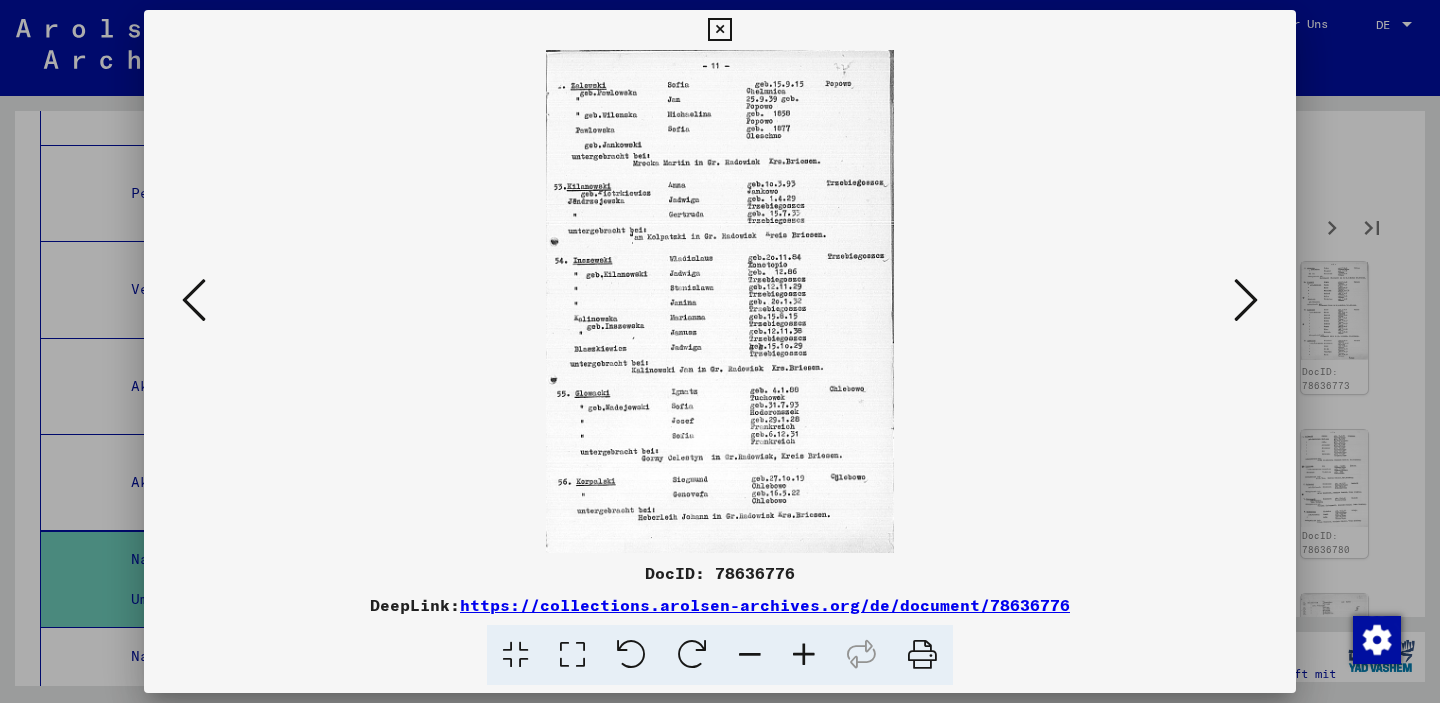 click at bounding box center (1246, 300) 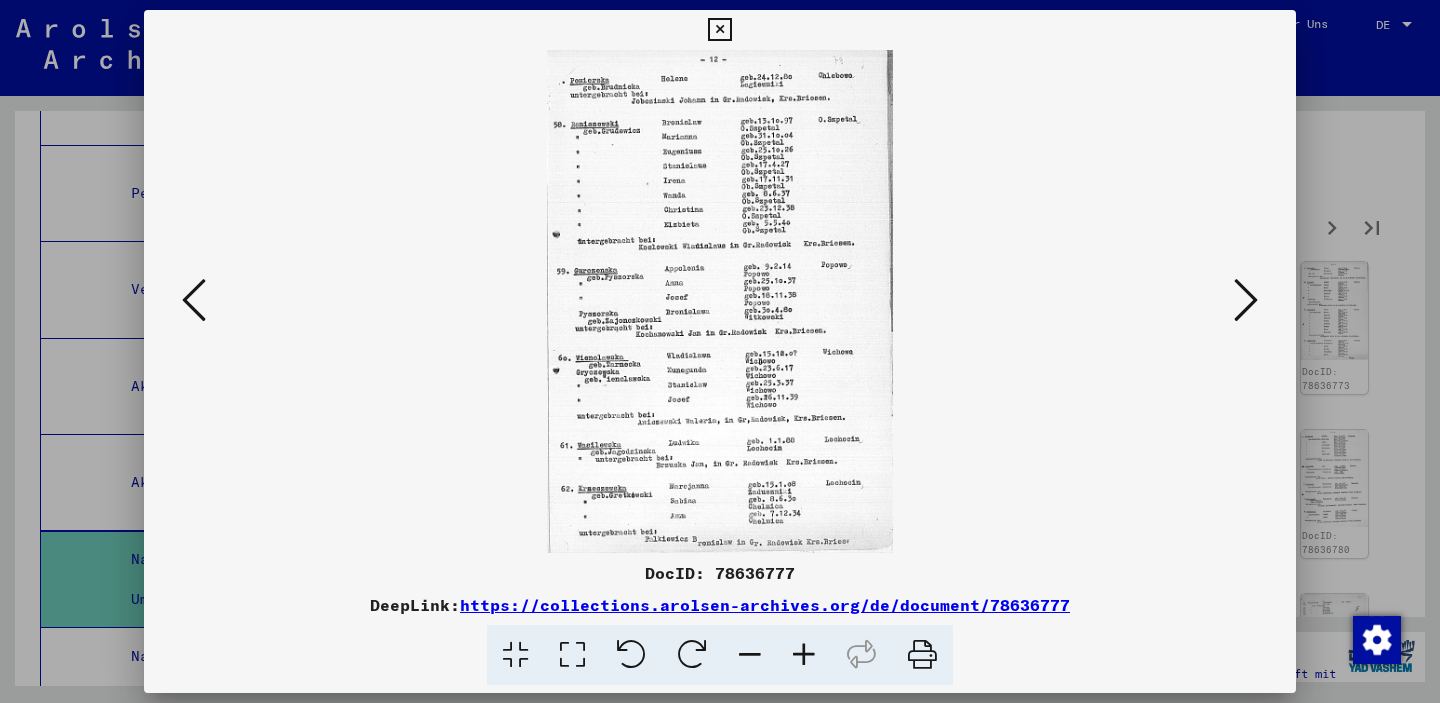 click at bounding box center [1246, 300] 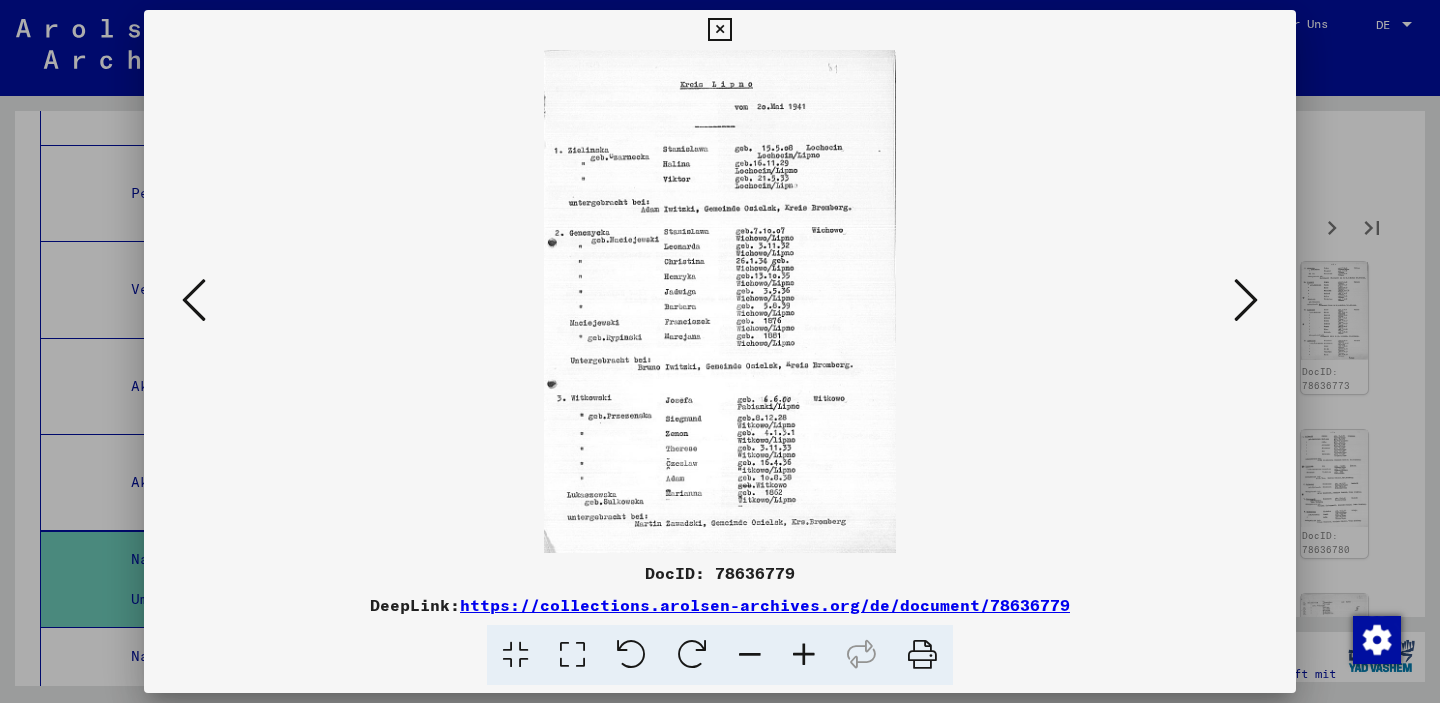 click at bounding box center [1246, 300] 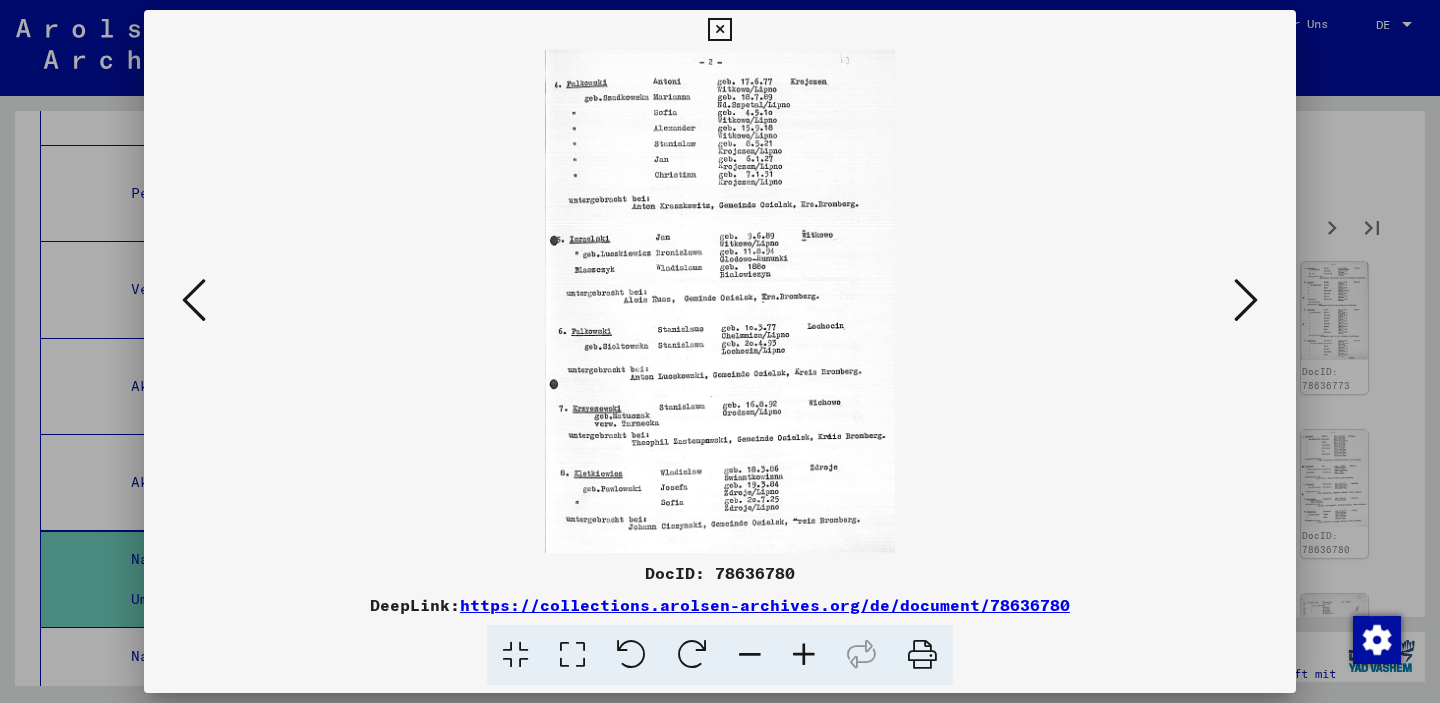 click at bounding box center [1246, 300] 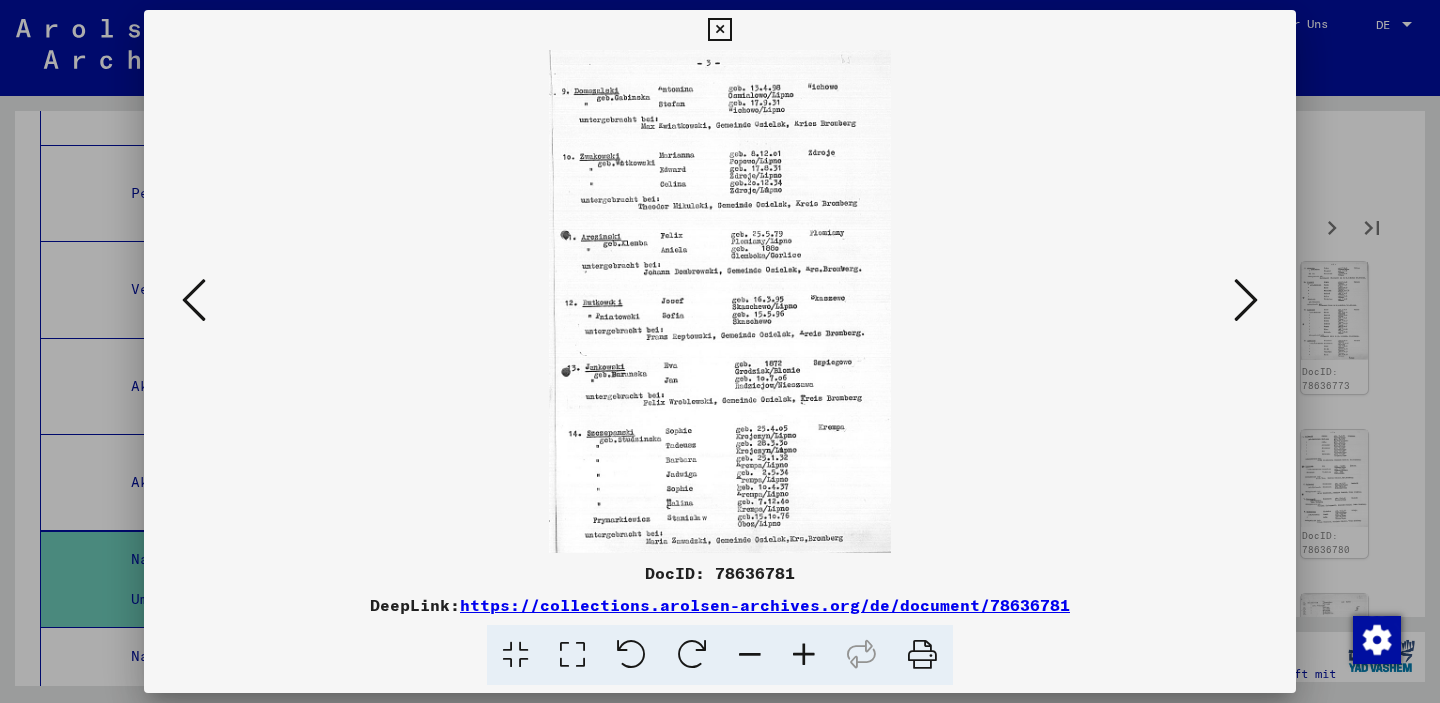 click at bounding box center (1246, 300) 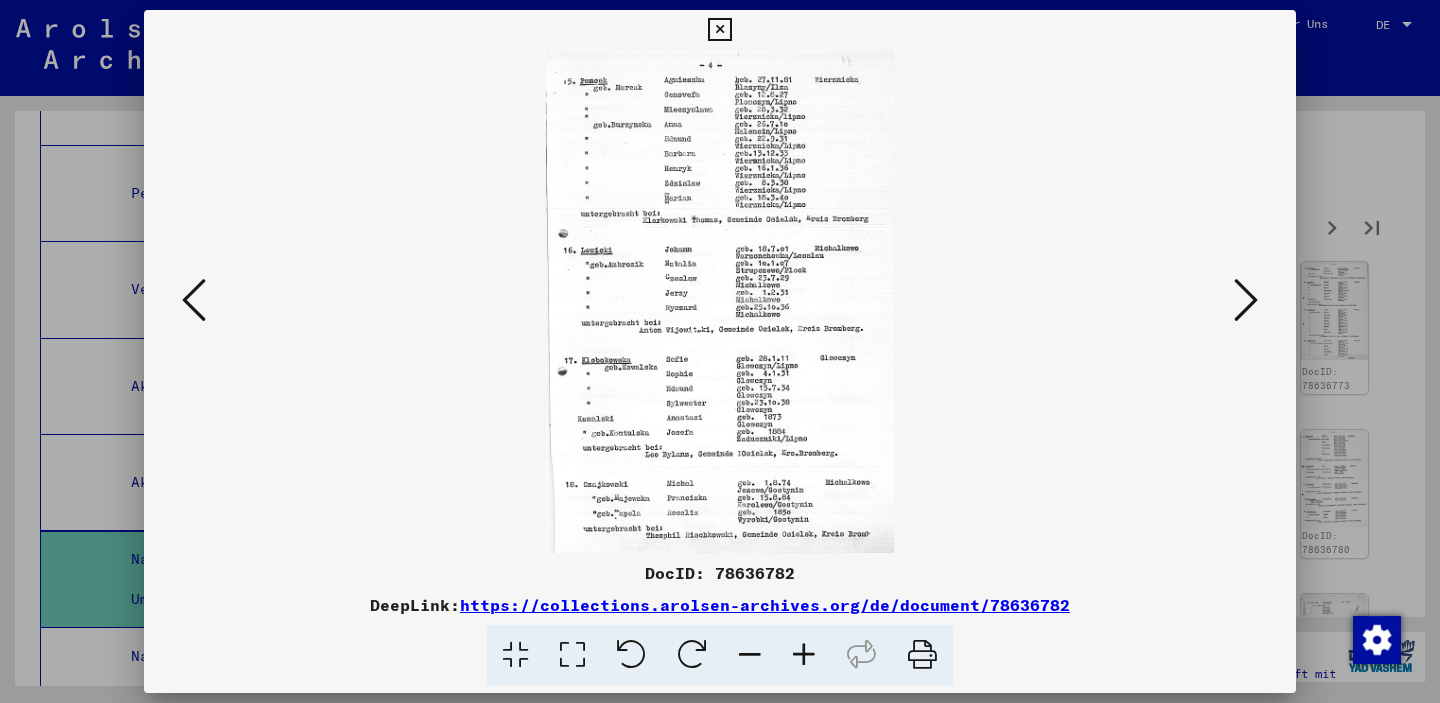 click at bounding box center [1246, 300] 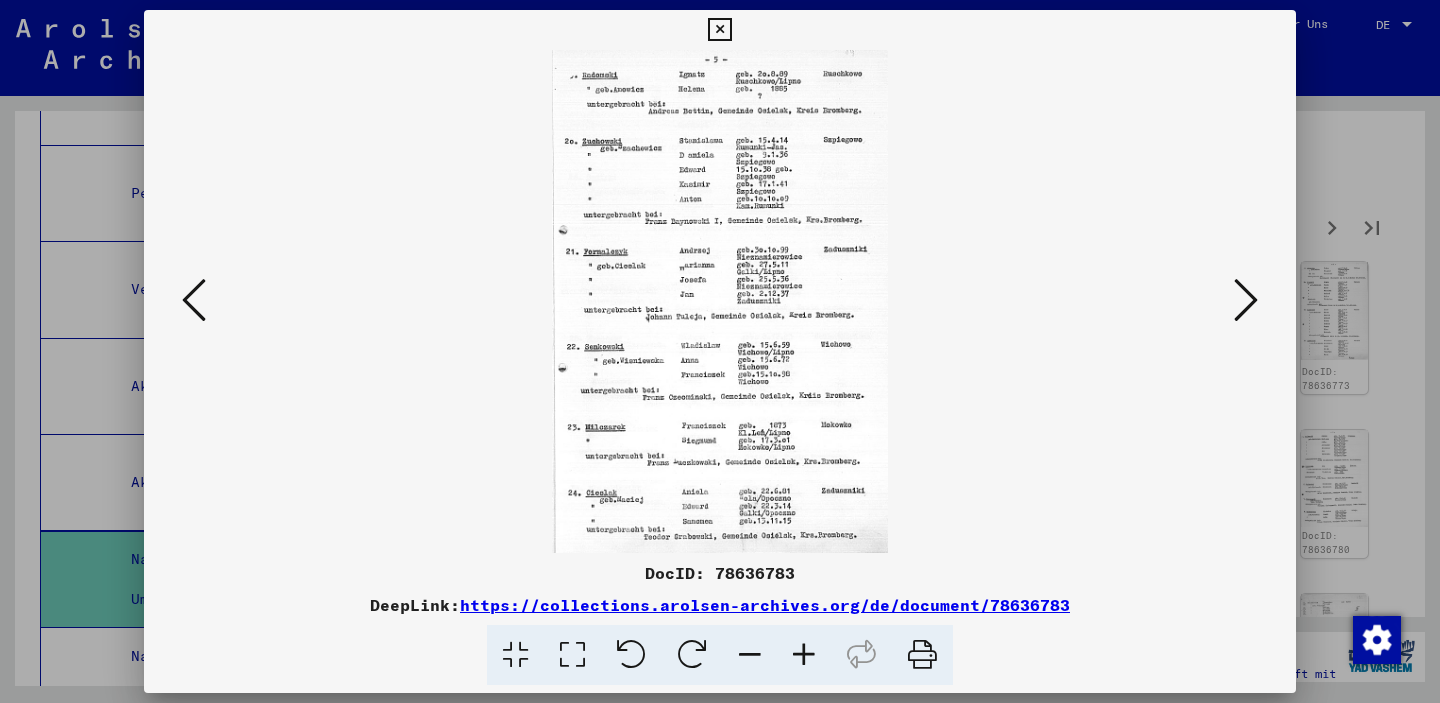 click at bounding box center [1246, 300] 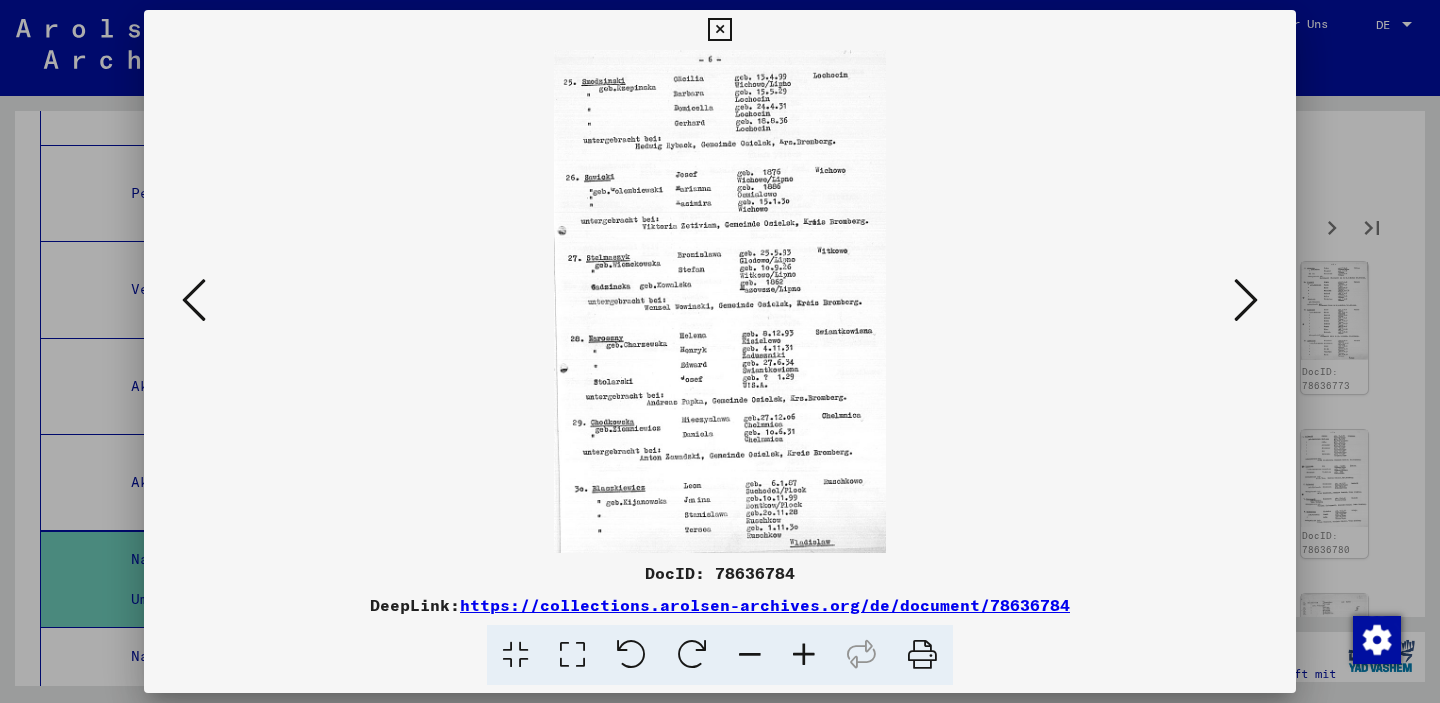 click at bounding box center (1246, 300) 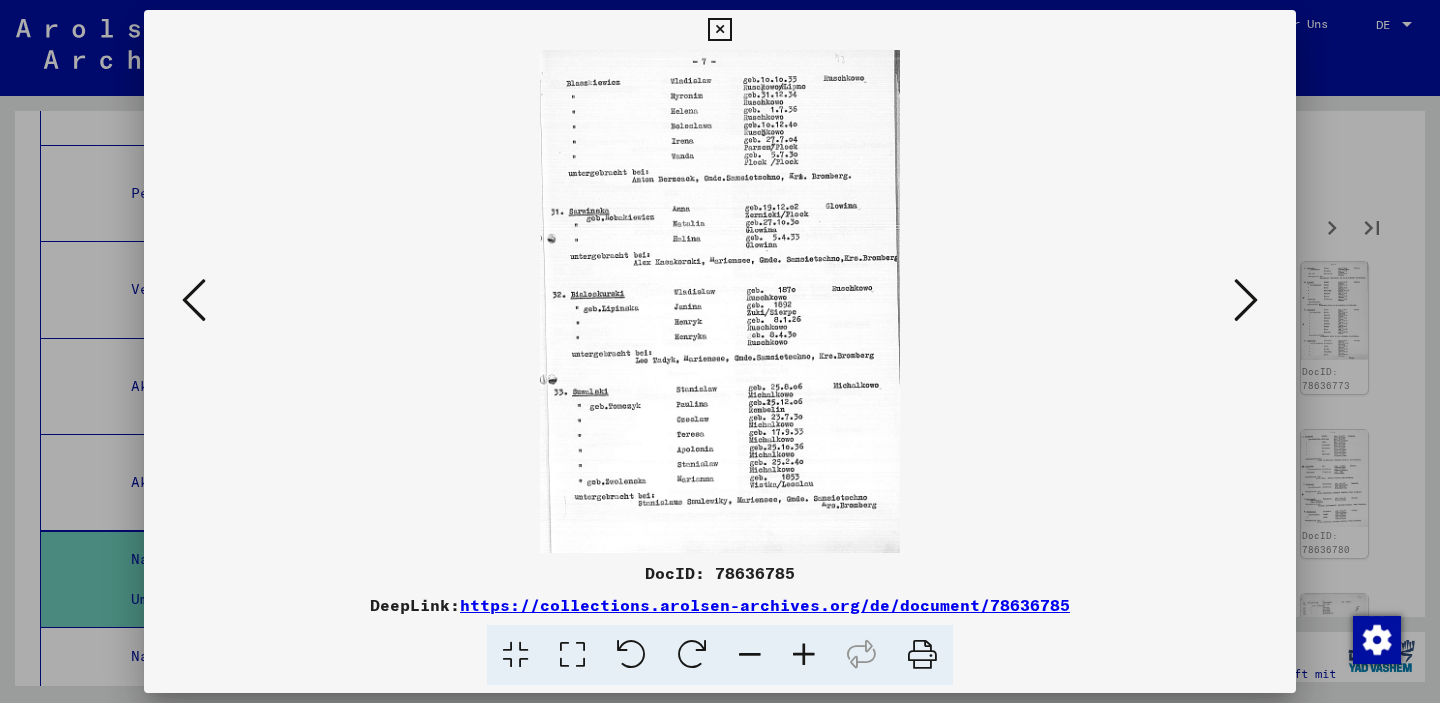 click at bounding box center [1246, 300] 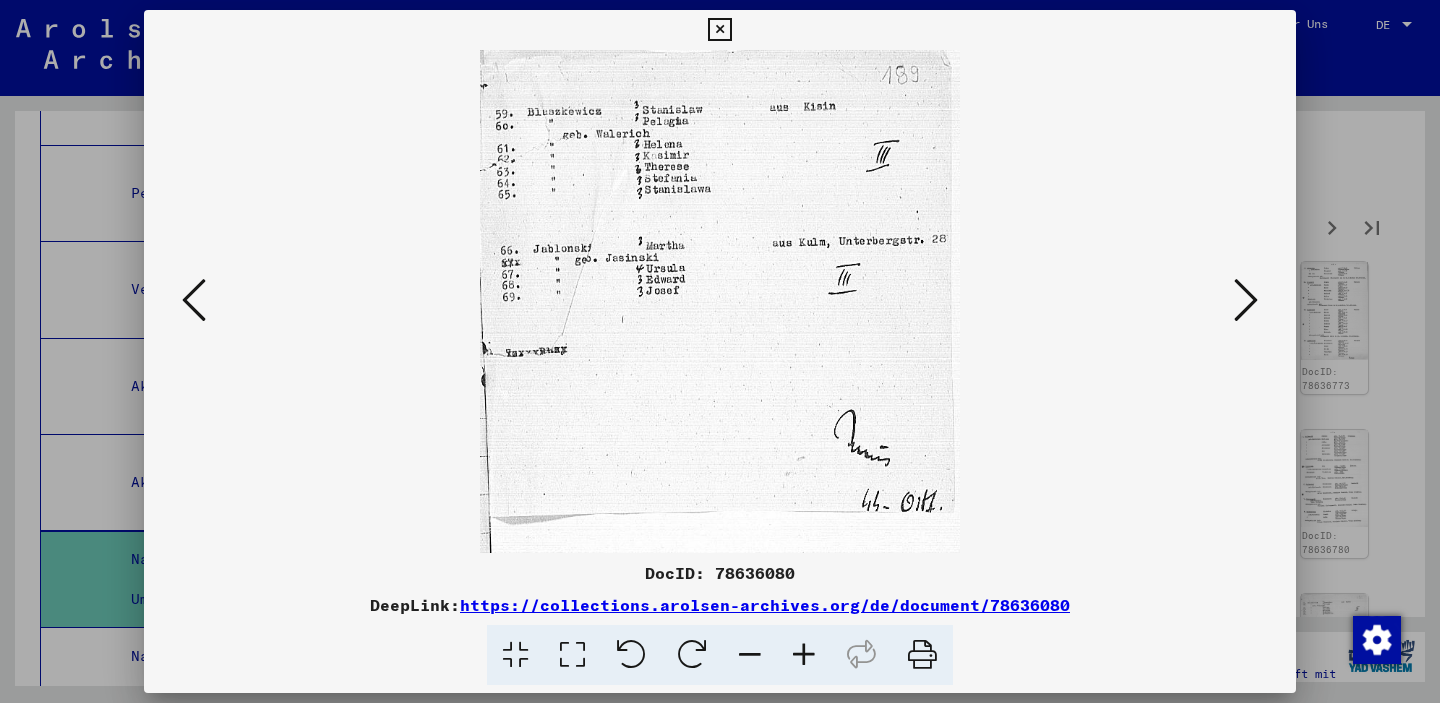 click at bounding box center (1246, 300) 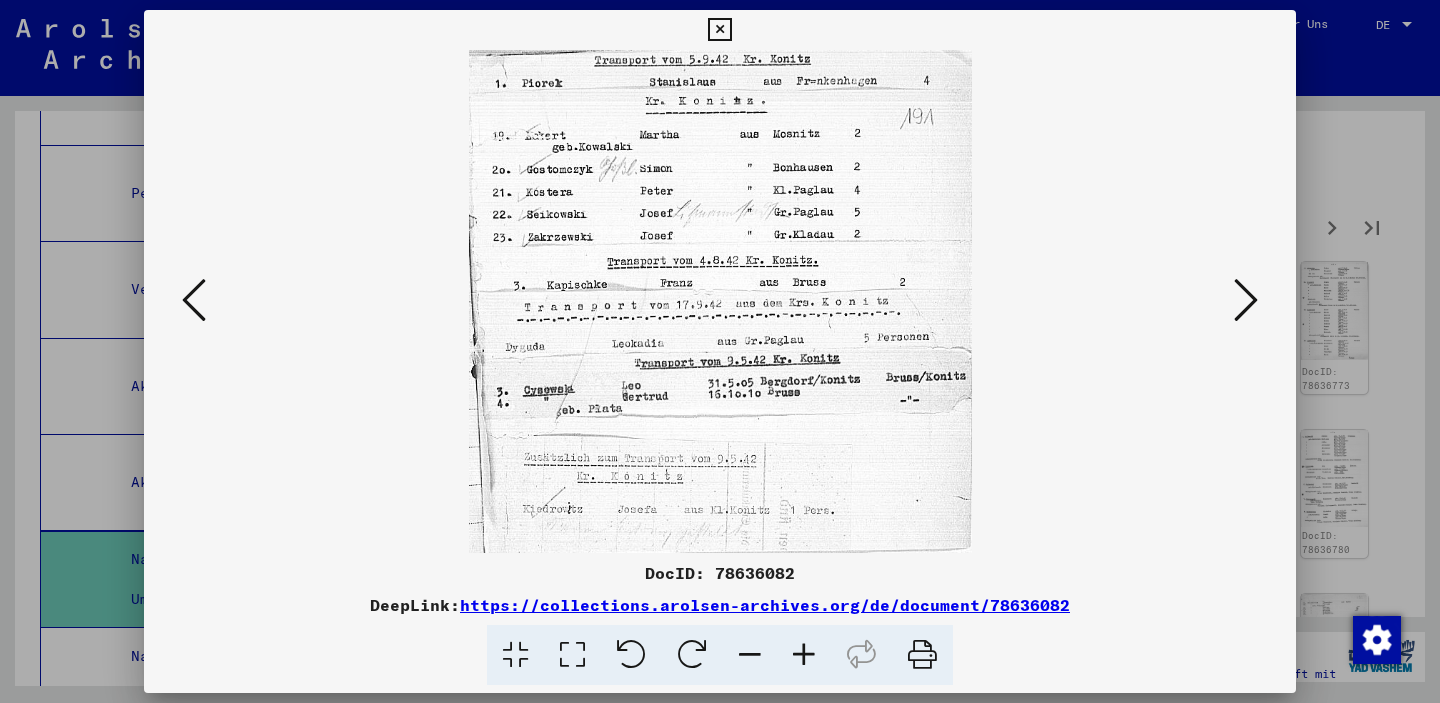 click at bounding box center [1246, 300] 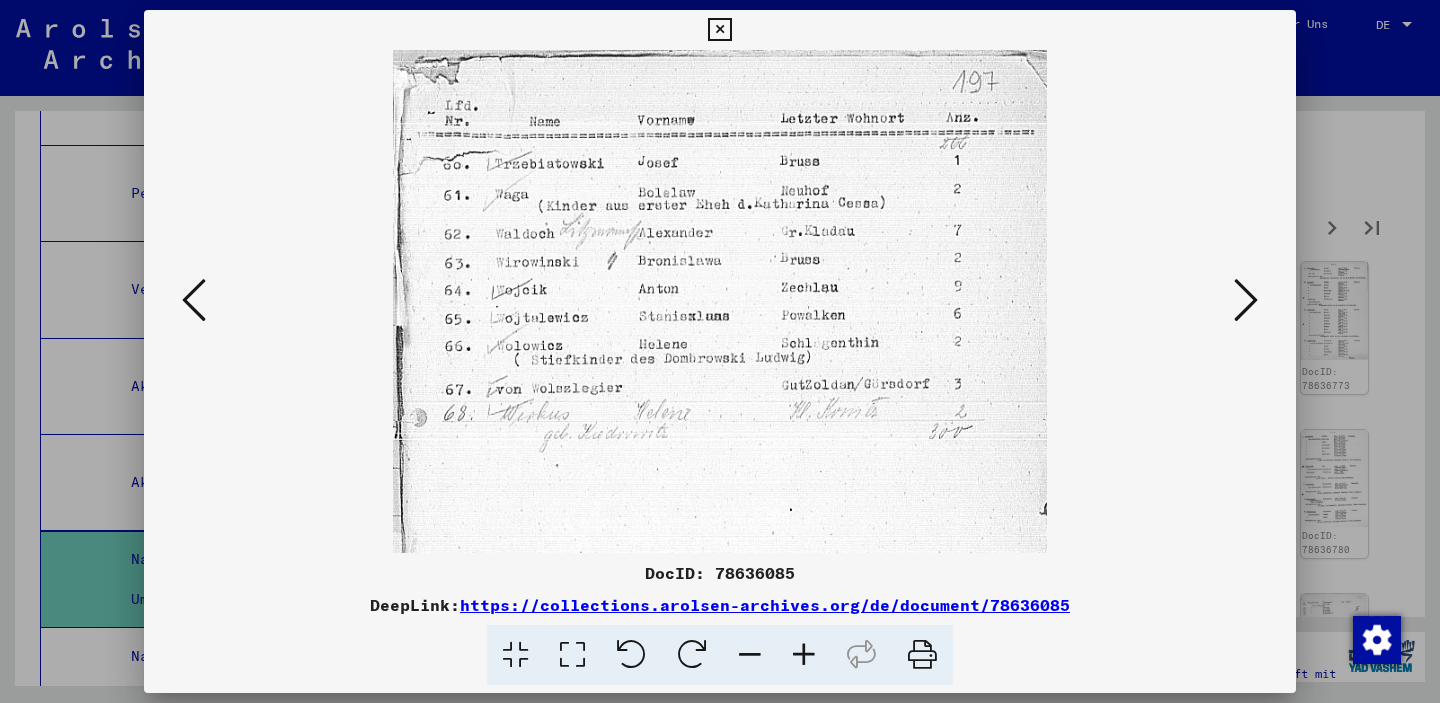 click at bounding box center [1246, 300] 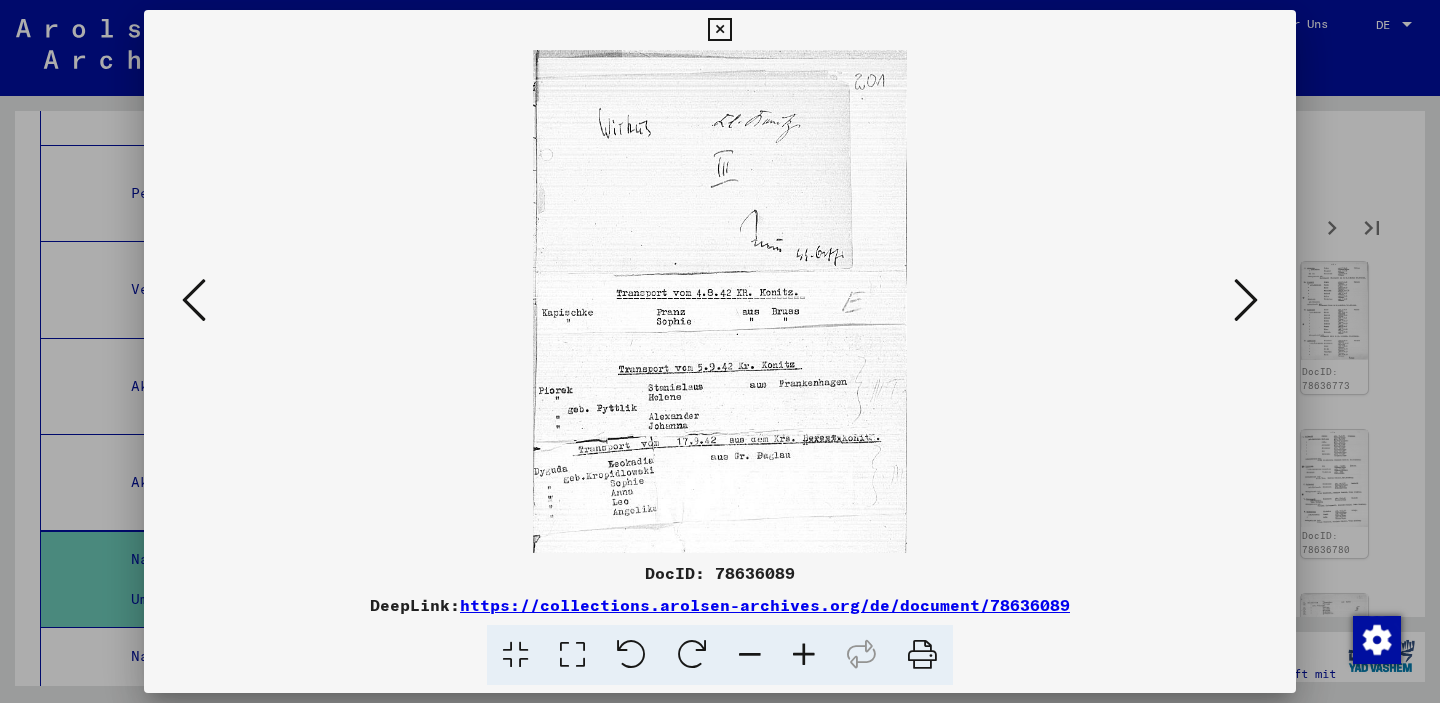 click at bounding box center (1246, 300) 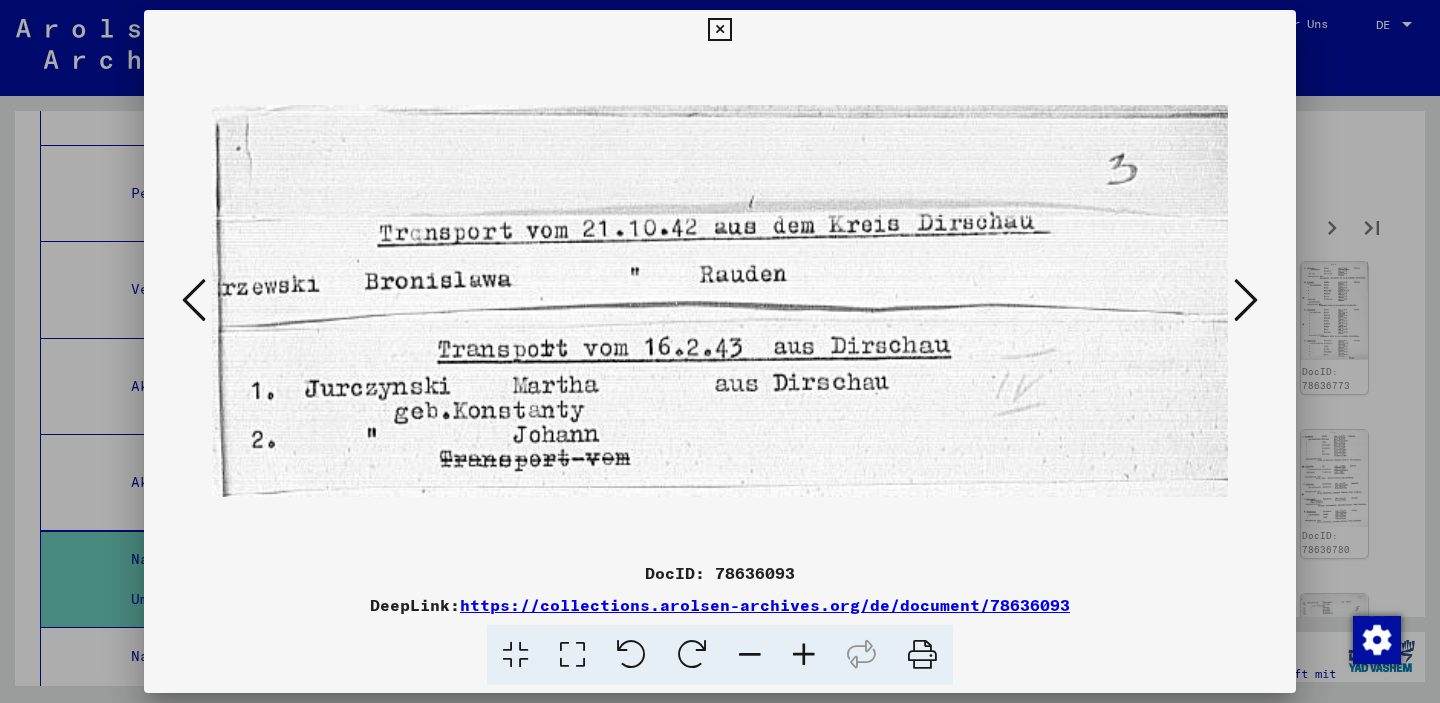 click at bounding box center (1246, 300) 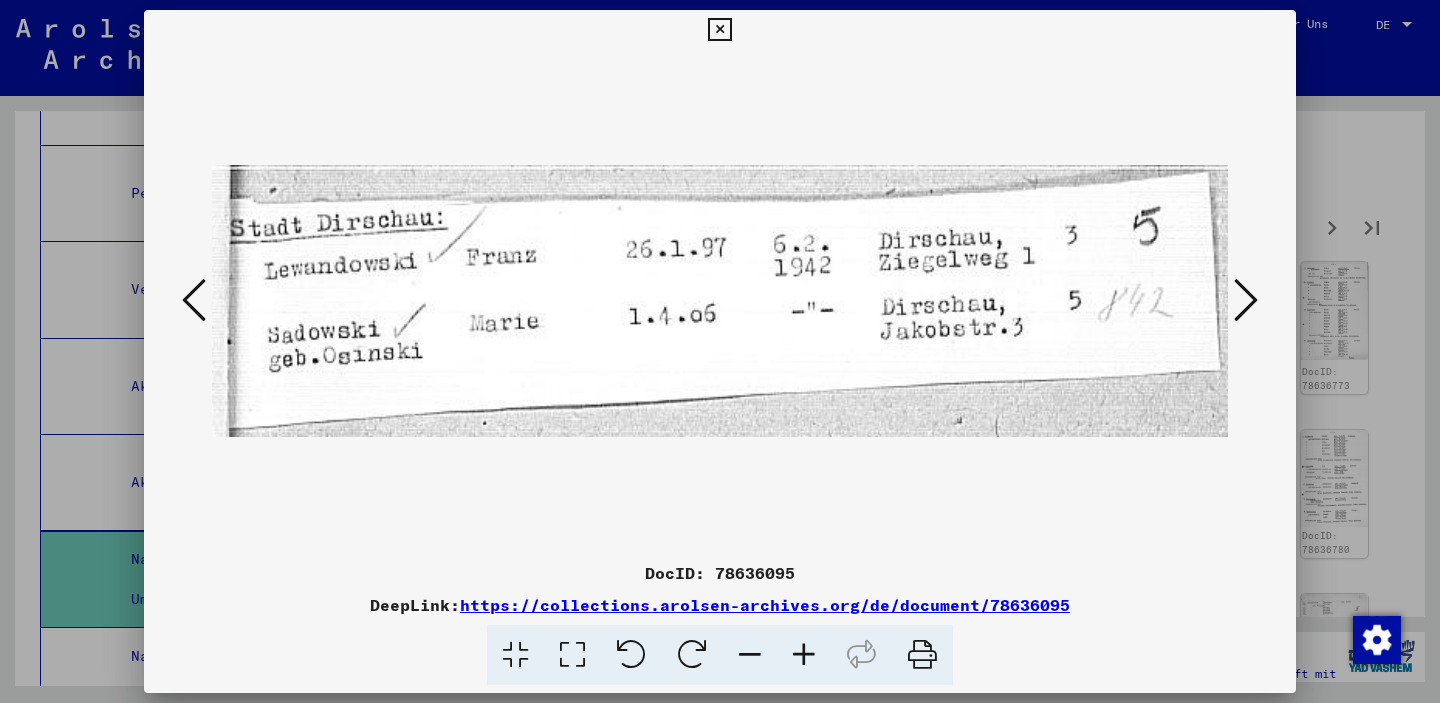 click at bounding box center (1246, 300) 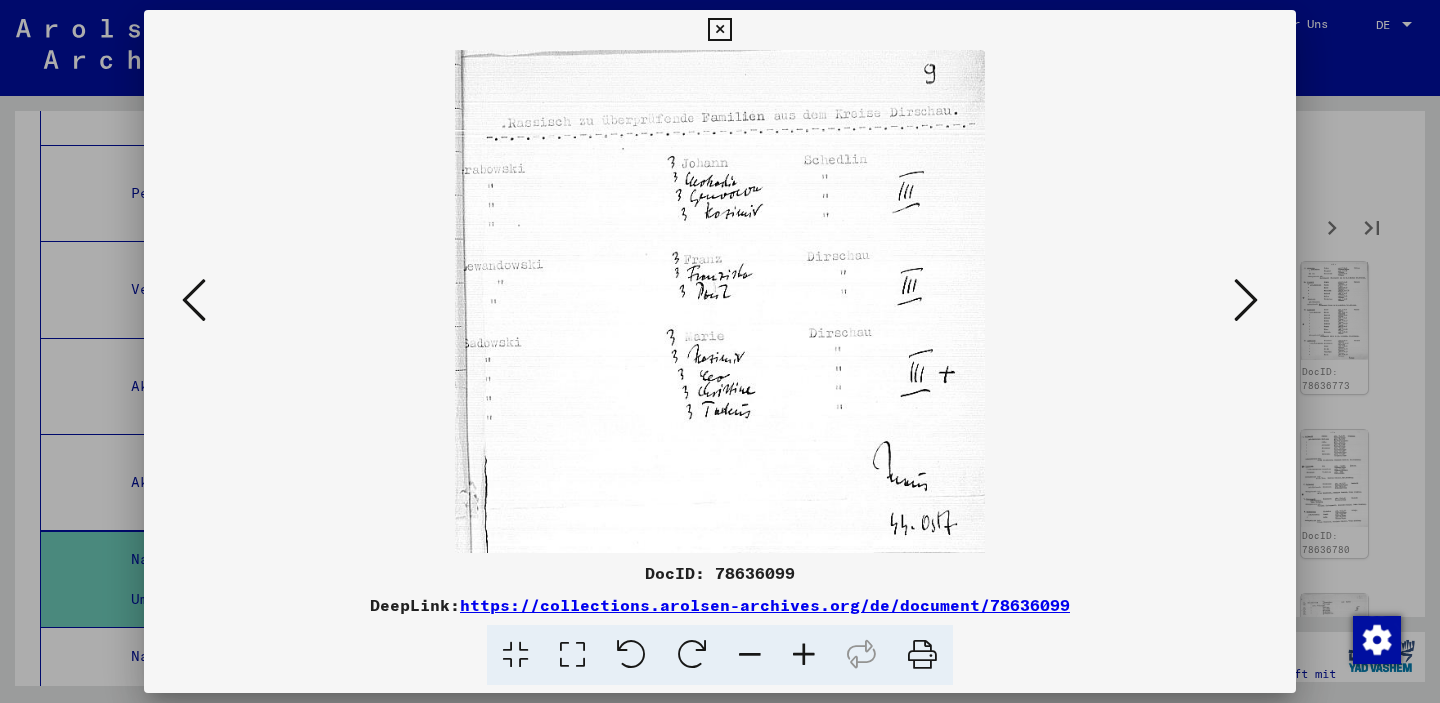 click at bounding box center [1246, 300] 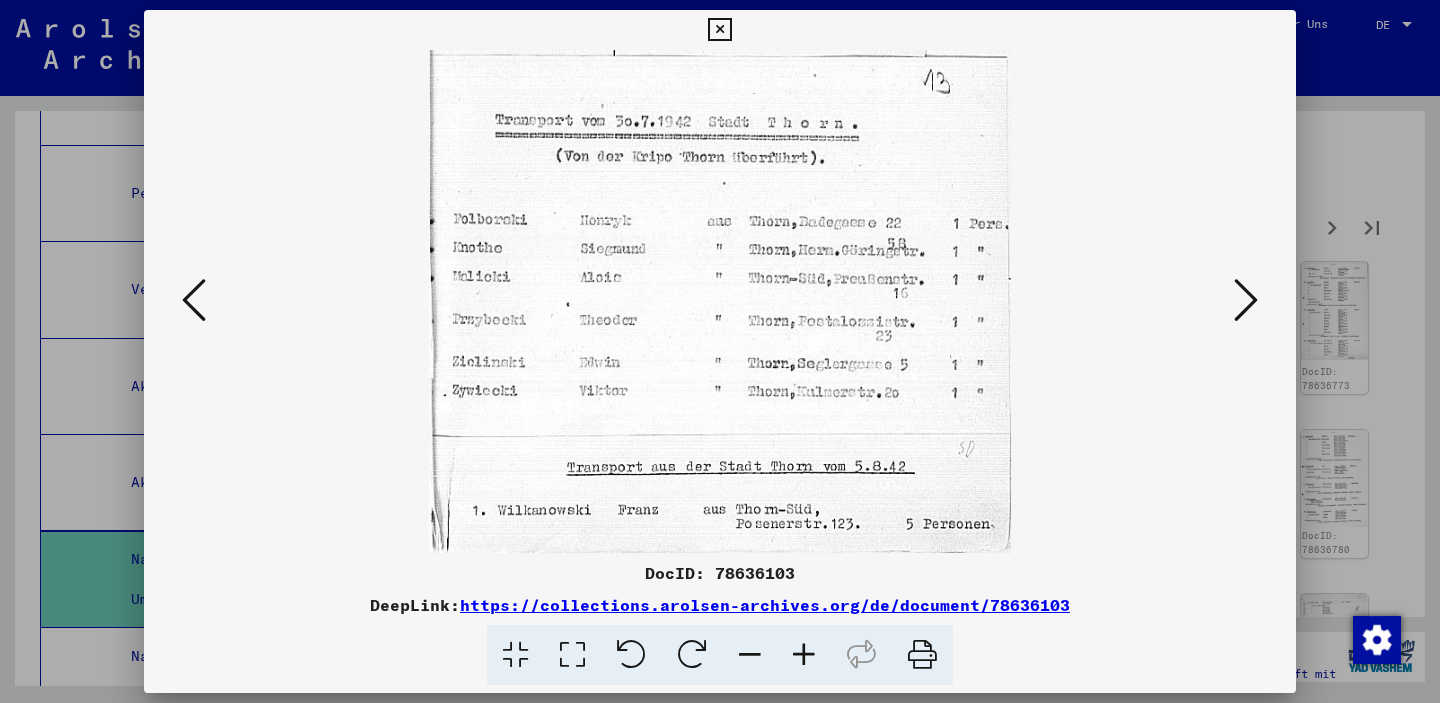 click at bounding box center [1246, 300] 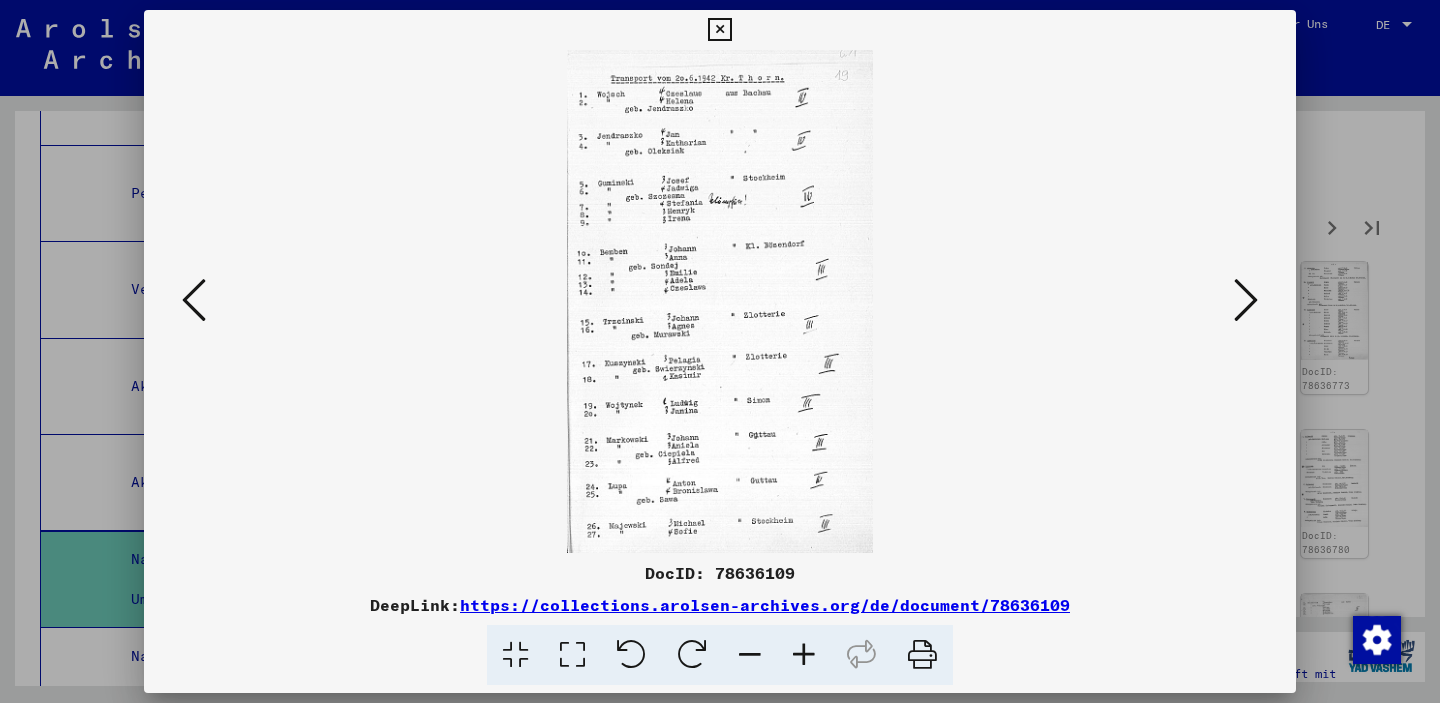 click at bounding box center [1246, 300] 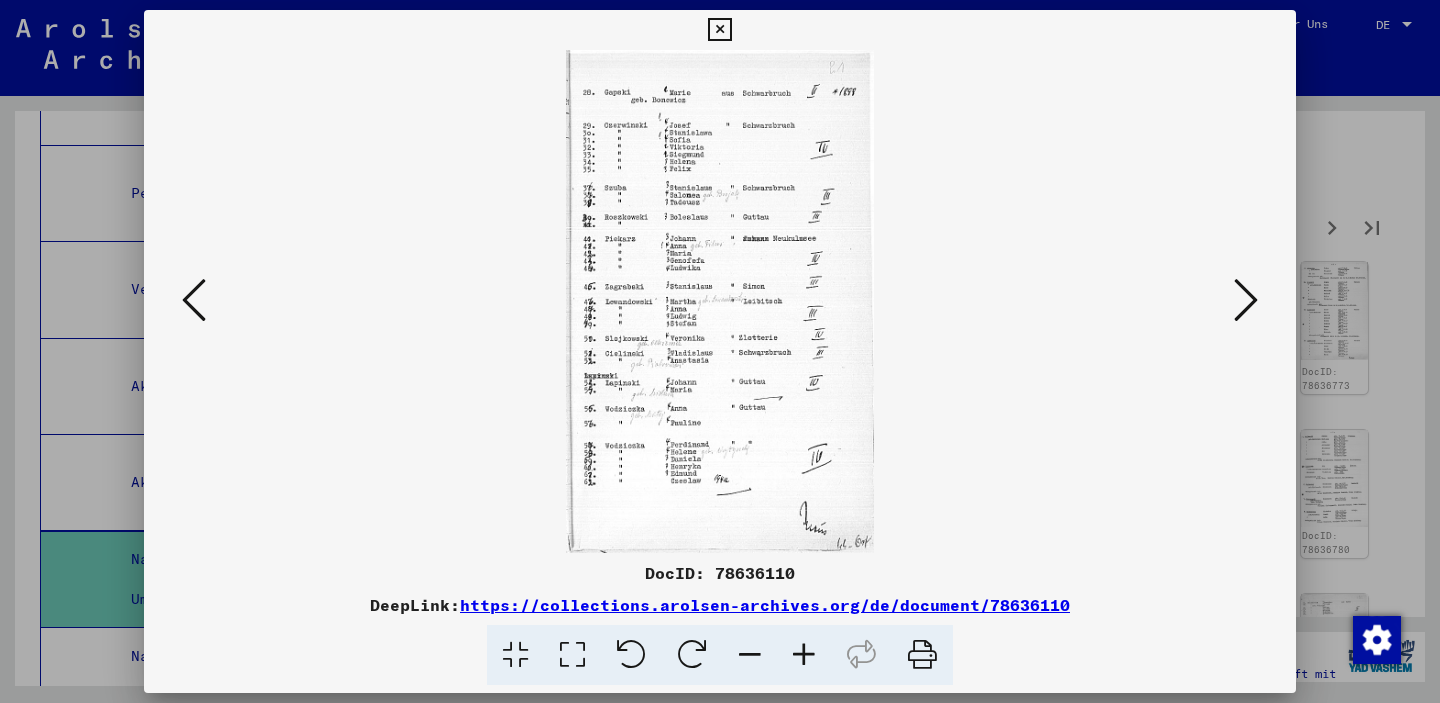 click at bounding box center (1246, 300) 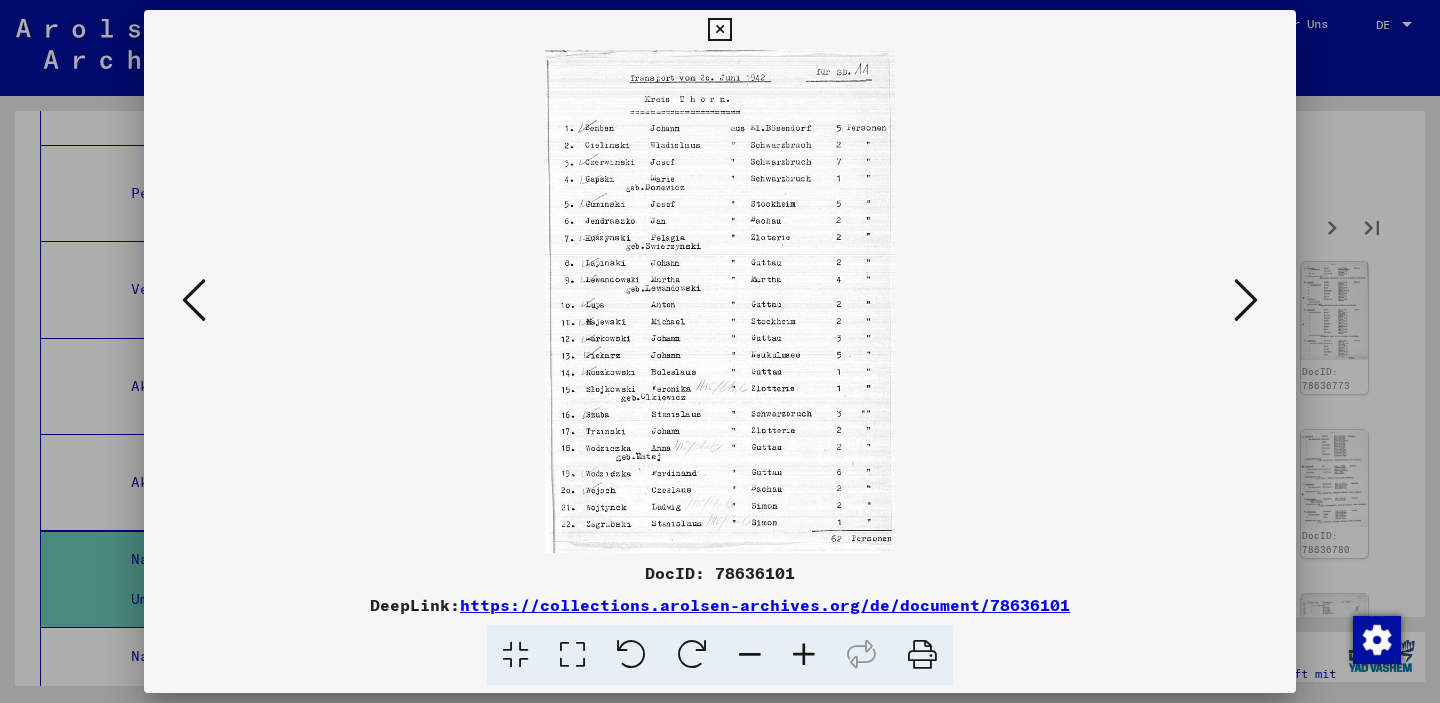 click at bounding box center [1246, 300] 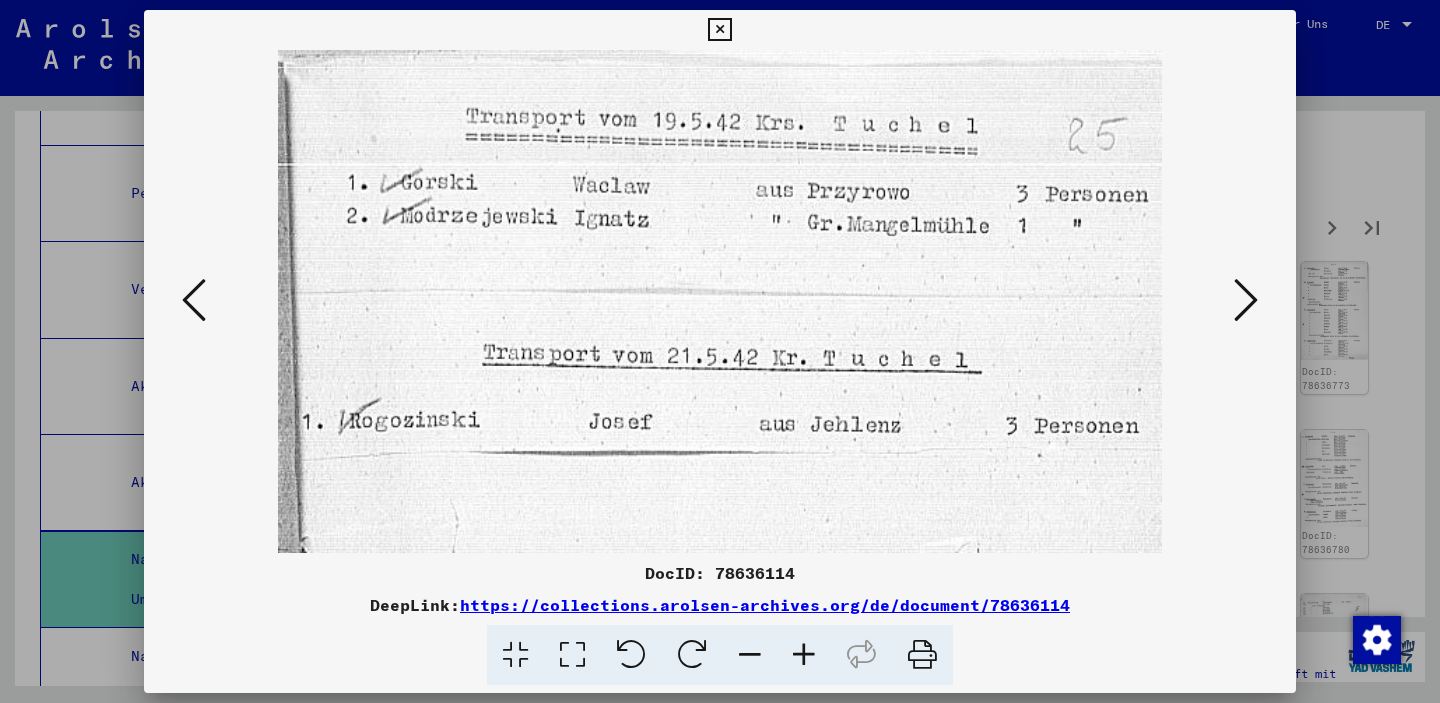 click at bounding box center (1246, 300) 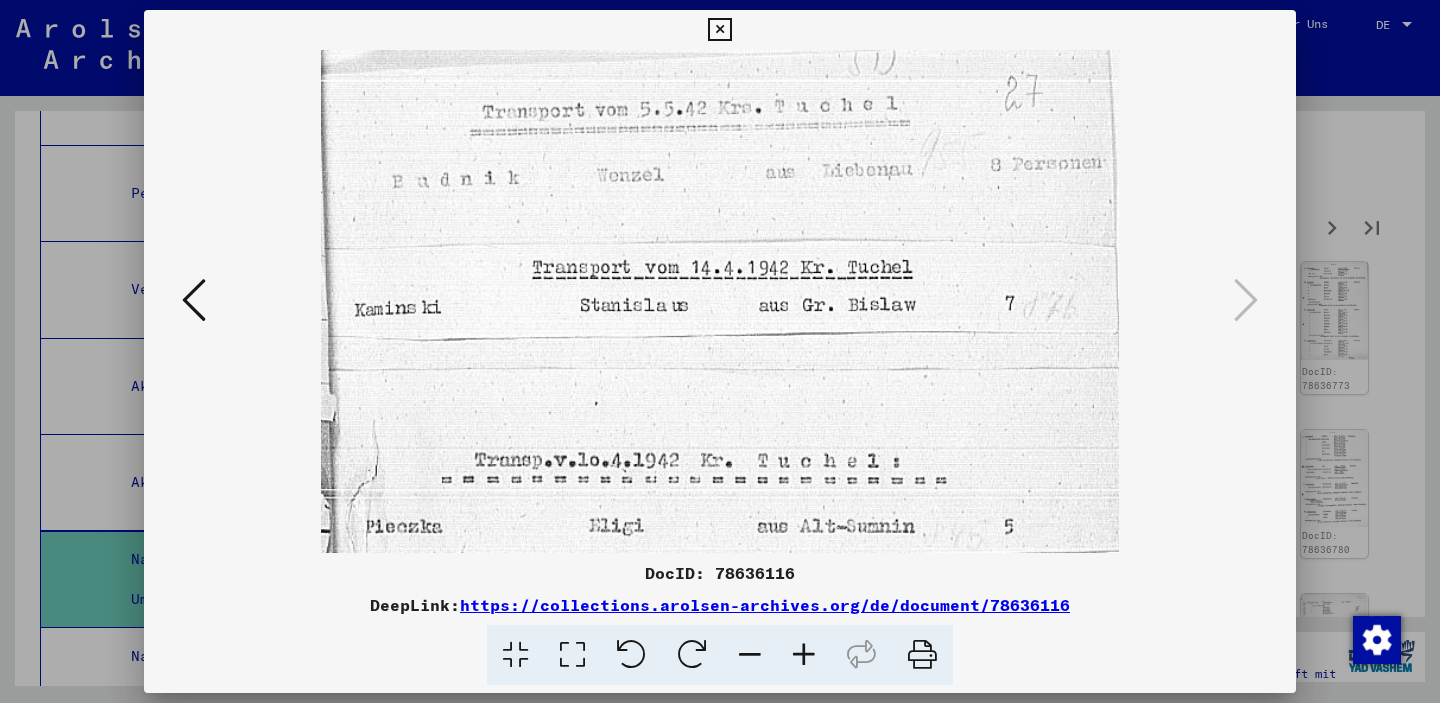 click at bounding box center (719, 30) 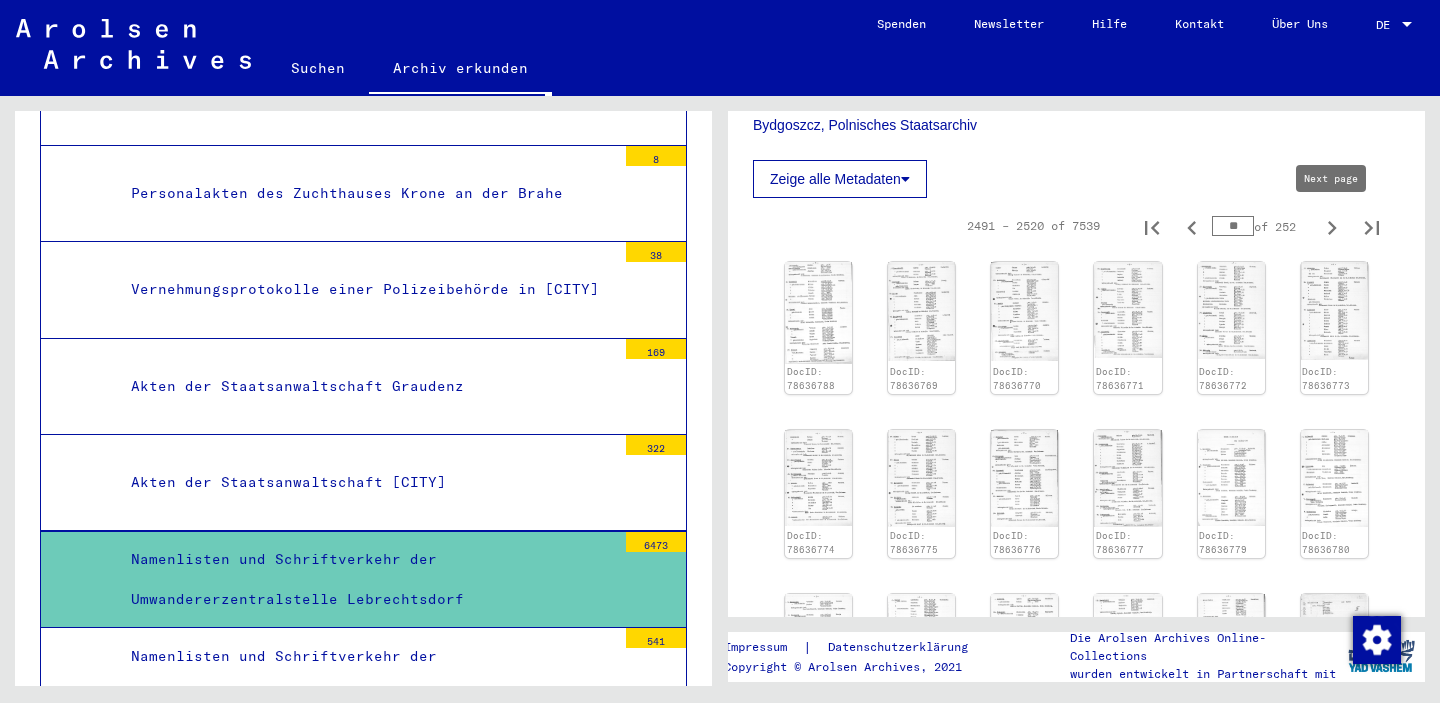 click 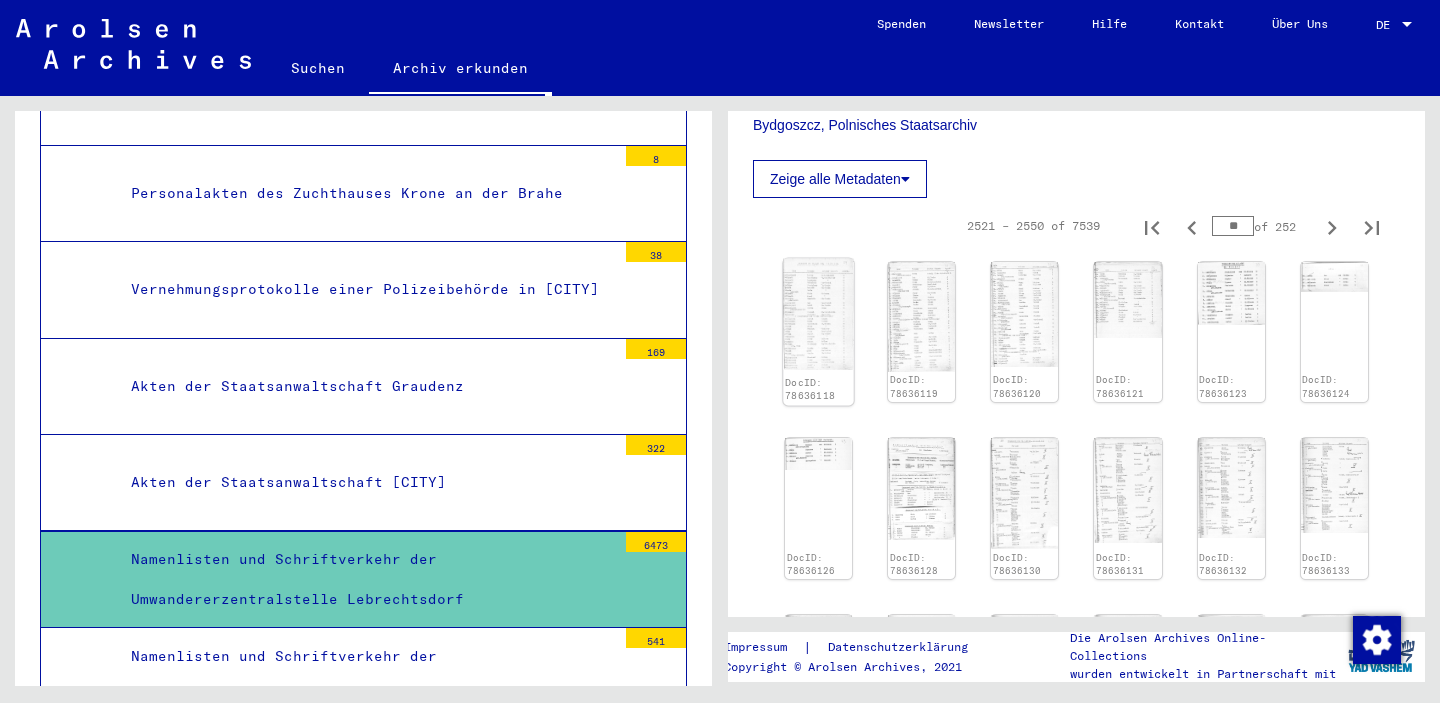 click 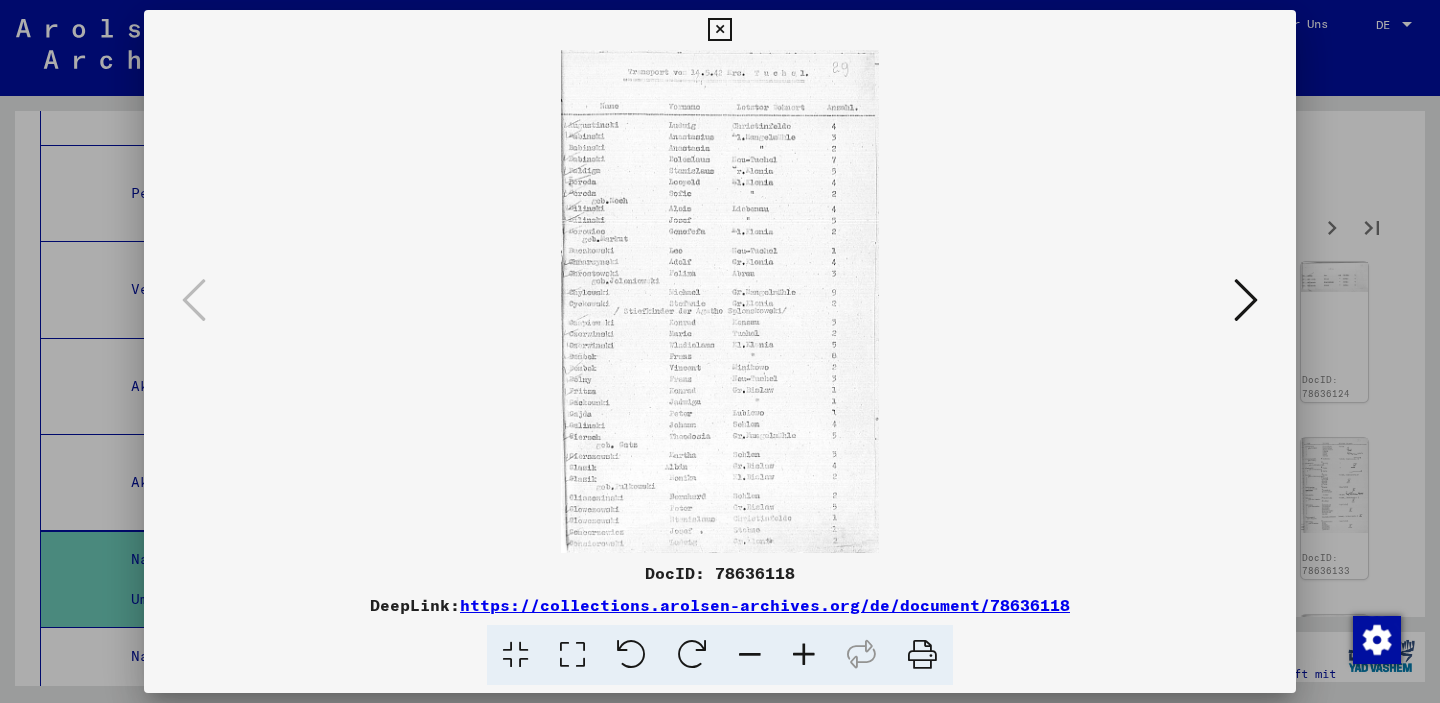 click at bounding box center [720, 301] 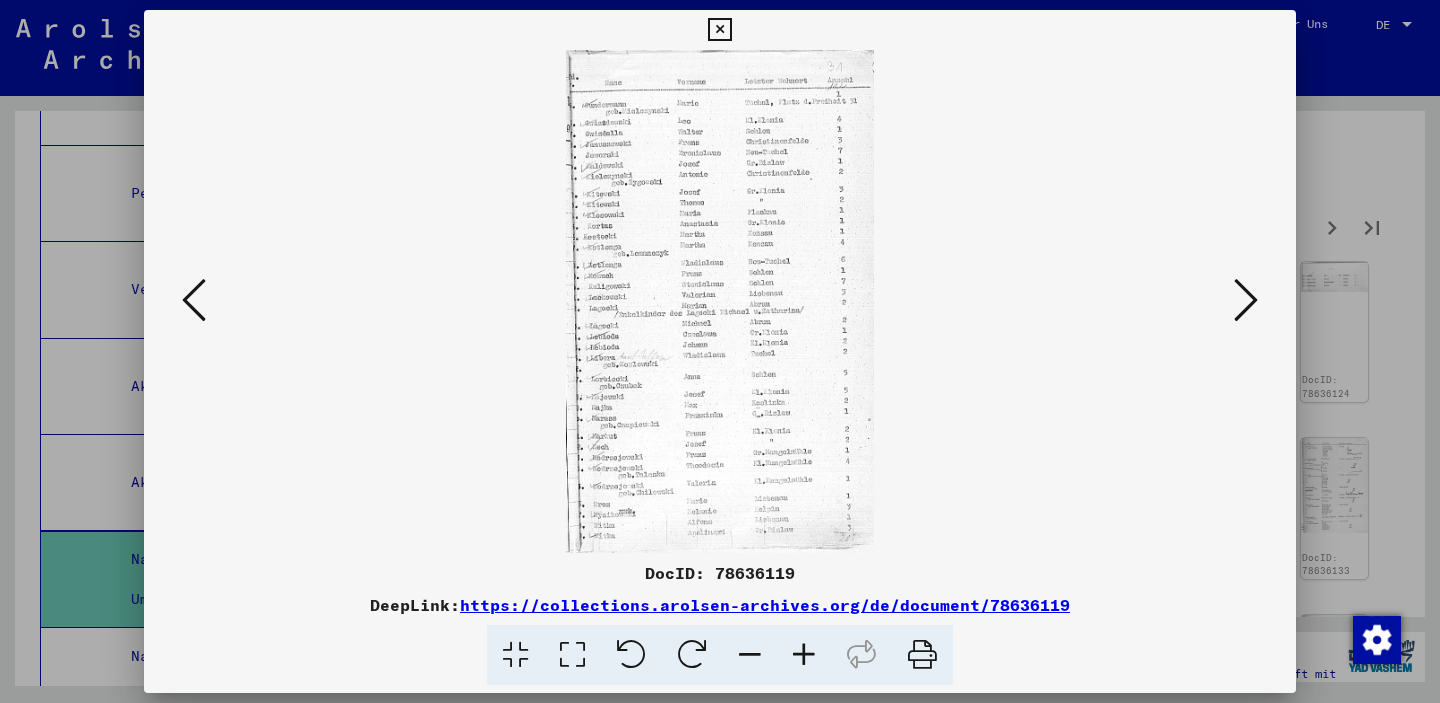 click at bounding box center (1246, 301) 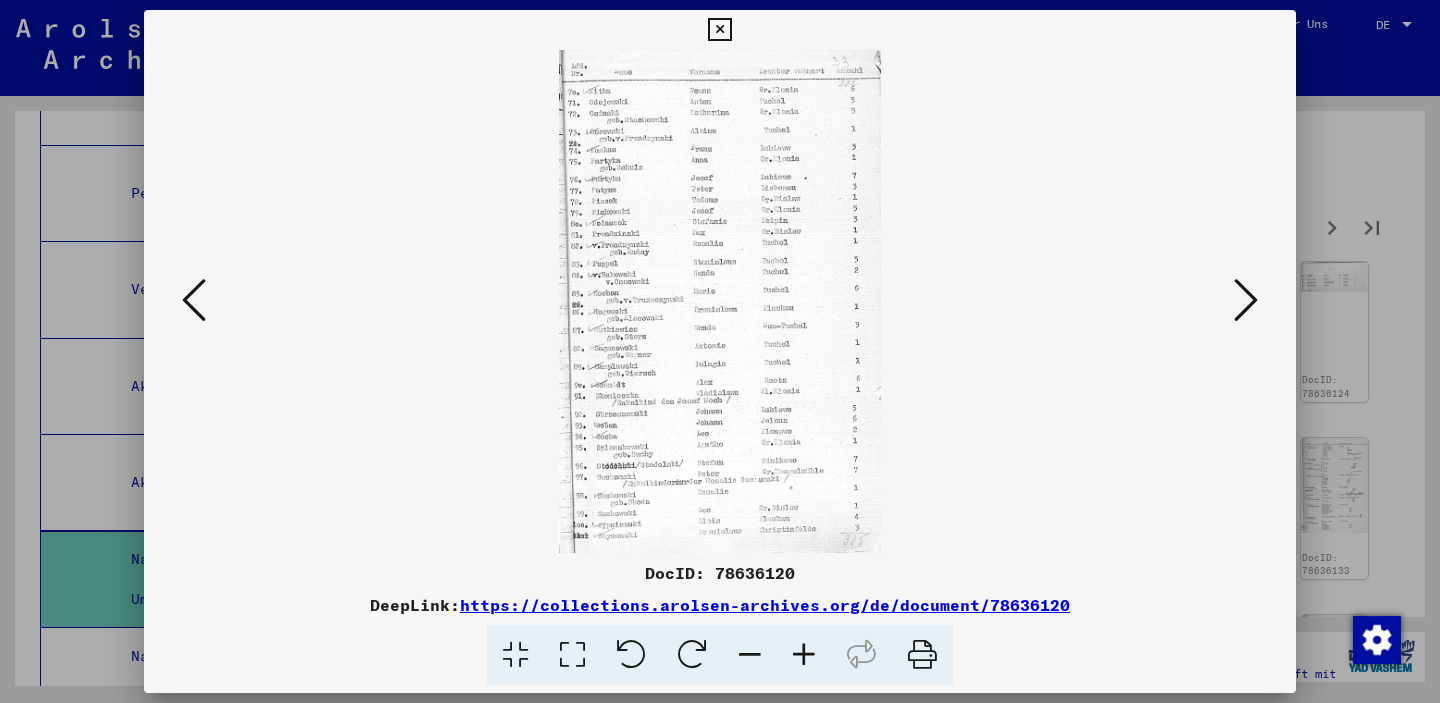 click at bounding box center [1246, 301] 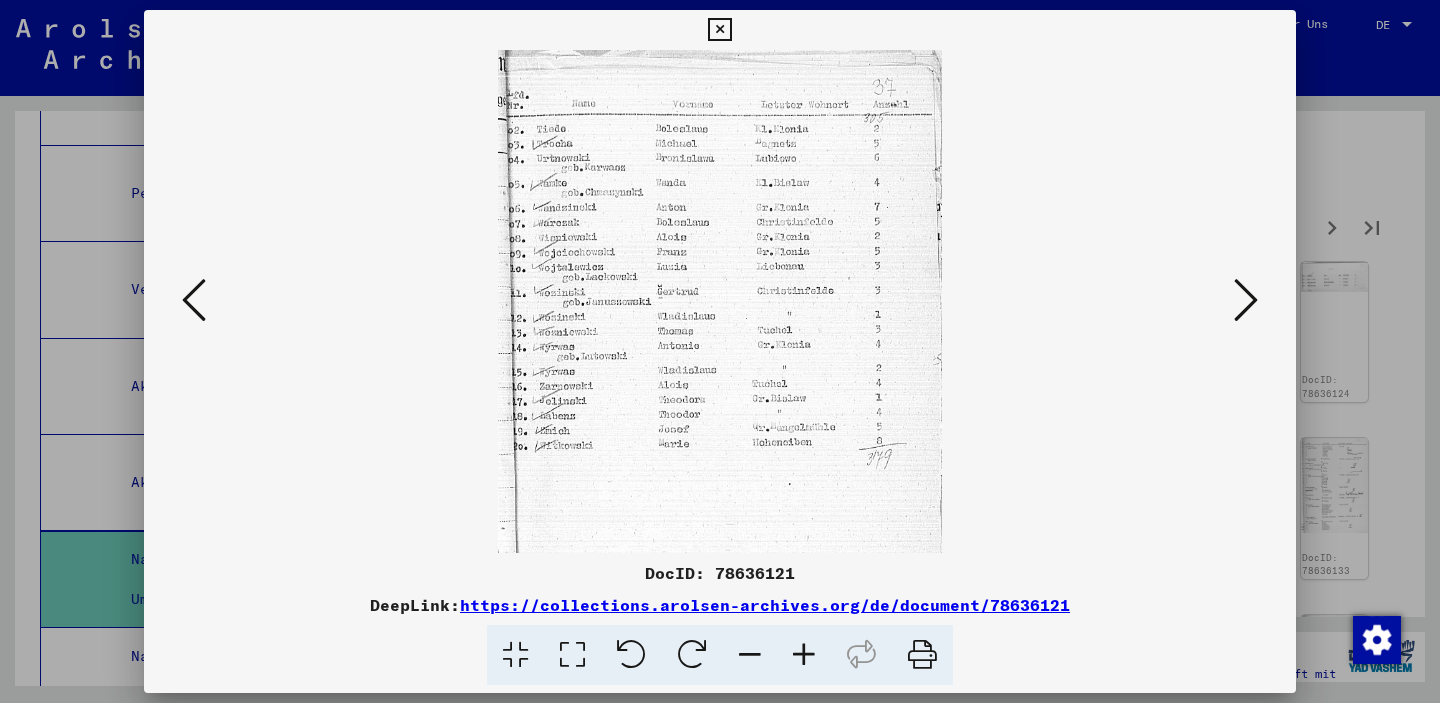 click at bounding box center [1246, 301] 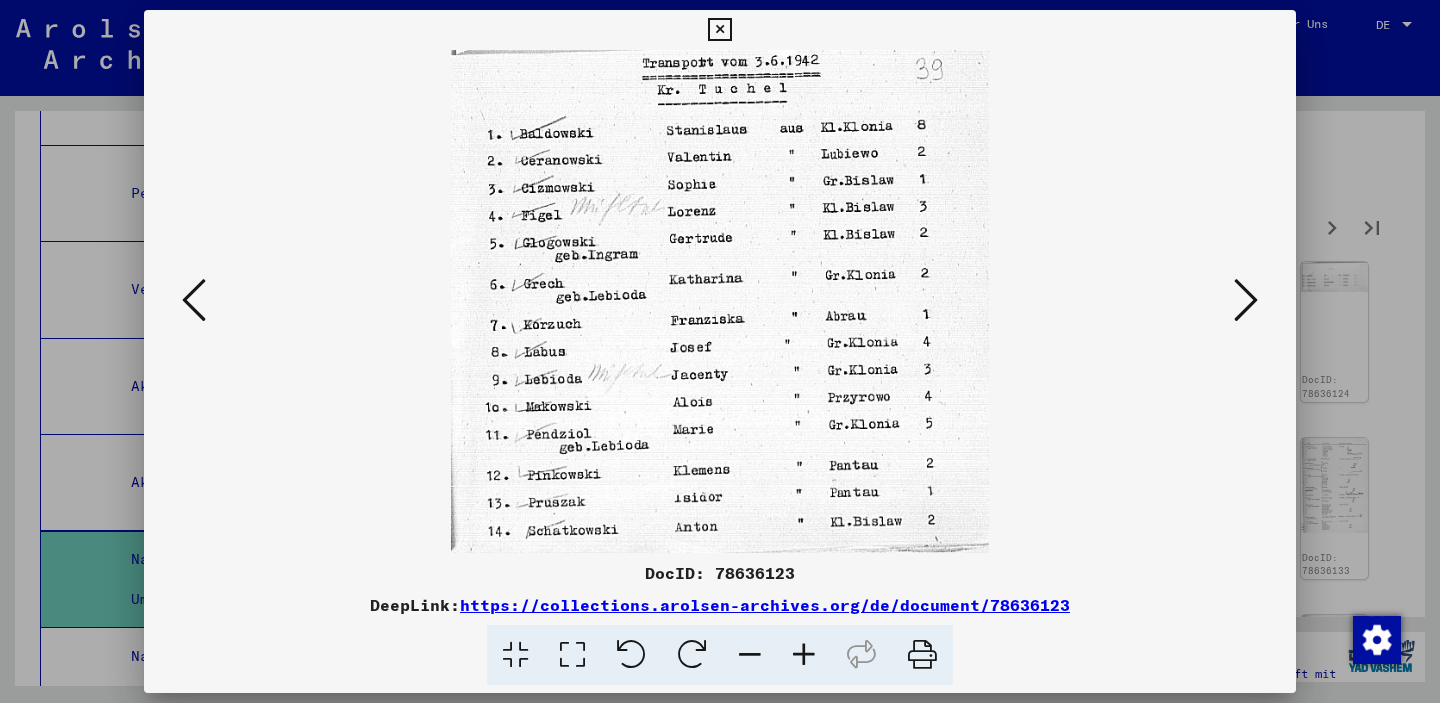 click at bounding box center (1246, 301) 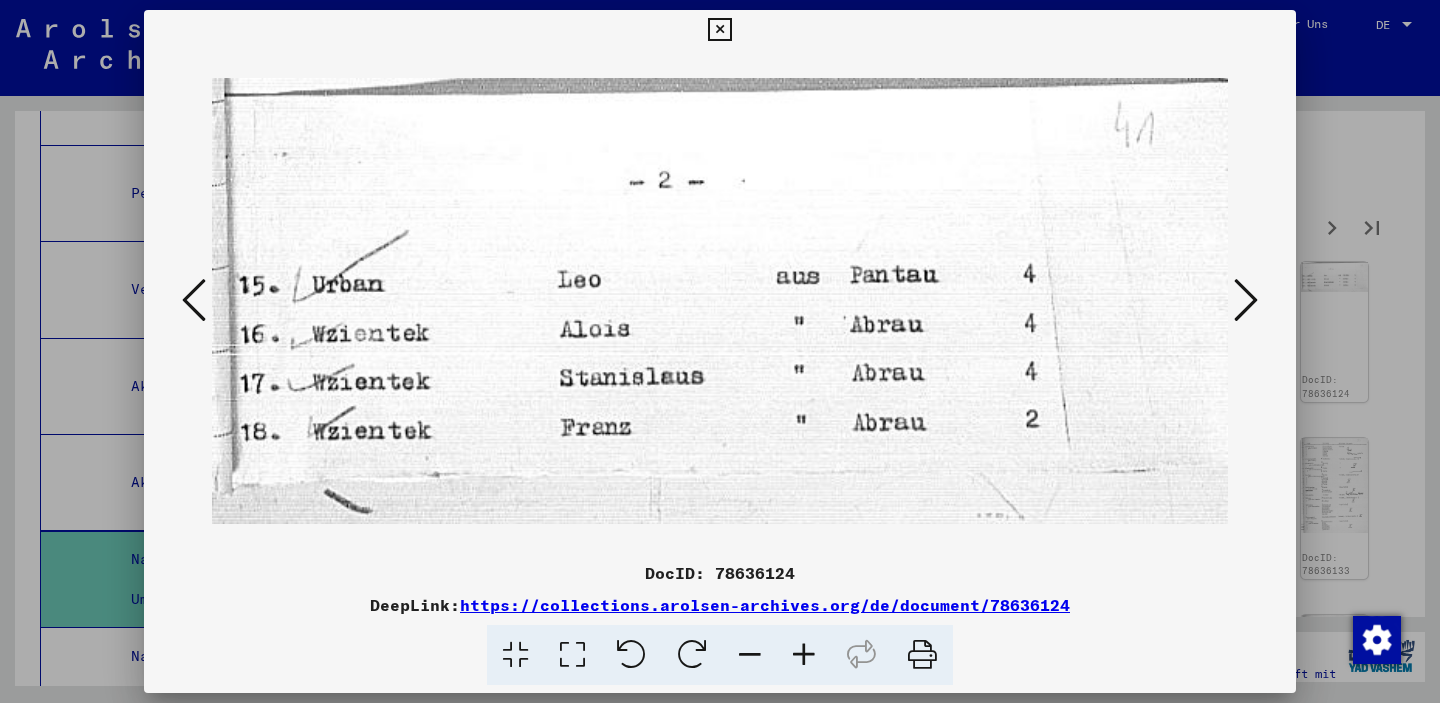 click at bounding box center (1246, 301) 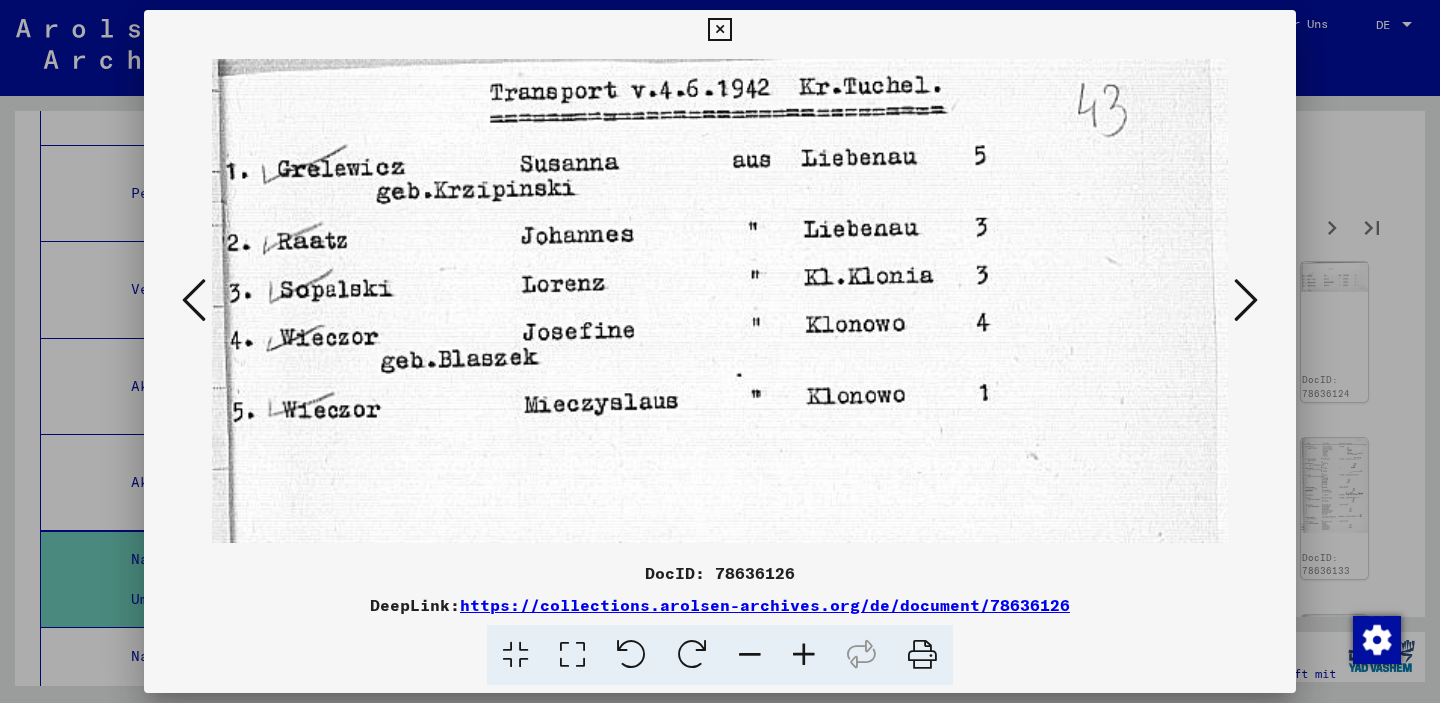 click at bounding box center (1246, 301) 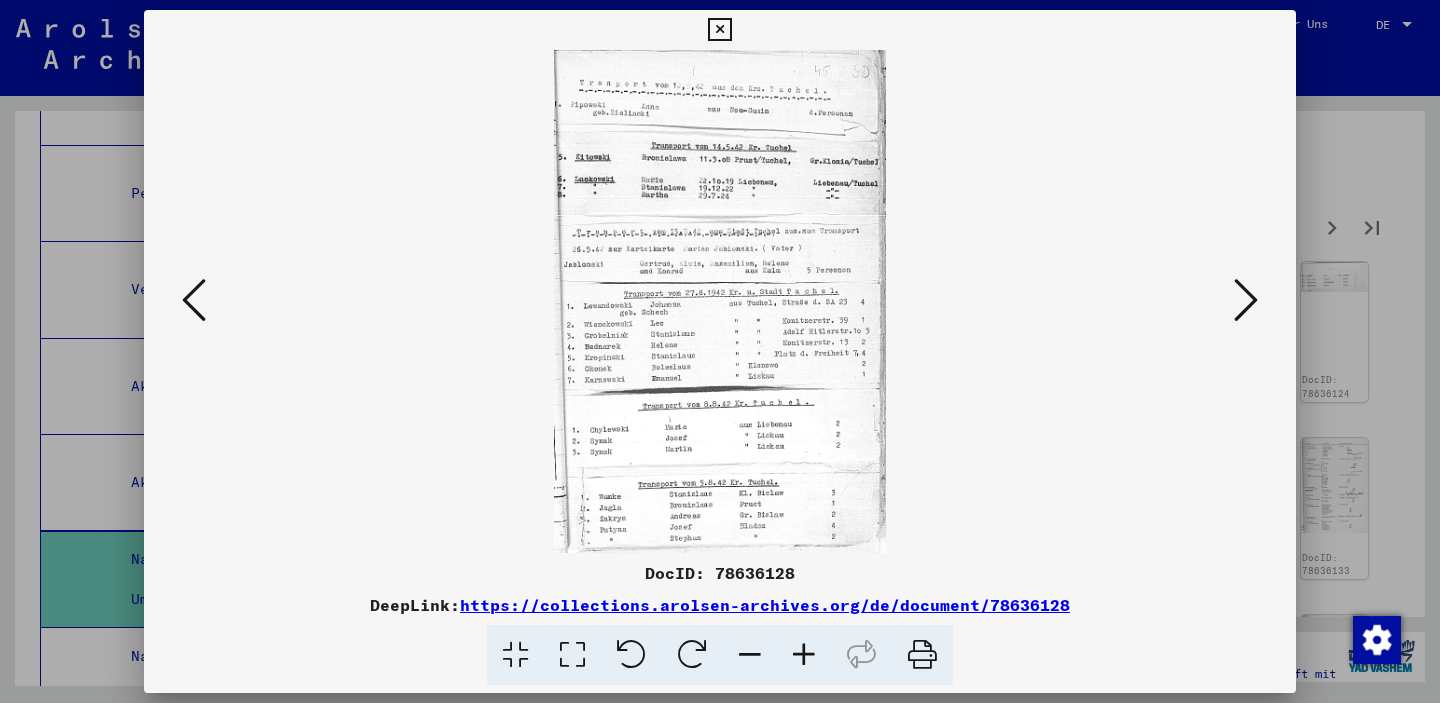 click at bounding box center (1246, 301) 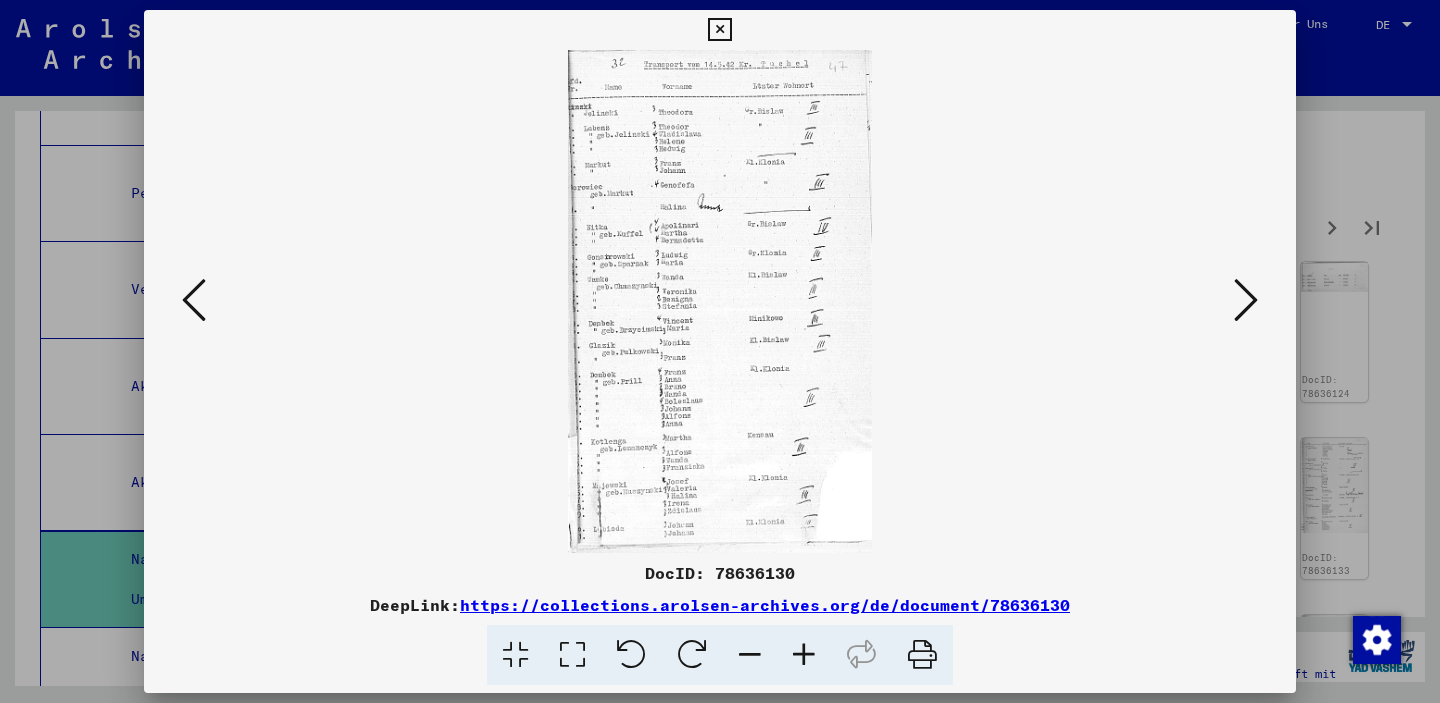 click at bounding box center [1246, 301] 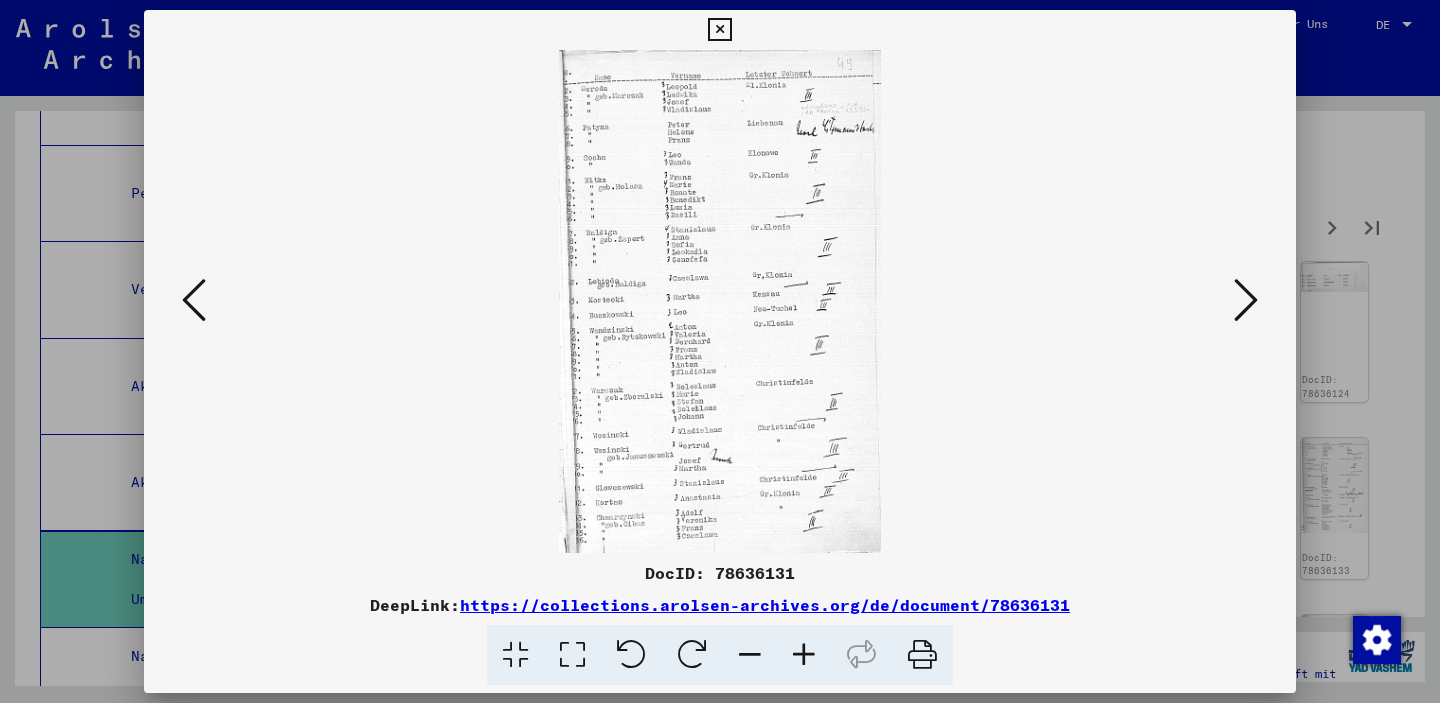 click at bounding box center (1246, 301) 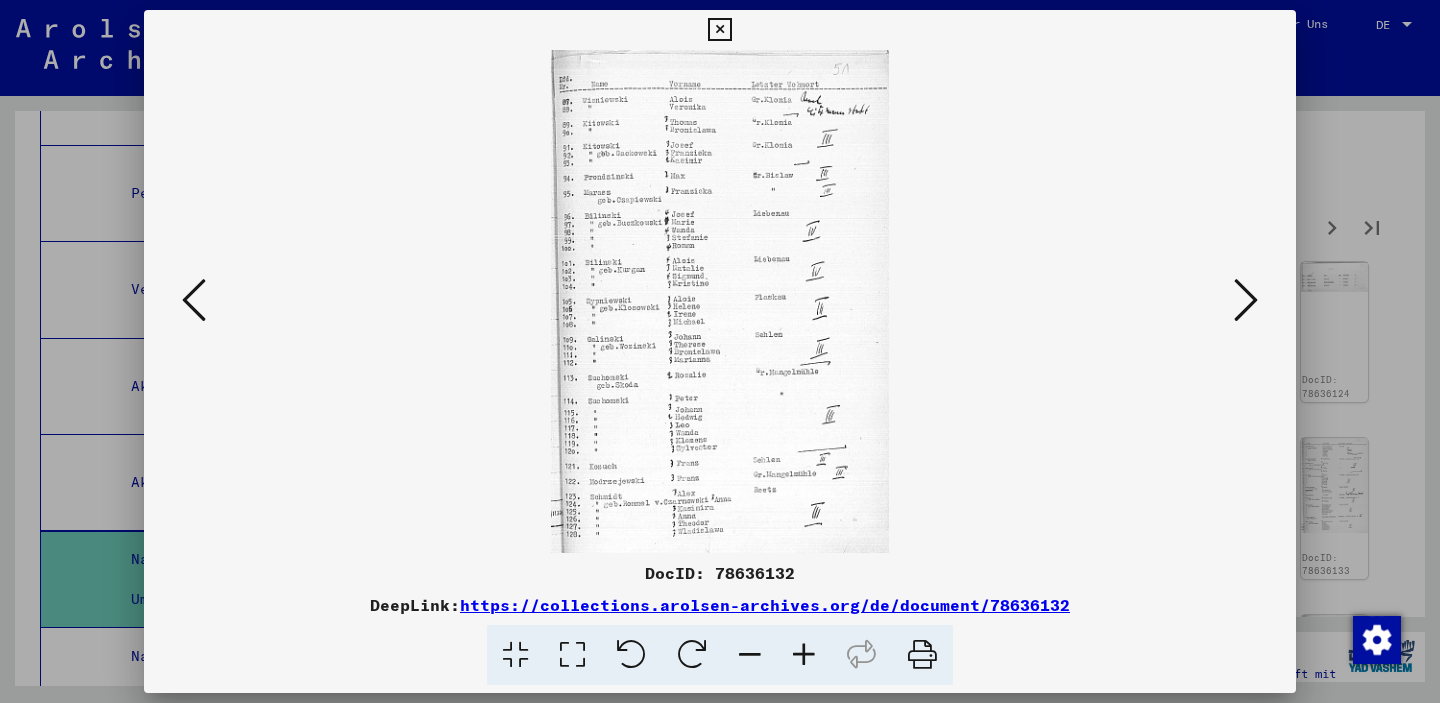 click at bounding box center (1246, 301) 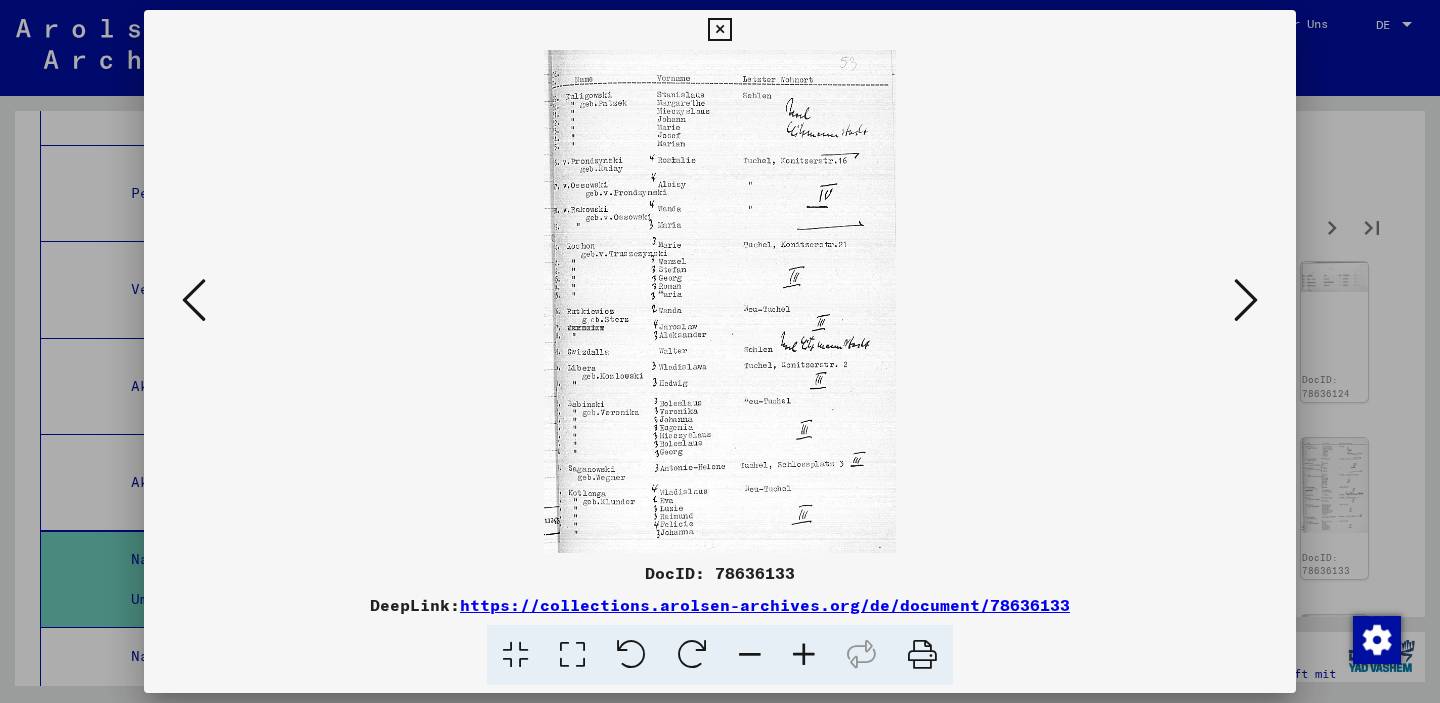 click at bounding box center [1246, 301] 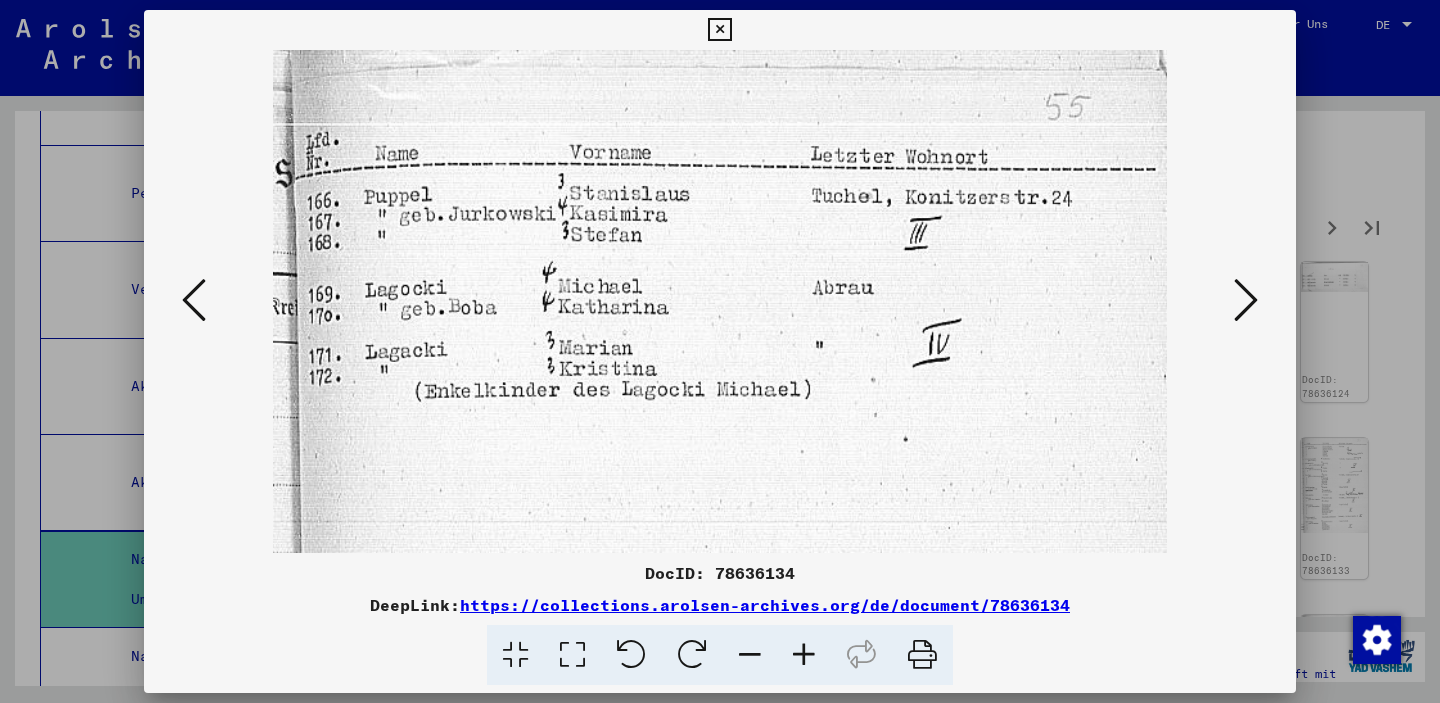 click at bounding box center (1246, 301) 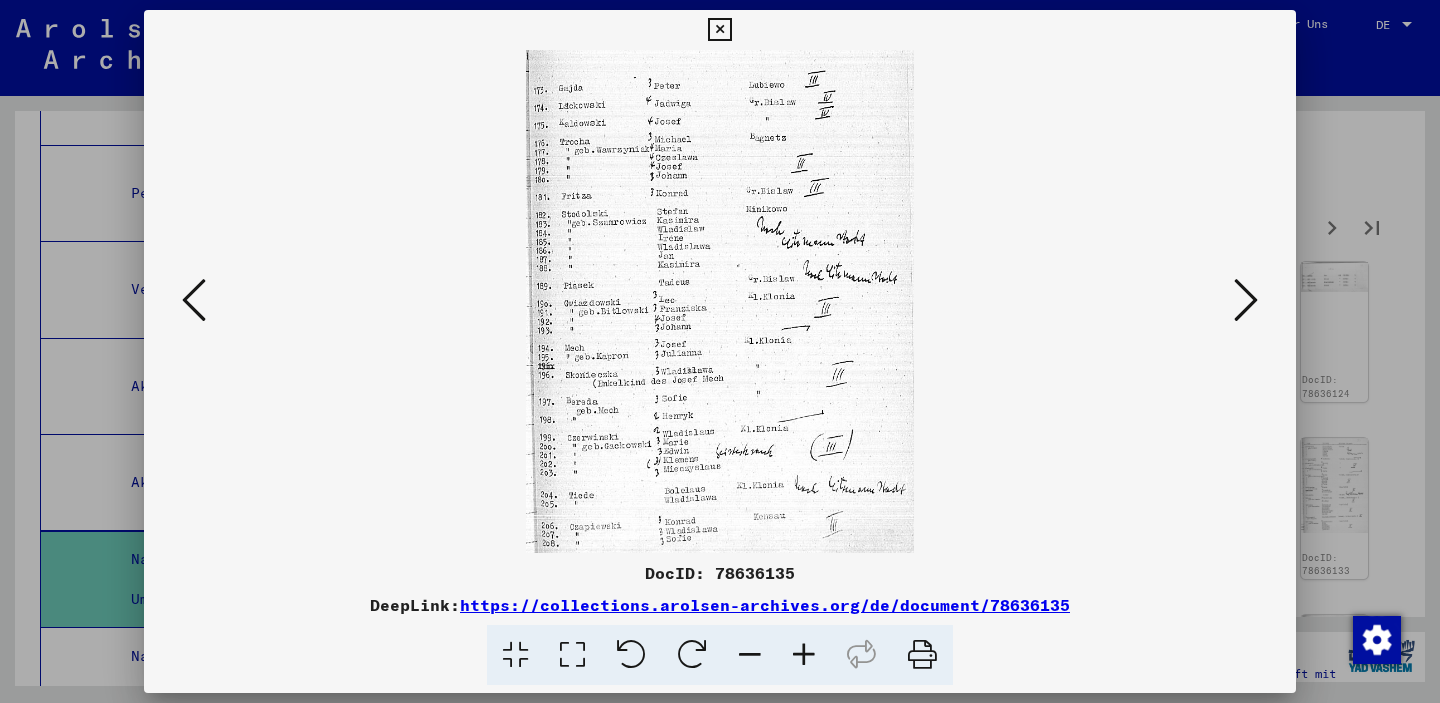 click at bounding box center (1246, 301) 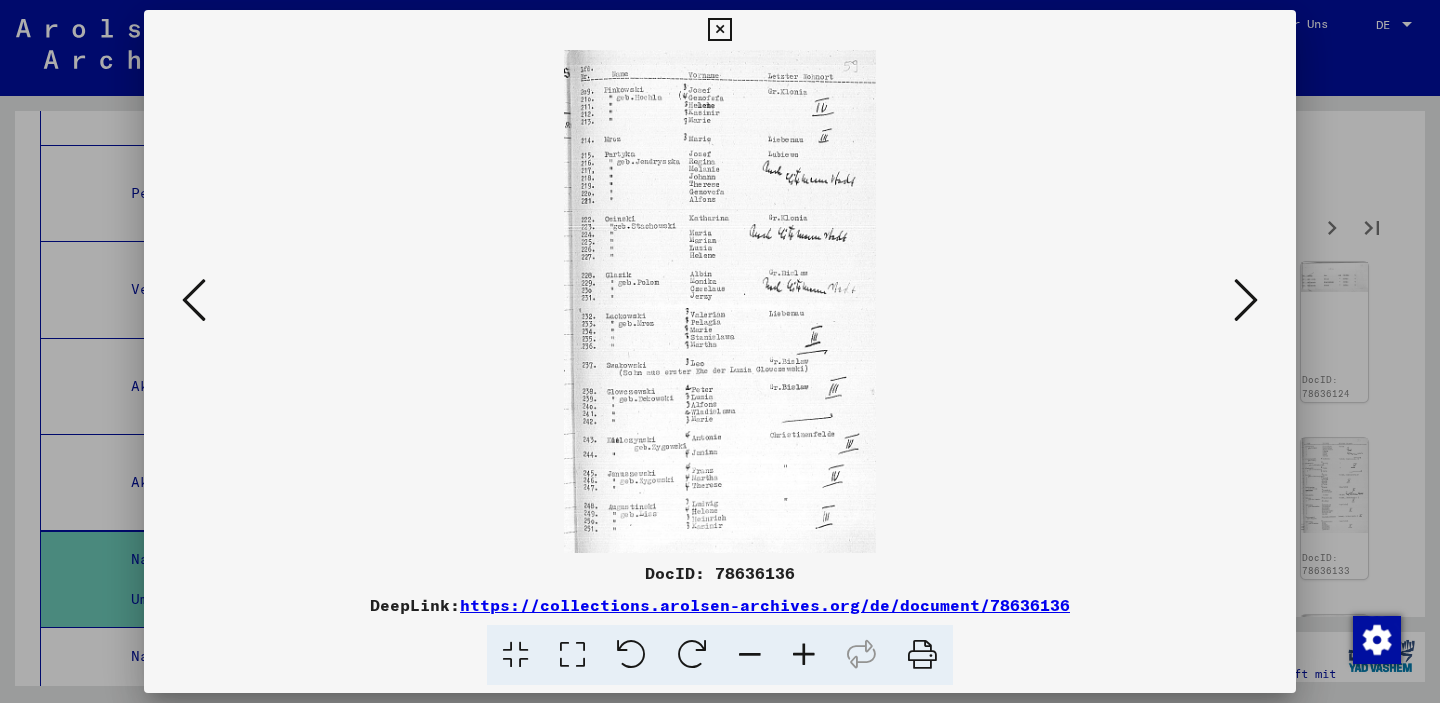click at bounding box center (1246, 301) 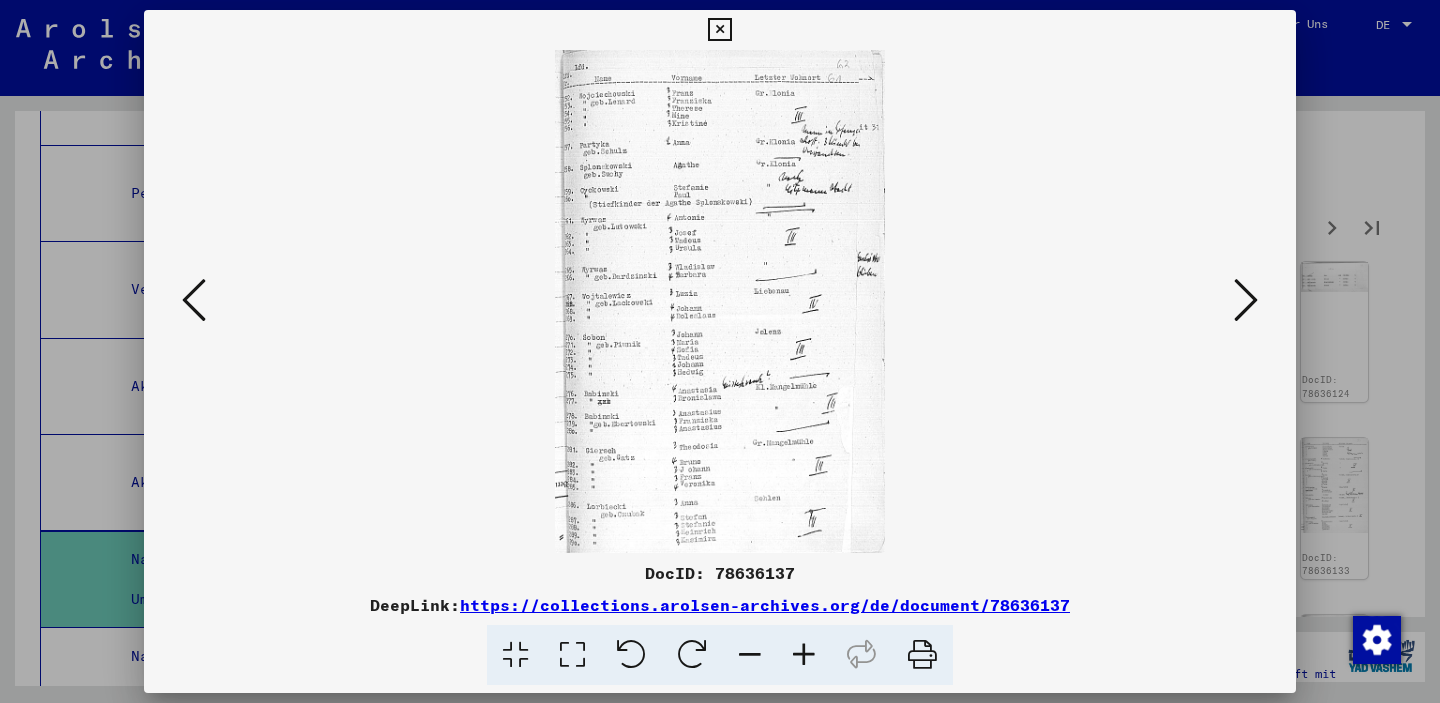 click at bounding box center (1246, 301) 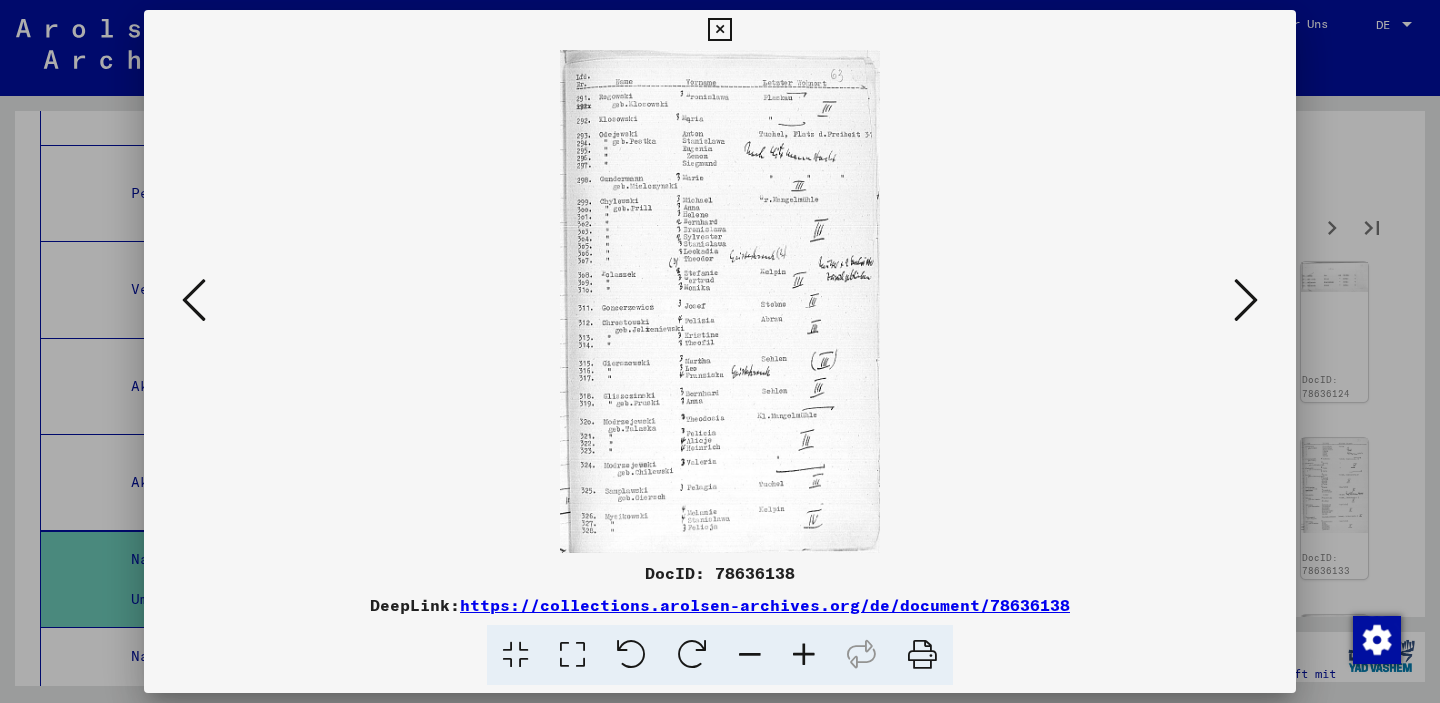 click at bounding box center (1246, 301) 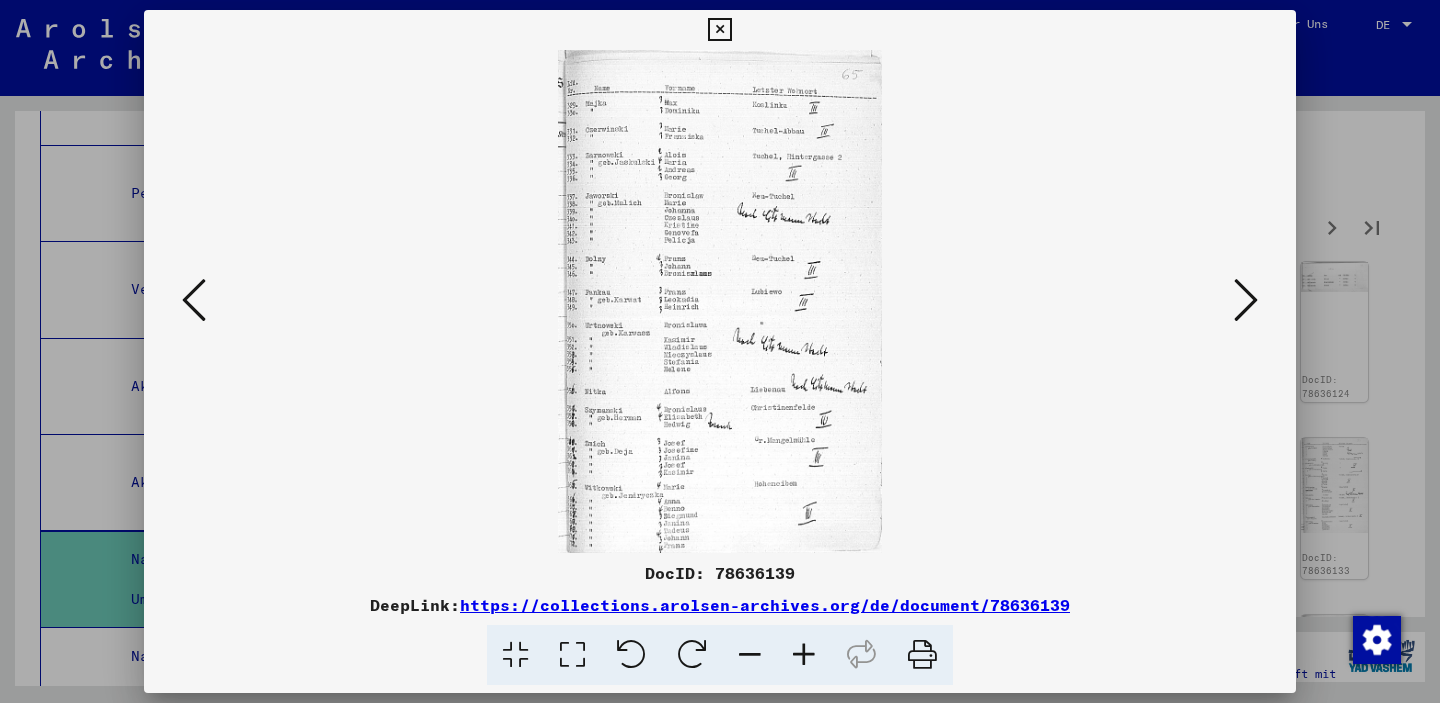 click at bounding box center (1246, 301) 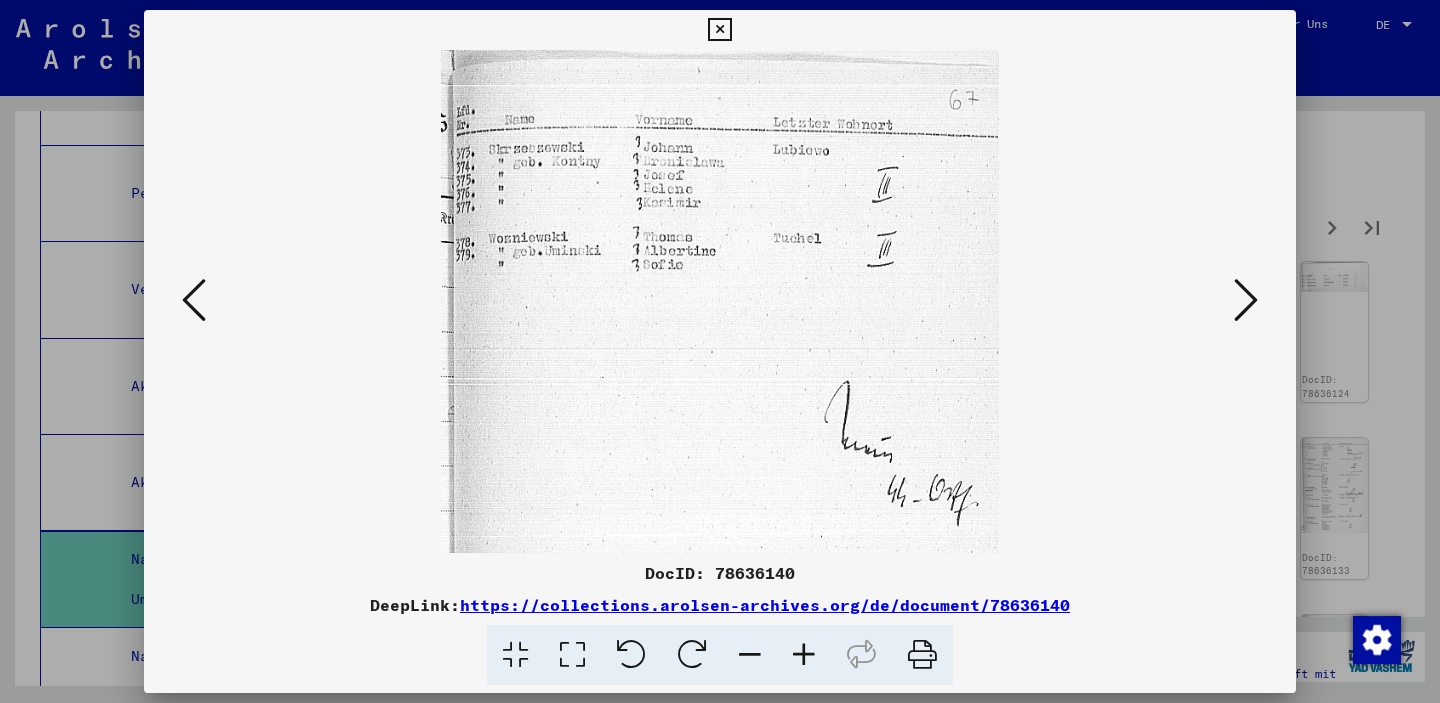 click at bounding box center [1246, 301] 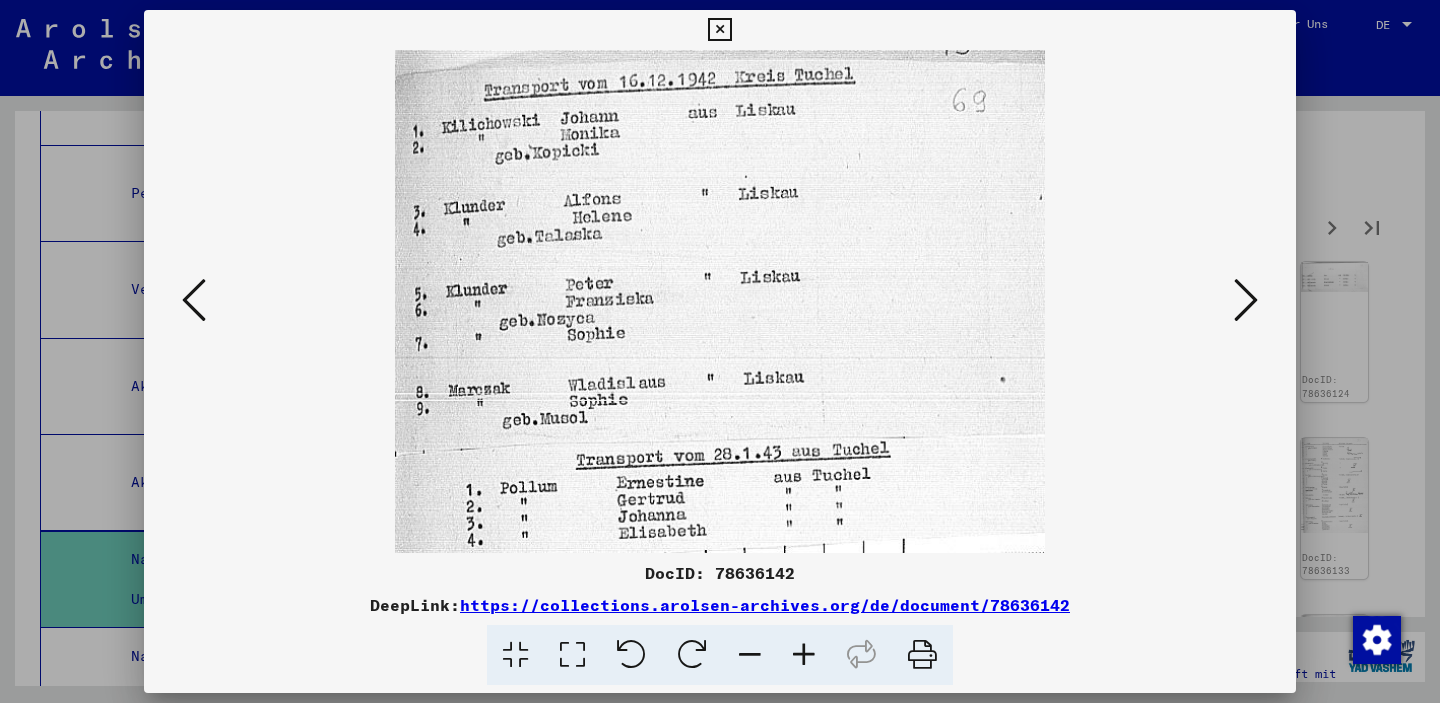 click at bounding box center (1246, 301) 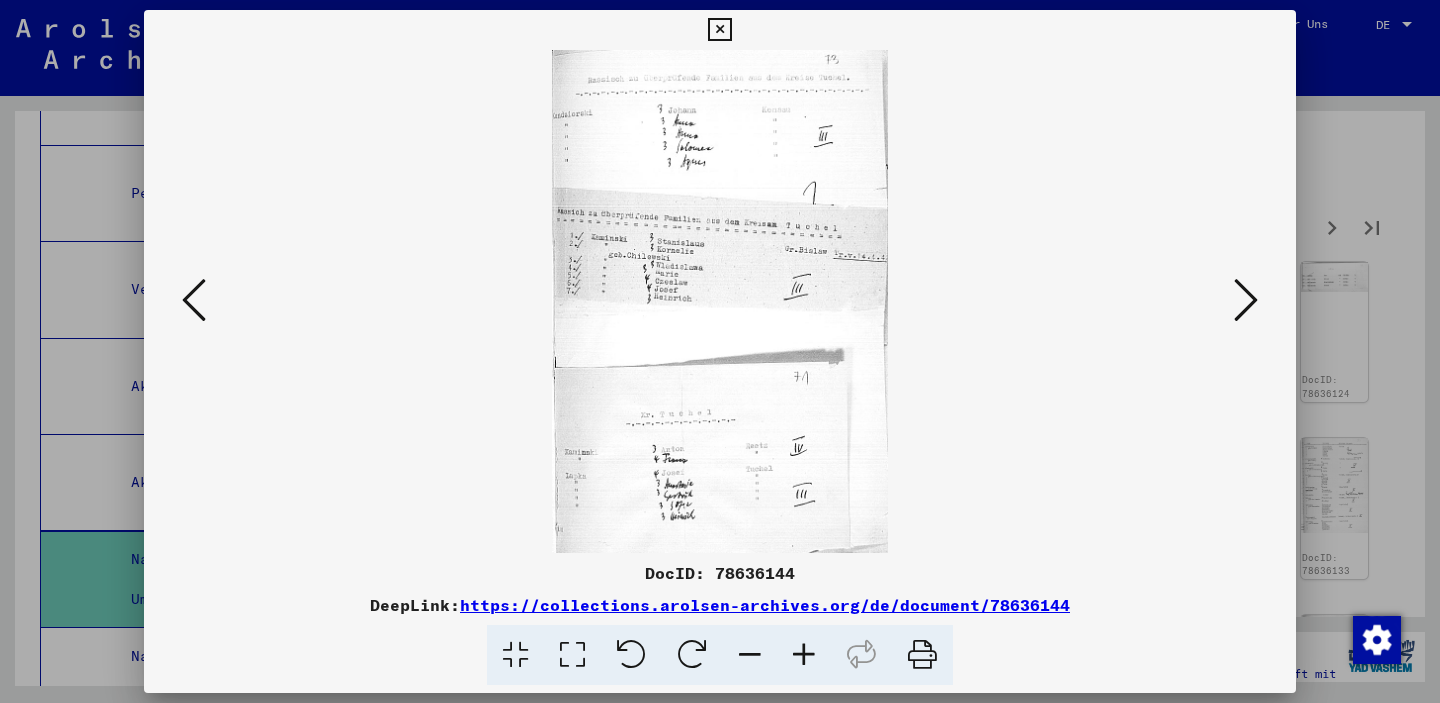 click at bounding box center [1246, 301] 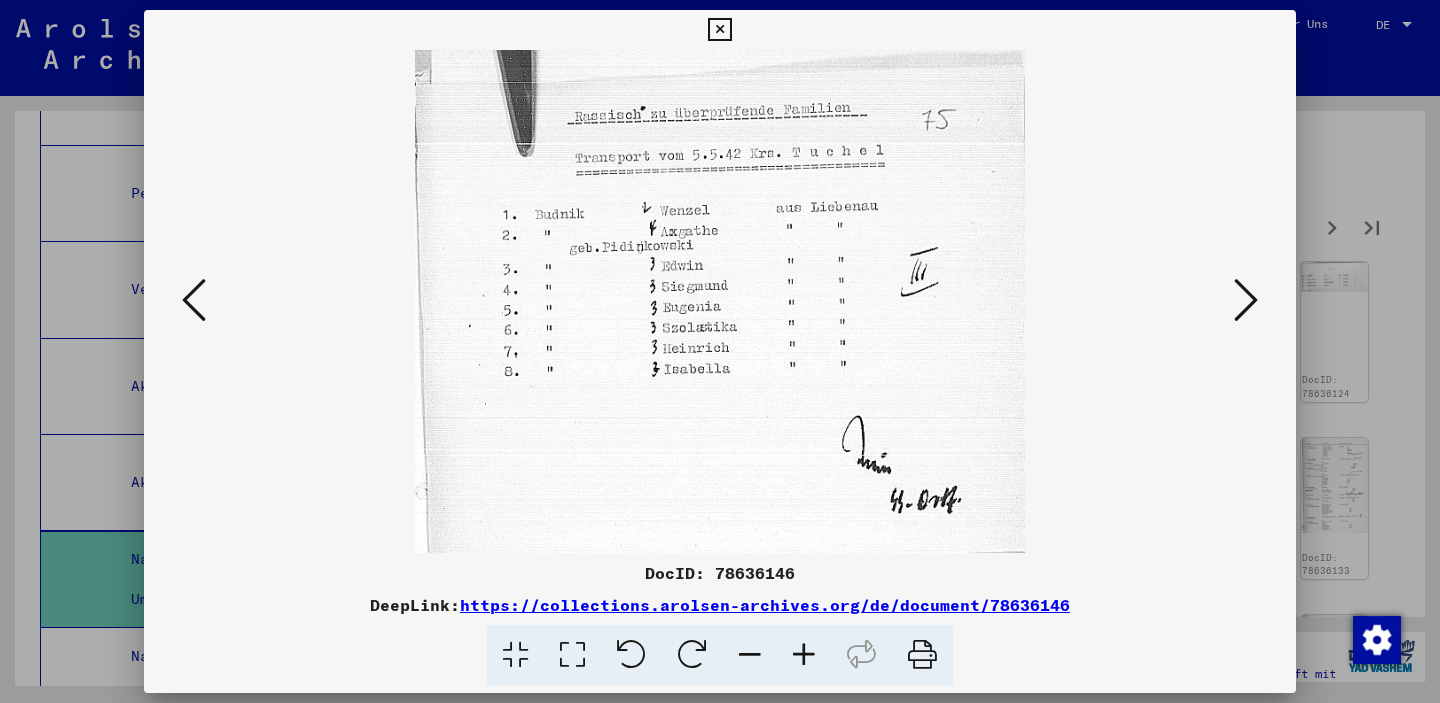 click at bounding box center [1246, 301] 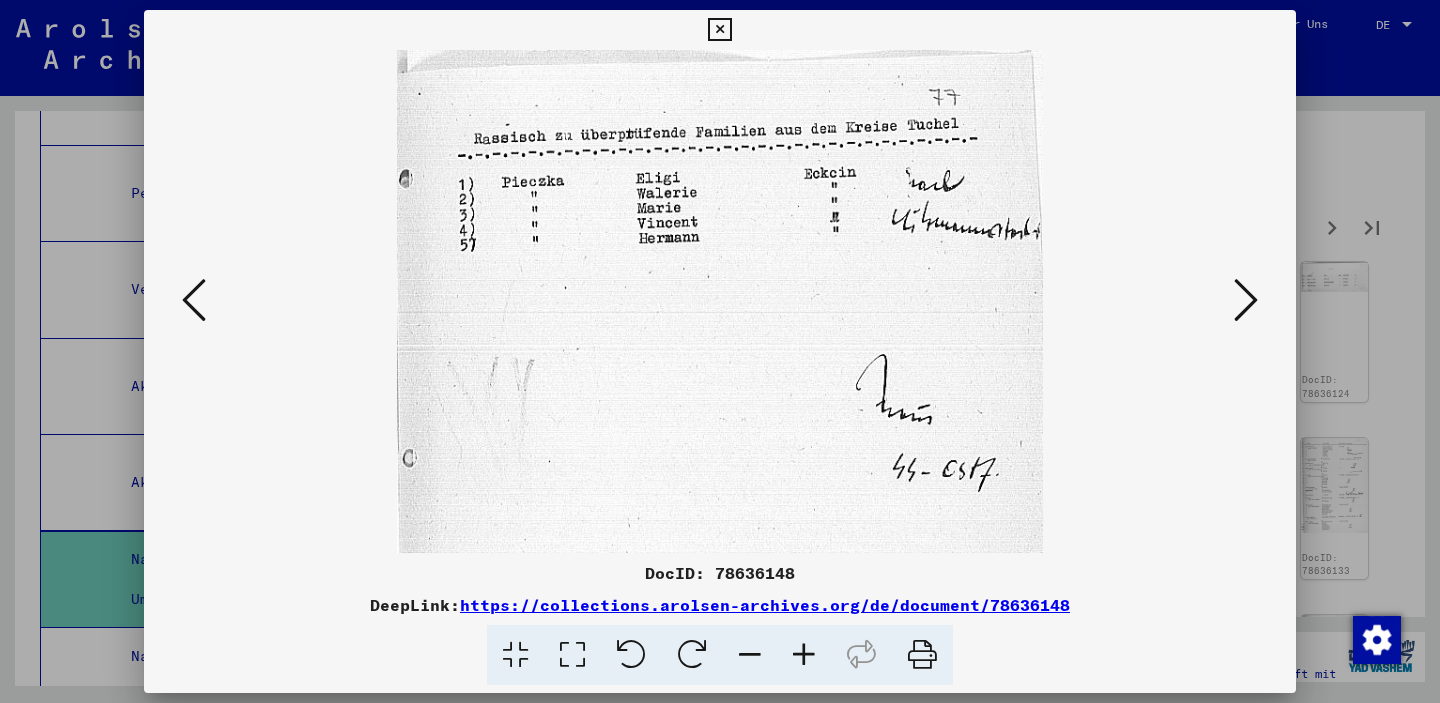 click at bounding box center (1246, 301) 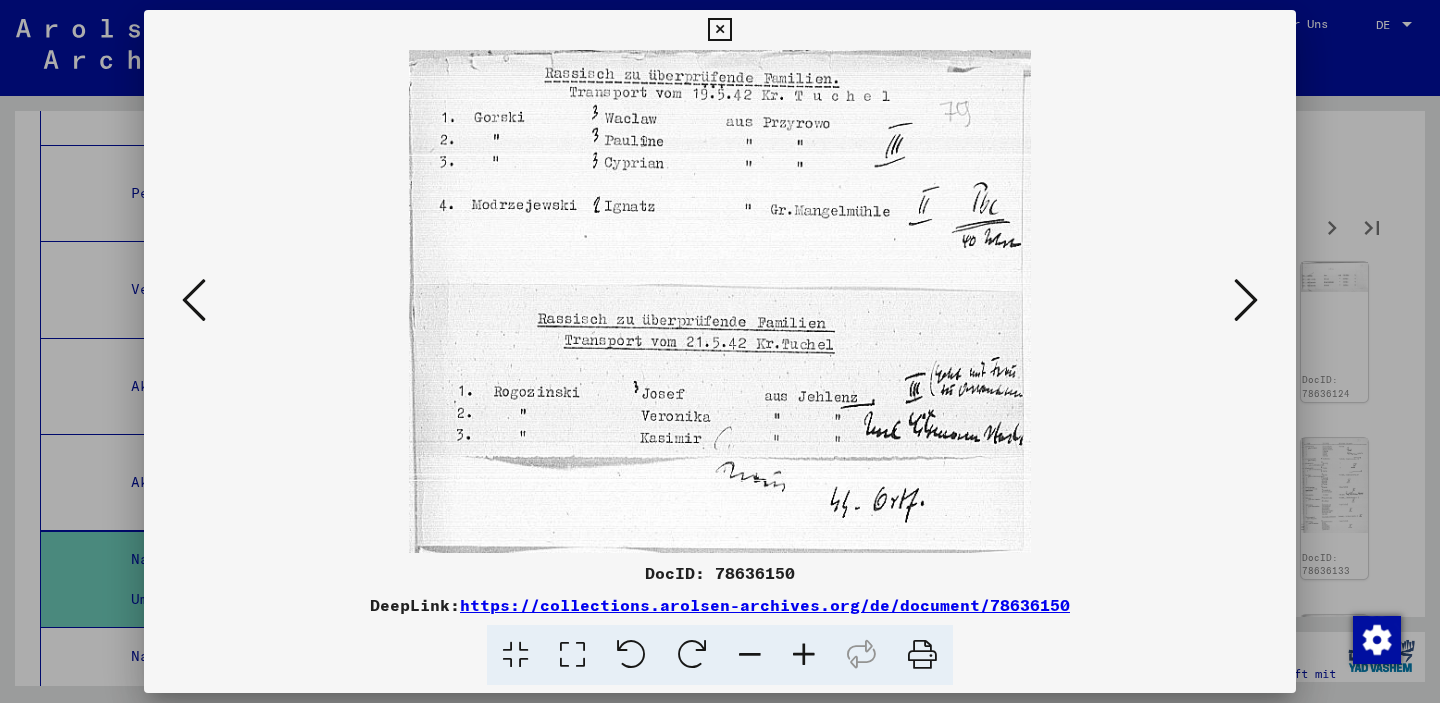 click at bounding box center [1246, 301] 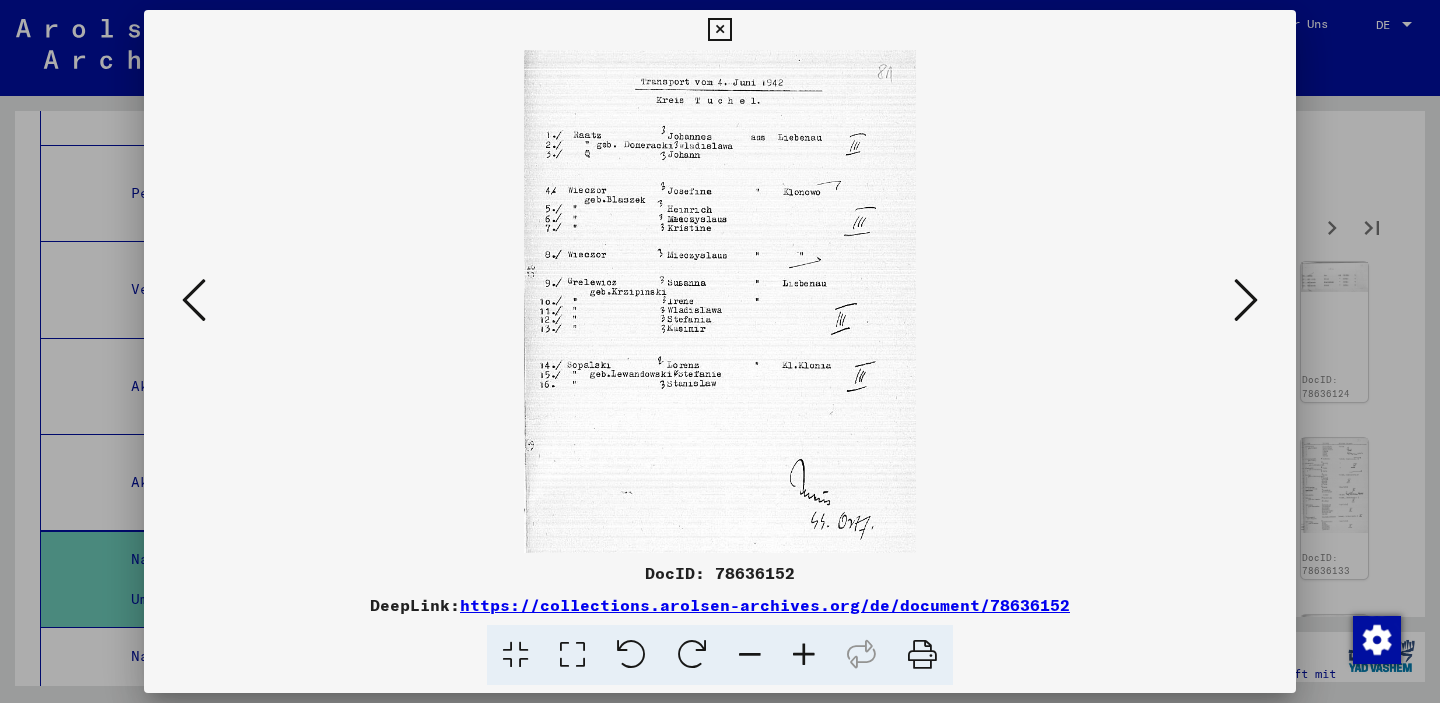 click at bounding box center (1246, 301) 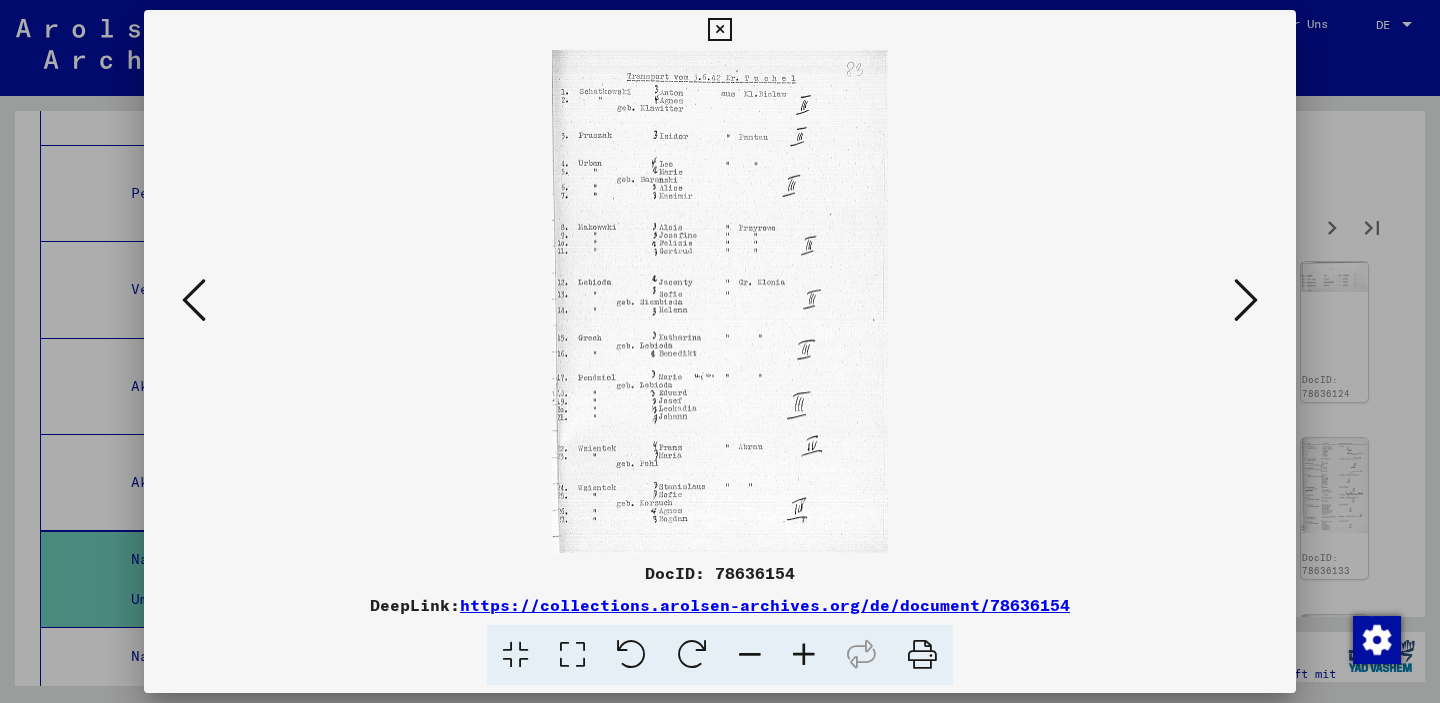 click at bounding box center [1246, 301] 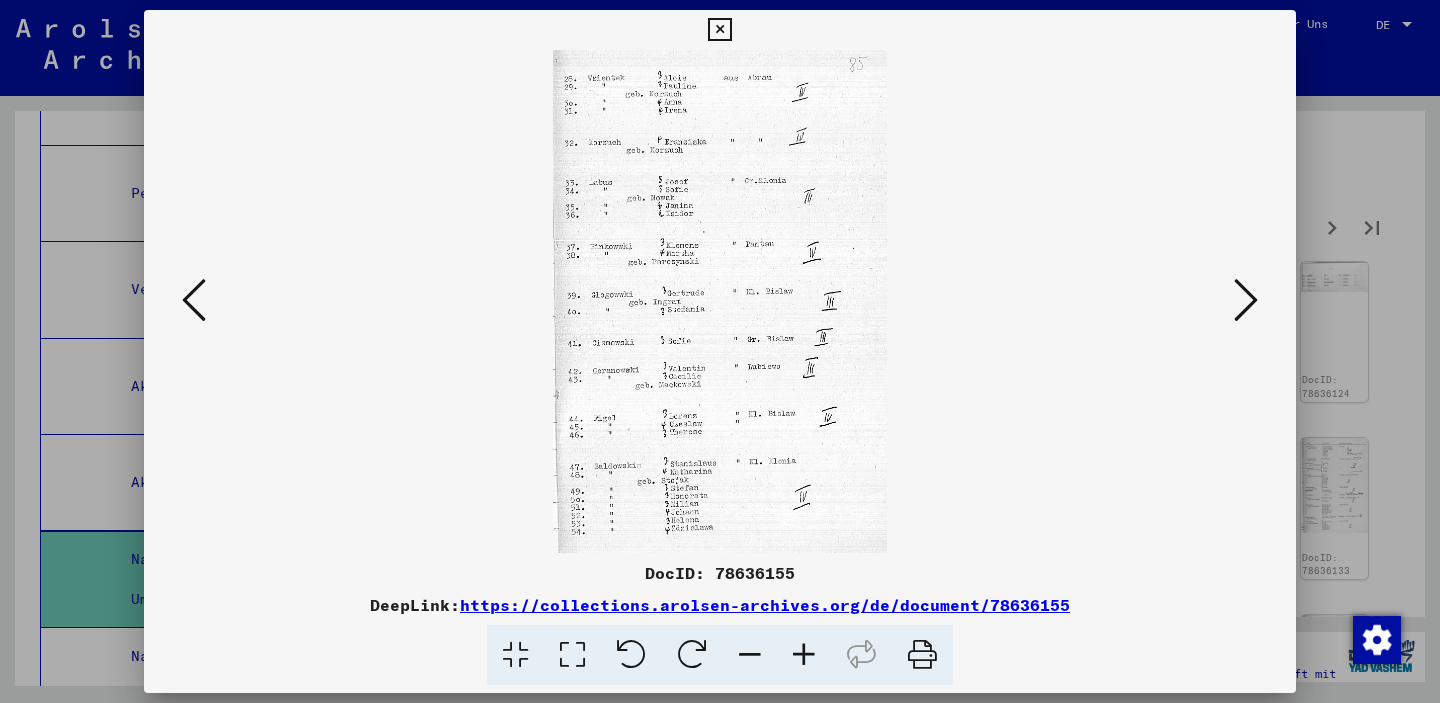 click at bounding box center [1246, 301] 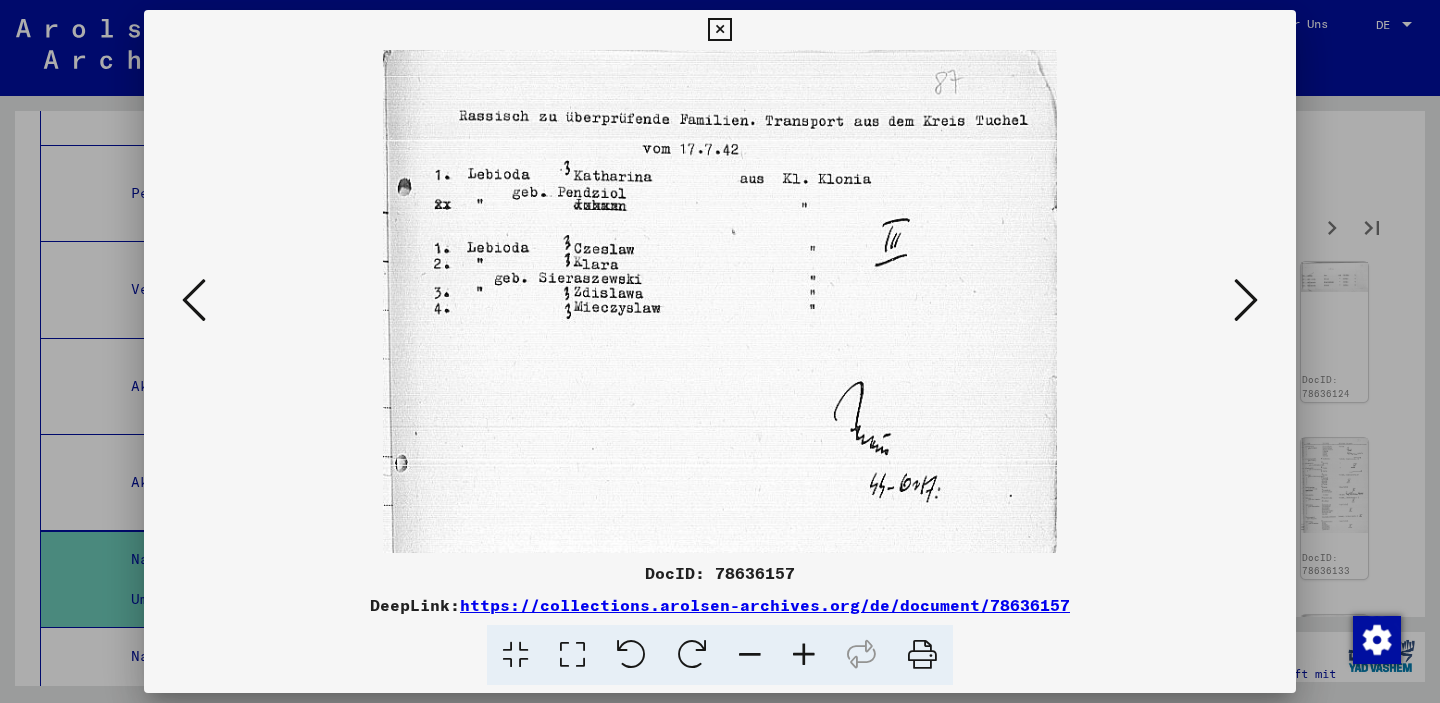 click at bounding box center (1246, 301) 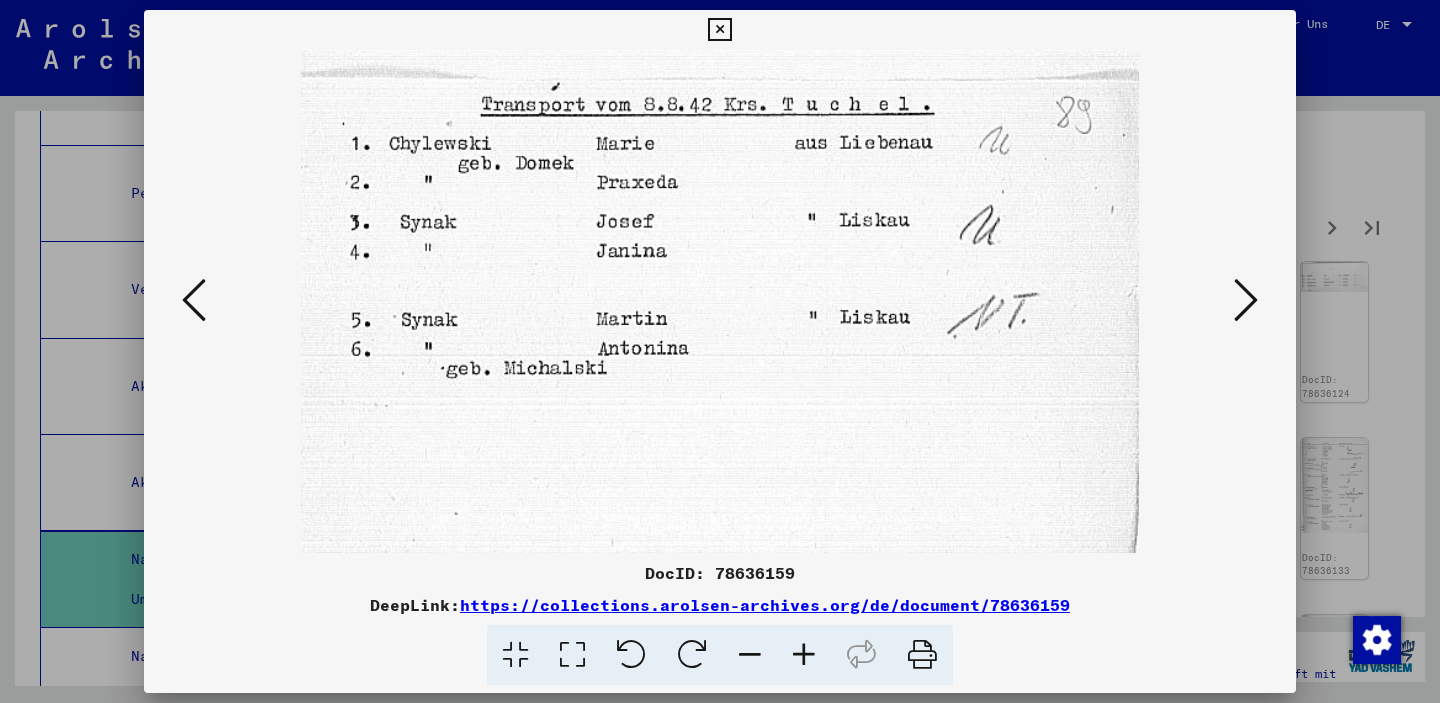 click at bounding box center [1246, 301] 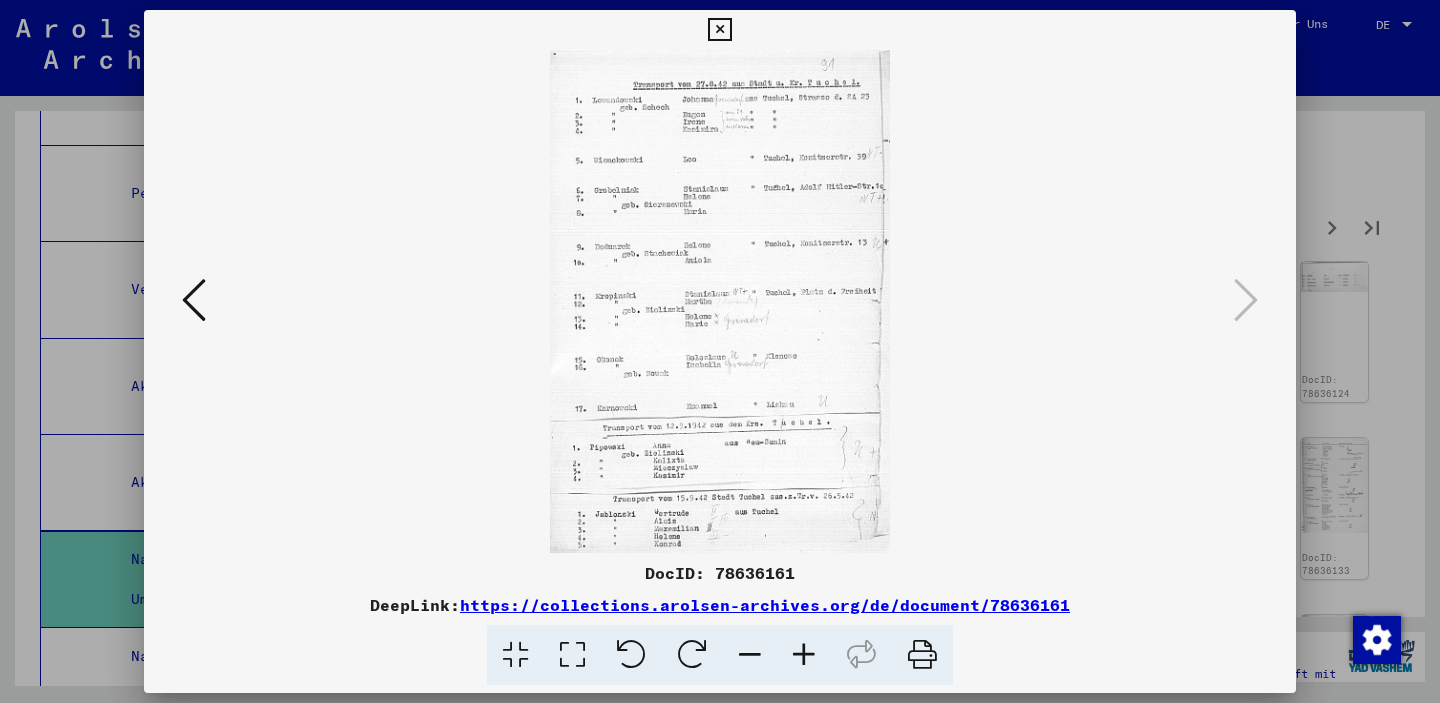 click at bounding box center [719, 30] 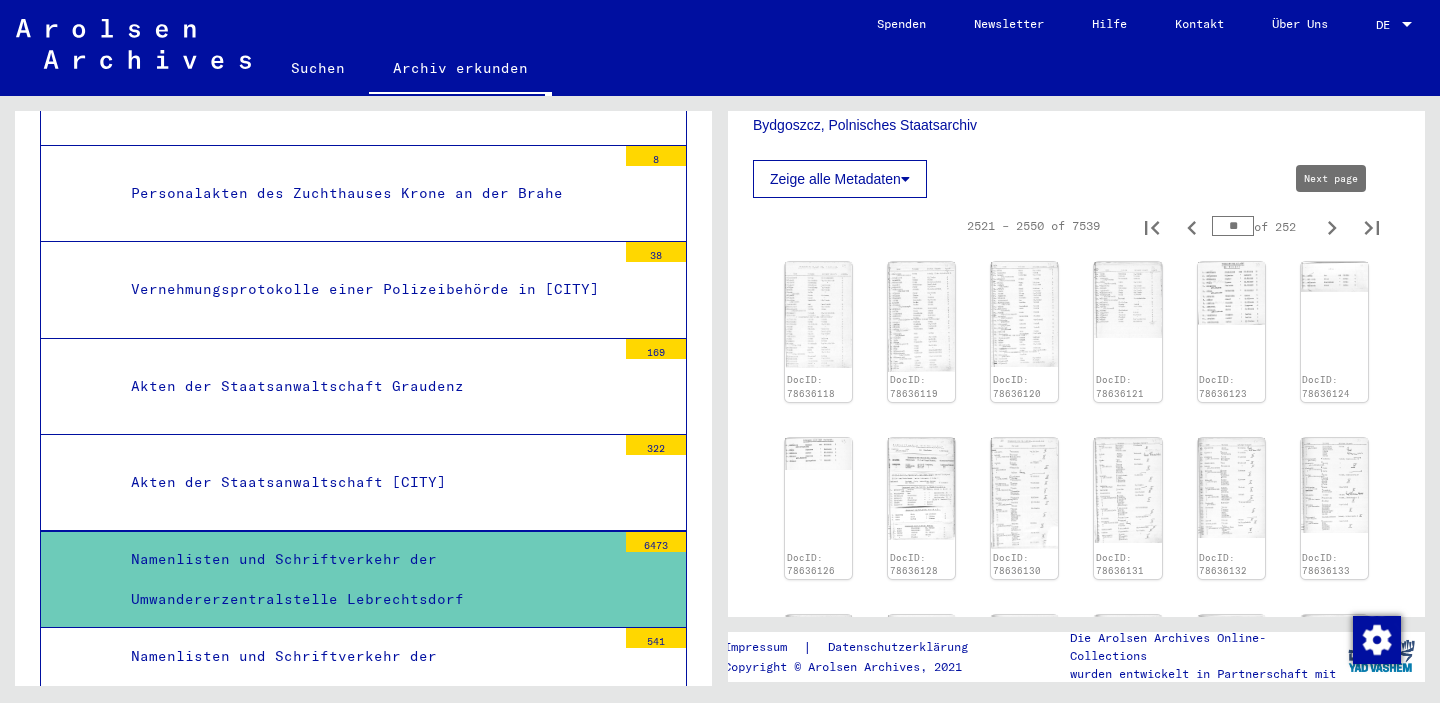 click 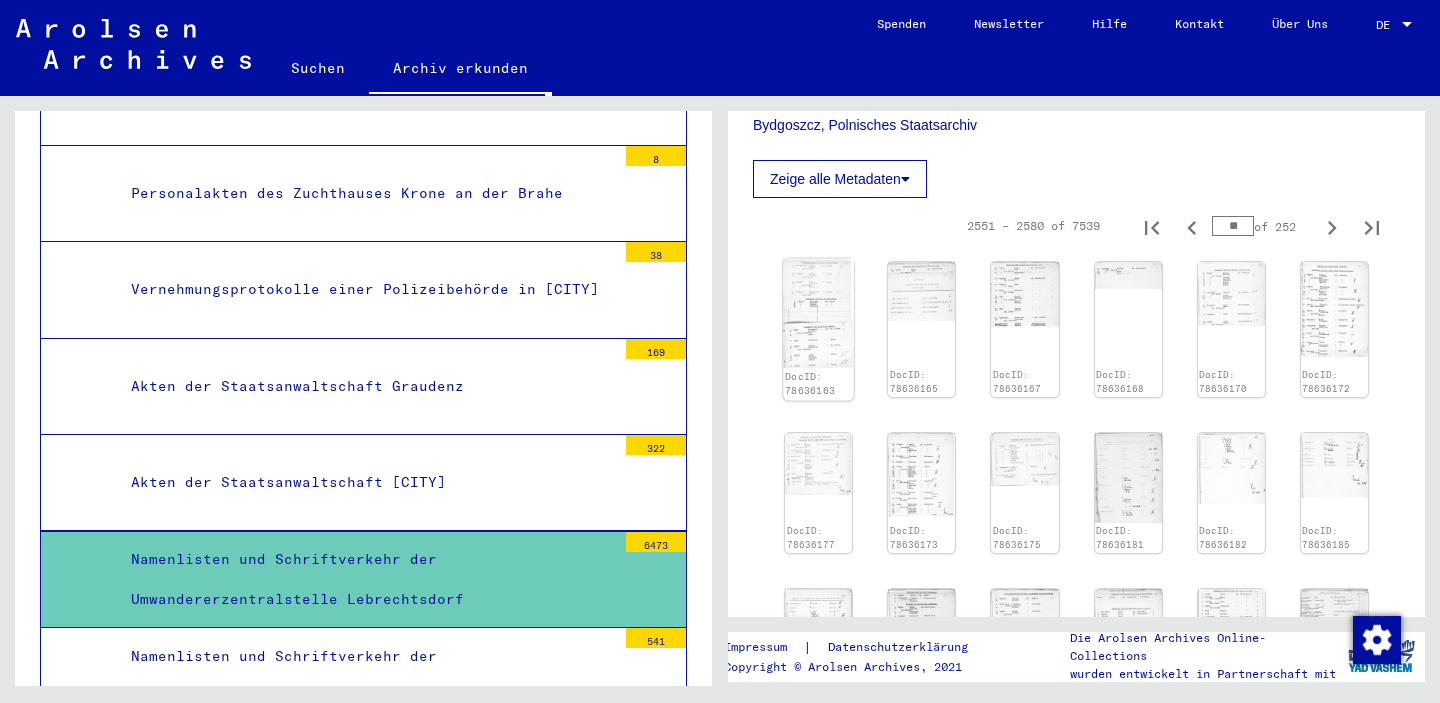 click 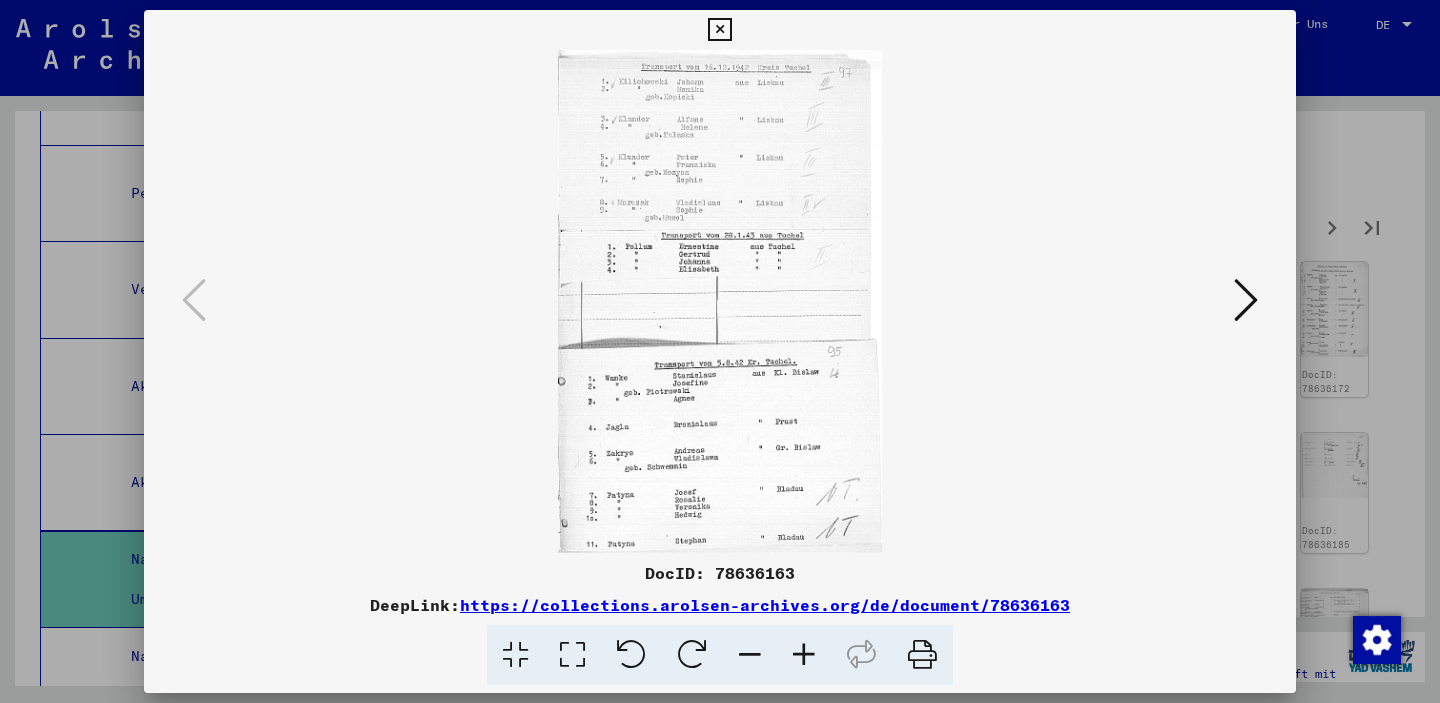 click at bounding box center (1246, 301) 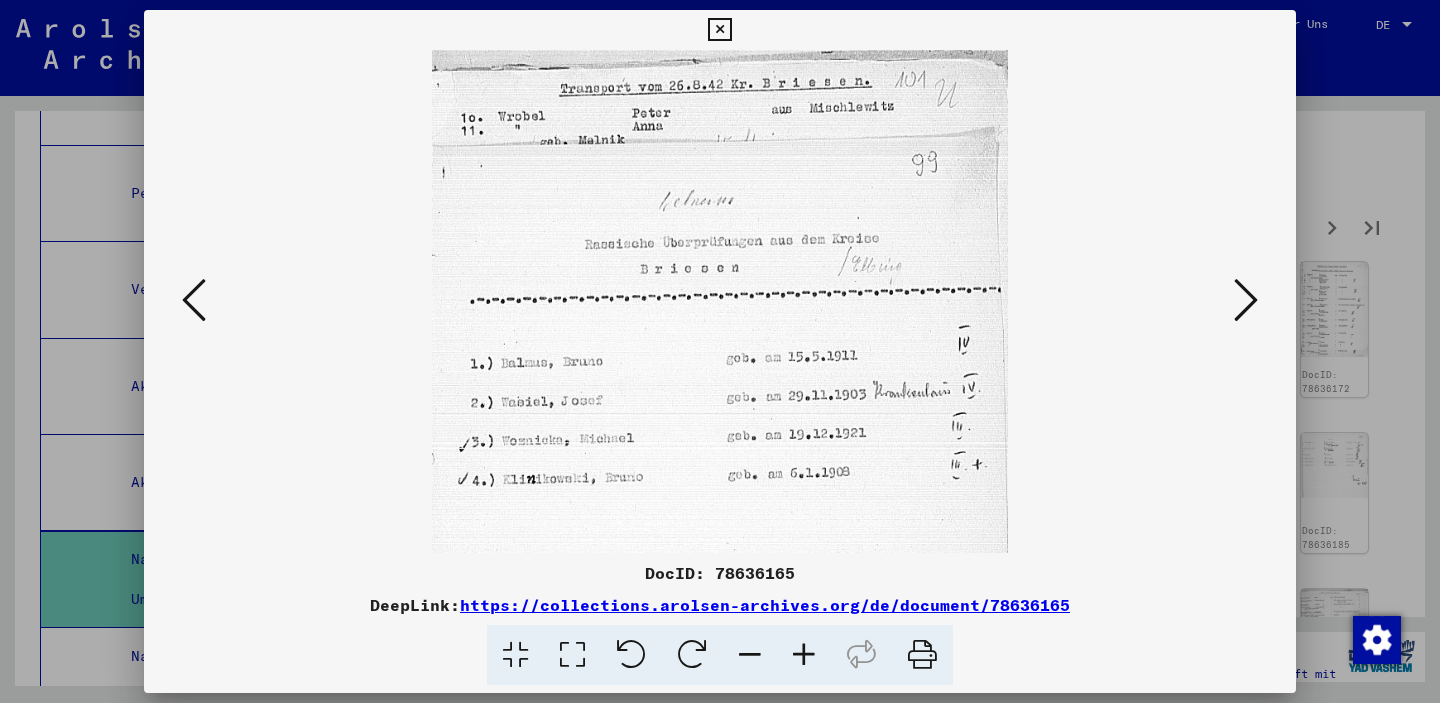 click at bounding box center [1246, 301] 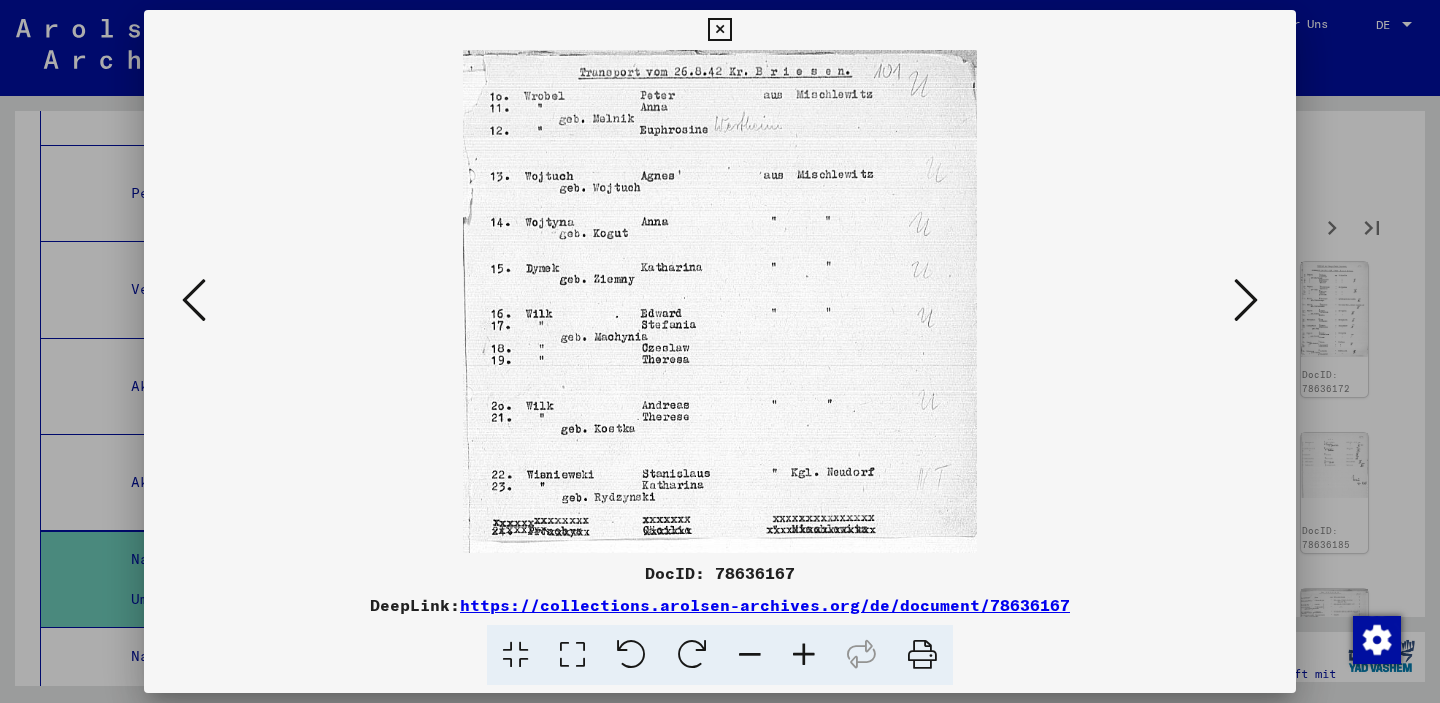 click at bounding box center [1246, 301] 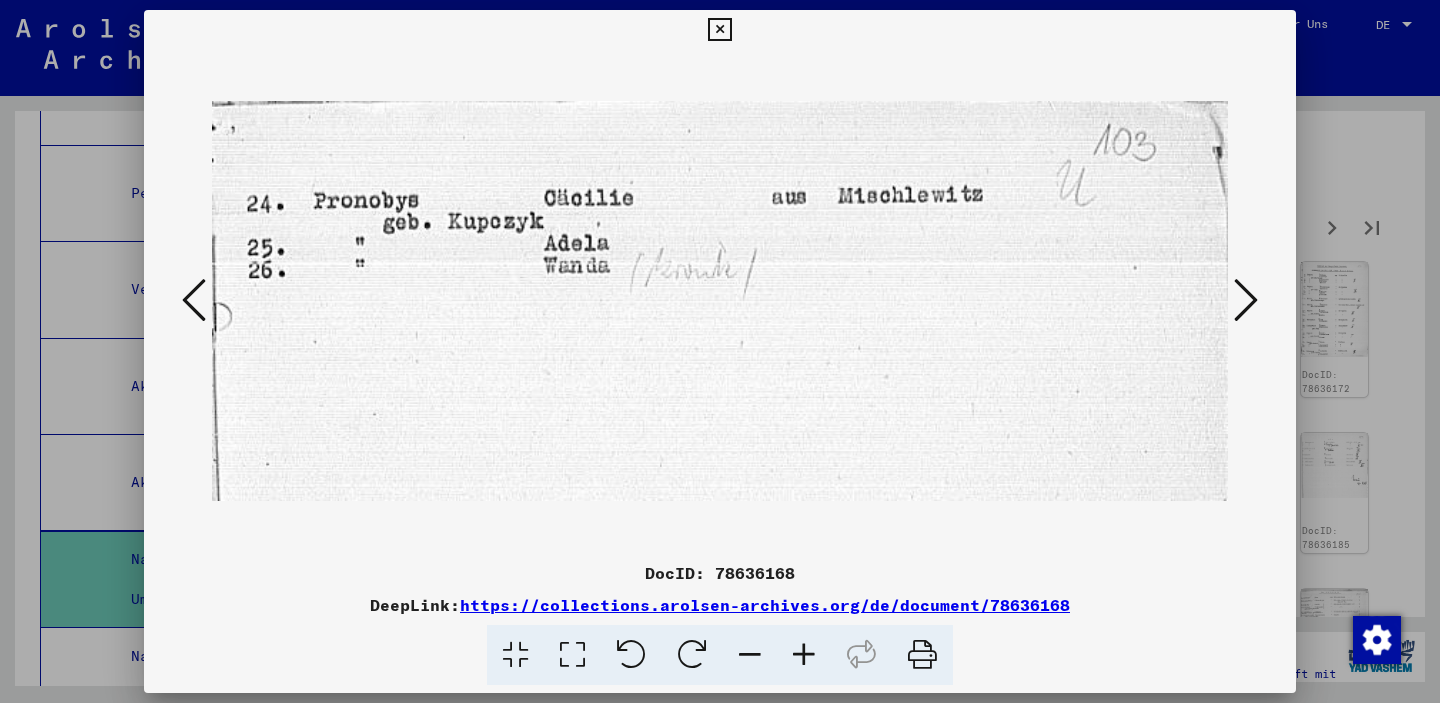 click at bounding box center (1246, 301) 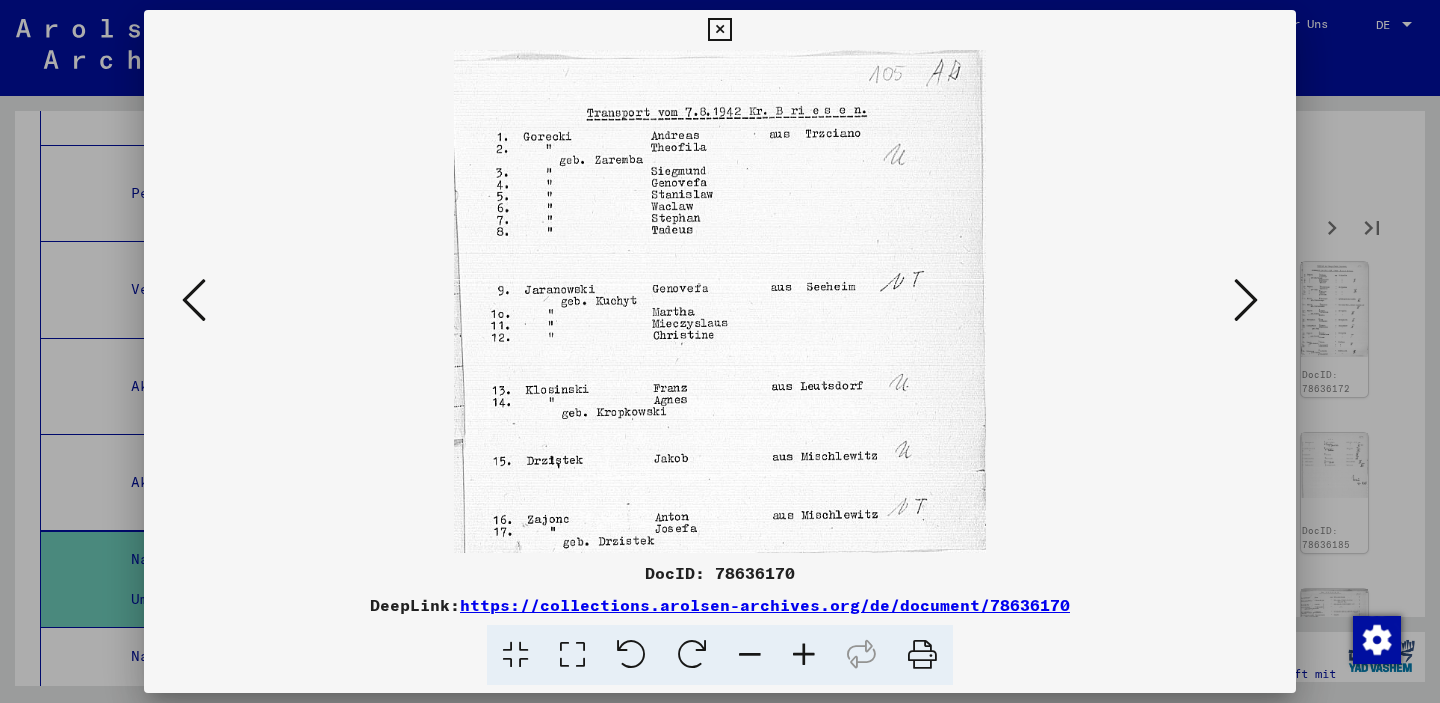 click at bounding box center [1246, 301] 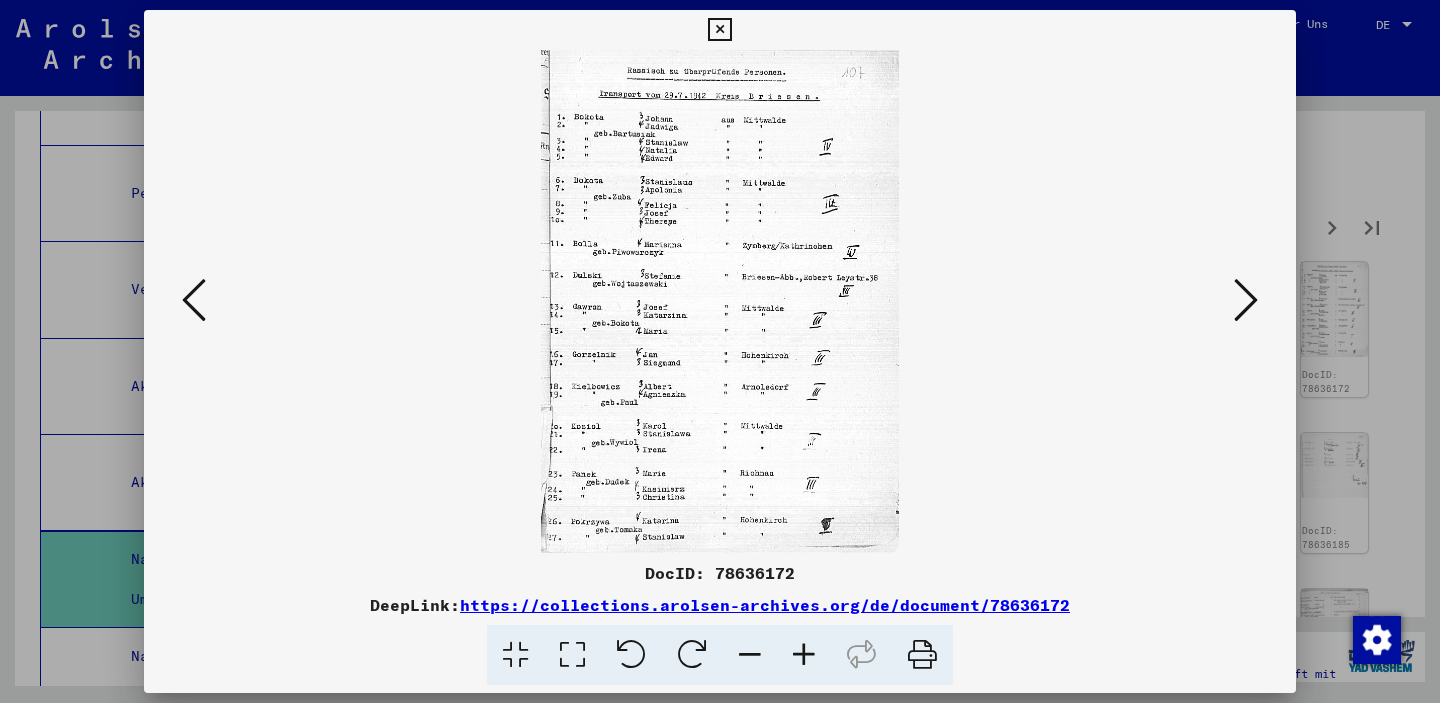 click at bounding box center (1246, 301) 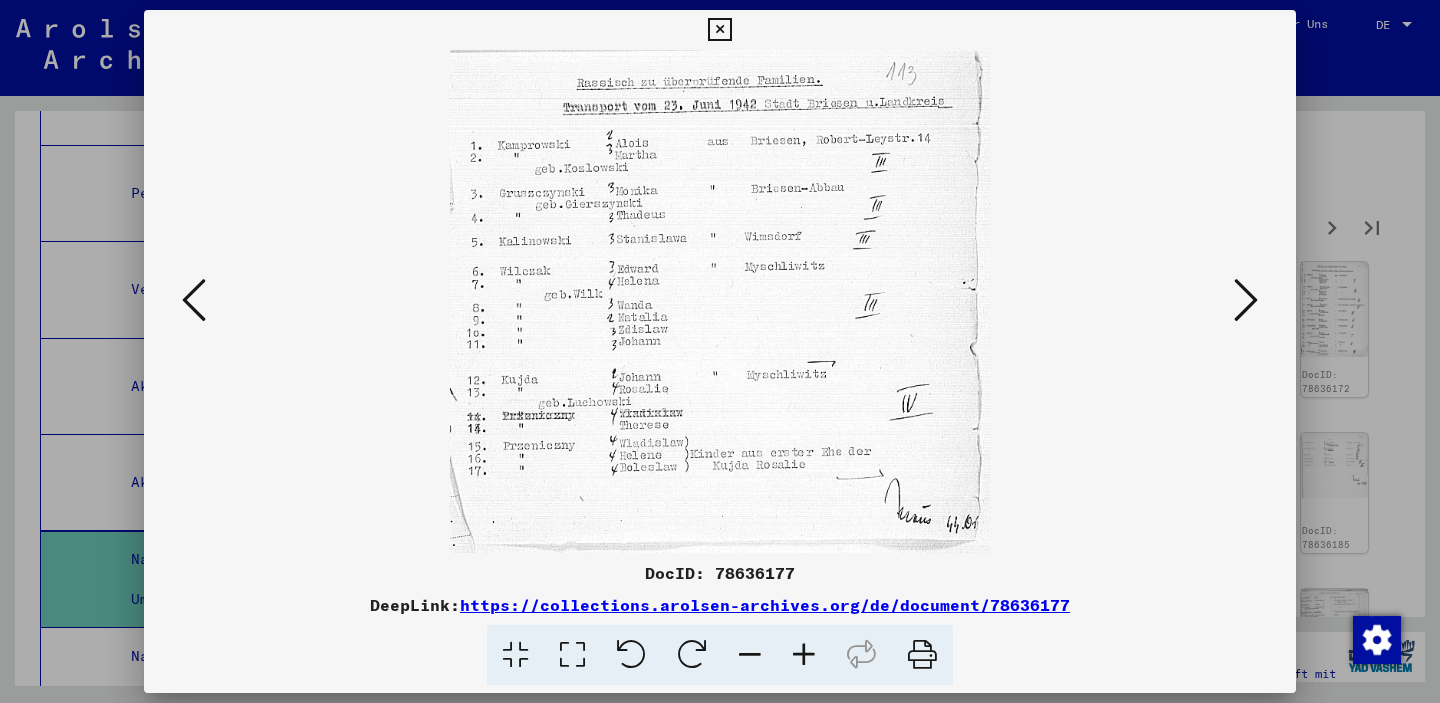 click at bounding box center [1246, 301] 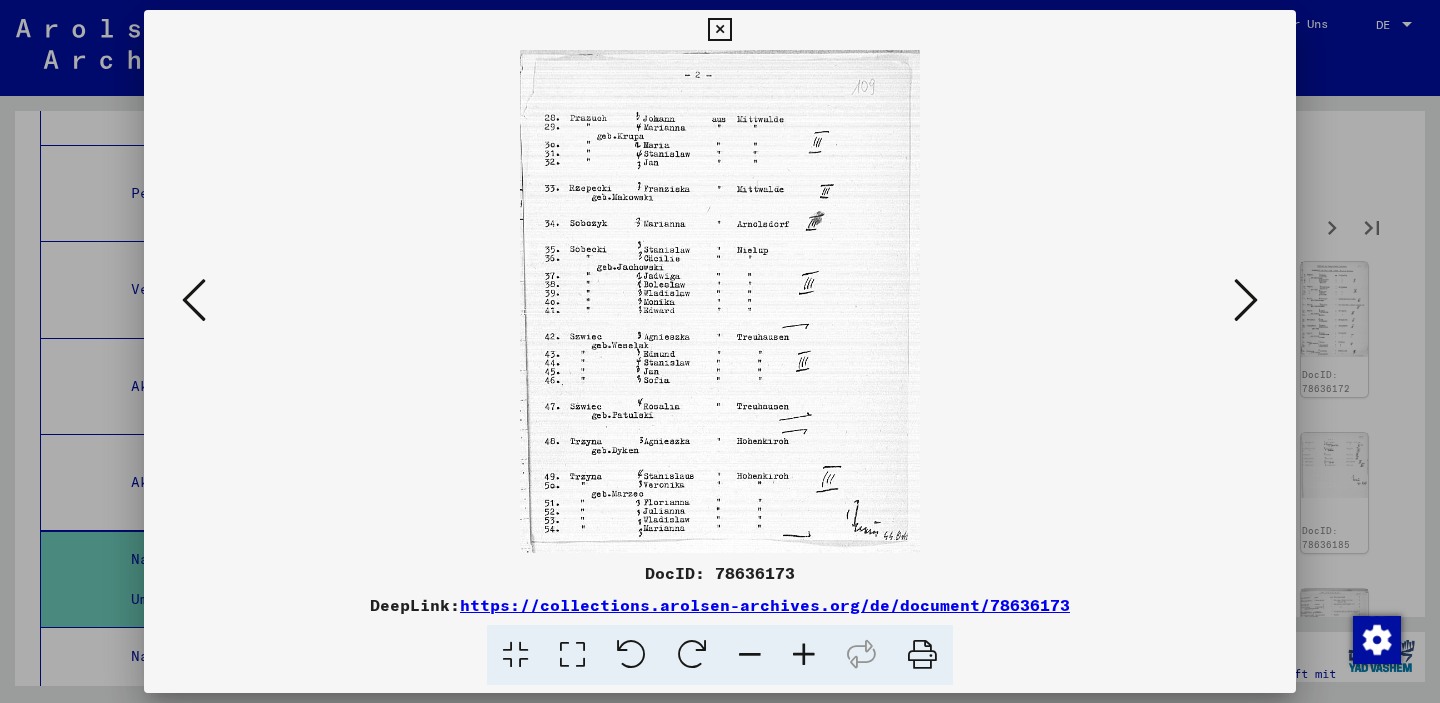 click at bounding box center (1246, 301) 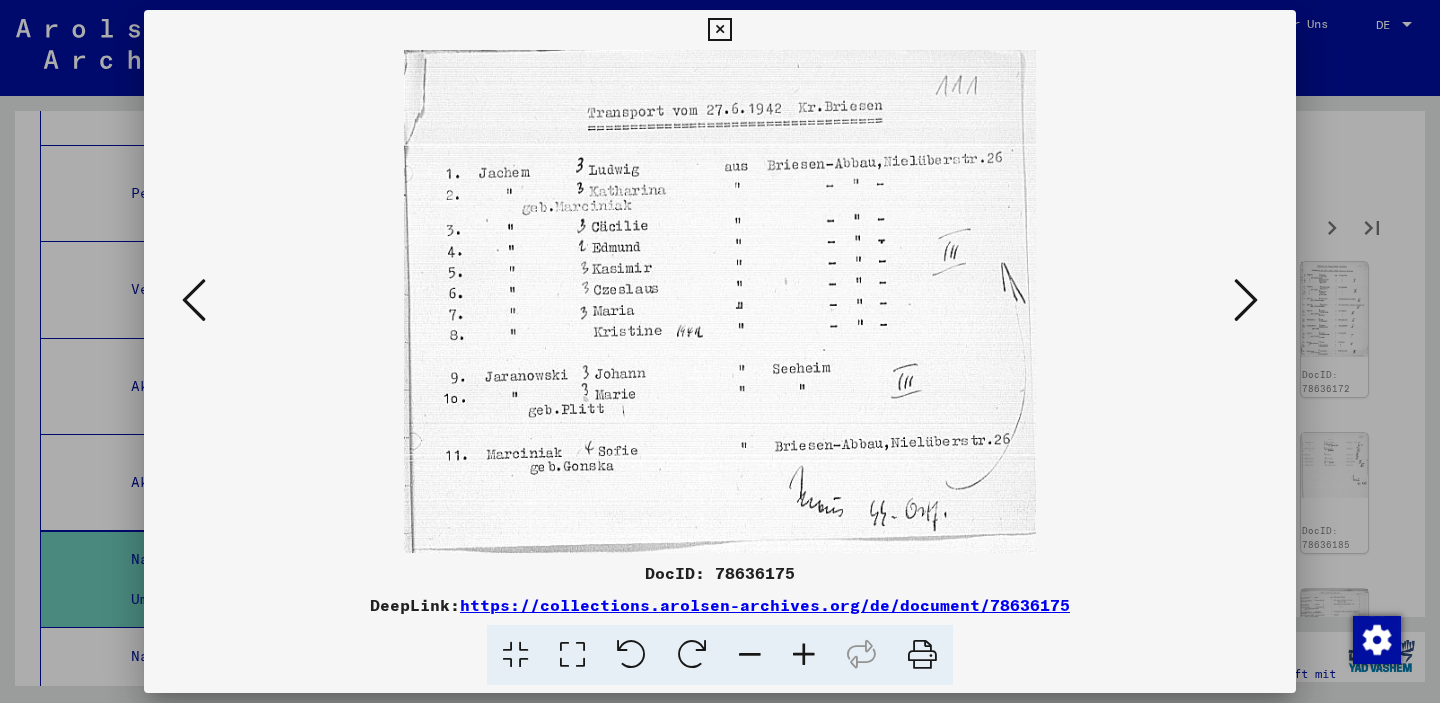 click at bounding box center [1246, 301] 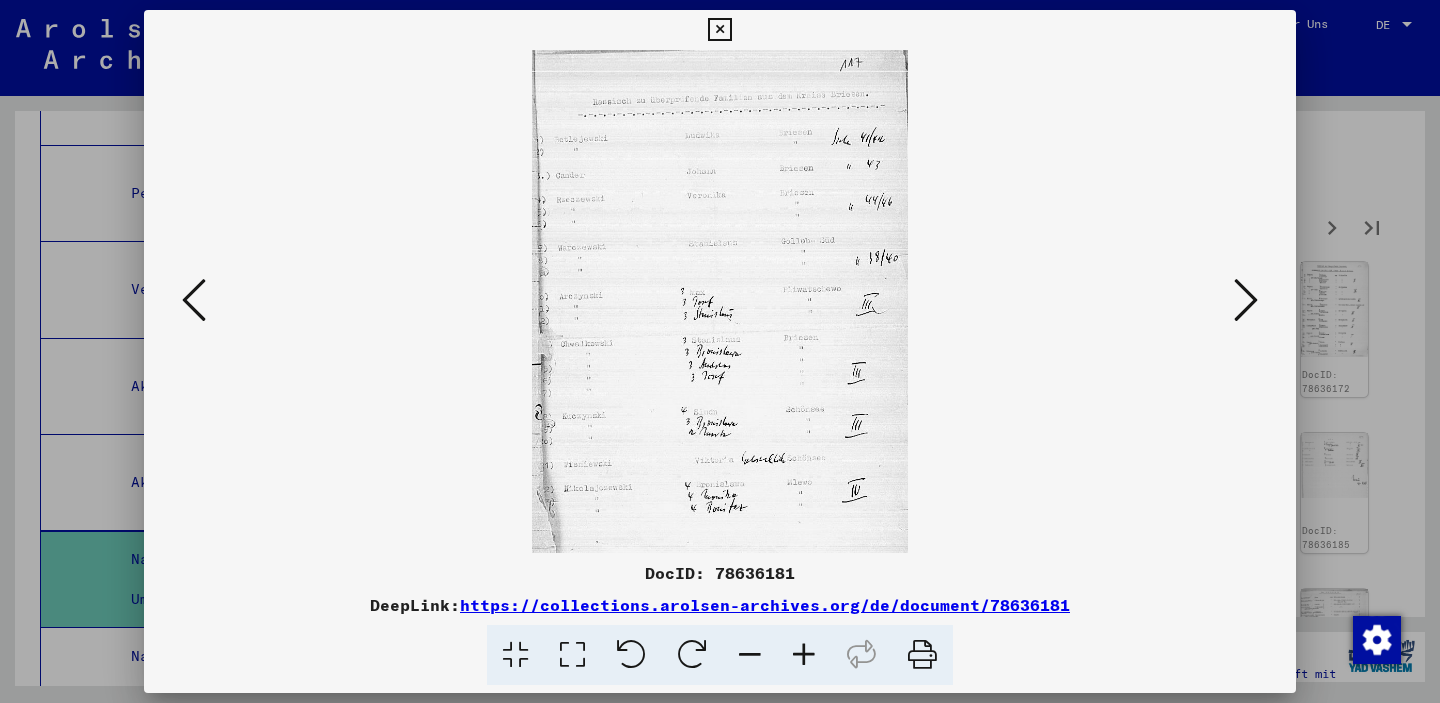 click at bounding box center [1246, 301] 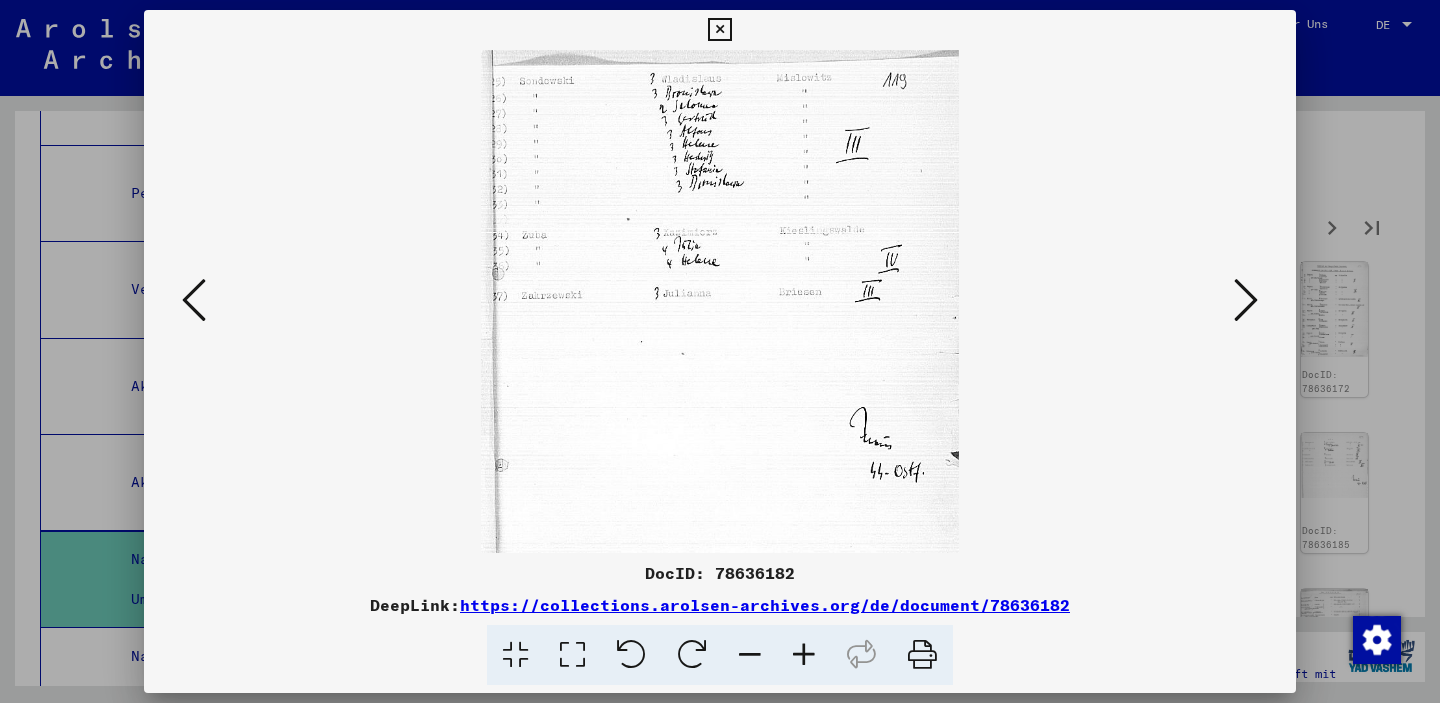 click at bounding box center (1246, 301) 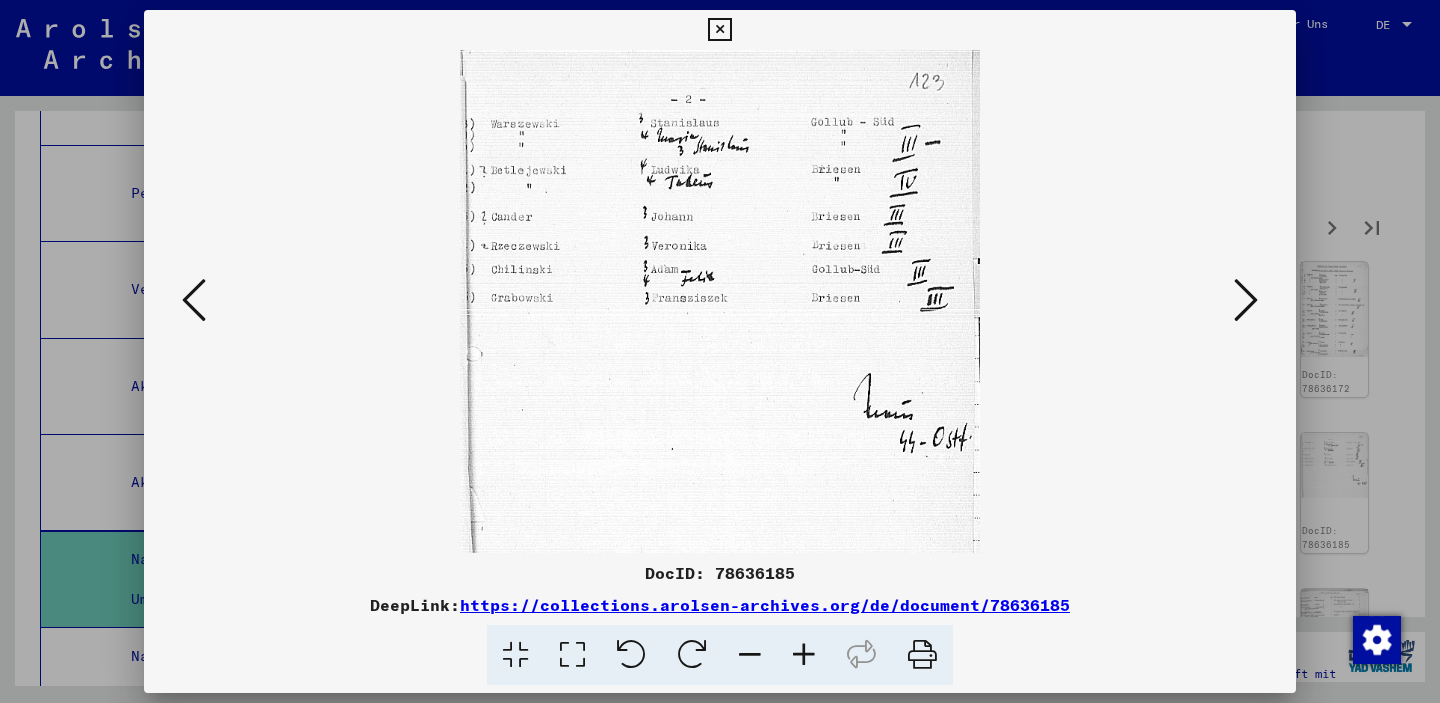 click at bounding box center [1246, 301] 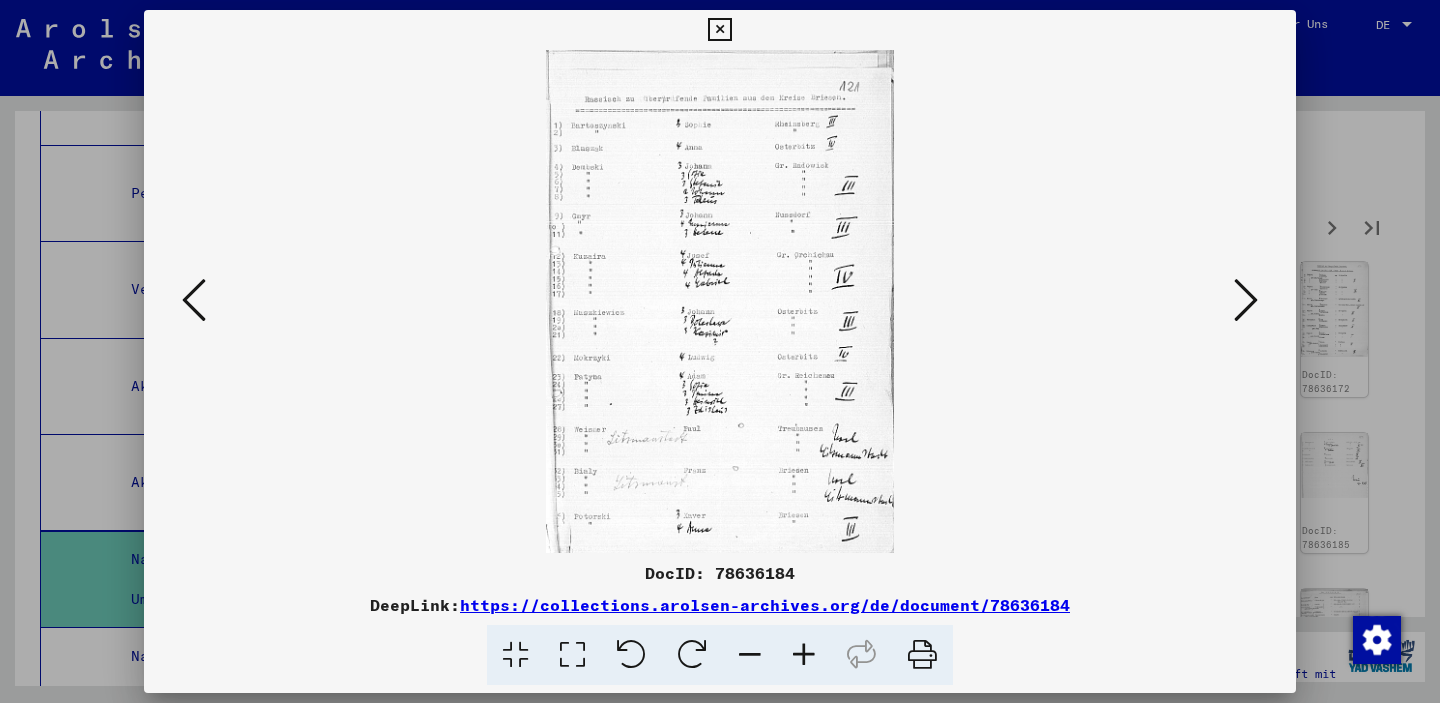 click at bounding box center (1246, 301) 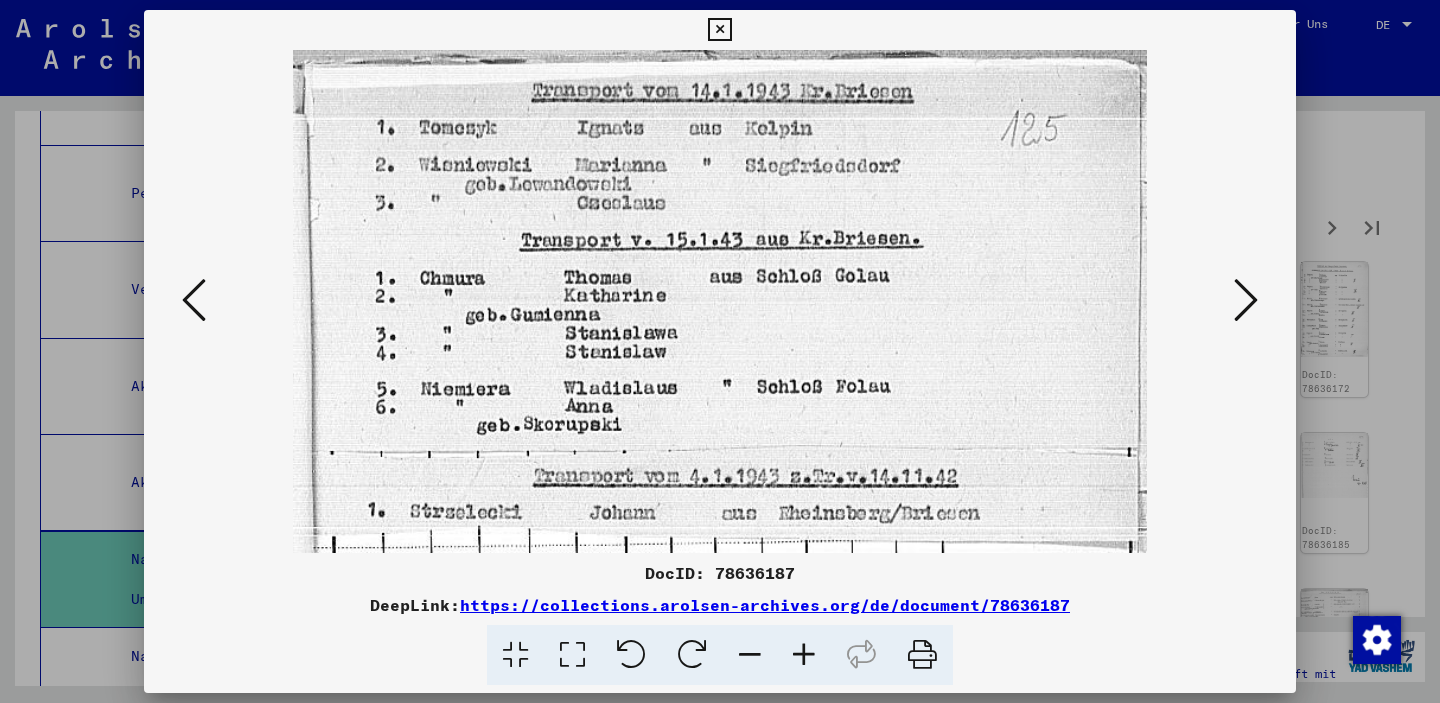 click at bounding box center [1246, 301] 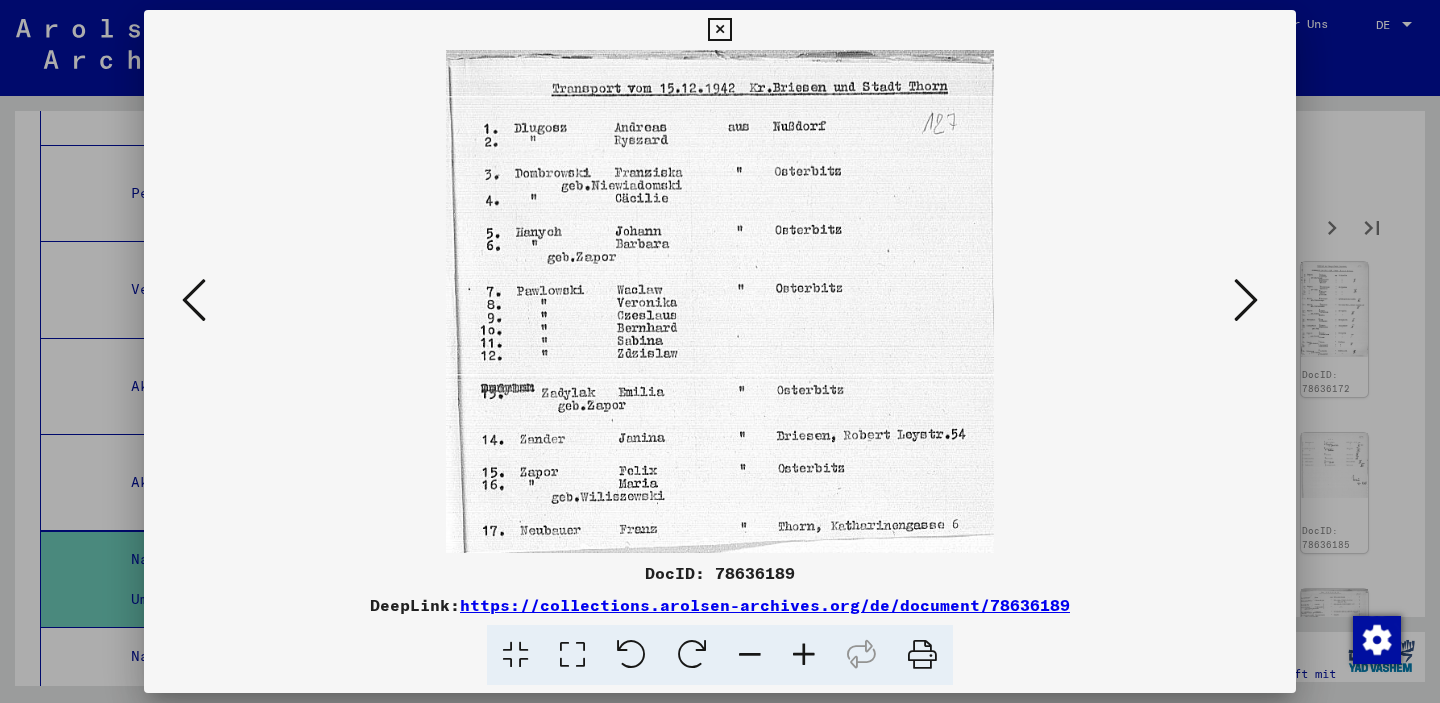 click at bounding box center (1246, 301) 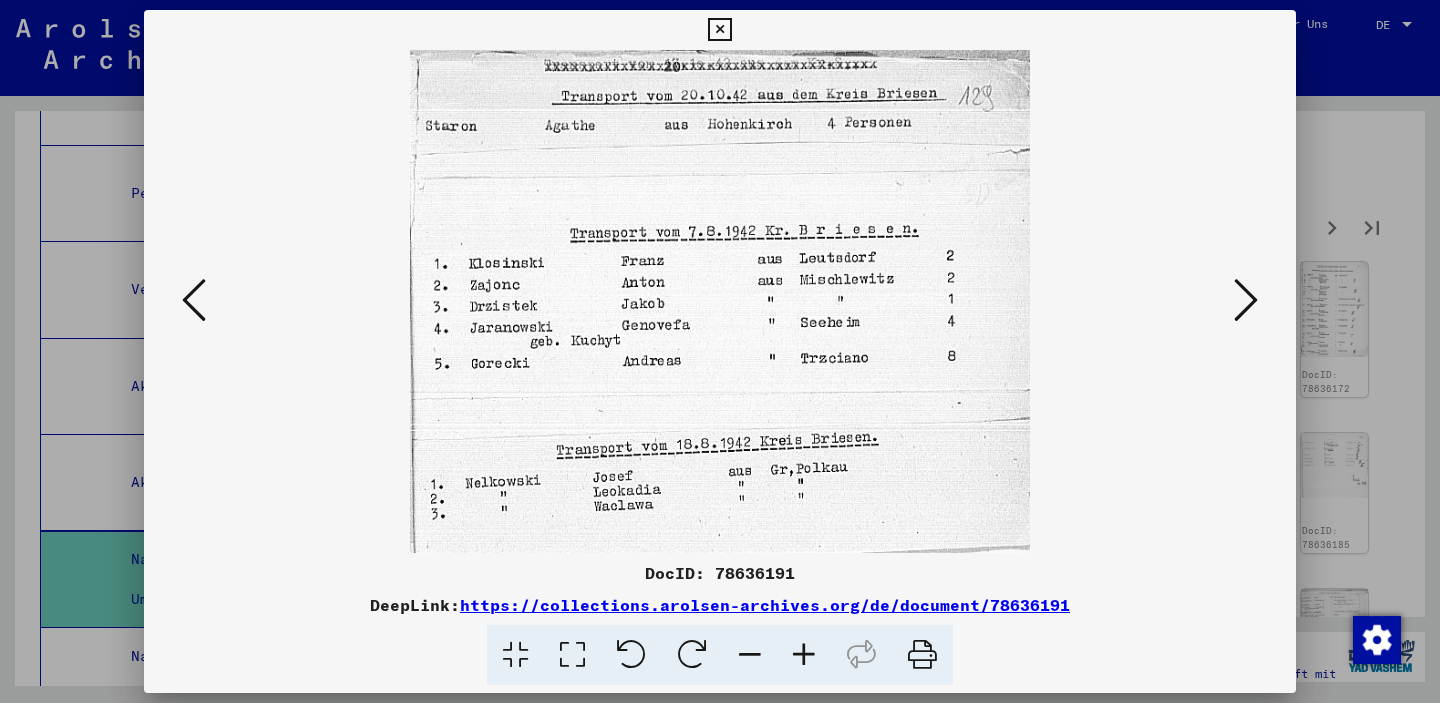 click at bounding box center [1246, 301] 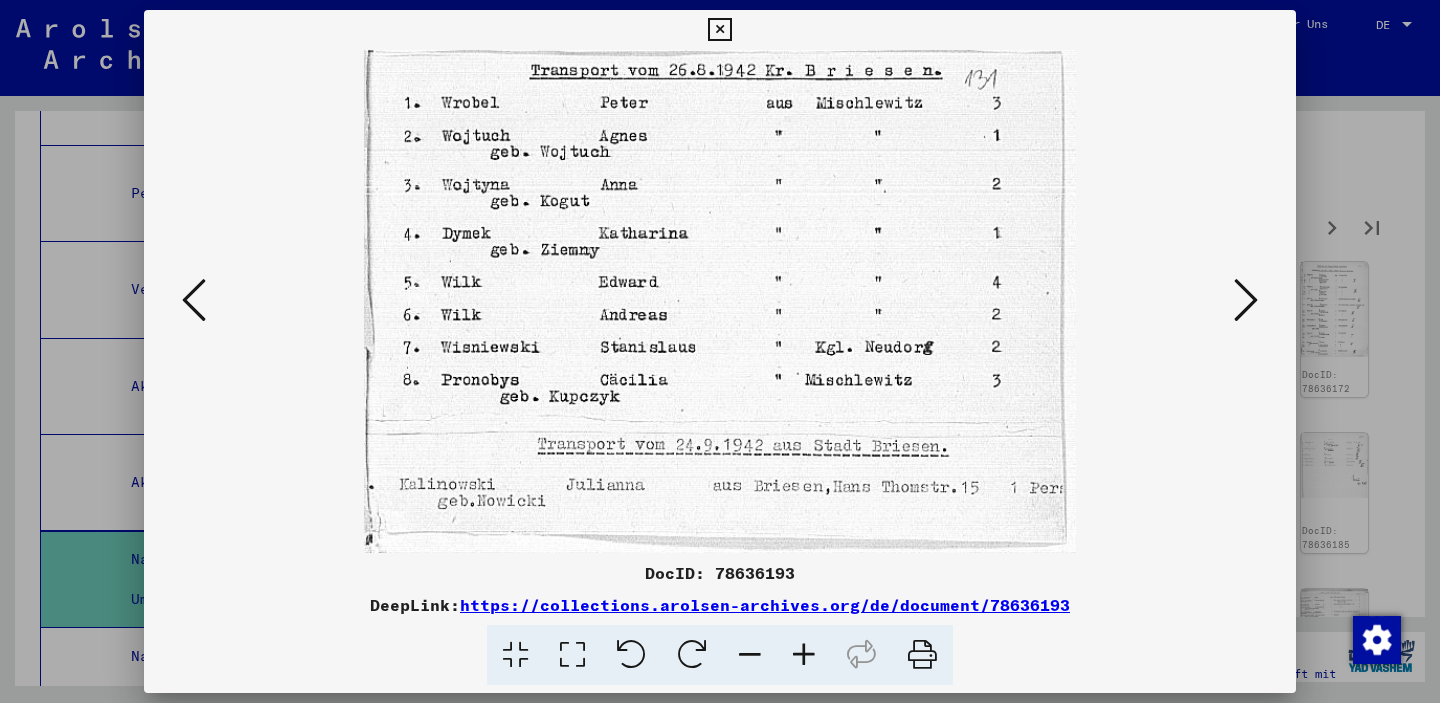click at bounding box center (1246, 301) 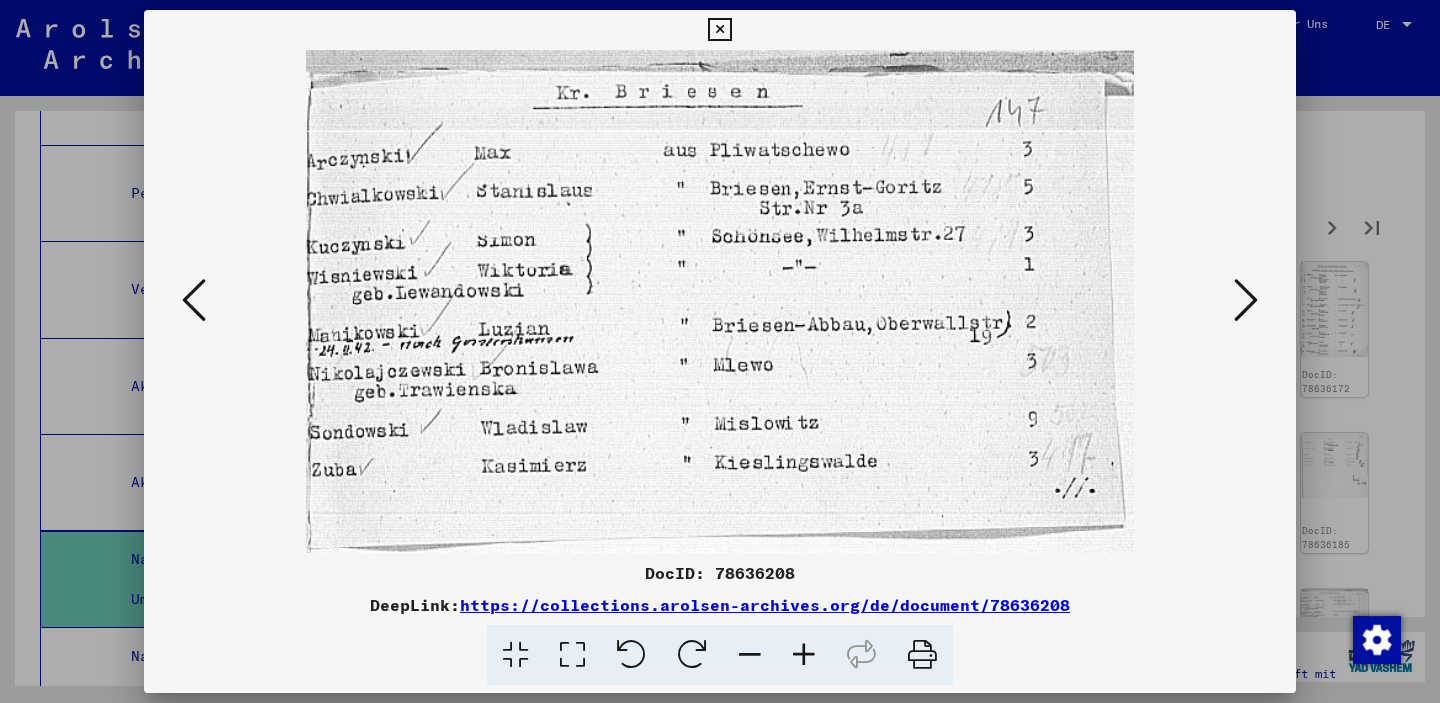 click at bounding box center [1246, 301] 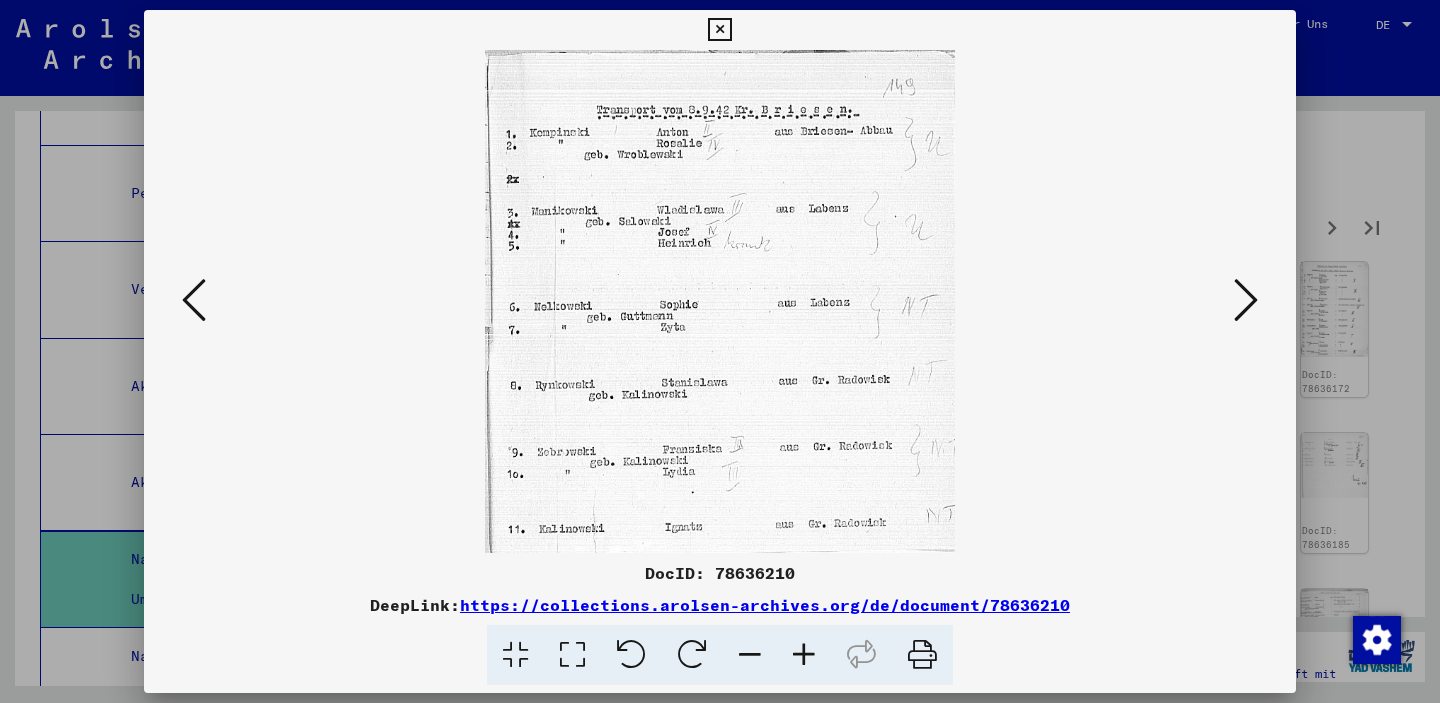 click at bounding box center (1246, 301) 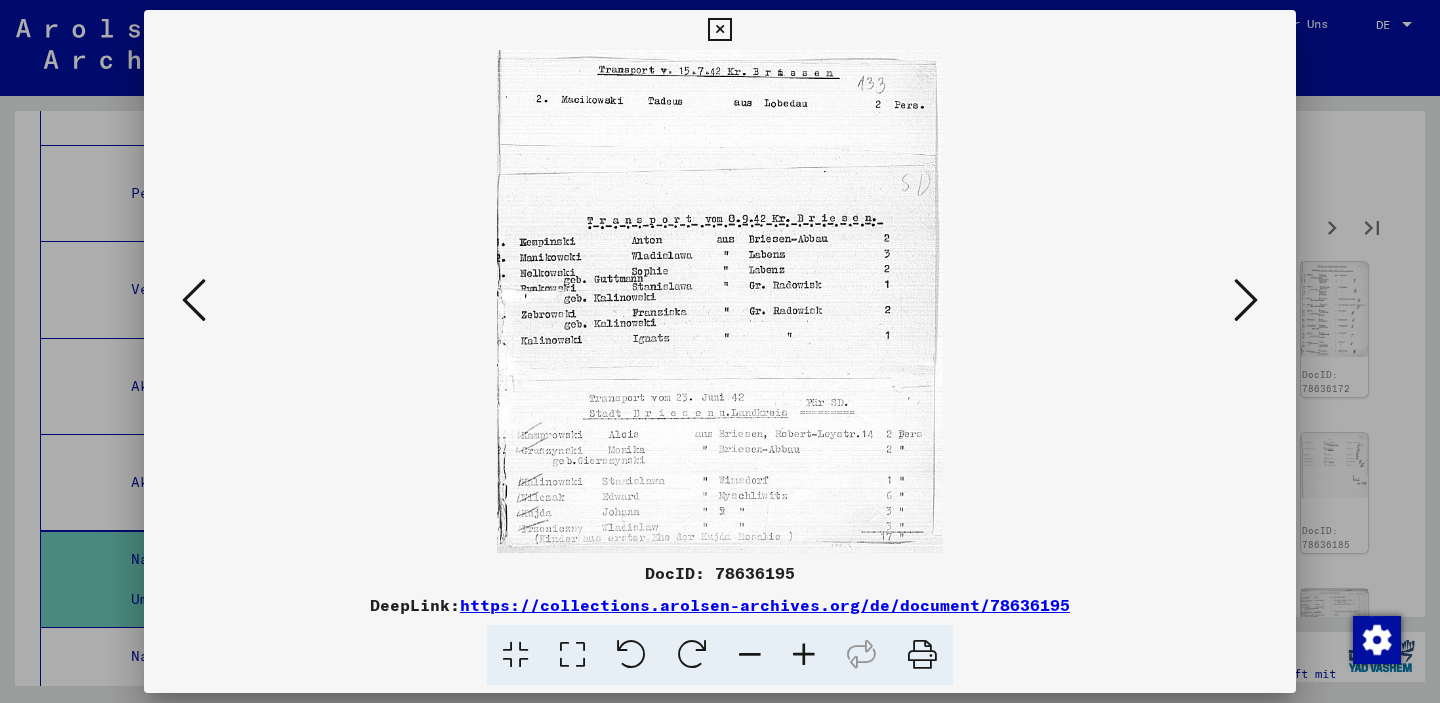 click at bounding box center (1246, 301) 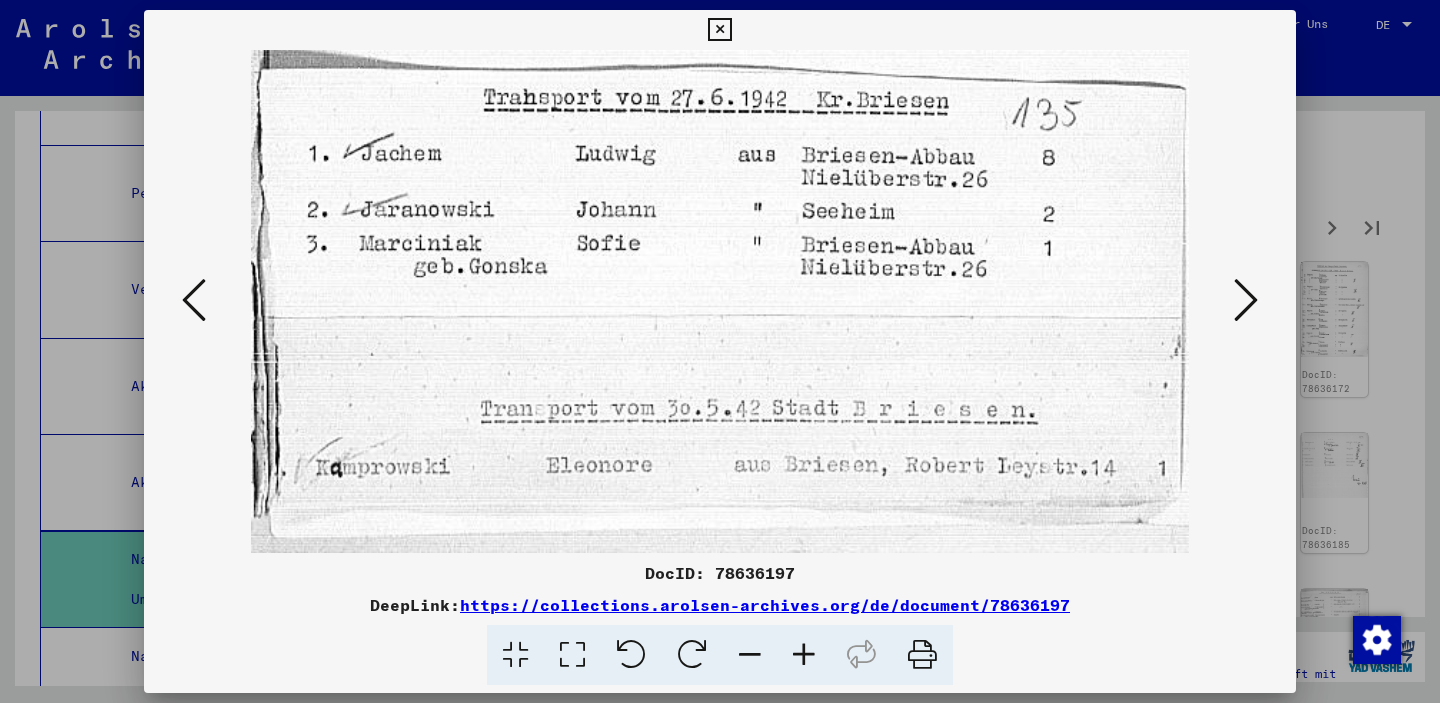 click at bounding box center (1246, 301) 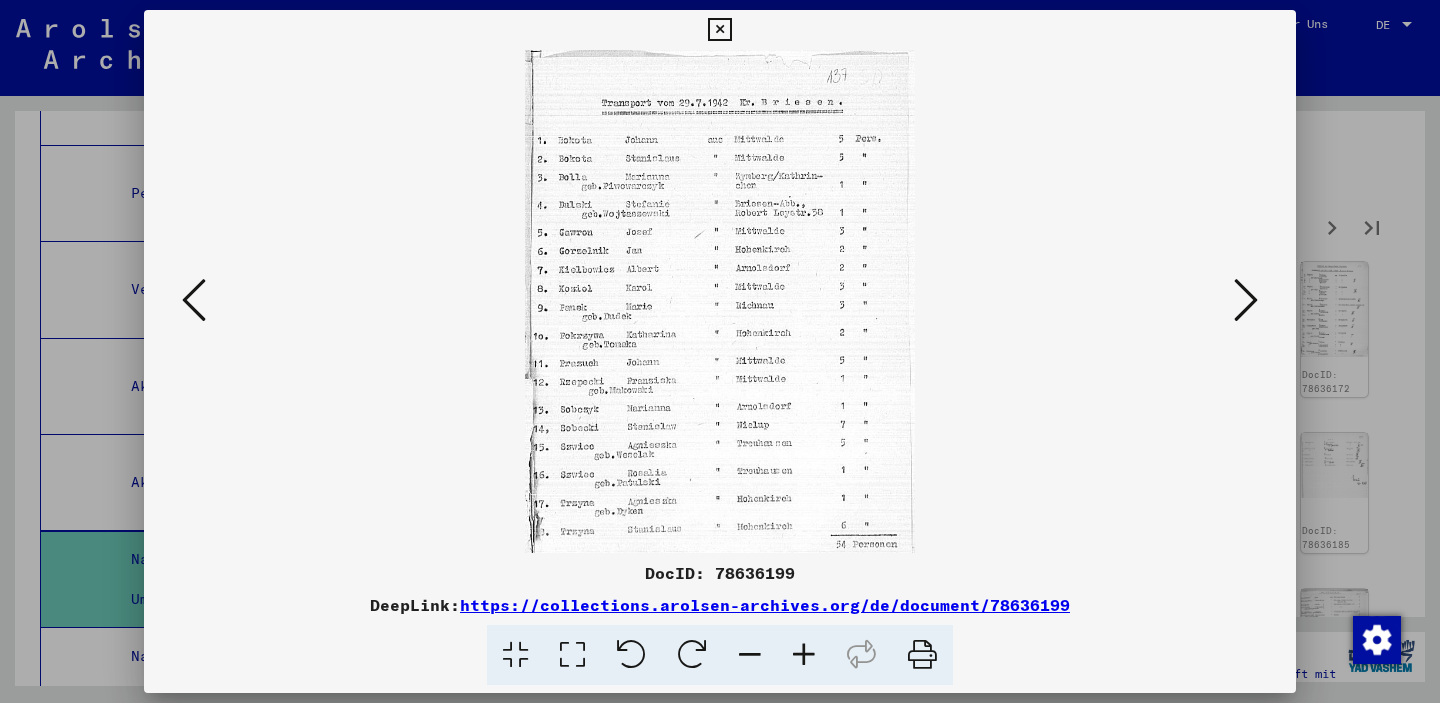 click at bounding box center (1246, 301) 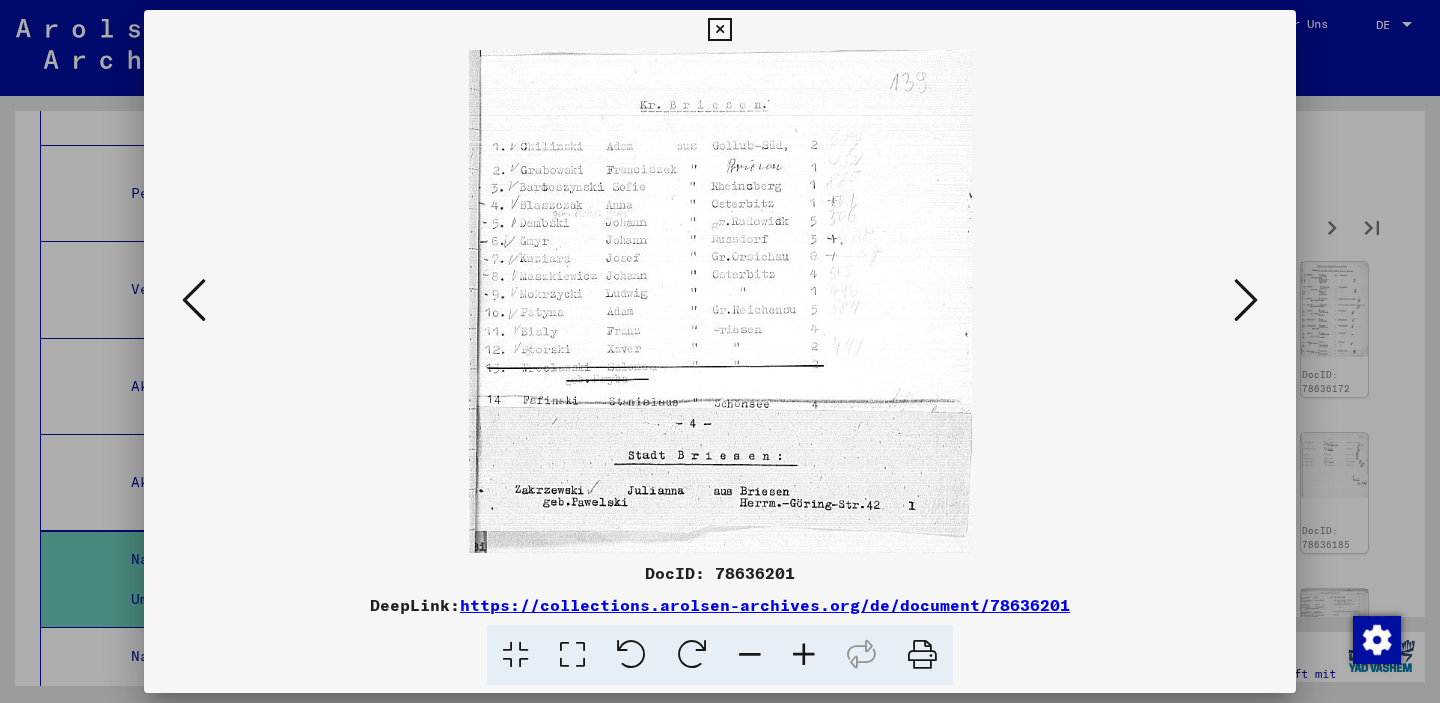 click at bounding box center [1246, 301] 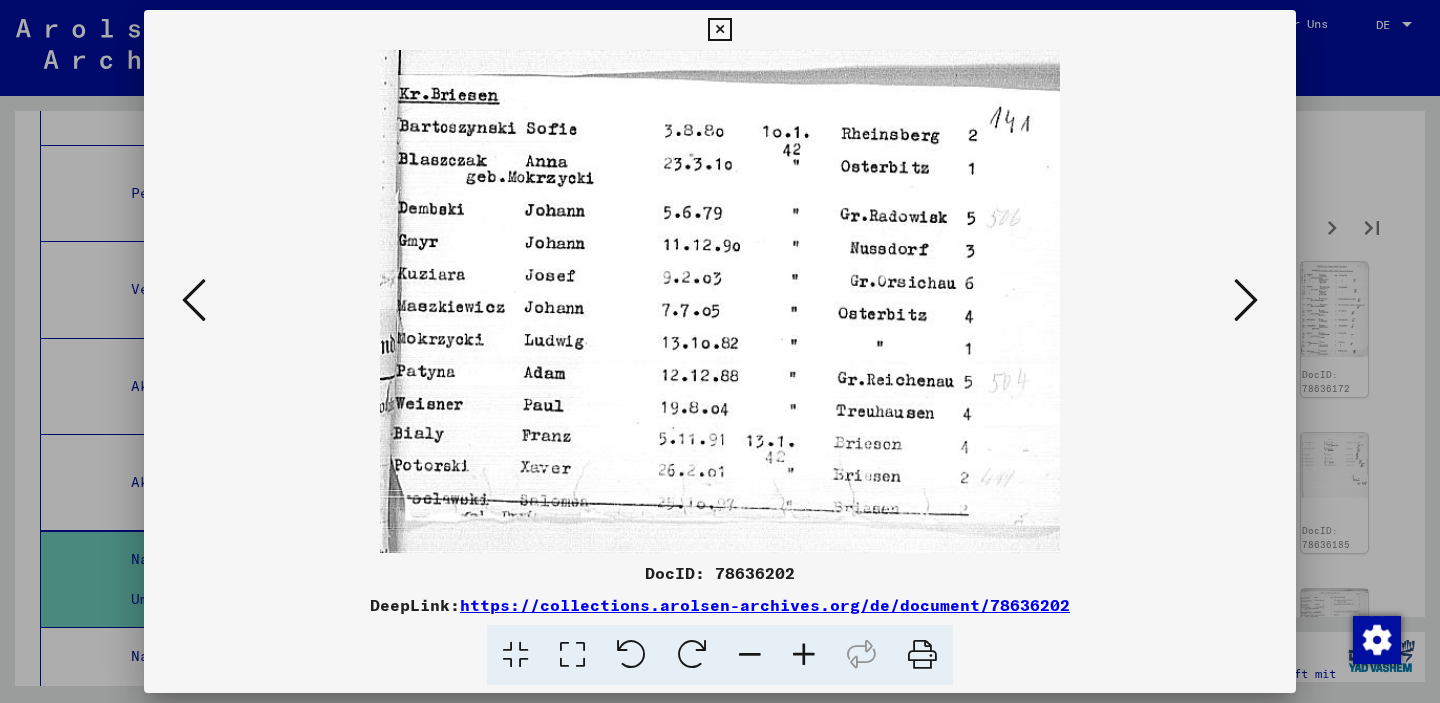 click at bounding box center (1246, 301) 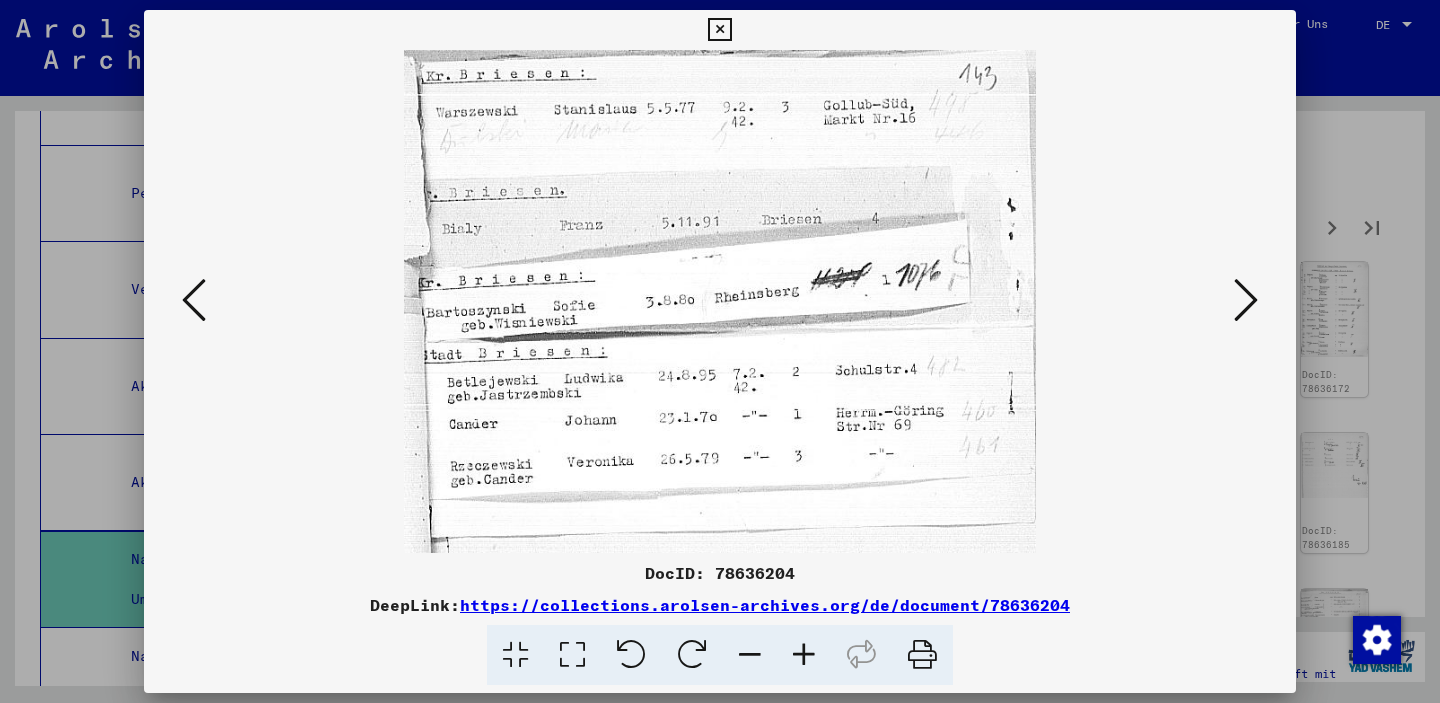 click at bounding box center (1246, 301) 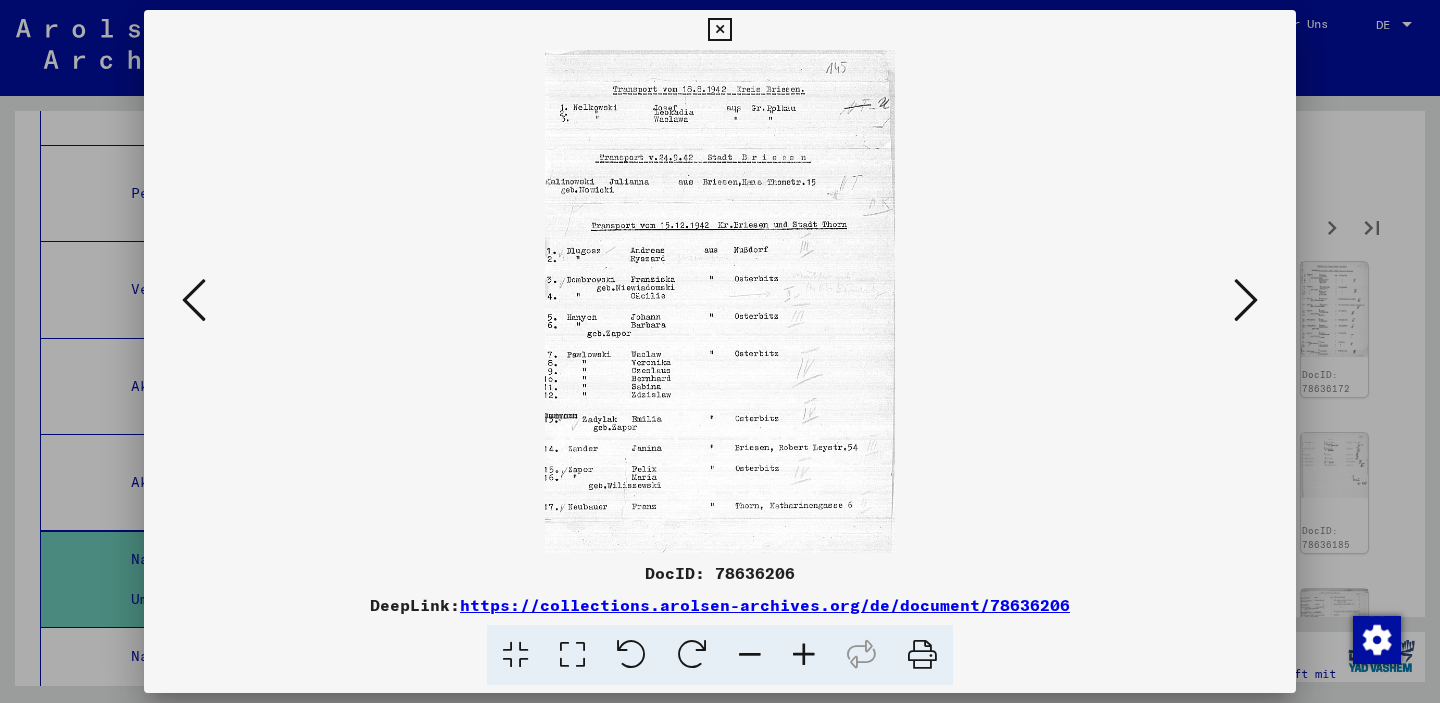 click at bounding box center [1246, 301] 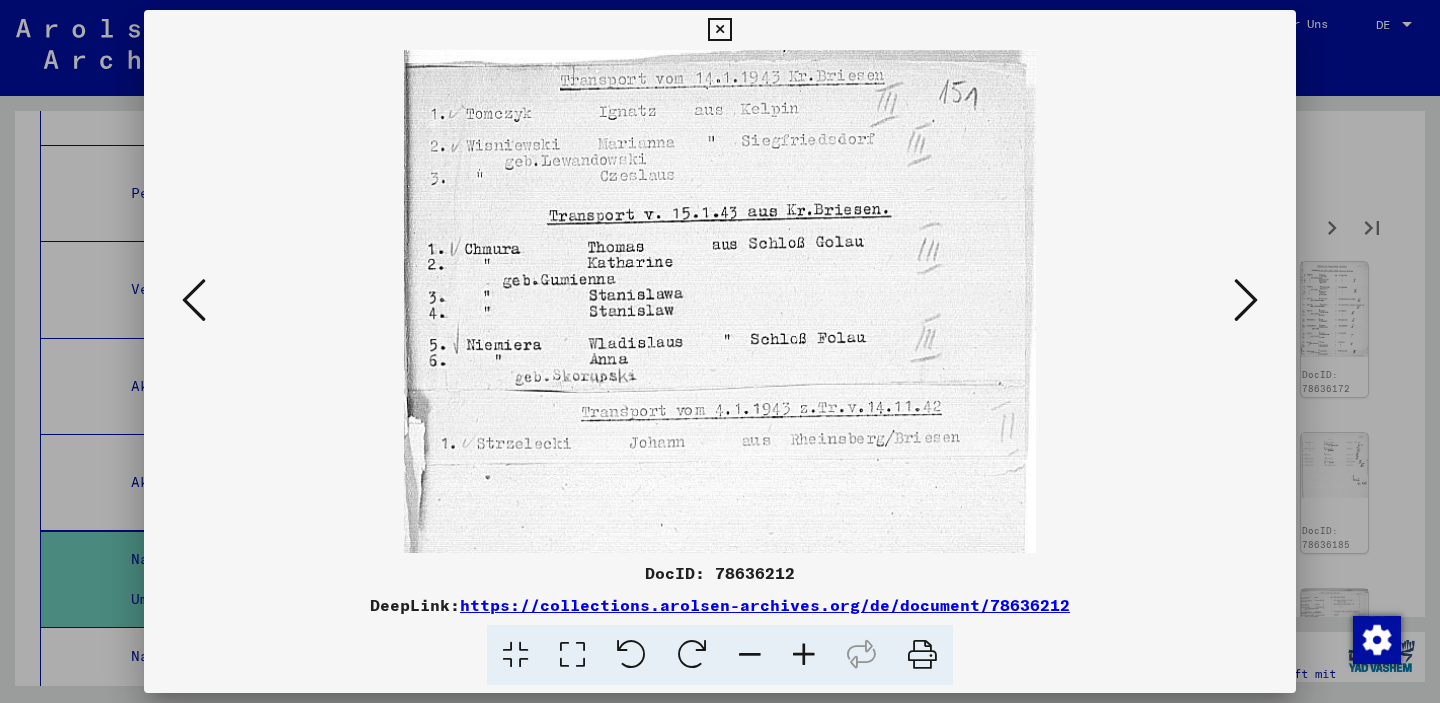 click at bounding box center [1246, 301] 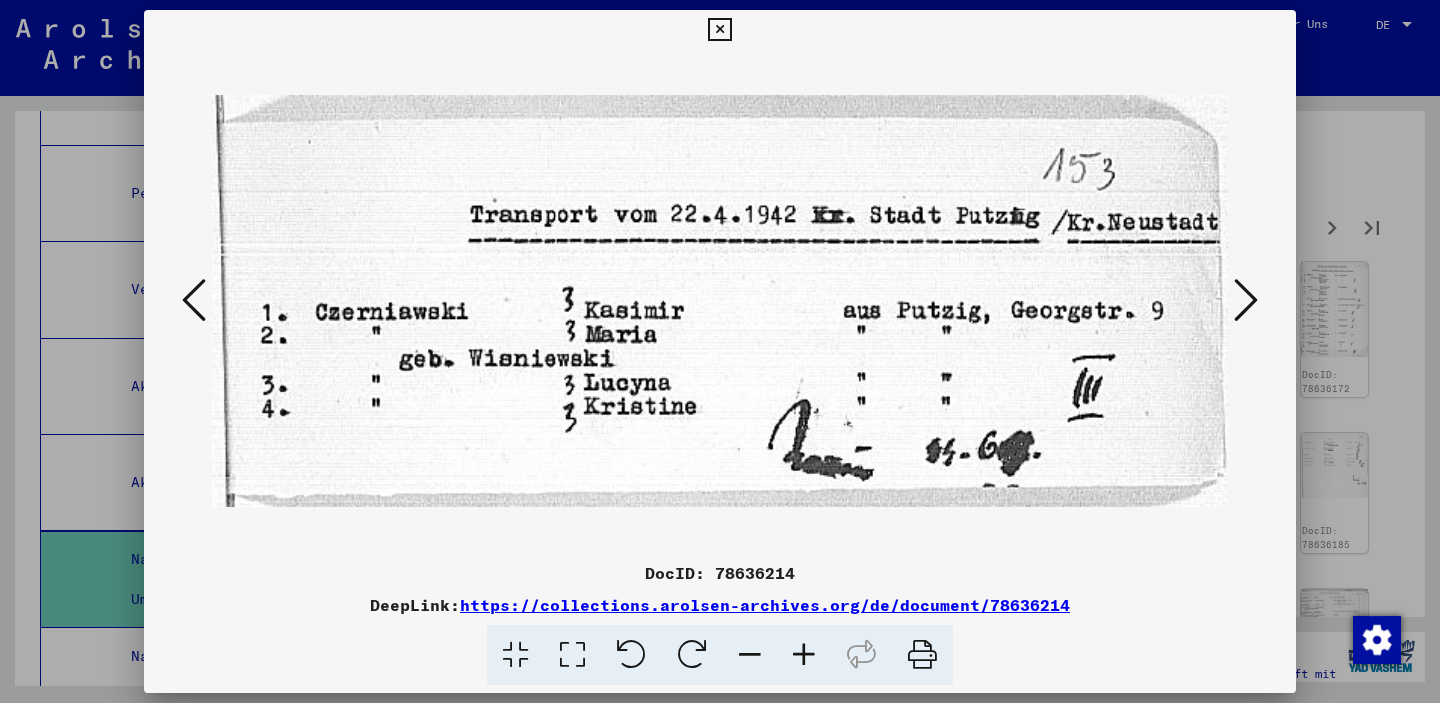 click at bounding box center [1246, 301] 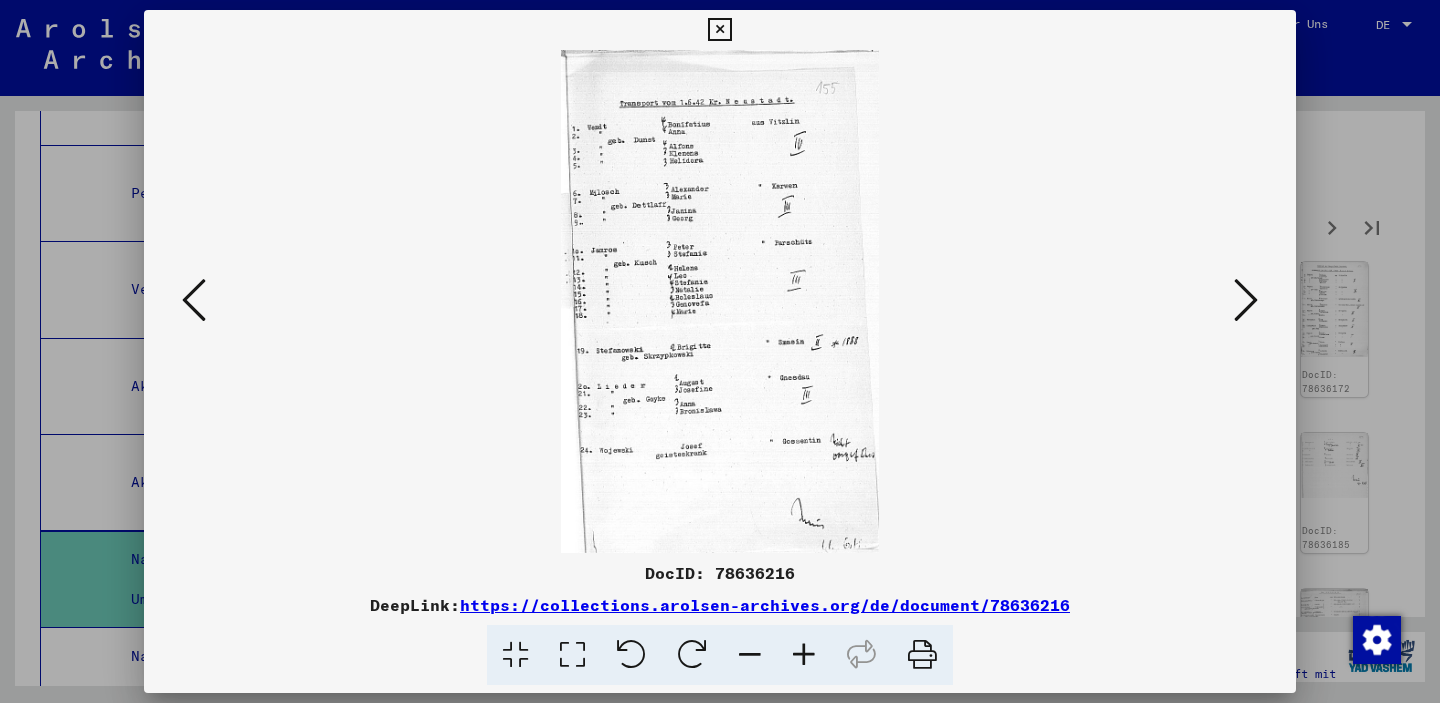 drag, startPoint x: 1232, startPoint y: 285, endPoint x: 851, endPoint y: 211, distance: 388.1198 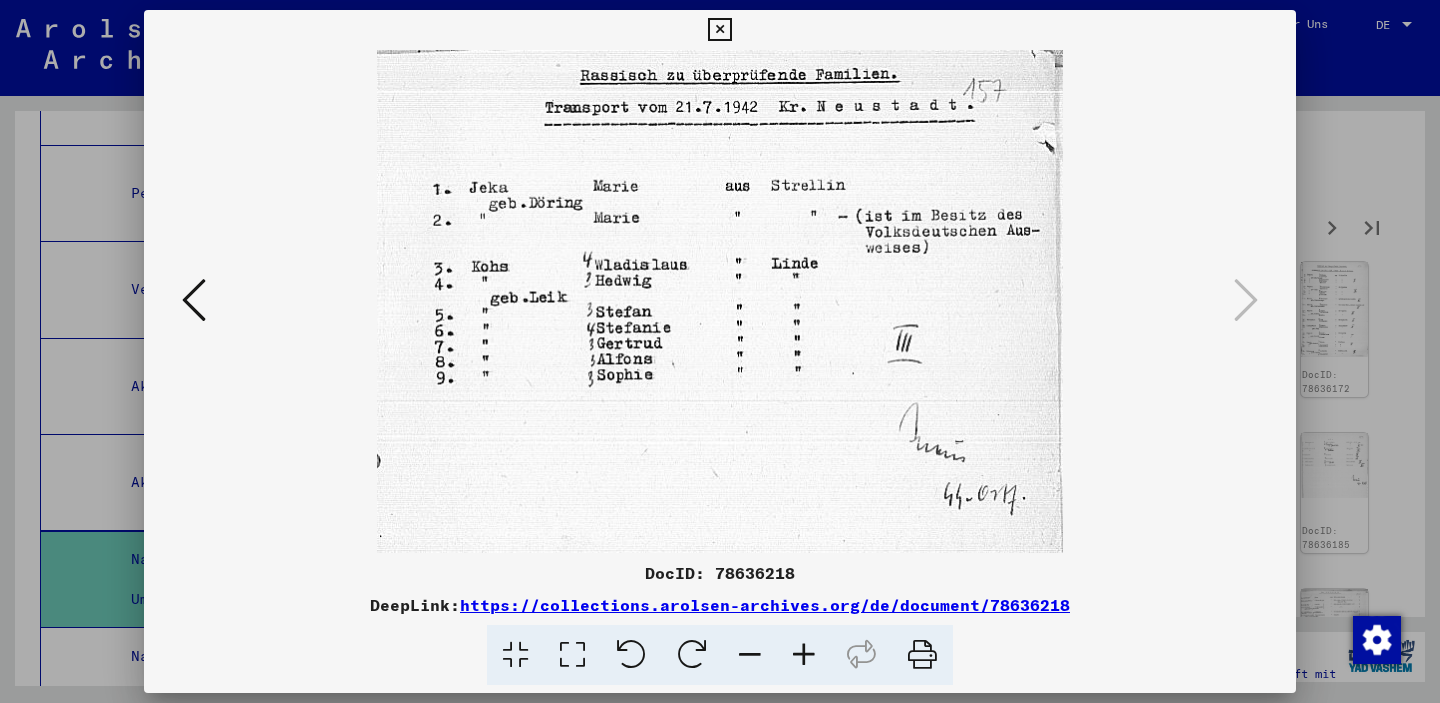 click at bounding box center (719, 30) 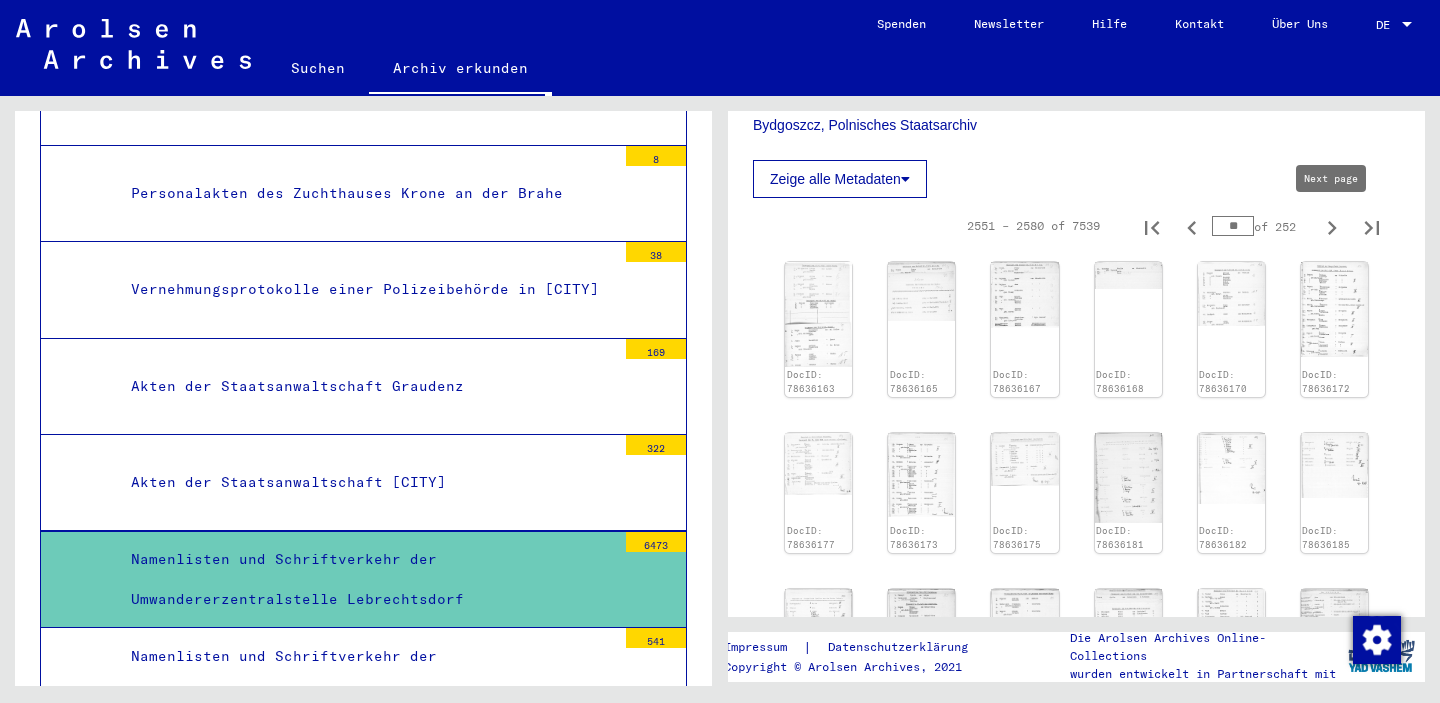 click 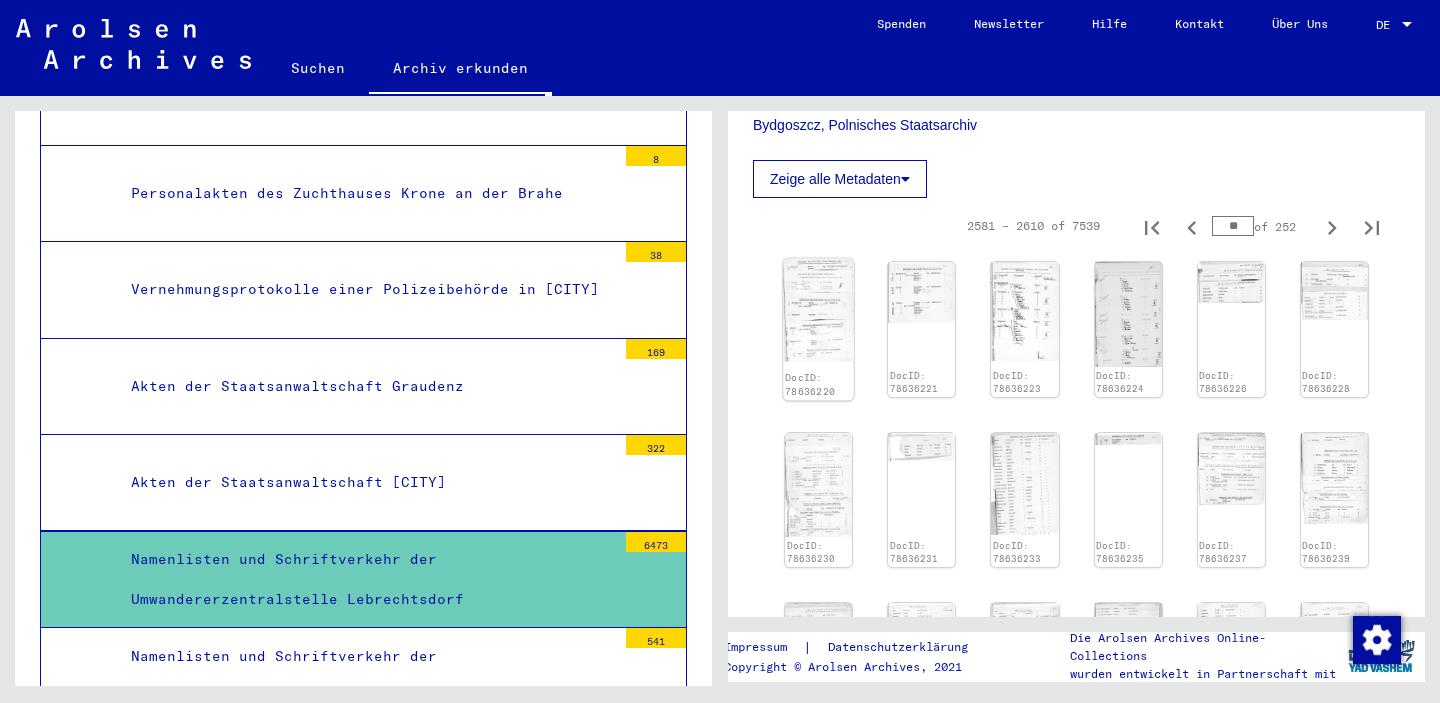 click 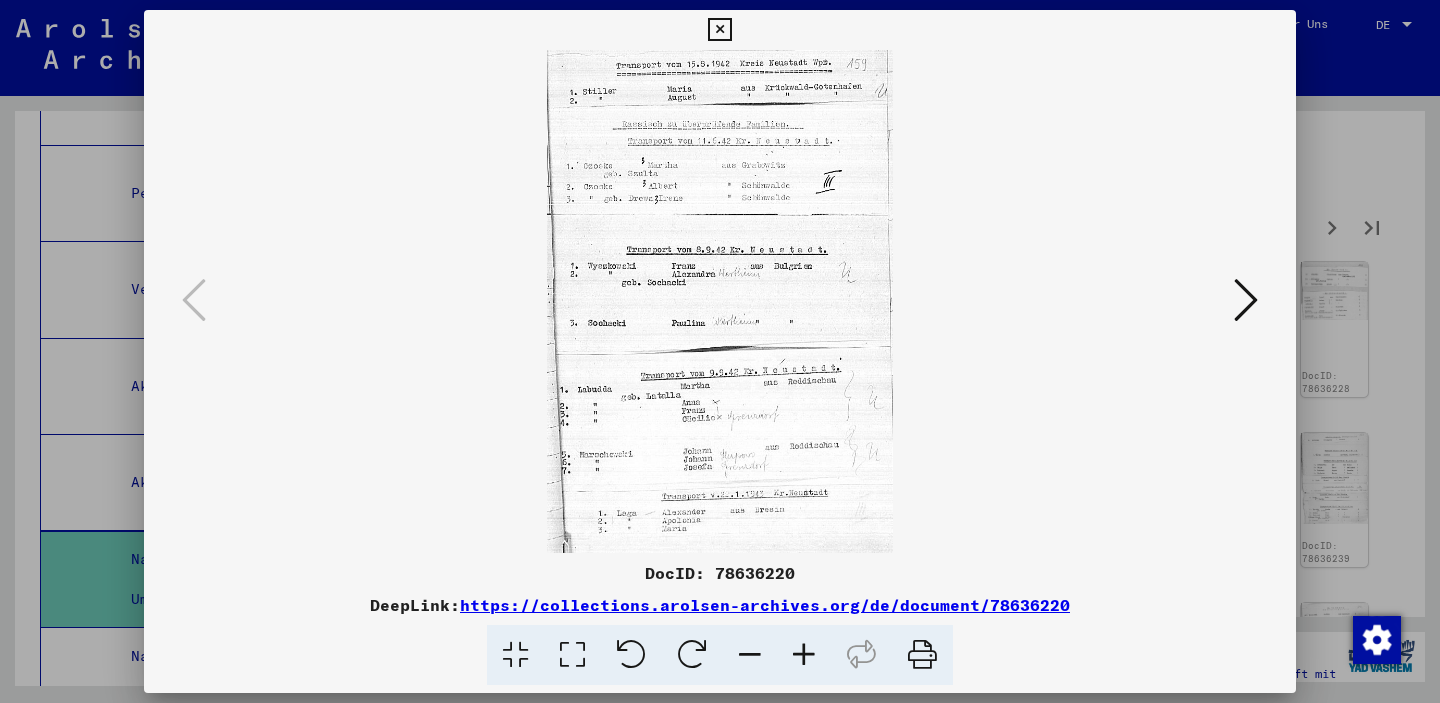 click at bounding box center (1246, 301) 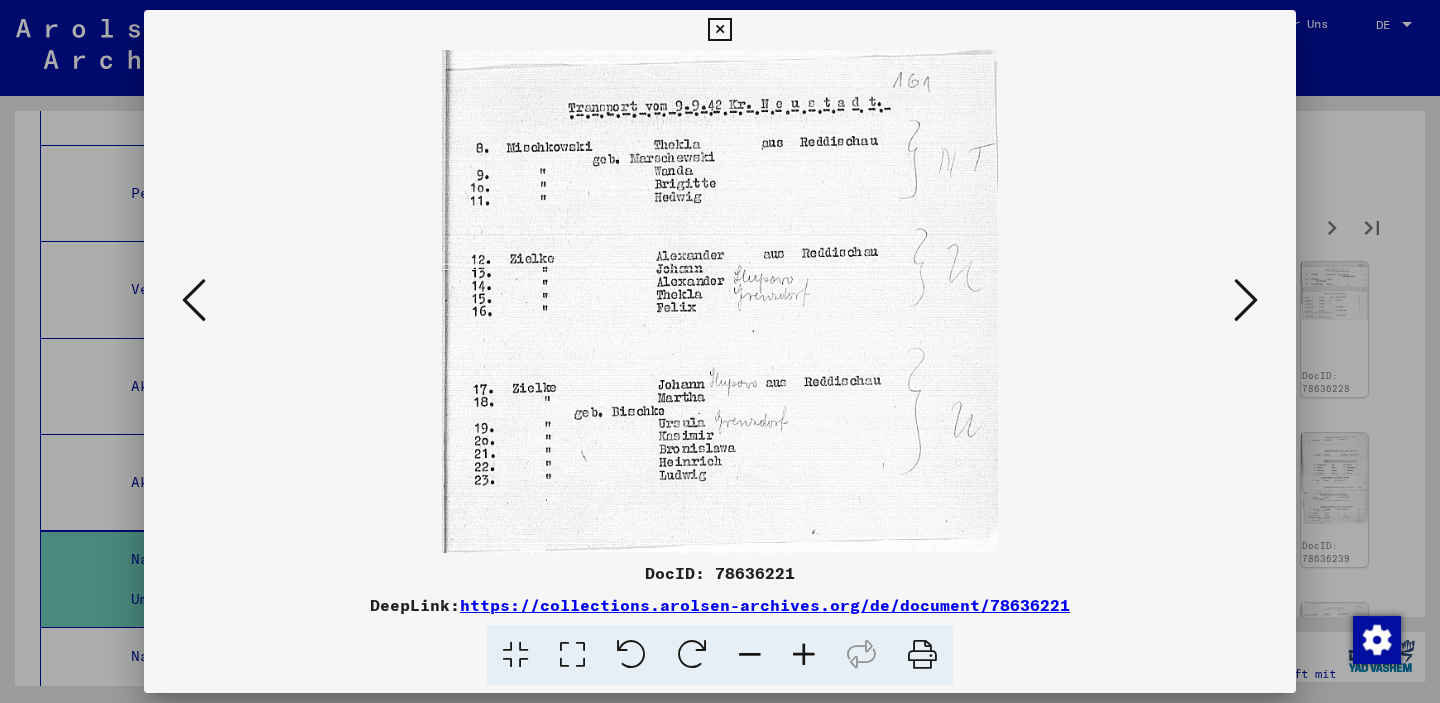 click at bounding box center [1246, 301] 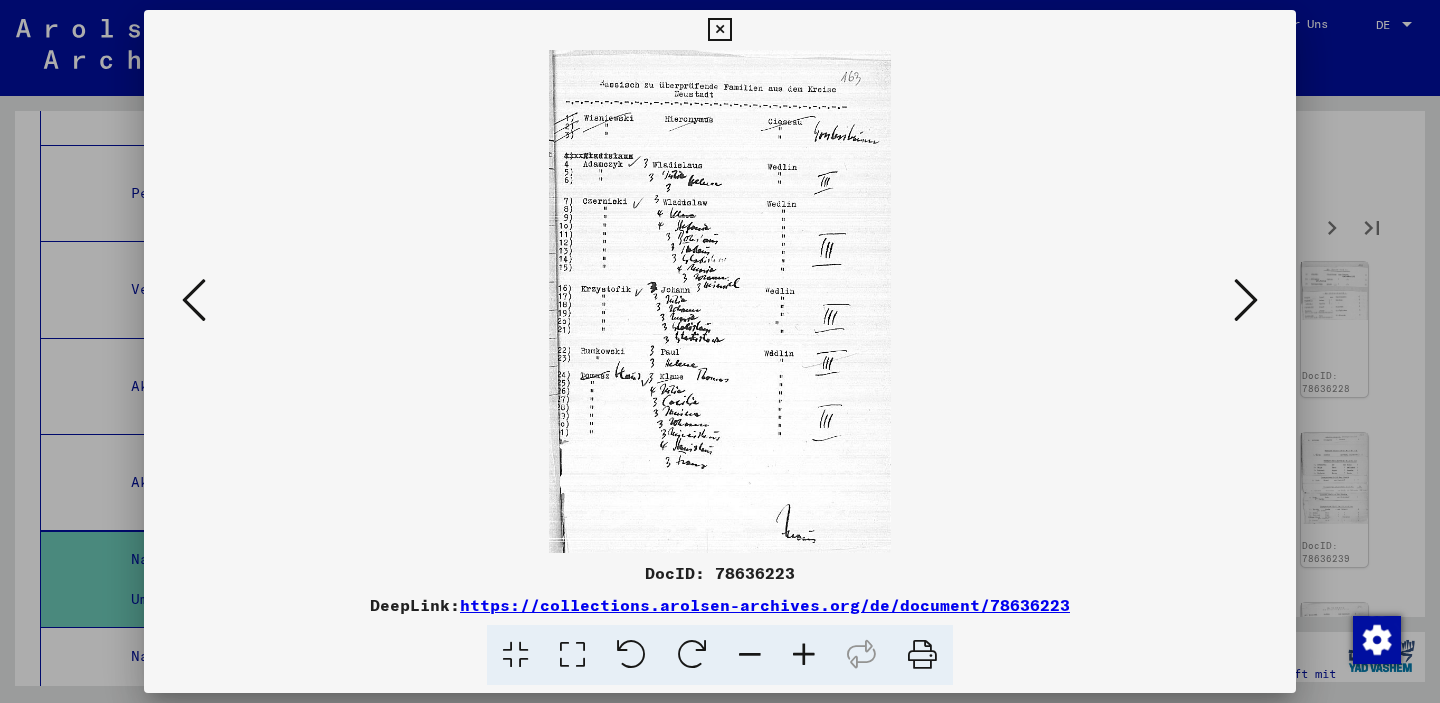 click at bounding box center (1246, 301) 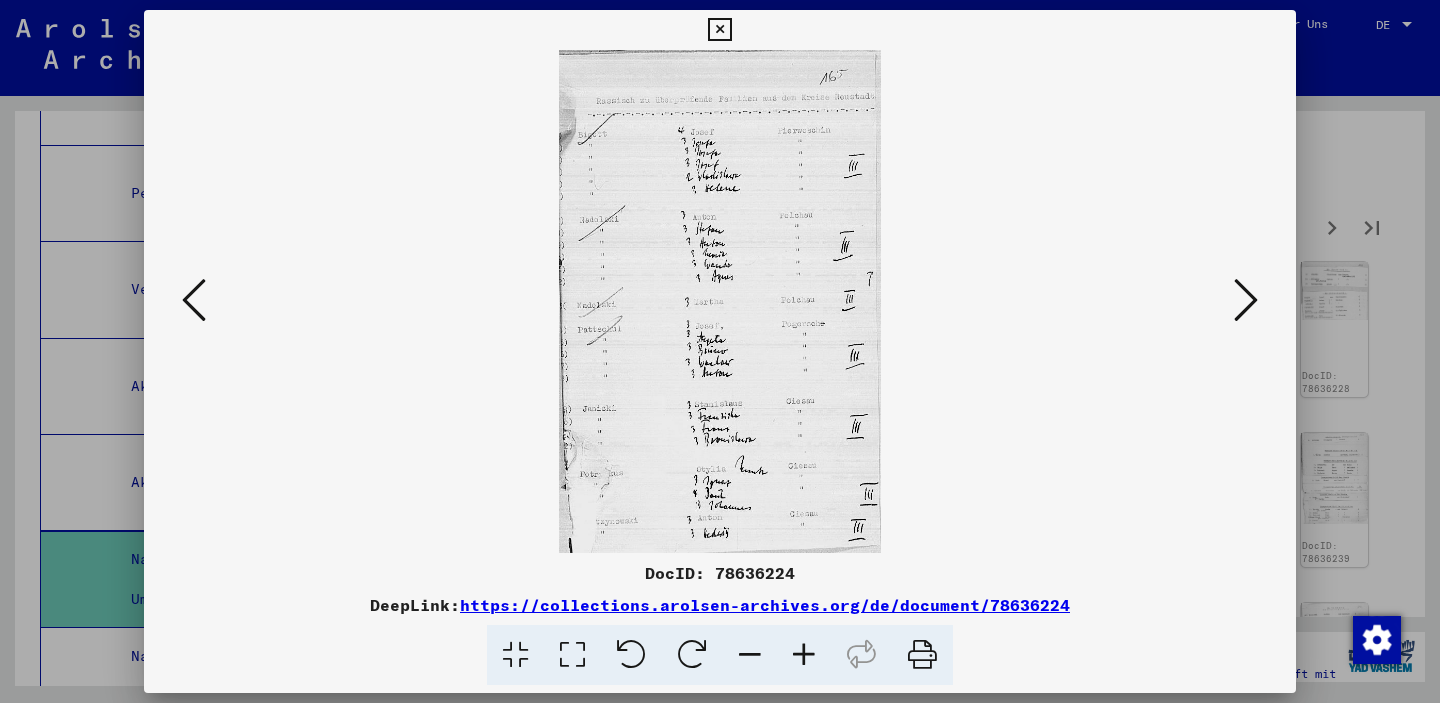 click at bounding box center [1246, 300] 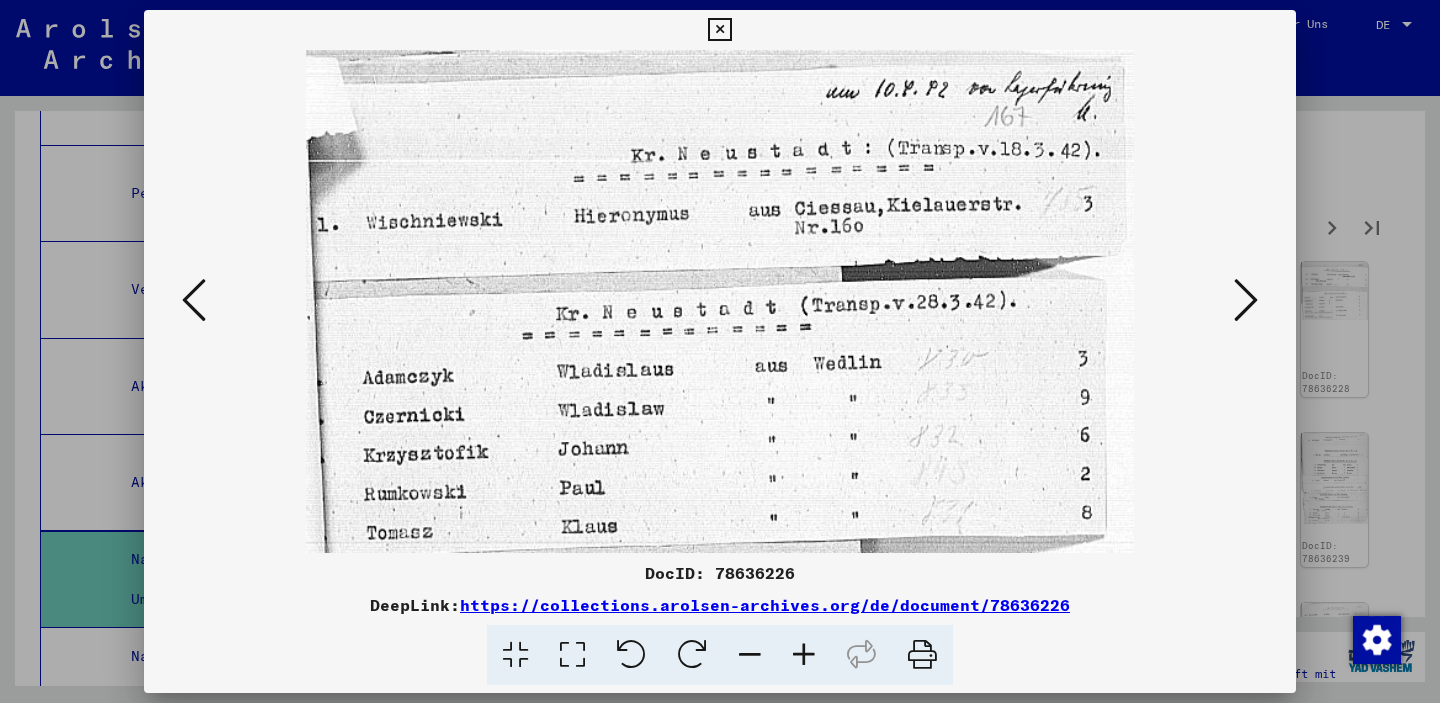 click at bounding box center [1246, 300] 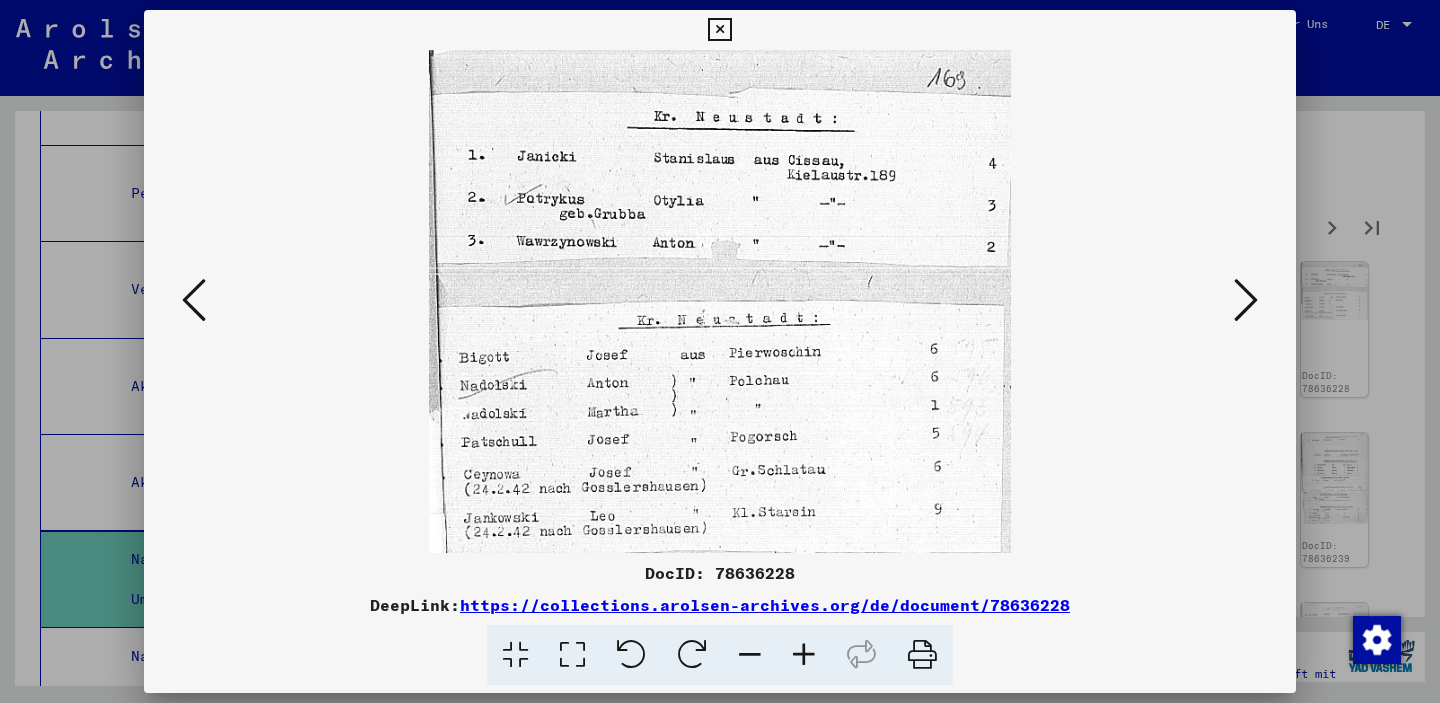click at bounding box center (1246, 300) 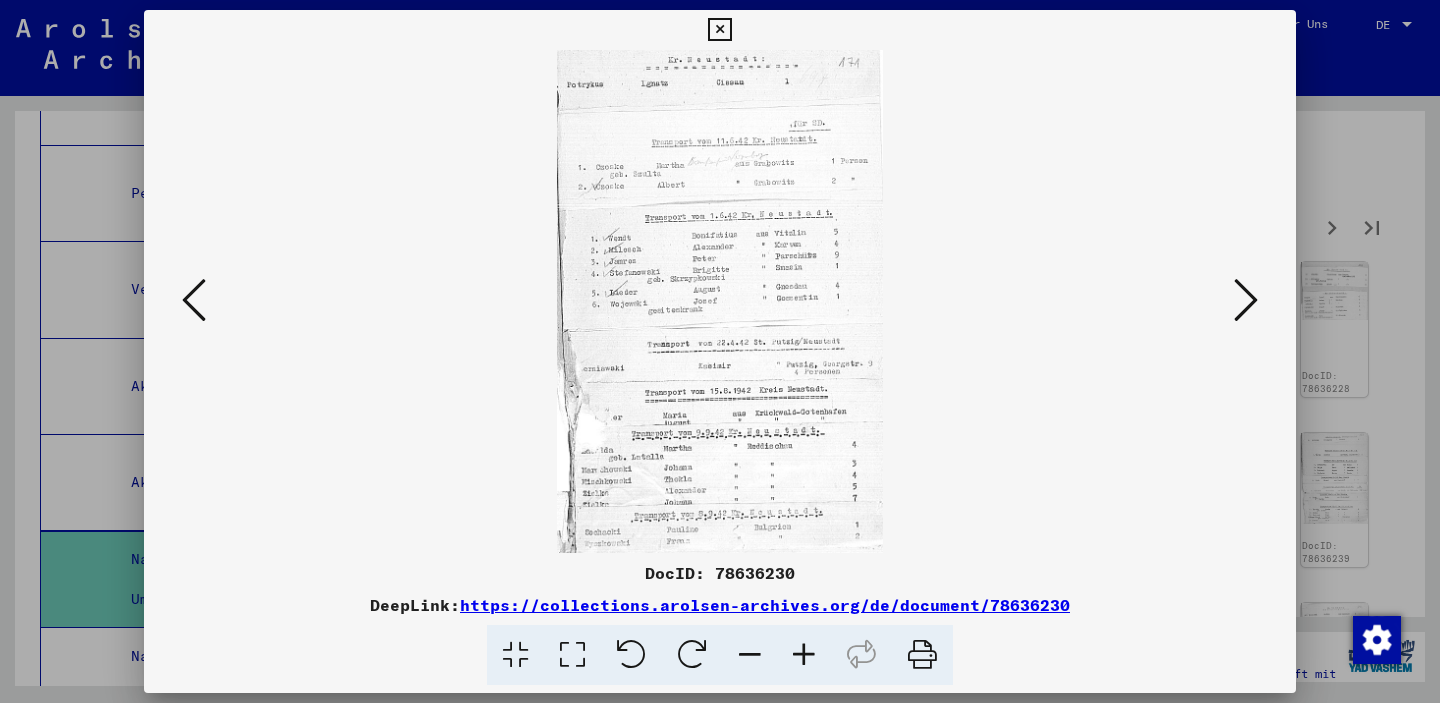 click at bounding box center (1246, 300) 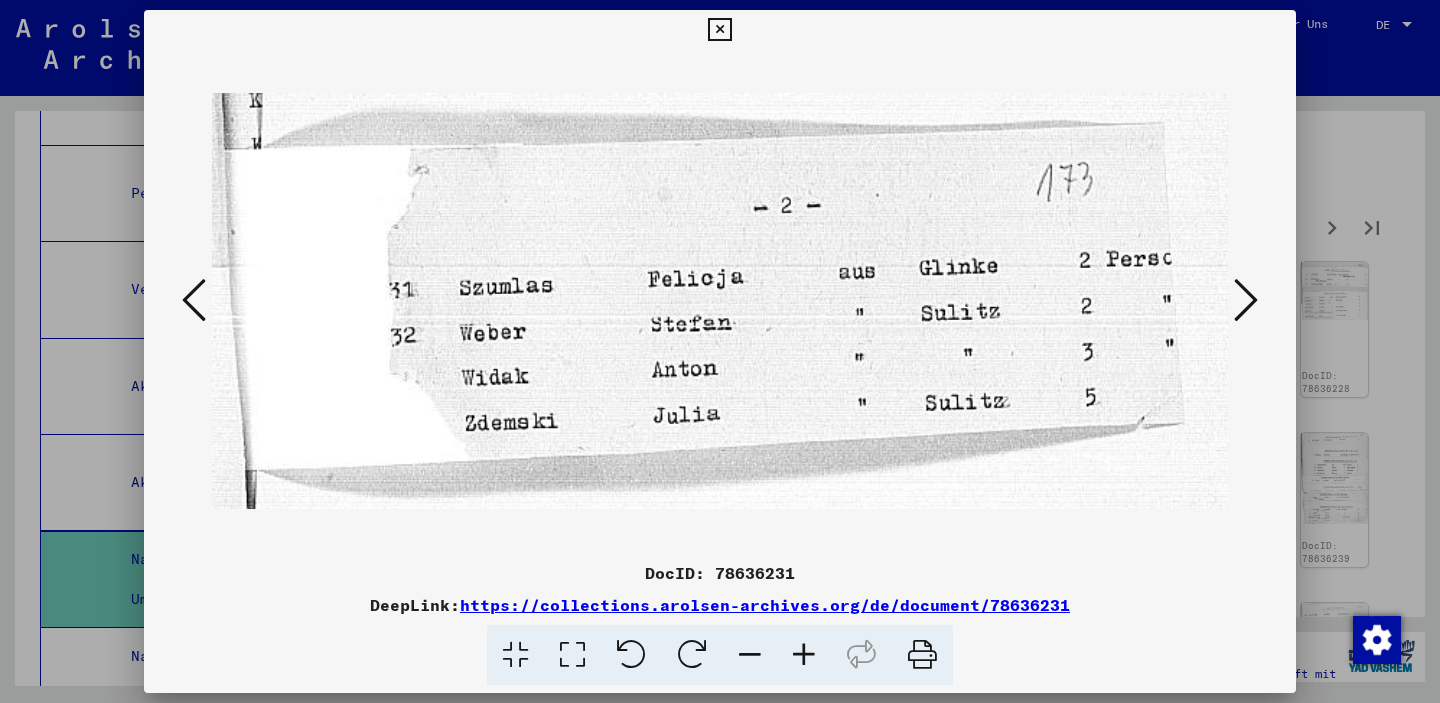 click at bounding box center (1246, 300) 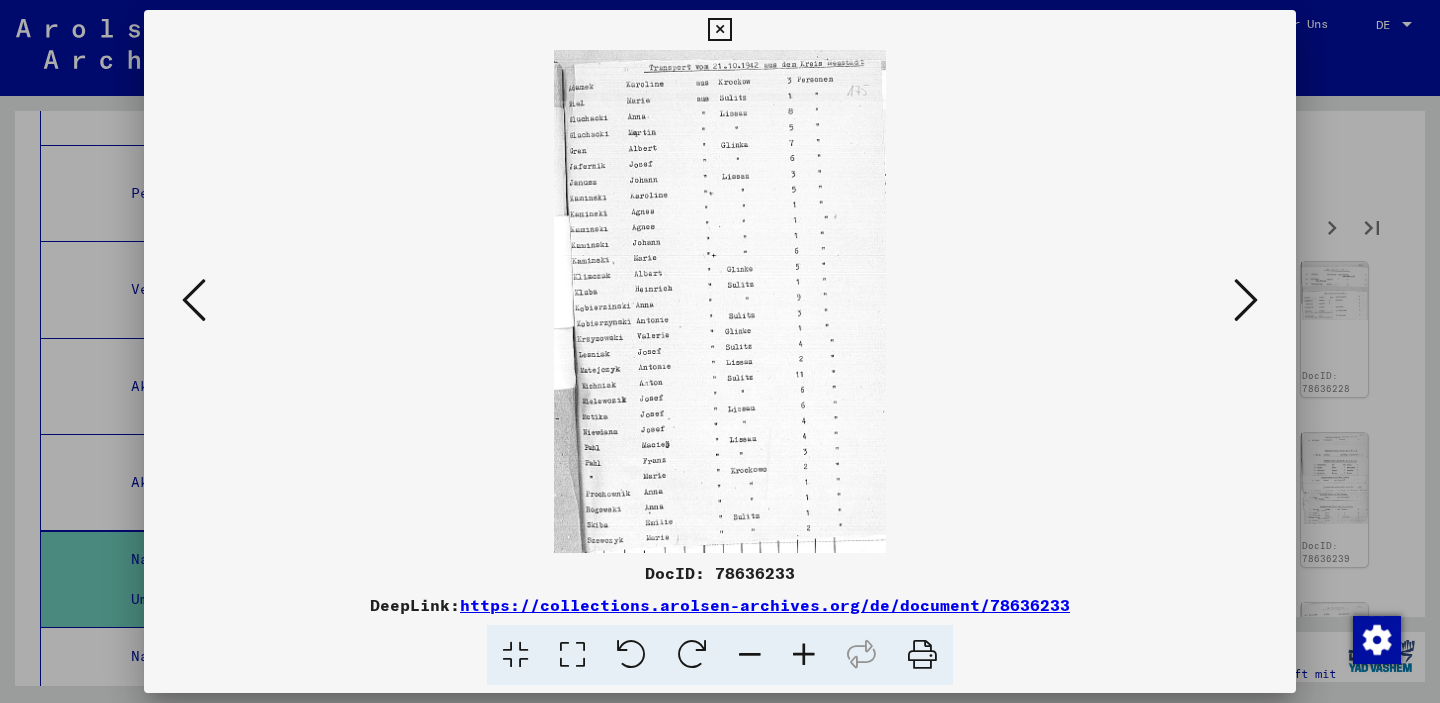 click at bounding box center (1246, 300) 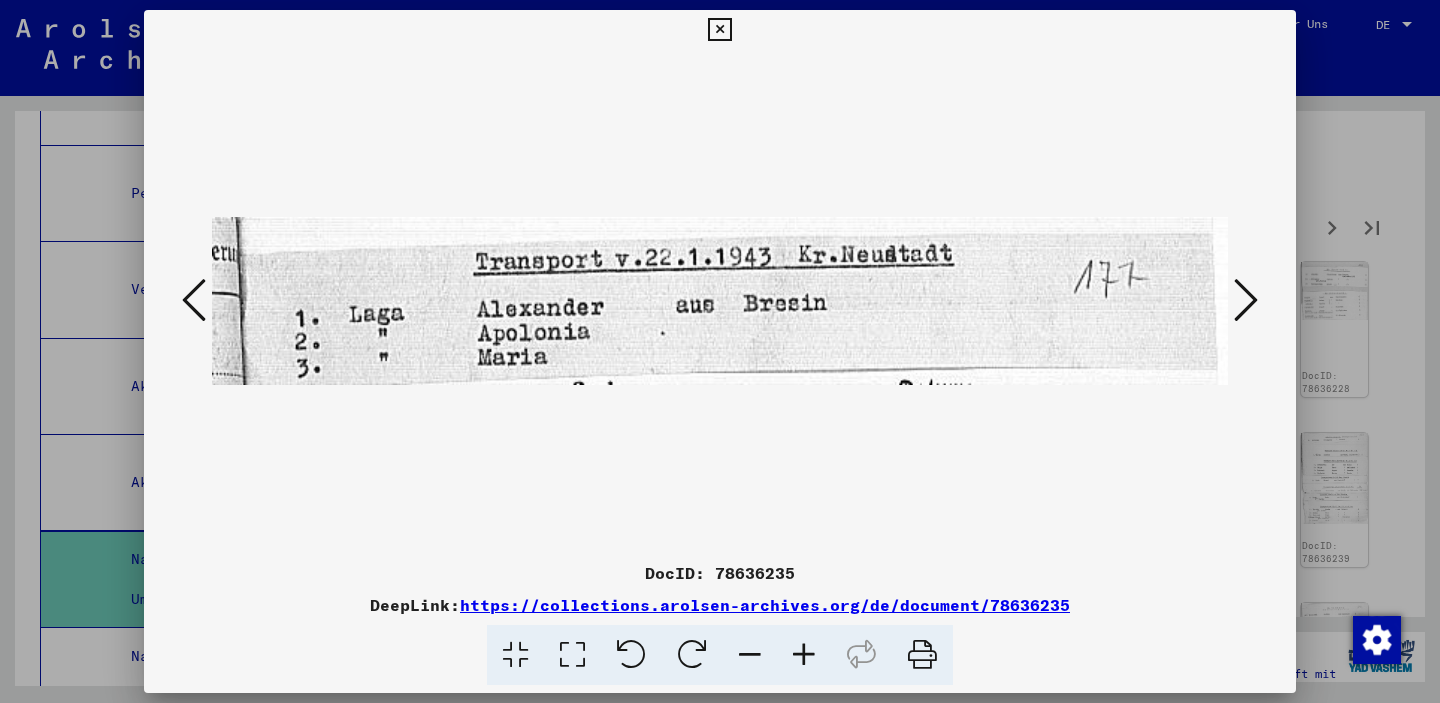 click at bounding box center [1246, 300] 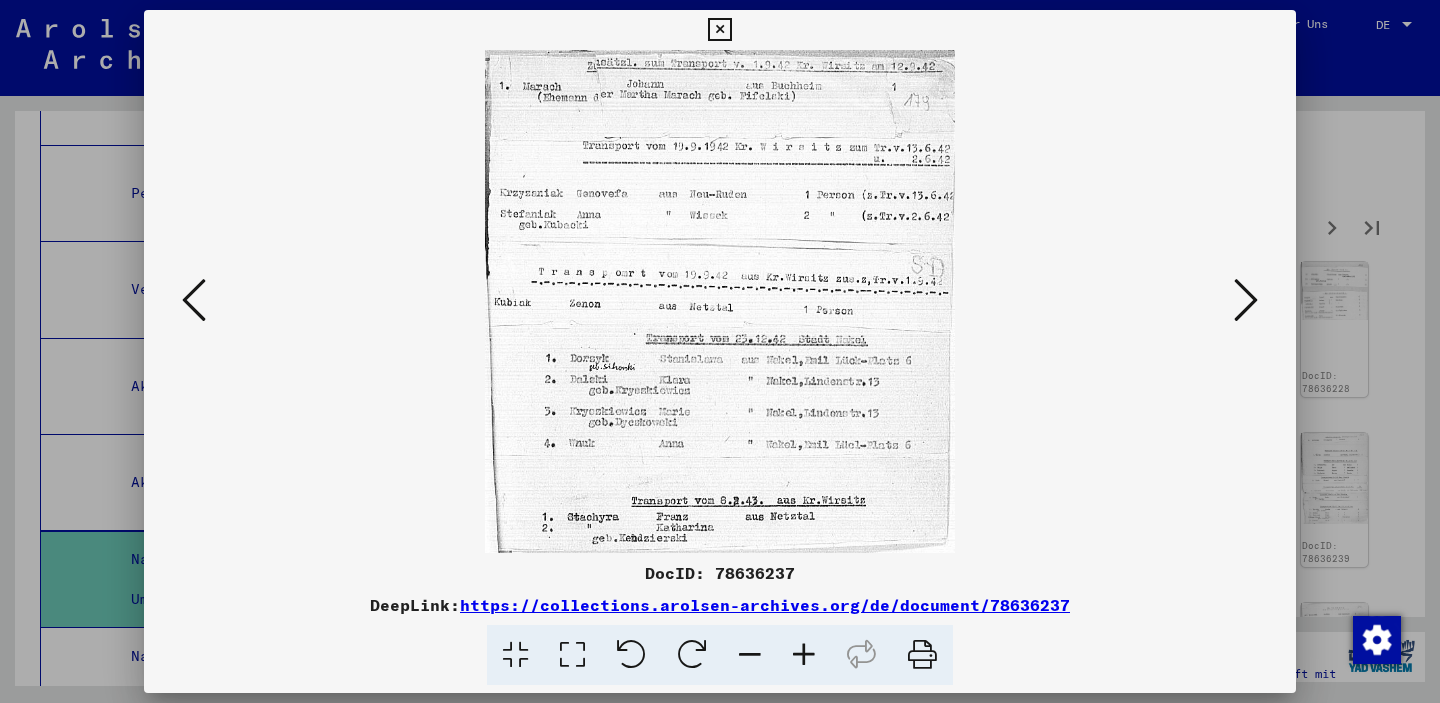 click at bounding box center [1246, 300] 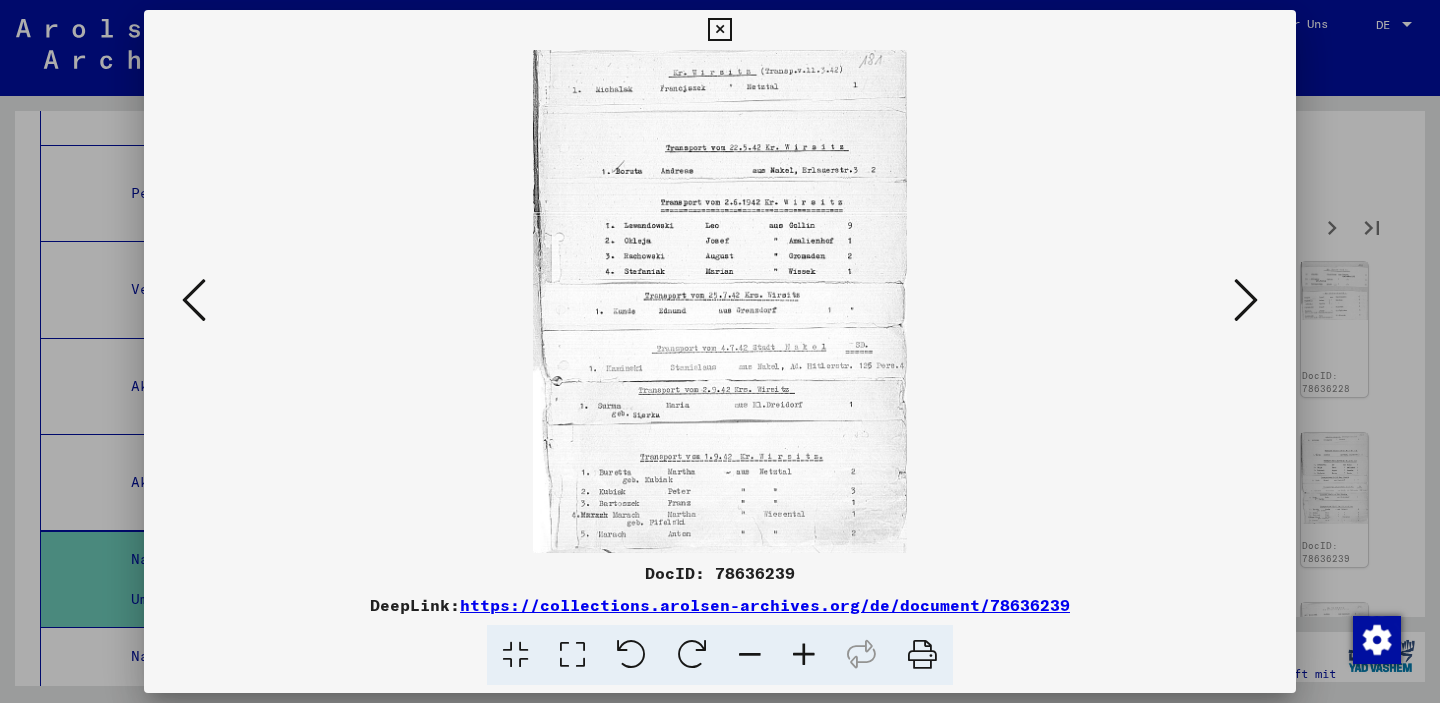 click at bounding box center (1246, 300) 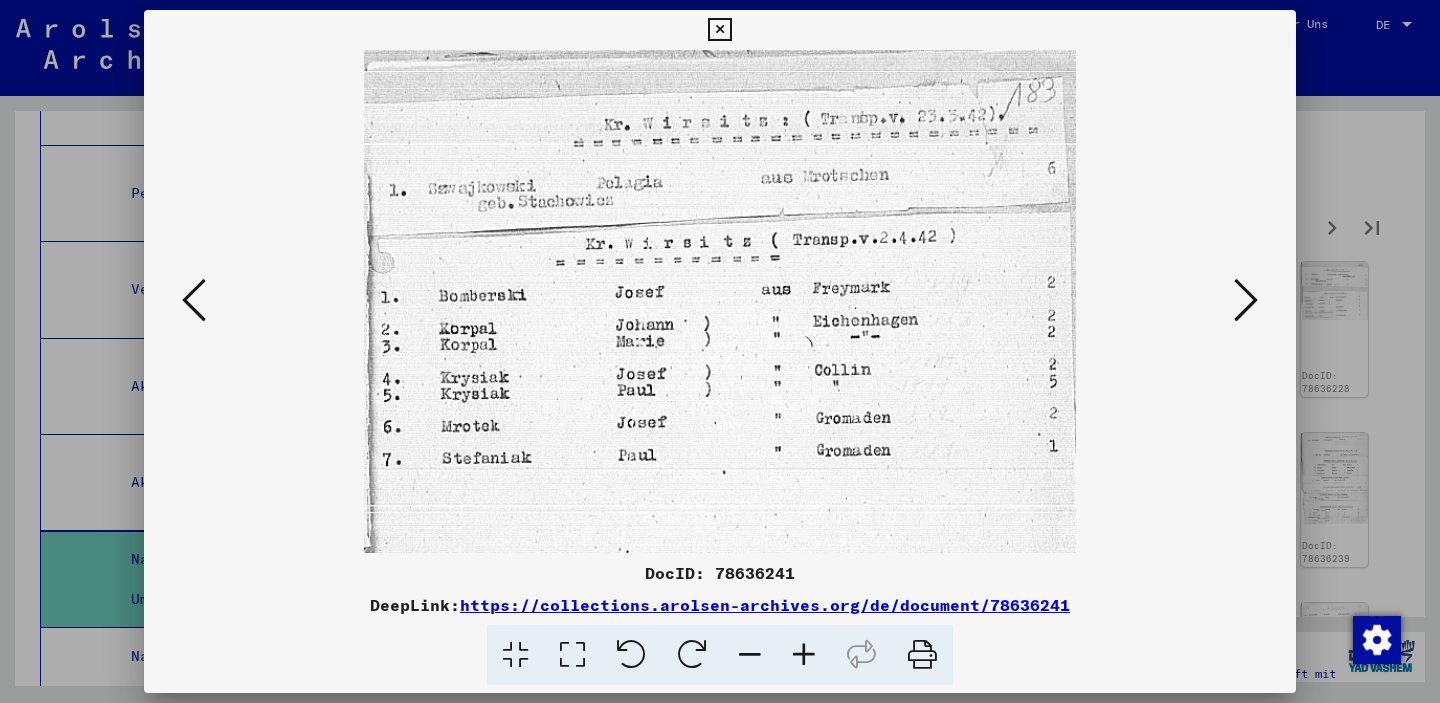 click at bounding box center (1246, 300) 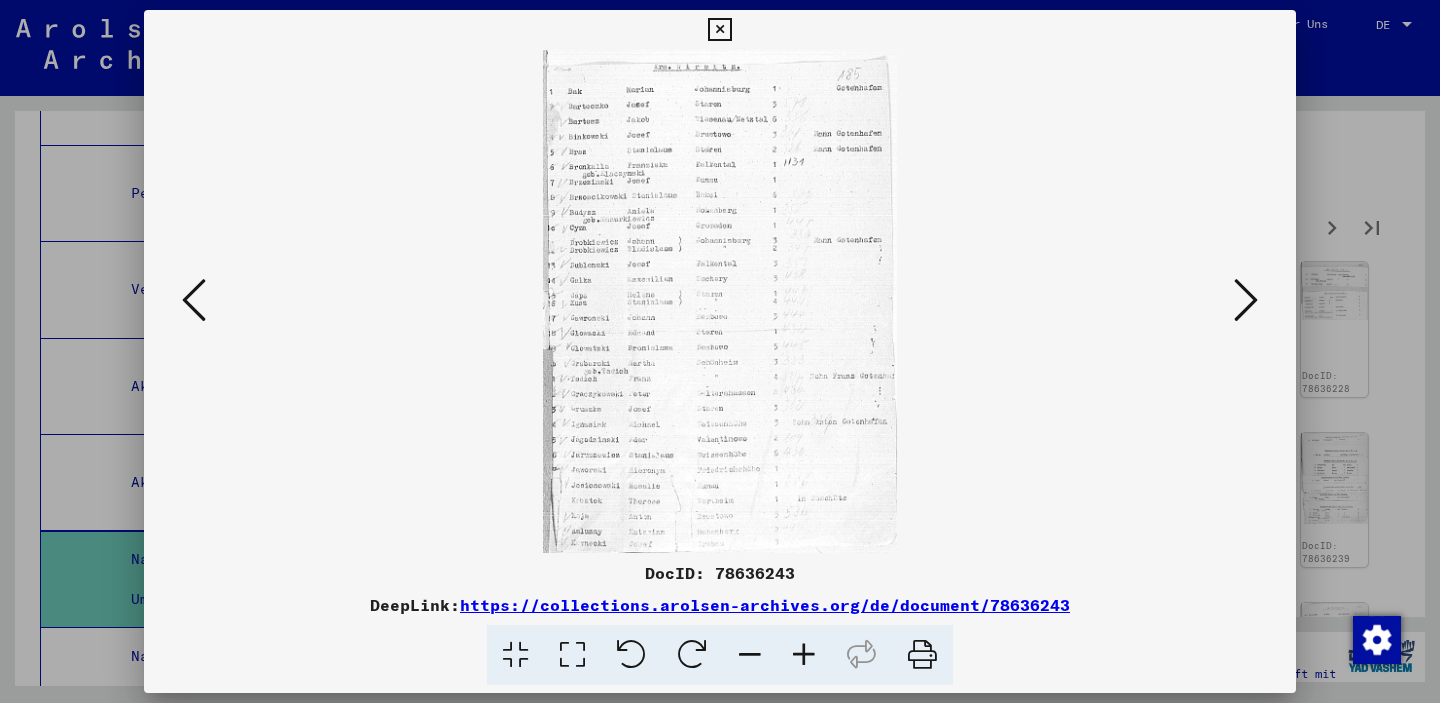 click at bounding box center (1246, 300) 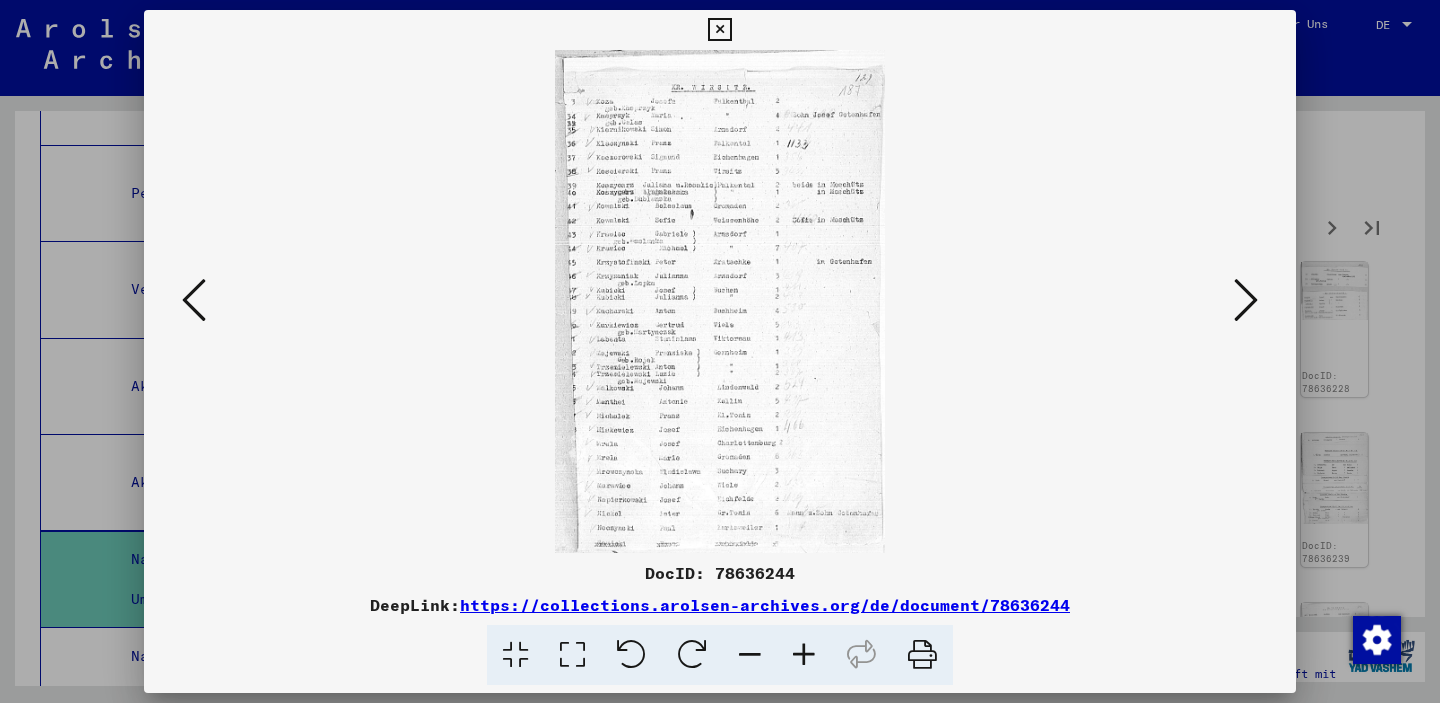 click at bounding box center (1246, 300) 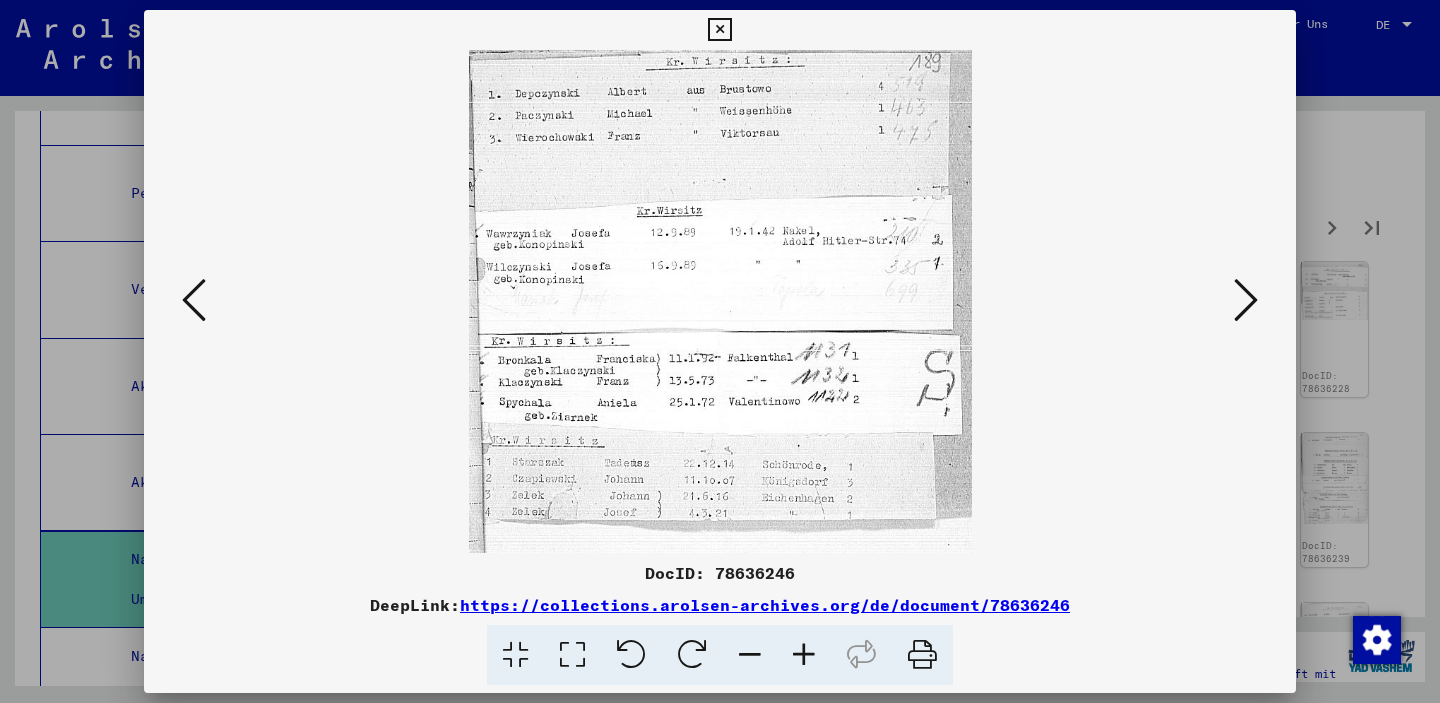 click at bounding box center (1246, 300) 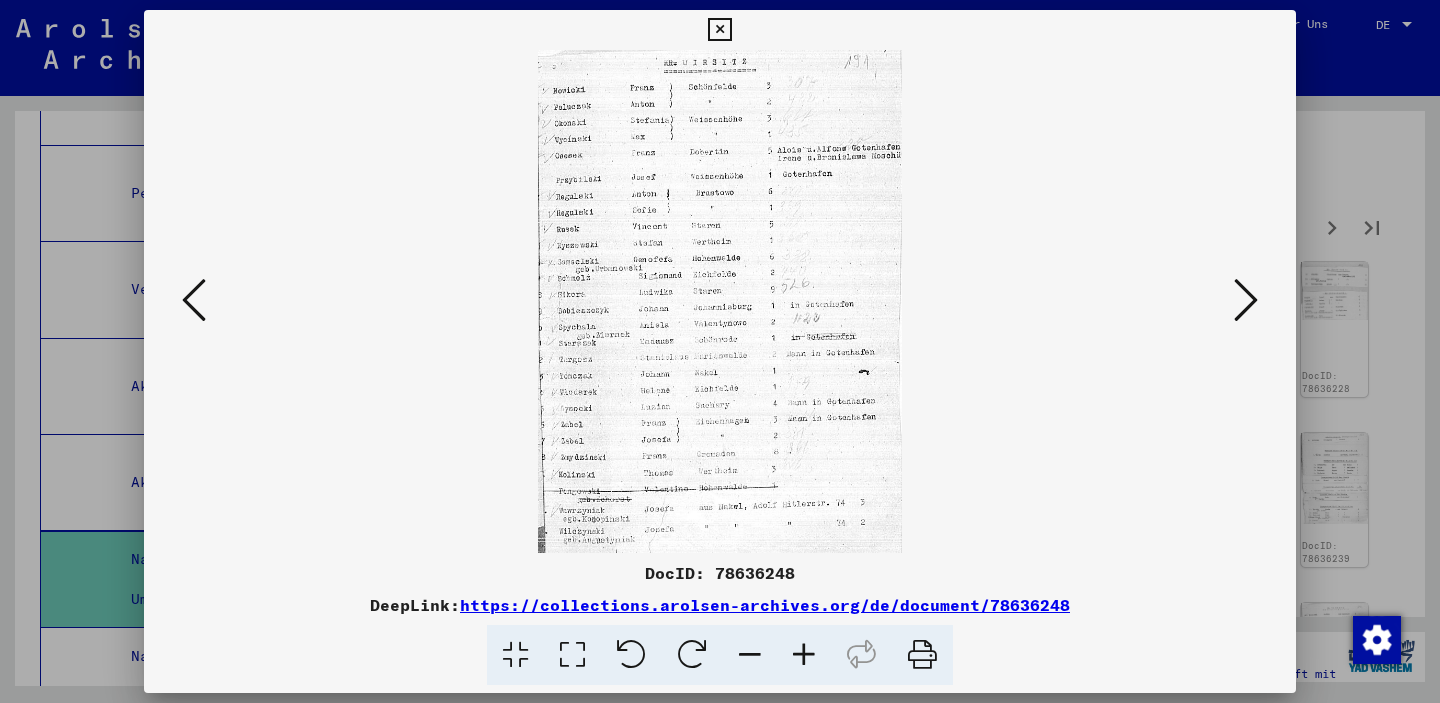 click at bounding box center (1246, 300) 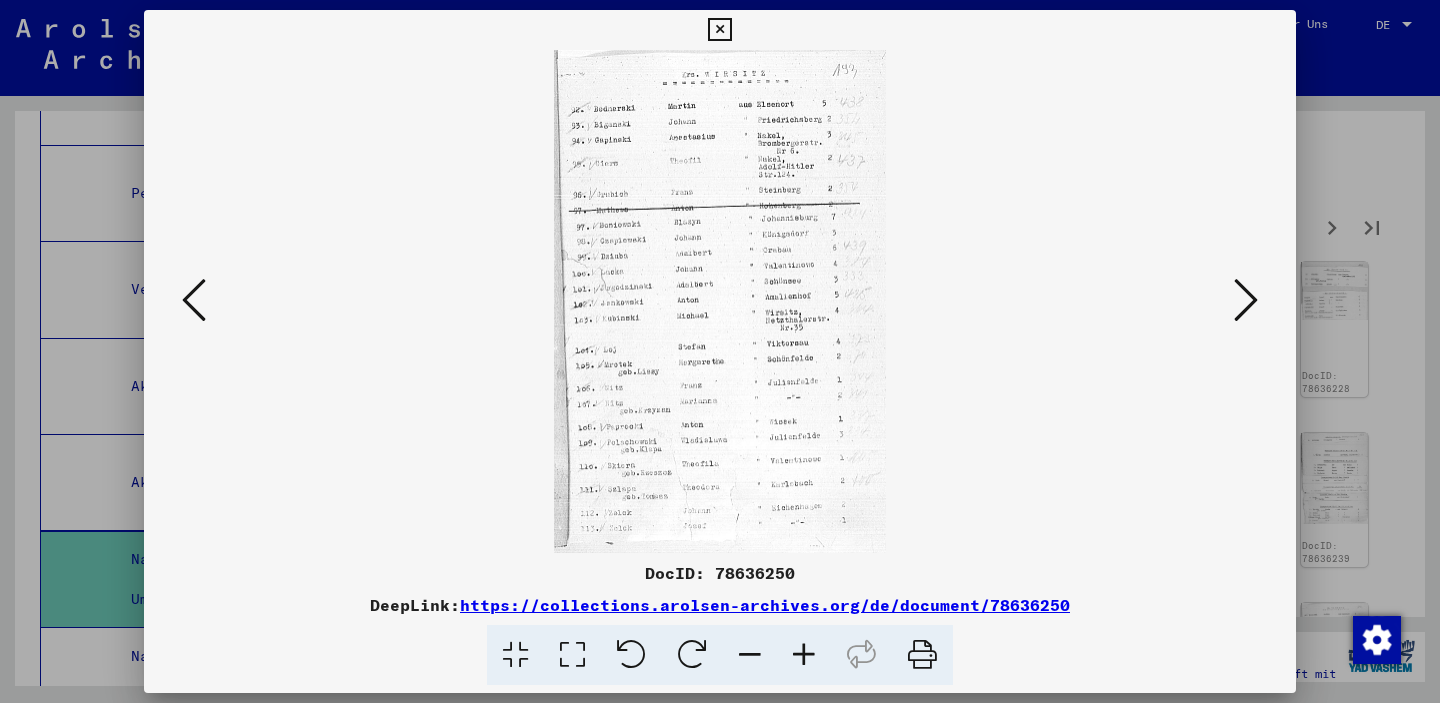 click at bounding box center [1246, 300] 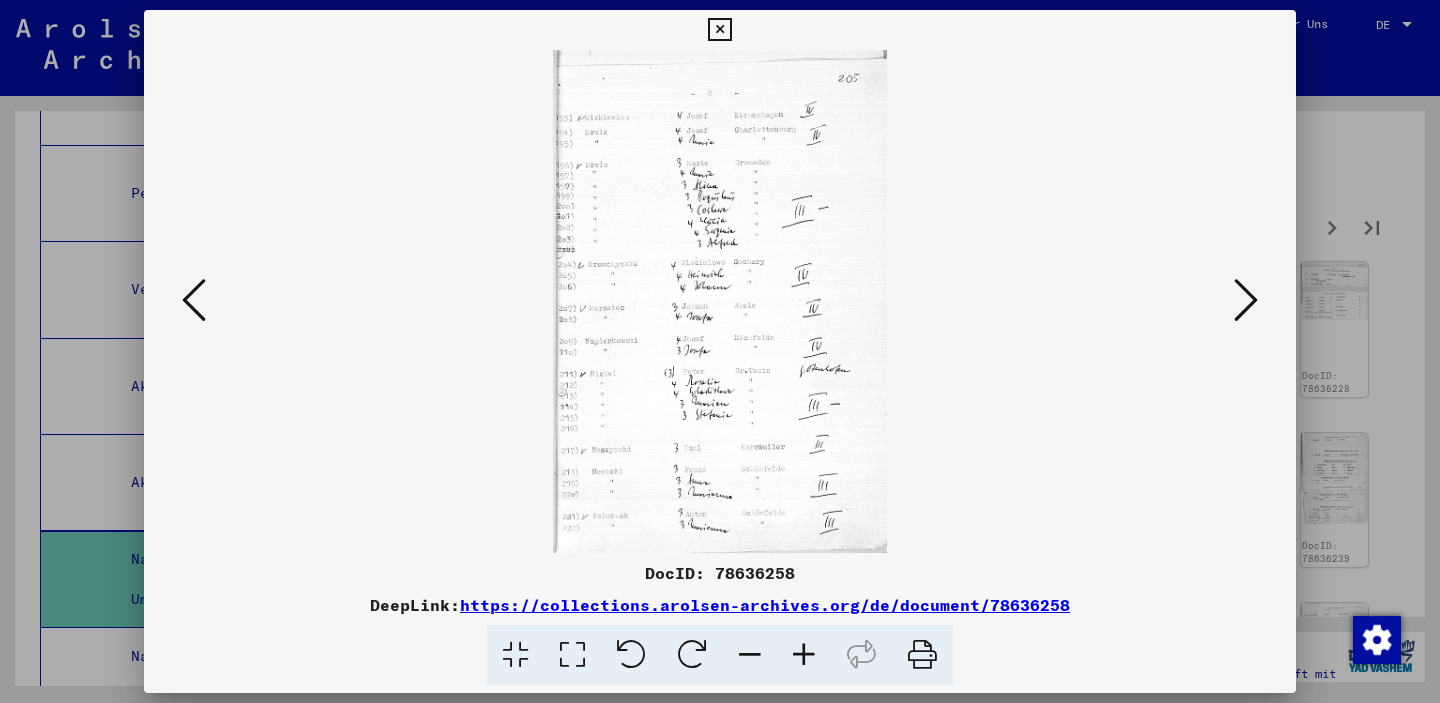 click at bounding box center [1246, 300] 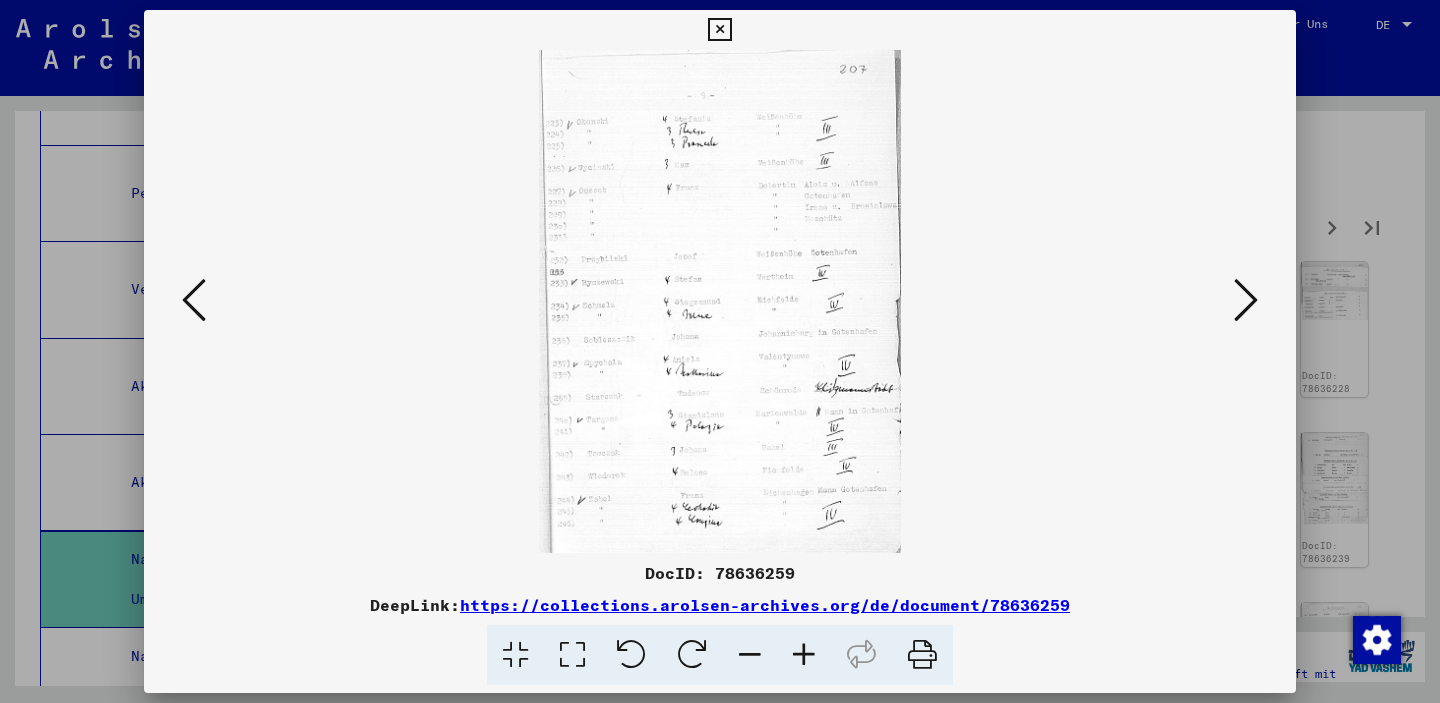 click at bounding box center (1246, 301) 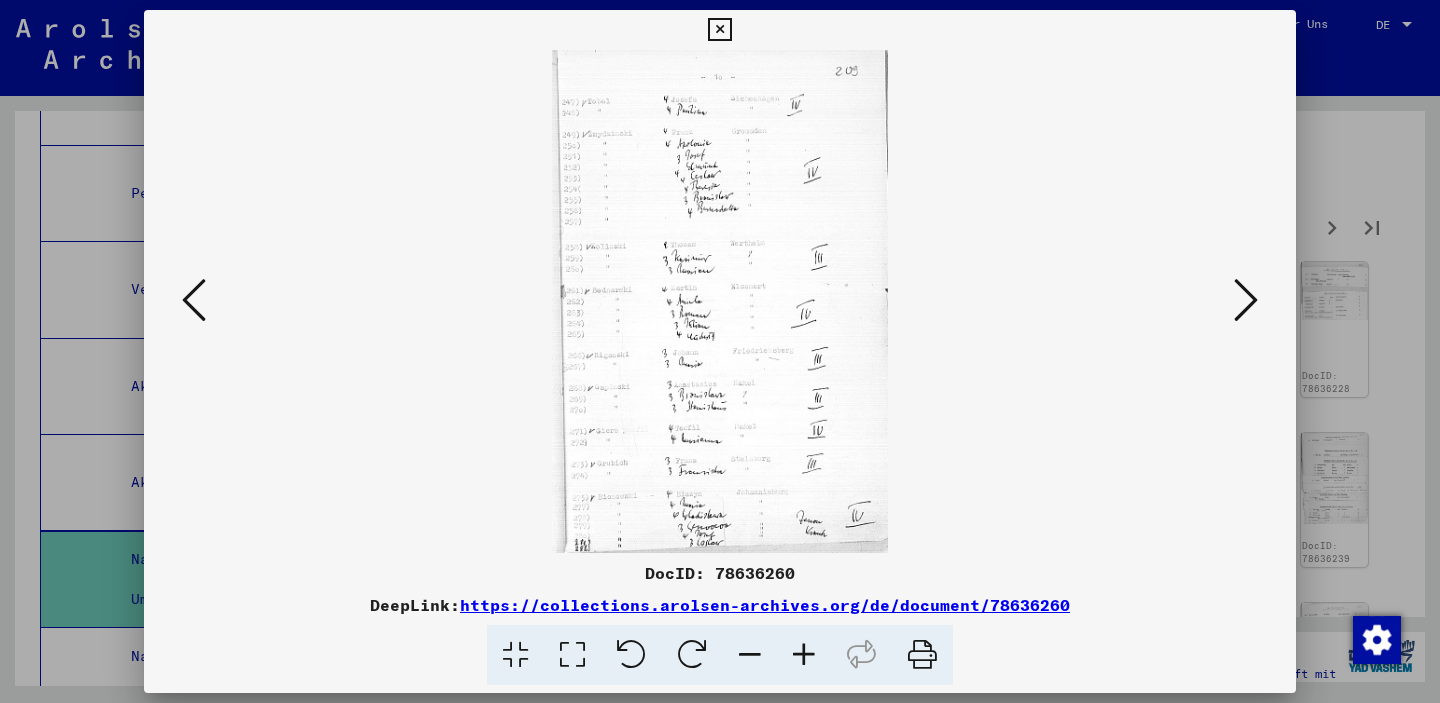 click at bounding box center [1246, 301] 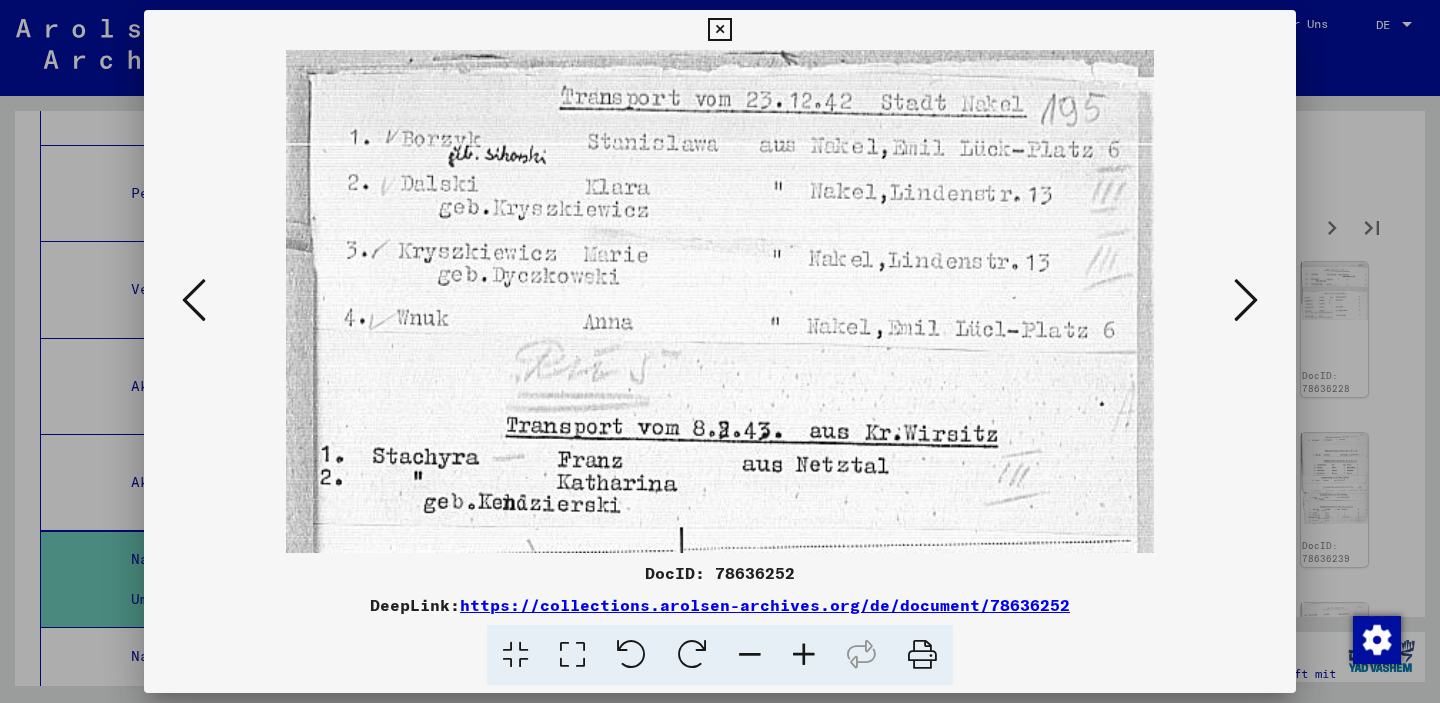 click at bounding box center (1246, 301) 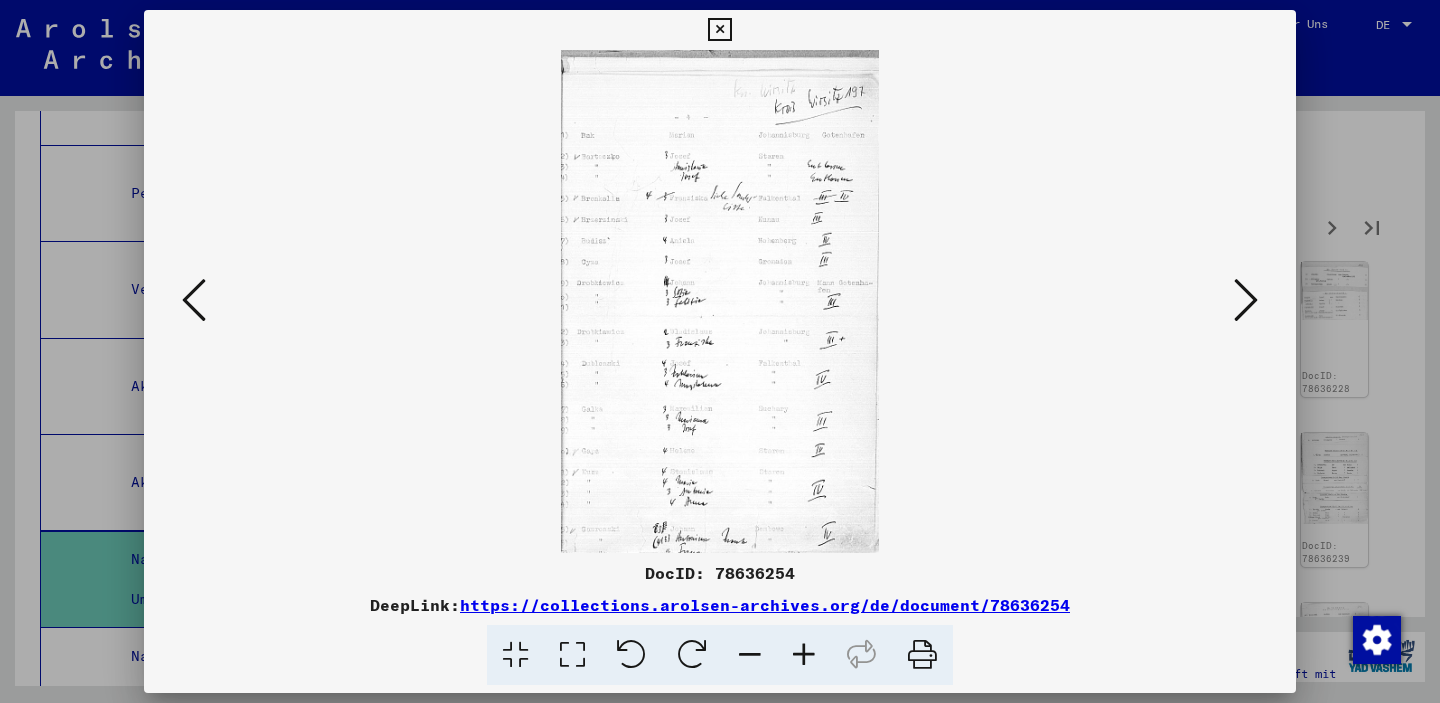 click at bounding box center [1246, 301] 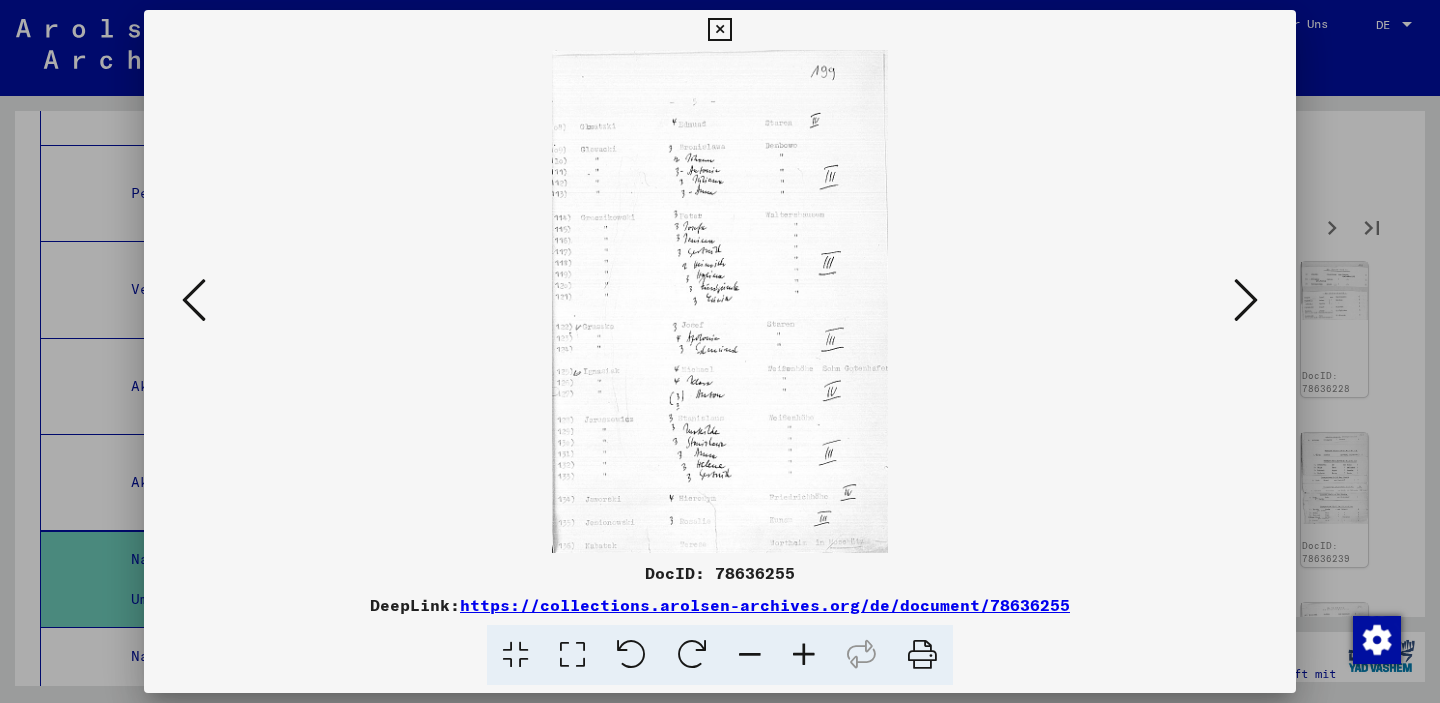 click at bounding box center (1246, 301) 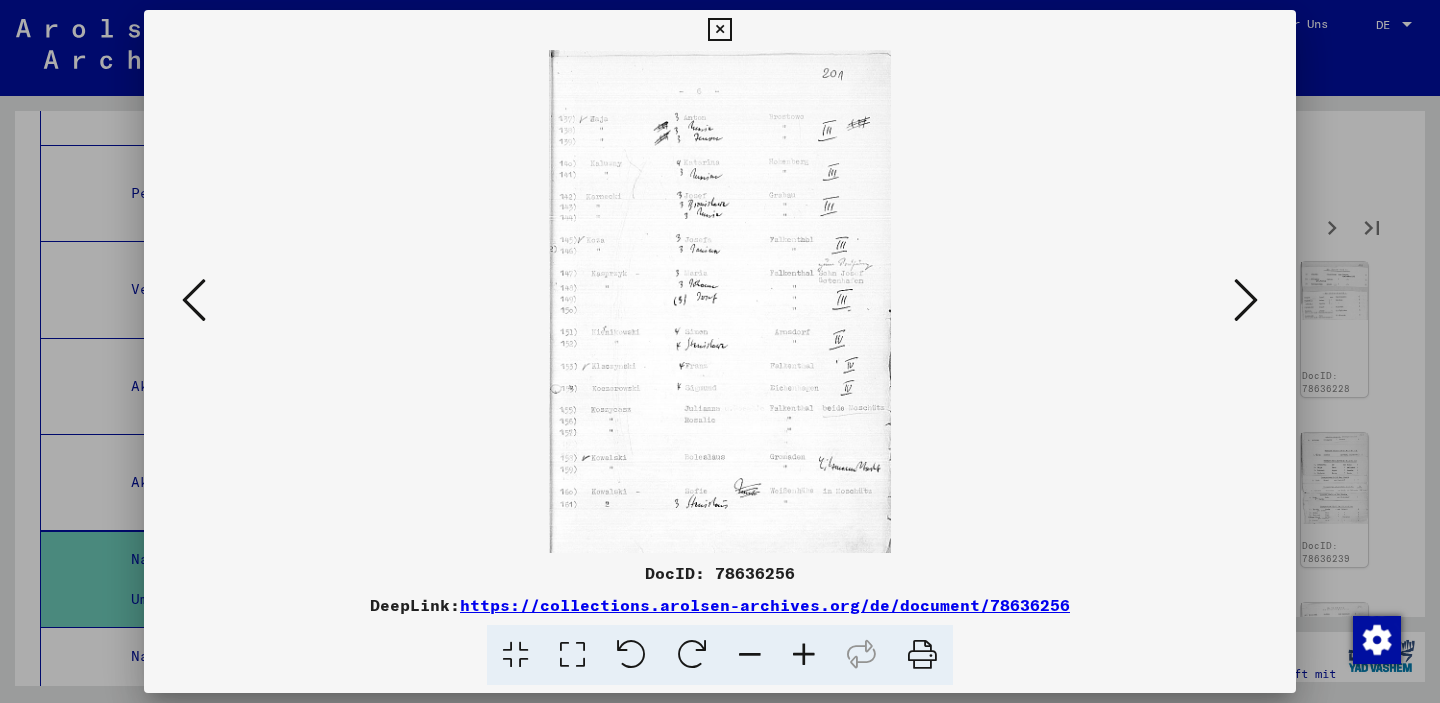click at bounding box center (1246, 301) 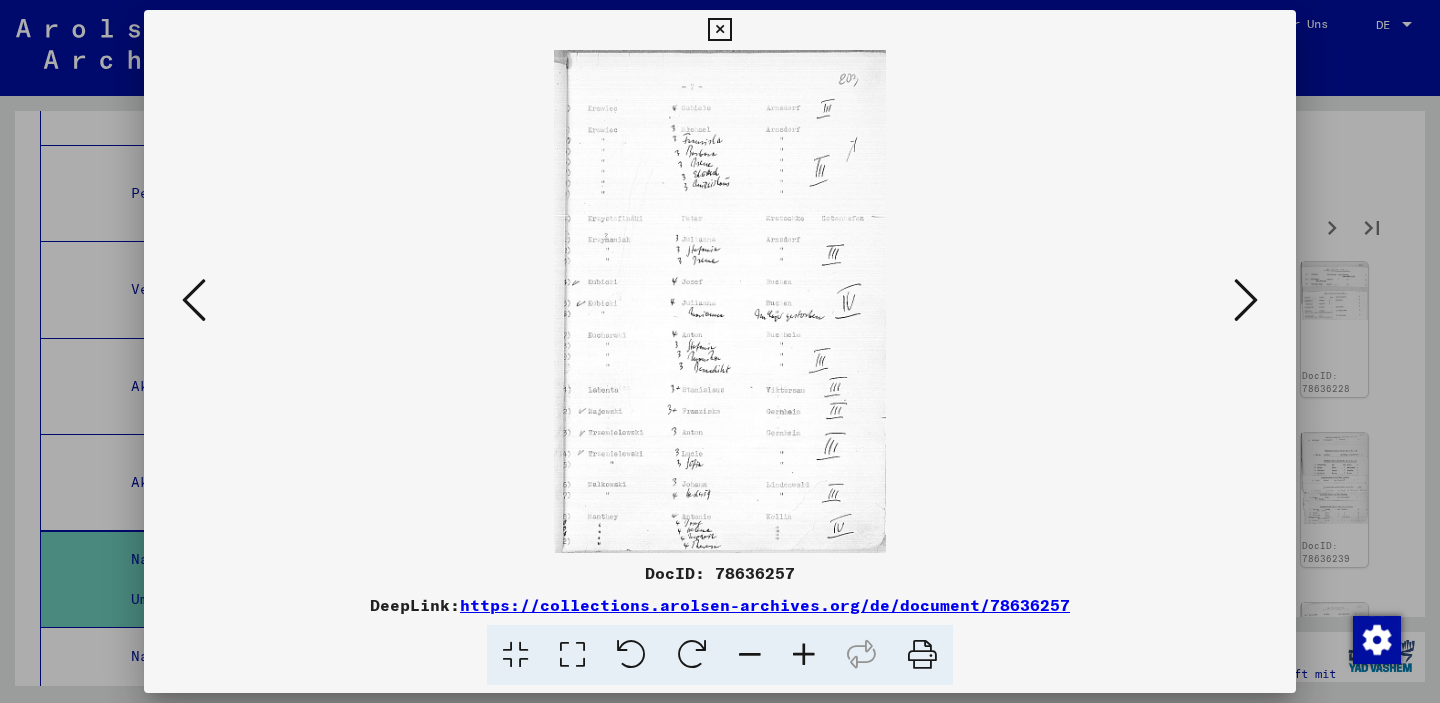 click at bounding box center (1246, 301) 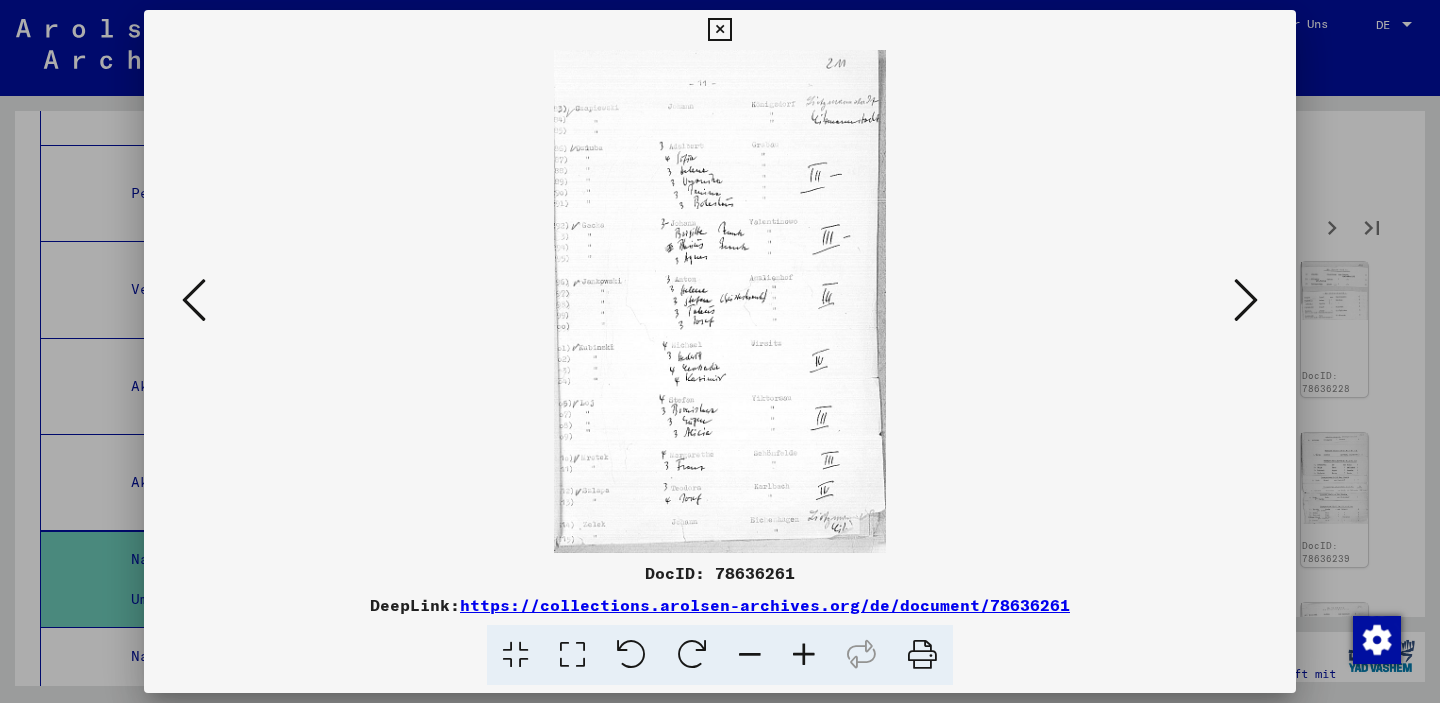 click at bounding box center (1246, 301) 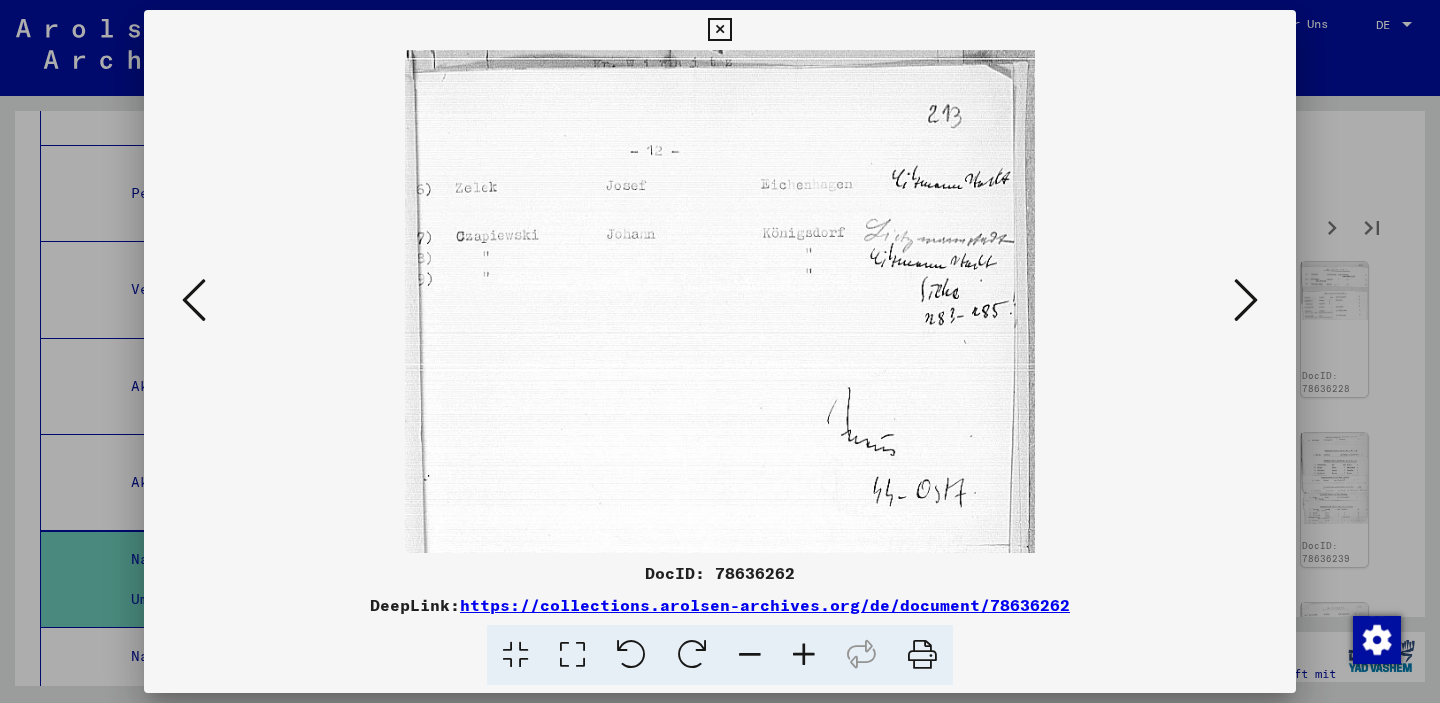 click at bounding box center (1246, 301) 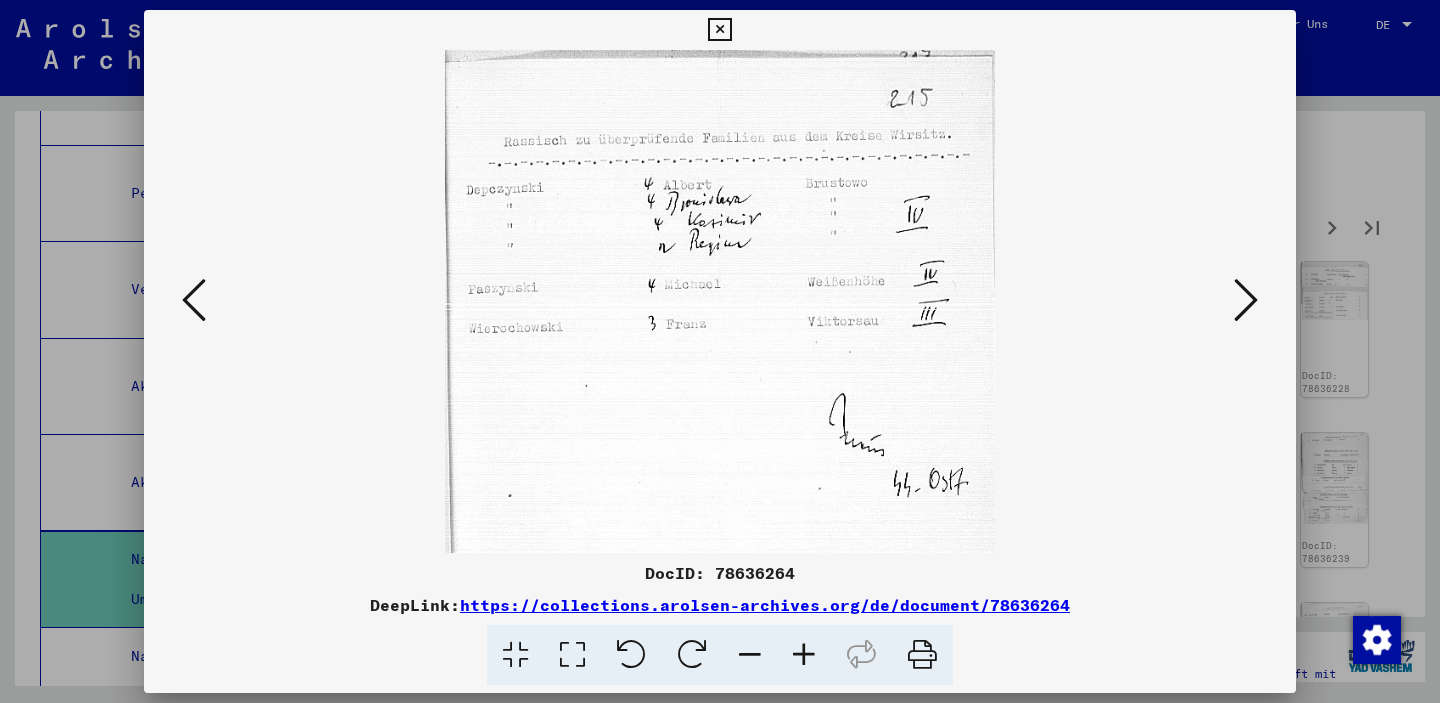 click at bounding box center (1246, 300) 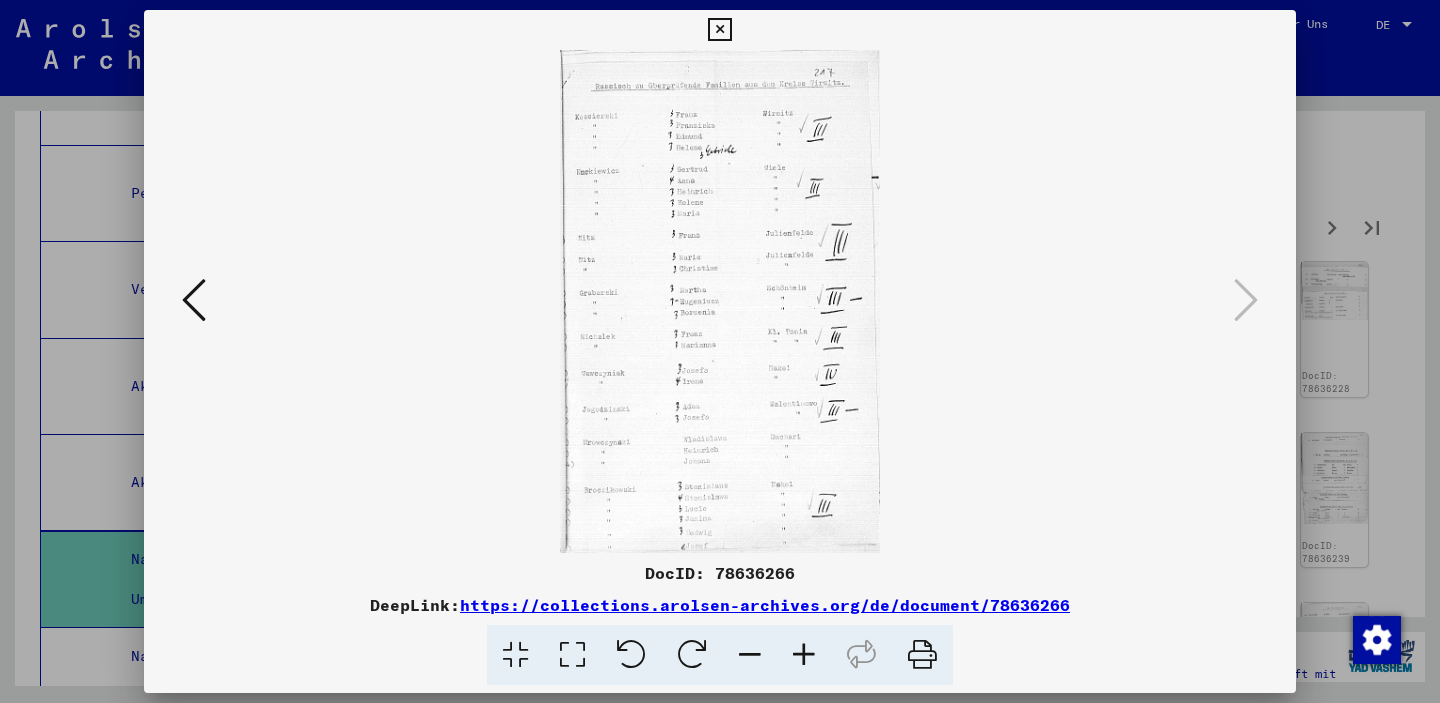 click at bounding box center [719, 30] 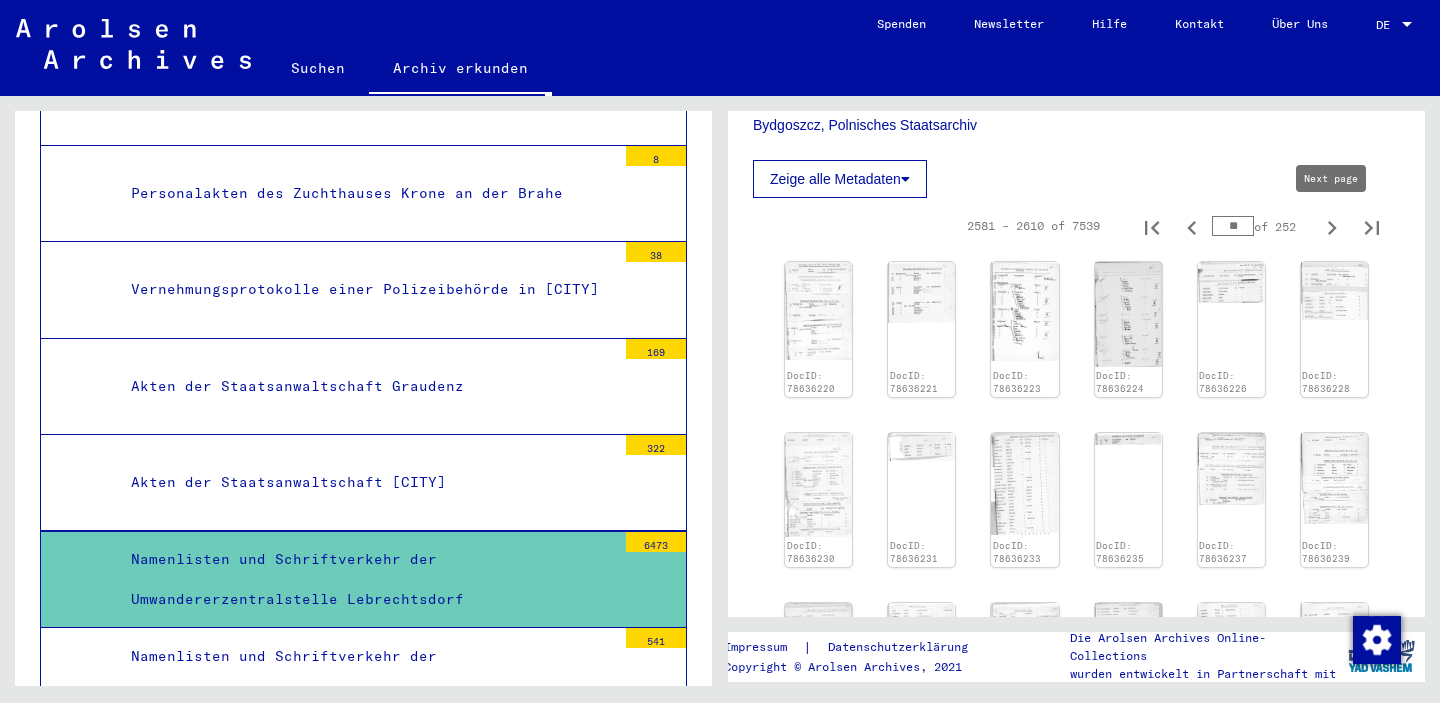 click 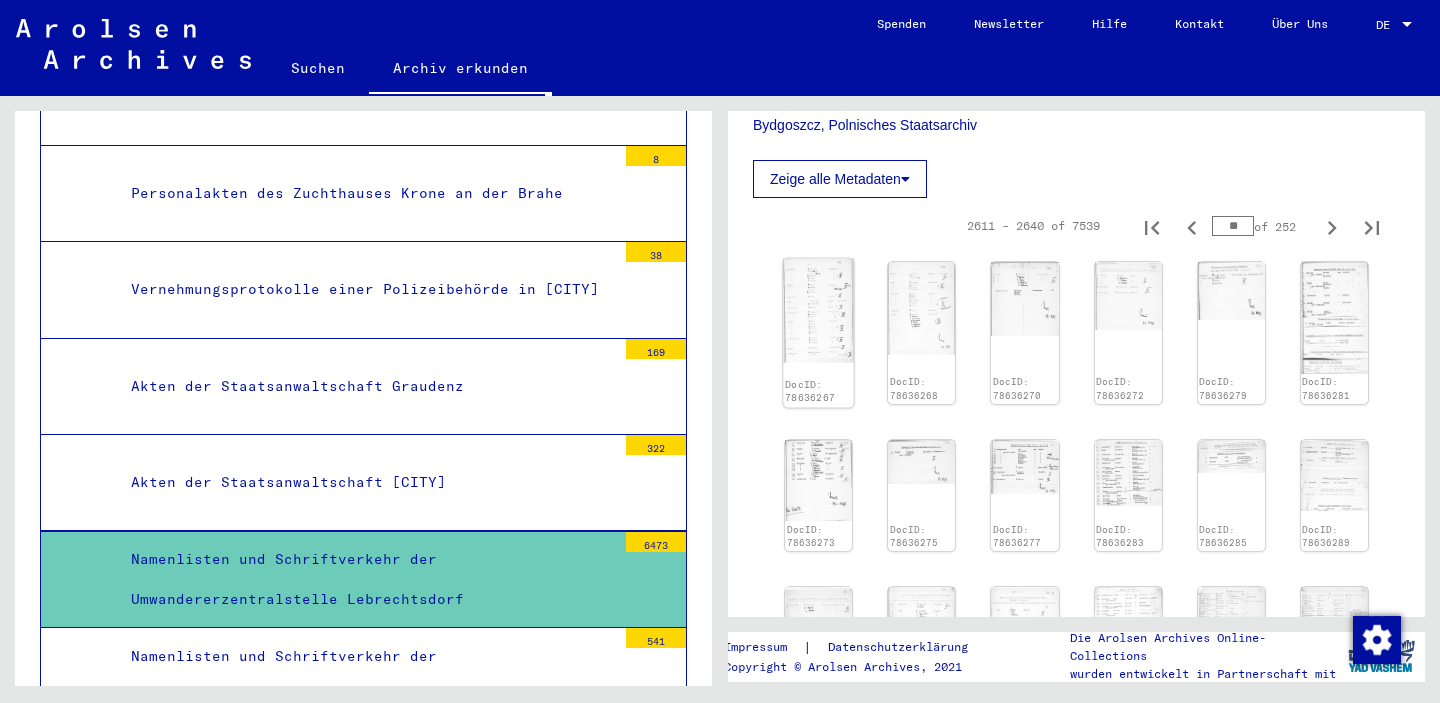 click 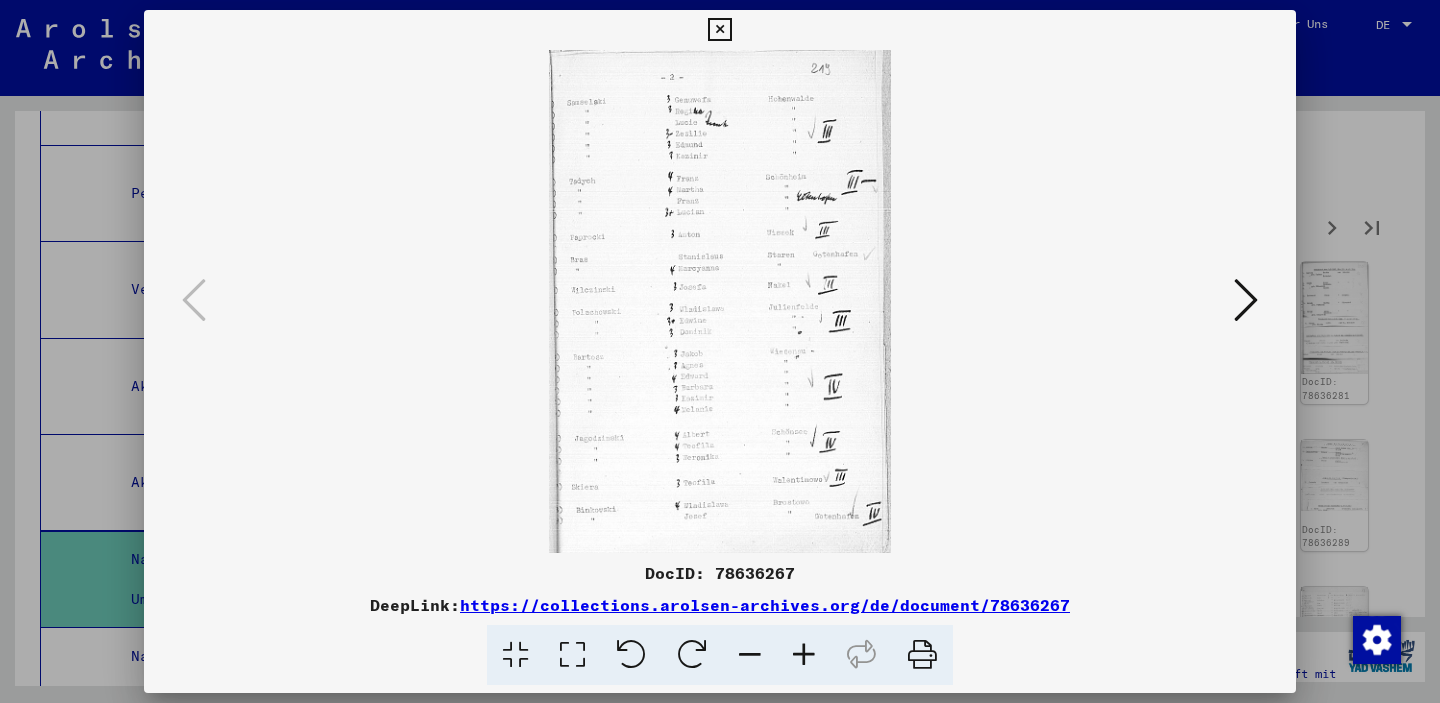 click at bounding box center (1246, 300) 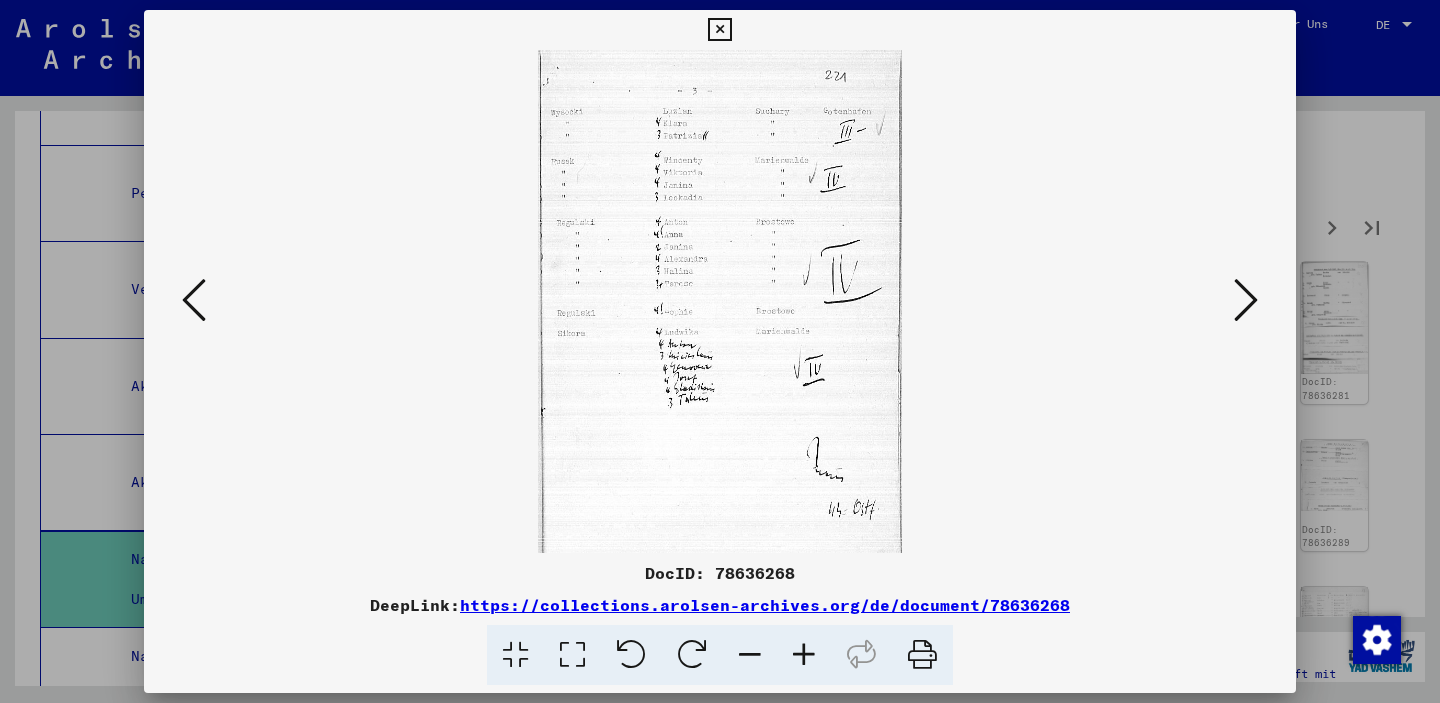 click at bounding box center (1246, 300) 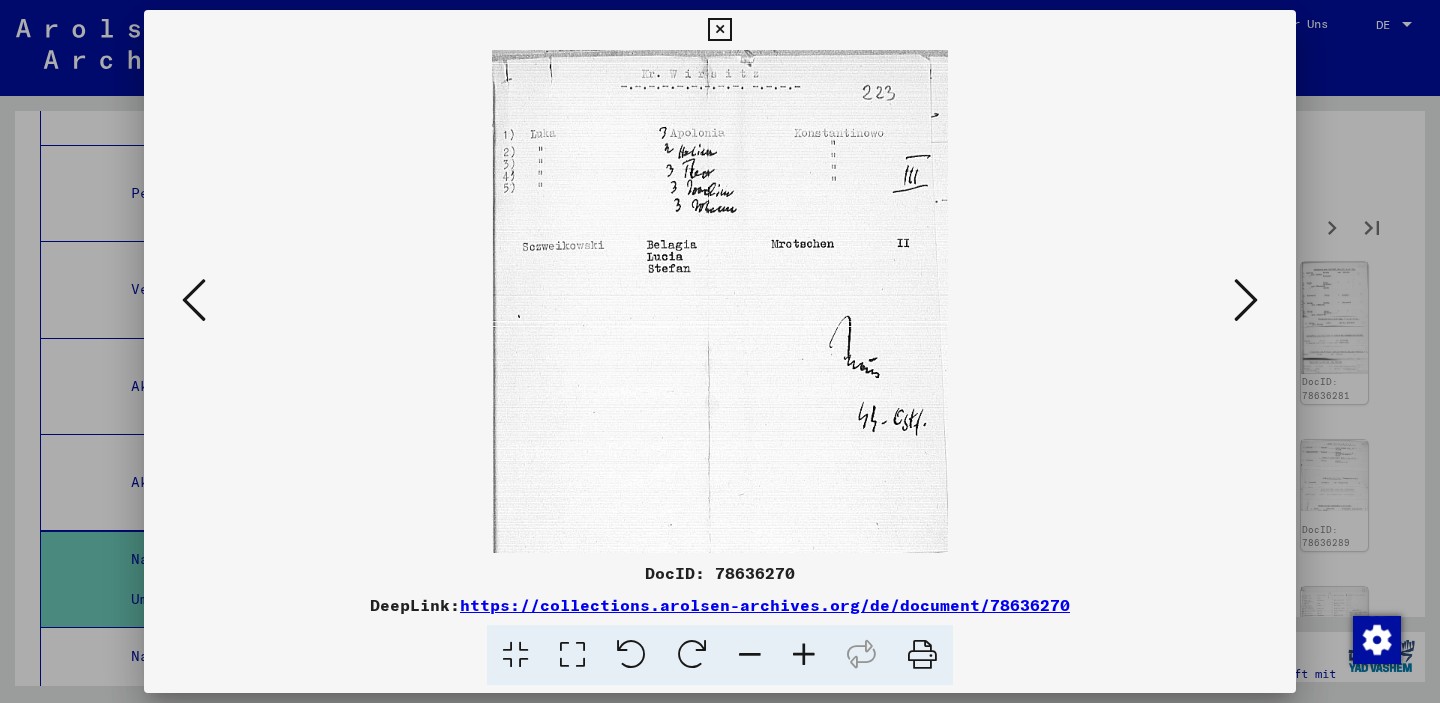 click at bounding box center (1246, 300) 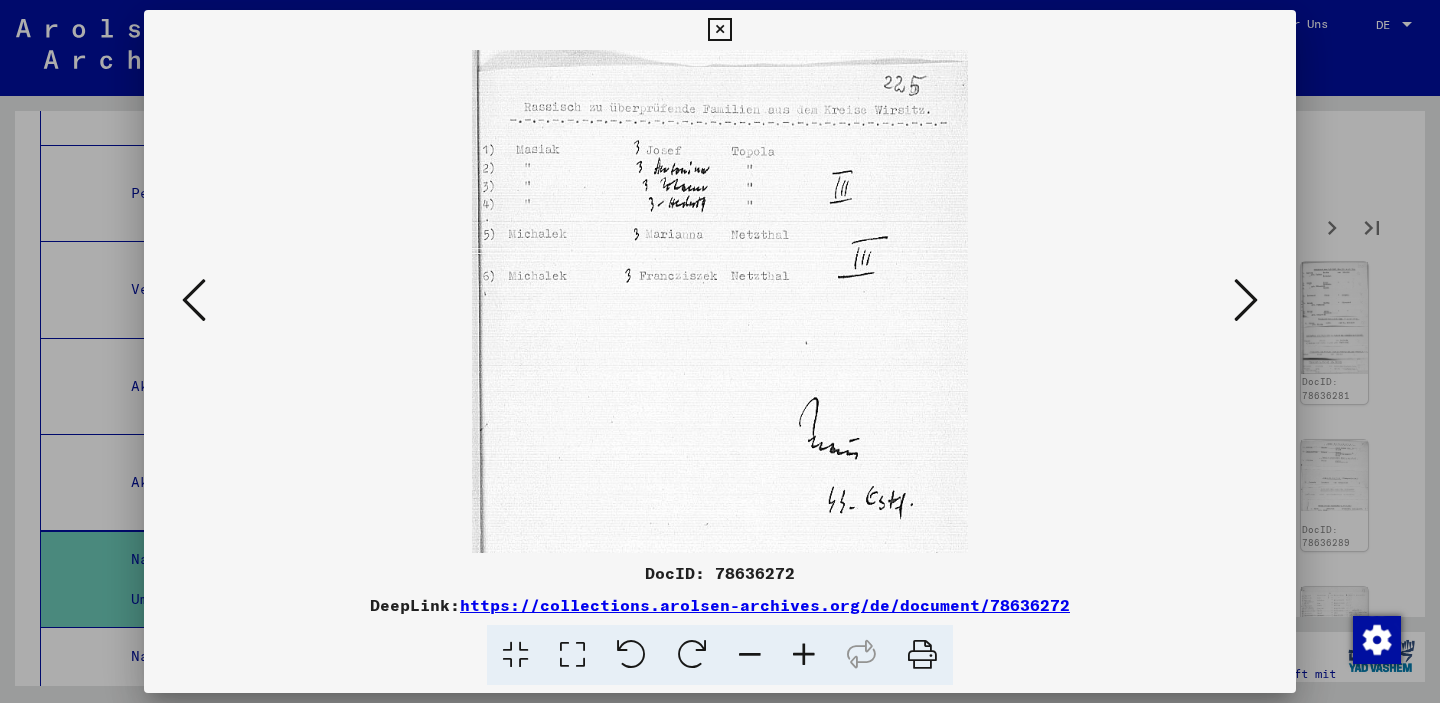 click at bounding box center (1246, 300) 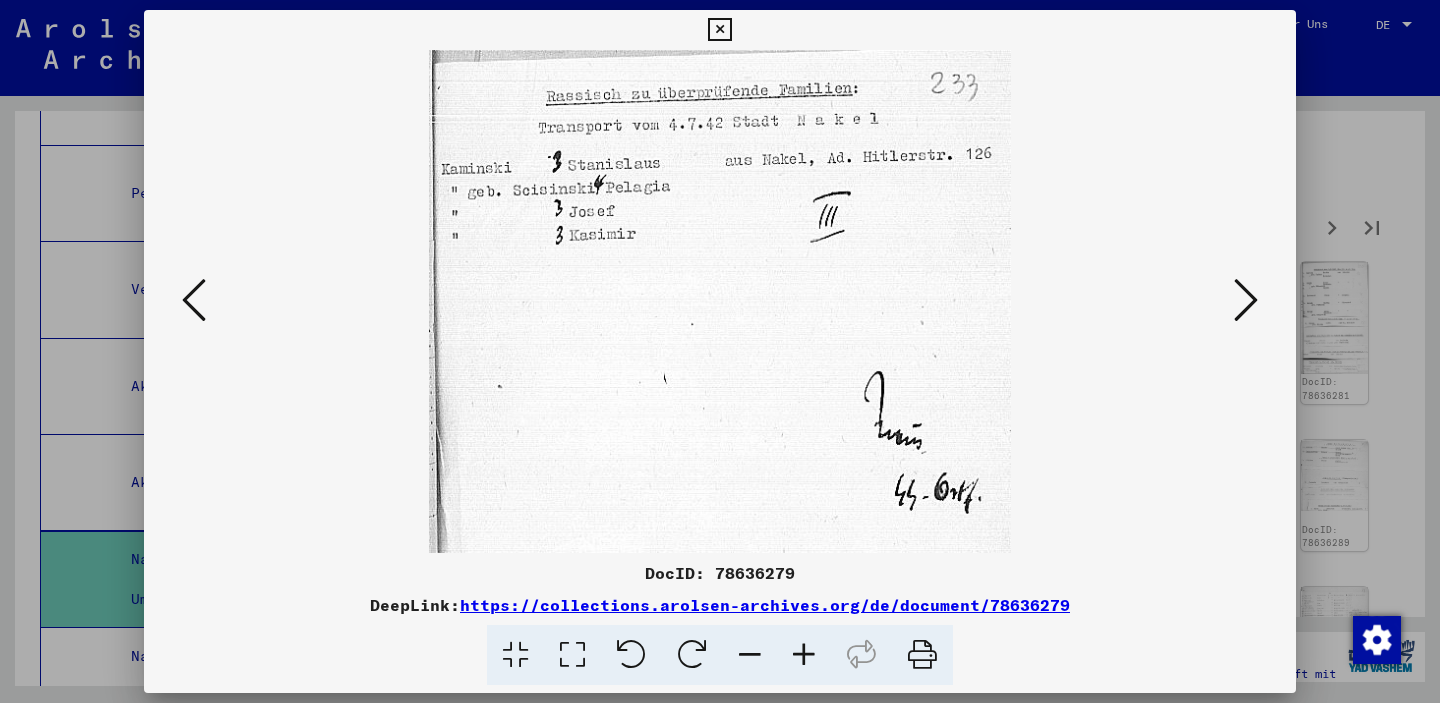 click at bounding box center (1246, 300) 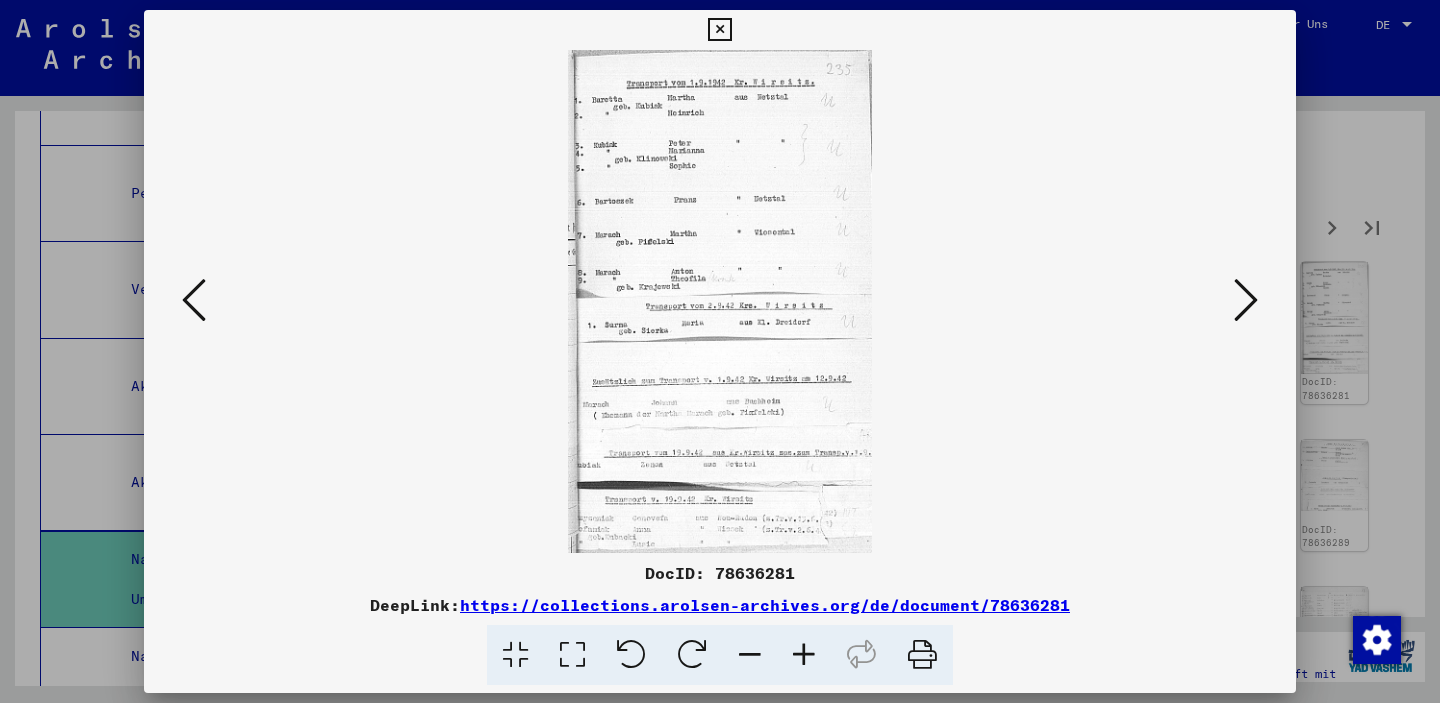 click at bounding box center [1246, 300] 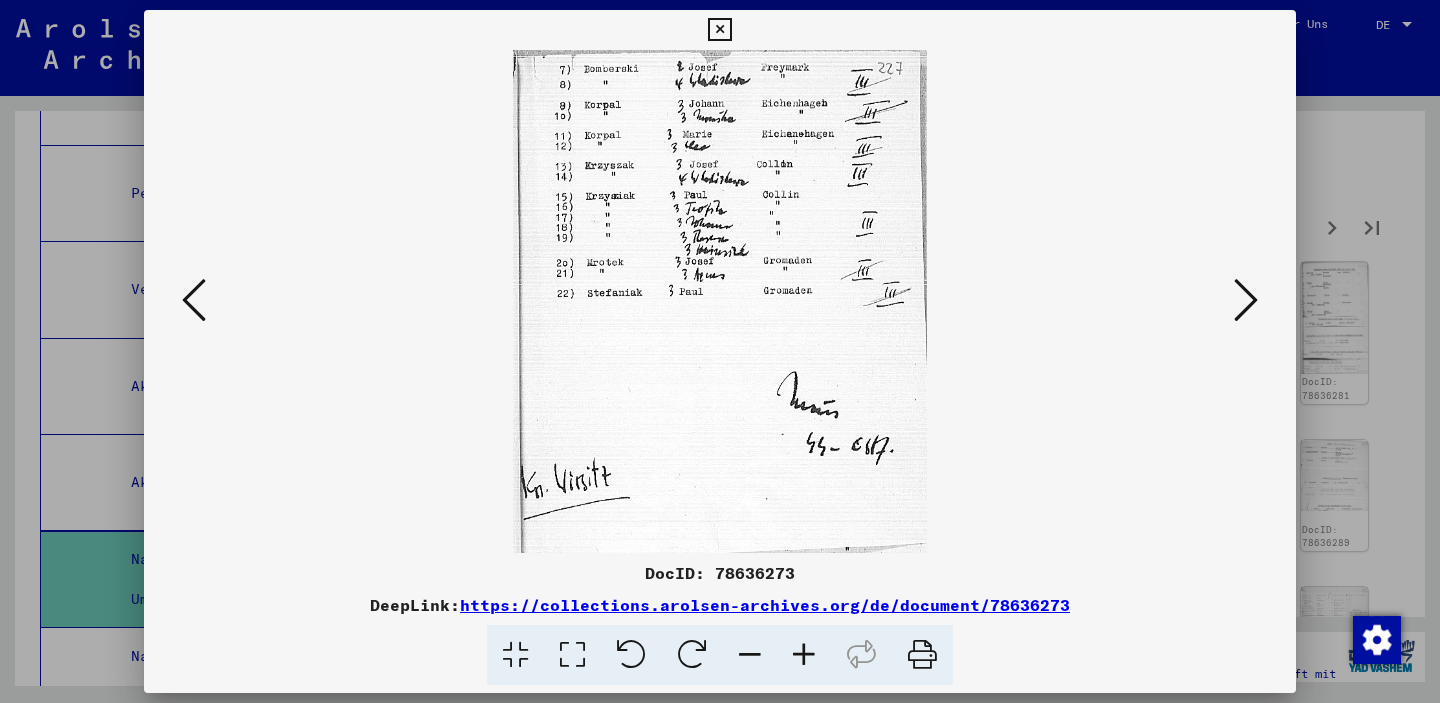 click at bounding box center (1246, 300) 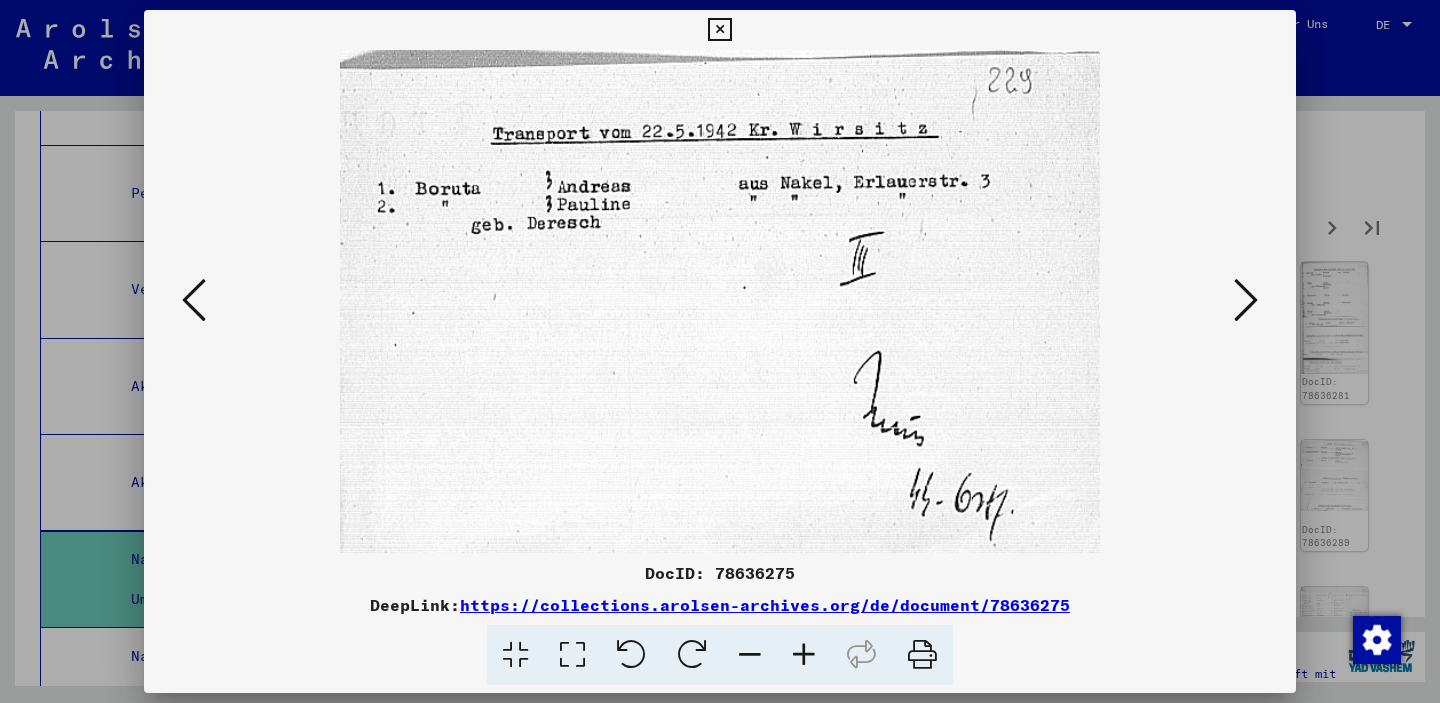 click at bounding box center (1246, 300) 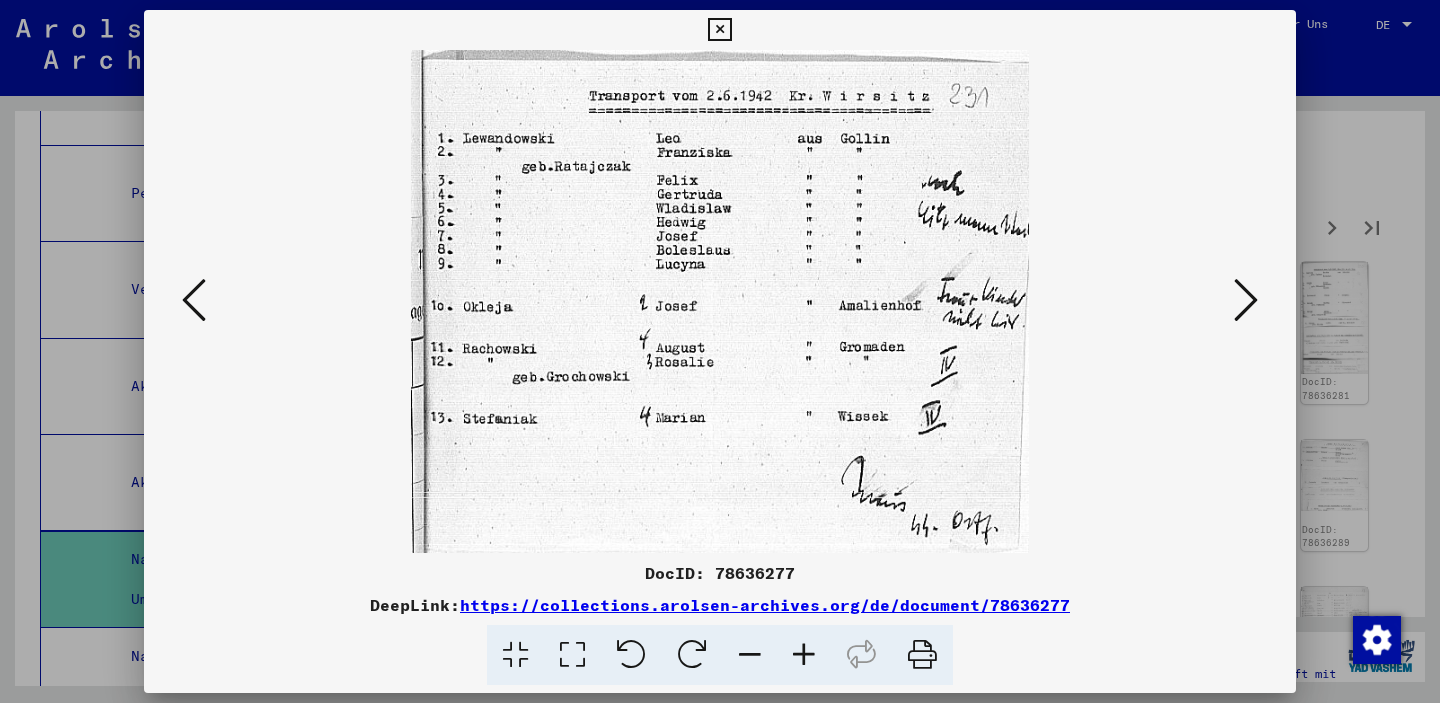 click at bounding box center (1246, 300) 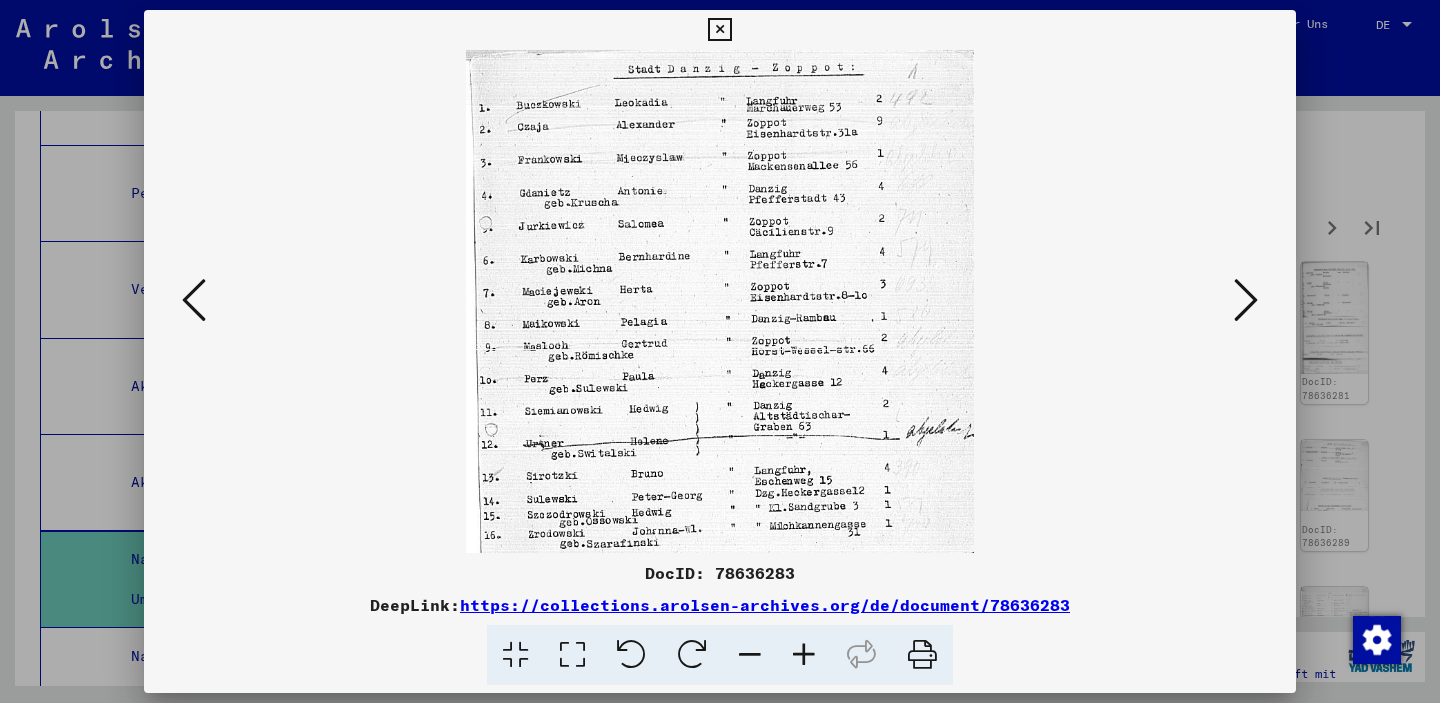 click at bounding box center (1246, 300) 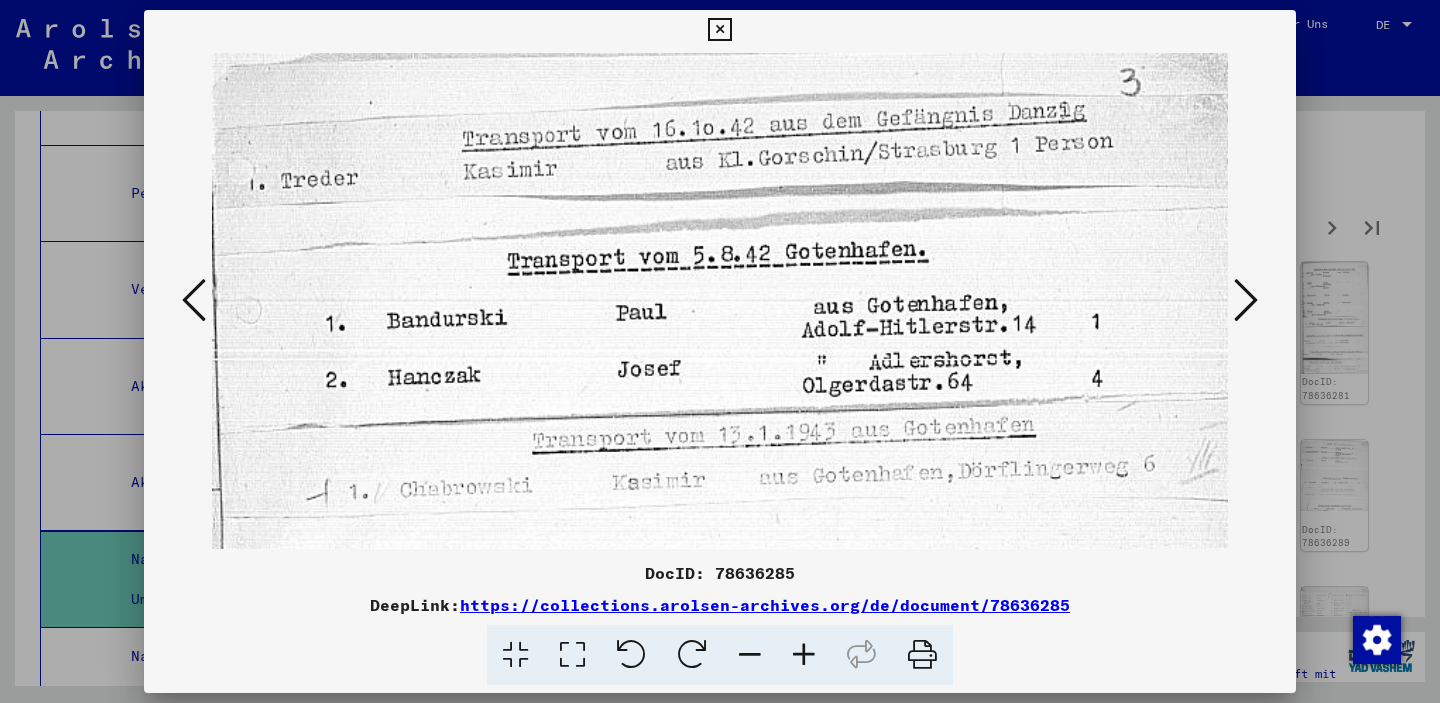 click at bounding box center [1246, 300] 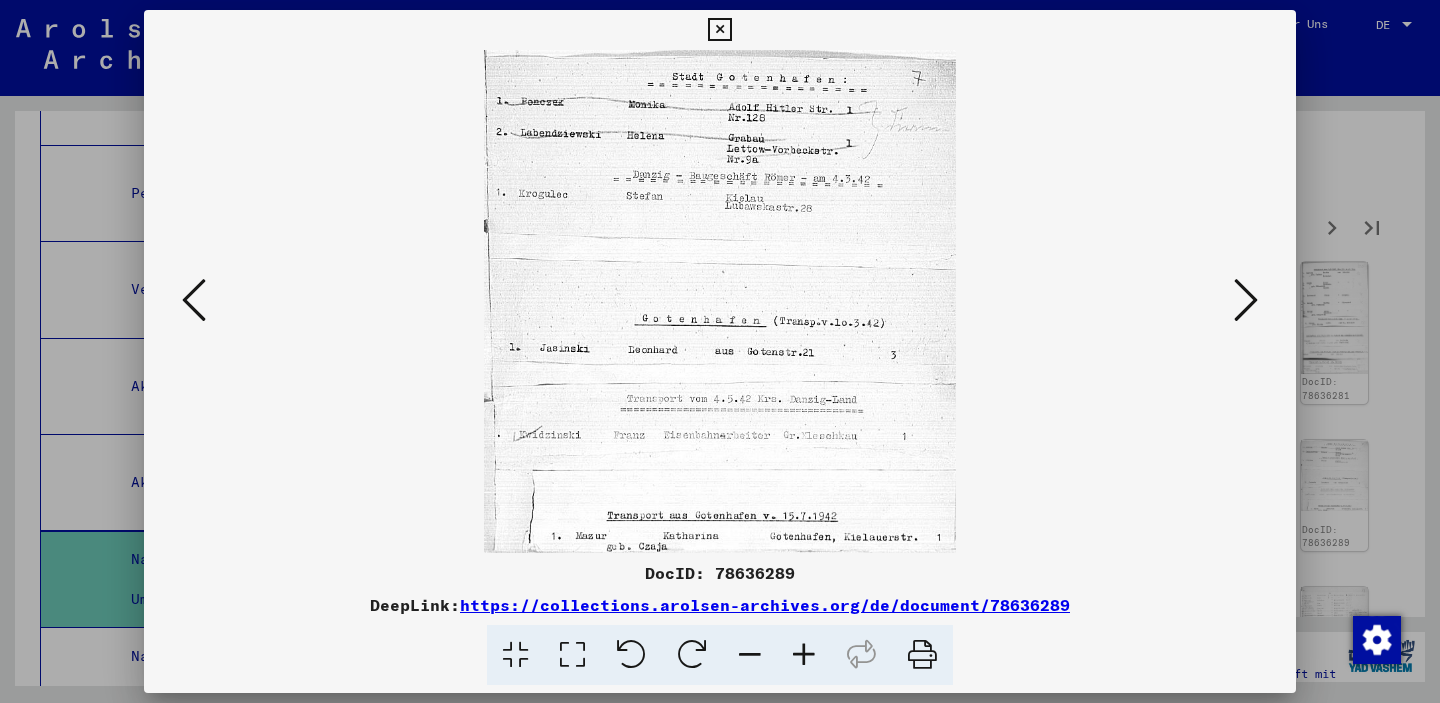 click at bounding box center [1246, 300] 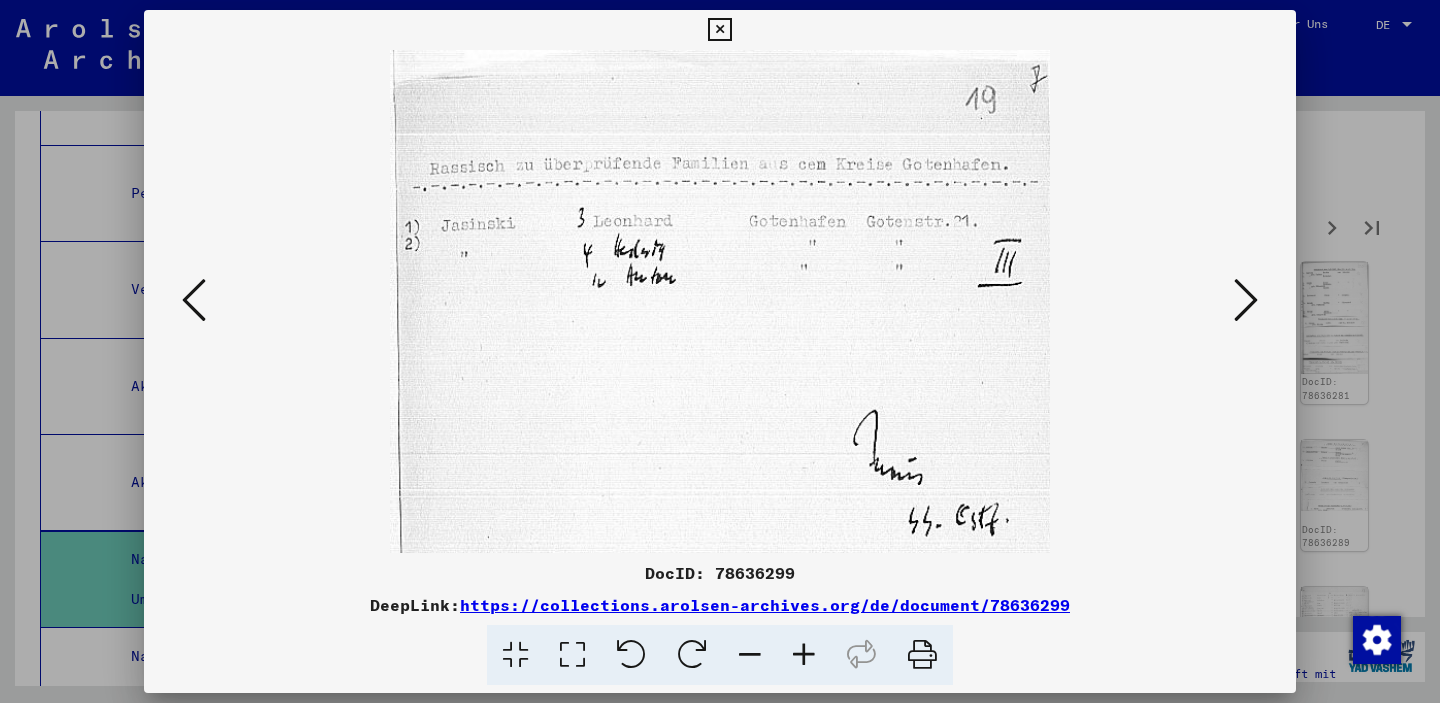 click at bounding box center [1246, 300] 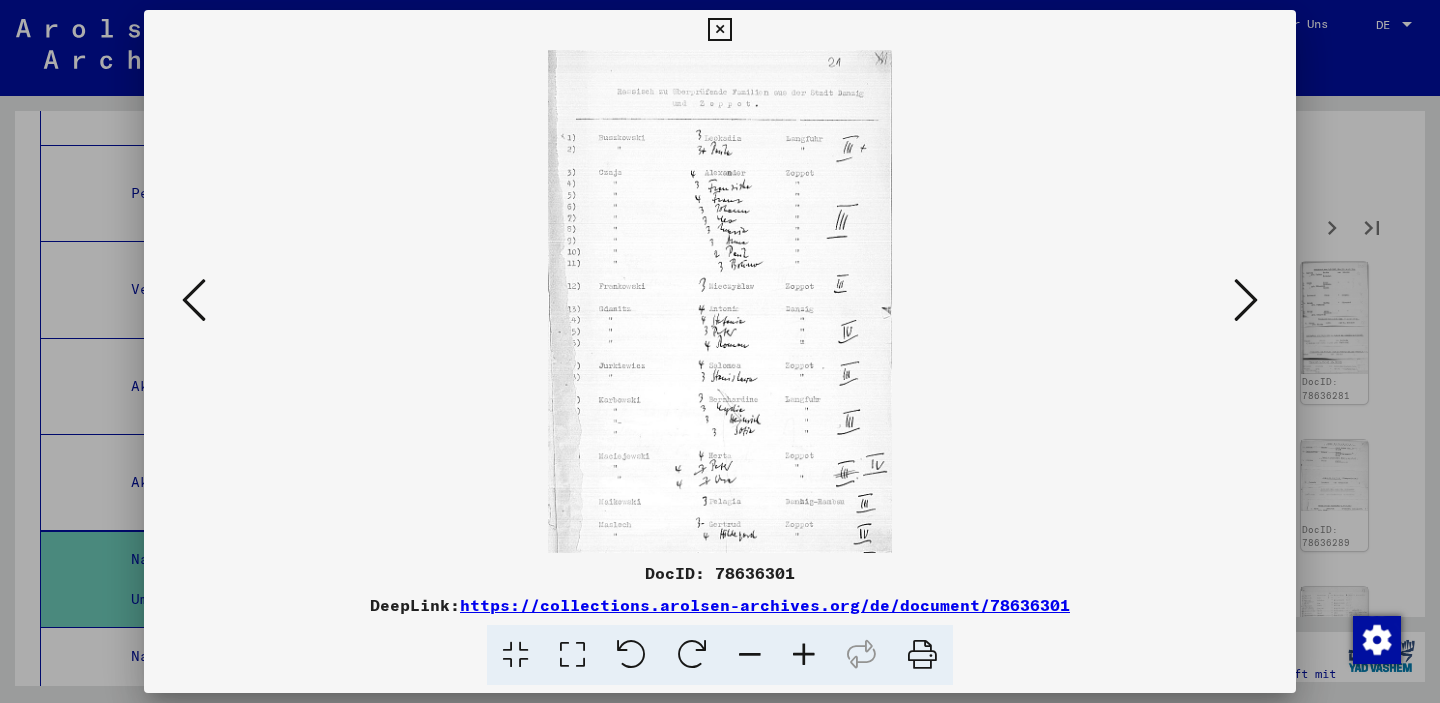 click at bounding box center (1246, 300) 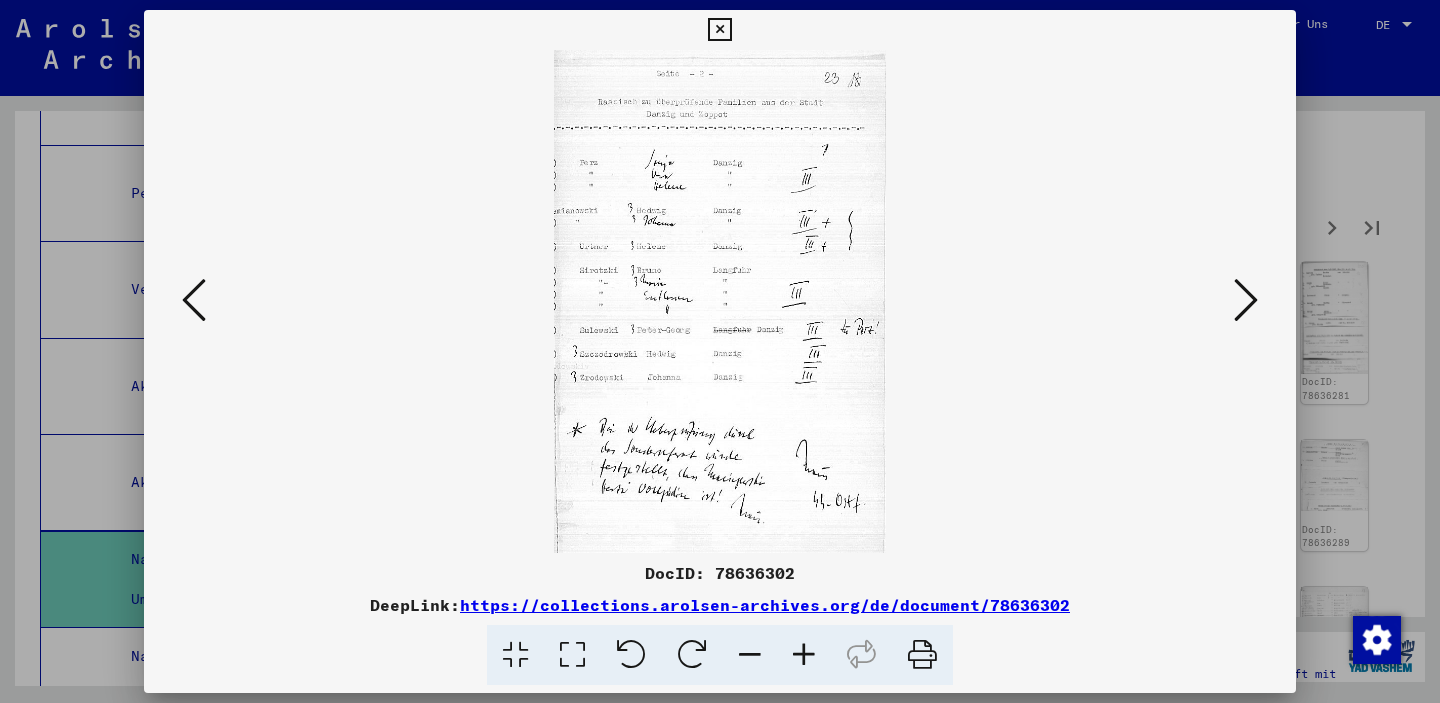 click at bounding box center [1246, 300] 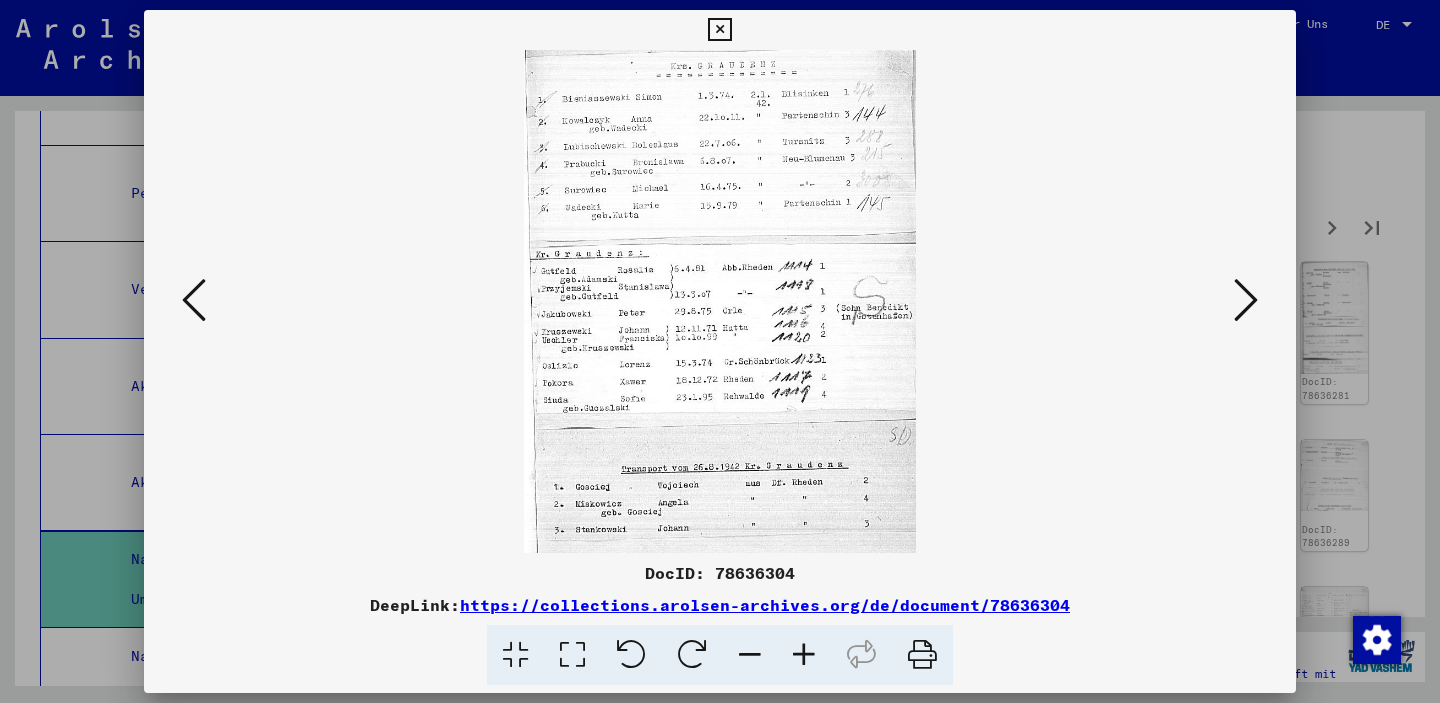 click at bounding box center (194, 300) 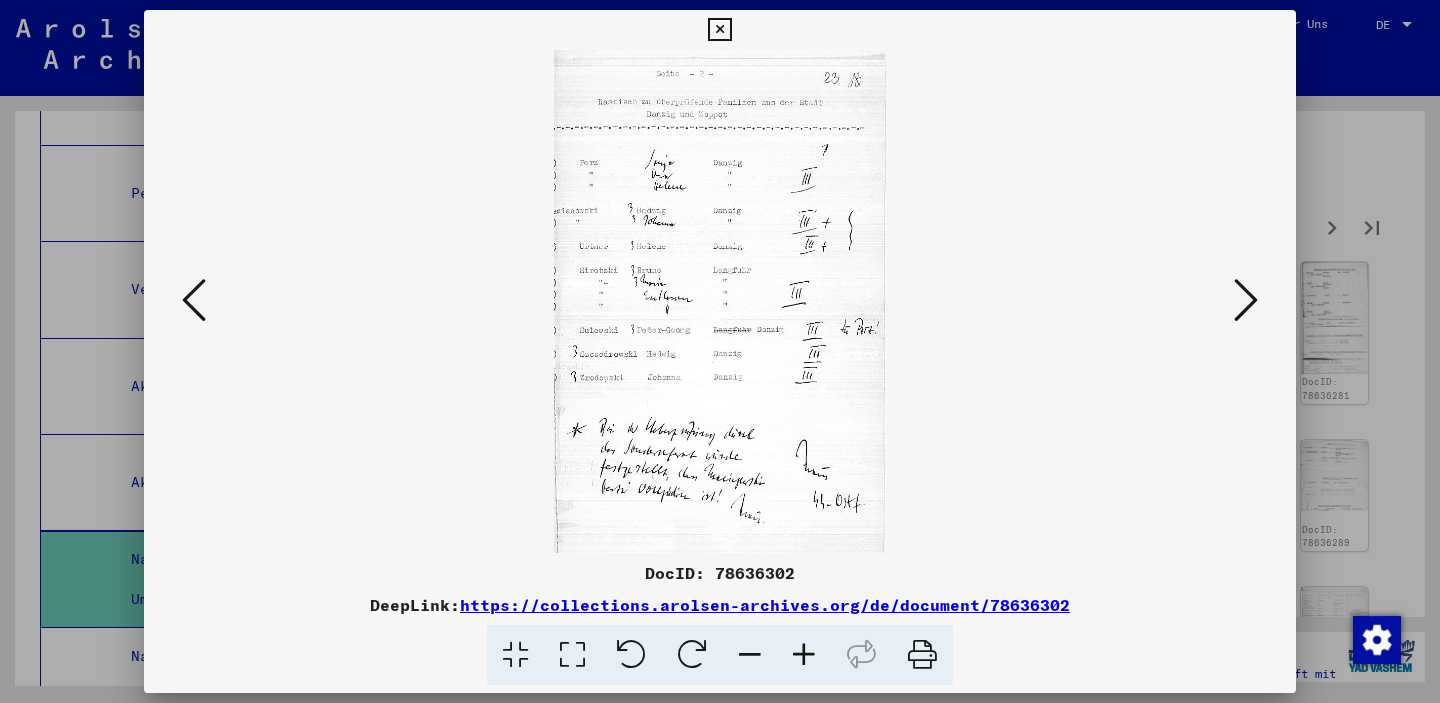 click at bounding box center (720, 301) 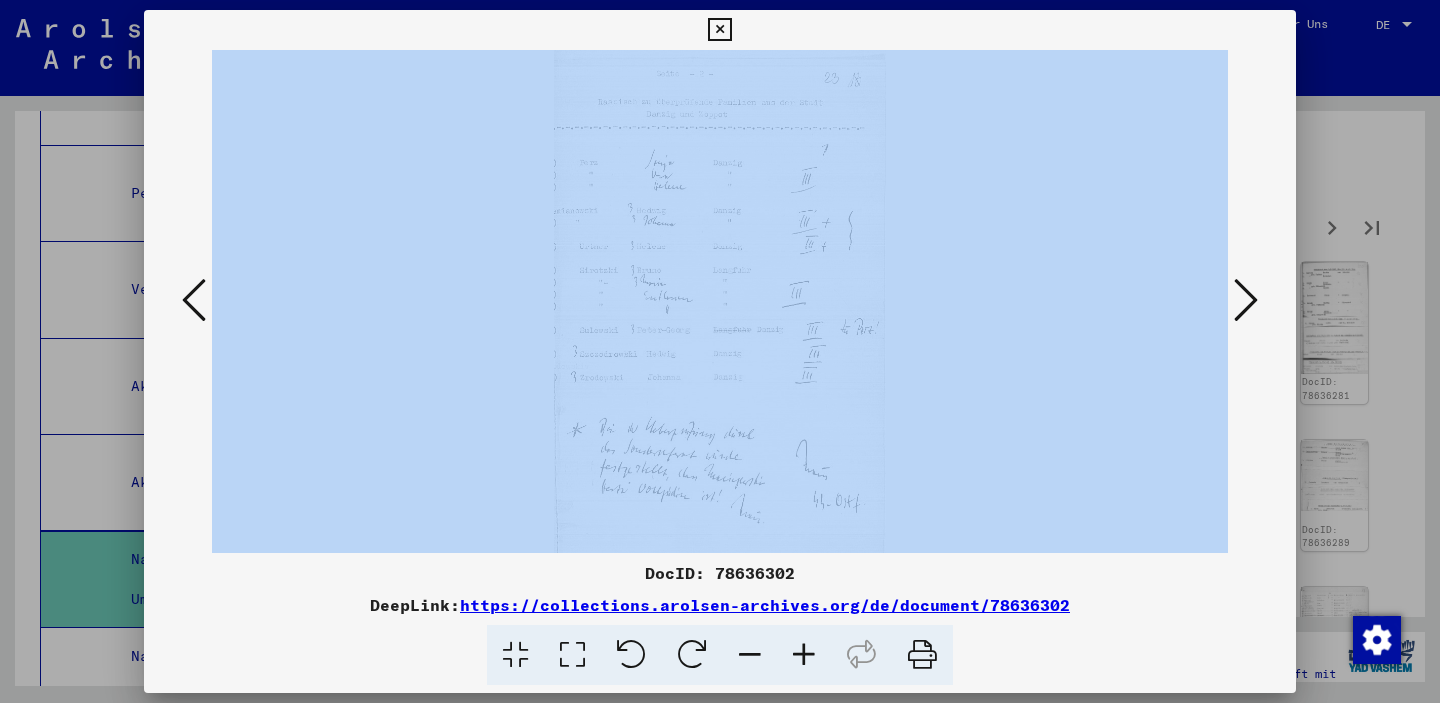 click at bounding box center [1246, 300] 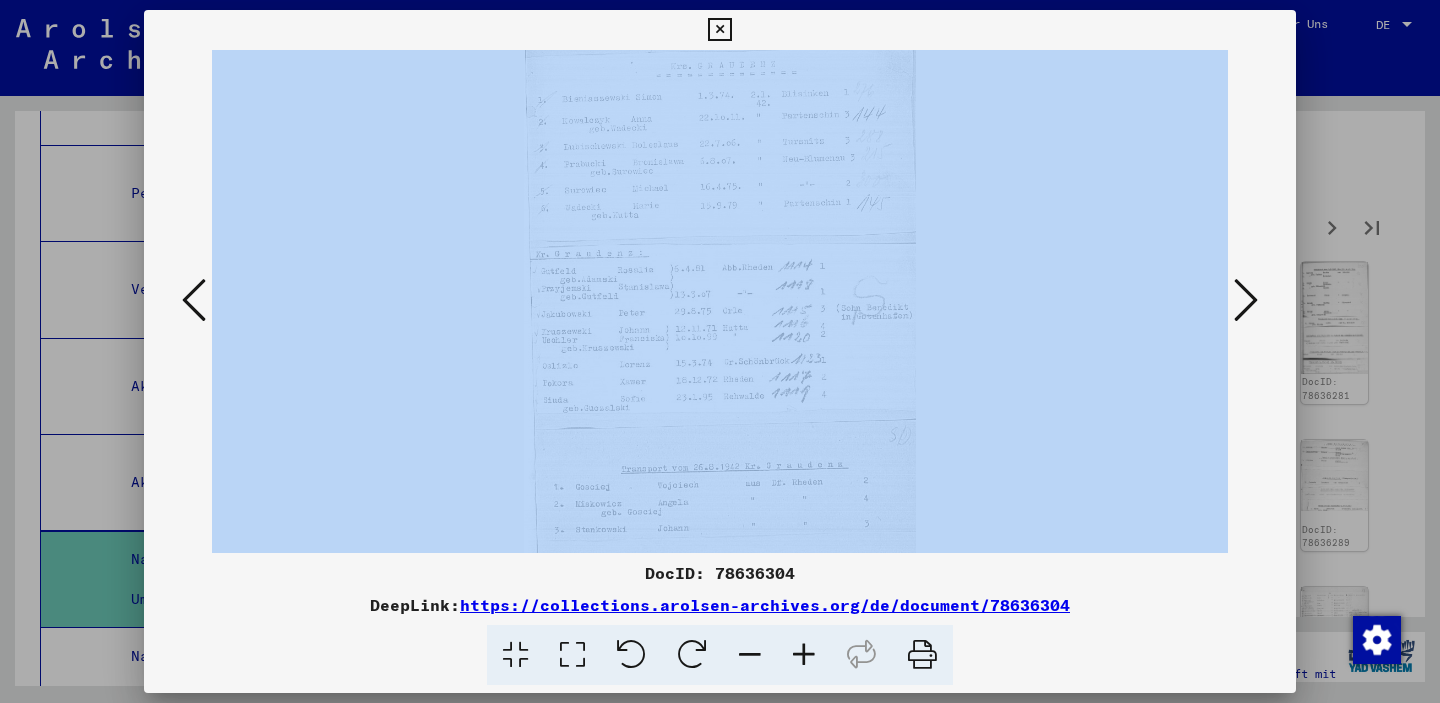 click at bounding box center (1246, 300) 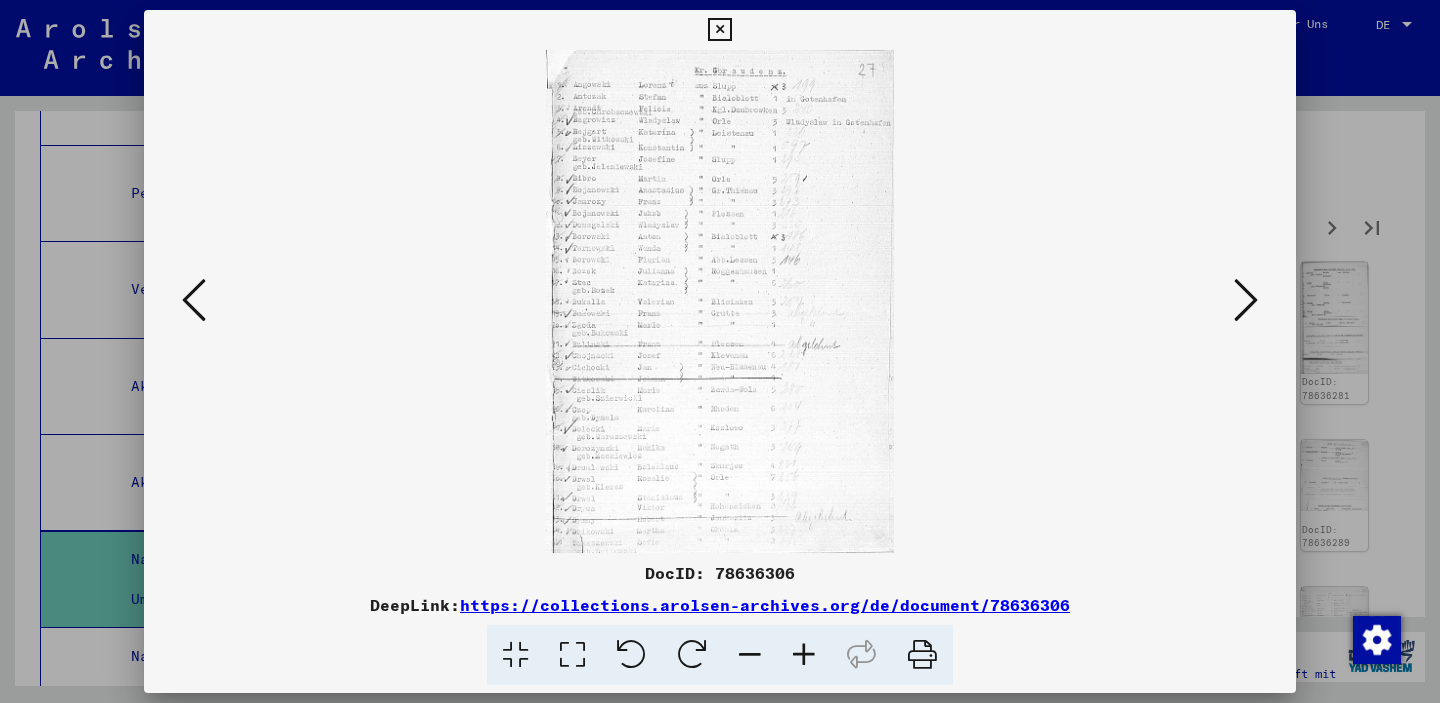 click at bounding box center (804, 655) 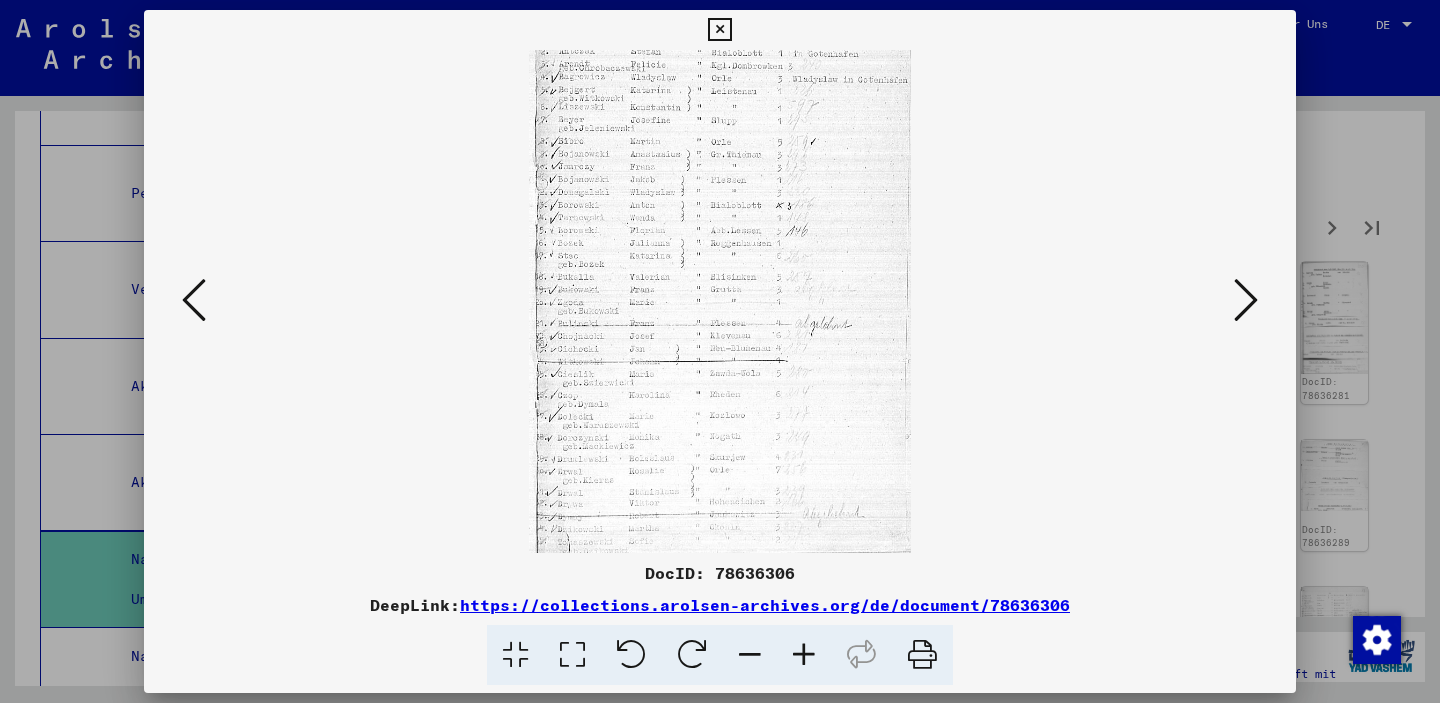 scroll, scrollTop: 49, scrollLeft: 0, axis: vertical 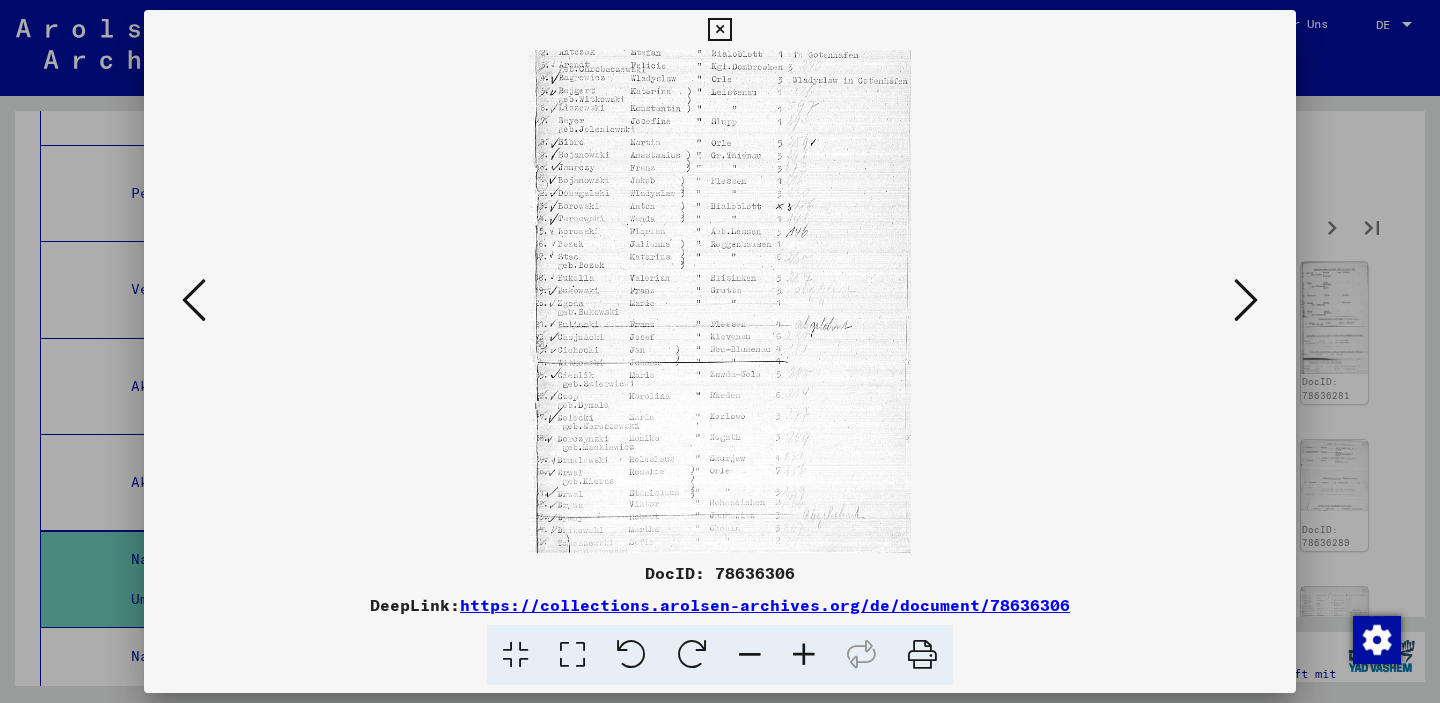 drag, startPoint x: 700, startPoint y: 377, endPoint x: 698, endPoint y: 295, distance: 82.02438 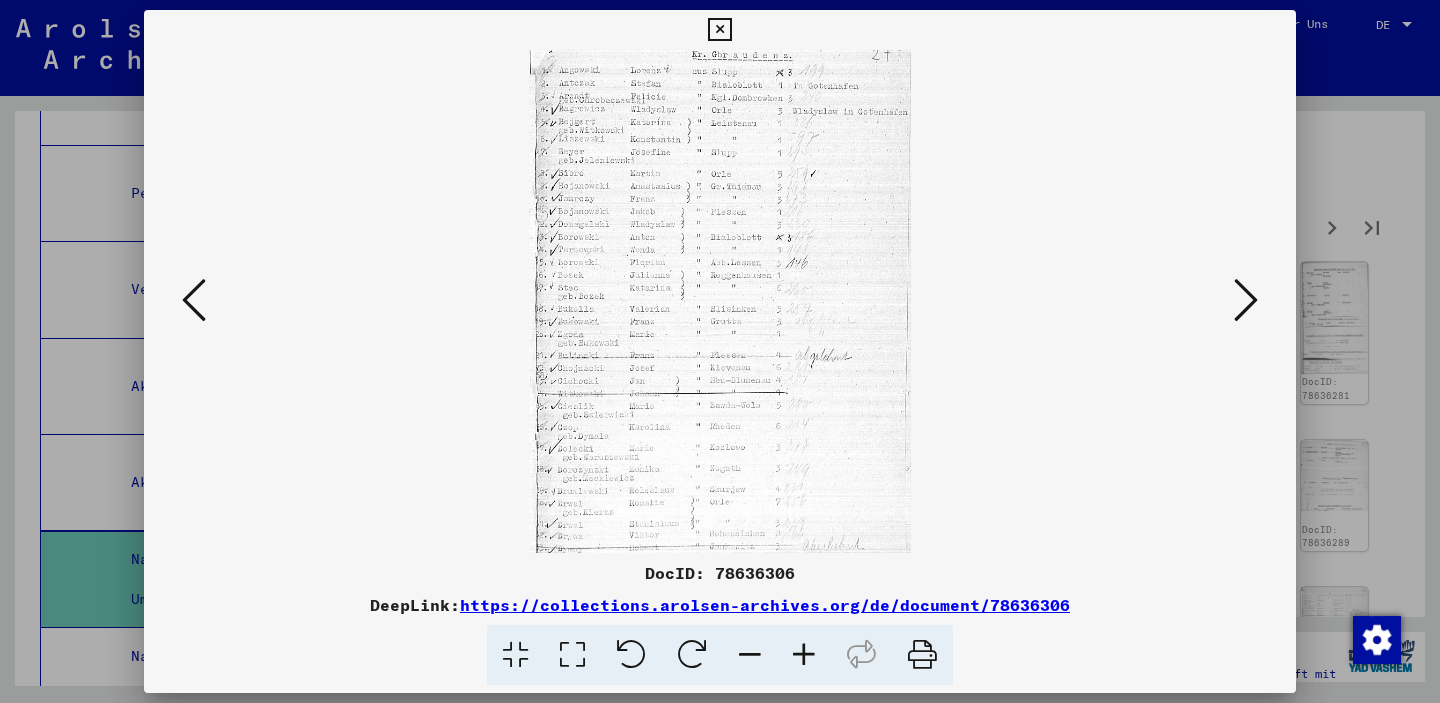 scroll, scrollTop: 17, scrollLeft: 0, axis: vertical 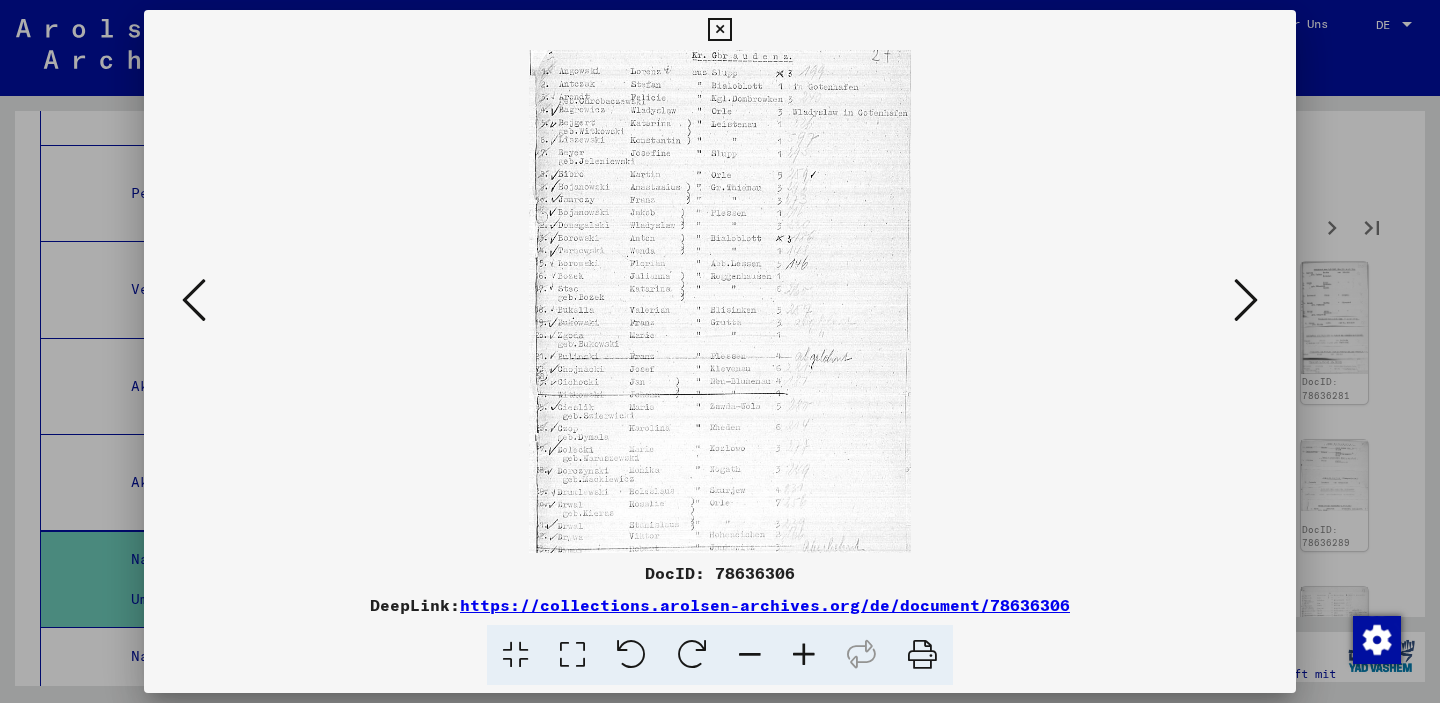 drag, startPoint x: 652, startPoint y: 177, endPoint x: 649, endPoint y: 209, distance: 32.140316 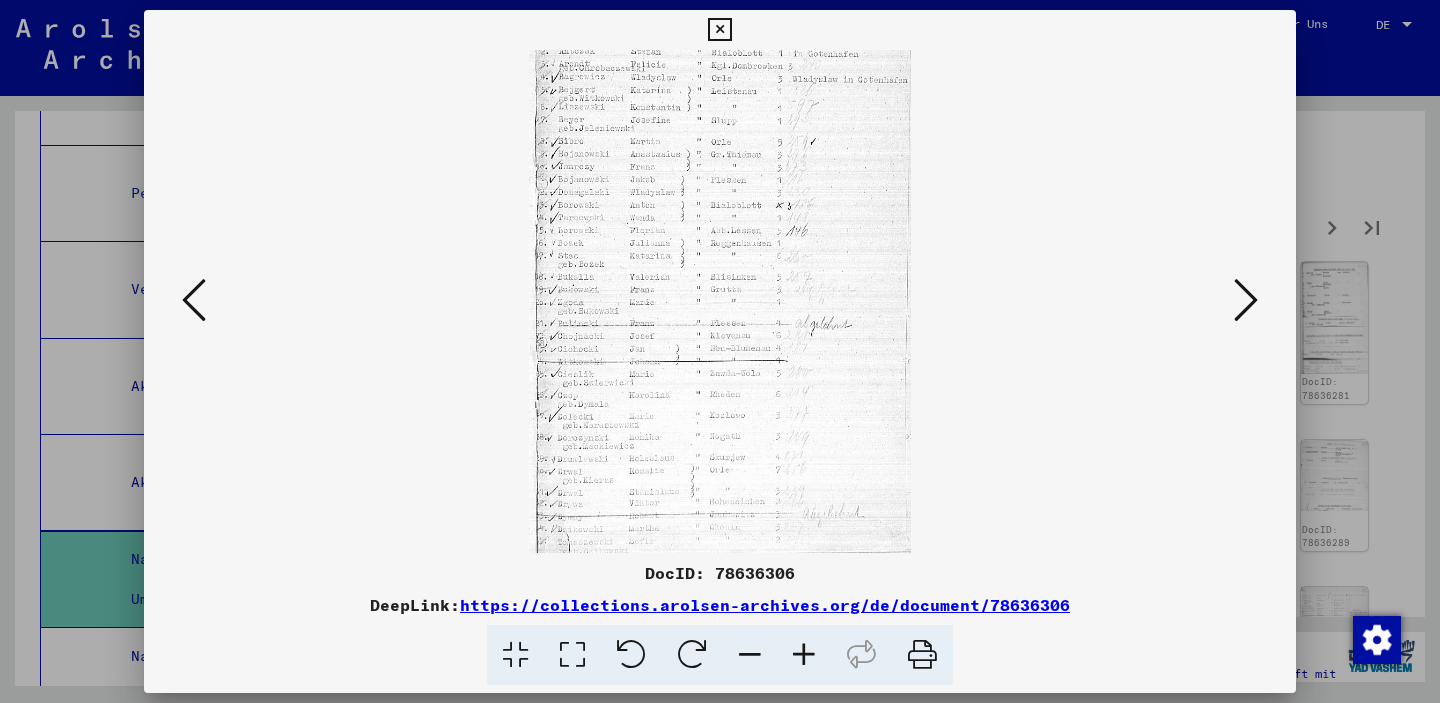 drag, startPoint x: 762, startPoint y: 448, endPoint x: 764, endPoint y: 363, distance: 85.02353 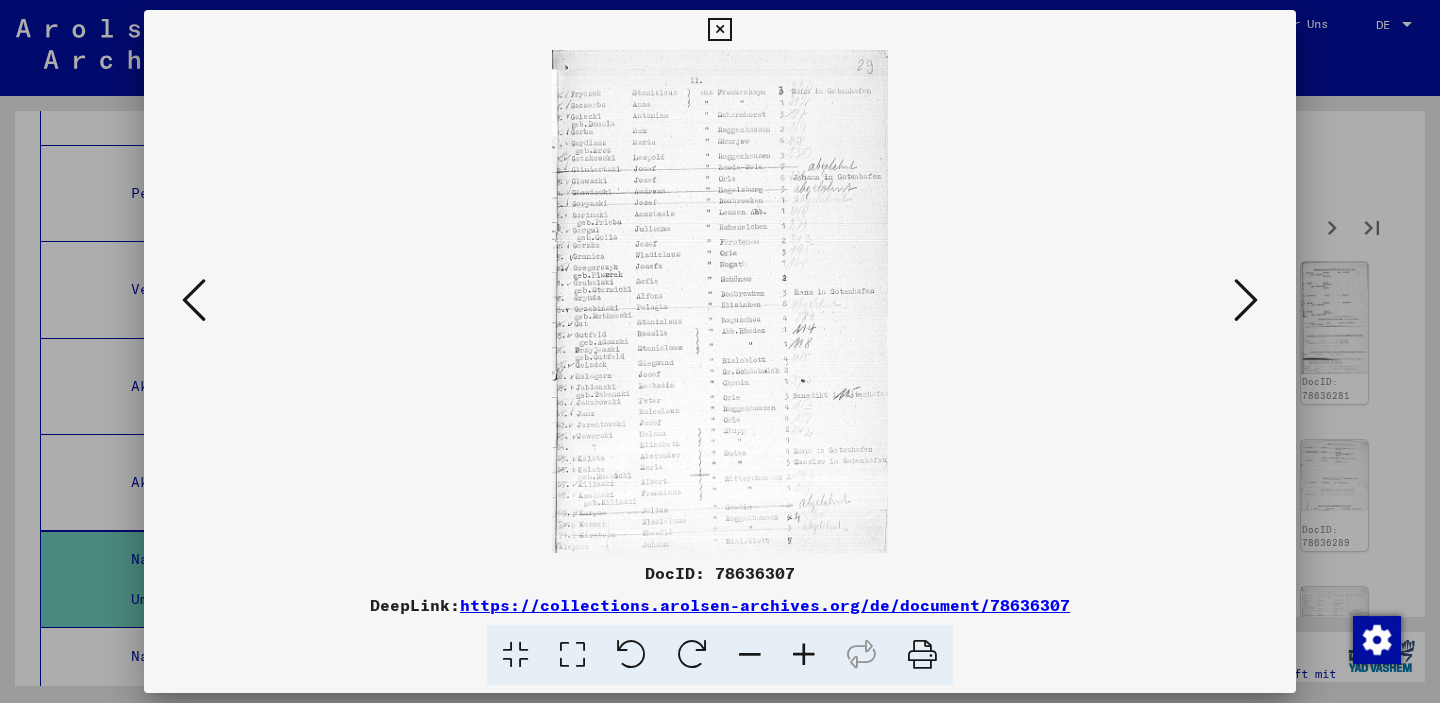 click at bounding box center (1246, 300) 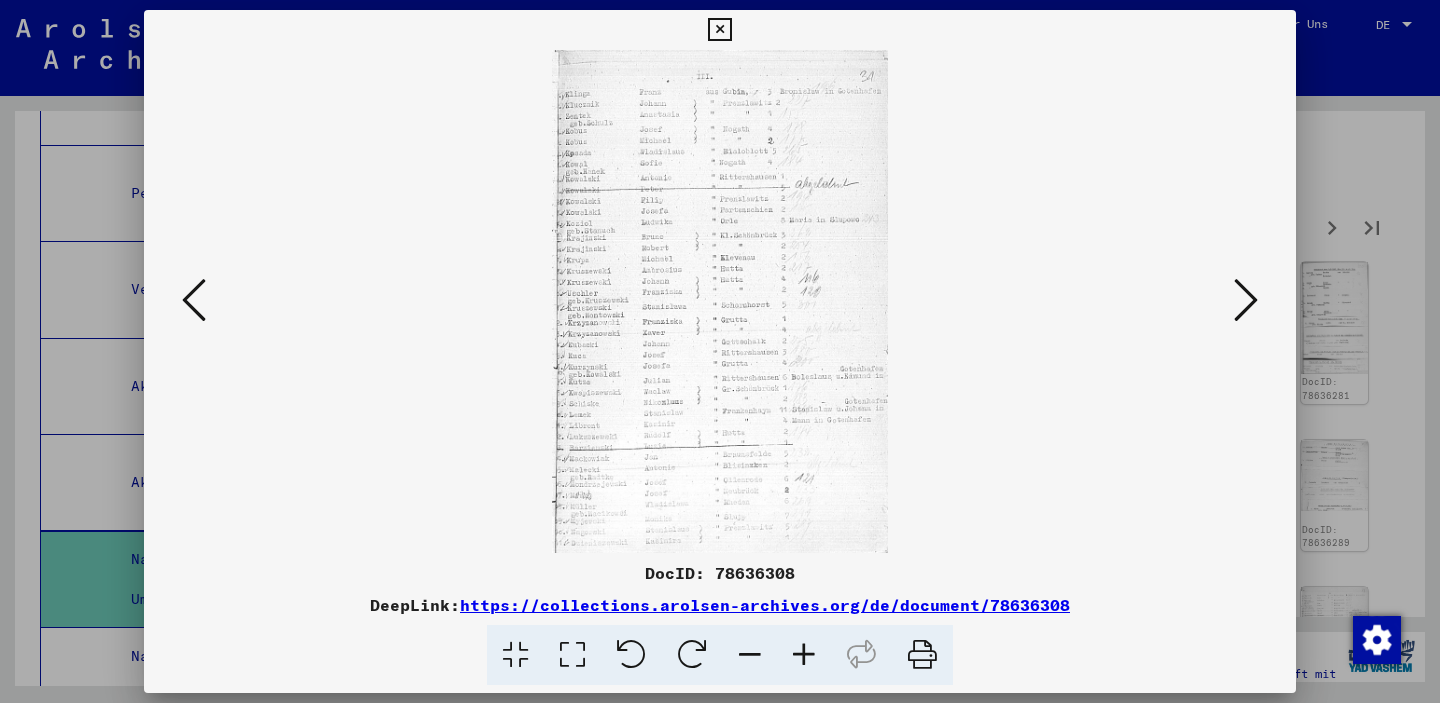 click at bounding box center (1246, 300) 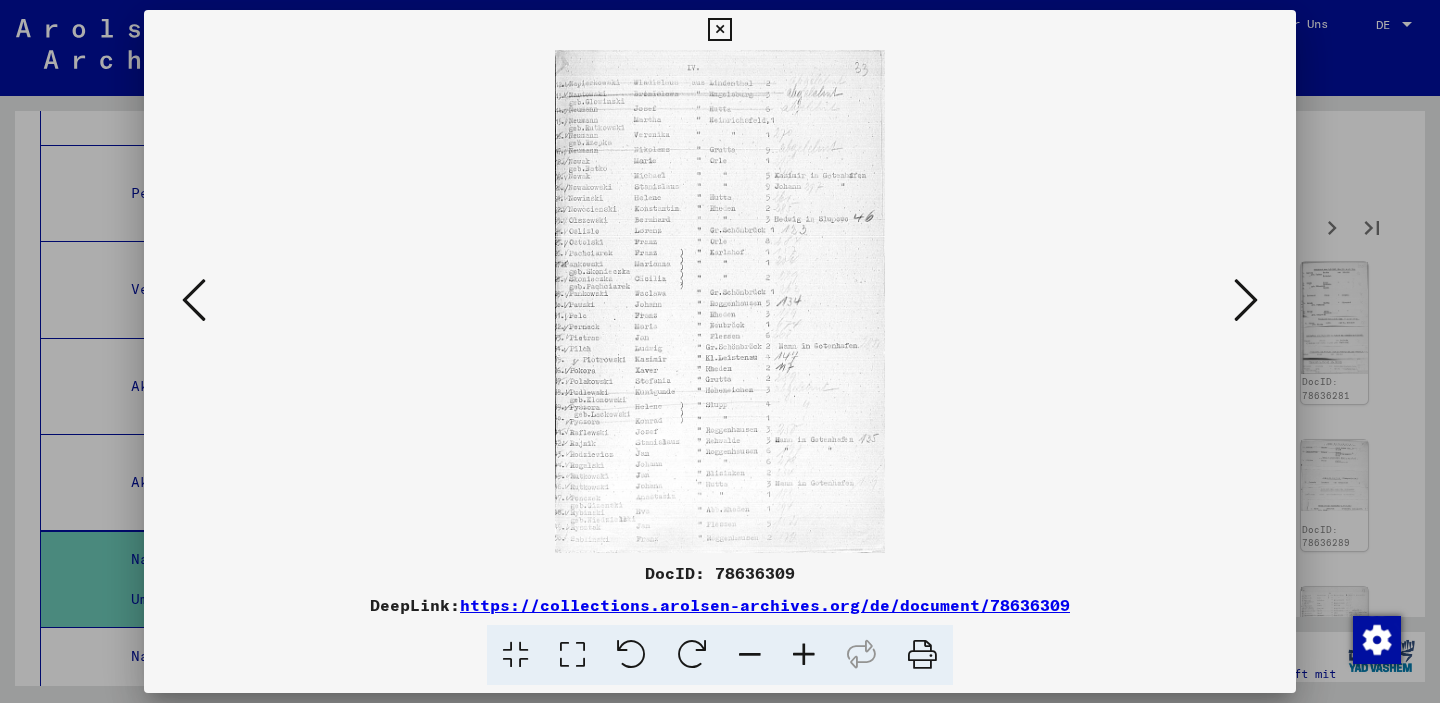 click at bounding box center [1246, 300] 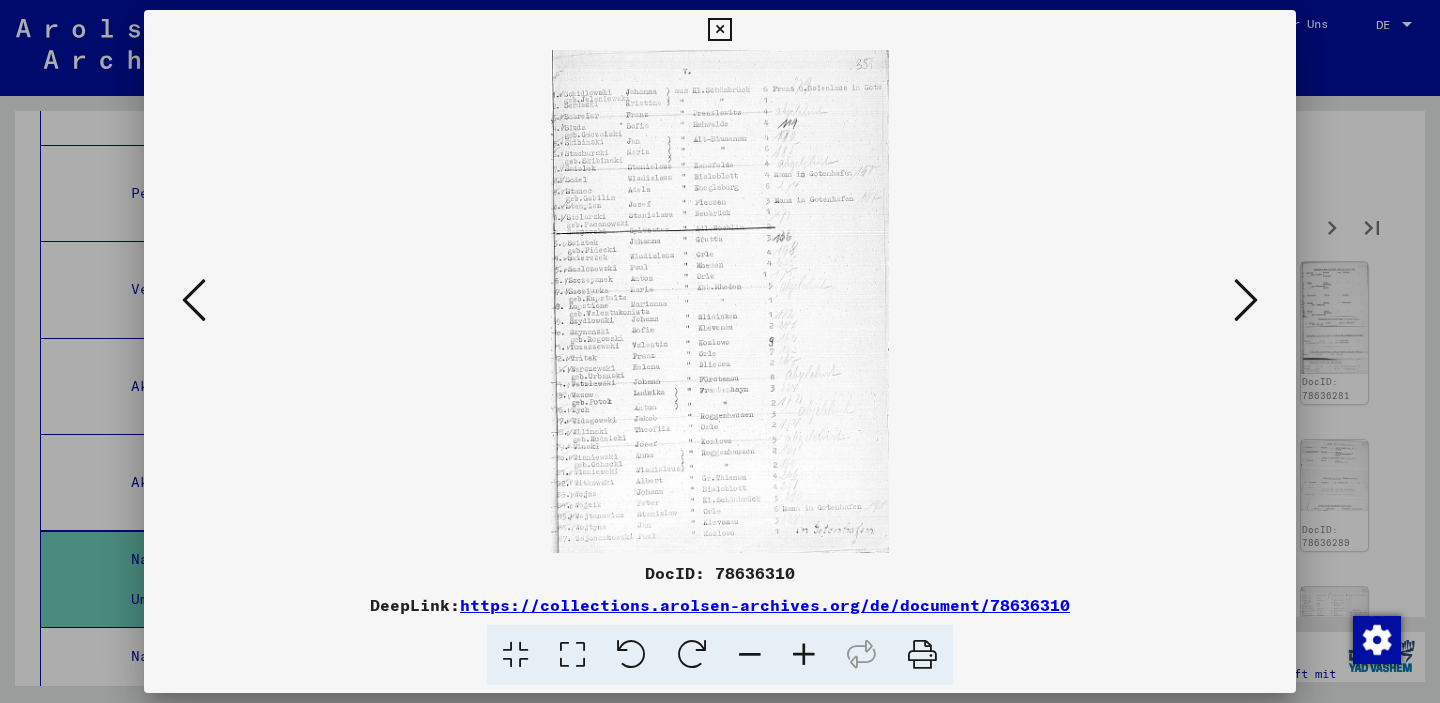 click at bounding box center (1246, 300) 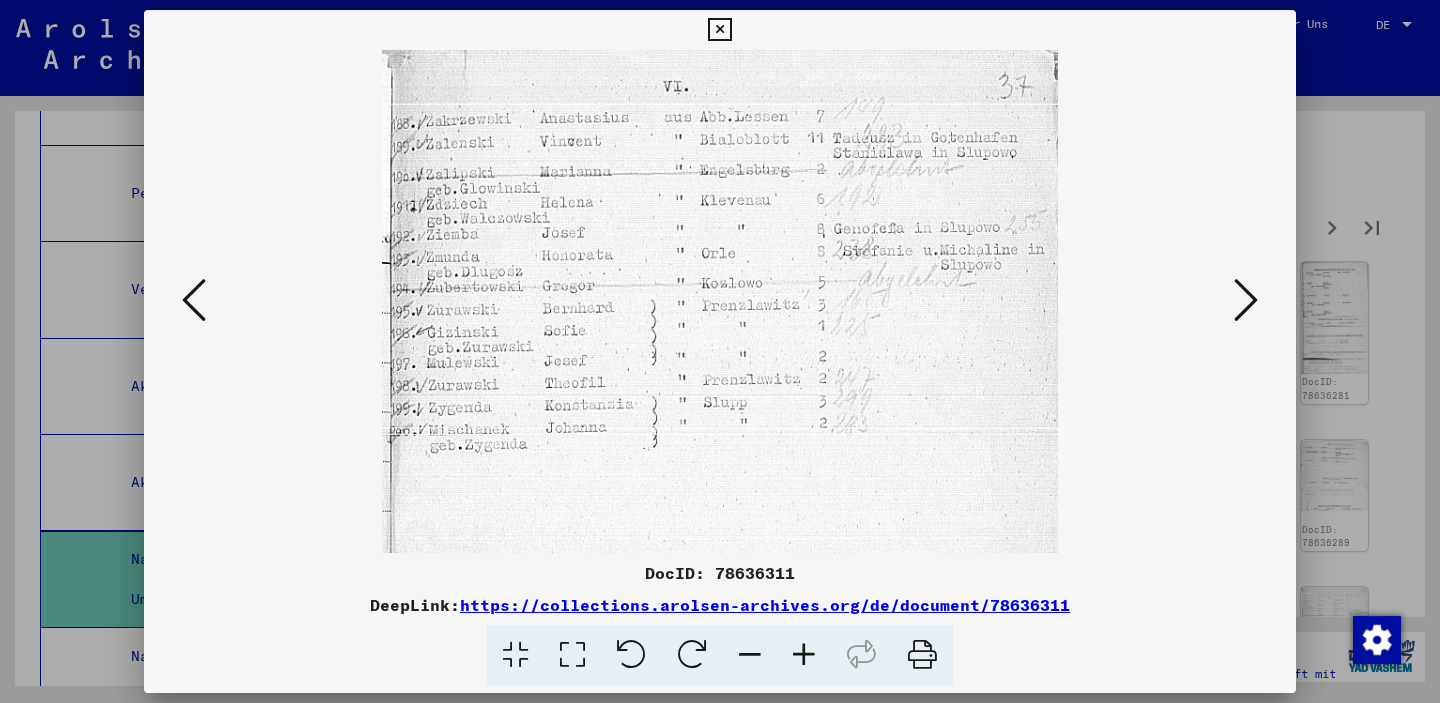click at bounding box center [1246, 300] 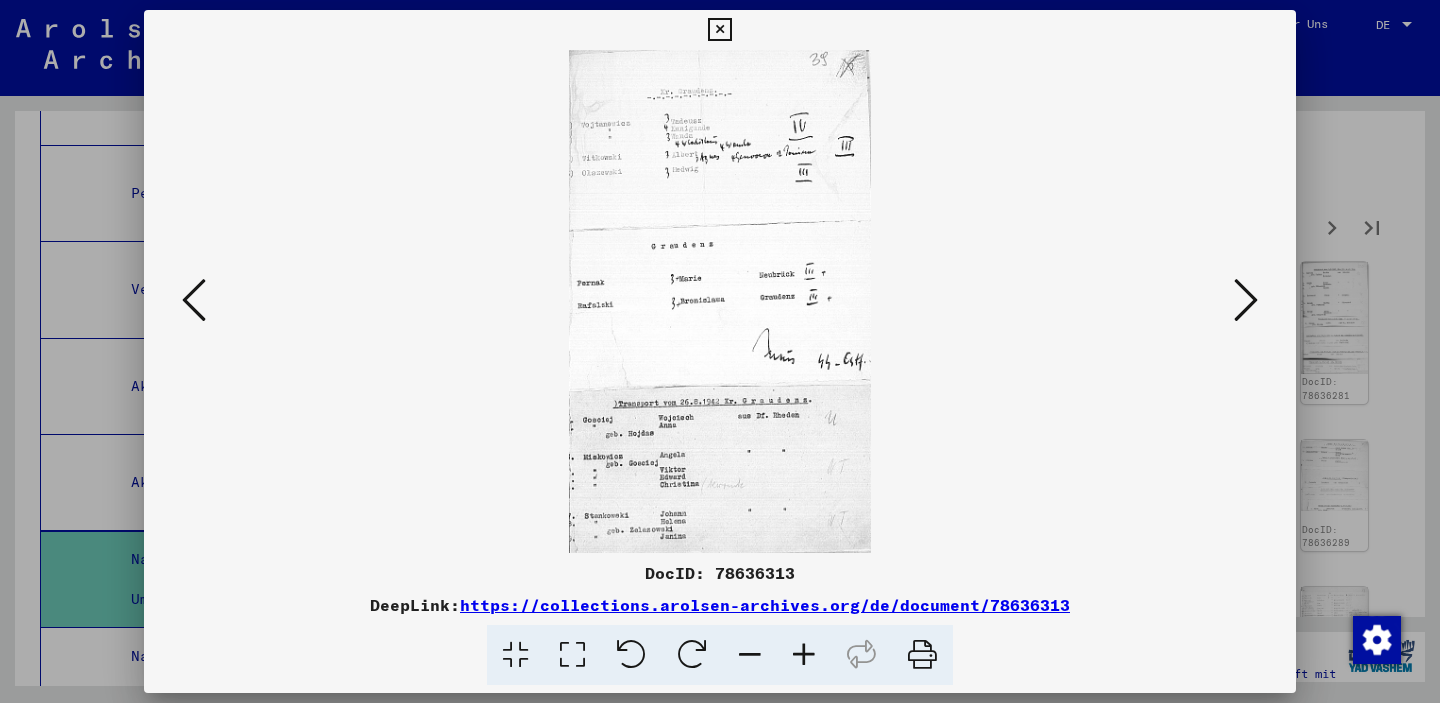 click at bounding box center [1246, 300] 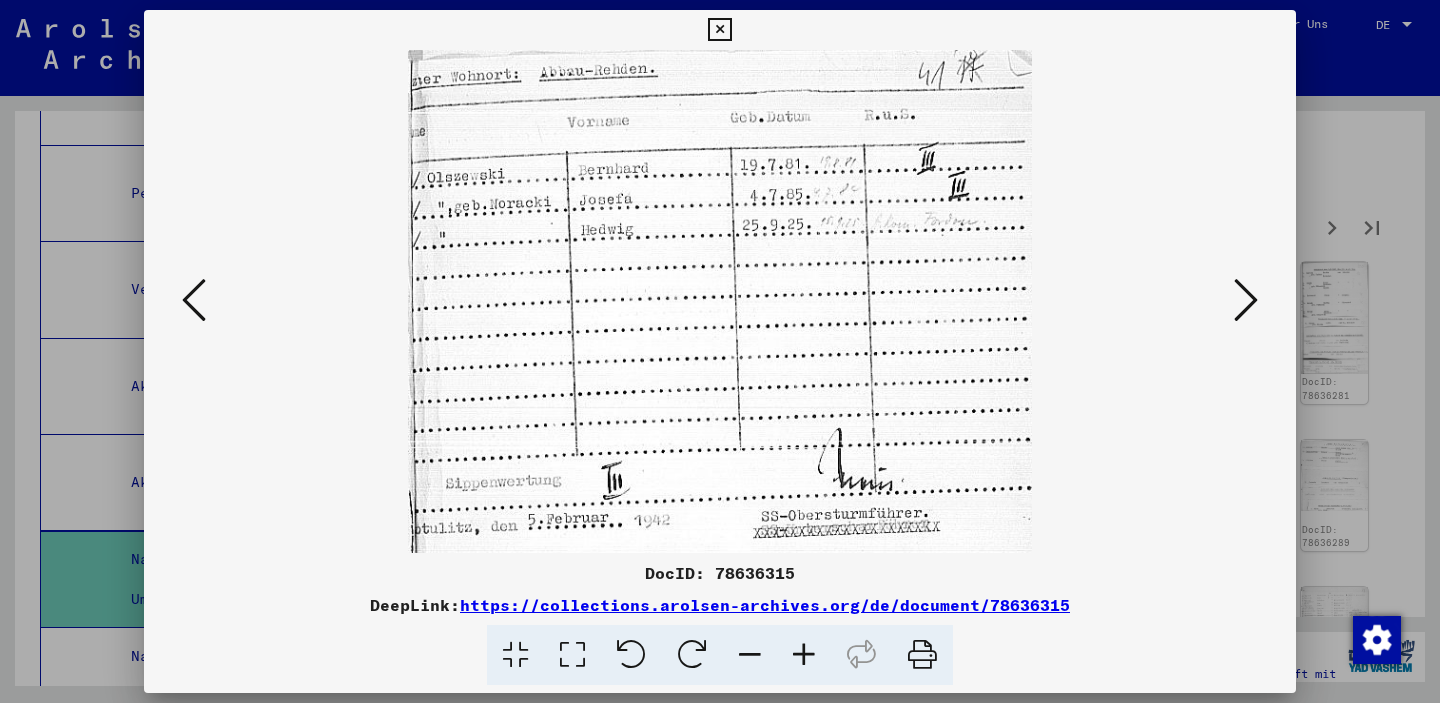 click at bounding box center (1246, 300) 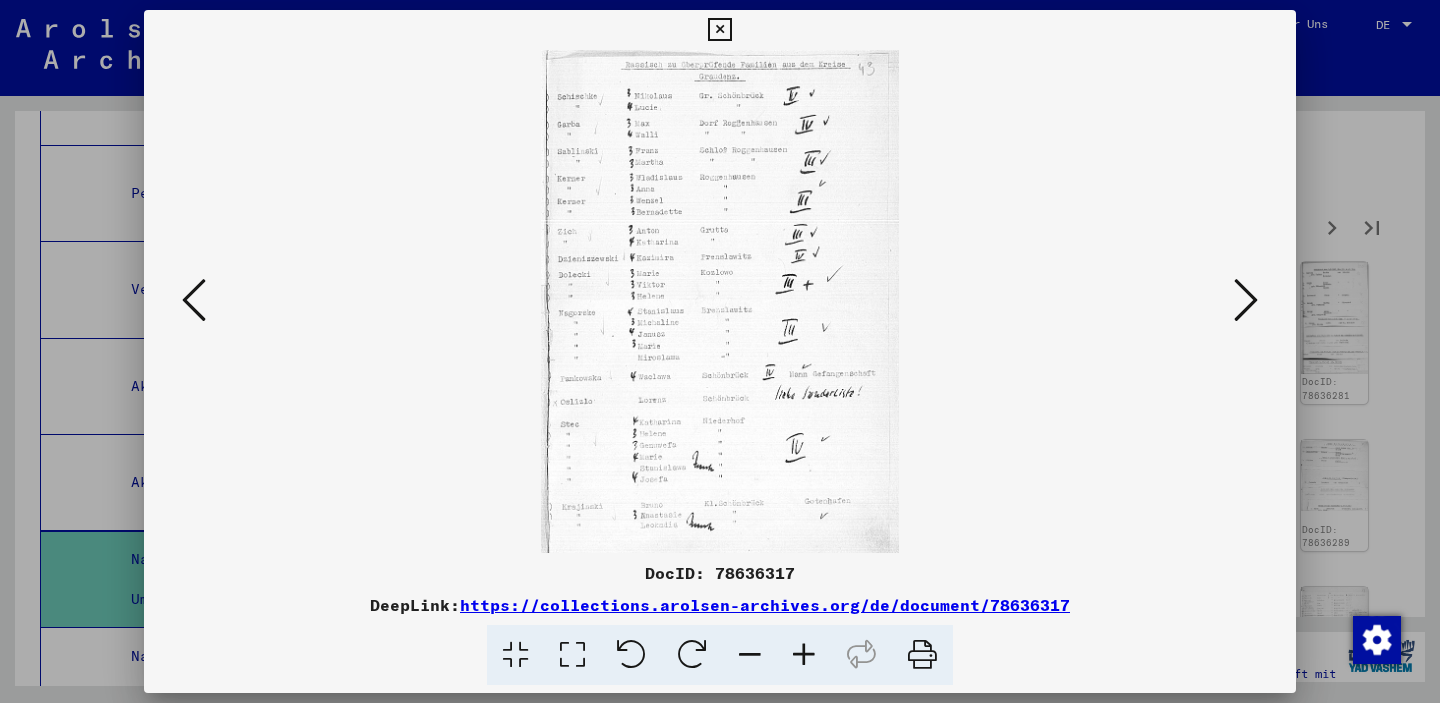 click at bounding box center (1246, 300) 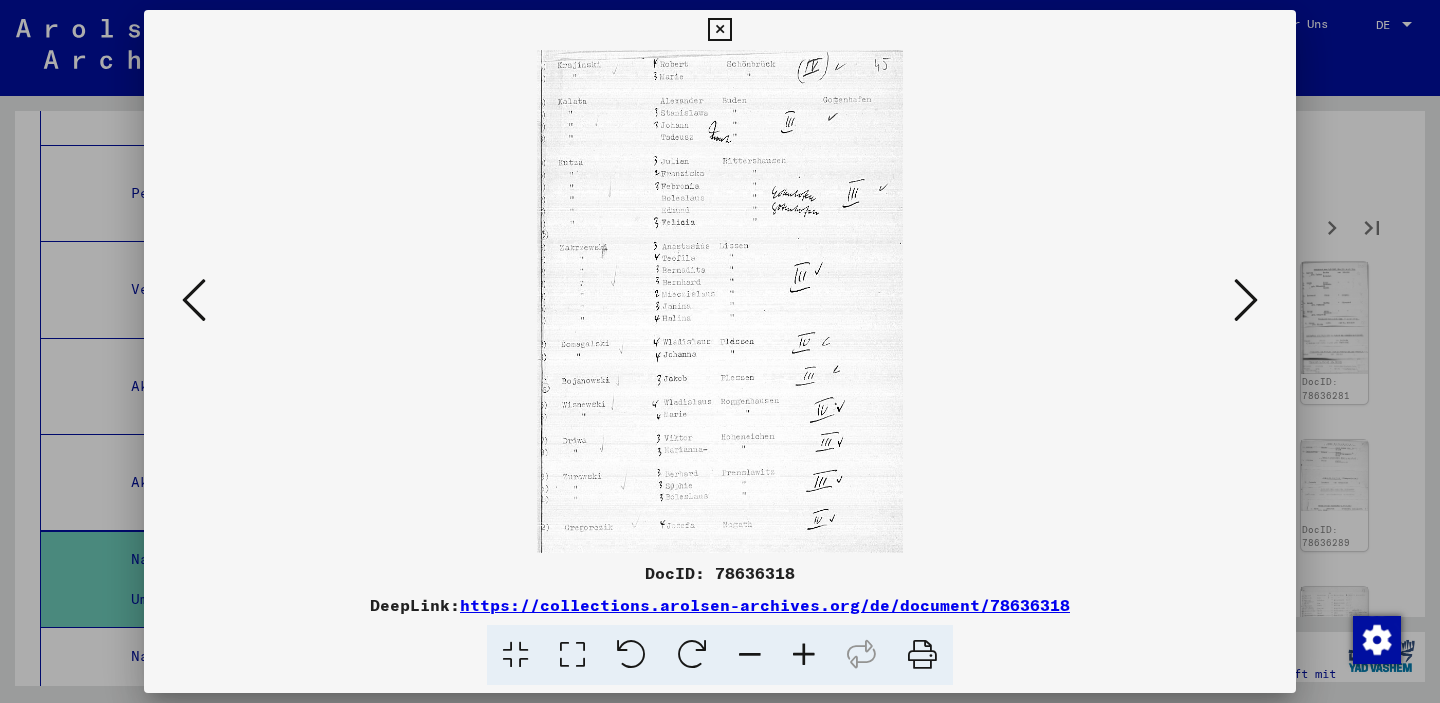 click at bounding box center (1246, 300) 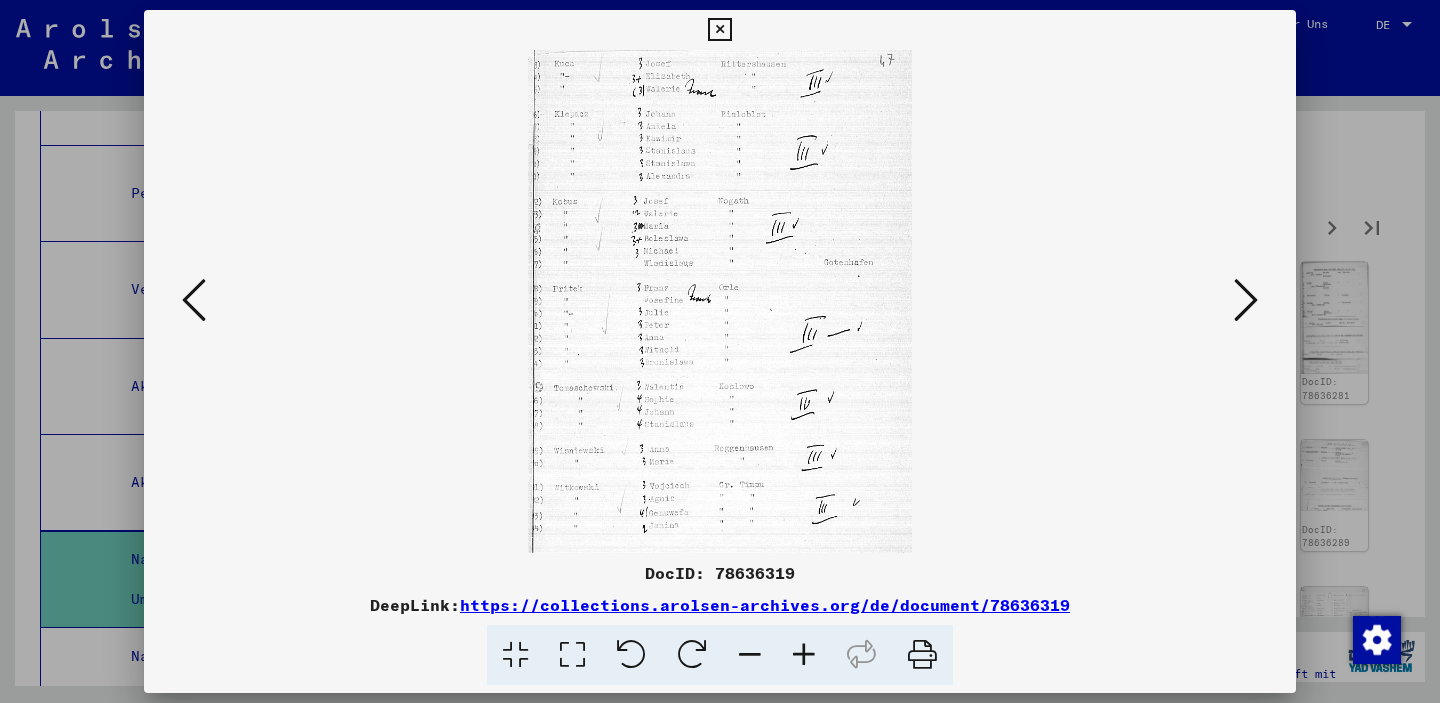 click at bounding box center [1246, 300] 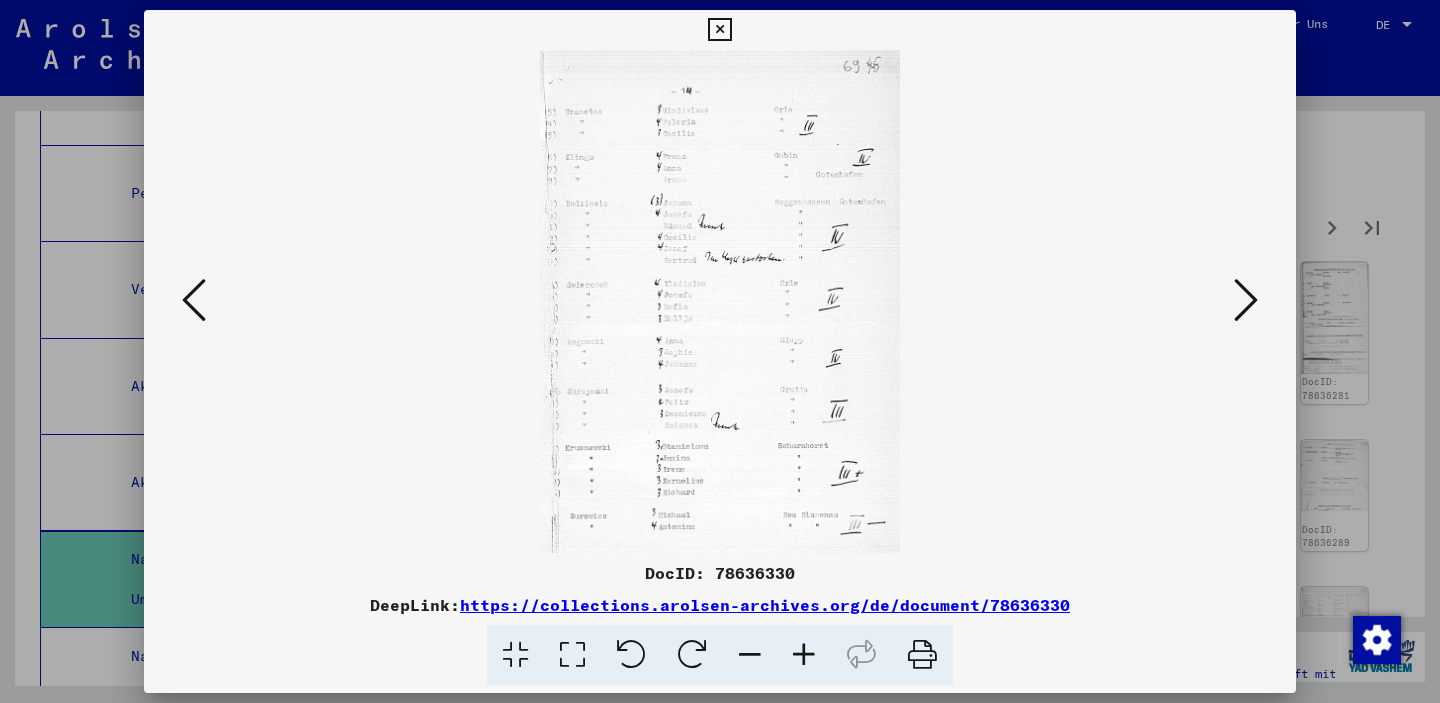 click at bounding box center (1246, 300) 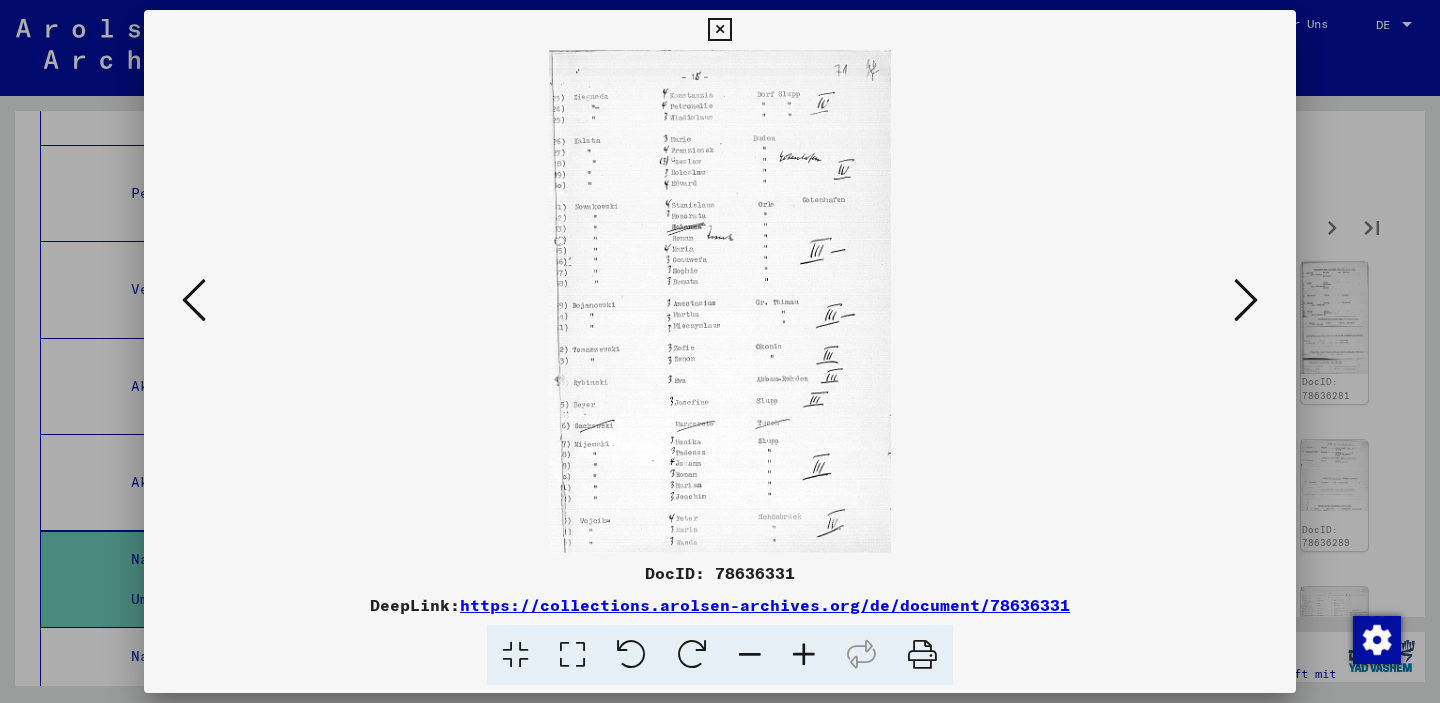 click at bounding box center (1246, 300) 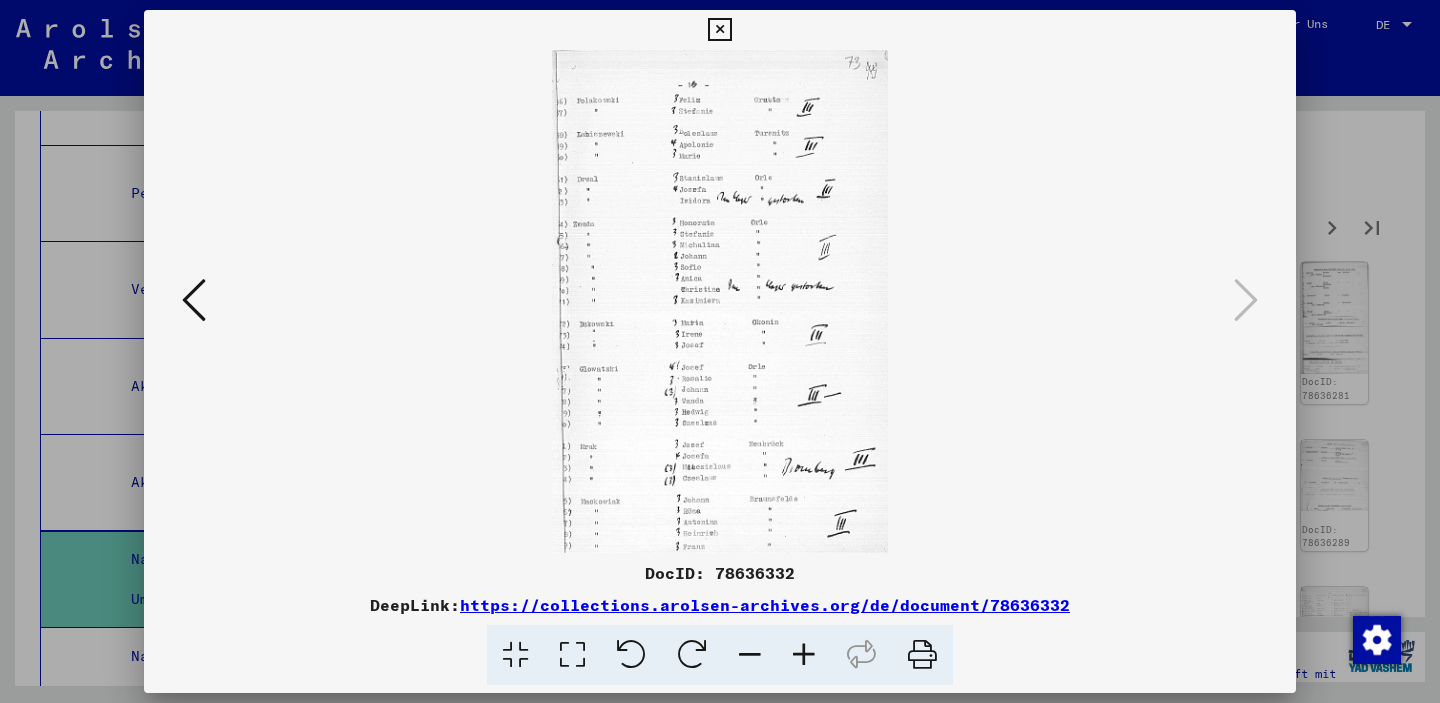 click at bounding box center [719, 30] 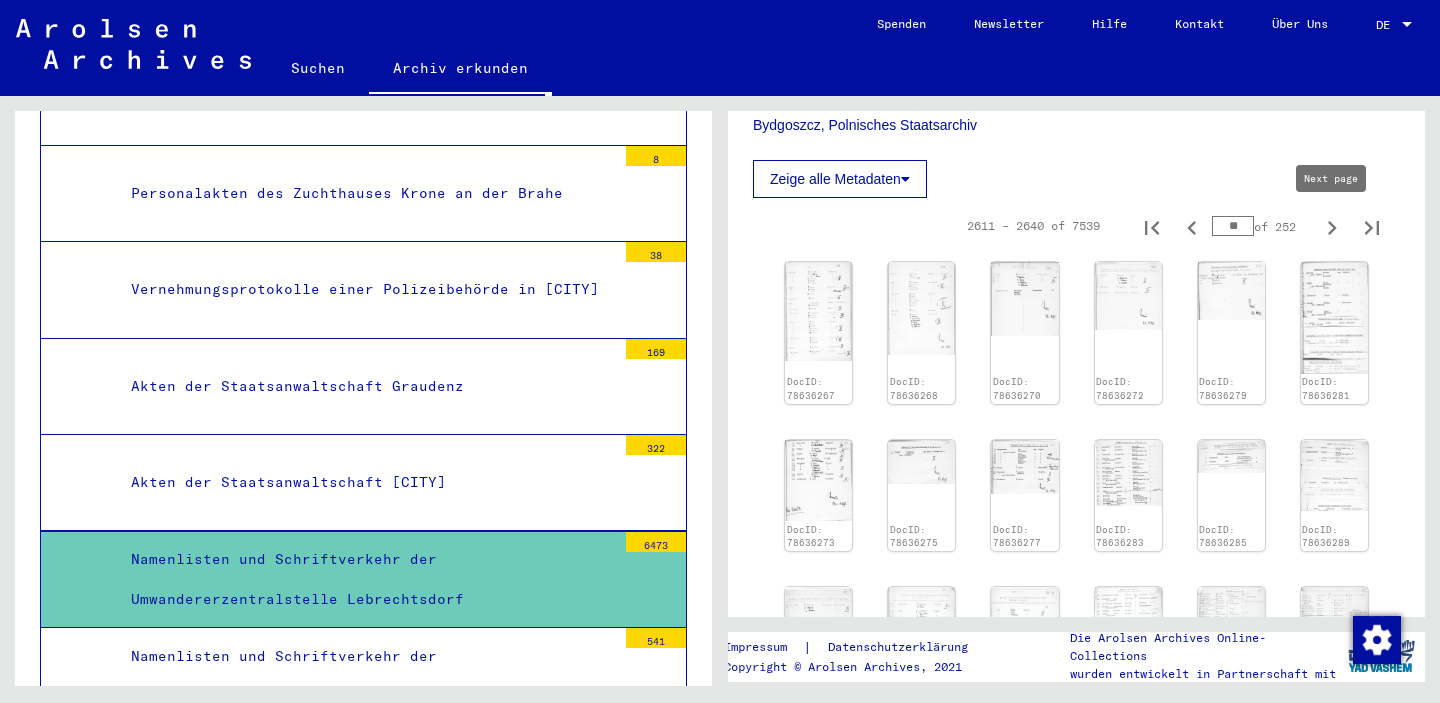 click 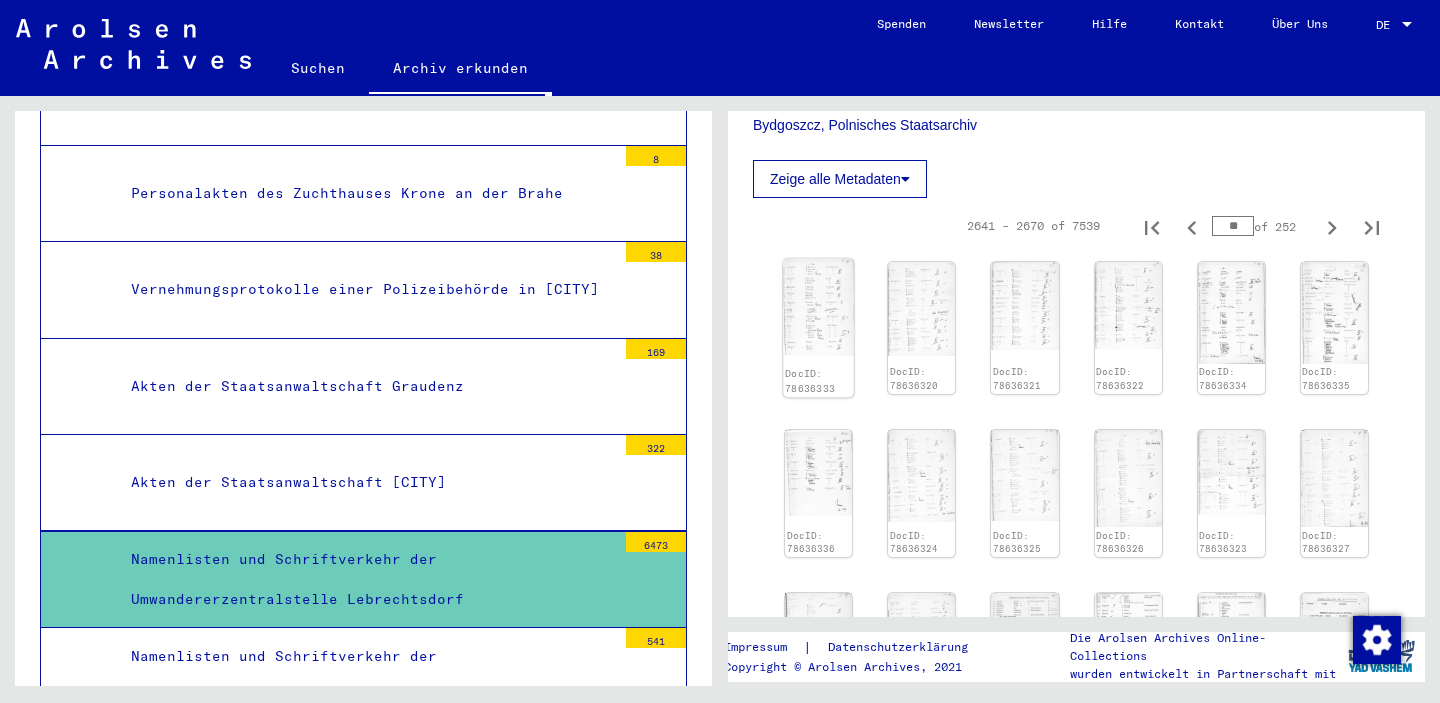 click 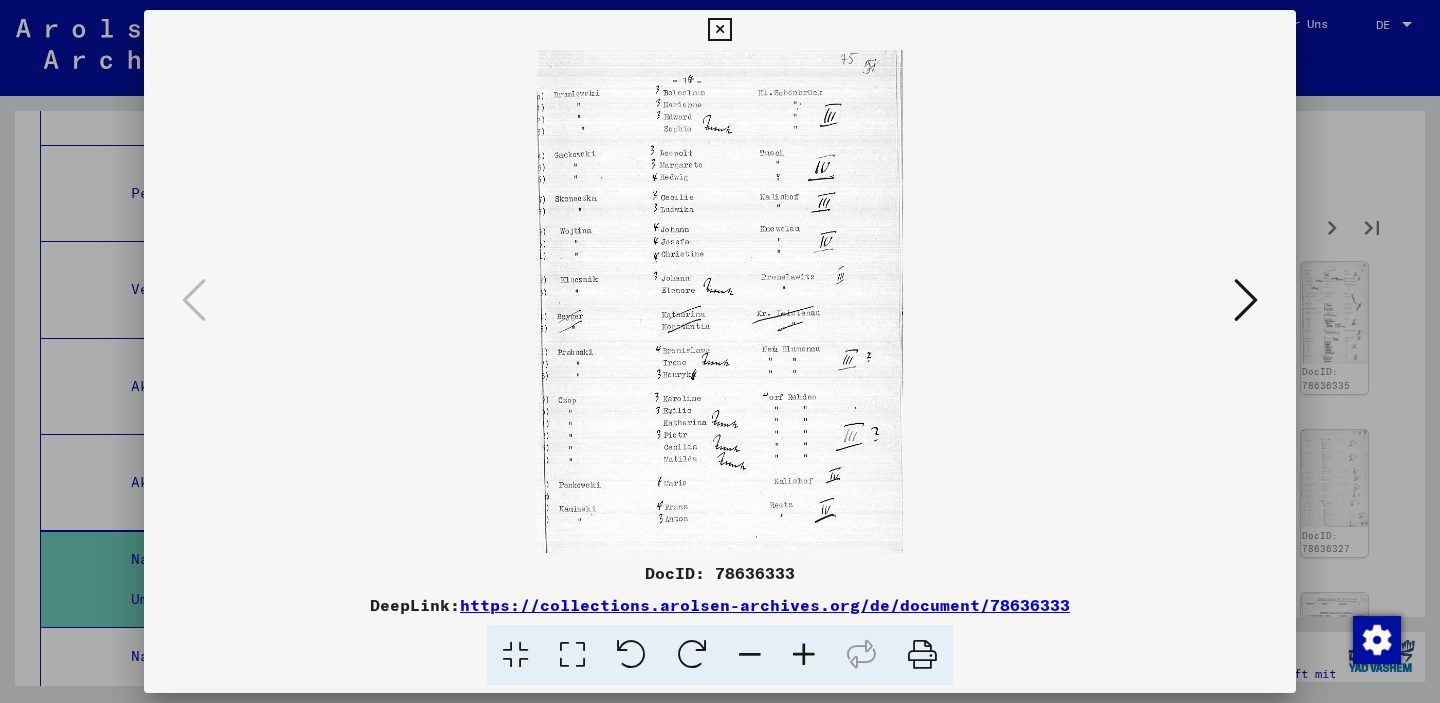click at bounding box center (1246, 300) 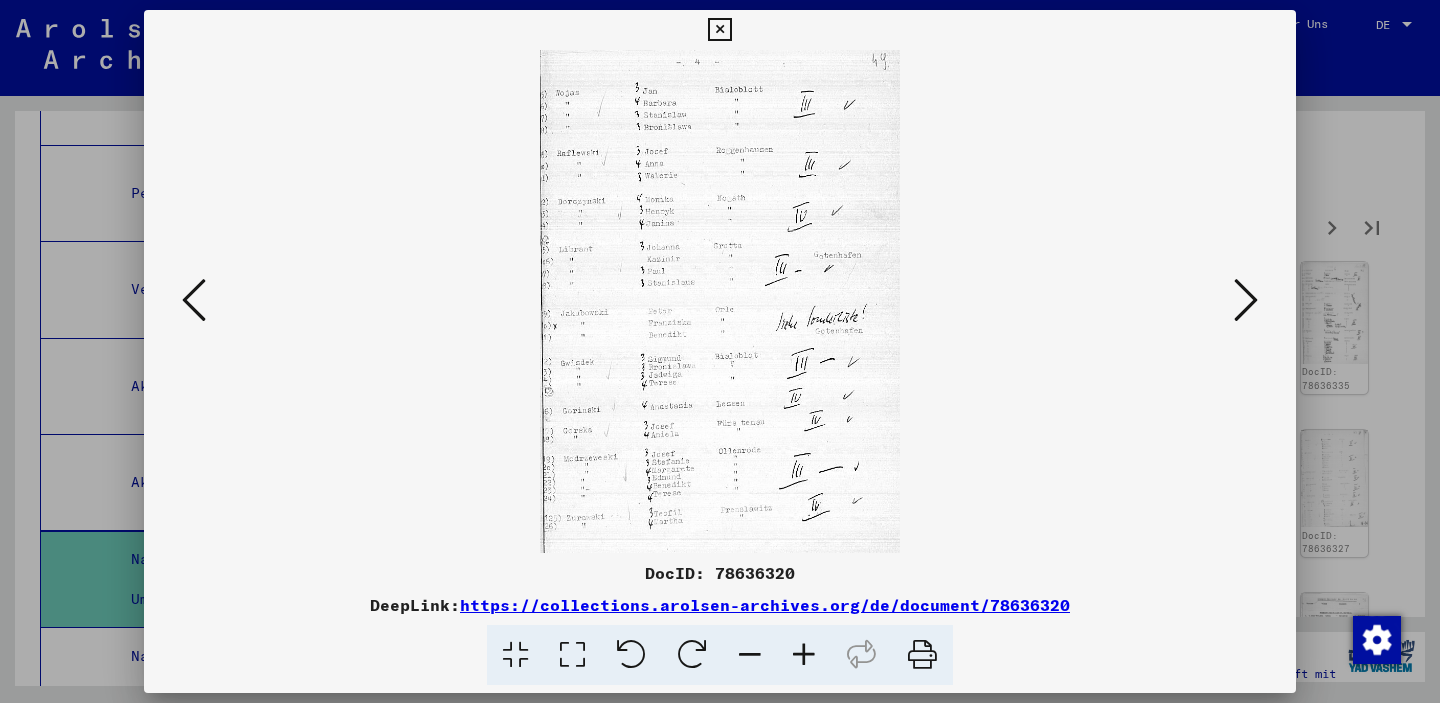 click at bounding box center (1246, 300) 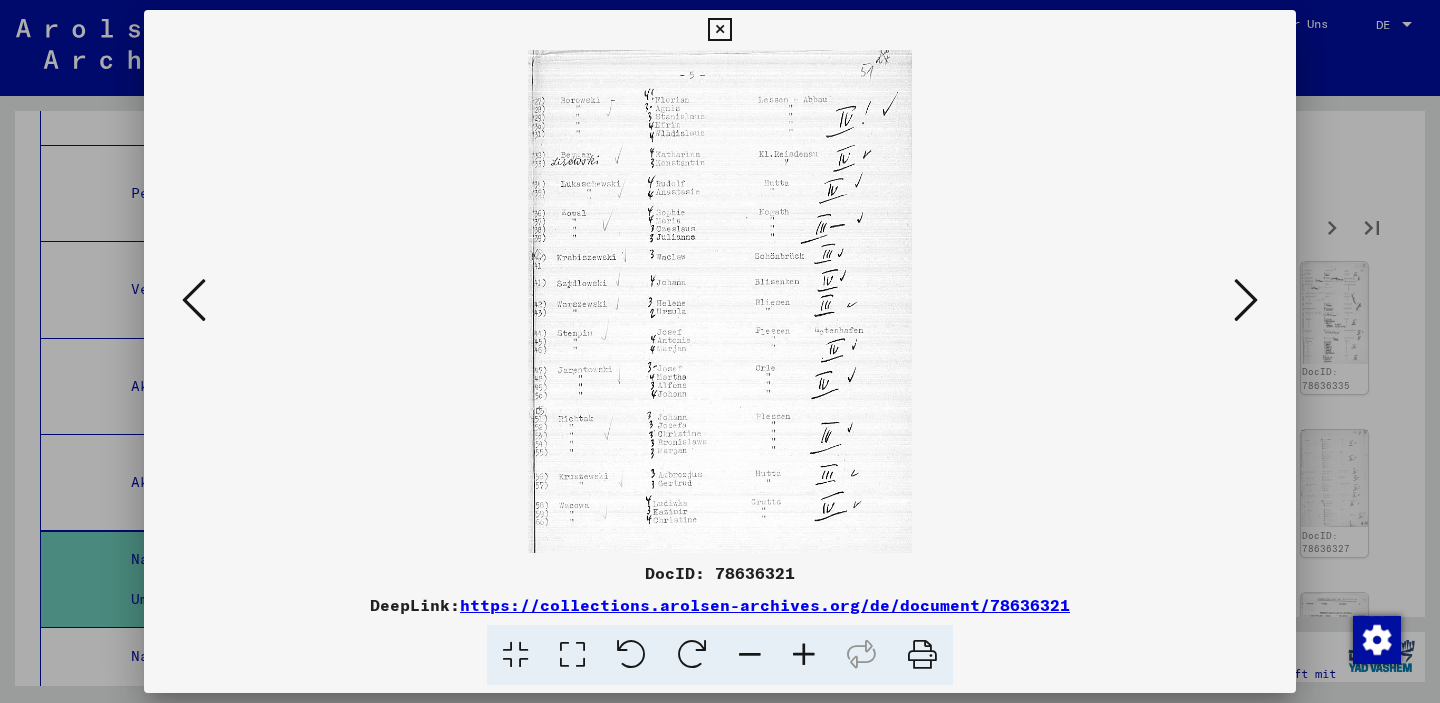 click at bounding box center (1246, 300) 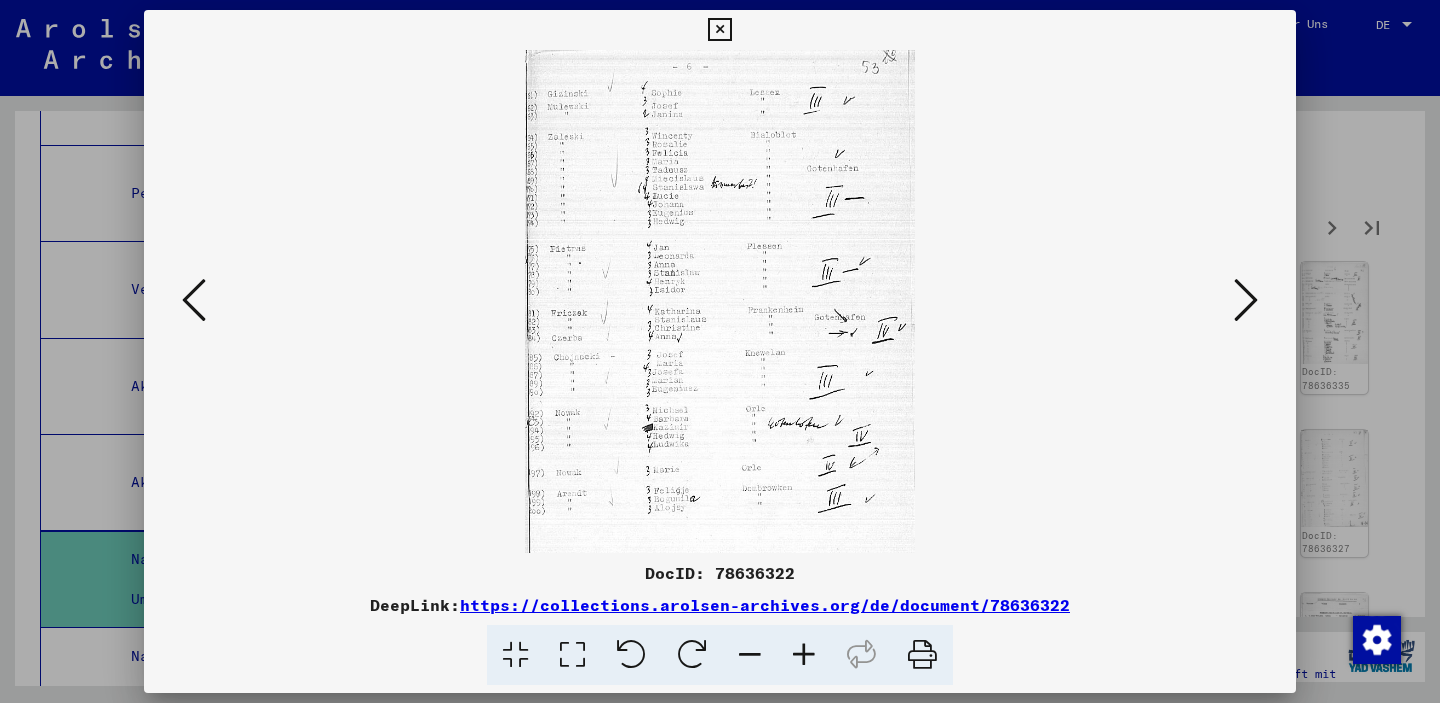 click at bounding box center (1246, 300) 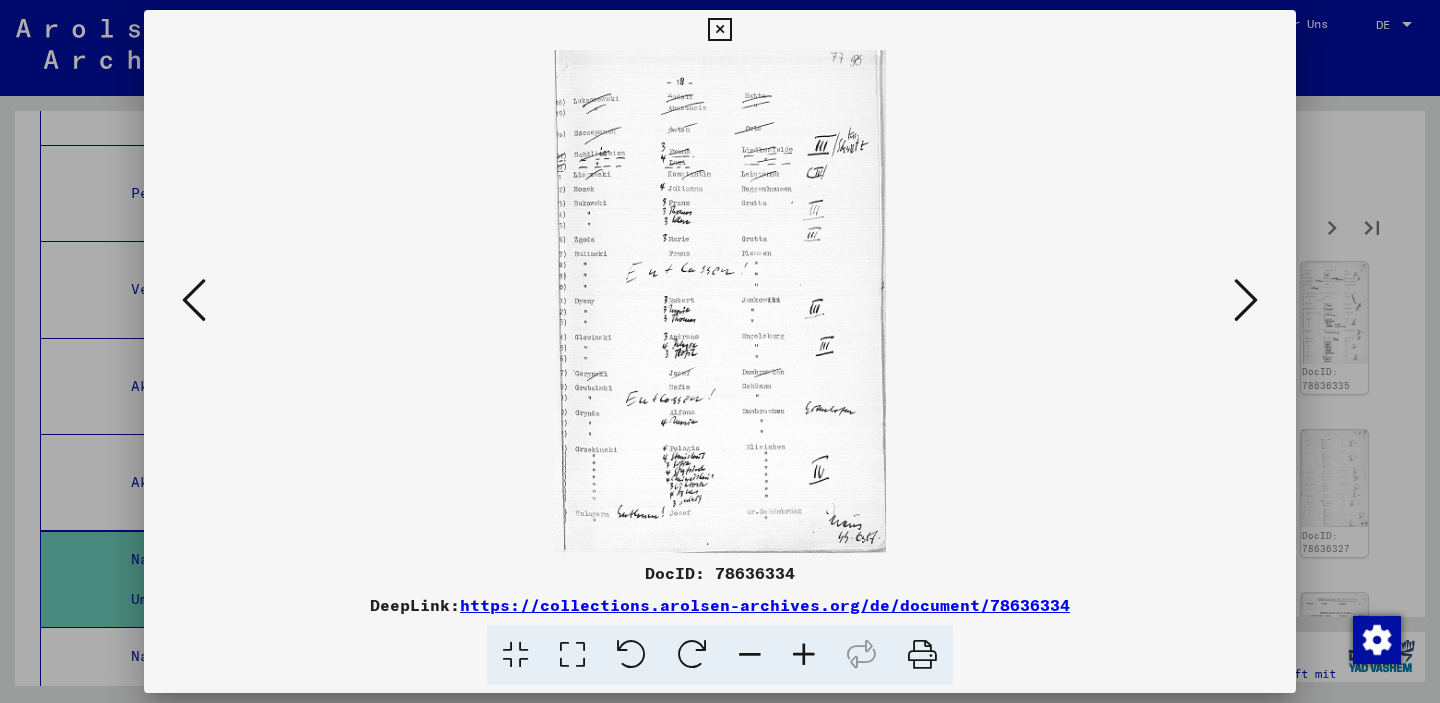 click at bounding box center (1246, 300) 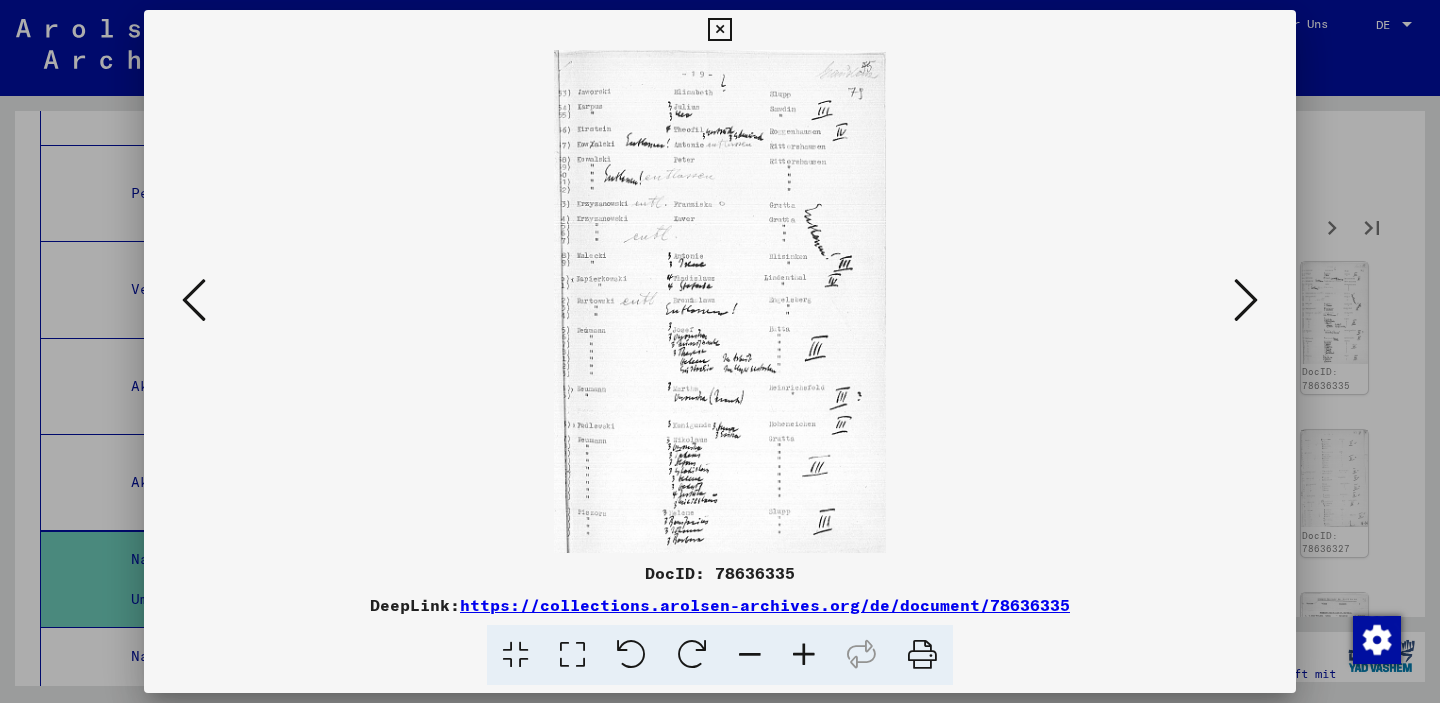 click at bounding box center (1246, 300) 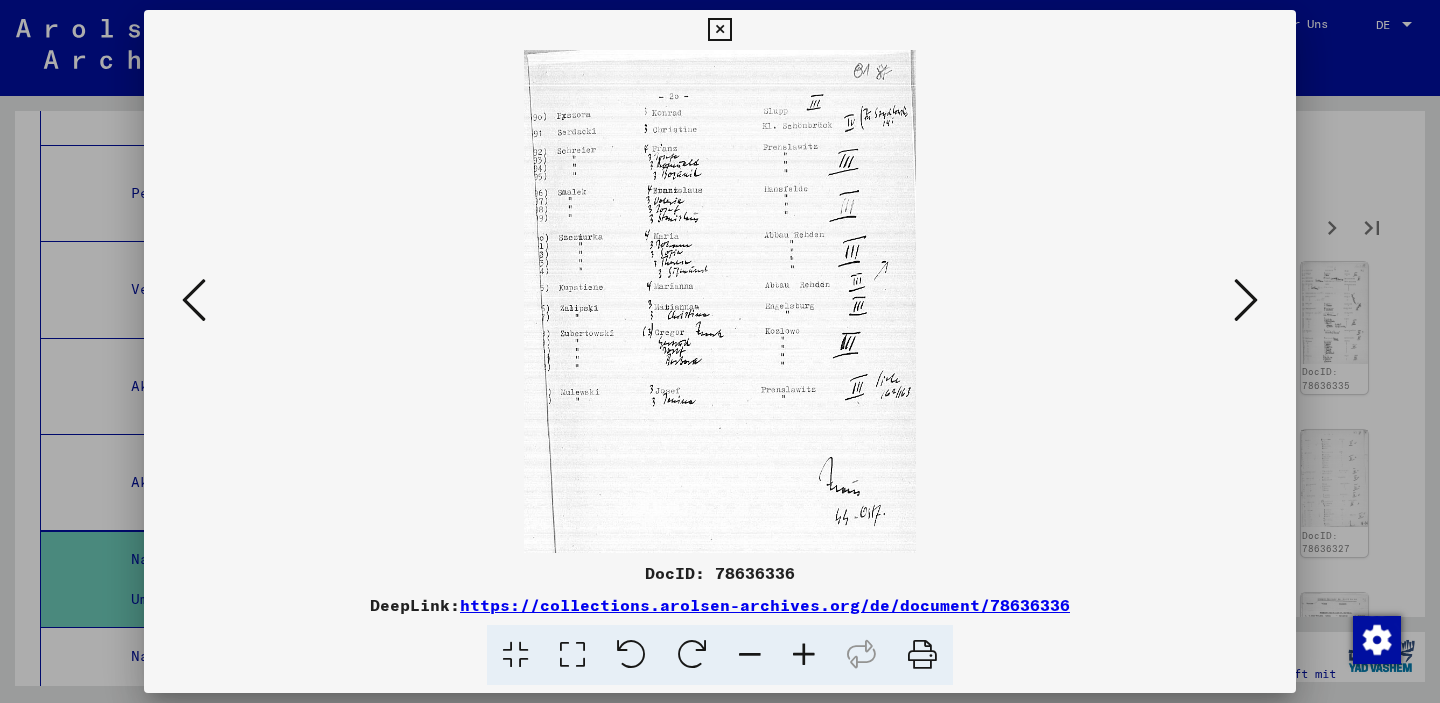 click at bounding box center [1246, 300] 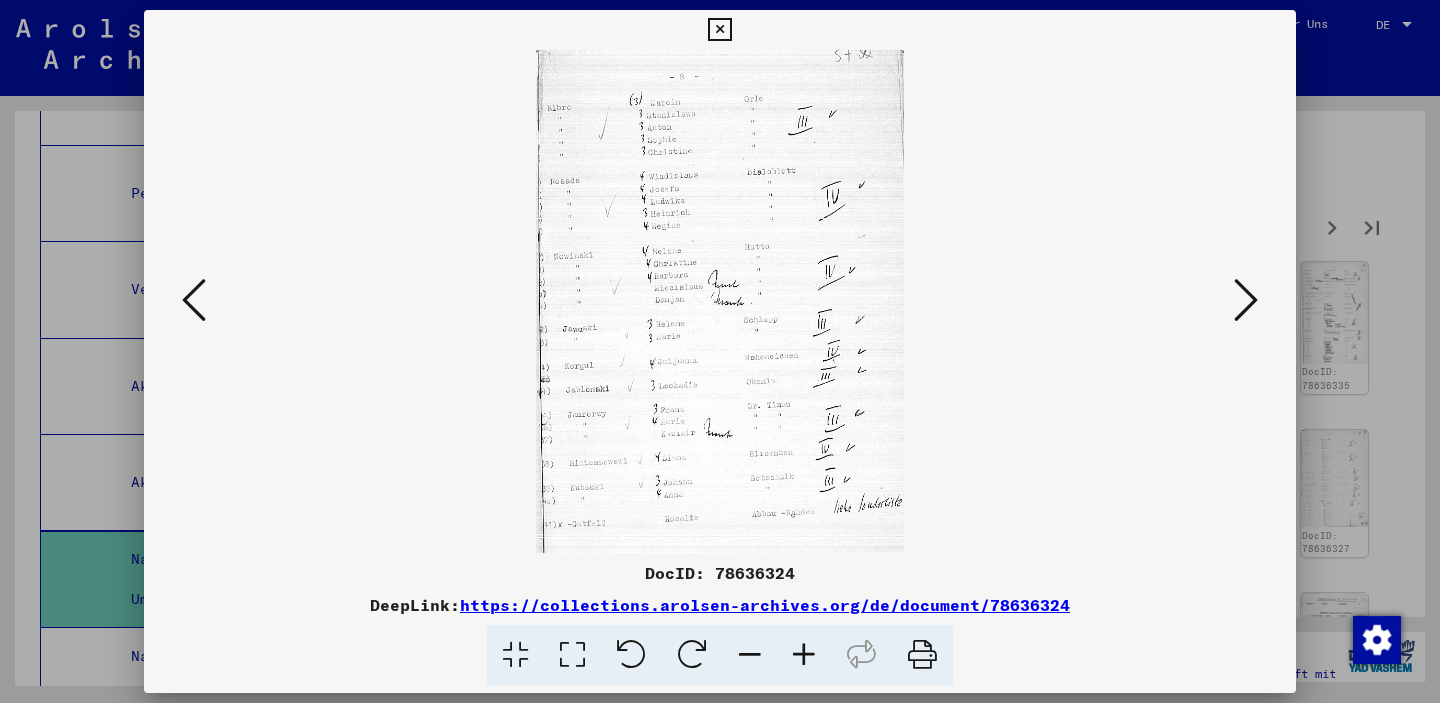 click at bounding box center (1246, 300) 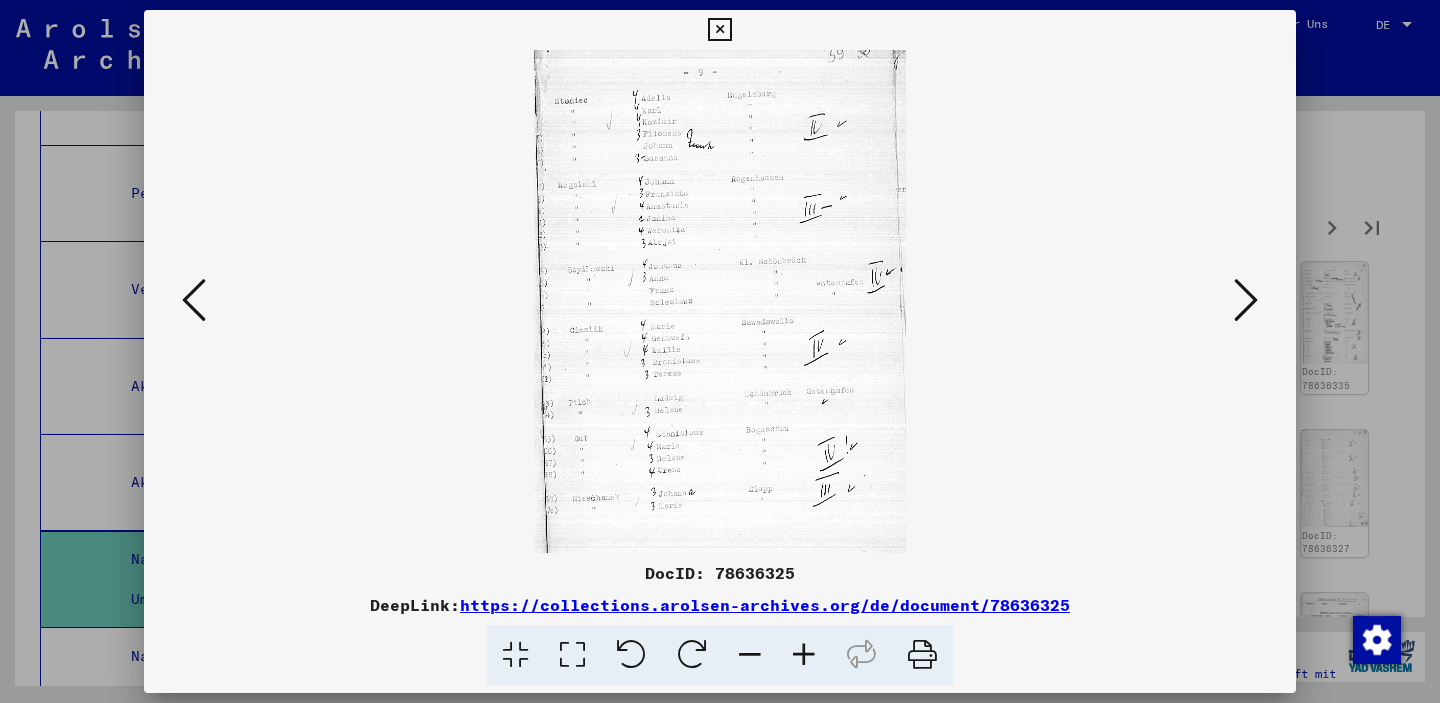 click at bounding box center (1246, 300) 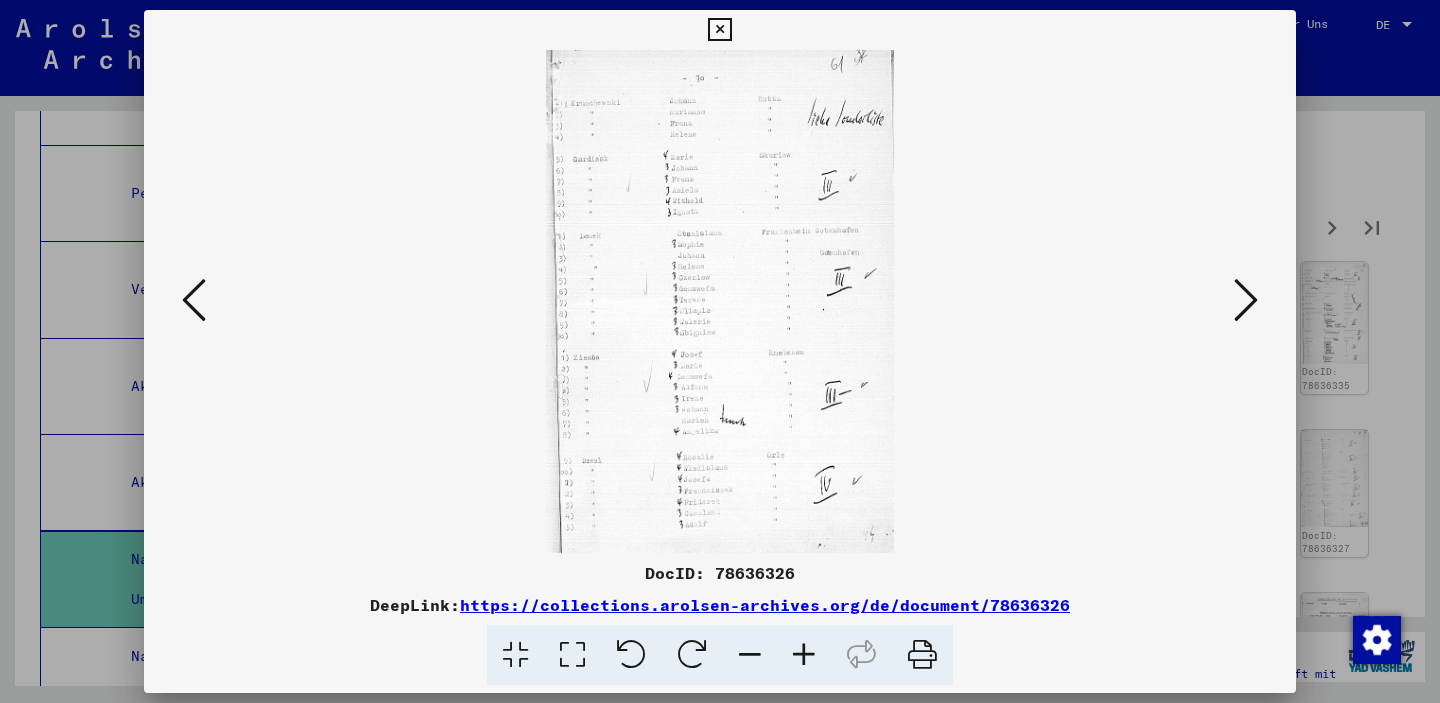 click at bounding box center [1246, 300] 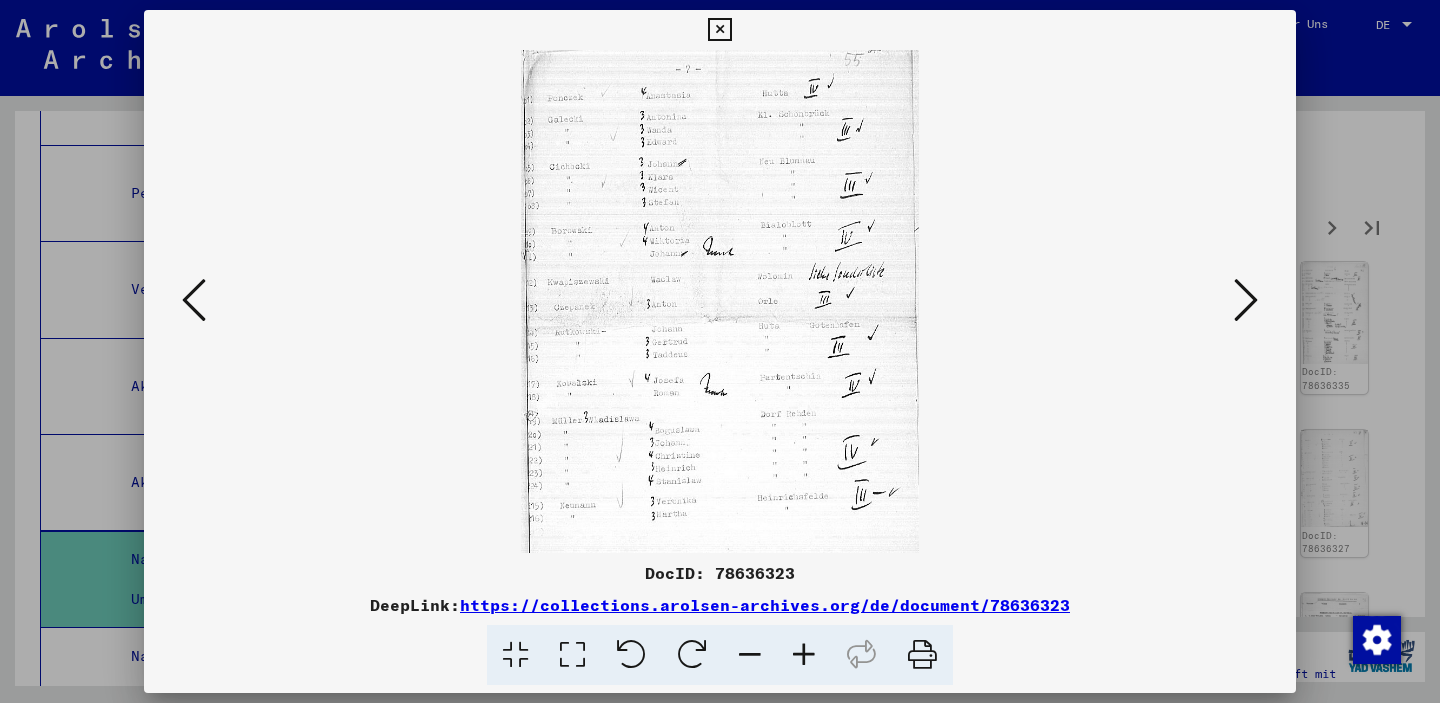 click at bounding box center [1246, 300] 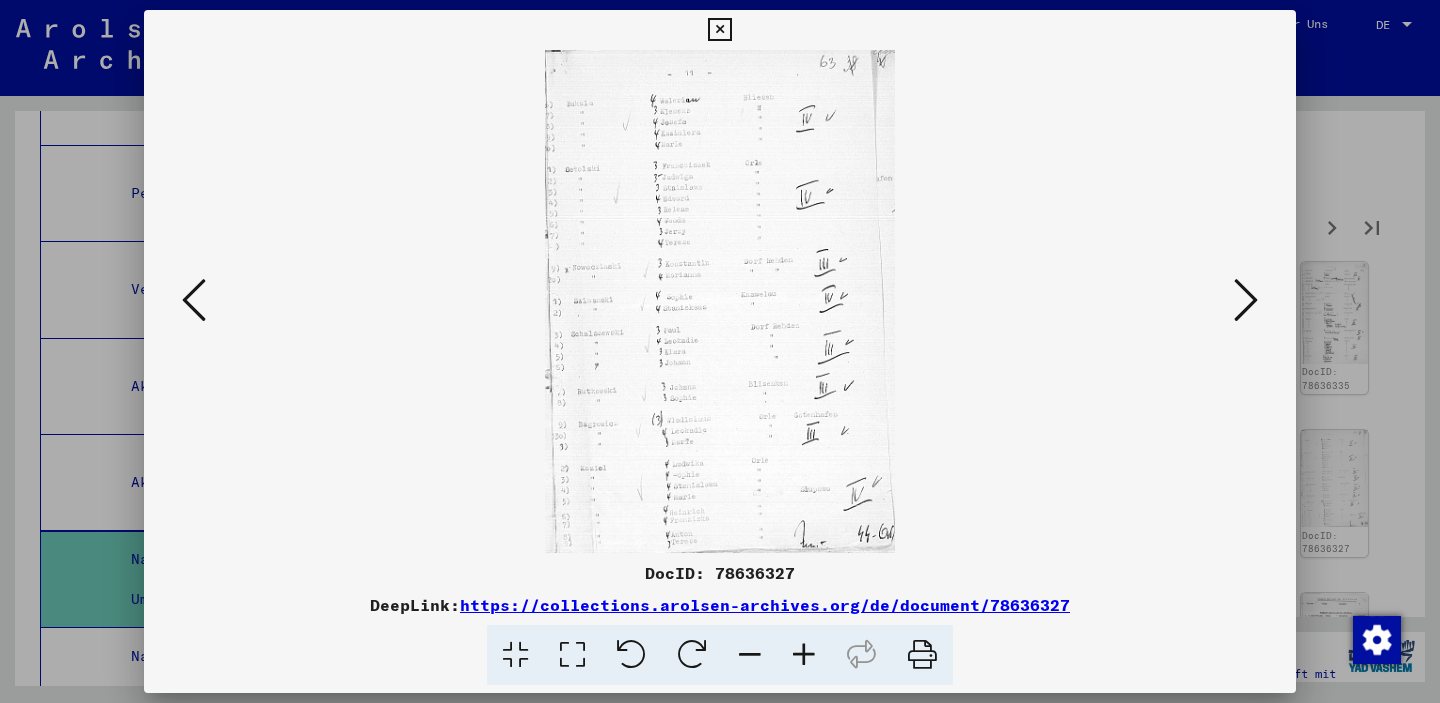 click at bounding box center (1246, 300) 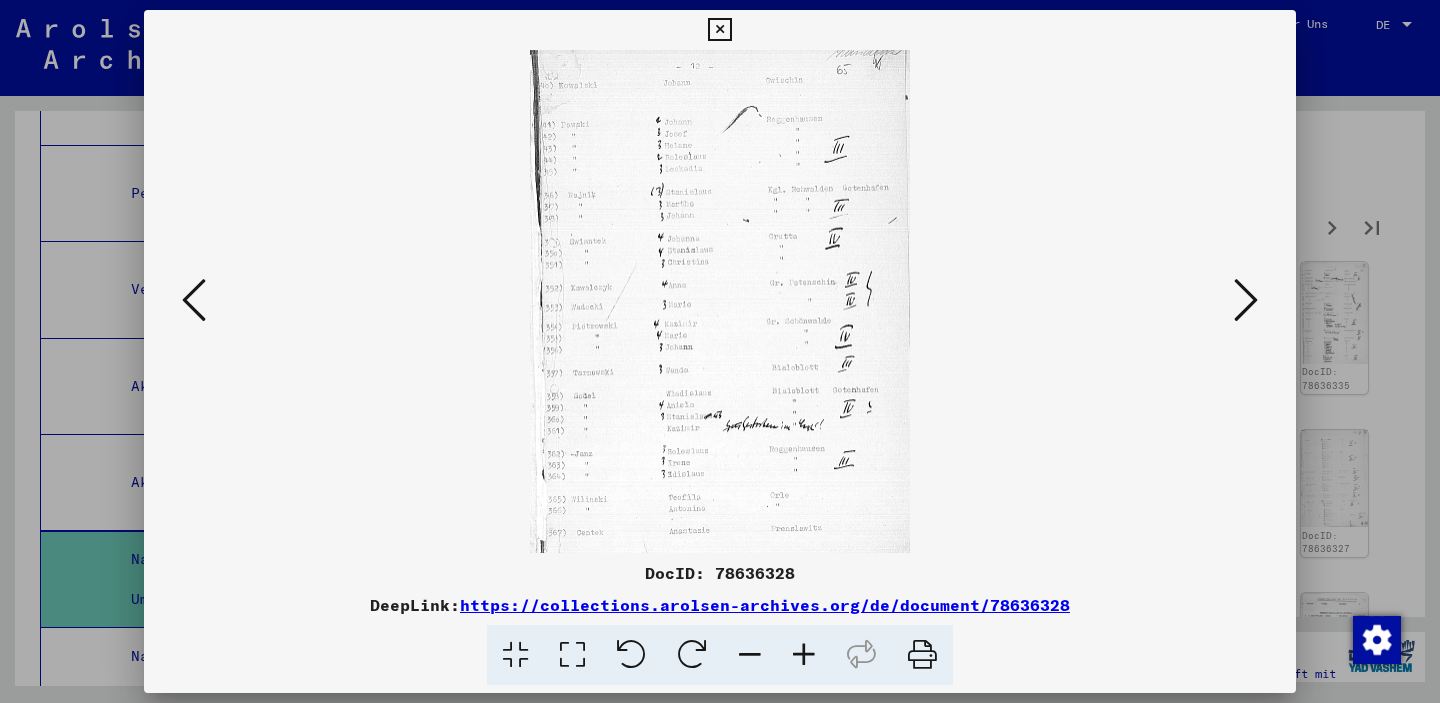 click at bounding box center (1246, 300) 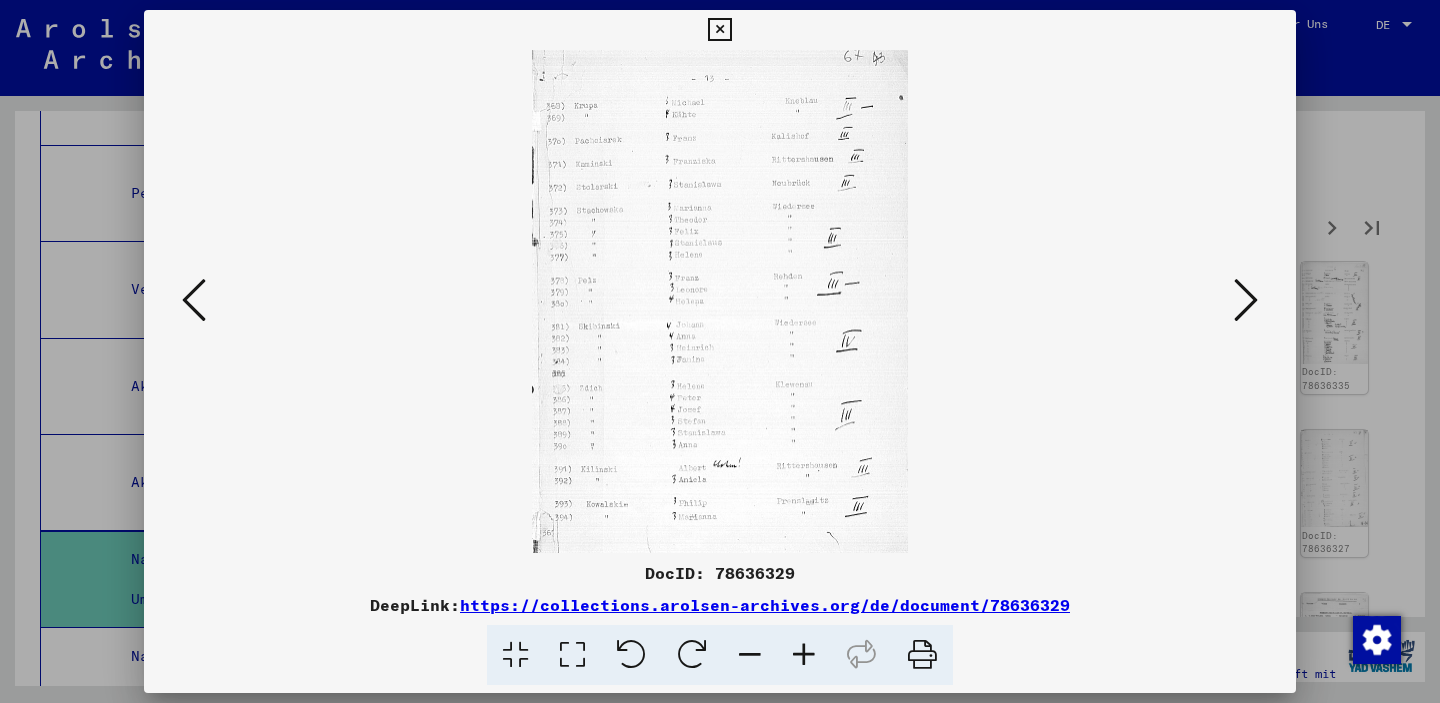 click at bounding box center (1246, 300) 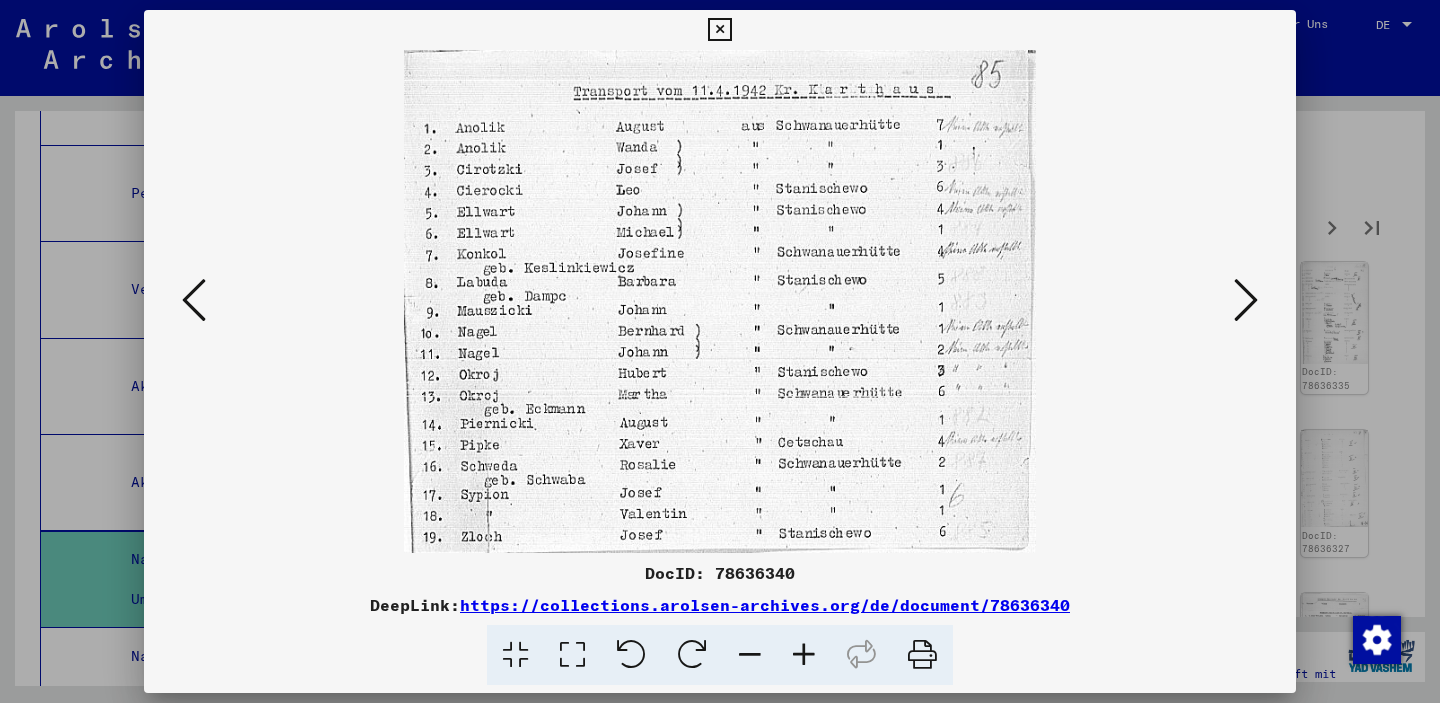 click at bounding box center [1246, 300] 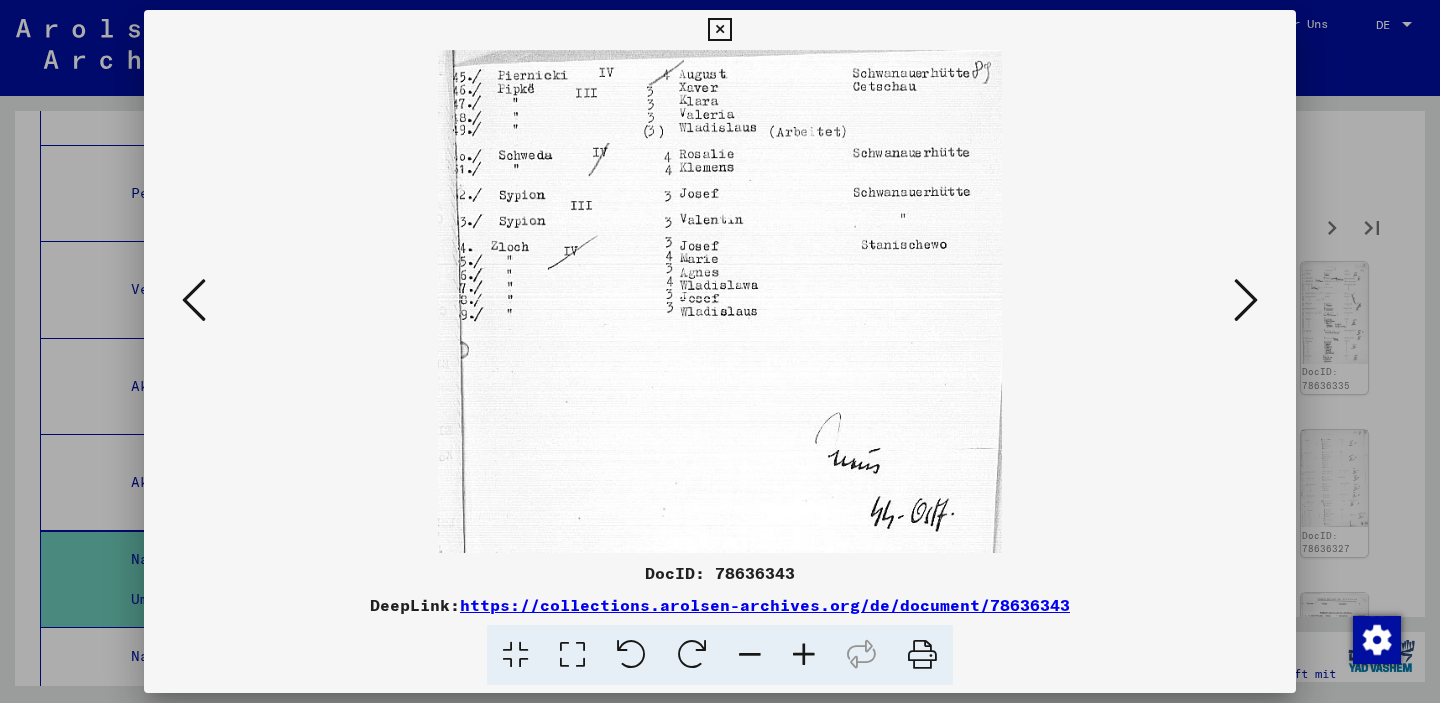 click at bounding box center [1246, 300] 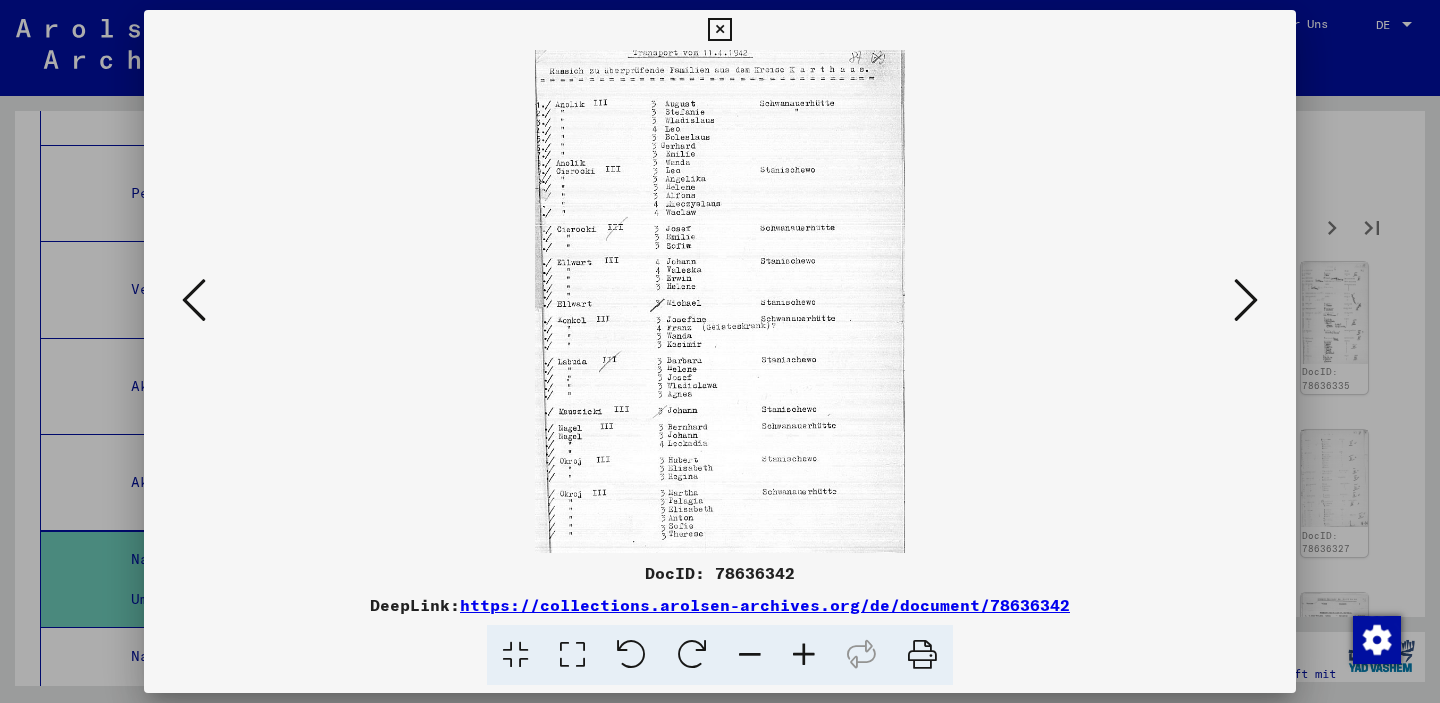 click at bounding box center [1246, 300] 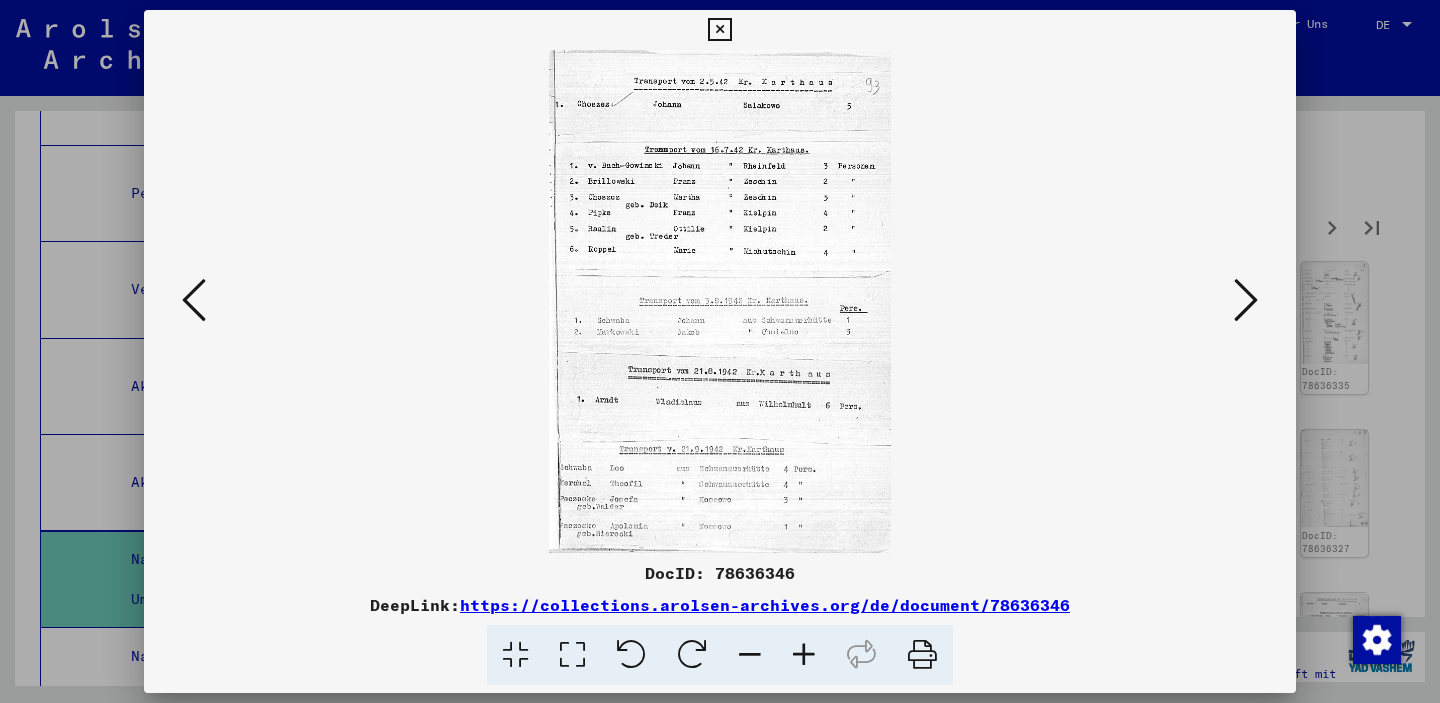 click at bounding box center (1246, 300) 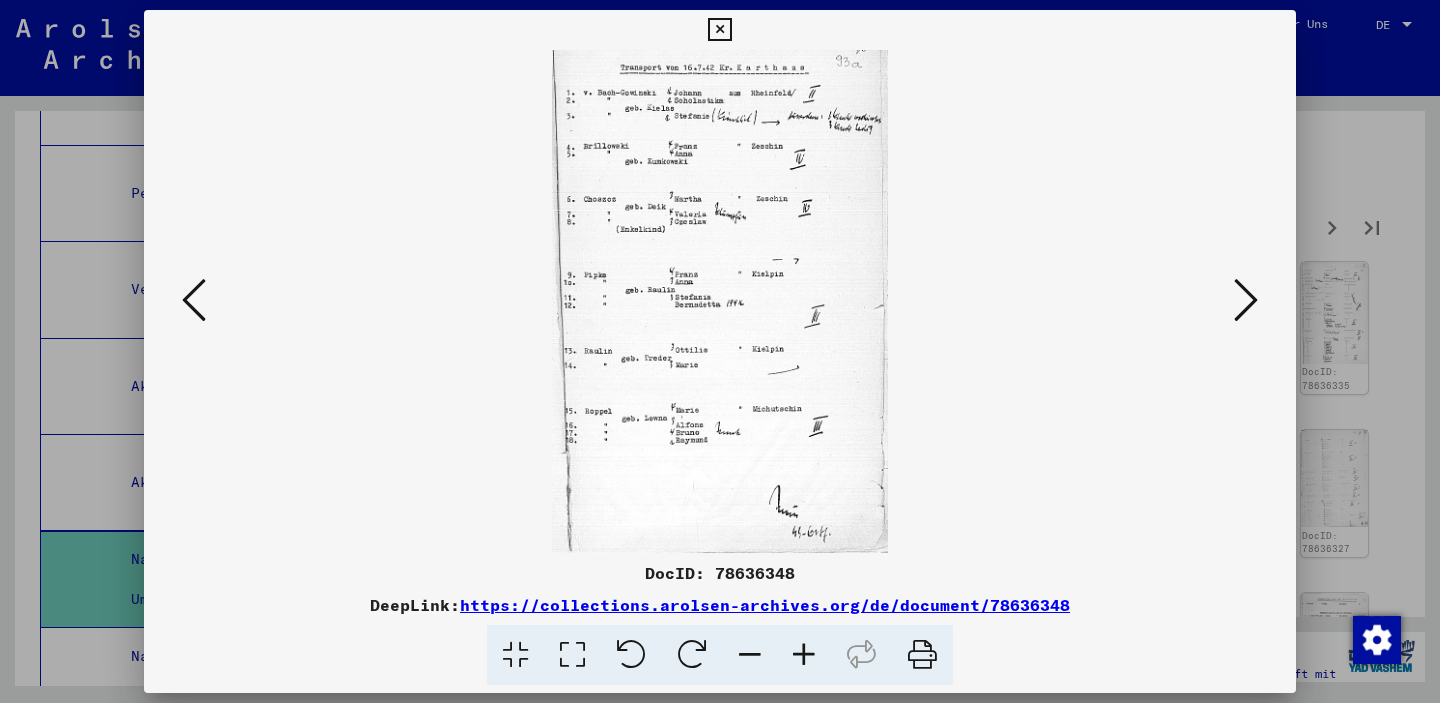 click at bounding box center (1246, 300) 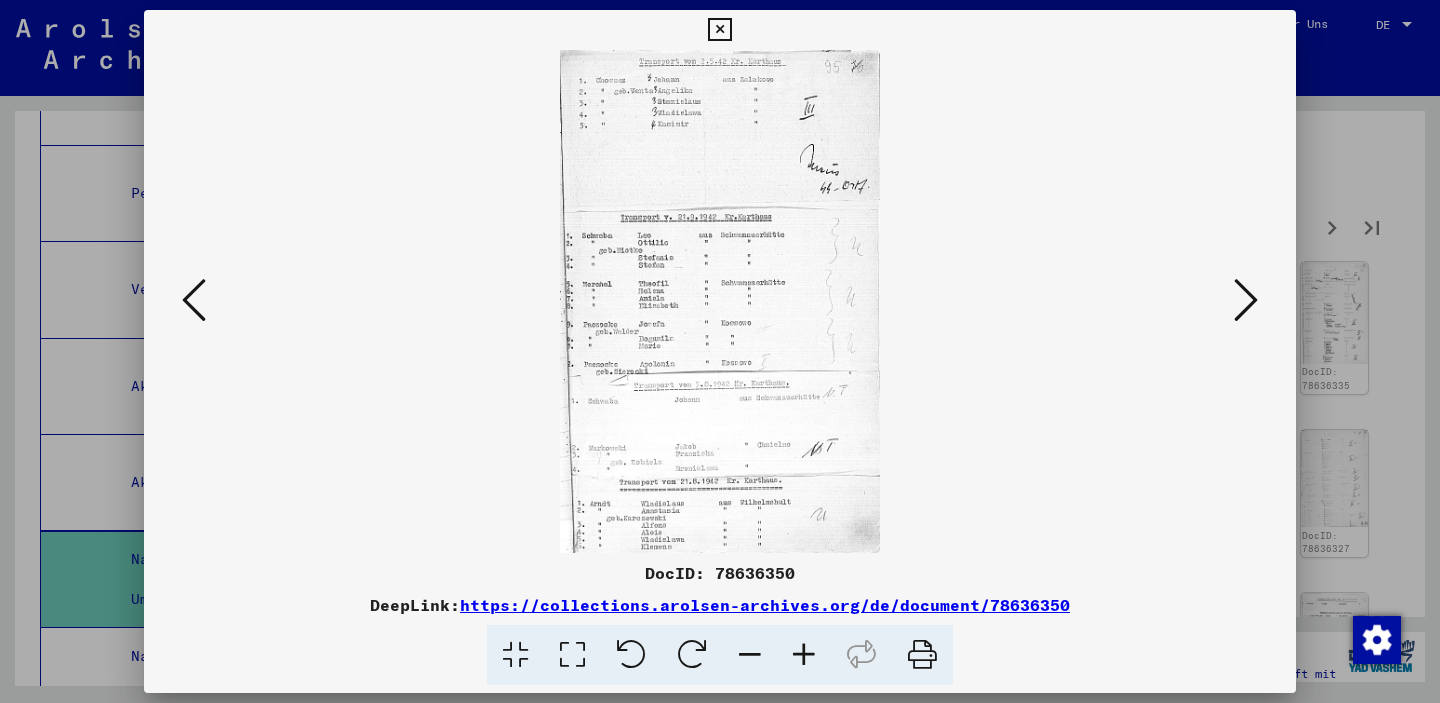 click at bounding box center (1246, 300) 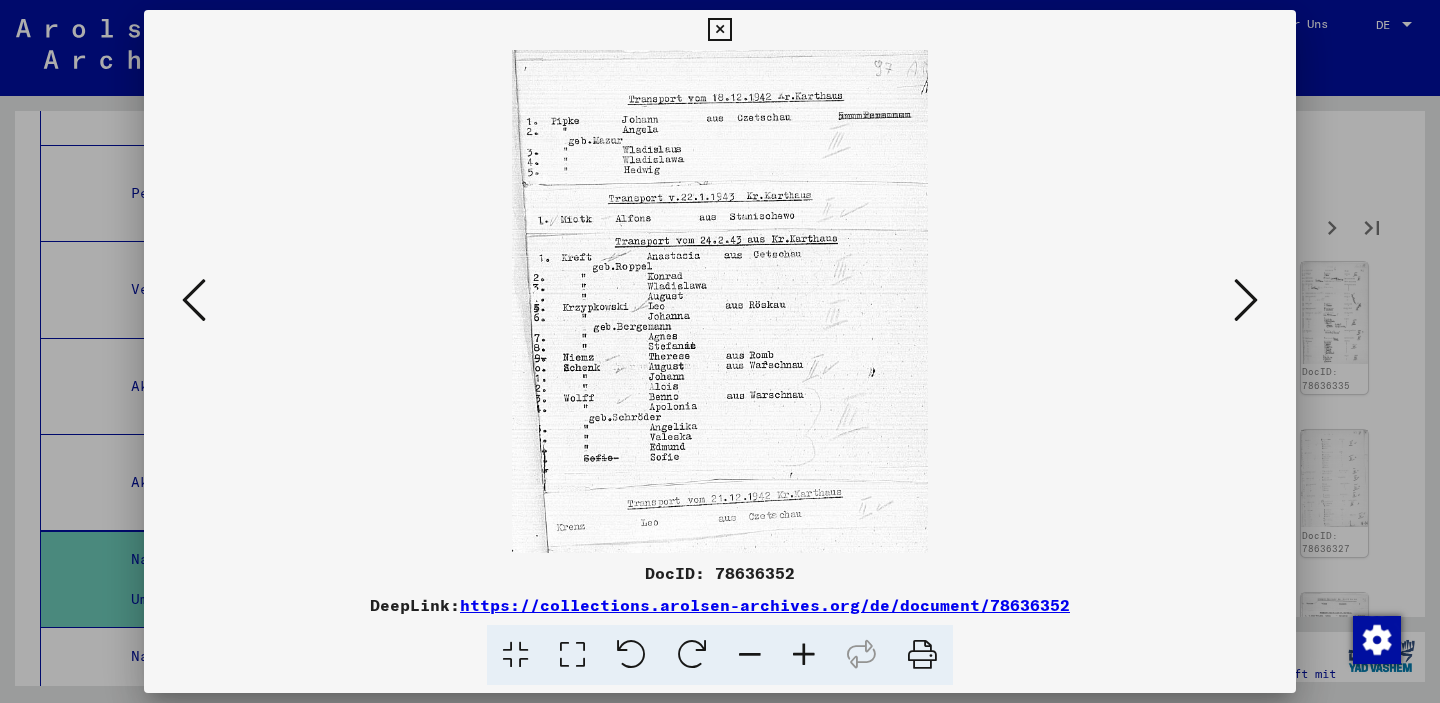 click at bounding box center (1246, 300) 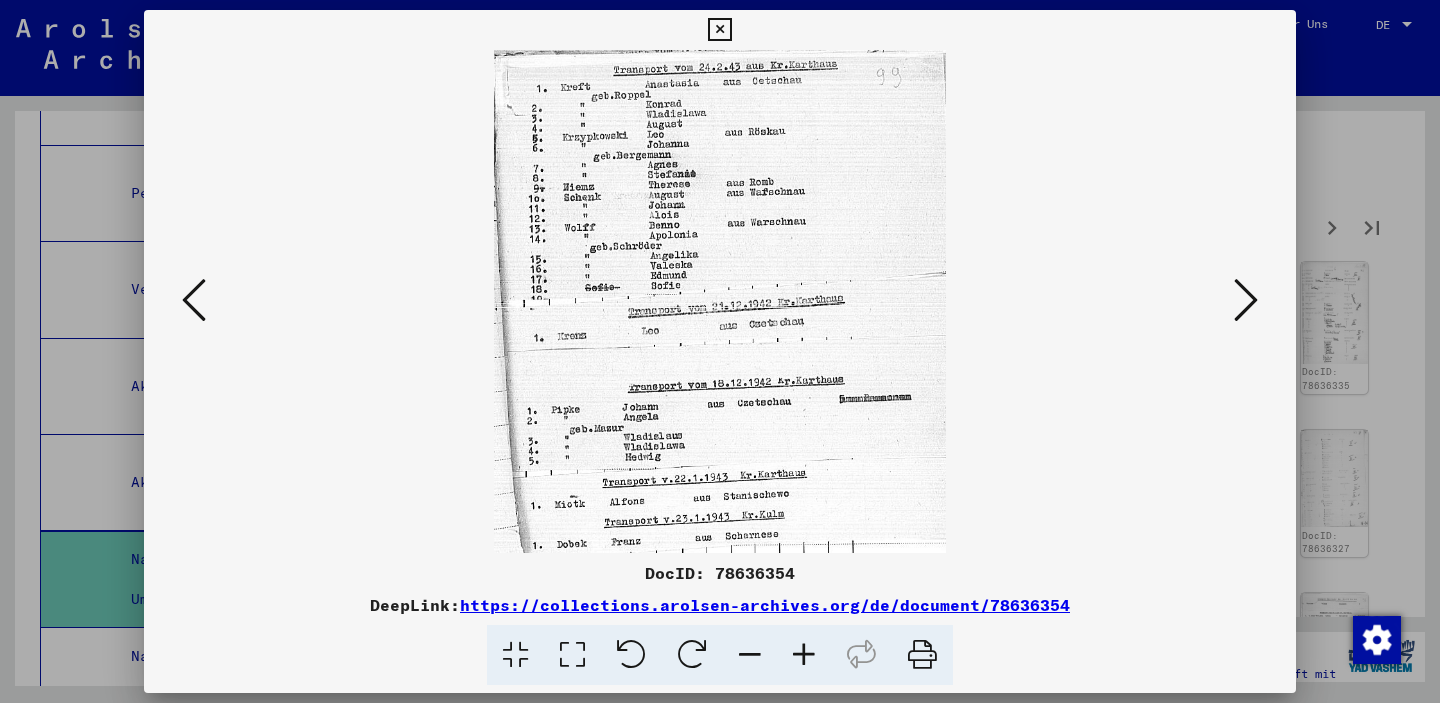 click at bounding box center (1246, 300) 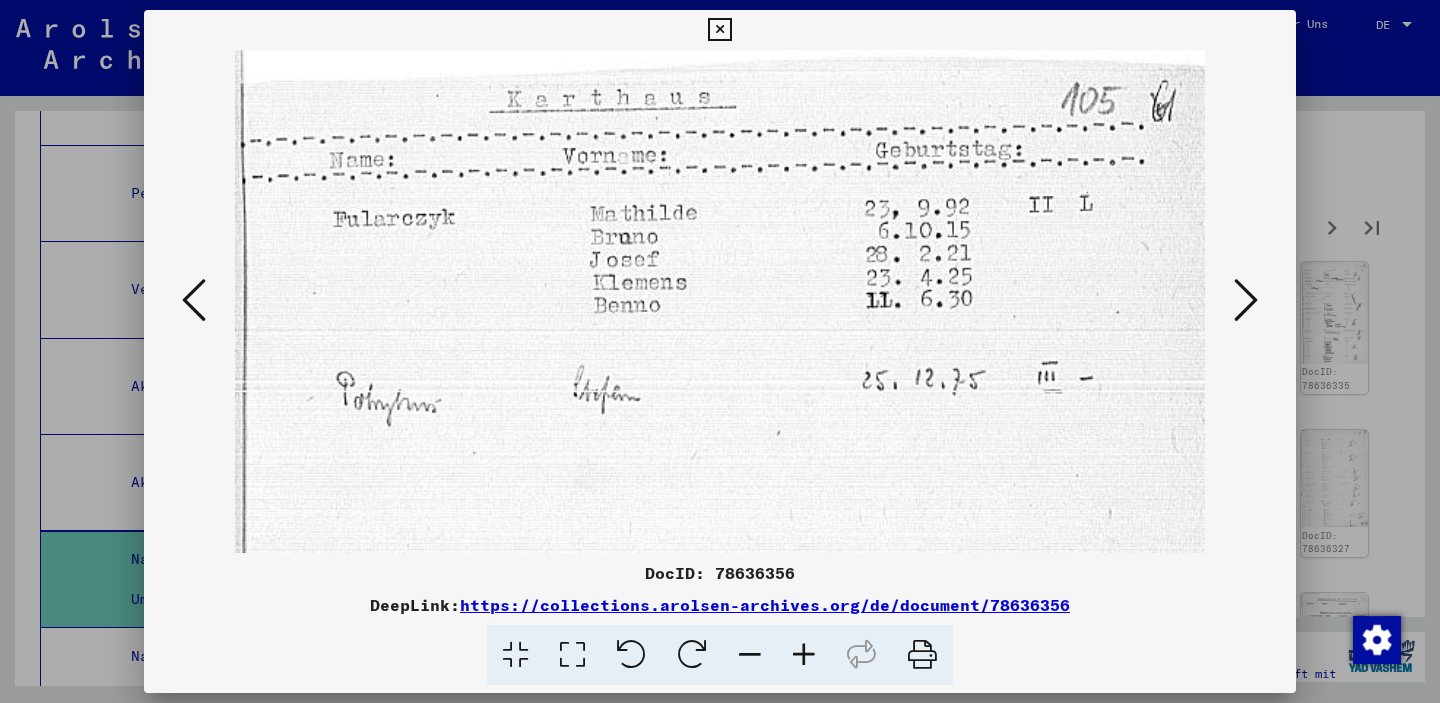 click at bounding box center [1246, 300] 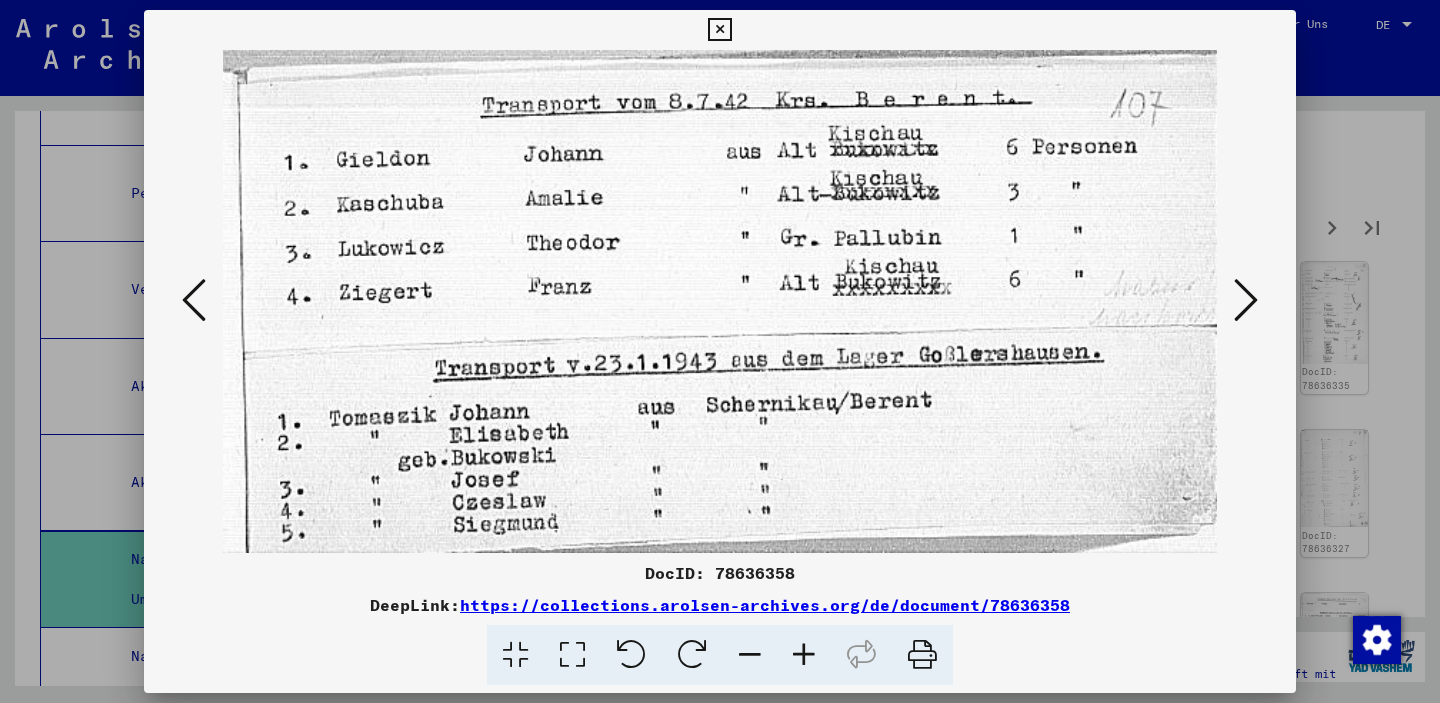 click at bounding box center (1246, 300) 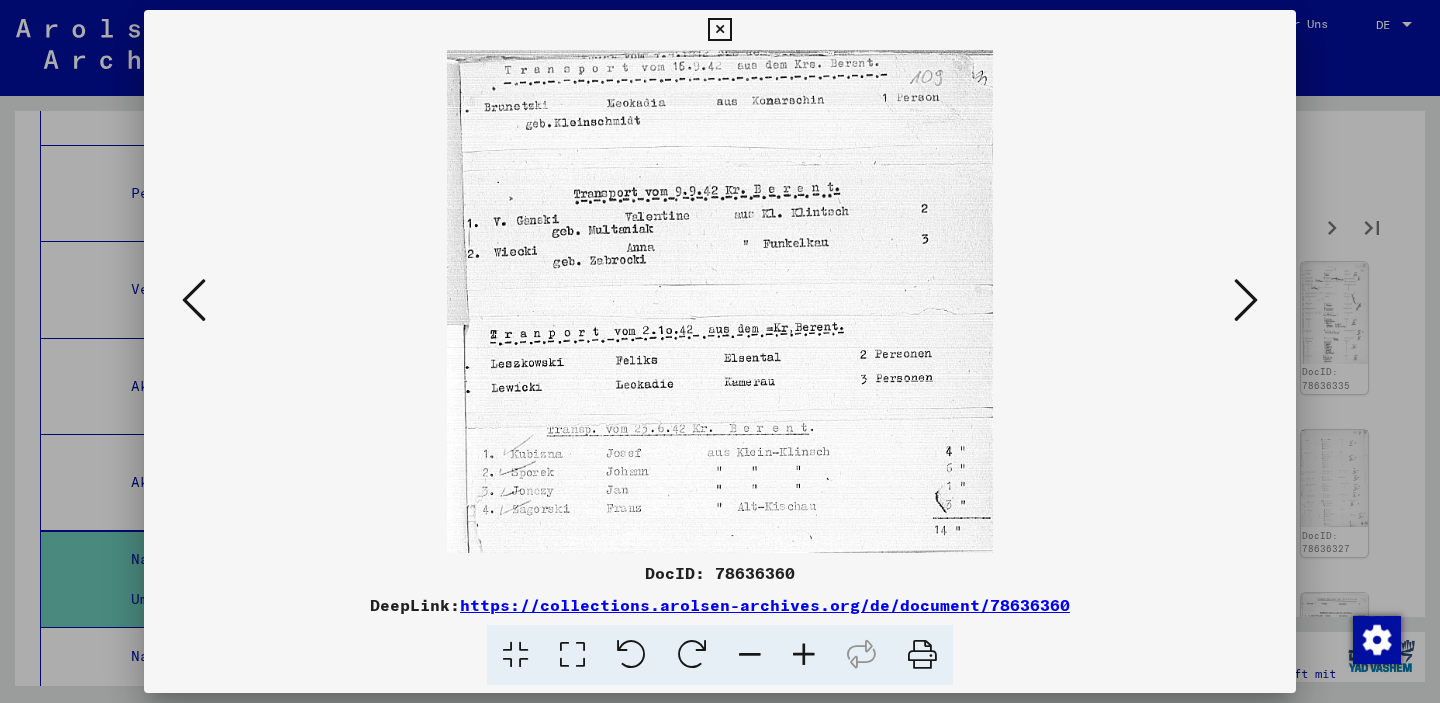 click at bounding box center (1246, 300) 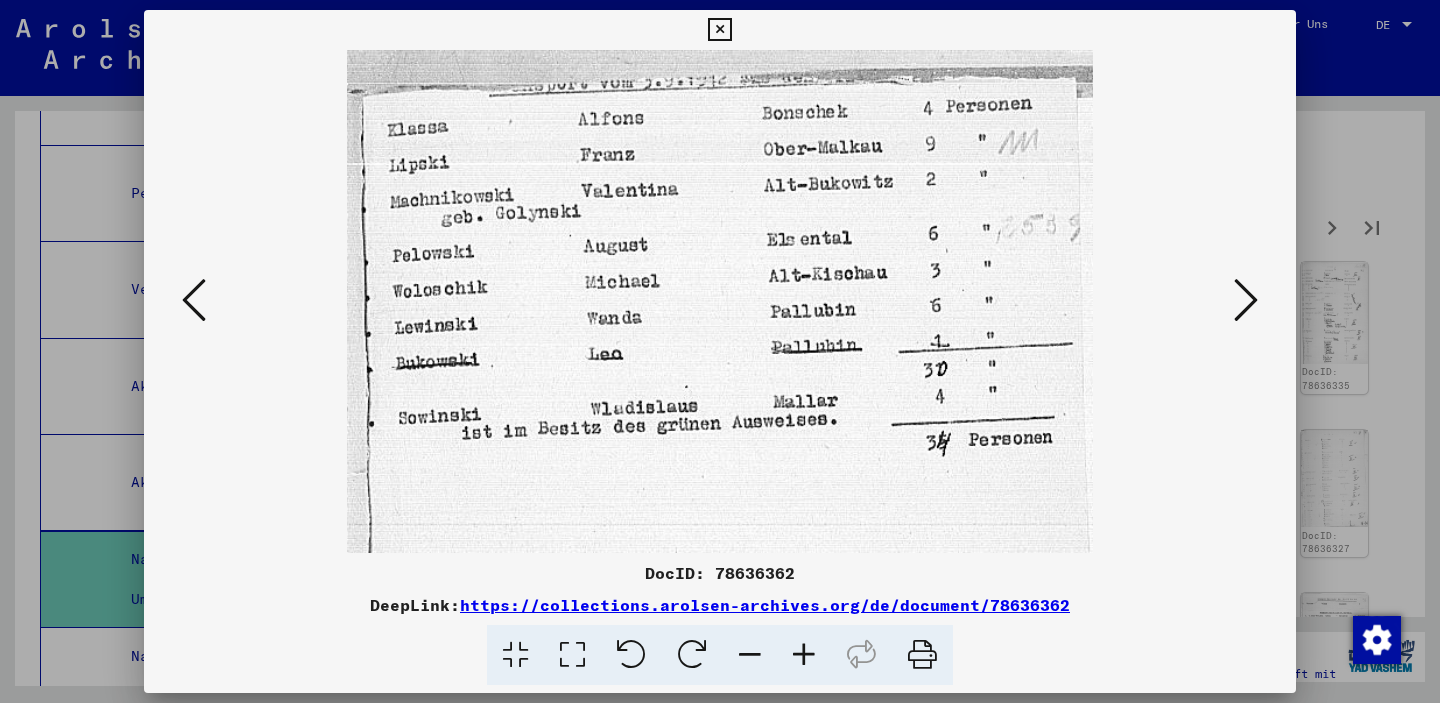 click at bounding box center [1246, 300] 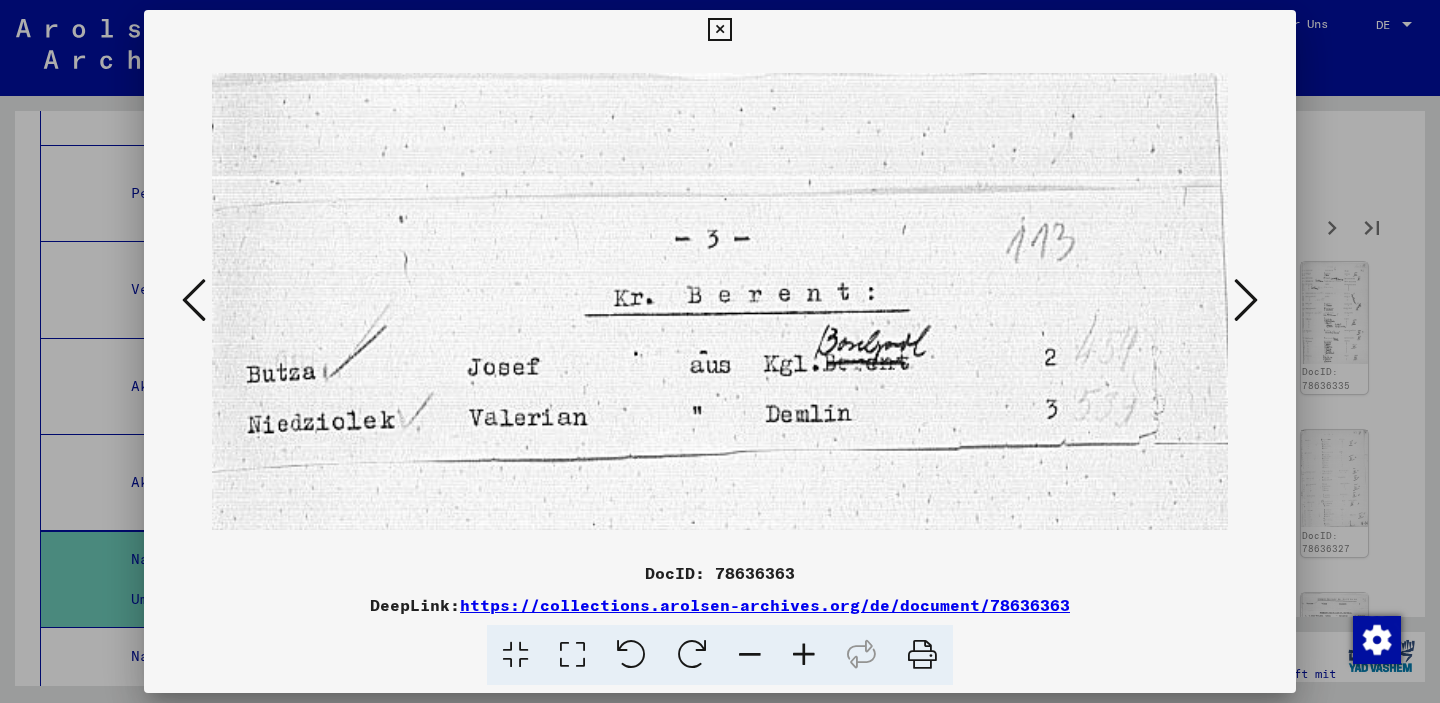 click at bounding box center (1246, 300) 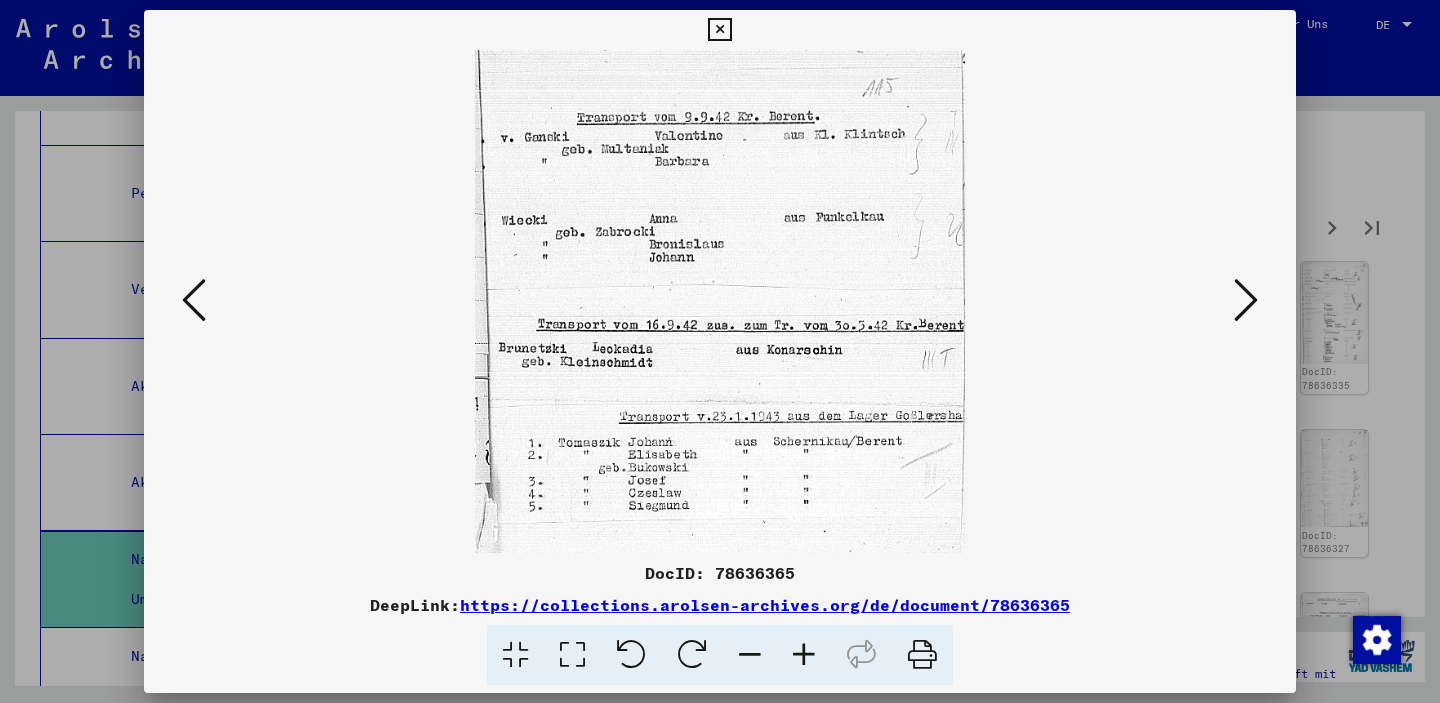 click at bounding box center (1246, 300) 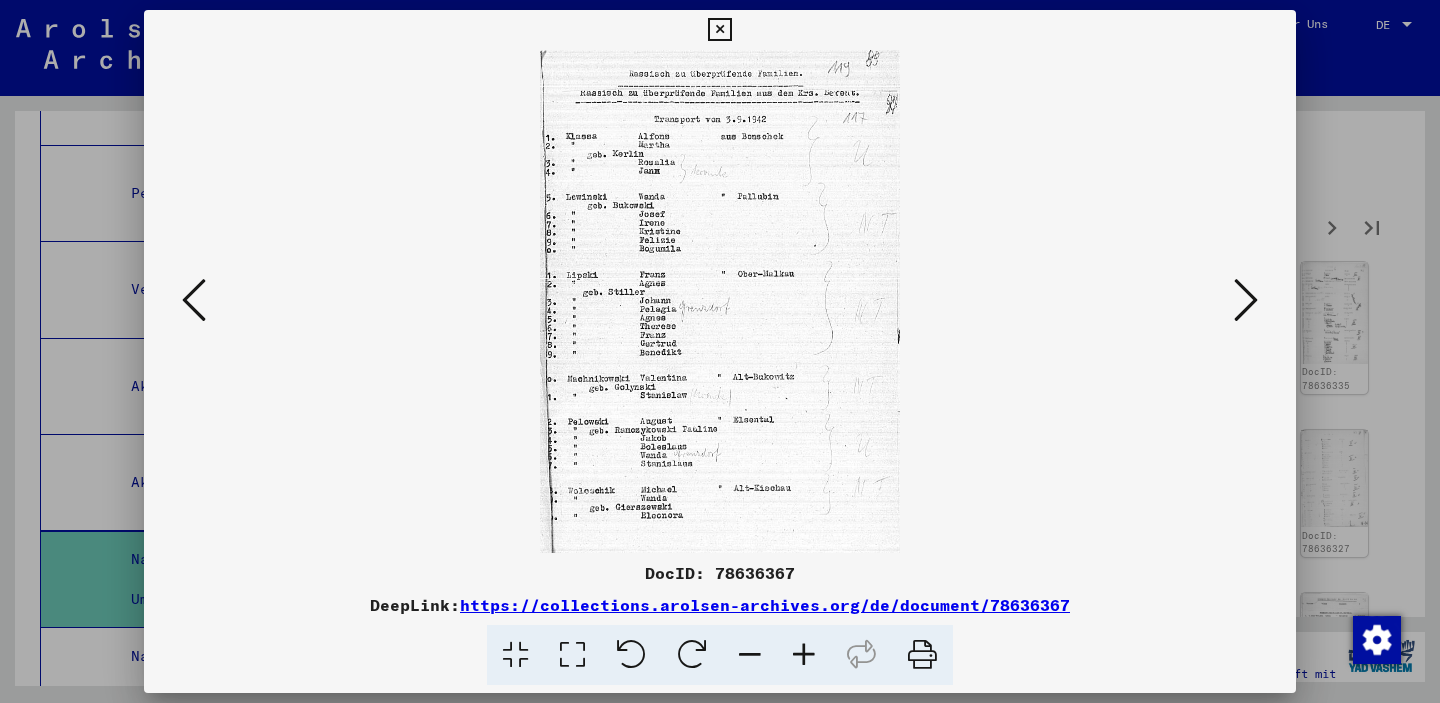 click at bounding box center (1246, 300) 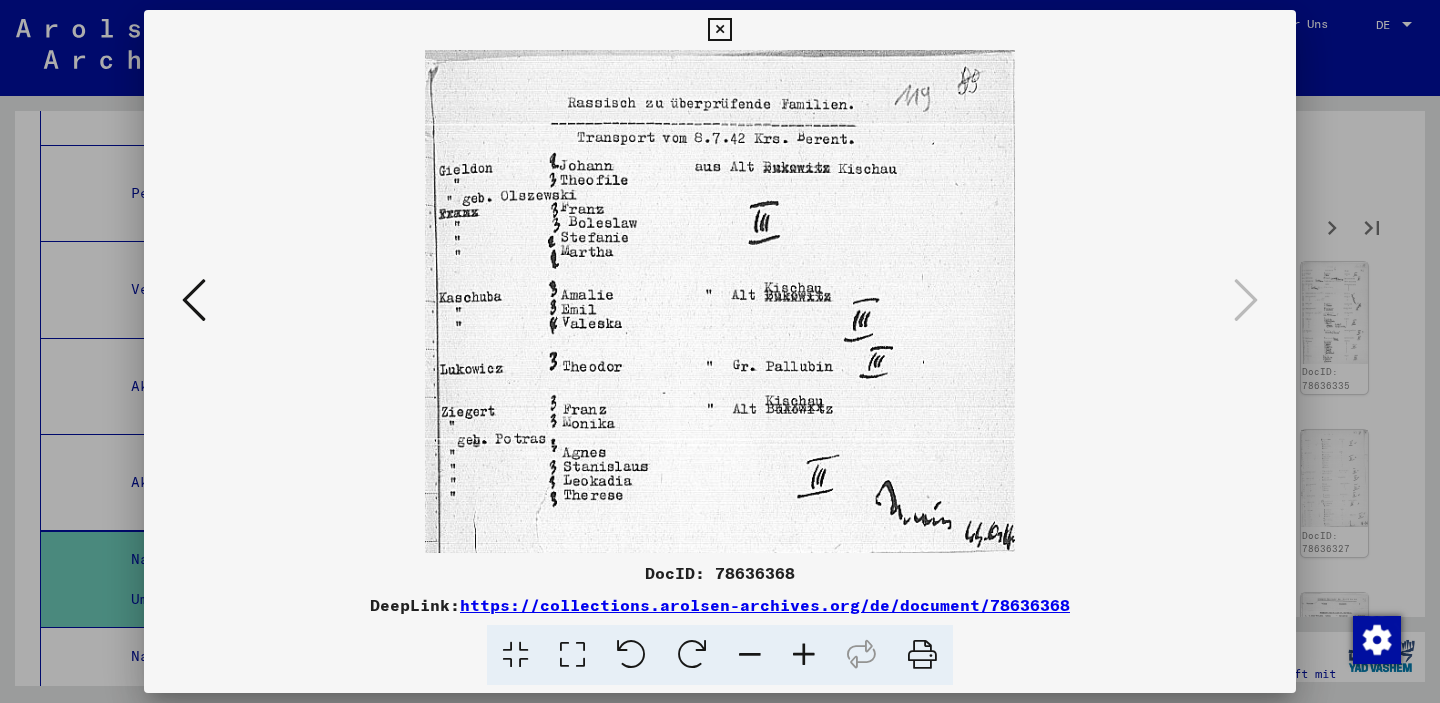 click at bounding box center [719, 30] 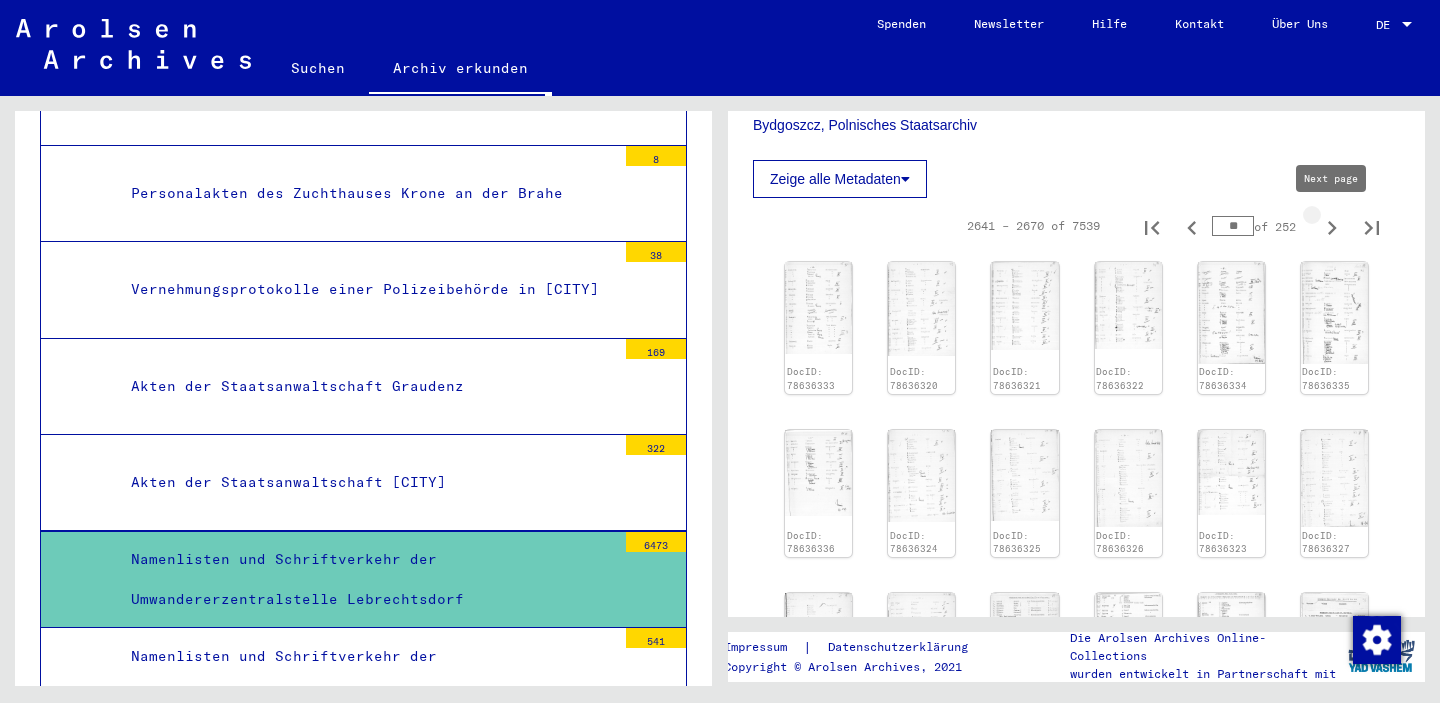 click 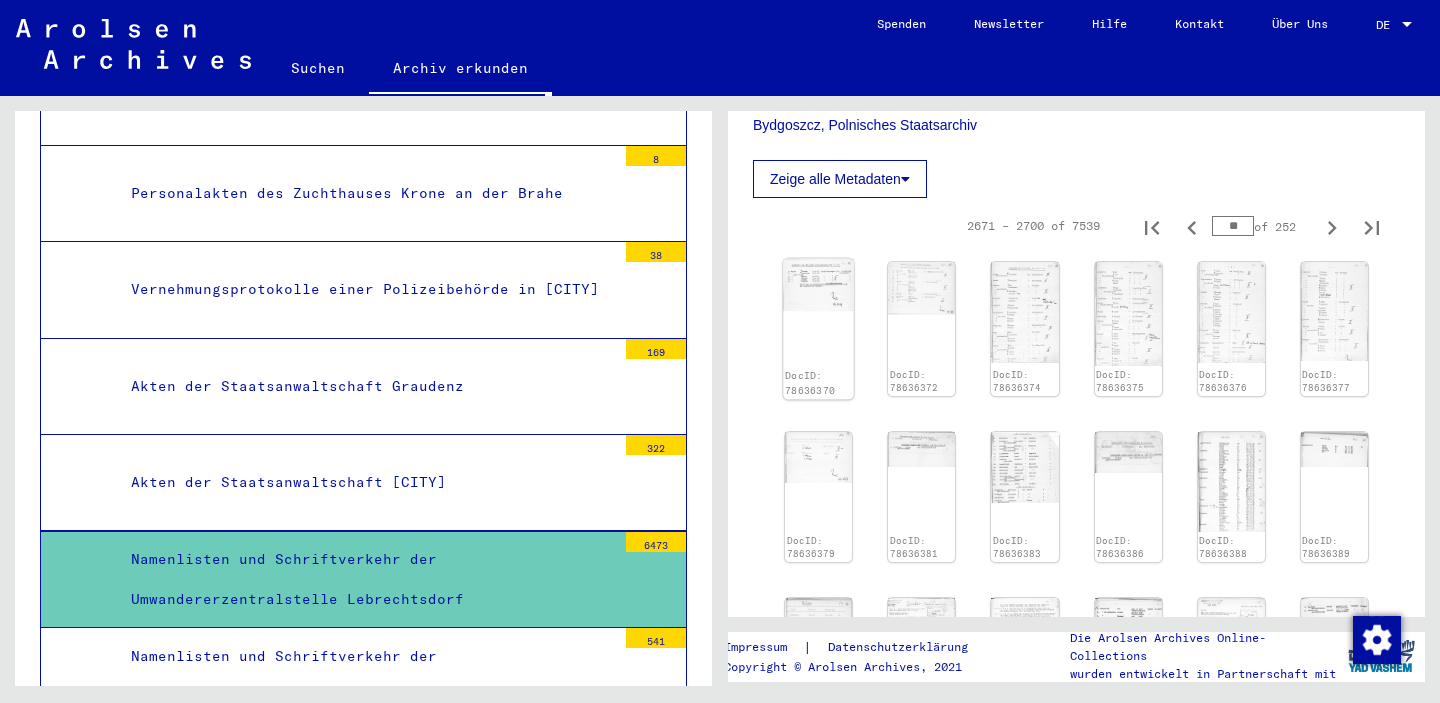 click 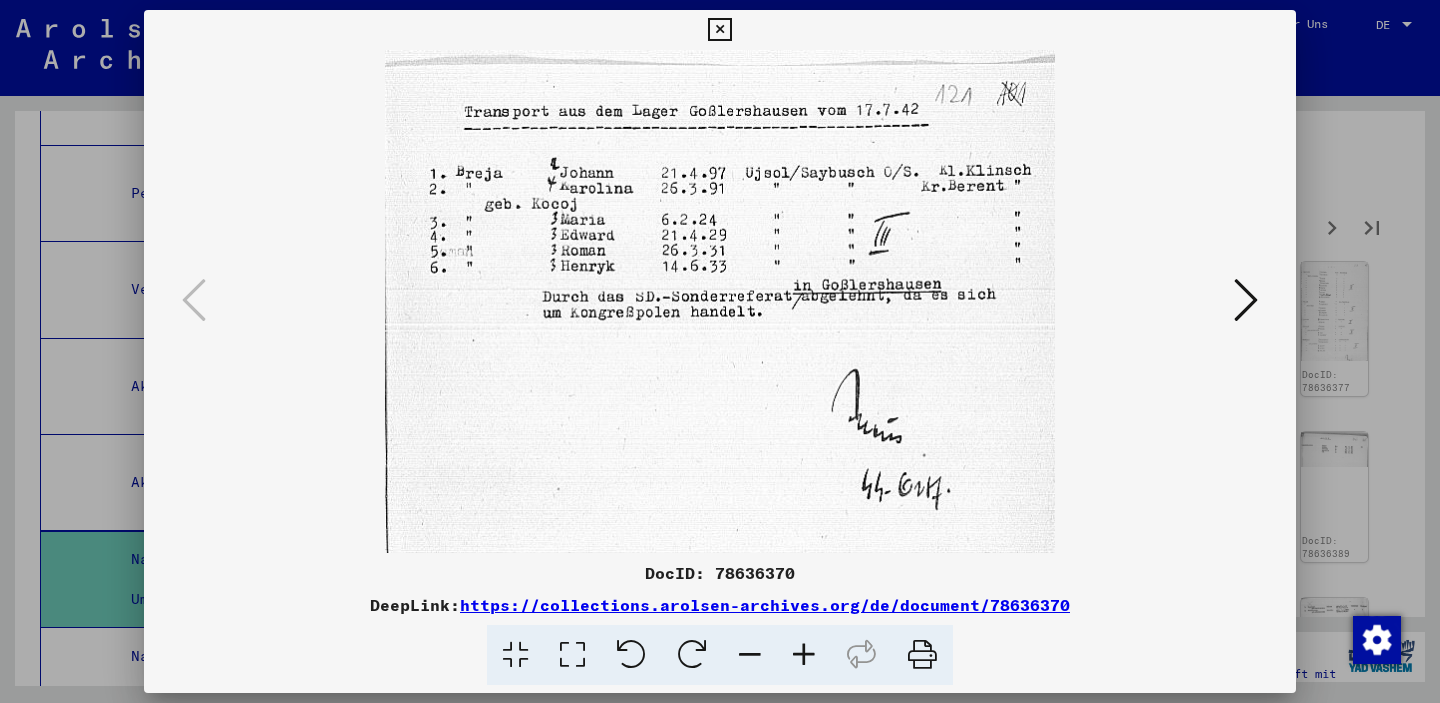 click at bounding box center [1246, 300] 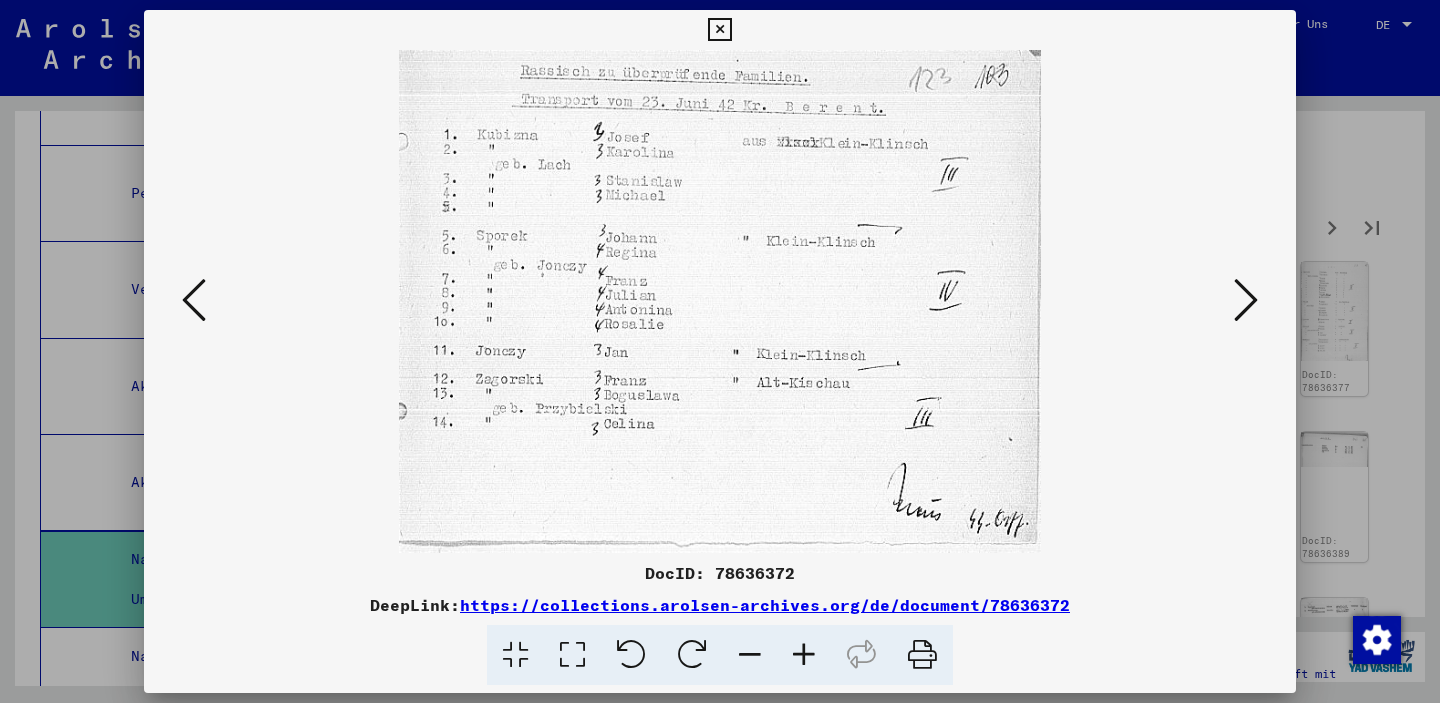 click at bounding box center [1246, 300] 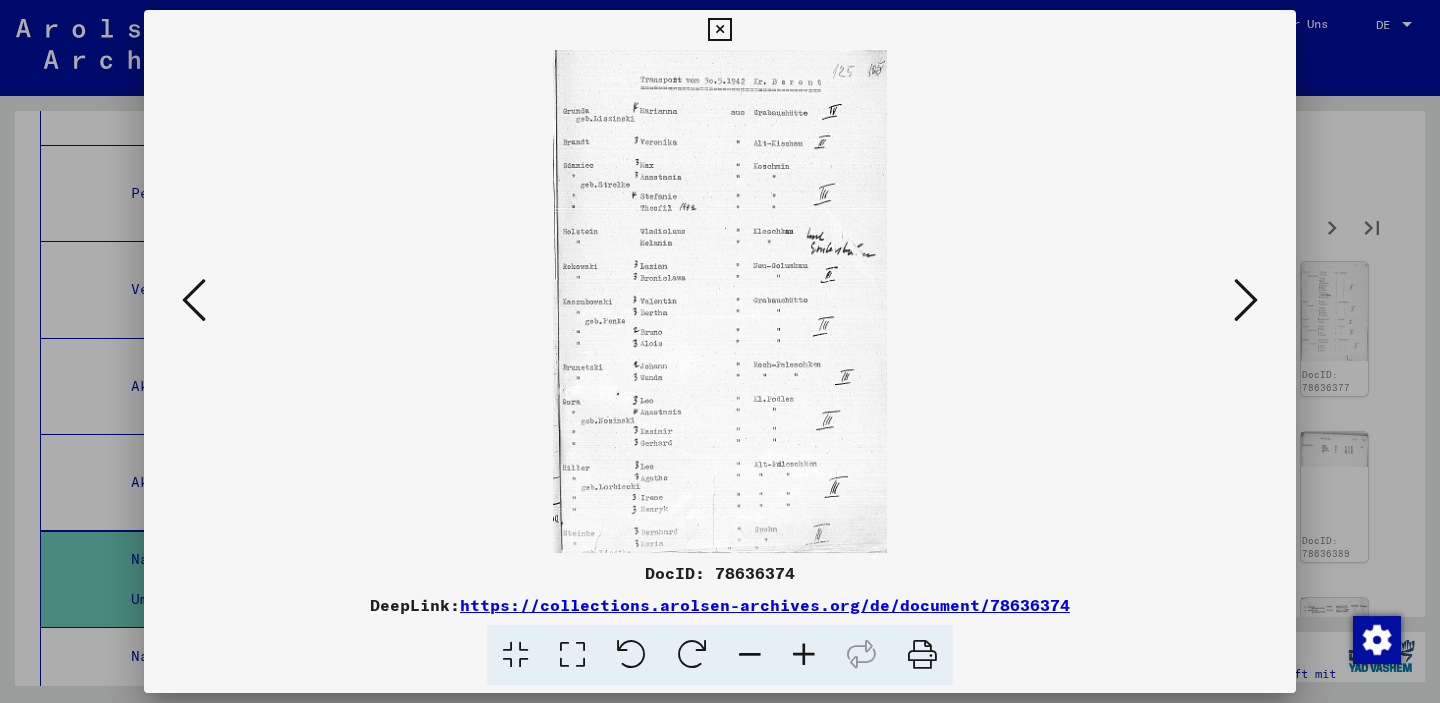 click at bounding box center [1246, 300] 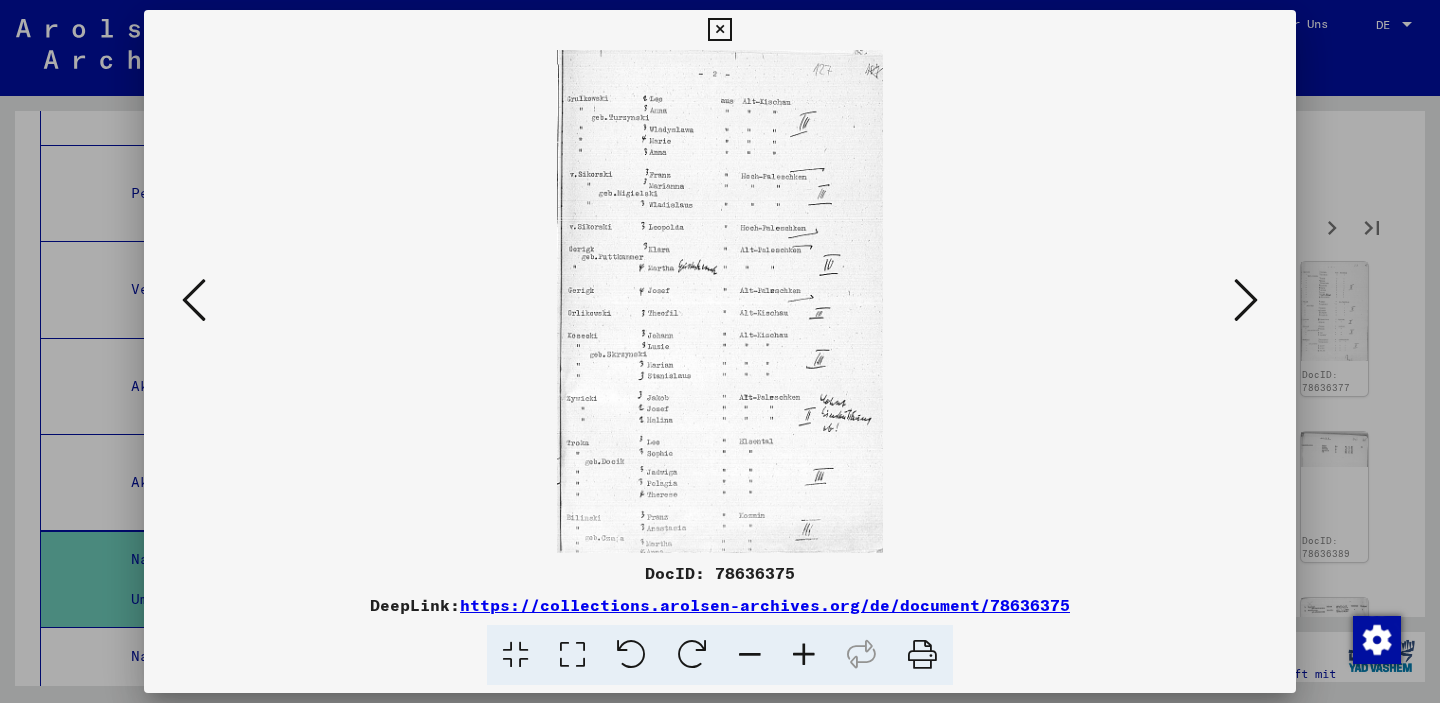 click at bounding box center [1246, 300] 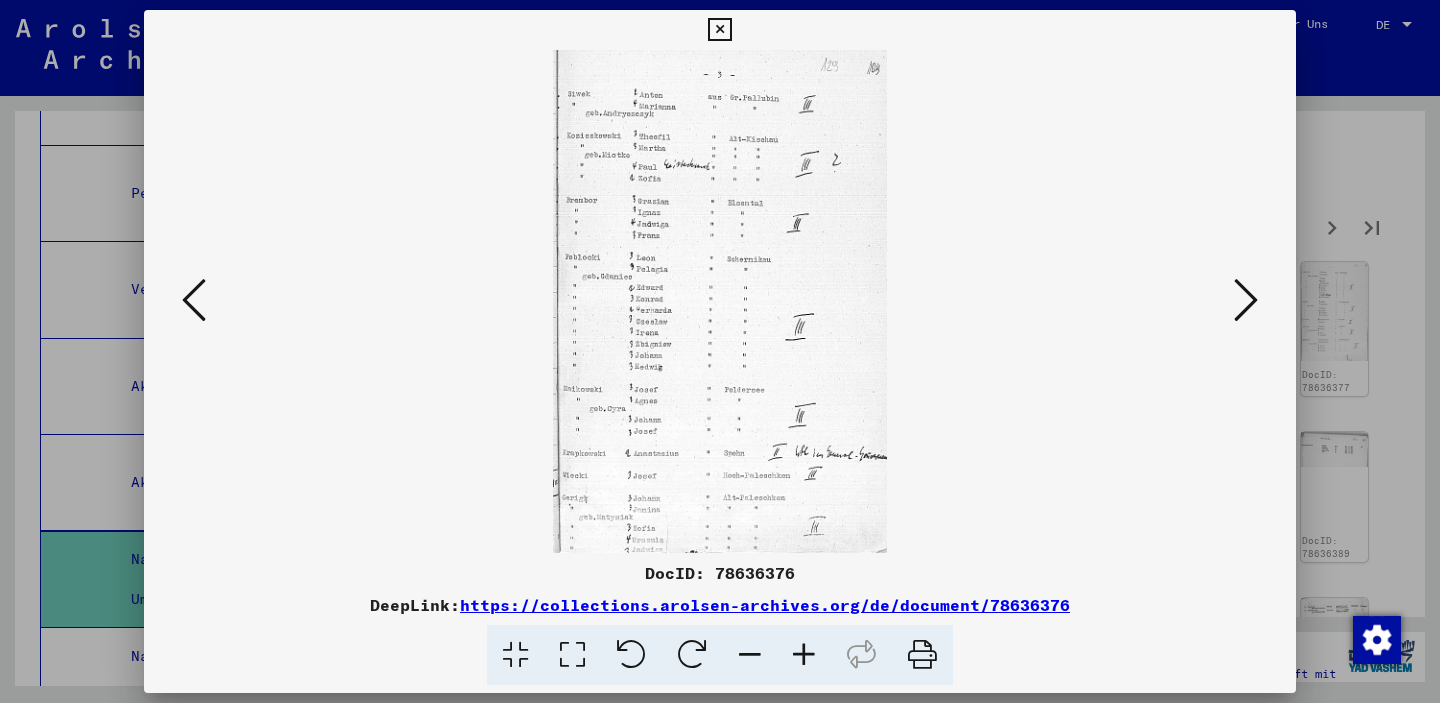 click at bounding box center [1246, 300] 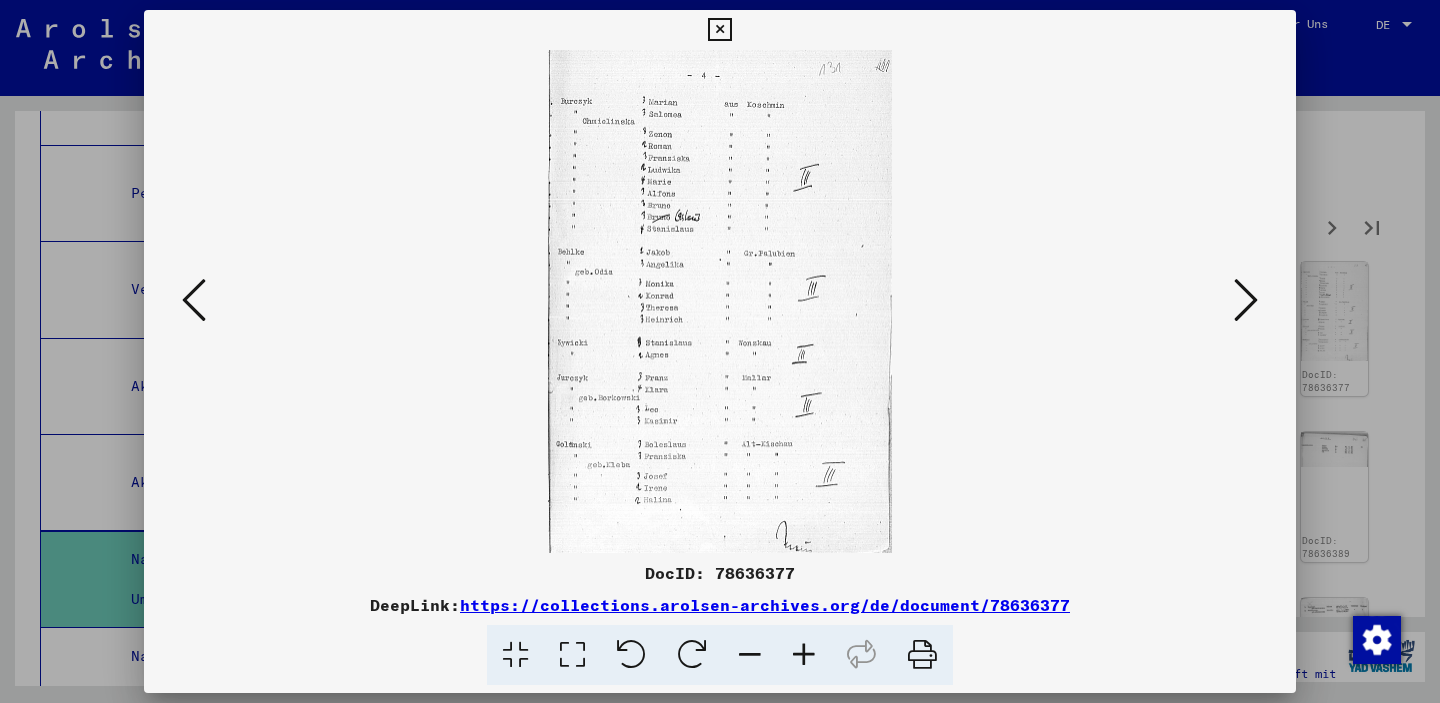 click at bounding box center [1246, 300] 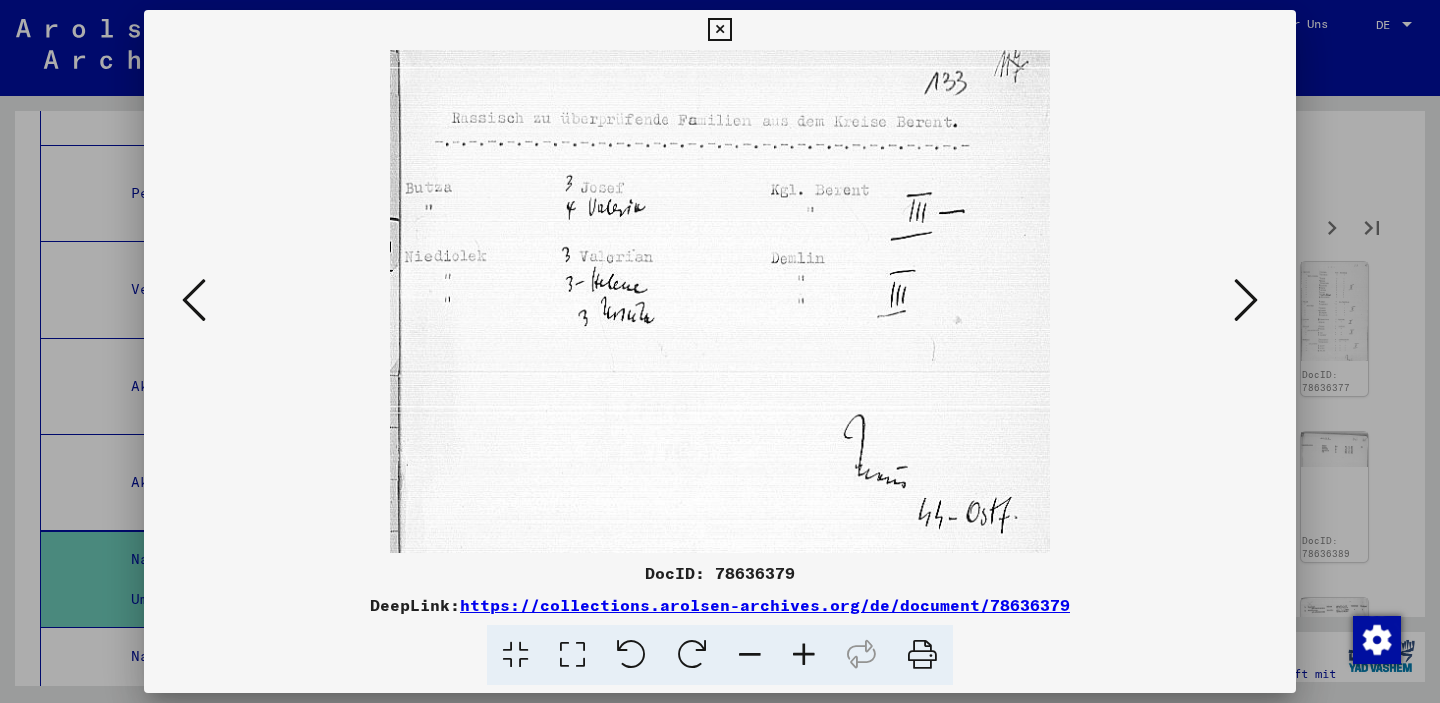click at bounding box center [1246, 300] 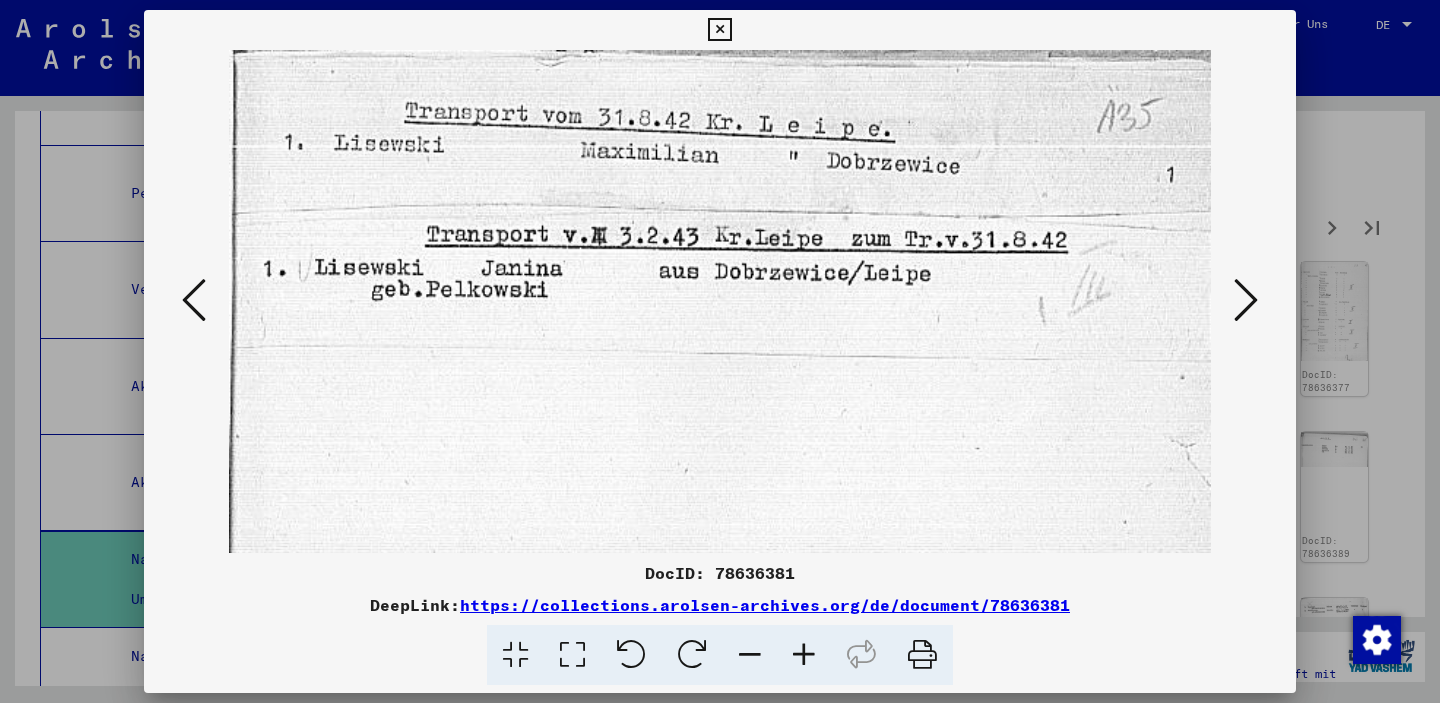 click at bounding box center [1246, 300] 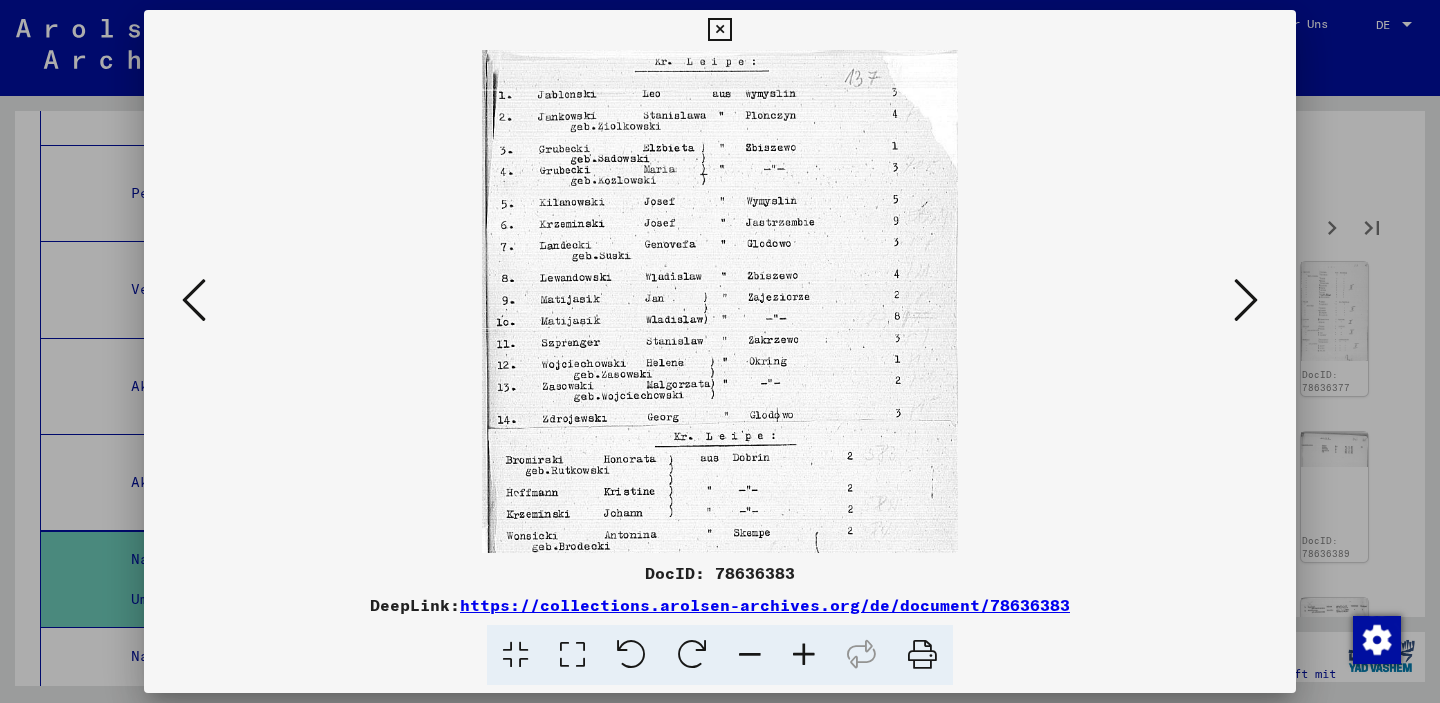 click at bounding box center (1246, 300) 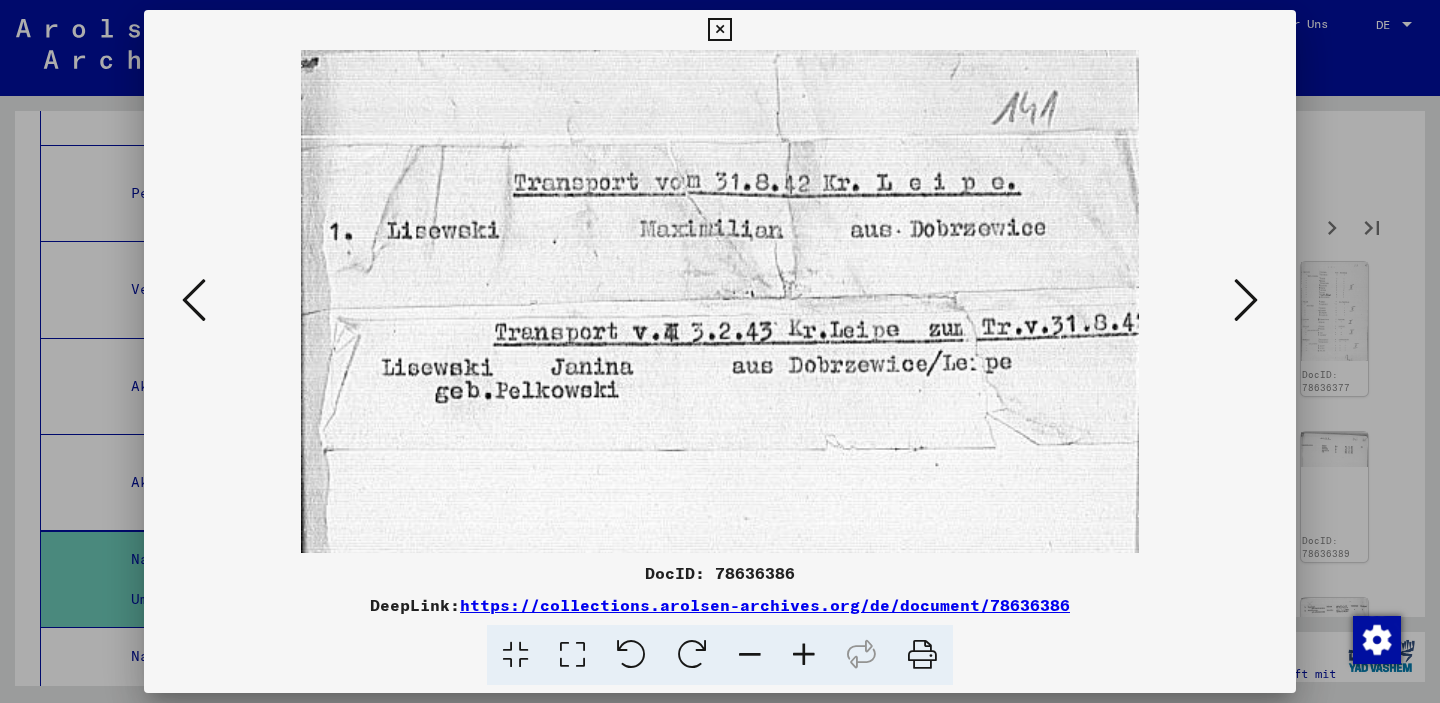 click at bounding box center (1246, 300) 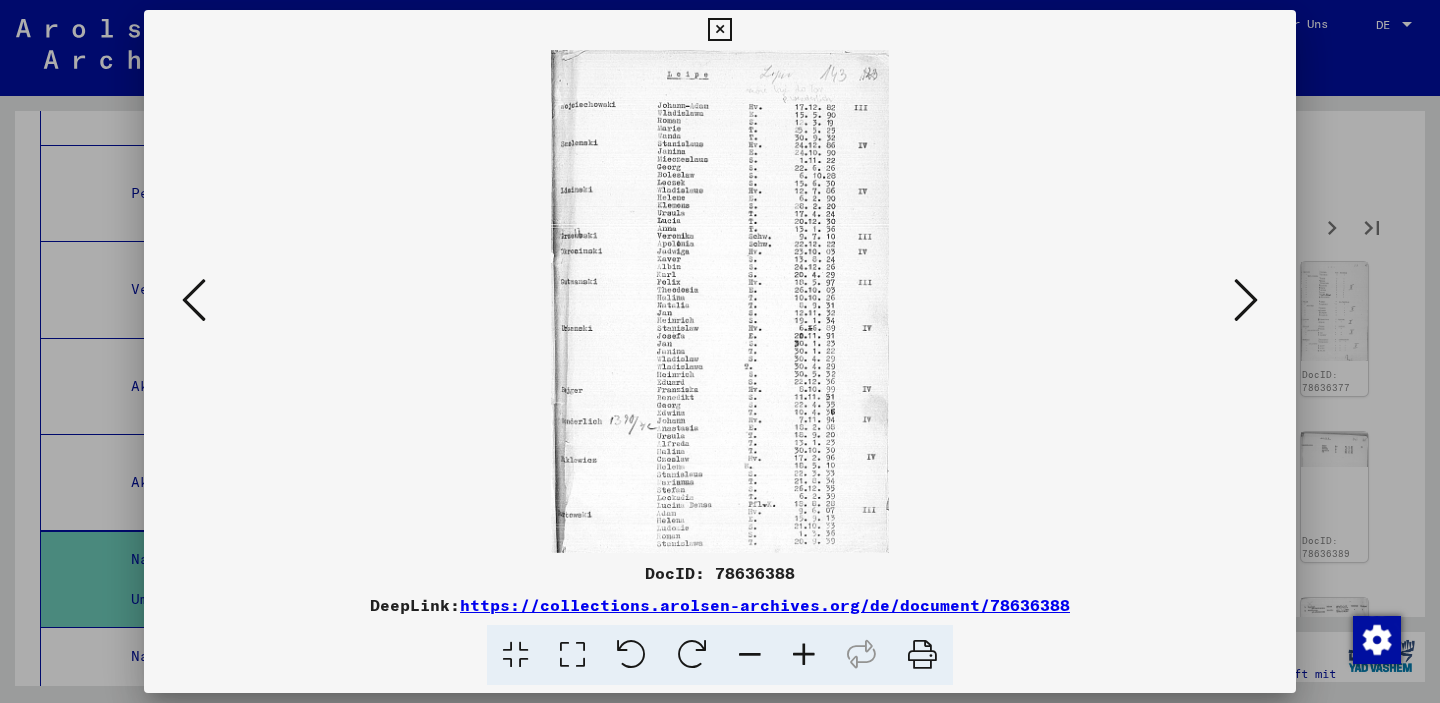 click at bounding box center [1246, 300] 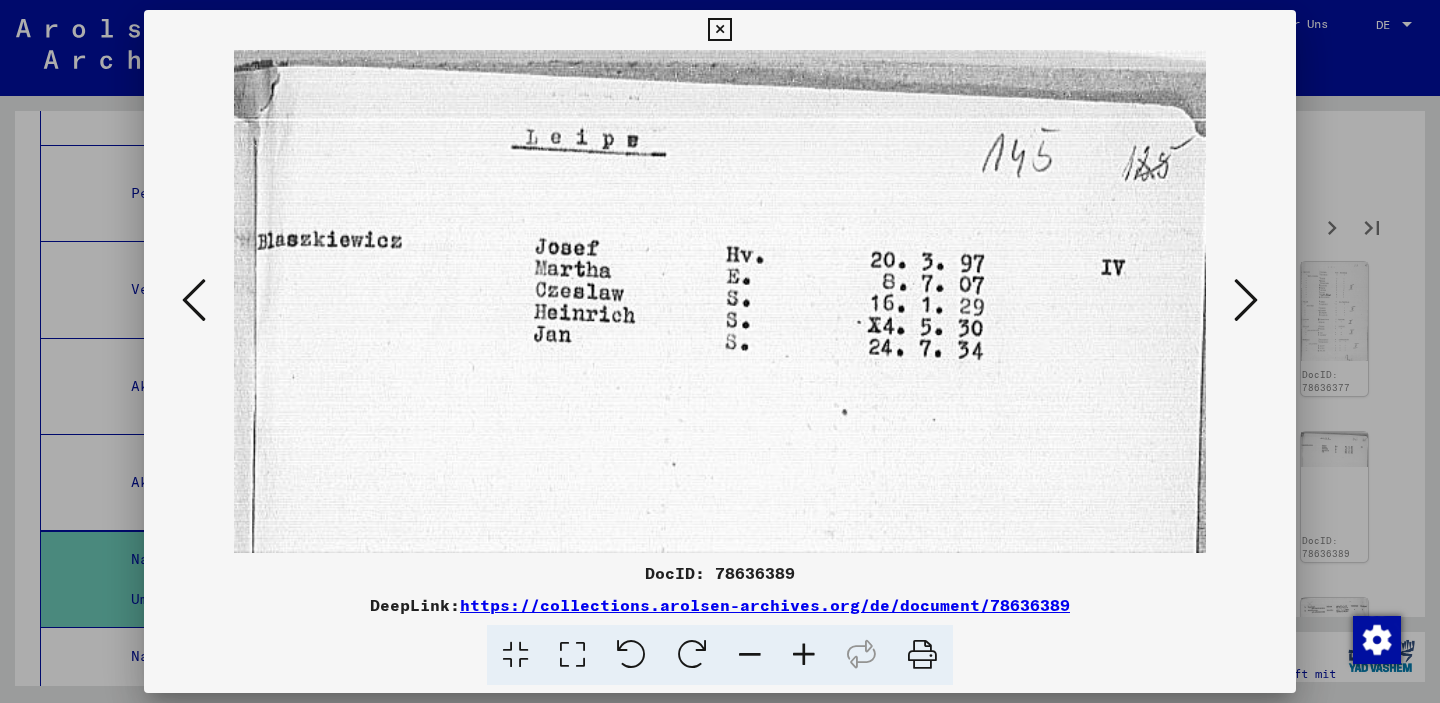 click at bounding box center (1246, 300) 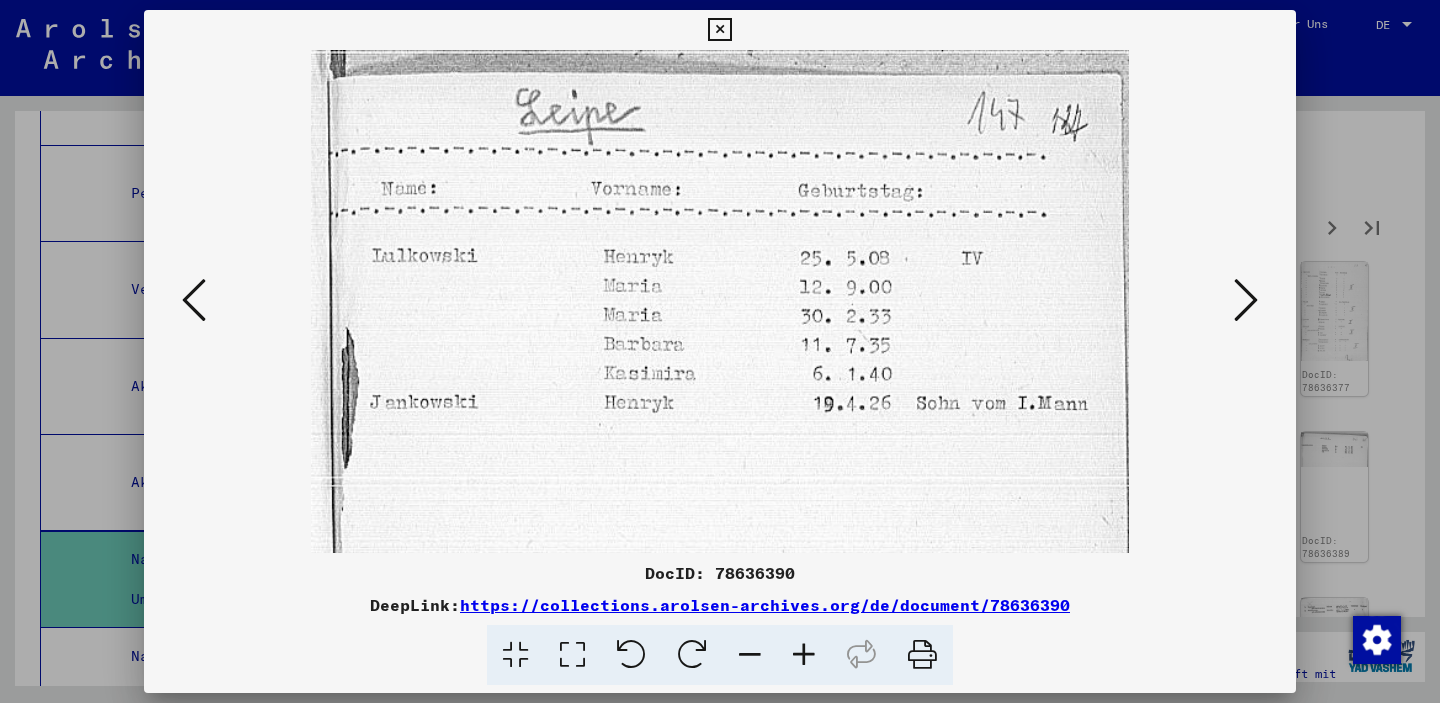 click at bounding box center [1246, 300] 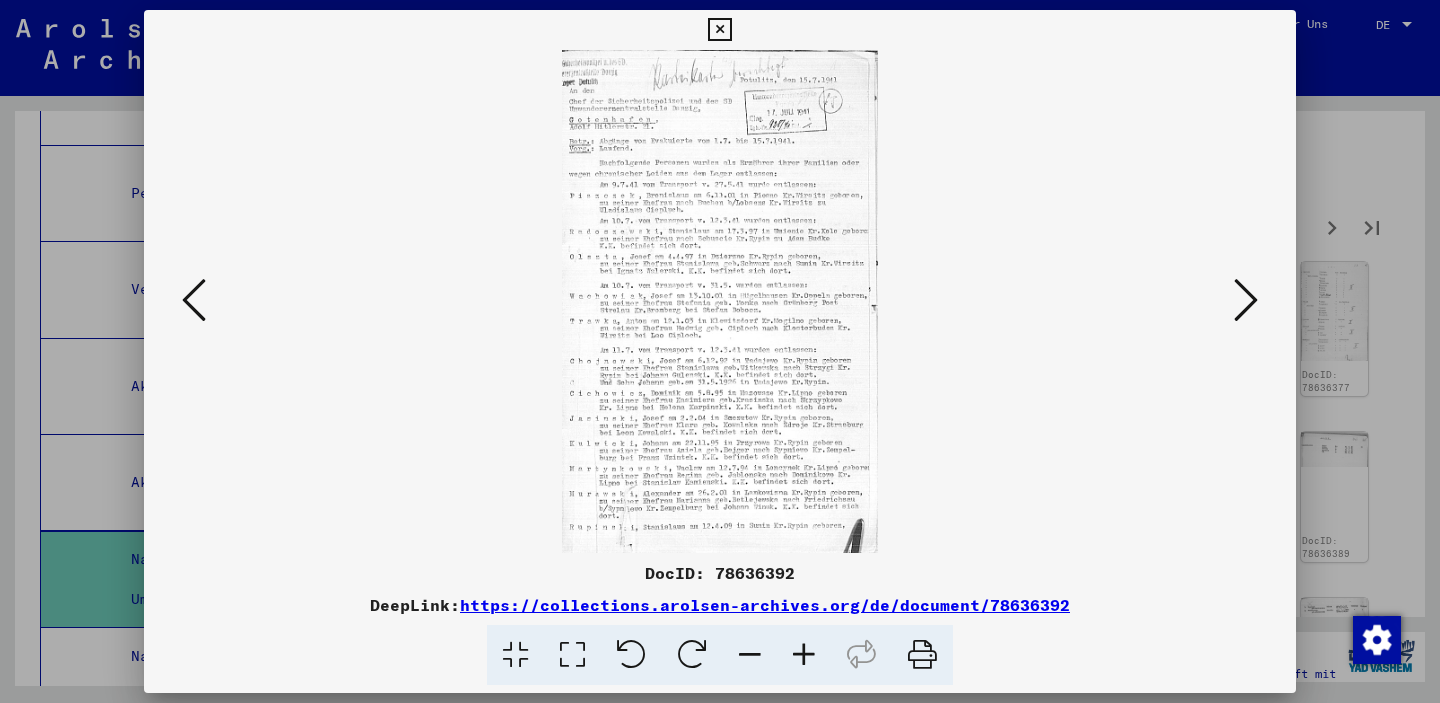 click at bounding box center [1246, 300] 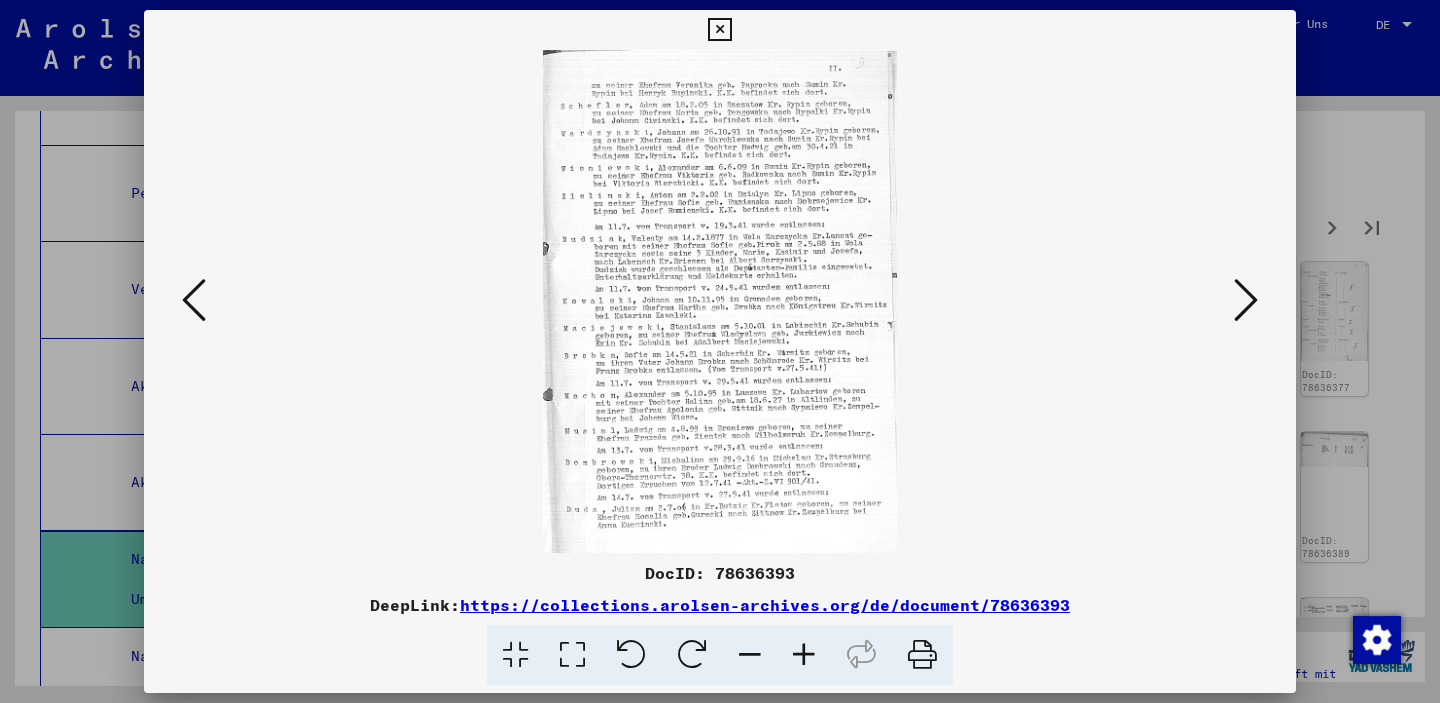 click at bounding box center (1246, 300) 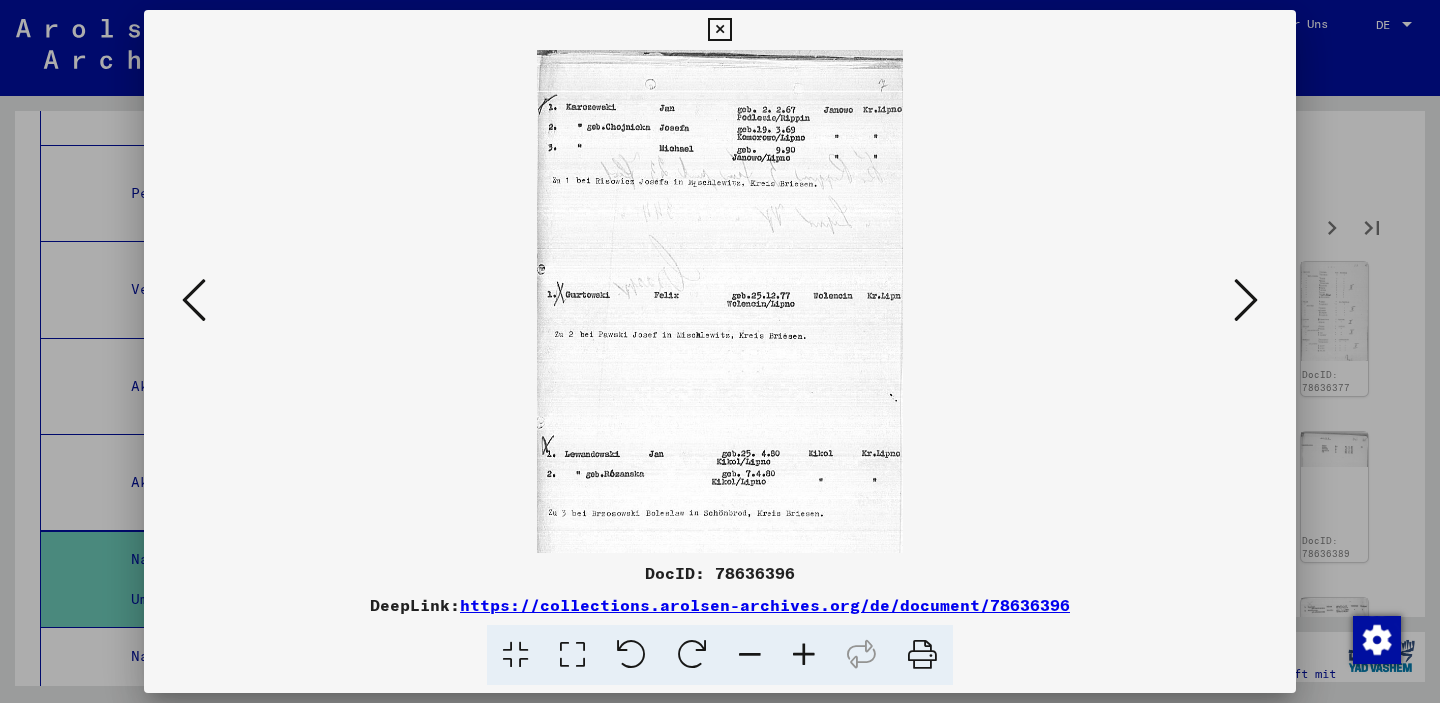 click at bounding box center (1246, 300) 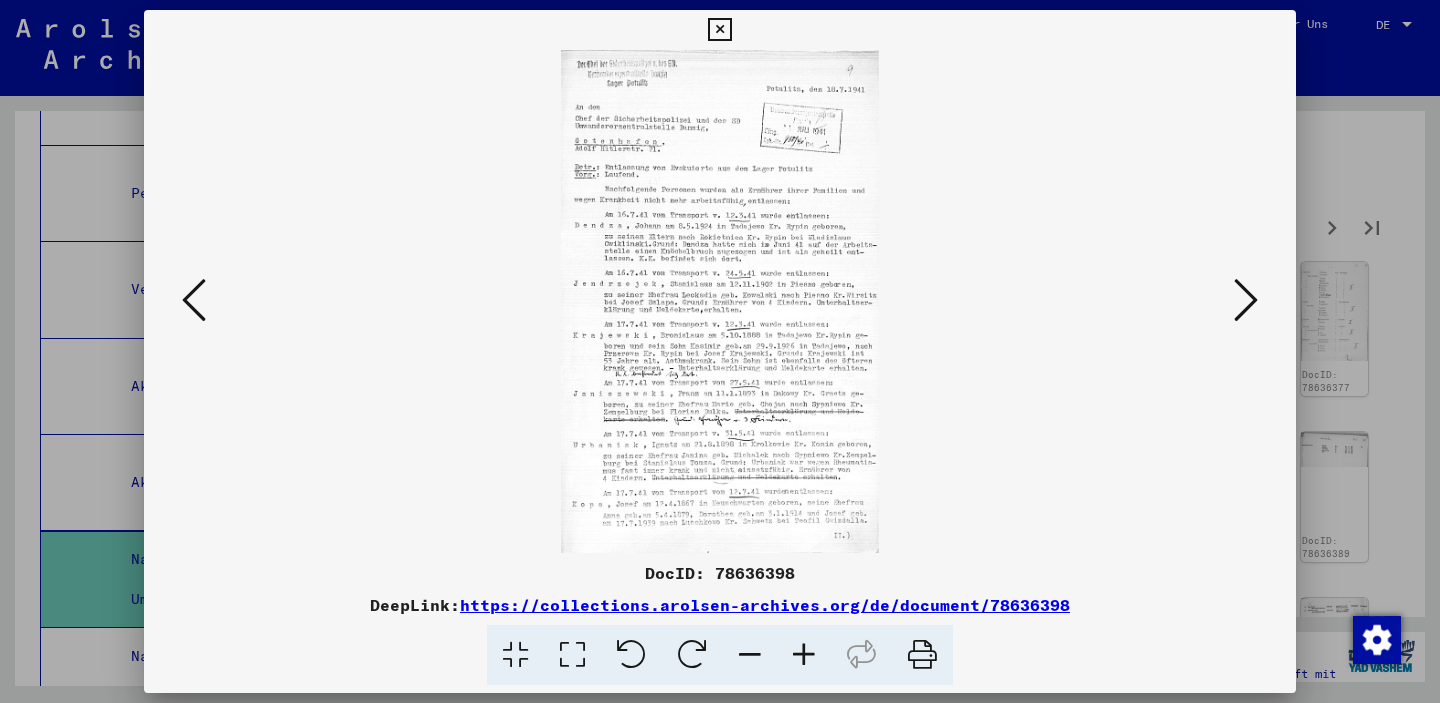 click at bounding box center [1246, 300] 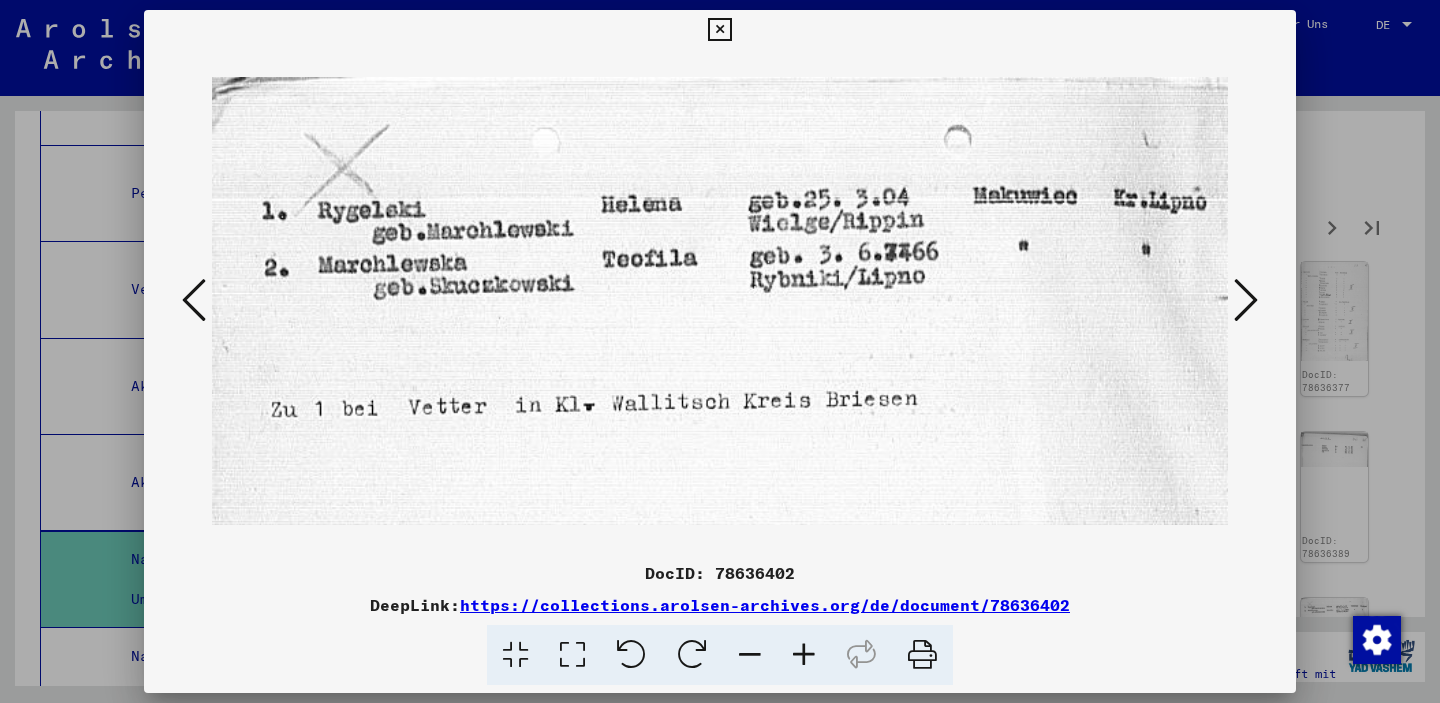 click at bounding box center (1246, 300) 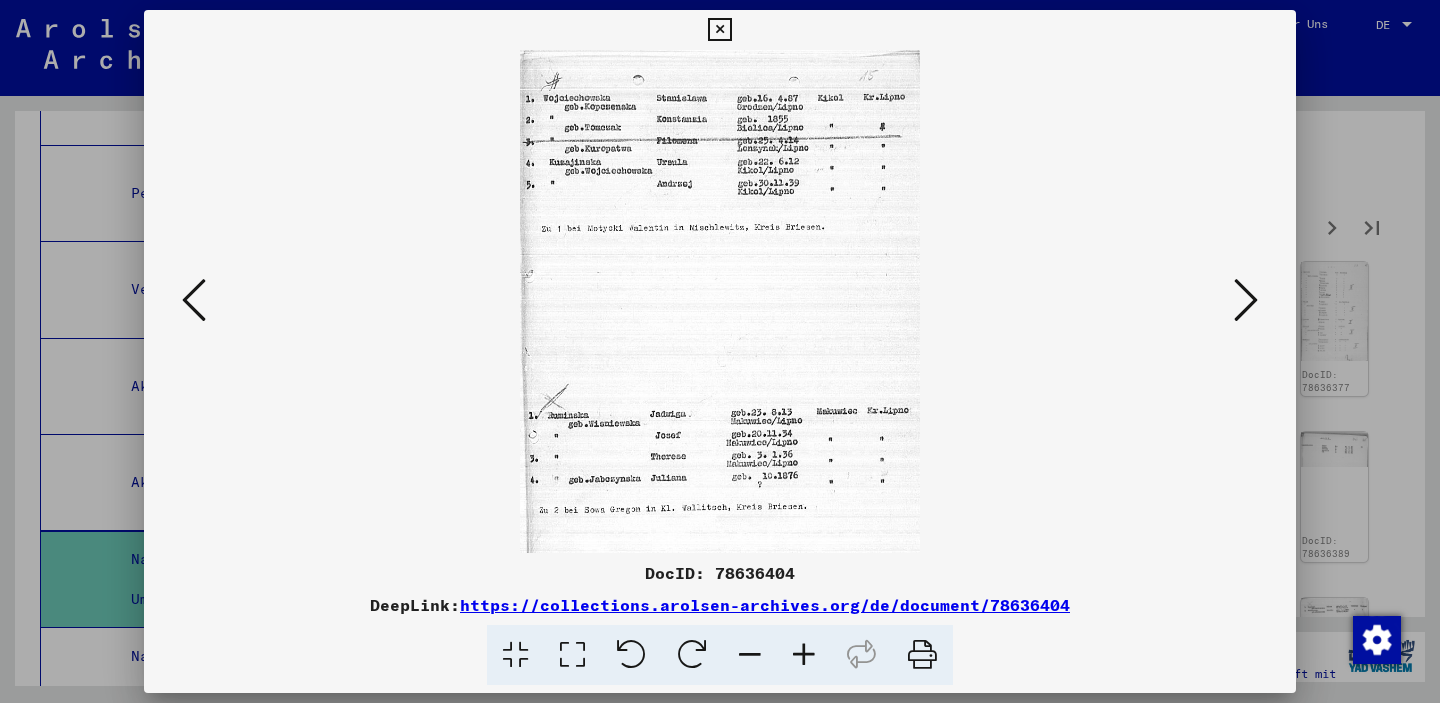 click at bounding box center [1246, 300] 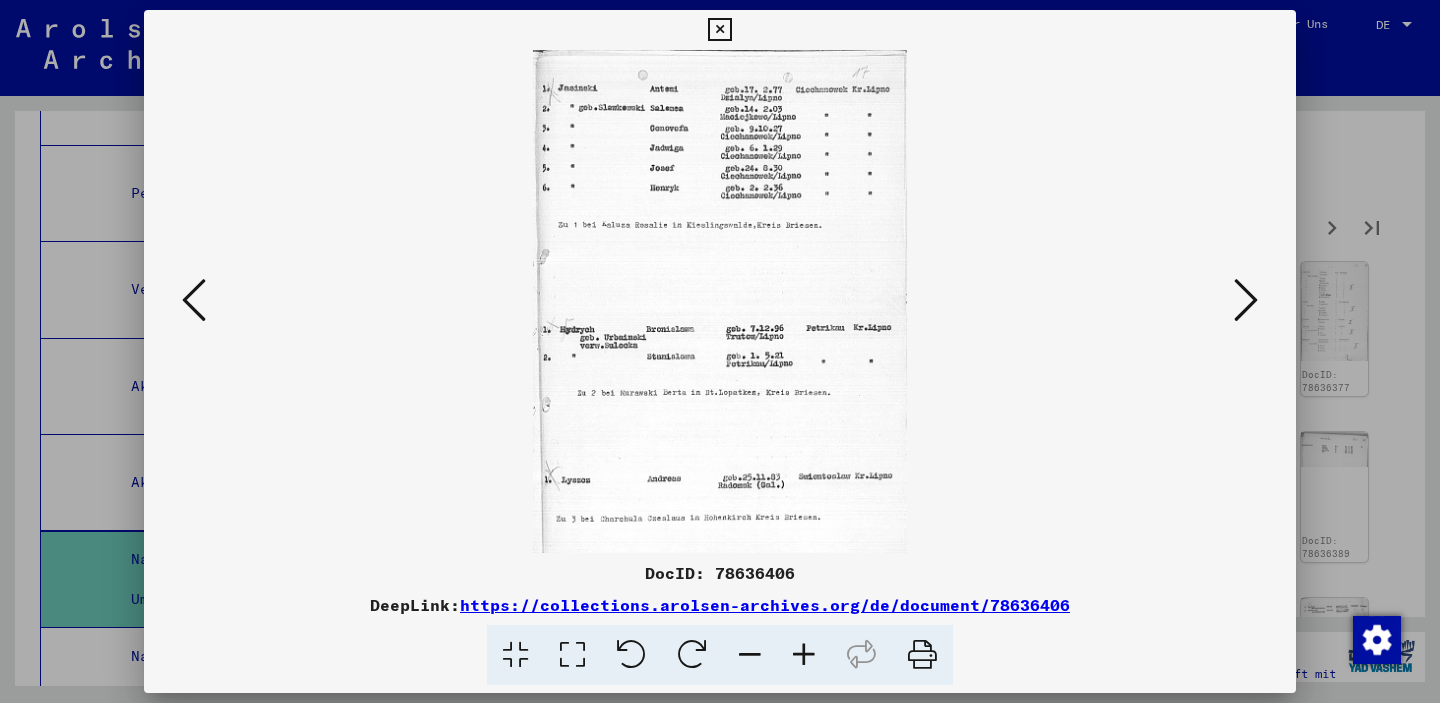 click at bounding box center [1246, 300] 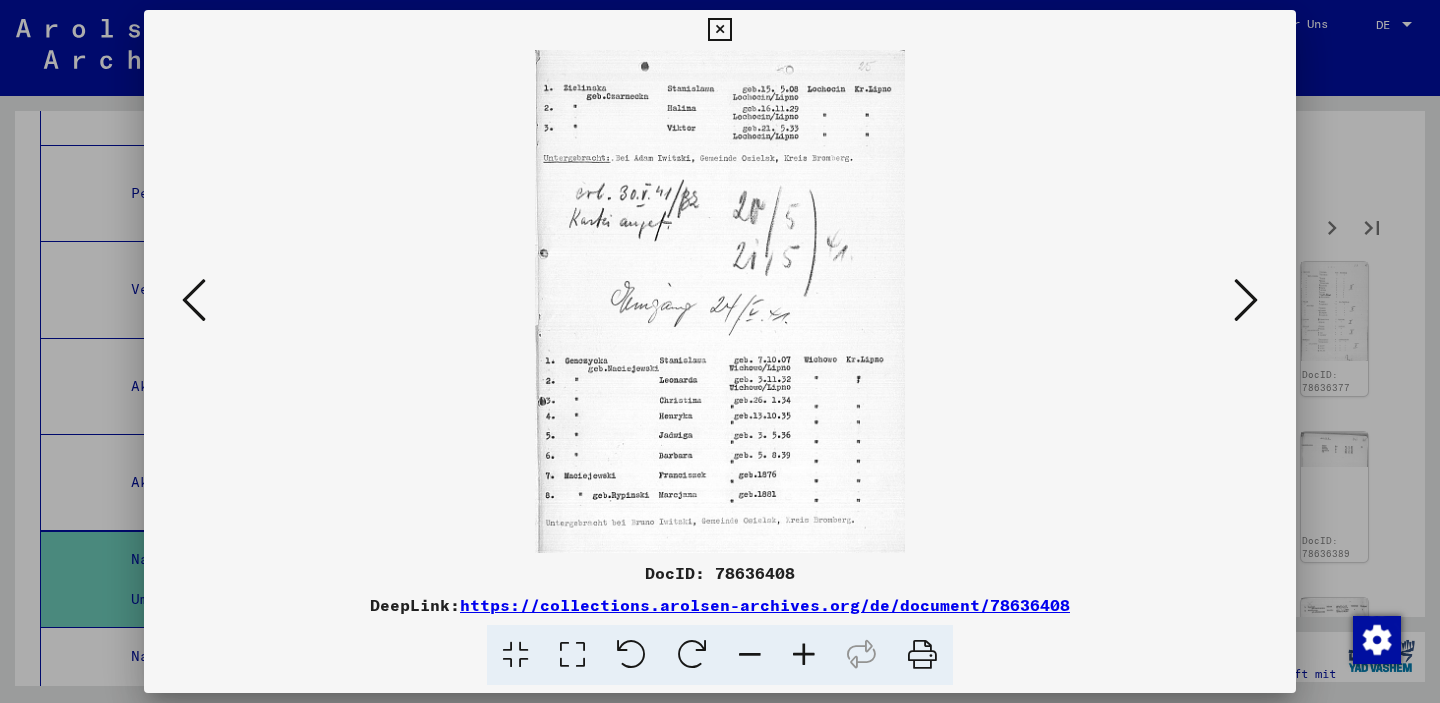 click at bounding box center (1246, 300) 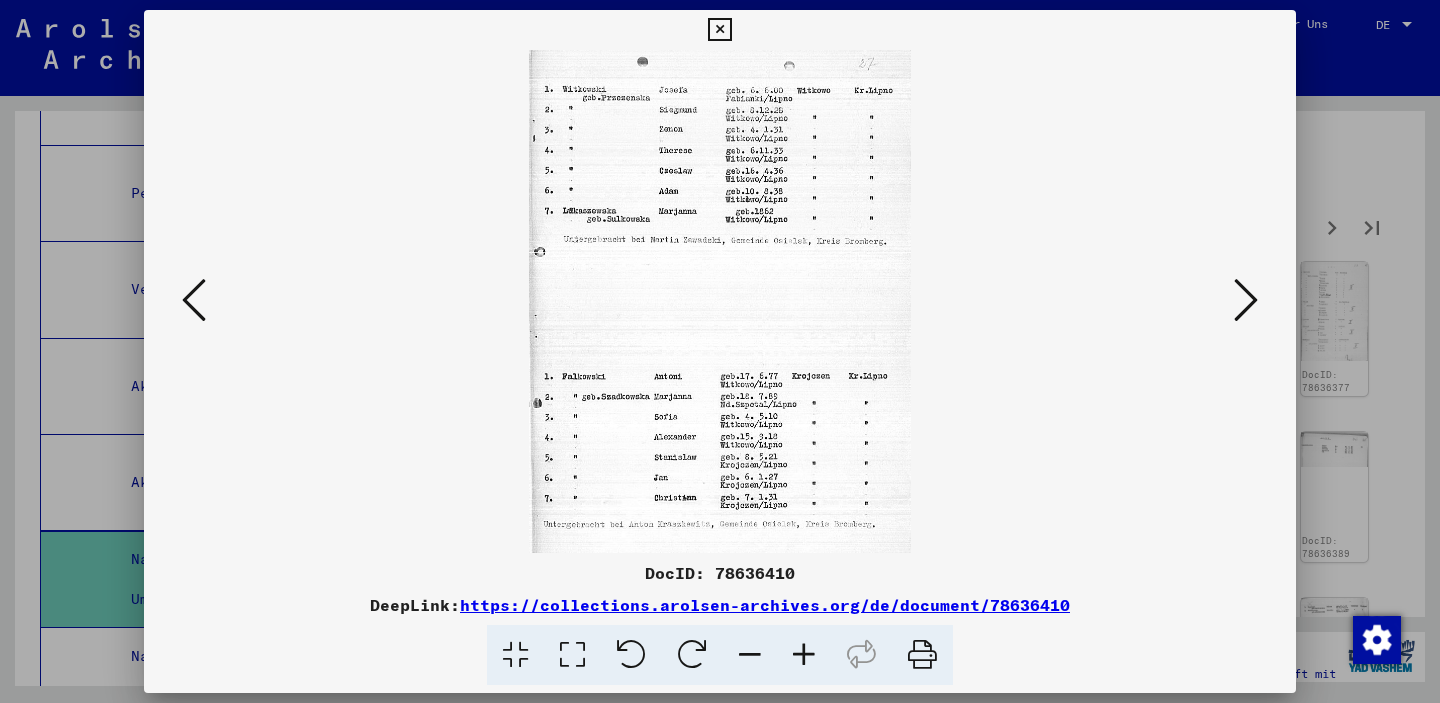 click at bounding box center (1246, 300) 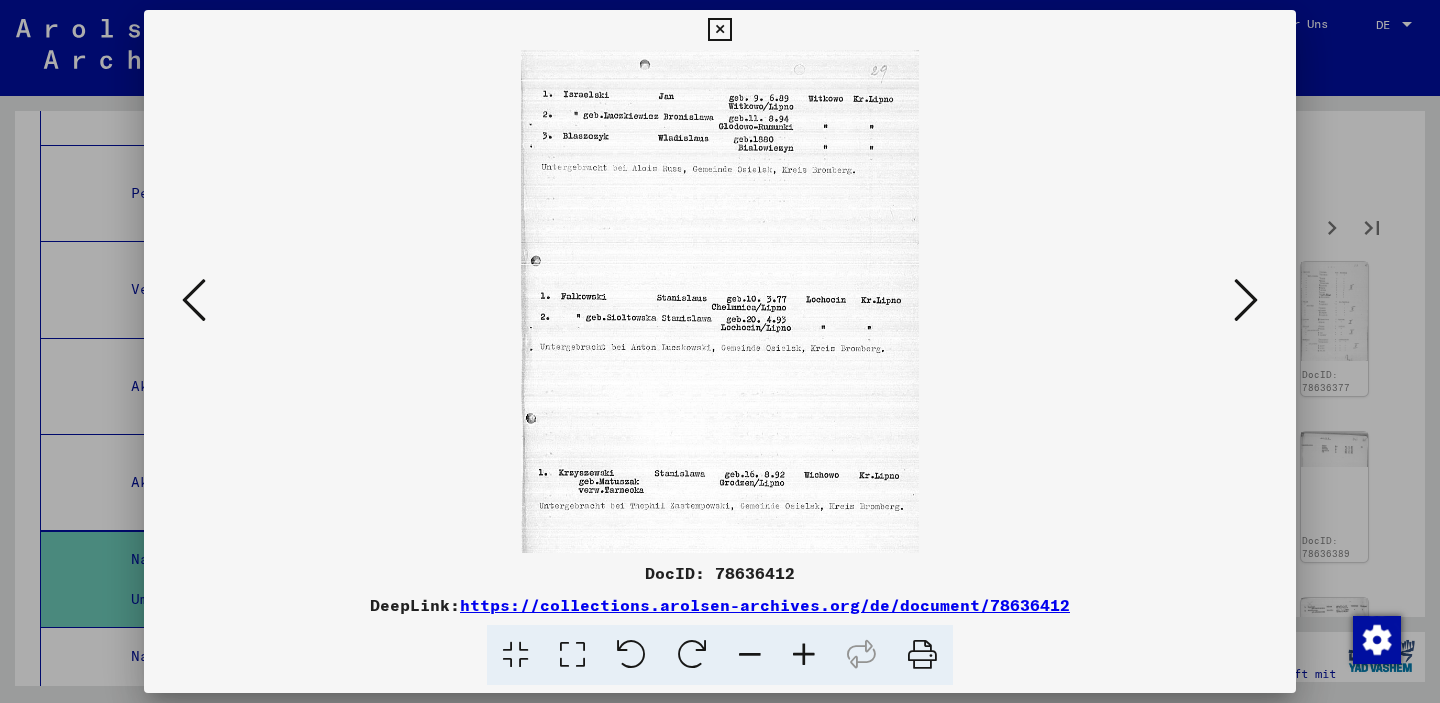 click at bounding box center (1246, 300) 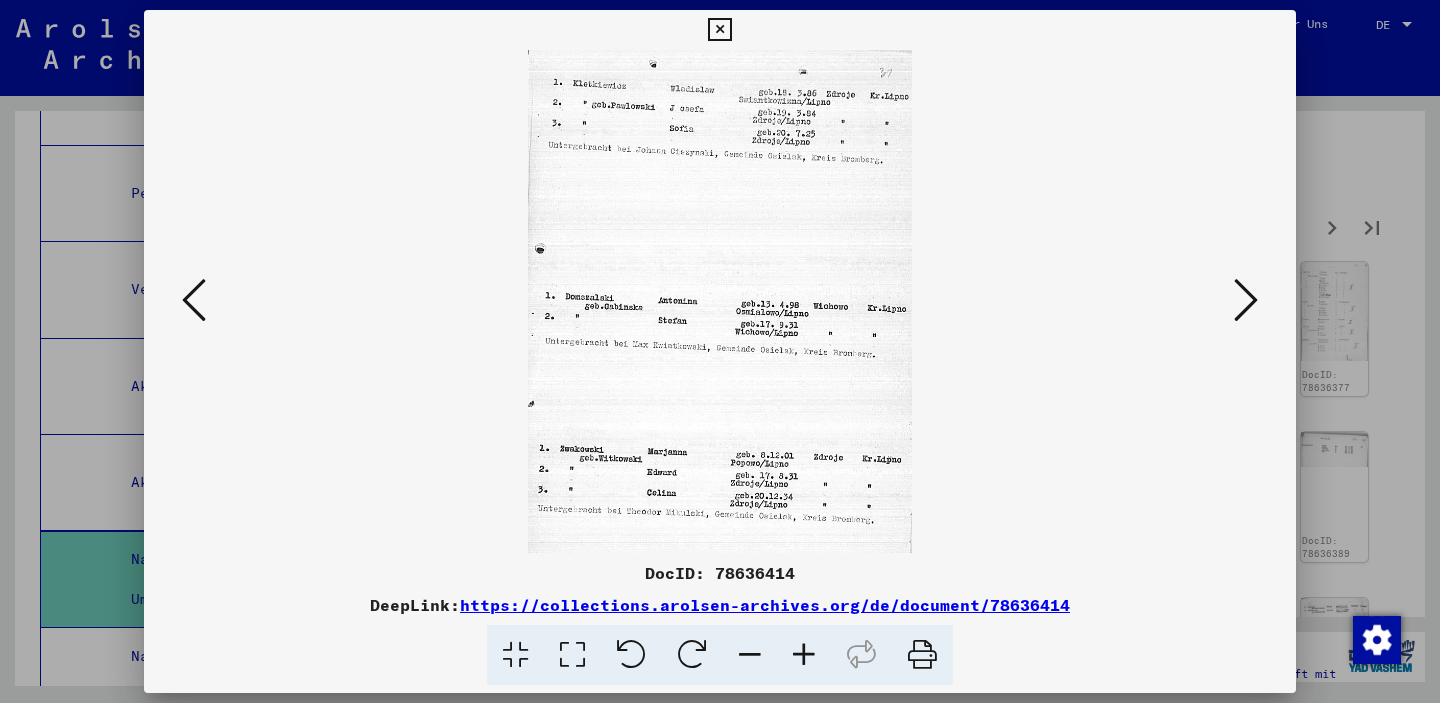 click at bounding box center (1246, 300) 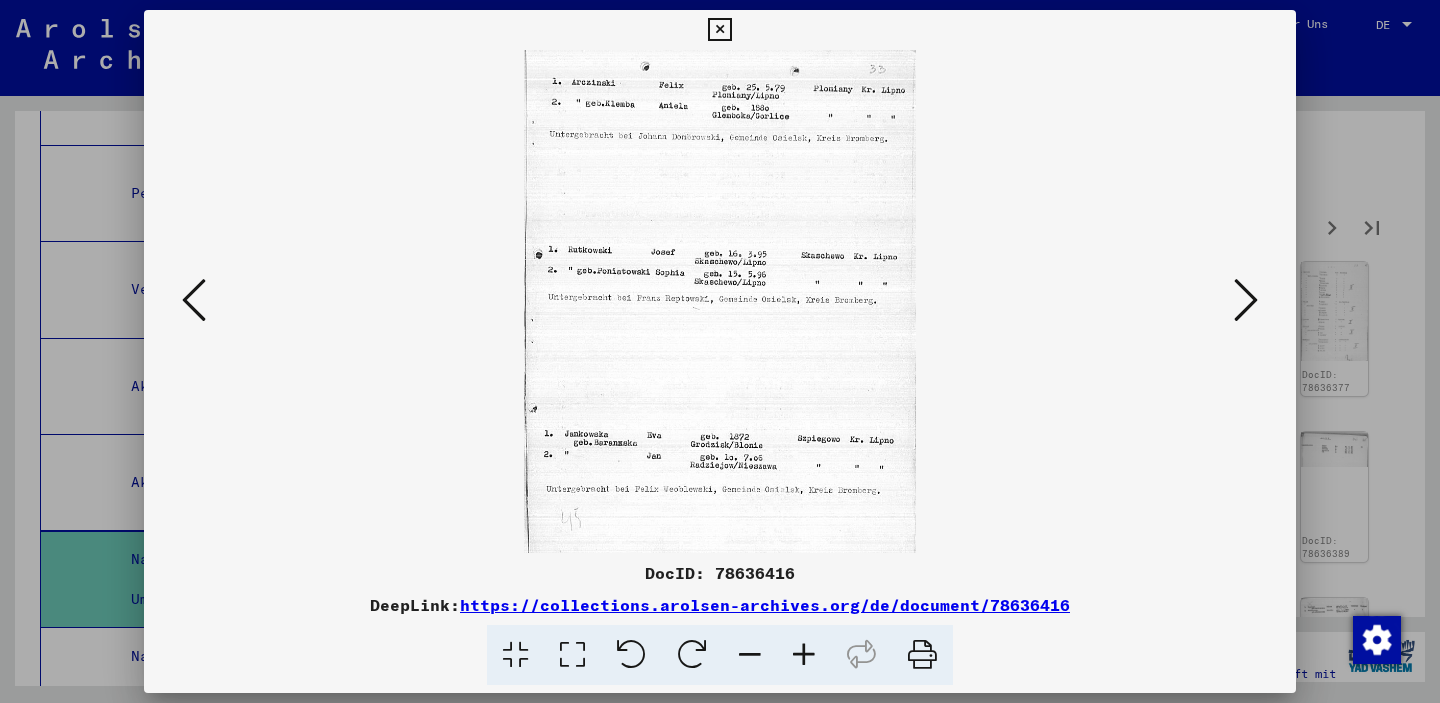 click at bounding box center [1246, 300] 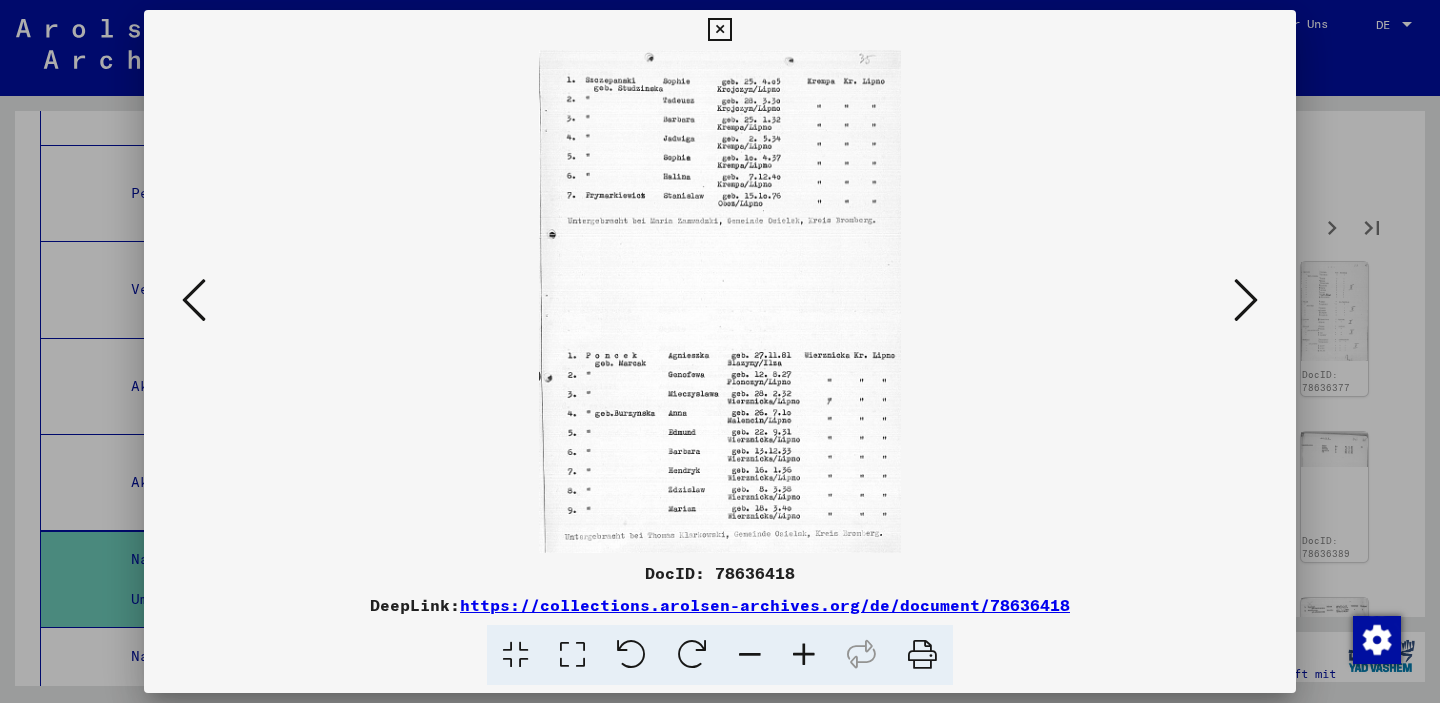 click at bounding box center [1246, 300] 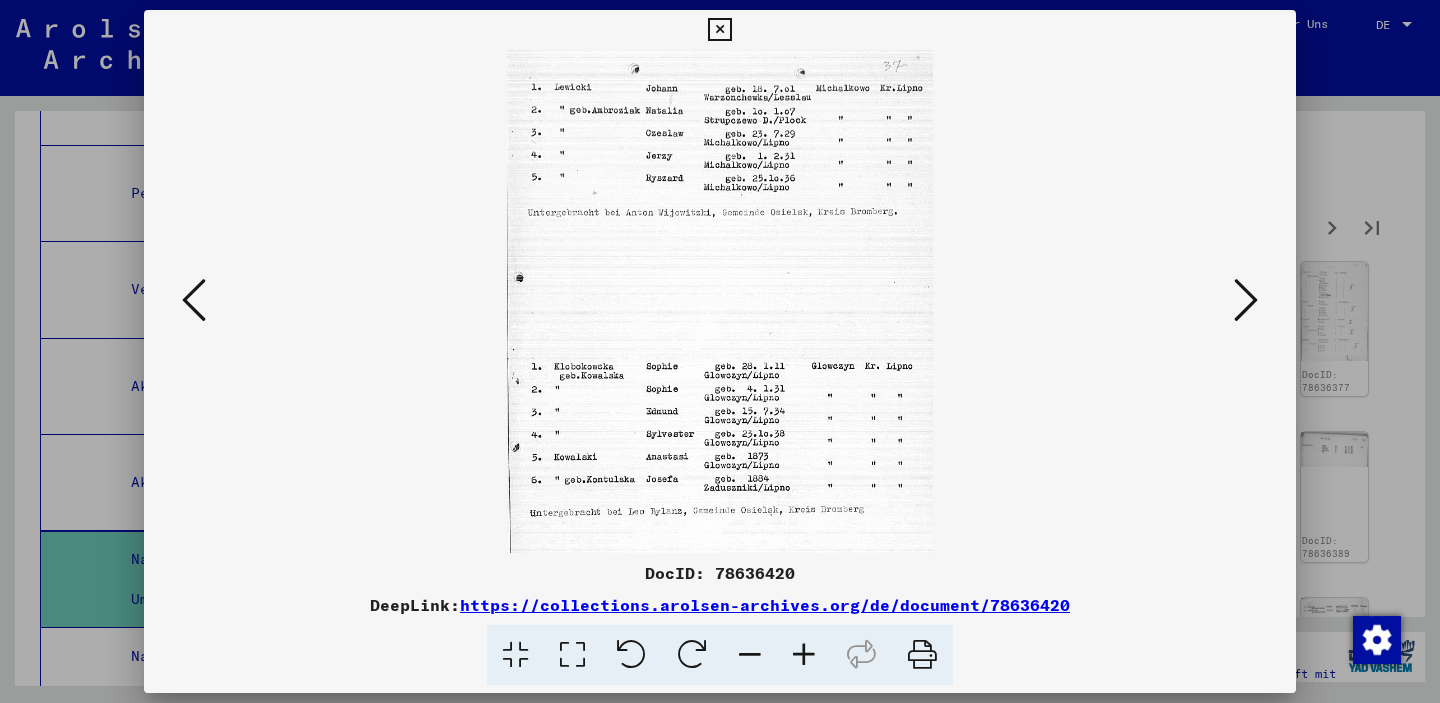 click at bounding box center (1246, 300) 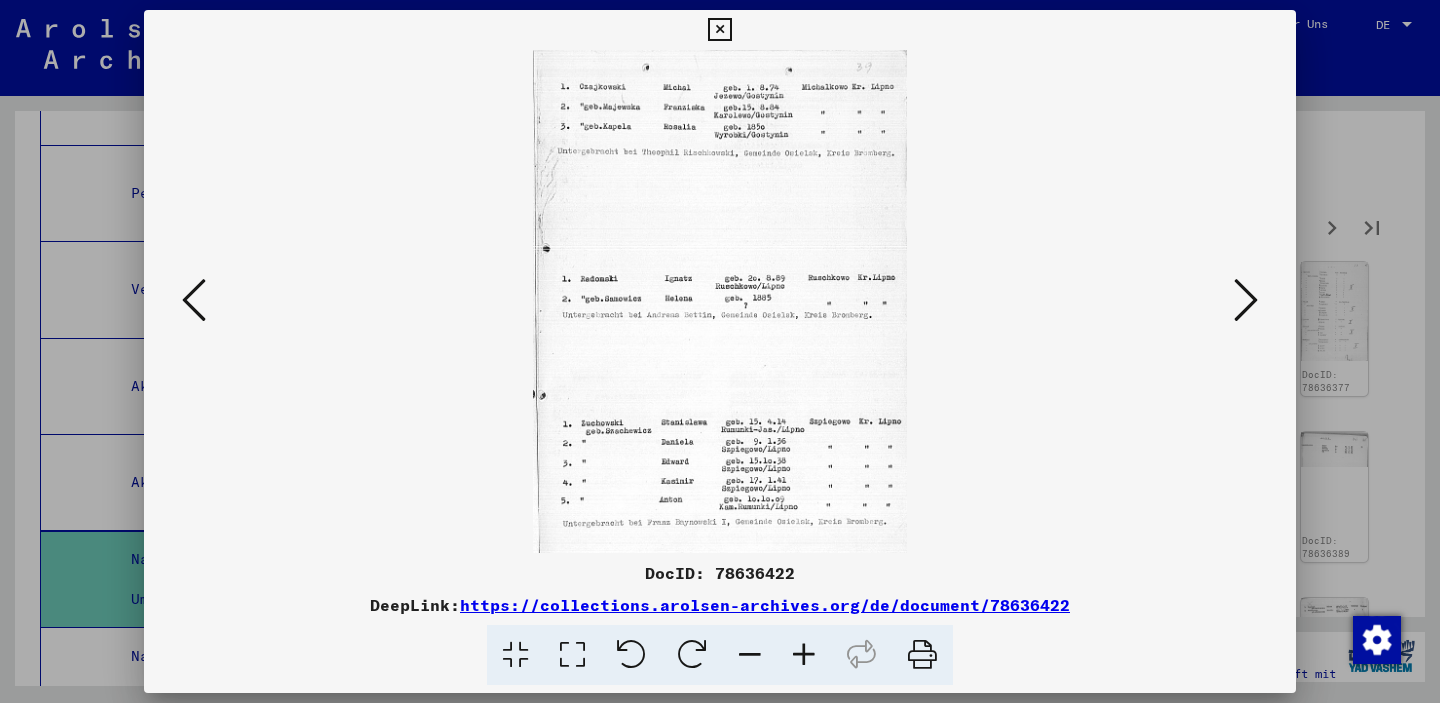 click at bounding box center (1246, 300) 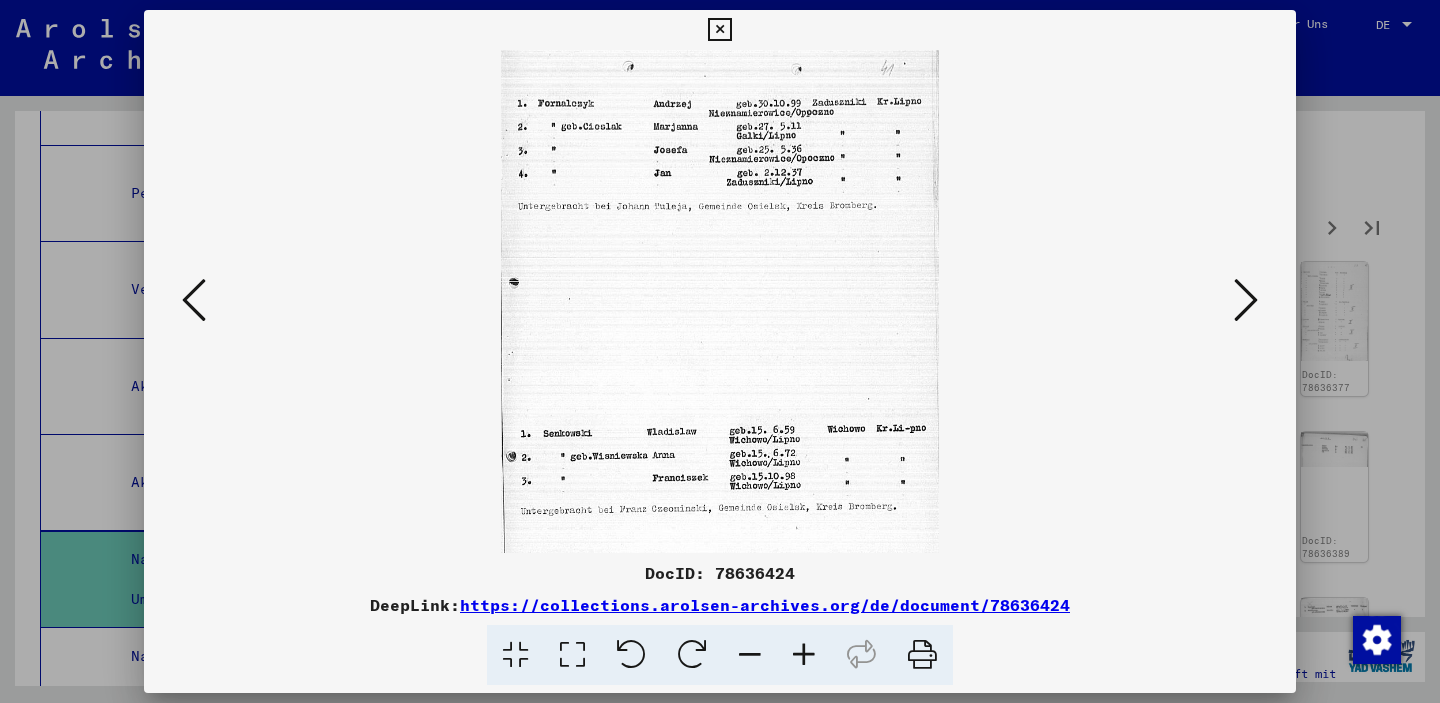 click at bounding box center (1246, 300) 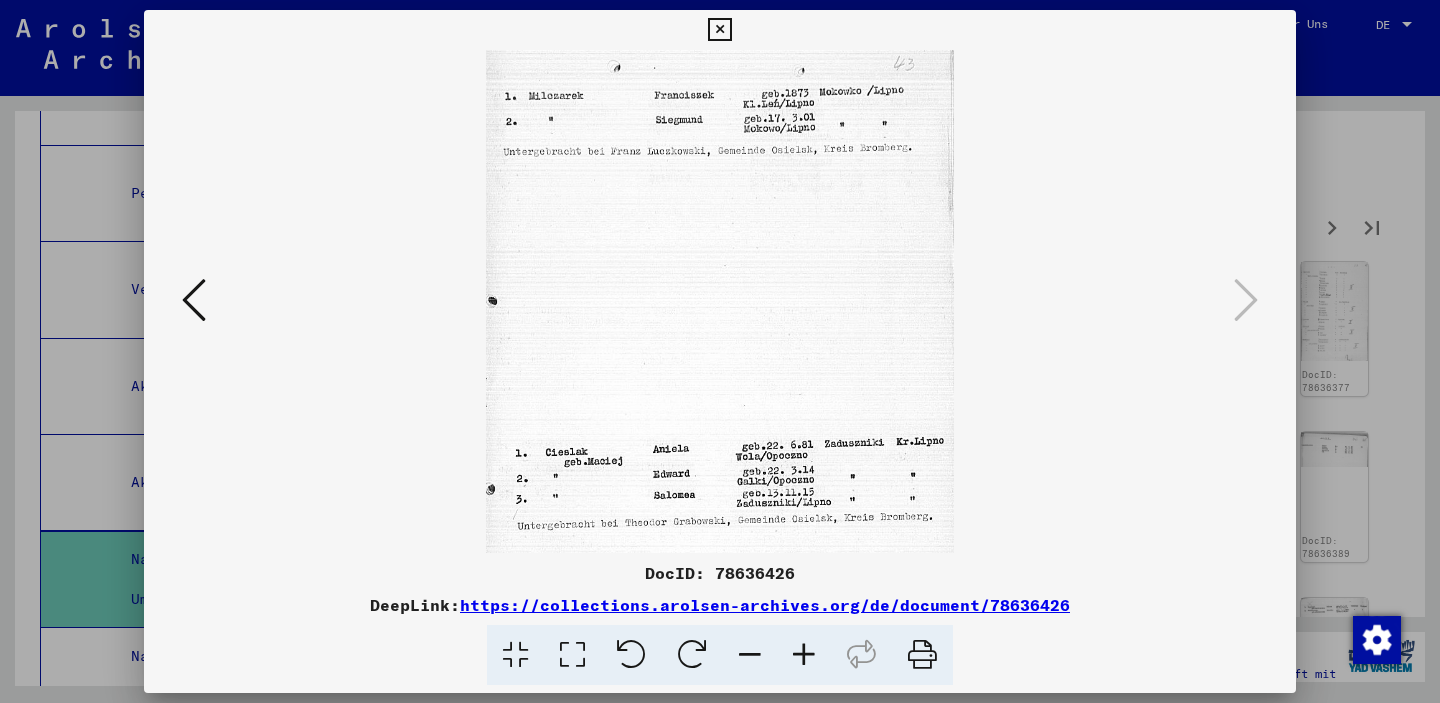 click at bounding box center [719, 30] 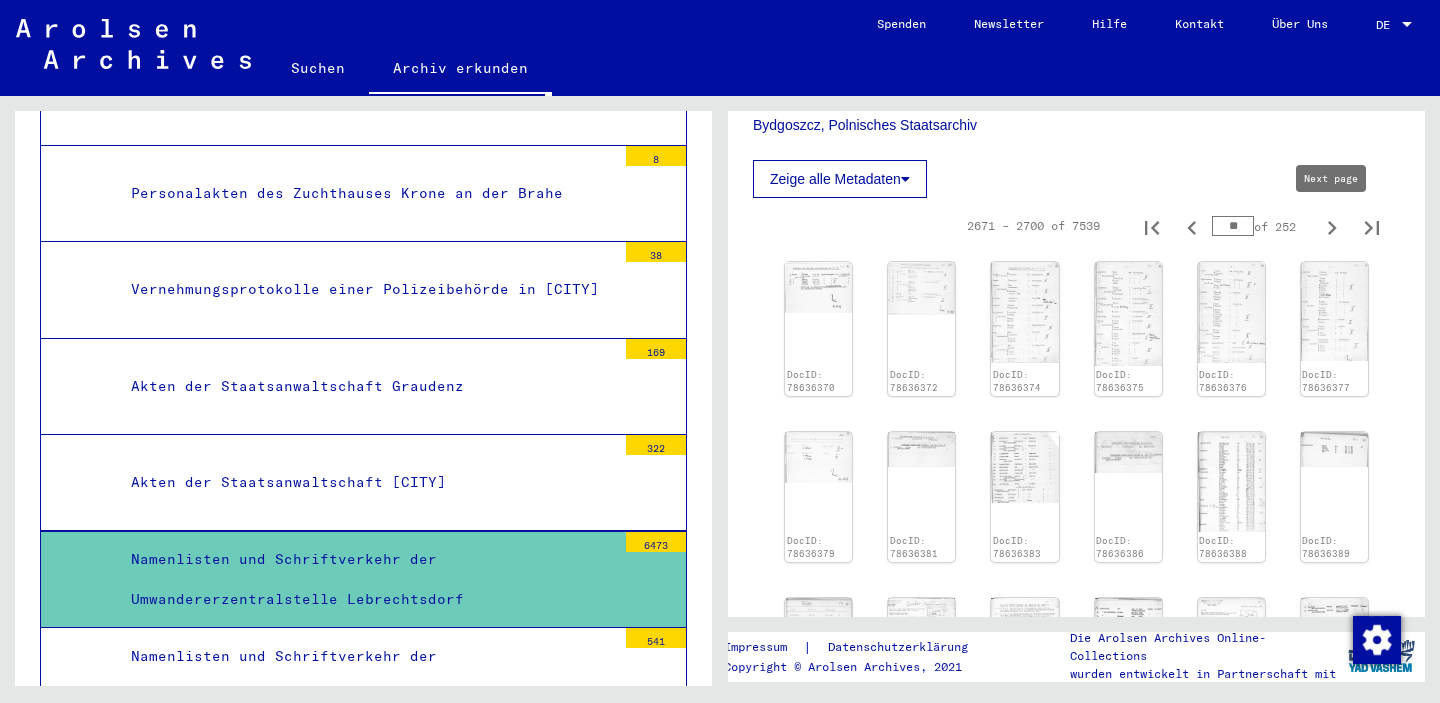 click 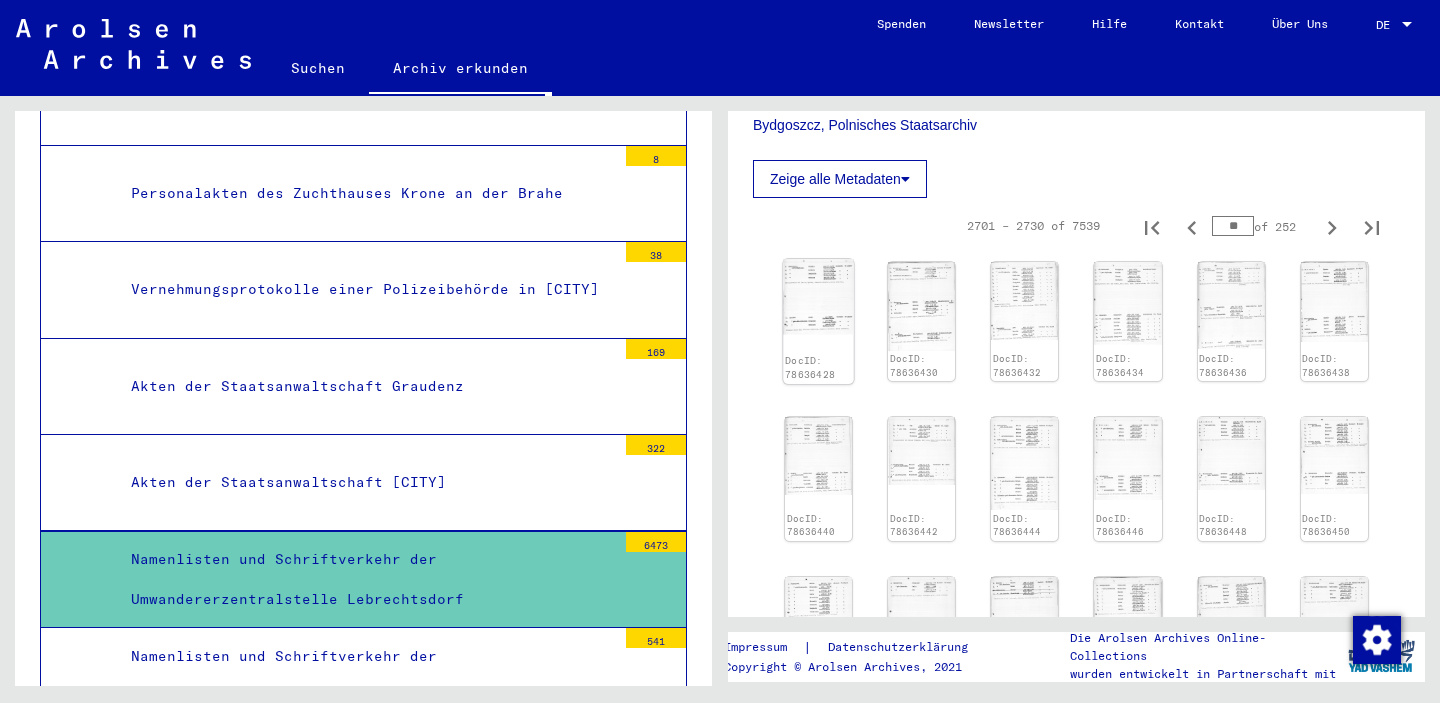 click 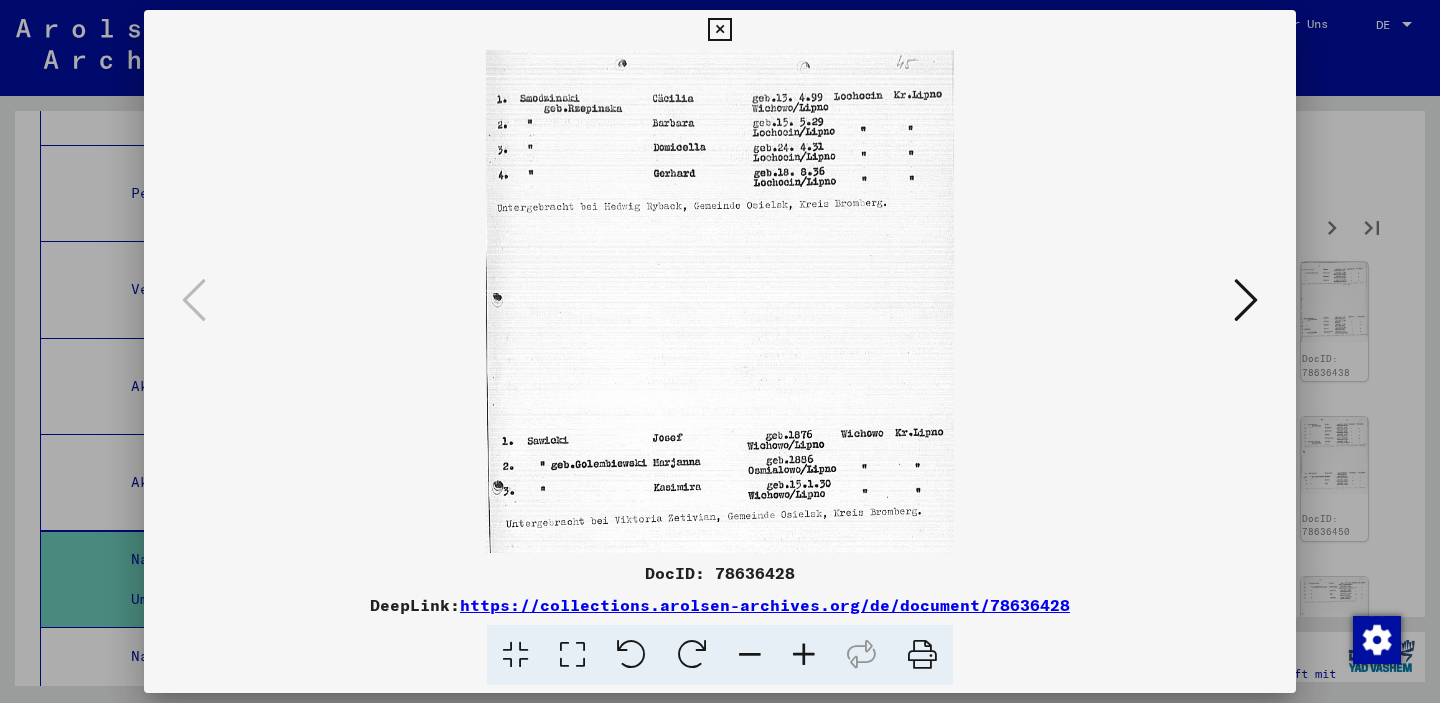 type 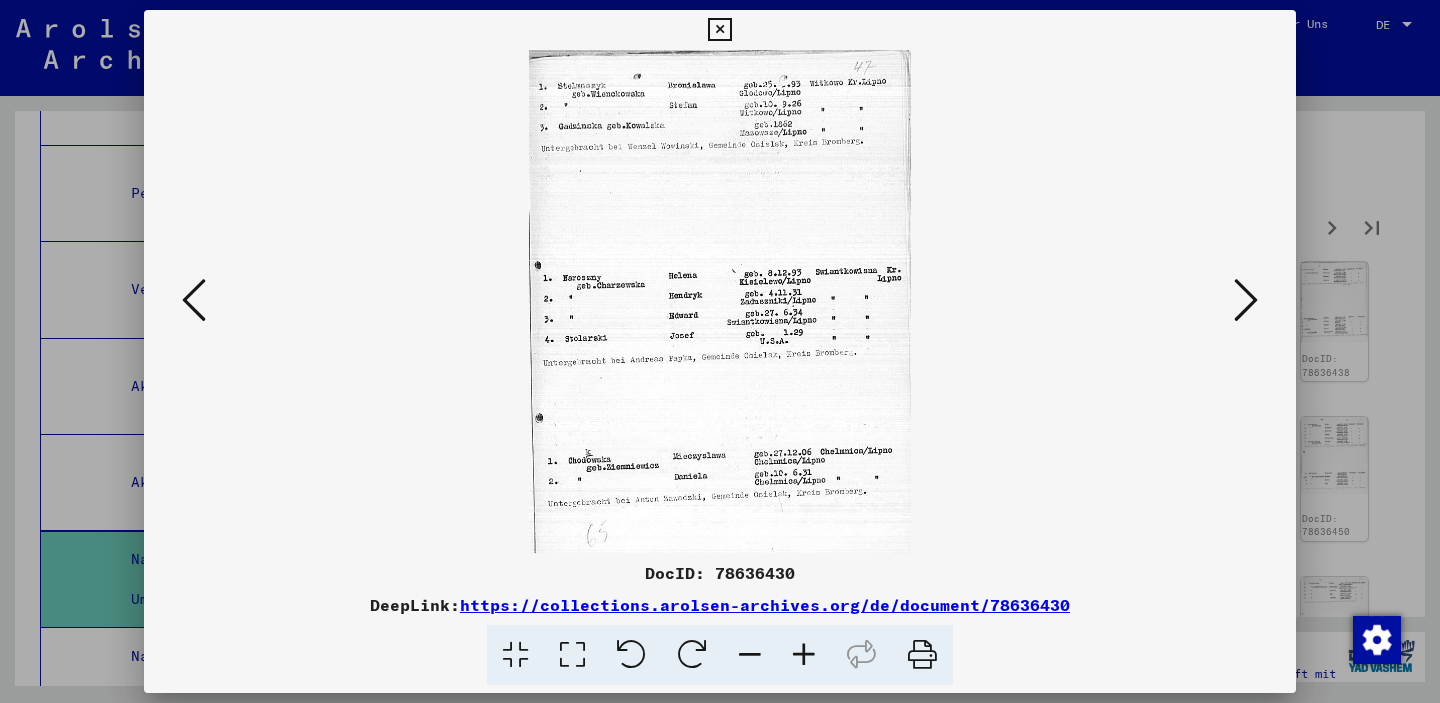 click at bounding box center [1246, 300] 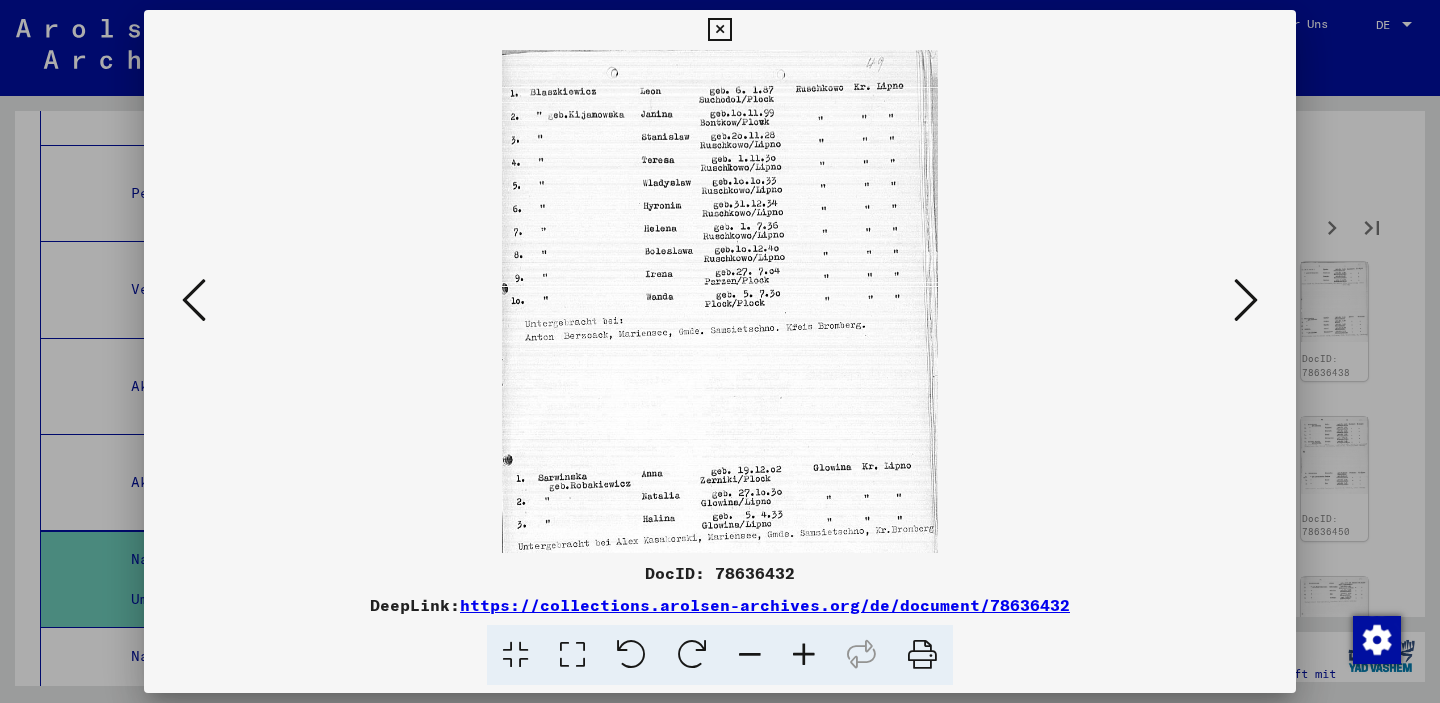 click at bounding box center (1246, 300) 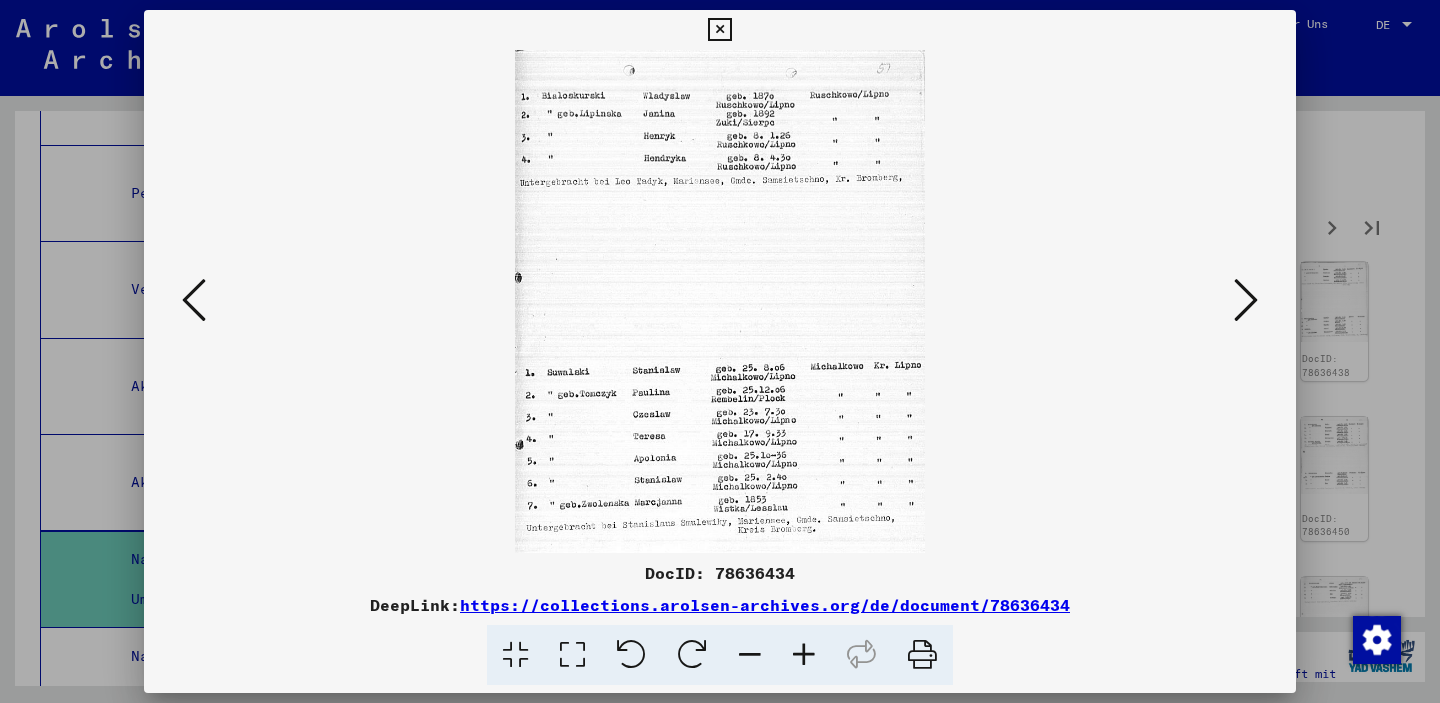 click at bounding box center [1246, 300] 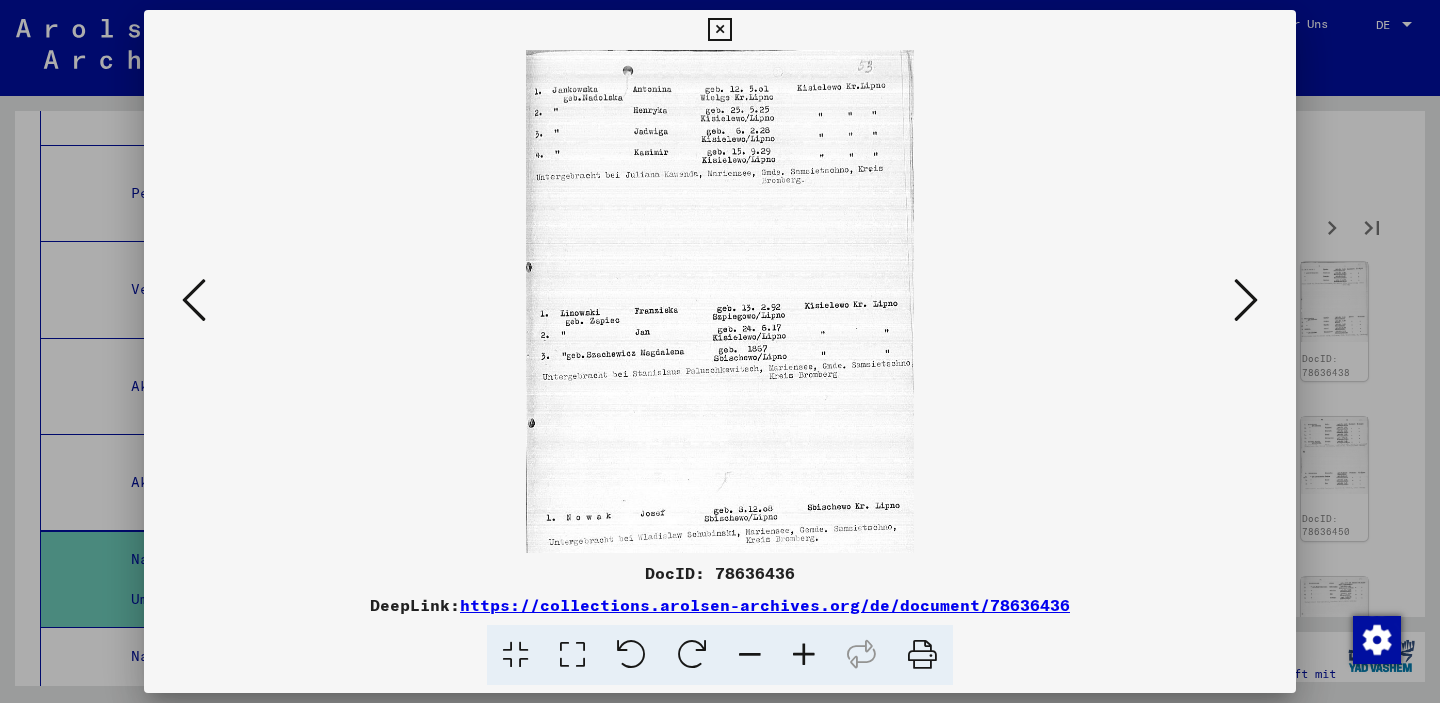 click at bounding box center (1246, 300) 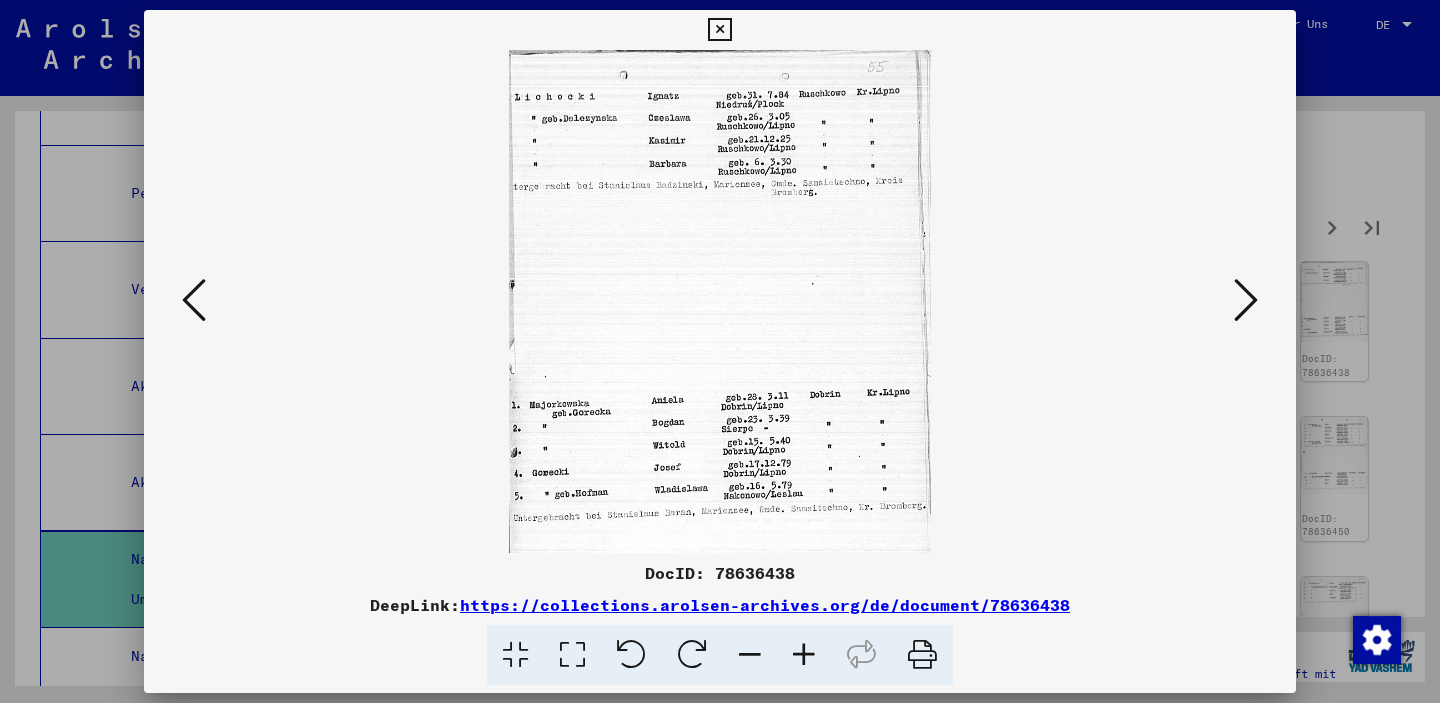 click at bounding box center [1246, 300] 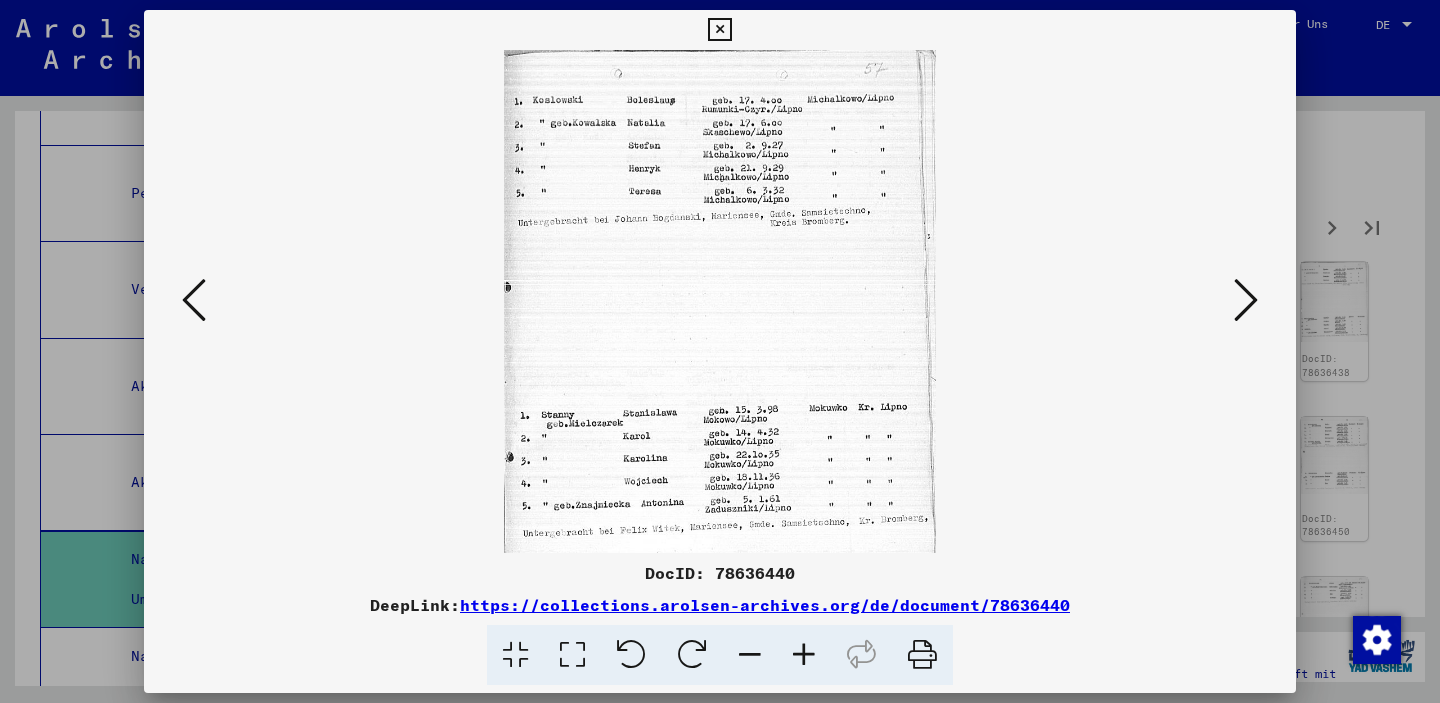 click at bounding box center (1246, 300) 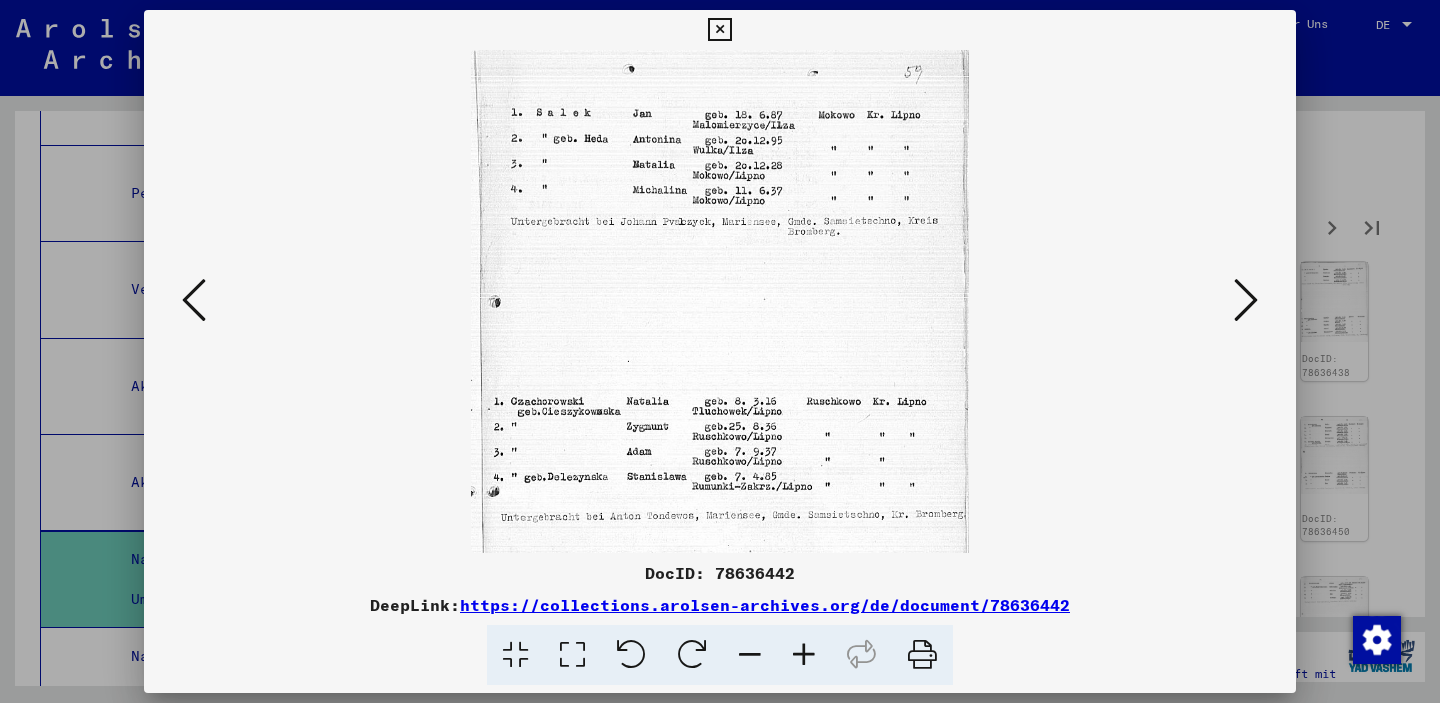 click at bounding box center (1246, 300) 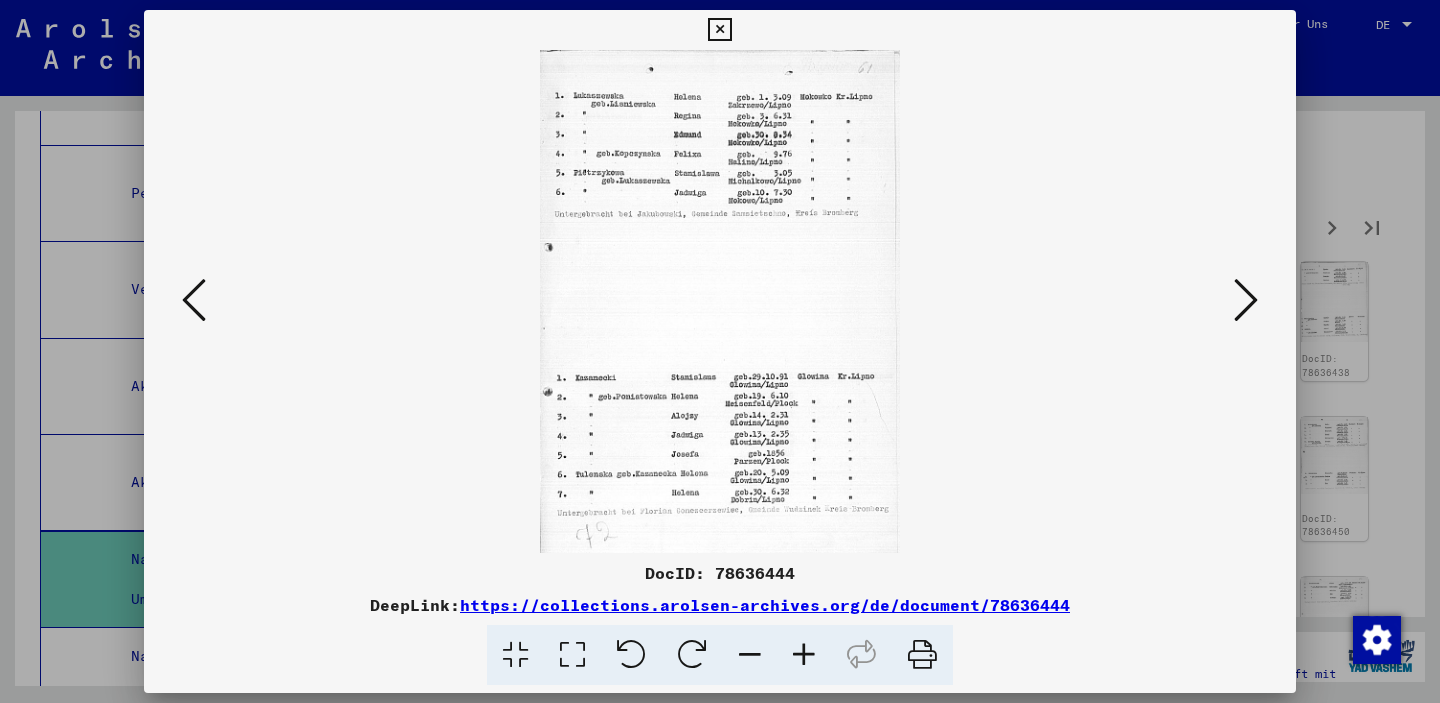 click at bounding box center [1246, 300] 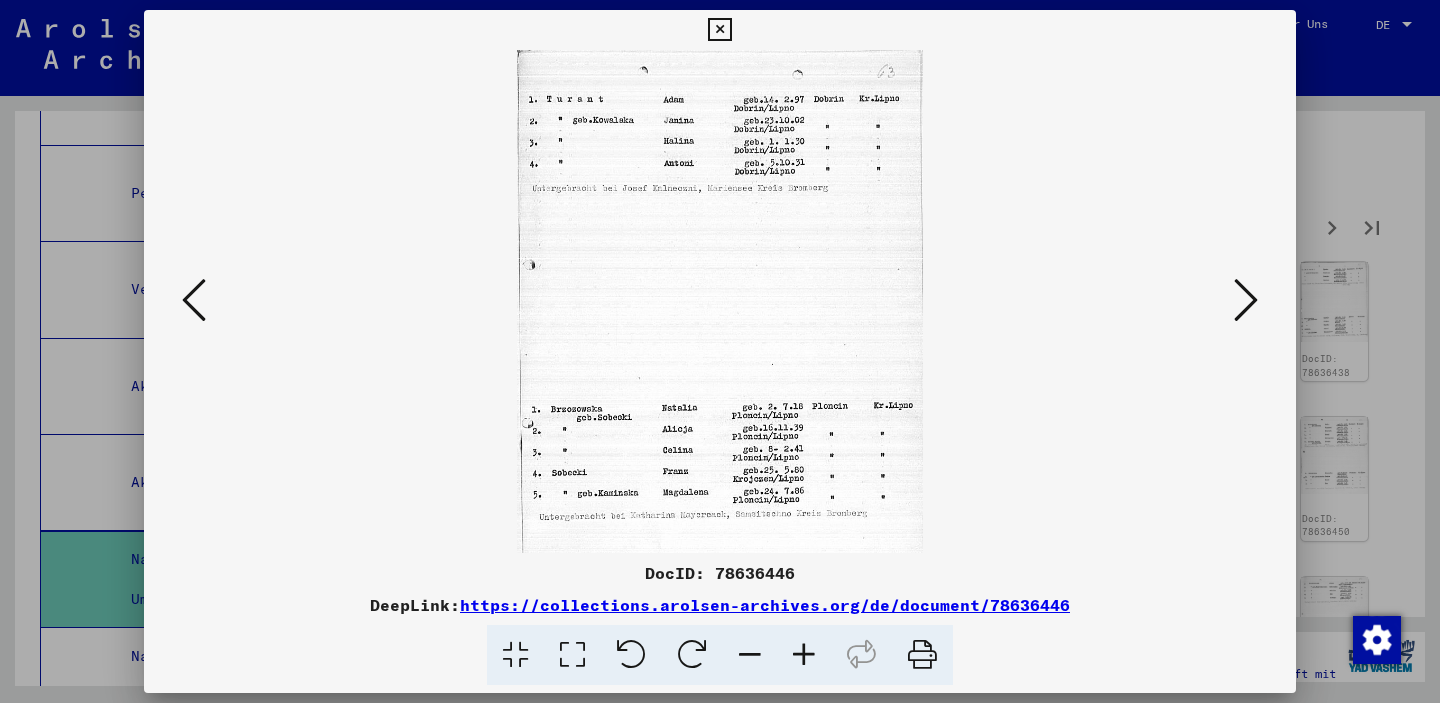 click at bounding box center [1246, 300] 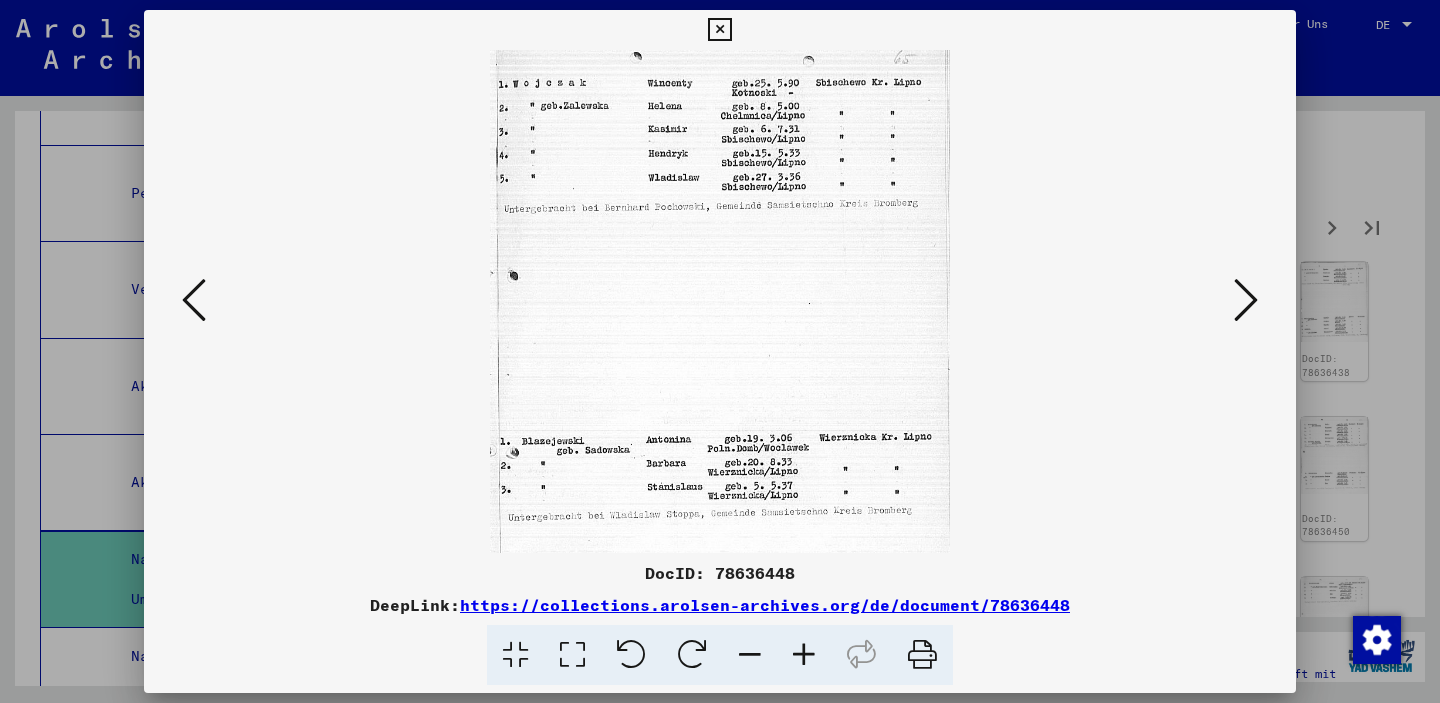 click at bounding box center (1246, 300) 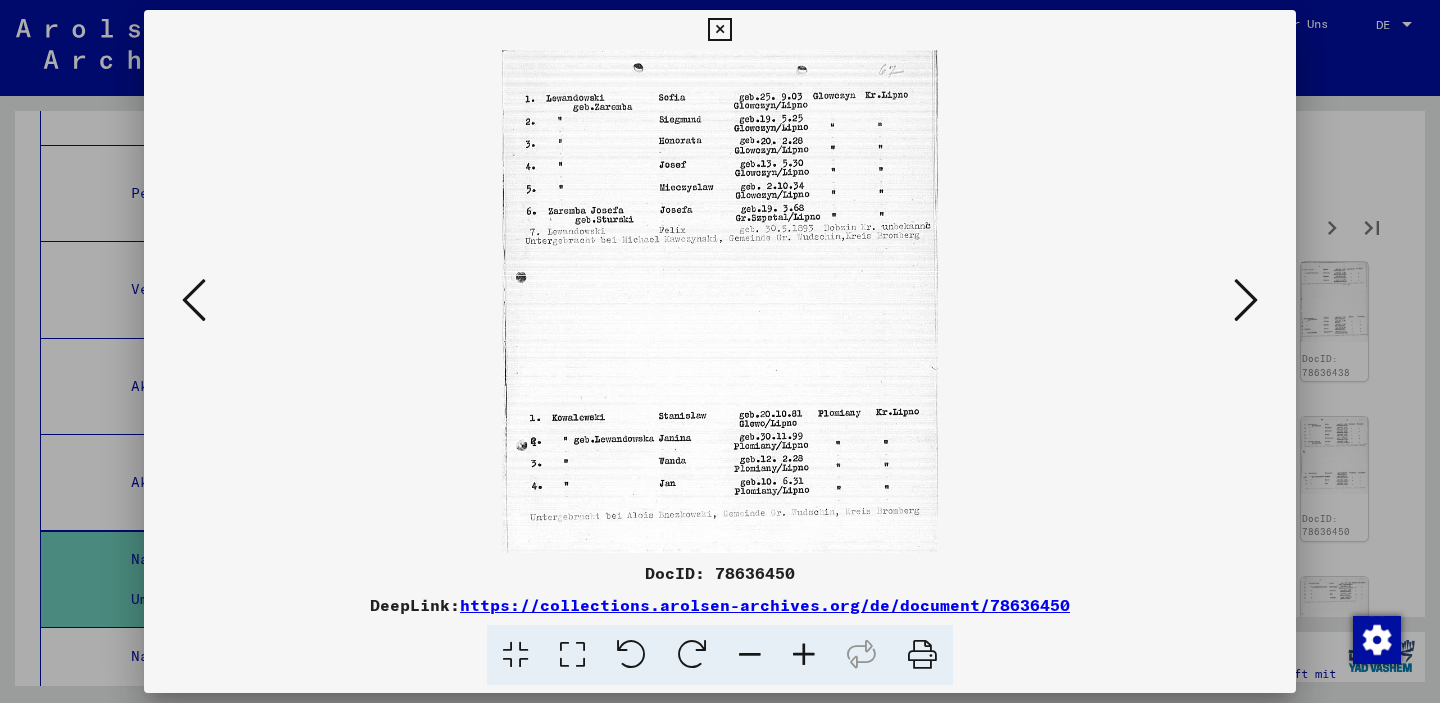 click at bounding box center (1246, 300) 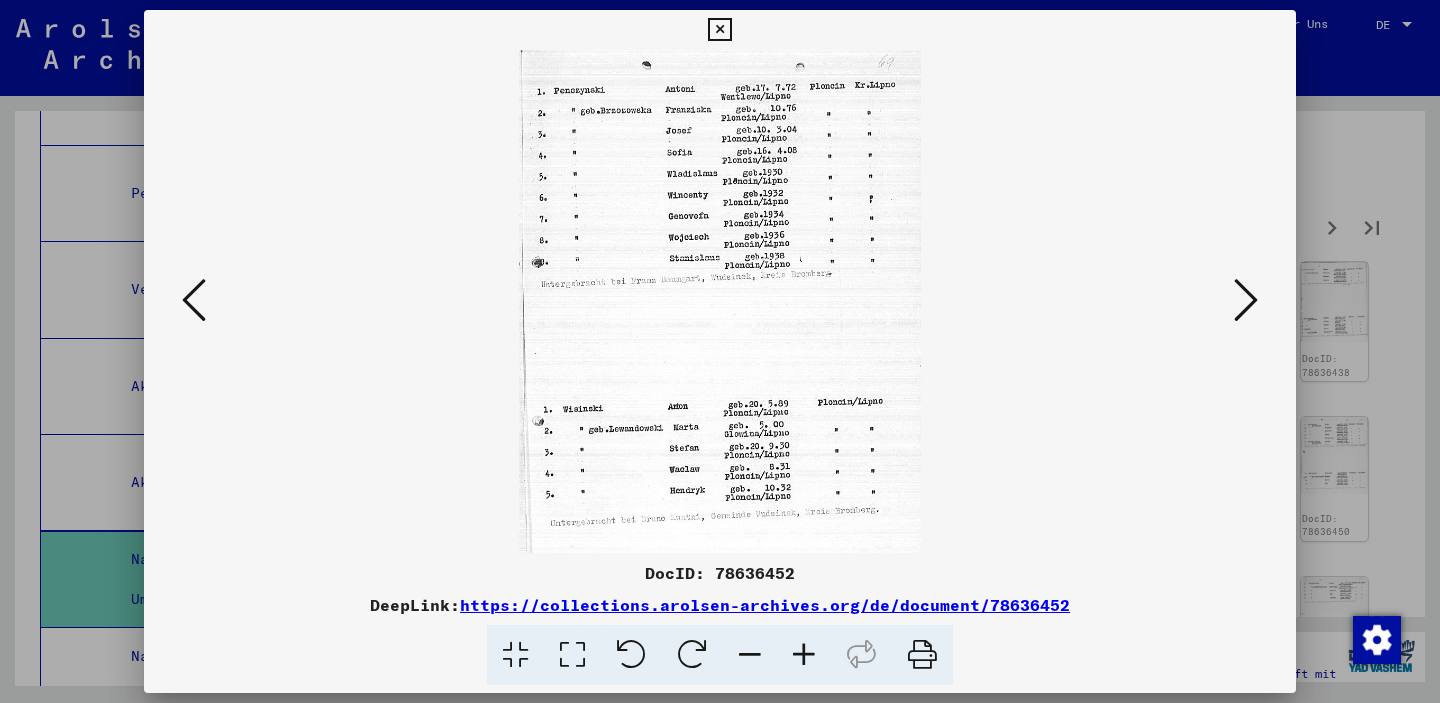 click at bounding box center [1246, 300] 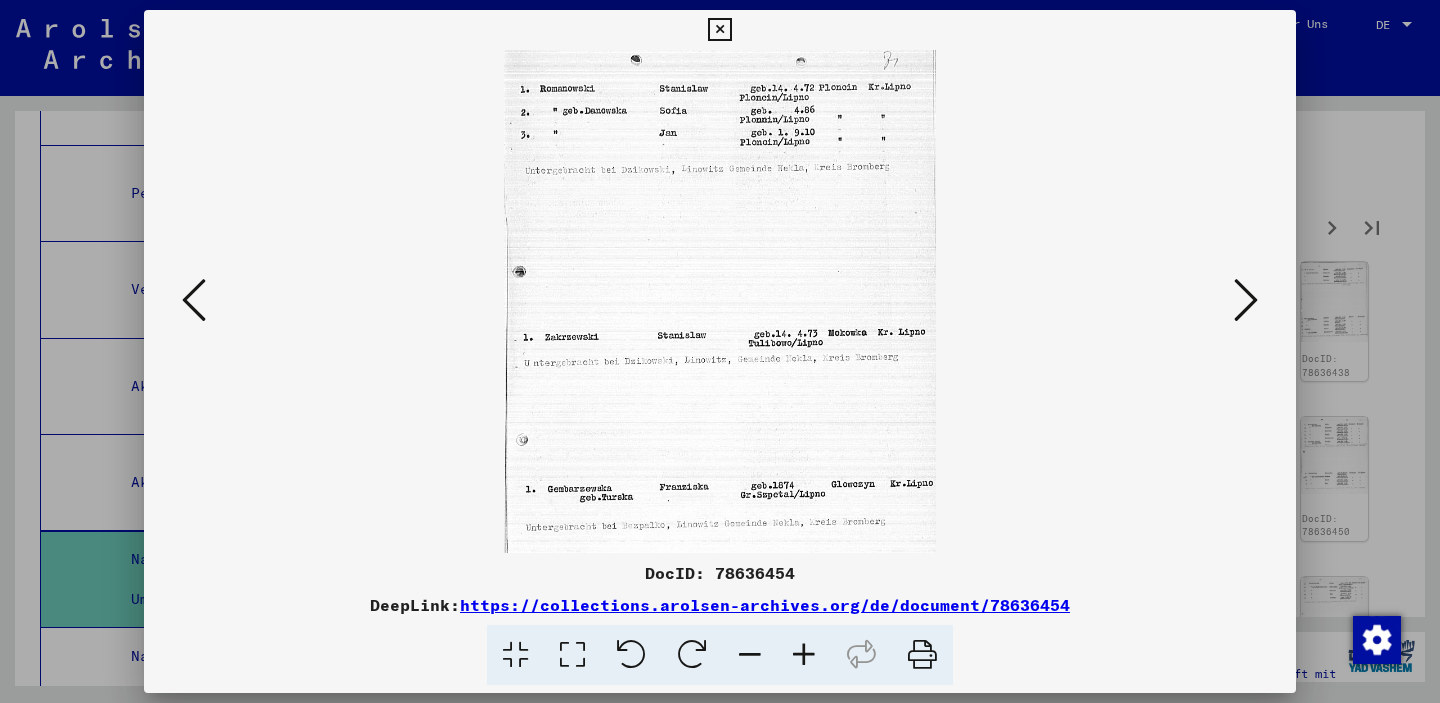 click at bounding box center [1246, 300] 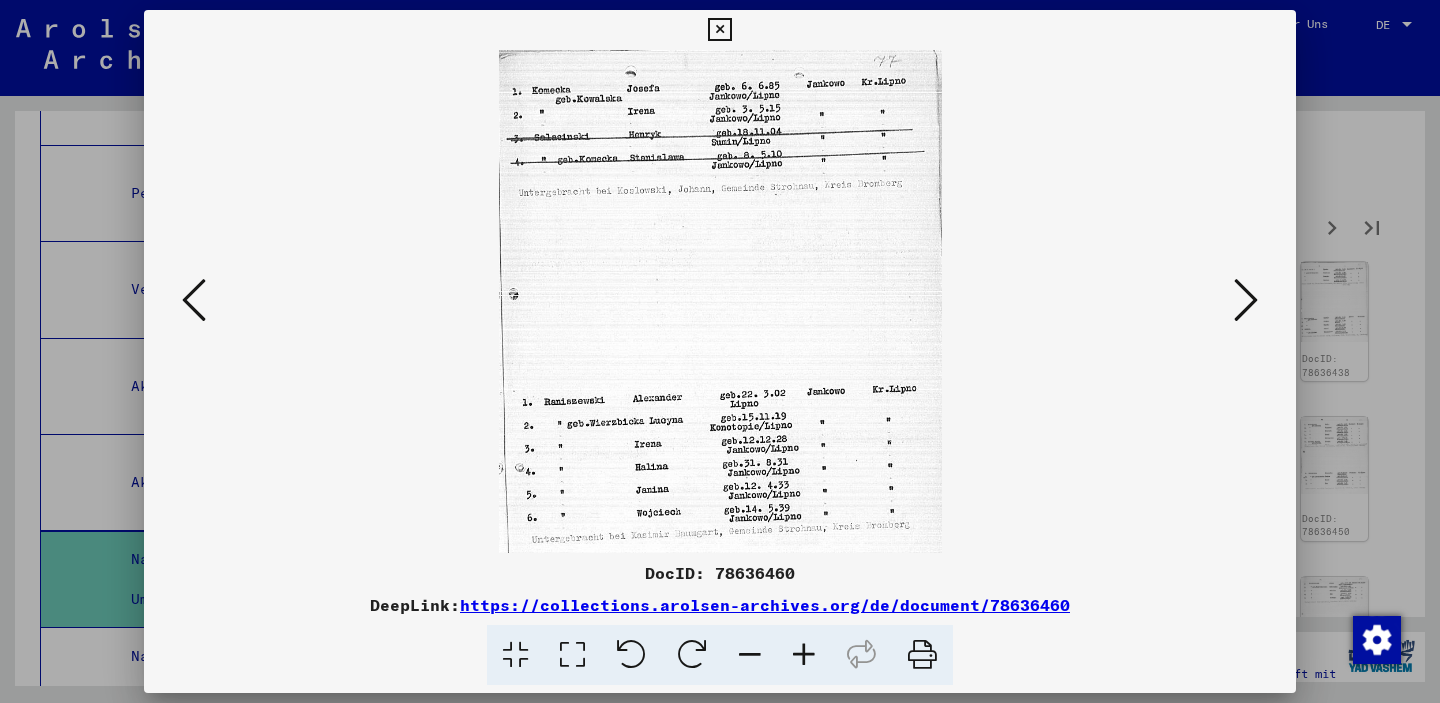 click at bounding box center (1246, 300) 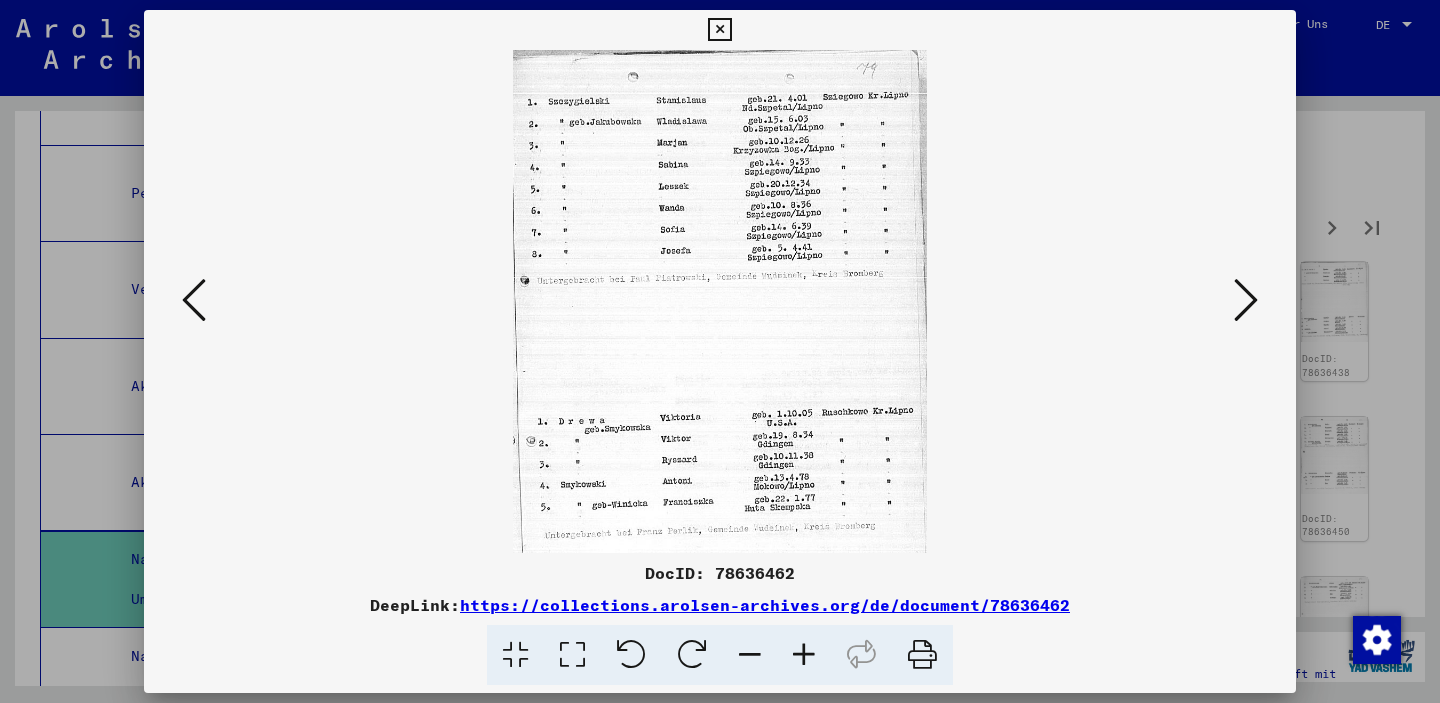 click at bounding box center (1246, 300) 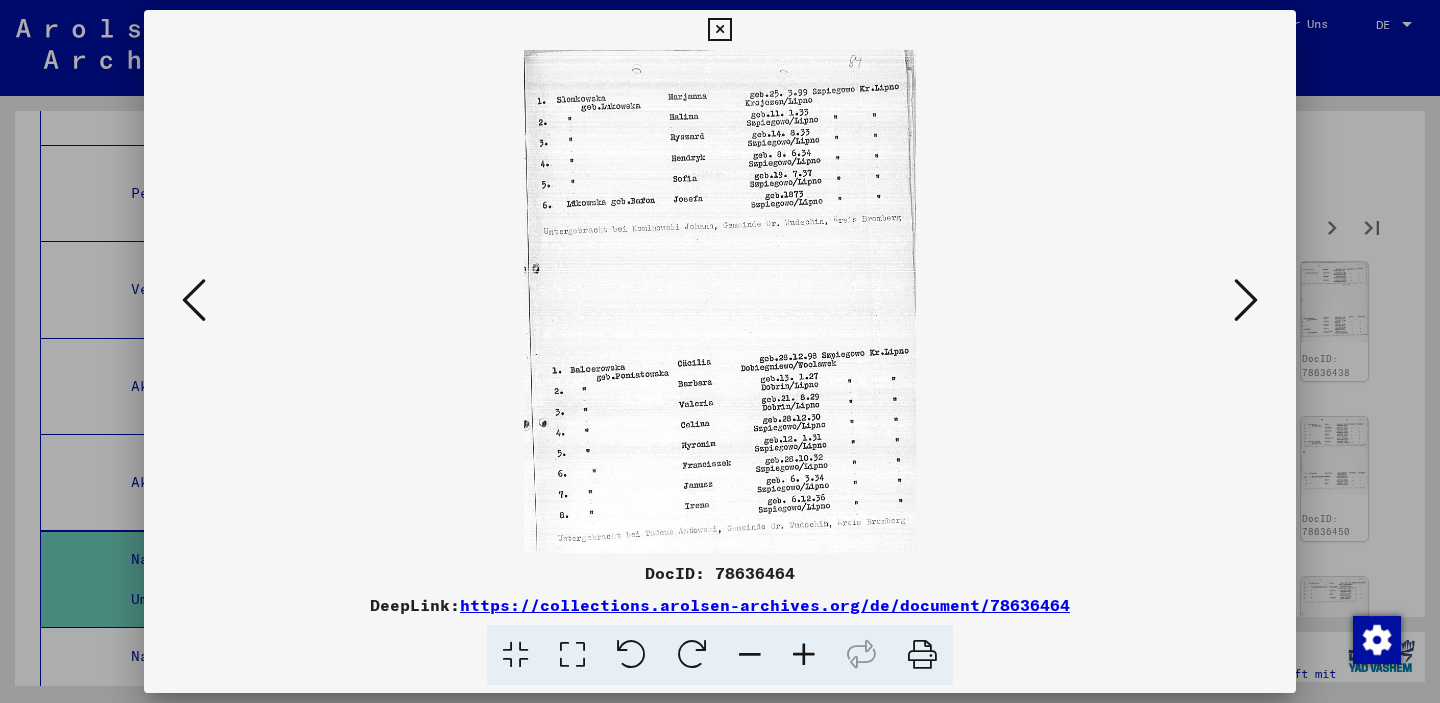 click at bounding box center (1246, 300) 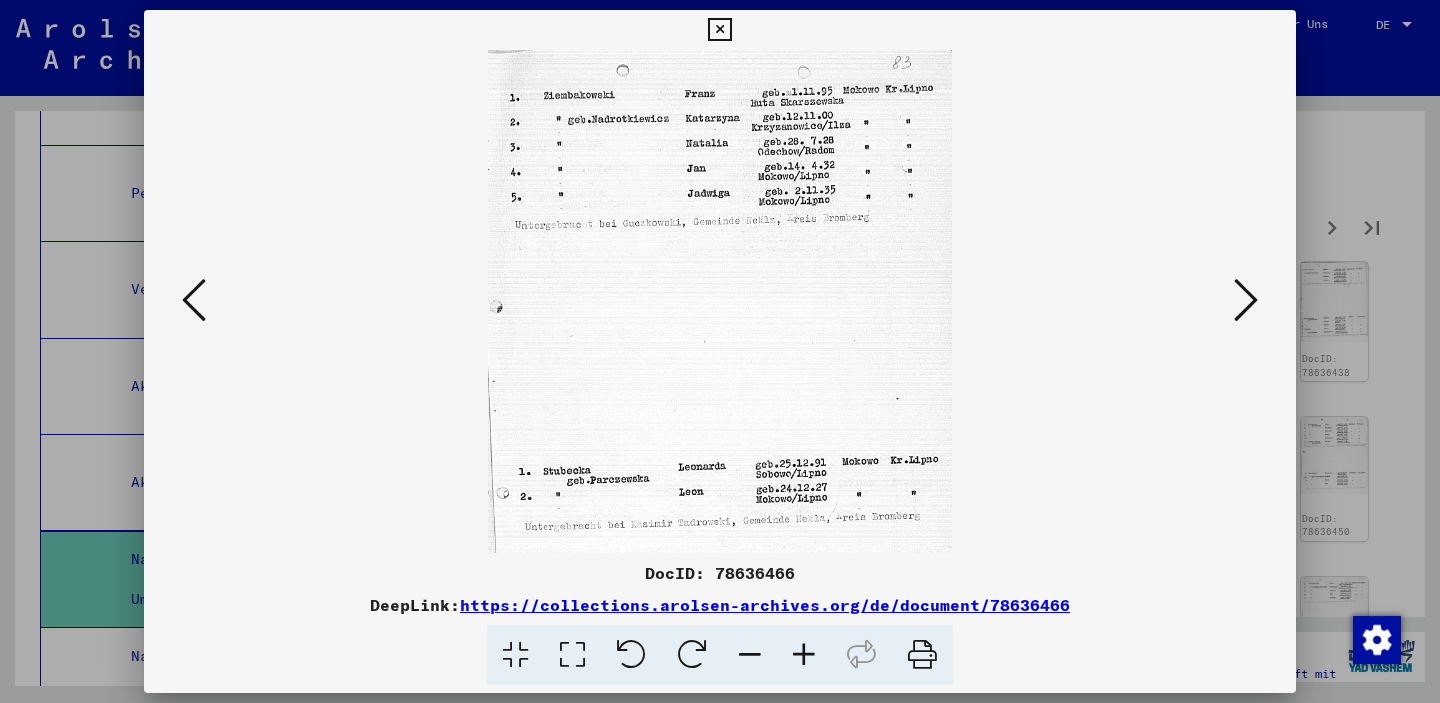 click at bounding box center [1246, 300] 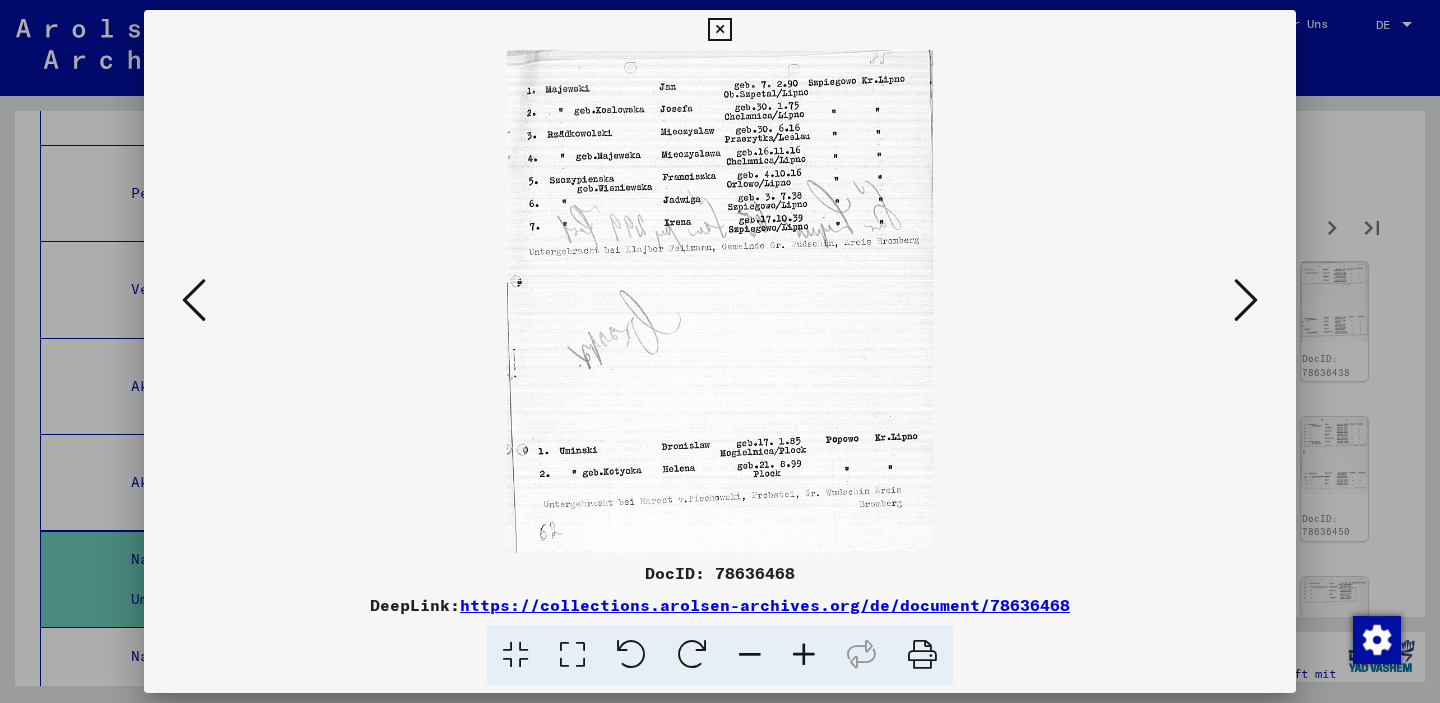 click at bounding box center (1246, 300) 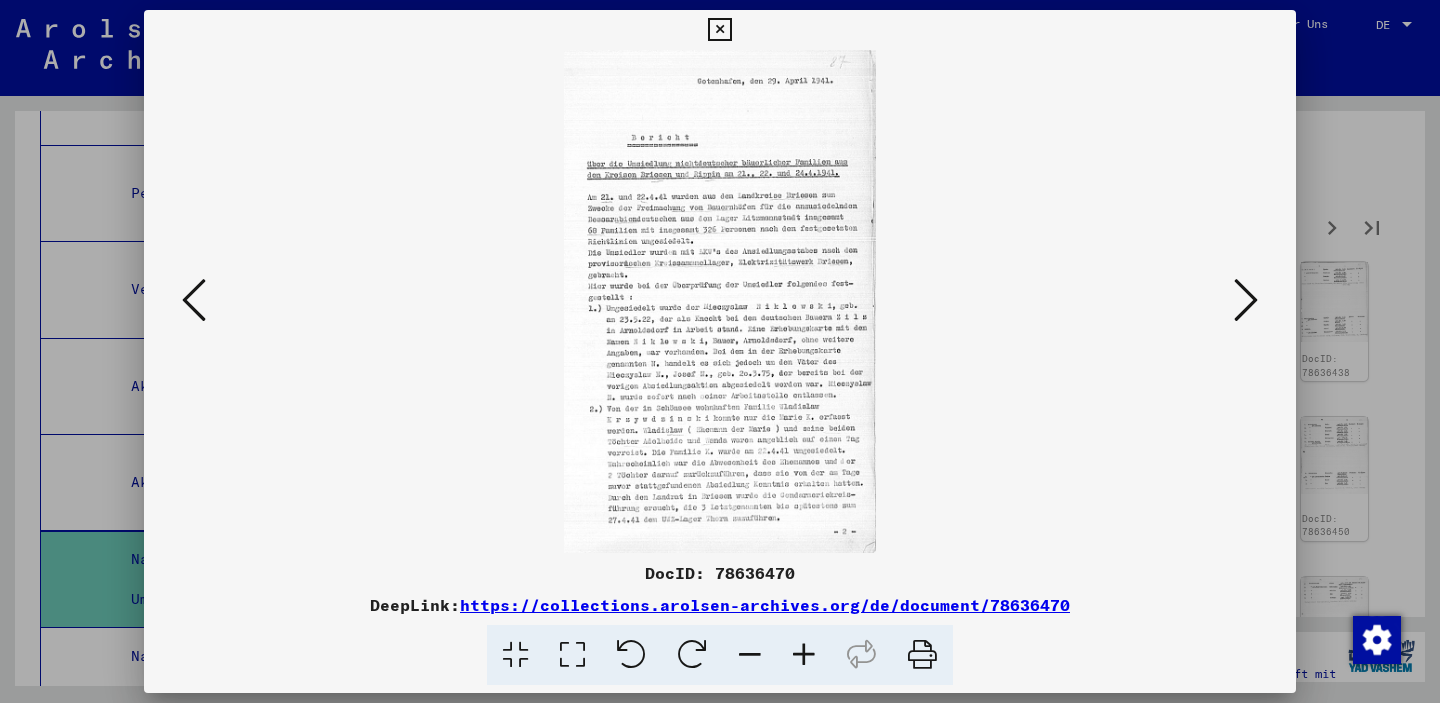 click at bounding box center (1246, 300) 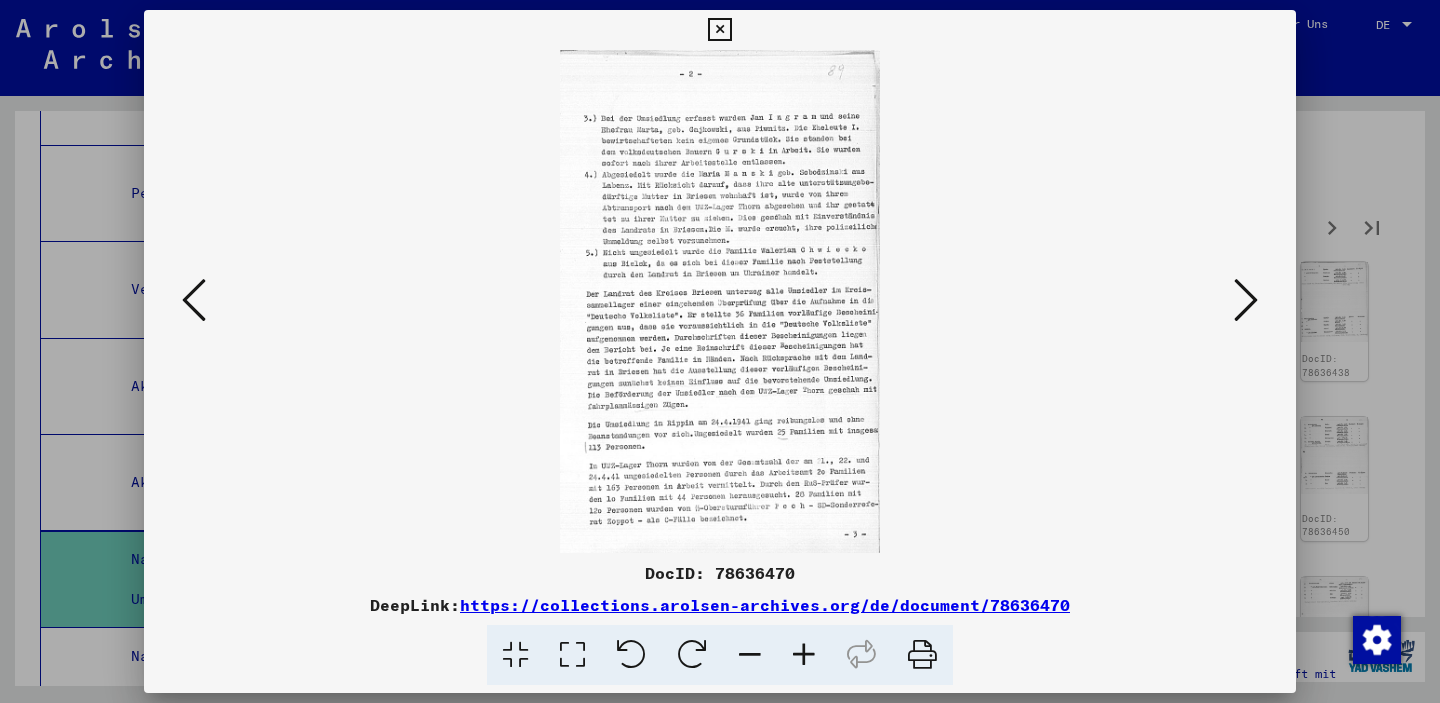click at bounding box center (1246, 300) 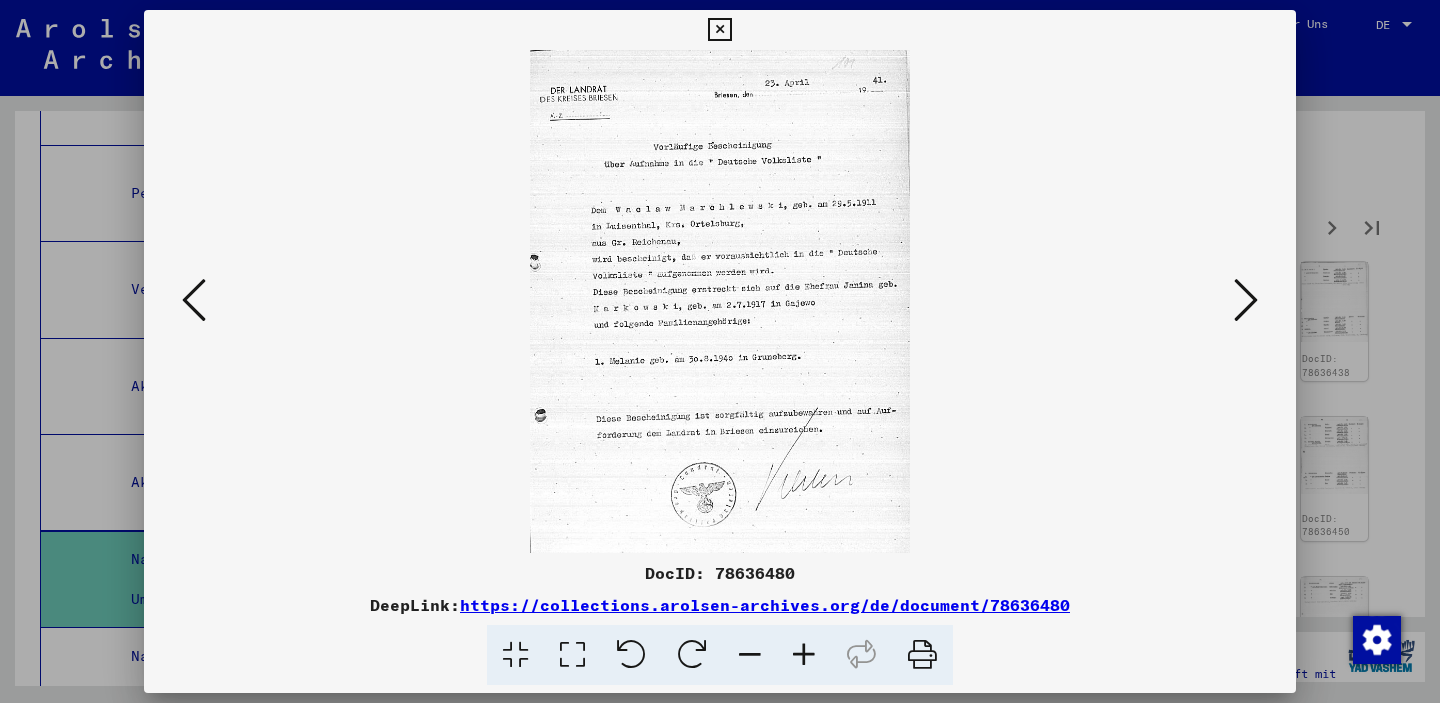 click at bounding box center (1246, 300) 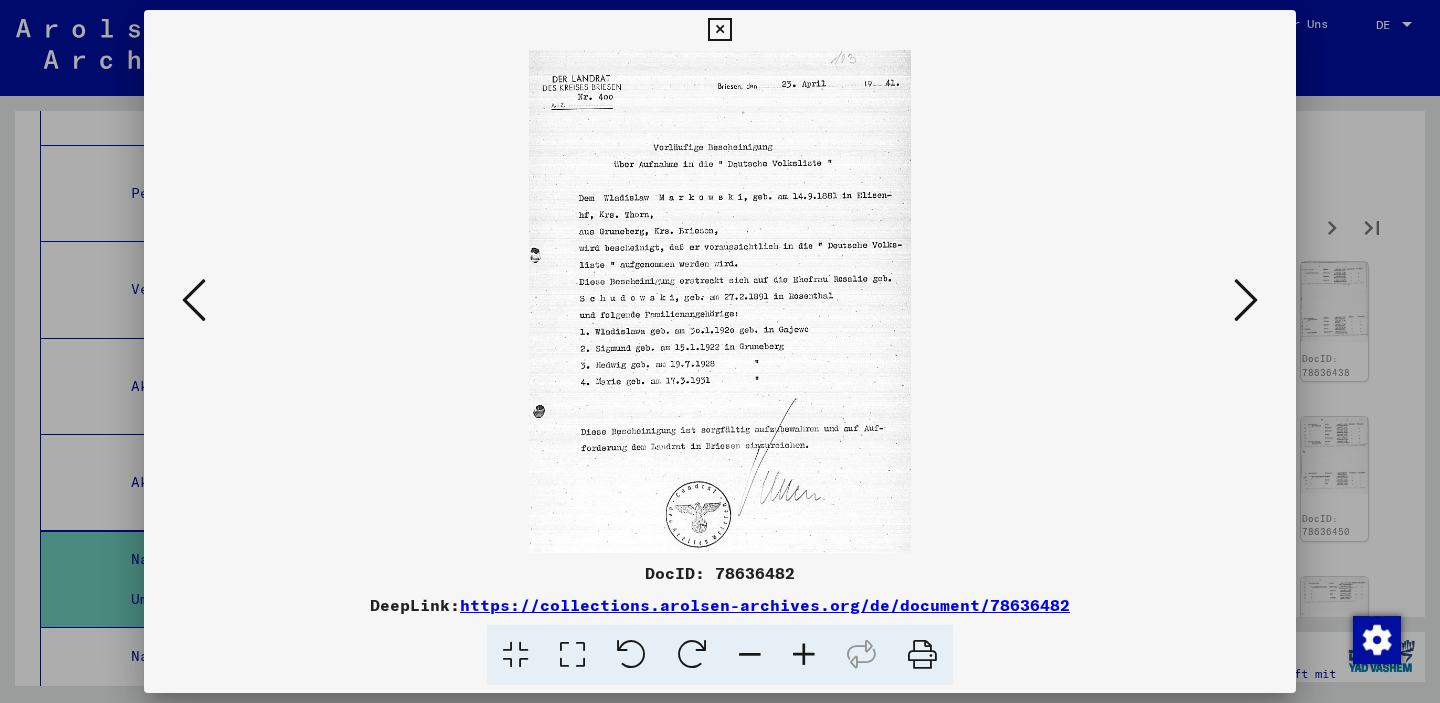 click at bounding box center [1246, 300] 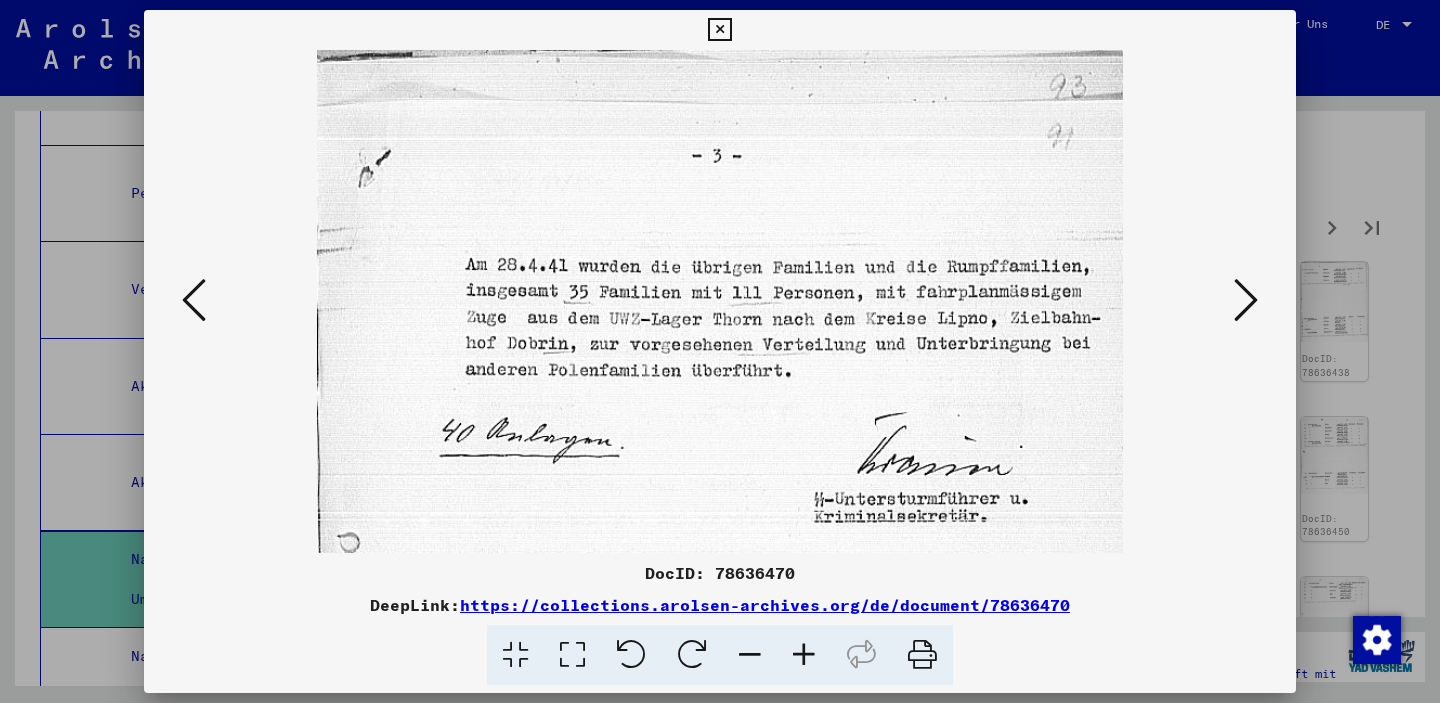 click at bounding box center [1246, 300] 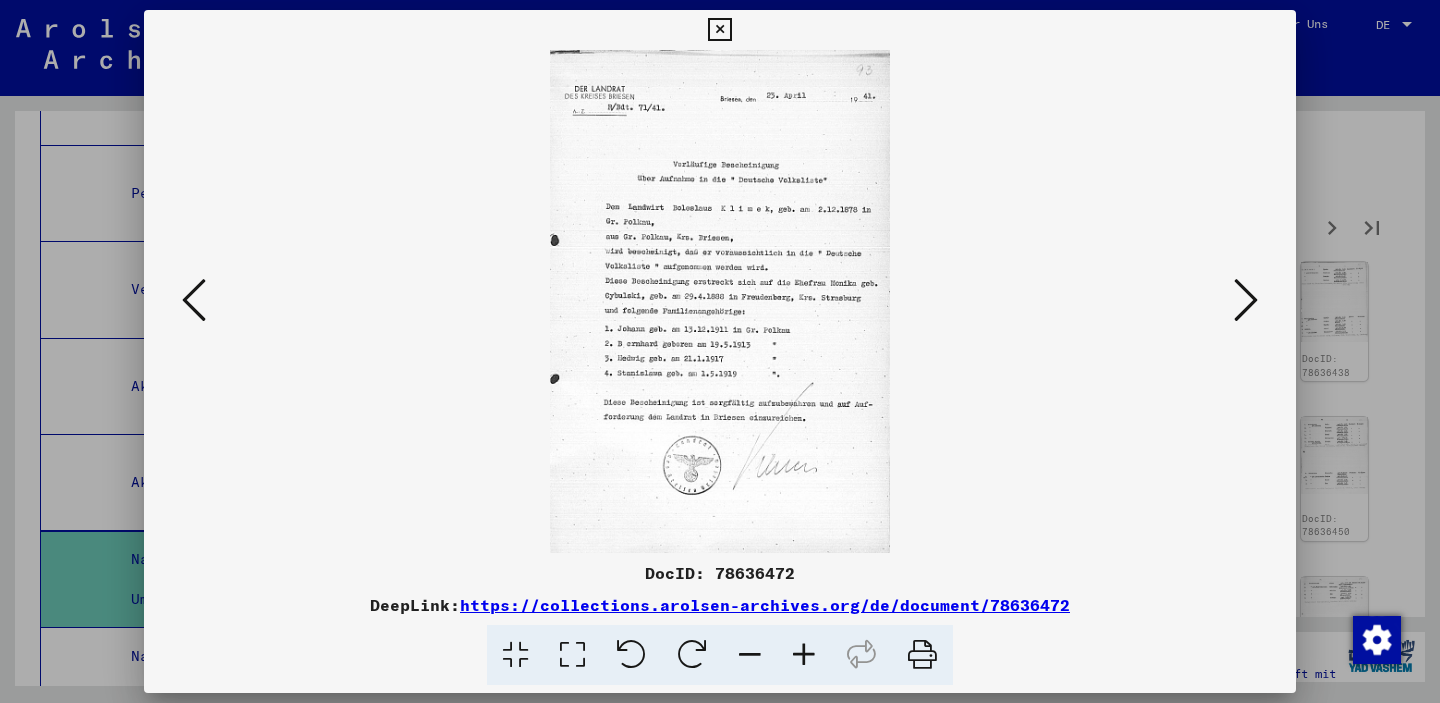click at bounding box center [1246, 300] 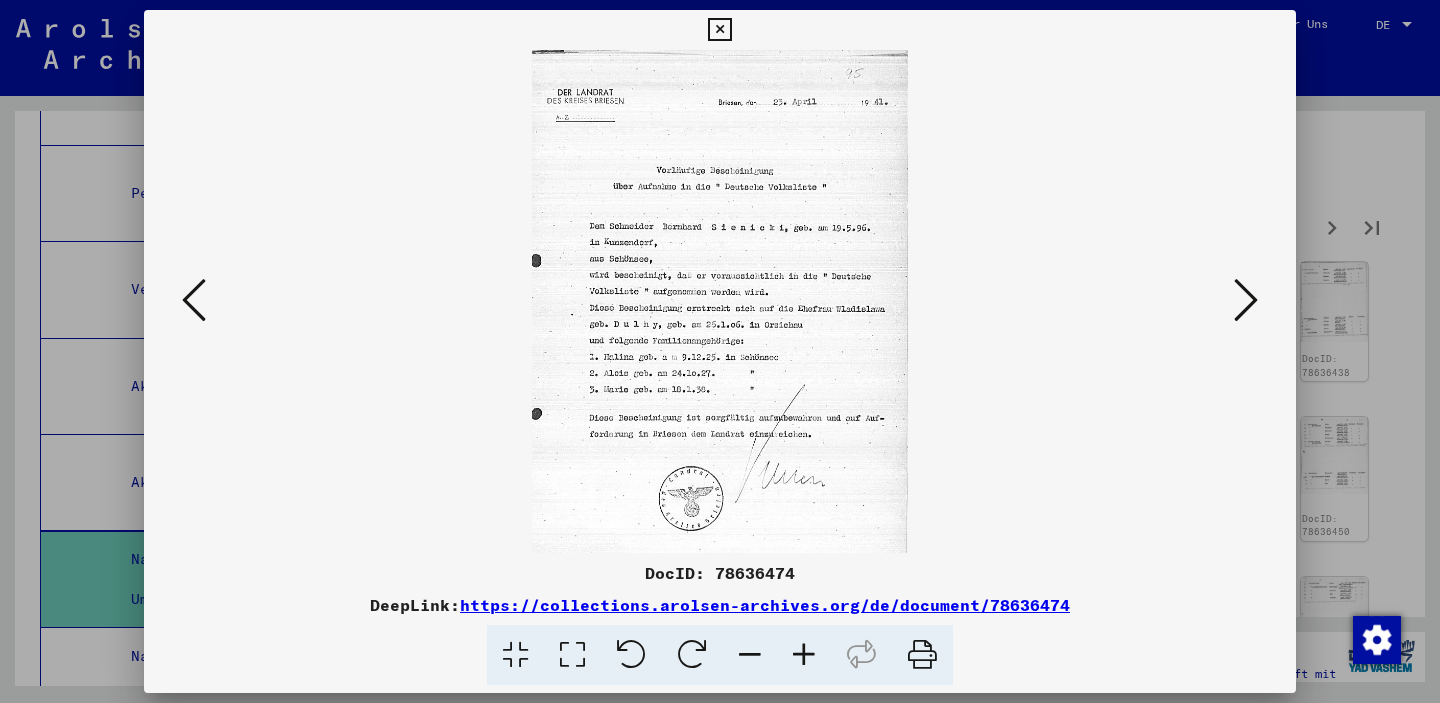 click at bounding box center [1246, 300] 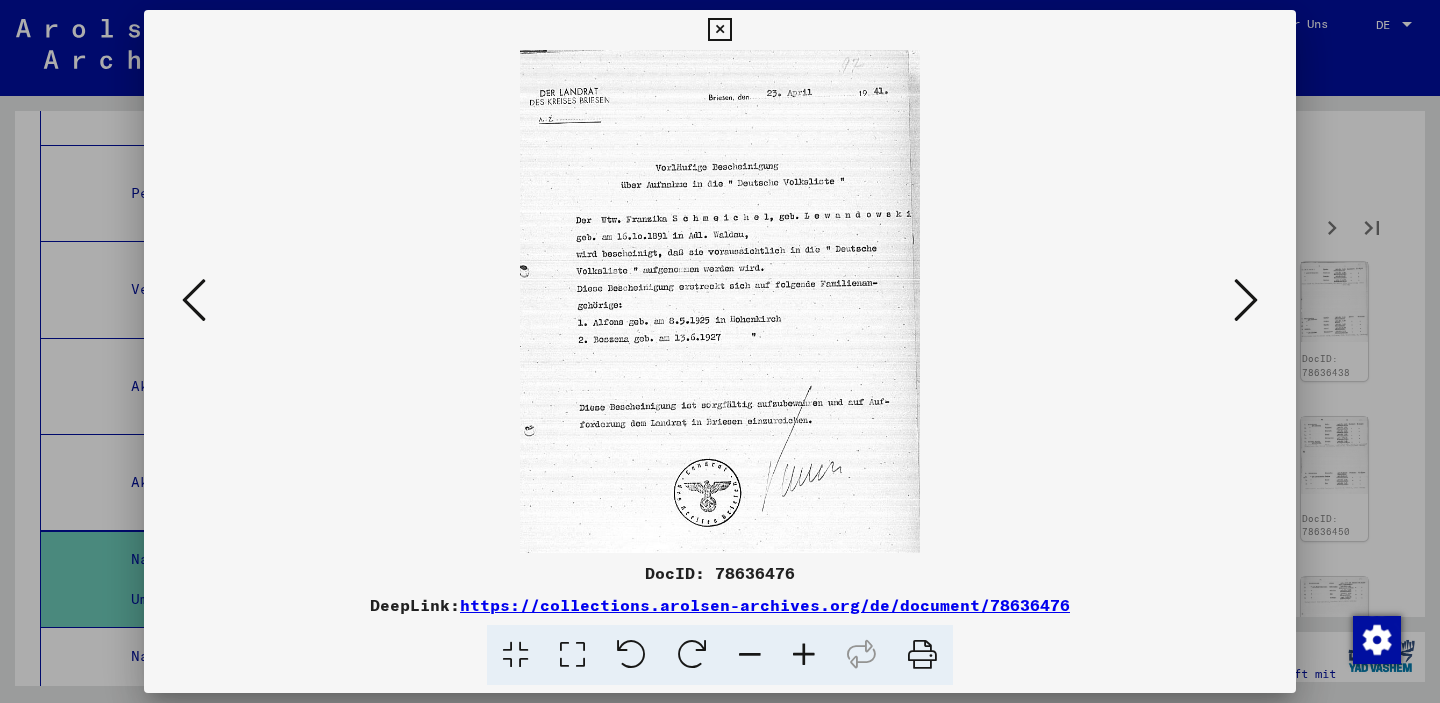 click at bounding box center (1246, 300) 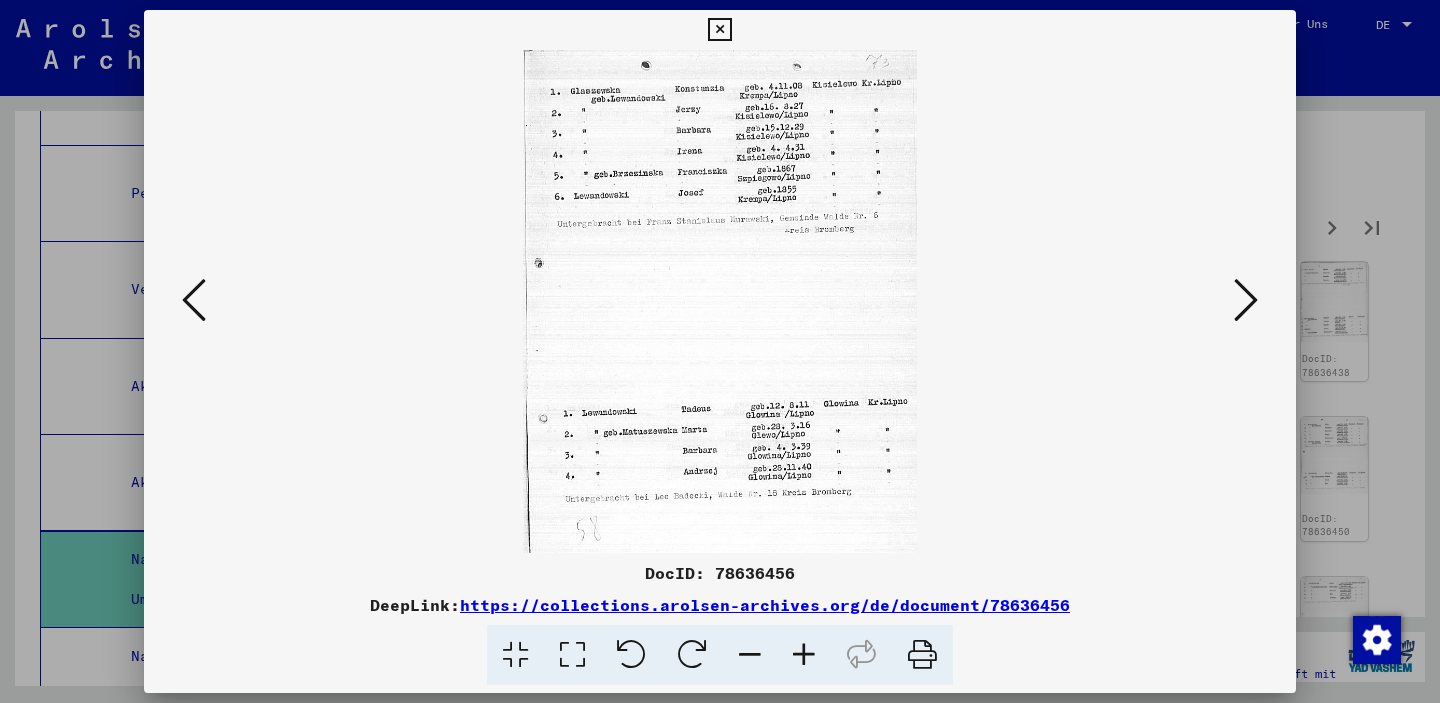 click at bounding box center [194, 300] 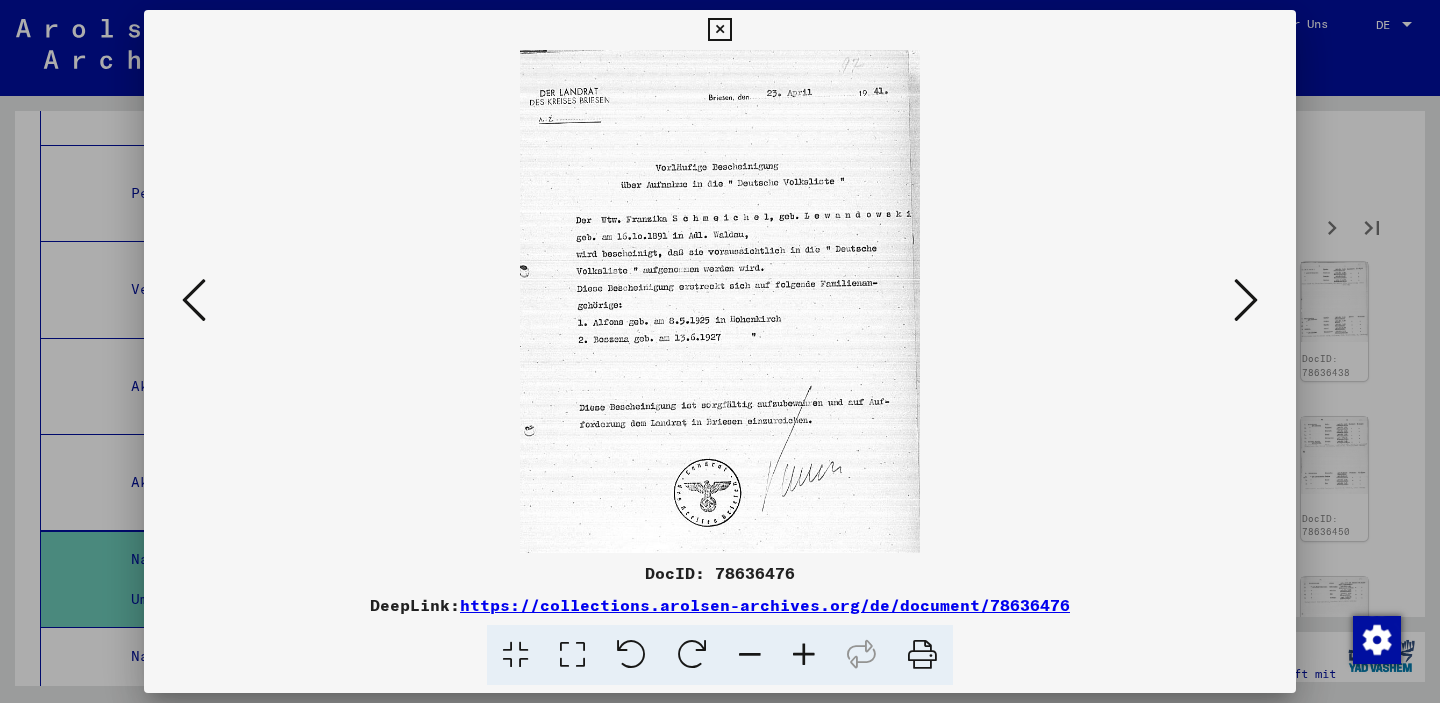 click at bounding box center [194, 300] 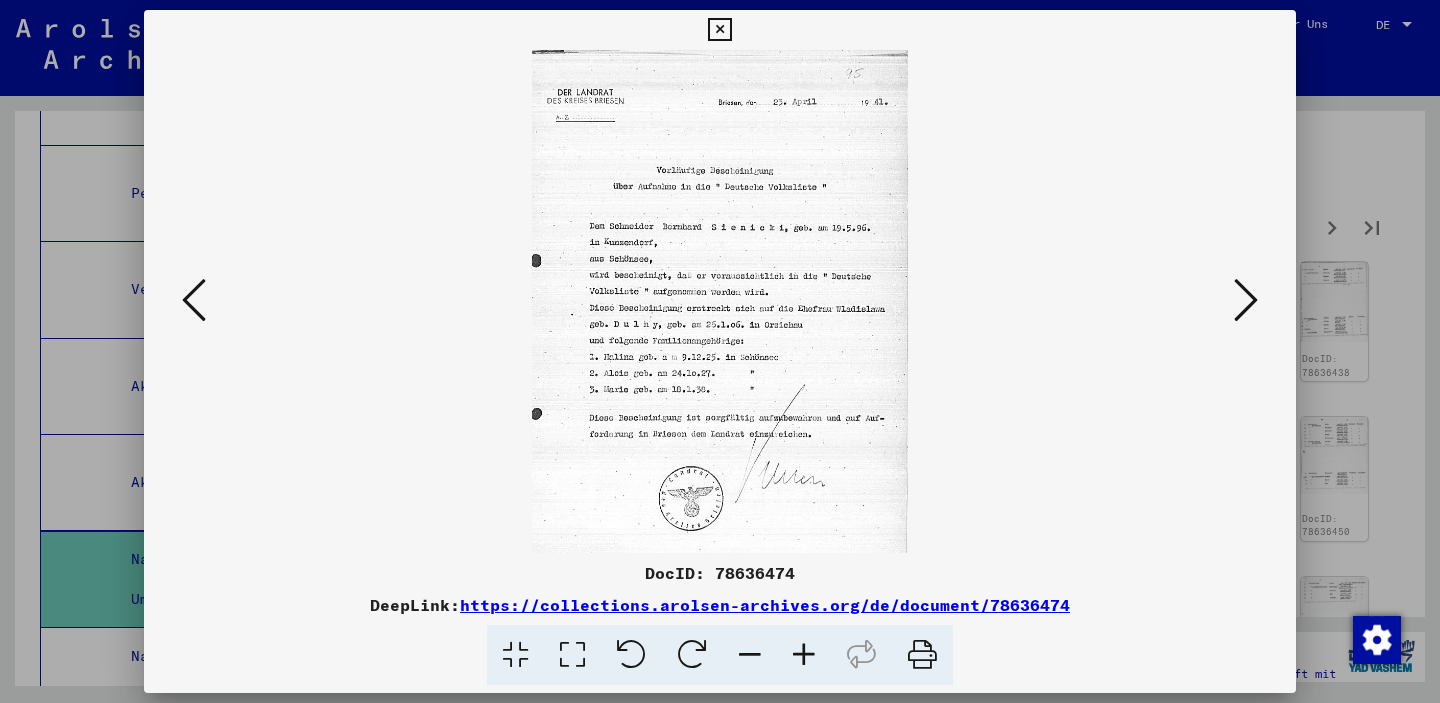 click at bounding box center [194, 300] 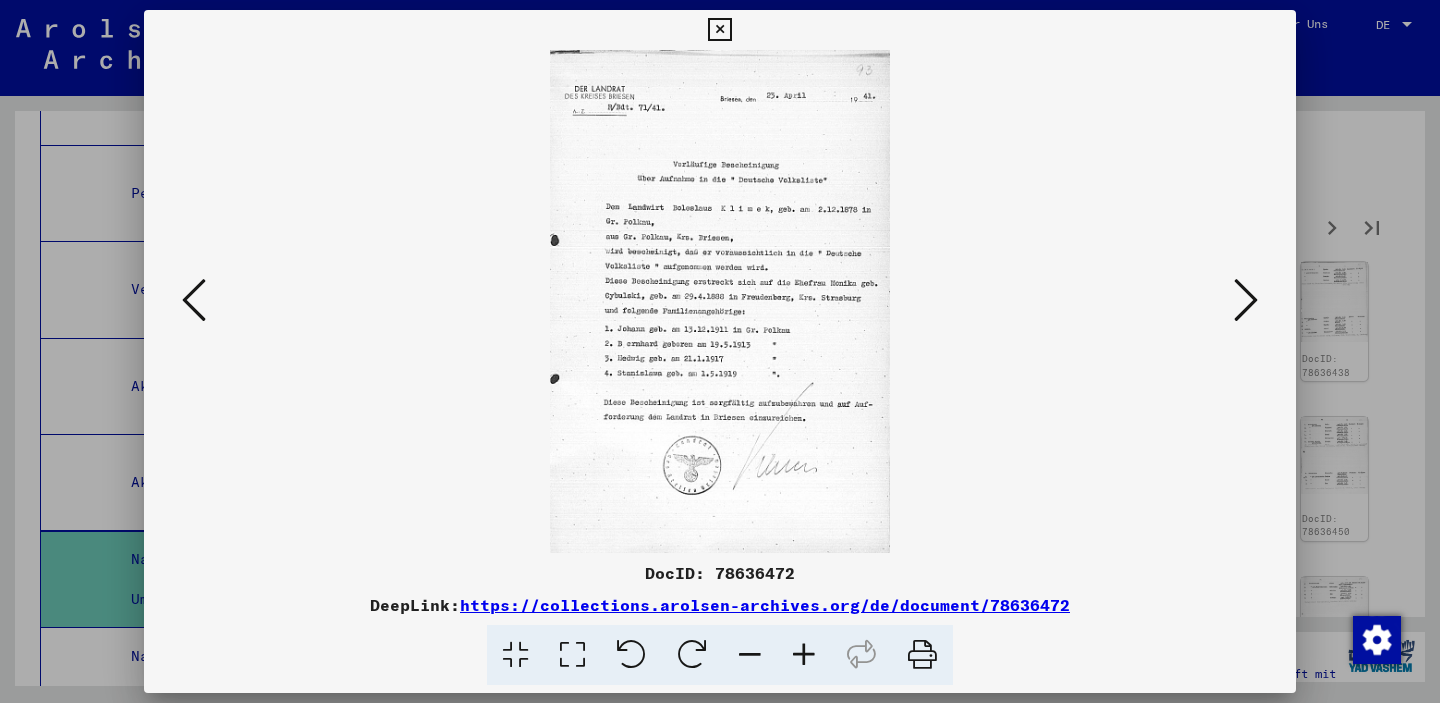 click at bounding box center [194, 300] 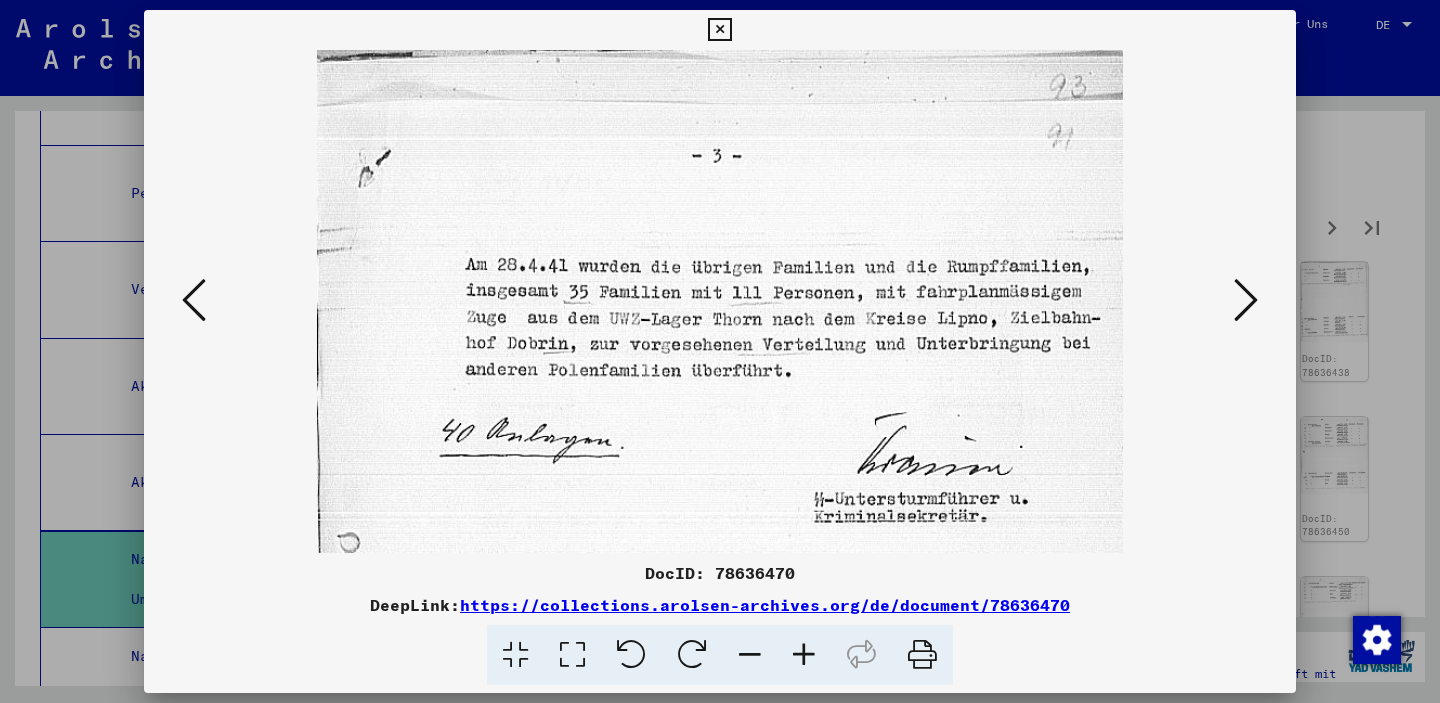 click at bounding box center (720, 301) 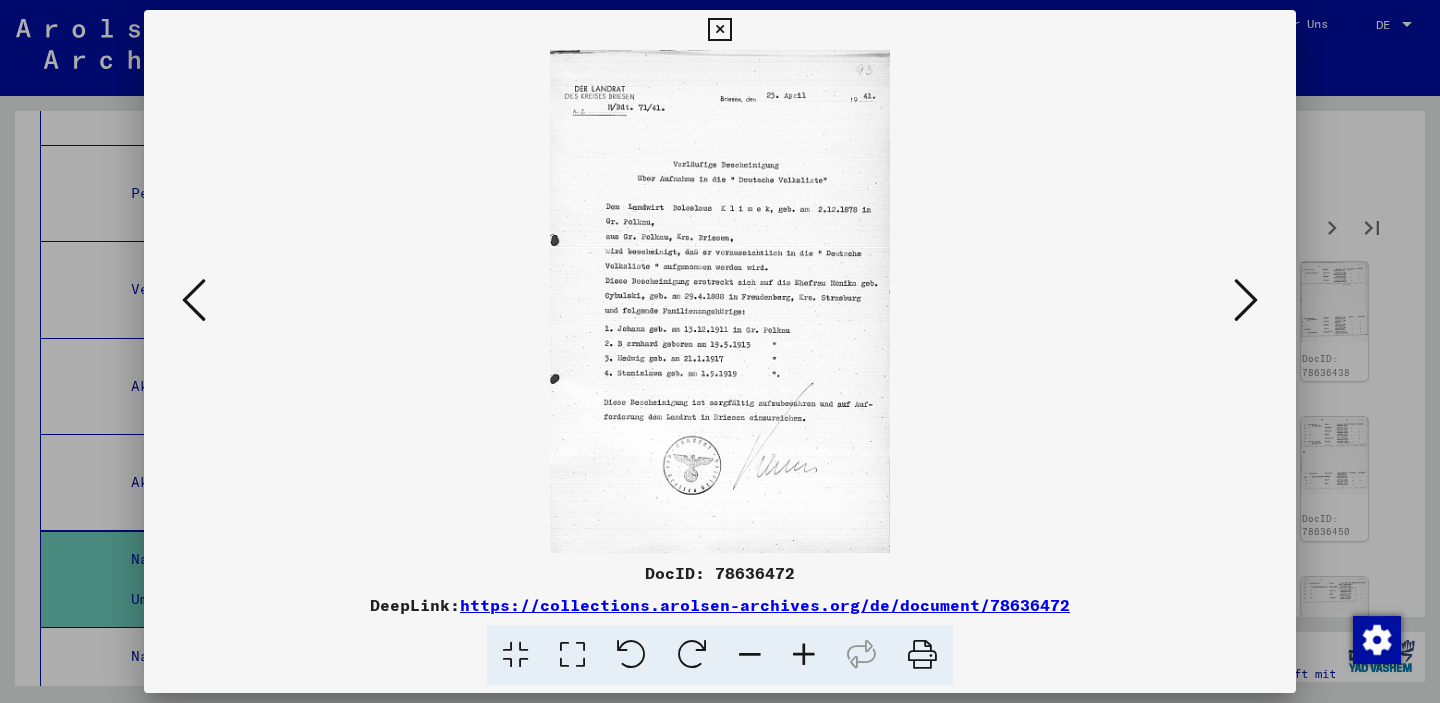 click at bounding box center [1246, 301] 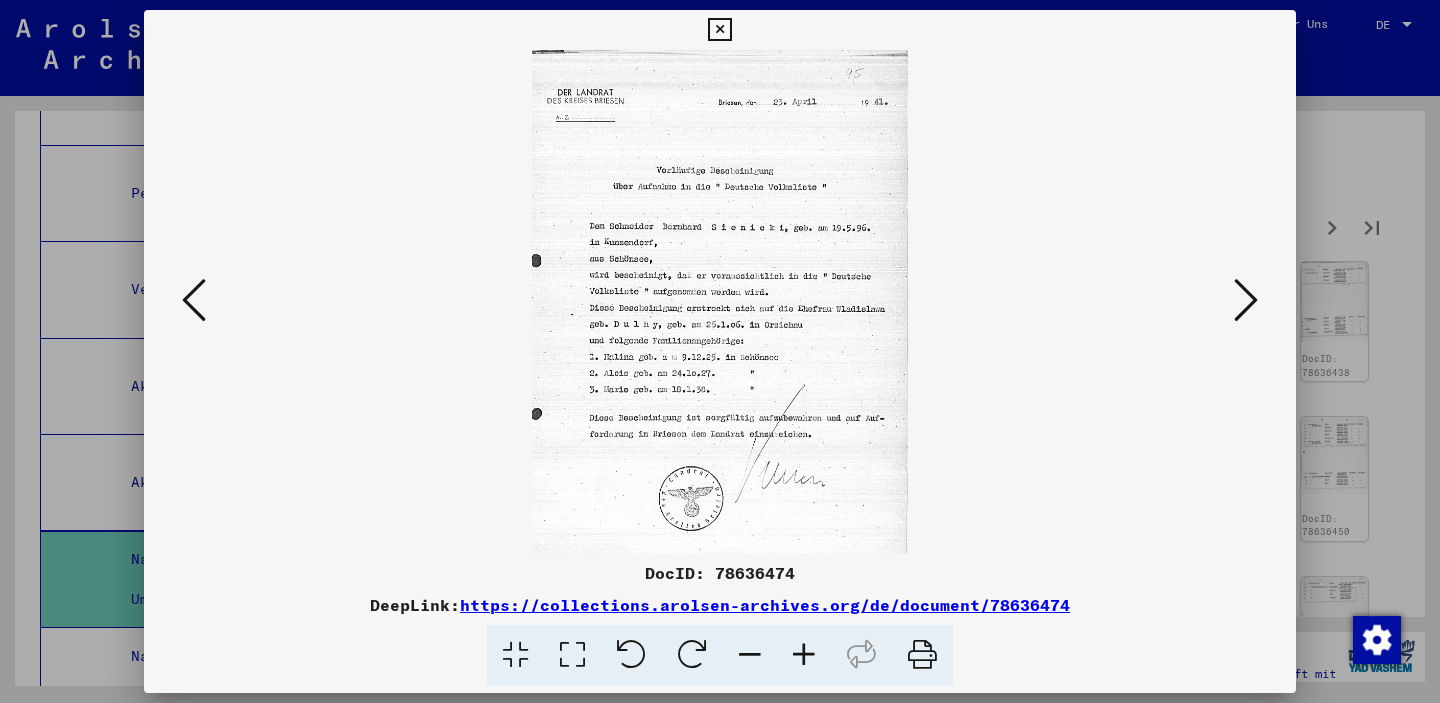 click at bounding box center [1246, 301] 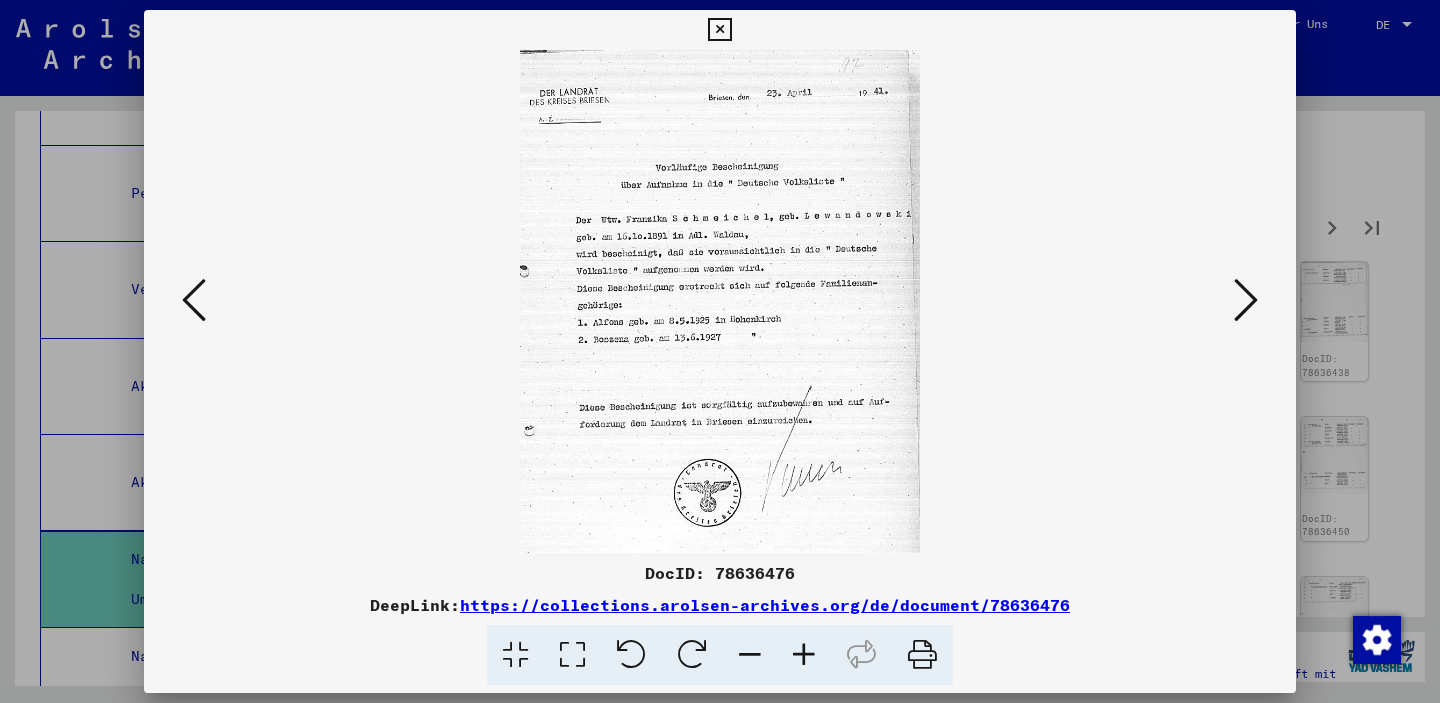 click at bounding box center (1246, 301) 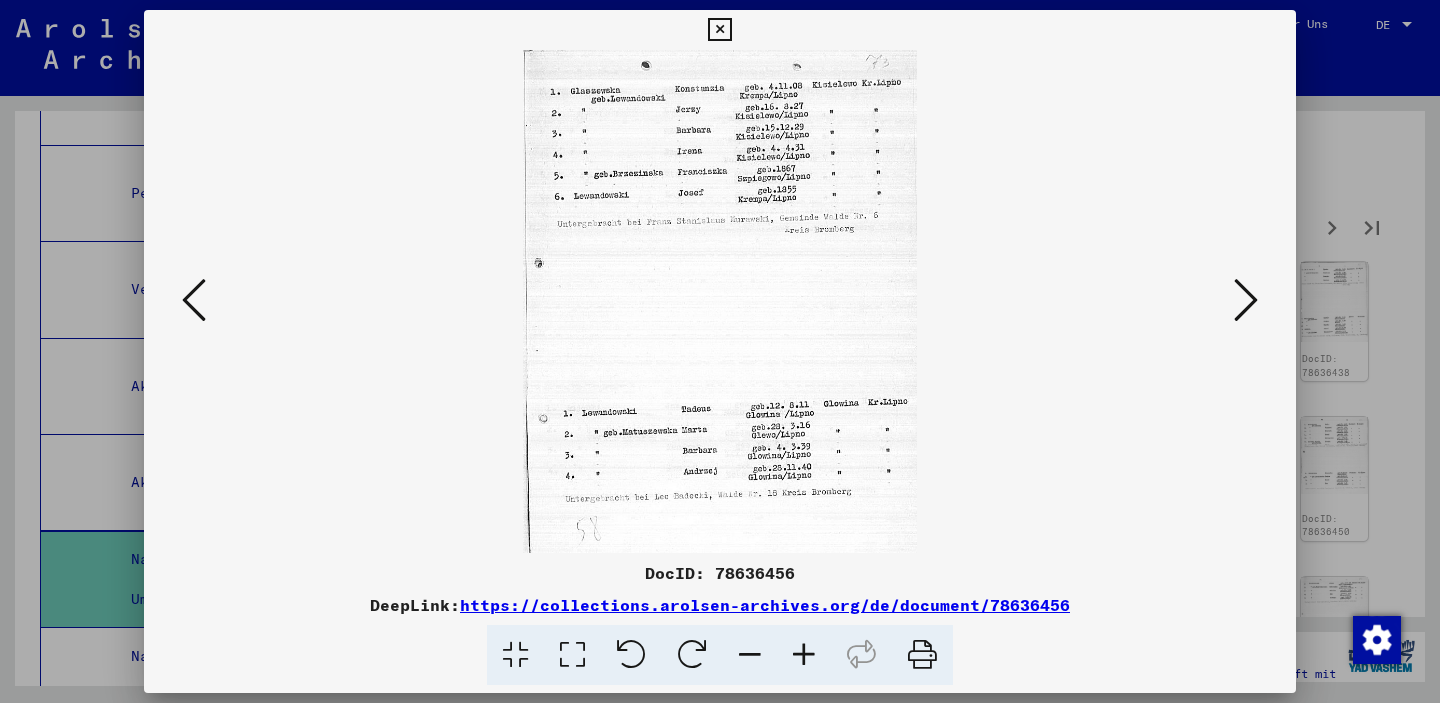 click at bounding box center (1246, 301) 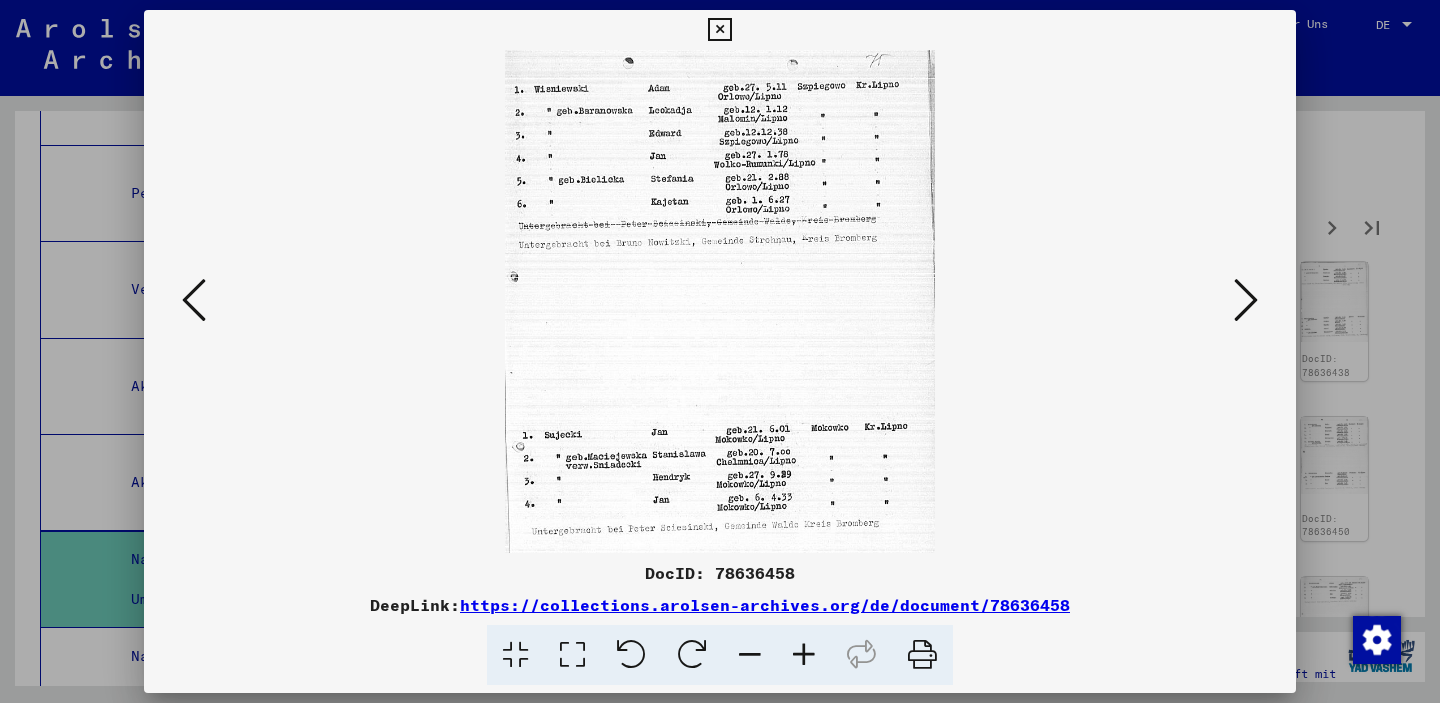 click at bounding box center [1246, 301] 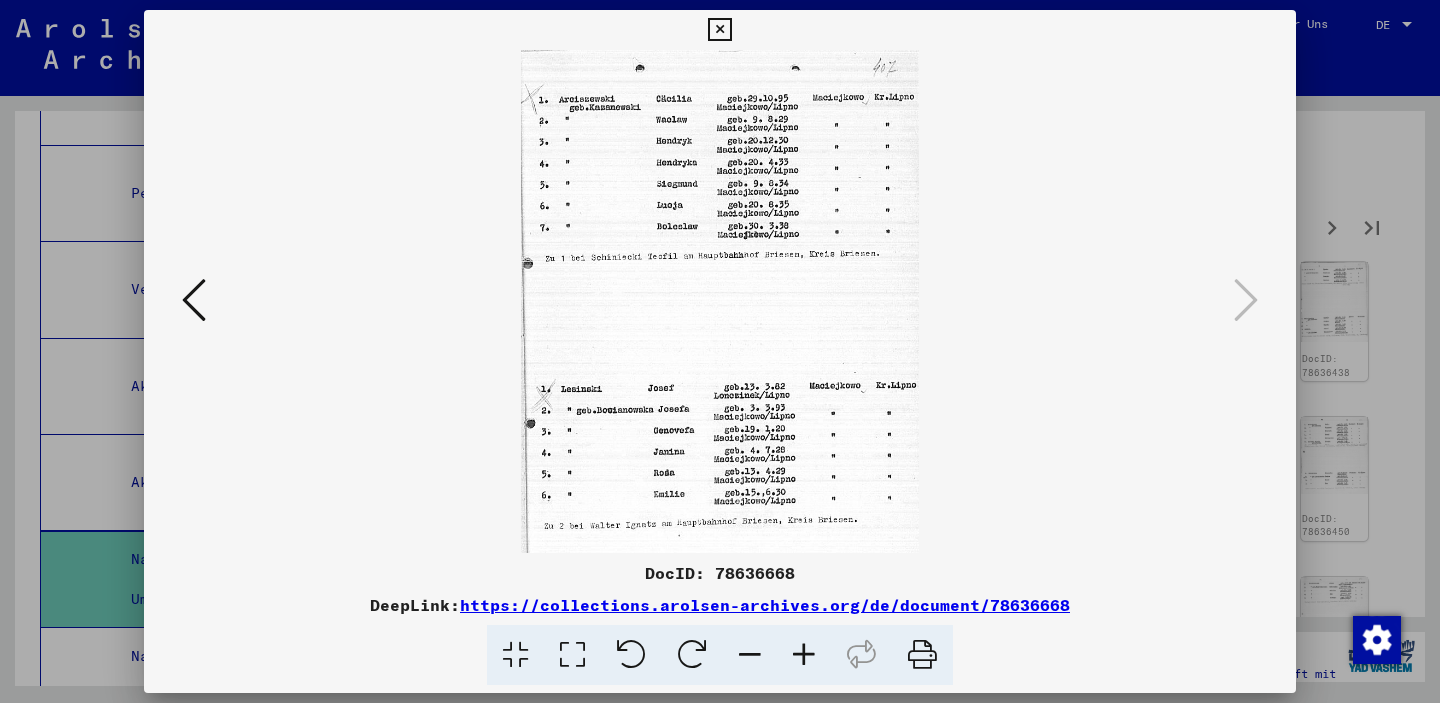 click at bounding box center (719, 30) 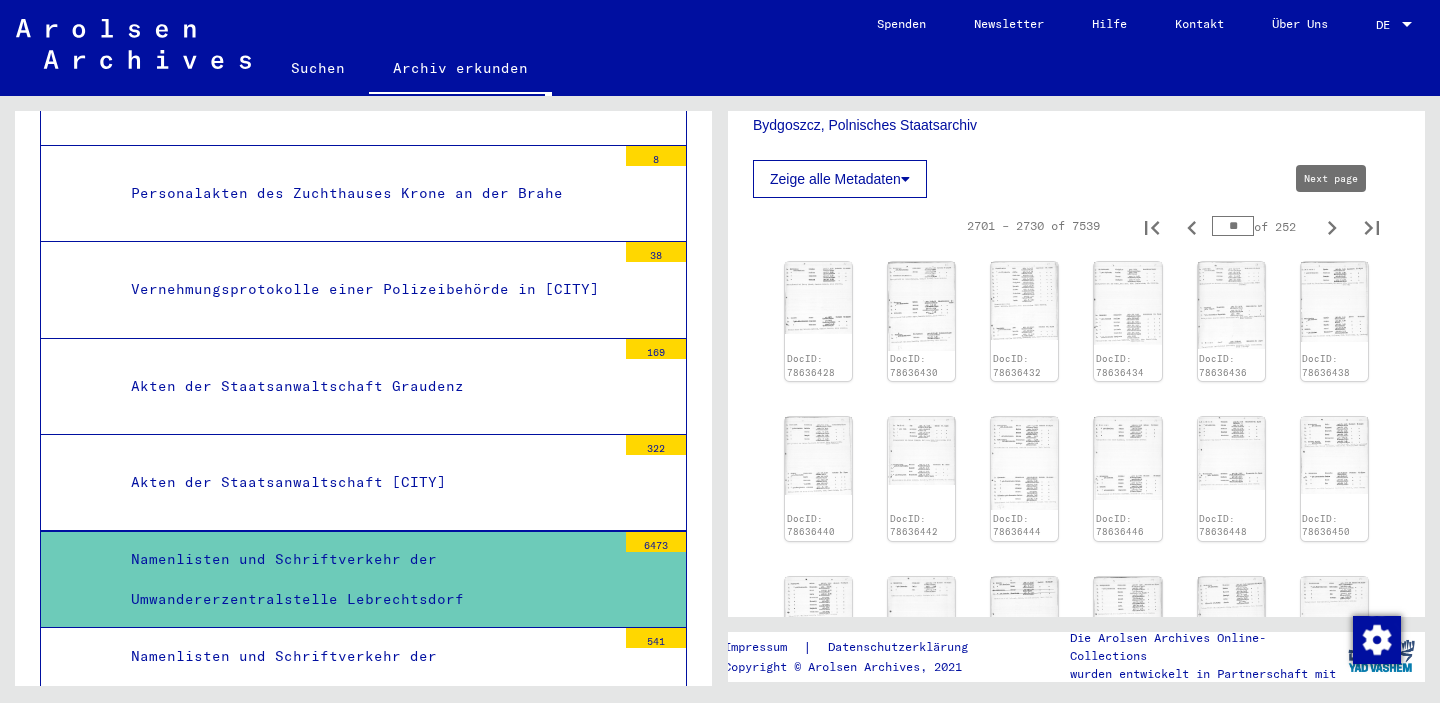 click 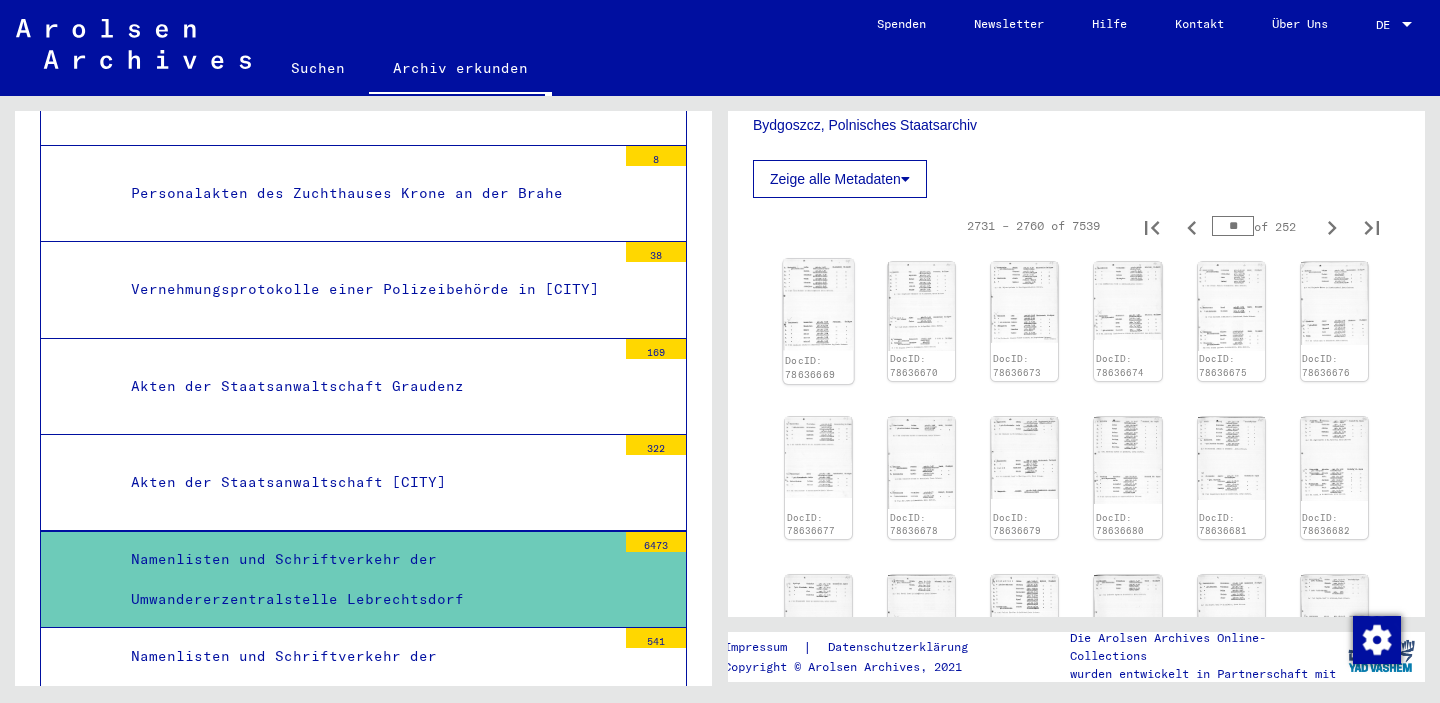 click 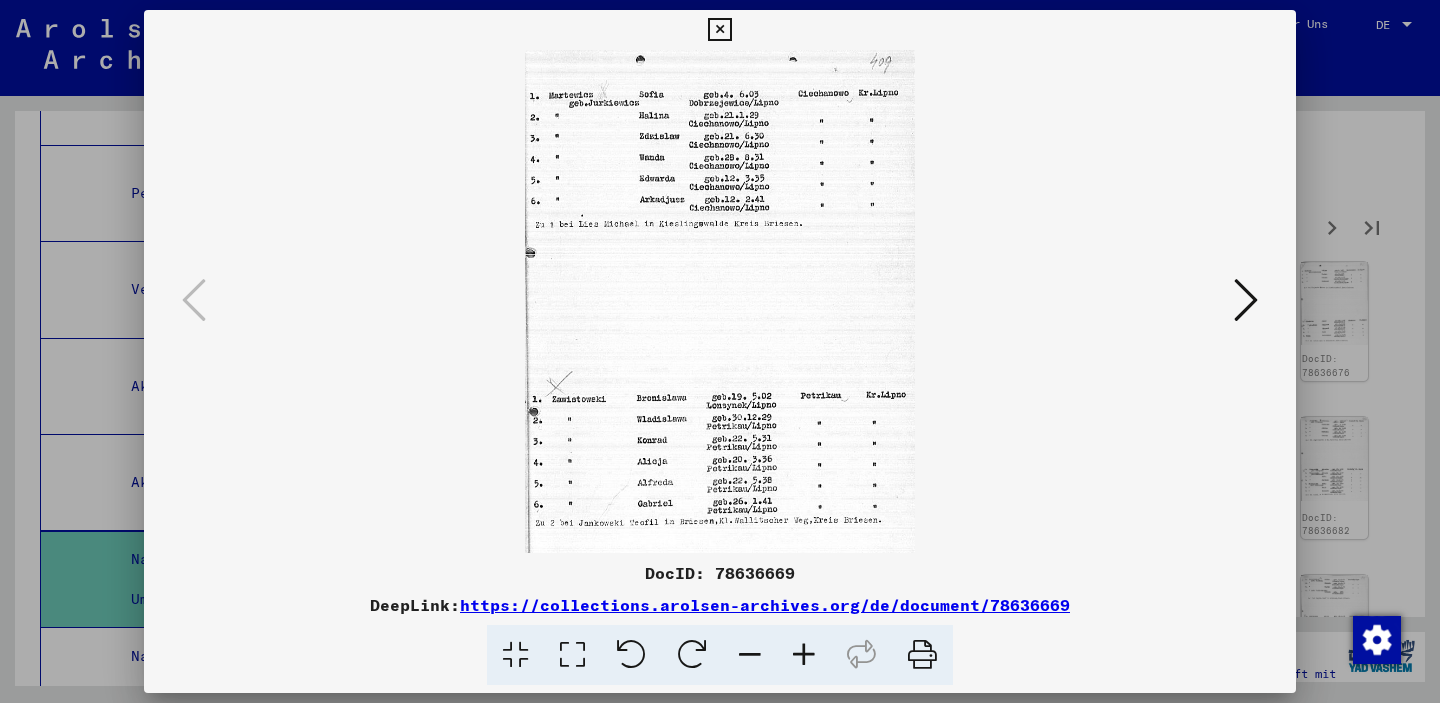 click at bounding box center [1246, 300] 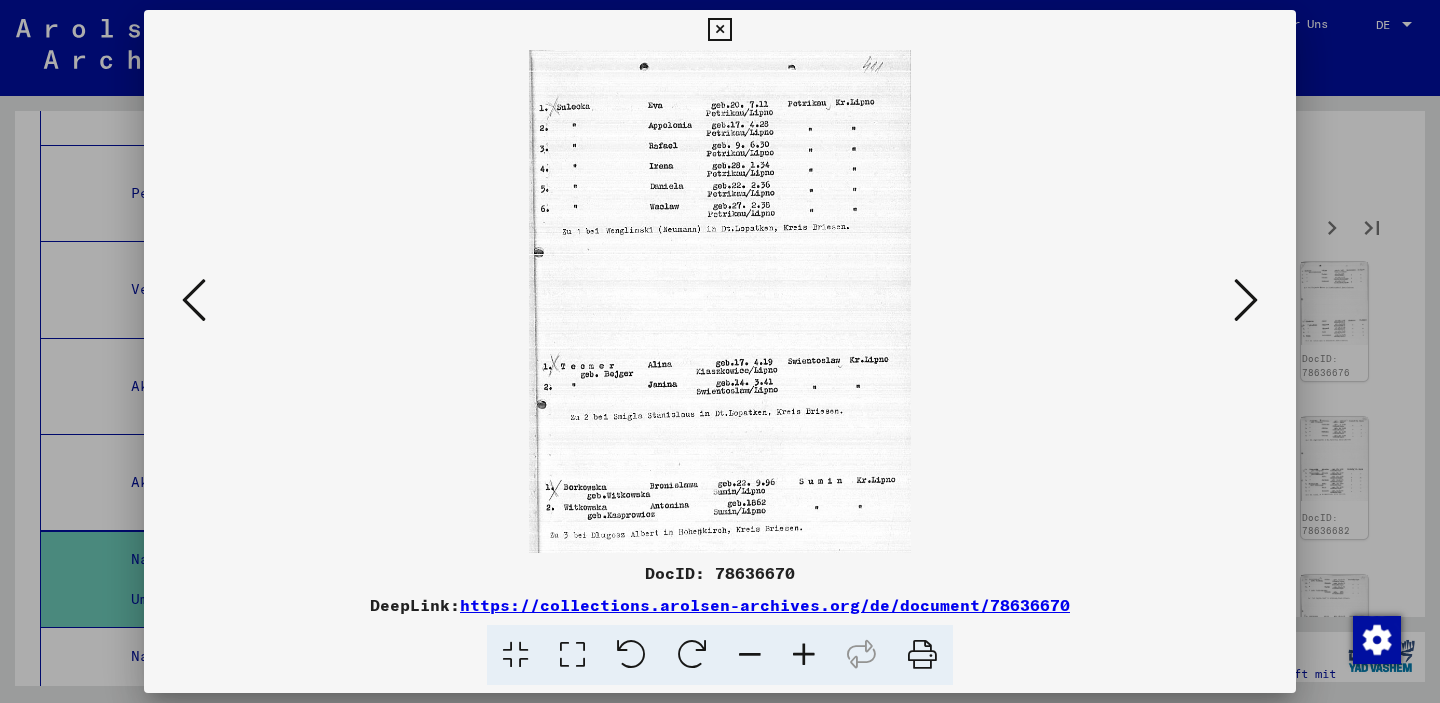 click at bounding box center (1246, 300) 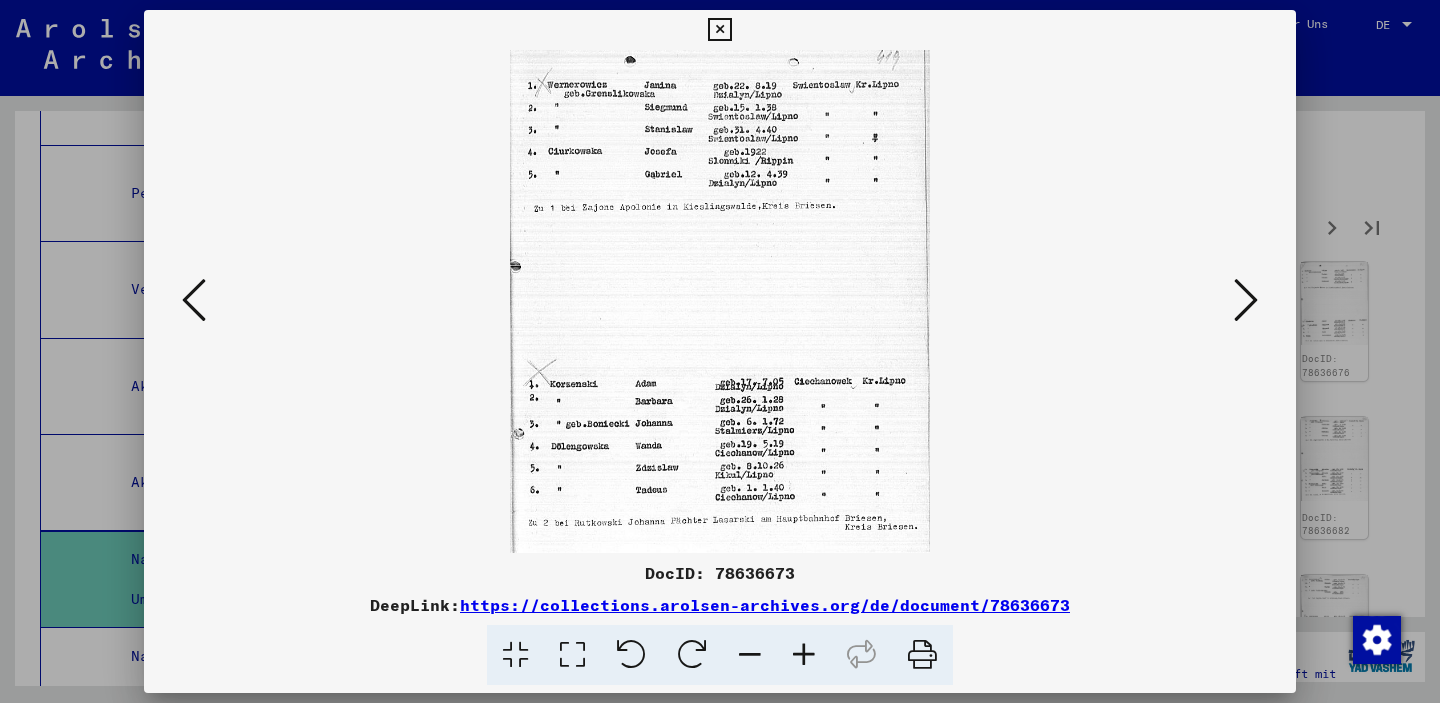 click at bounding box center (1246, 300) 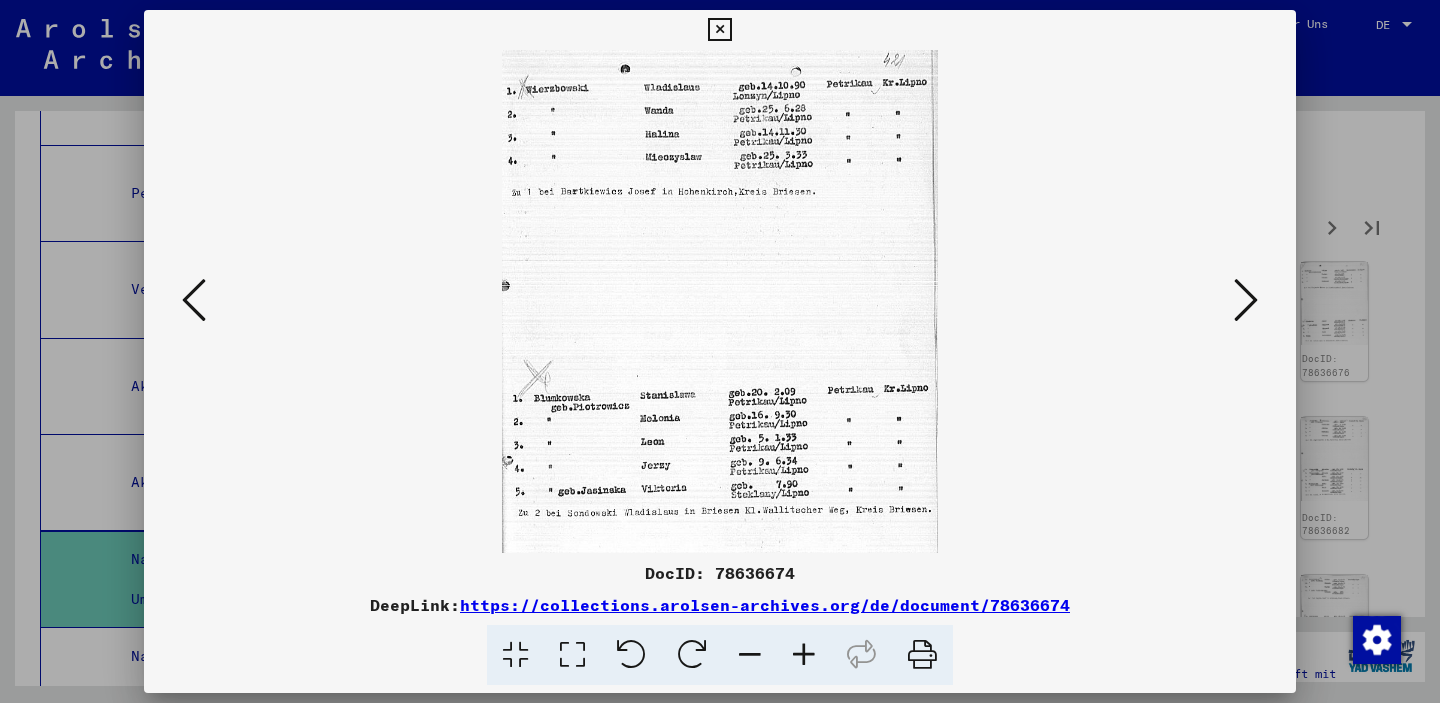 click at bounding box center (1246, 300) 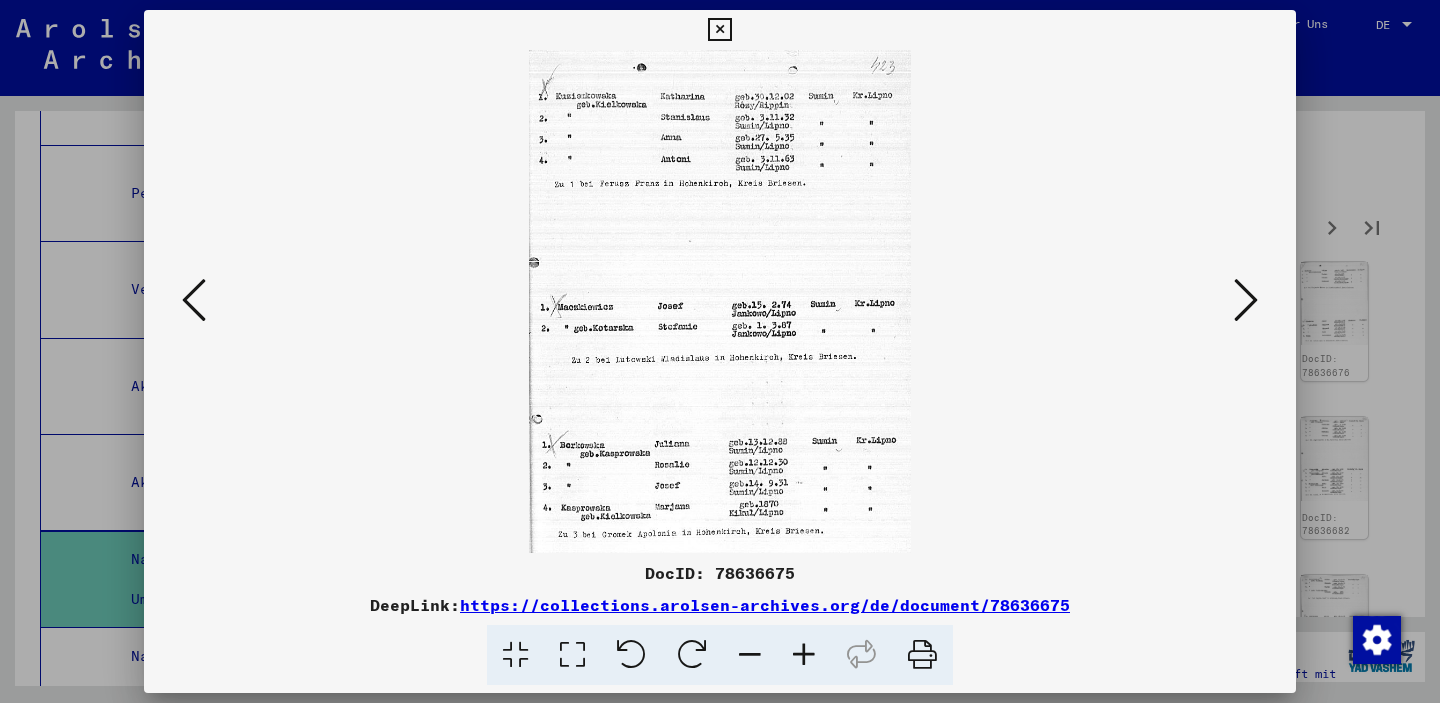click at bounding box center [1246, 300] 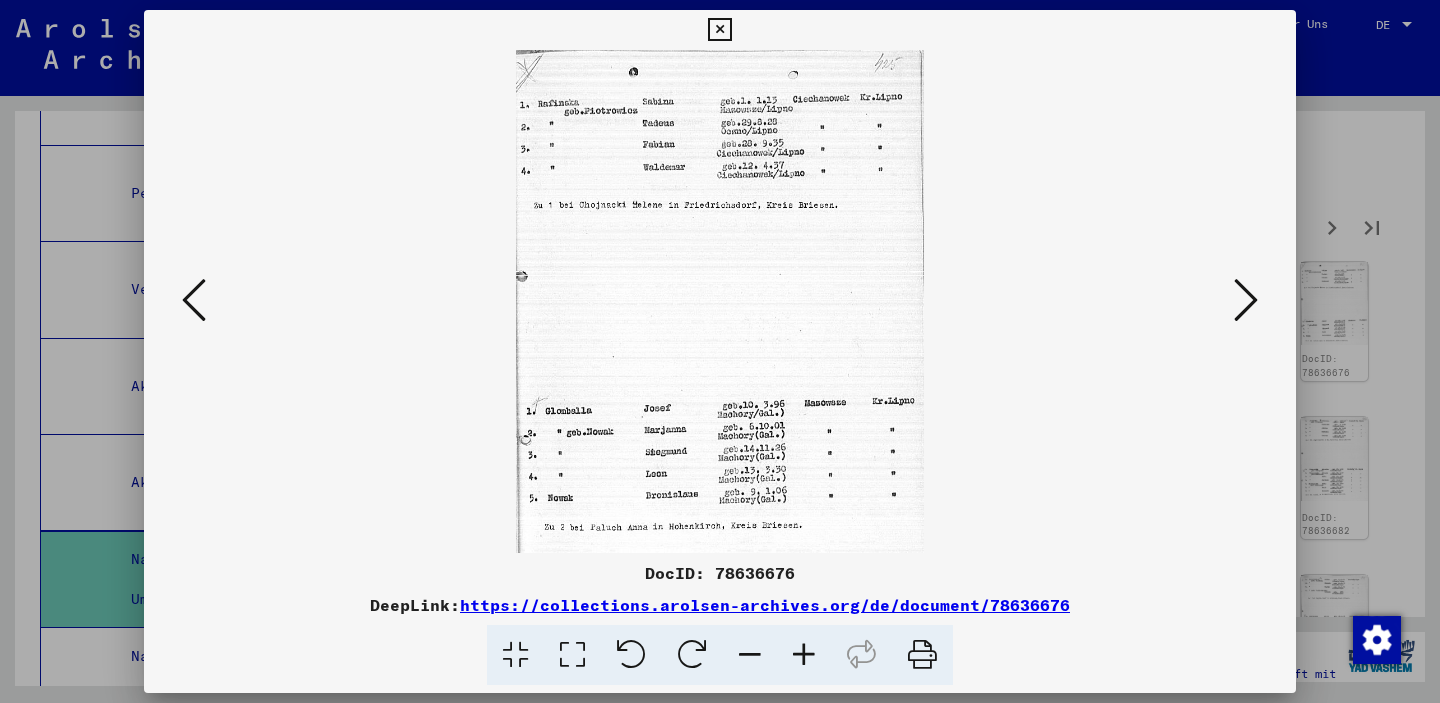 click at bounding box center (1246, 300) 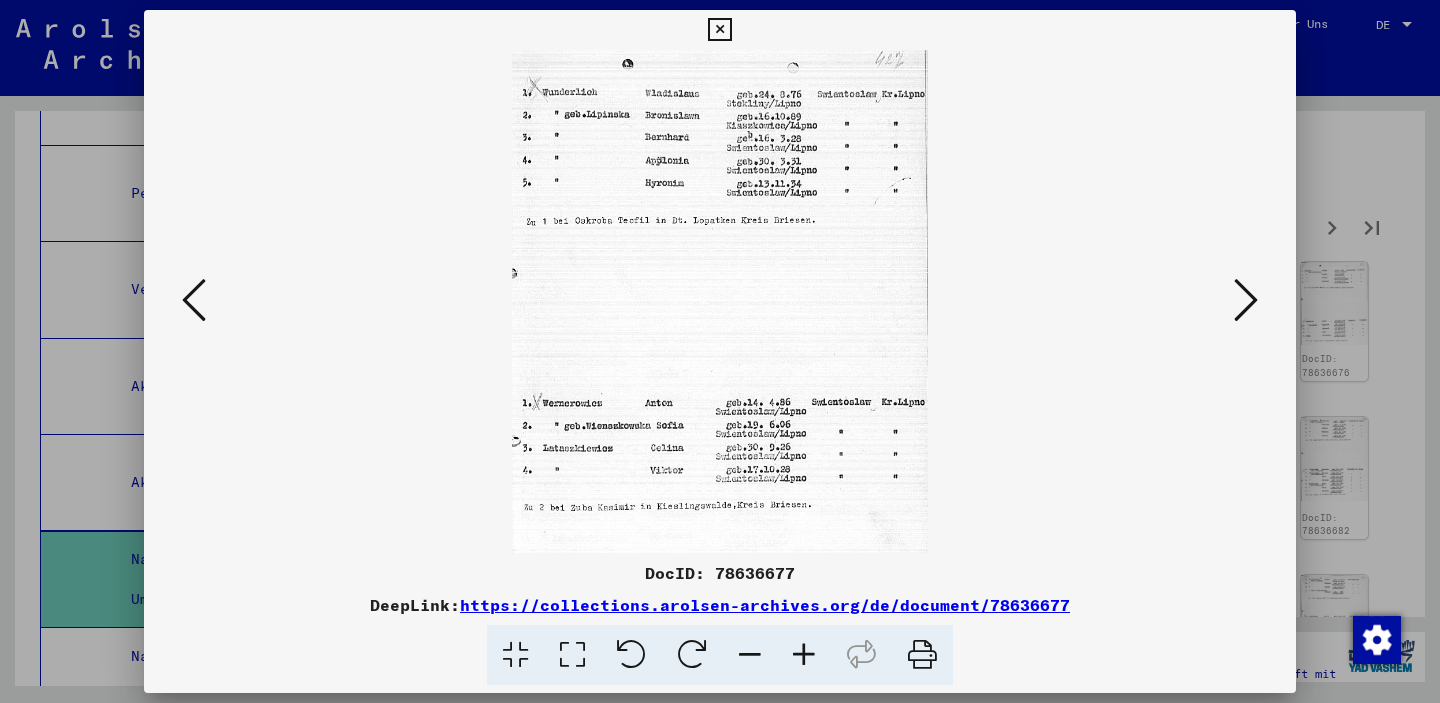 click at bounding box center [1246, 300] 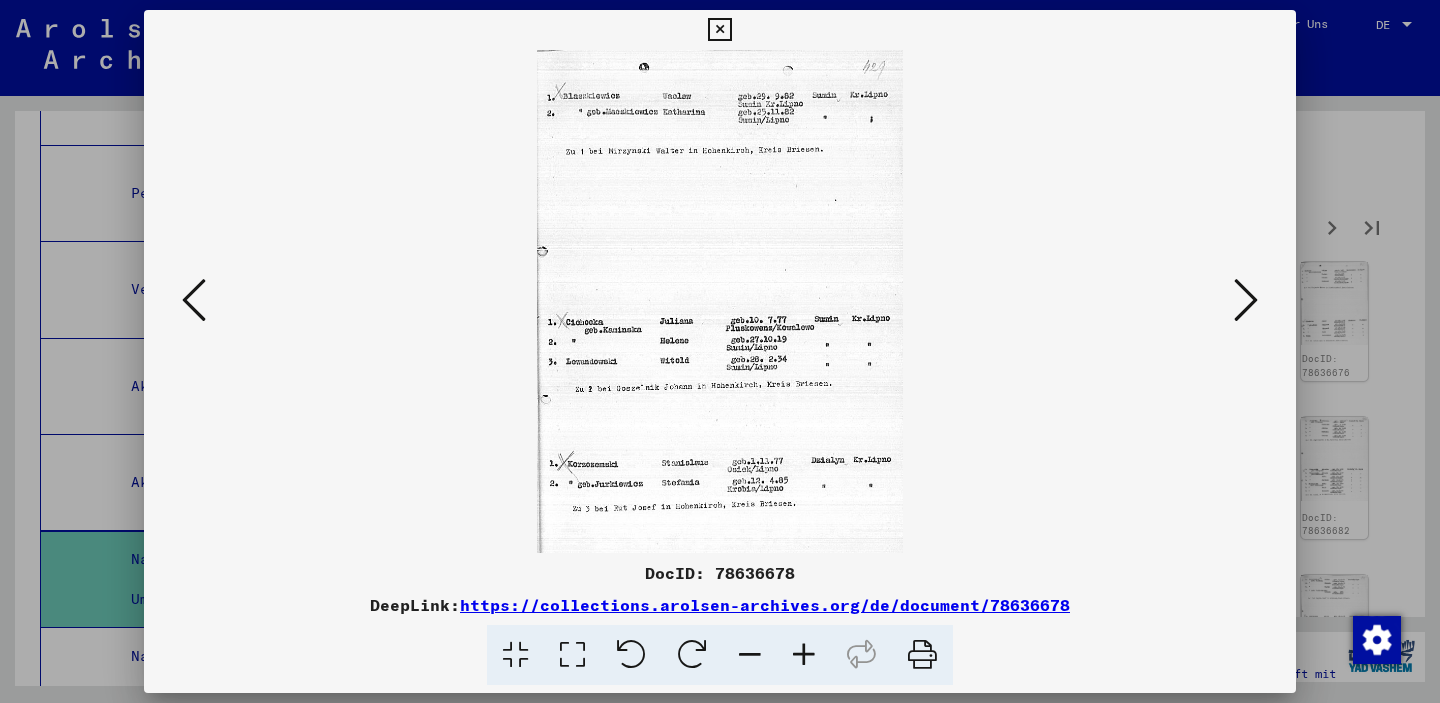 click at bounding box center [1246, 300] 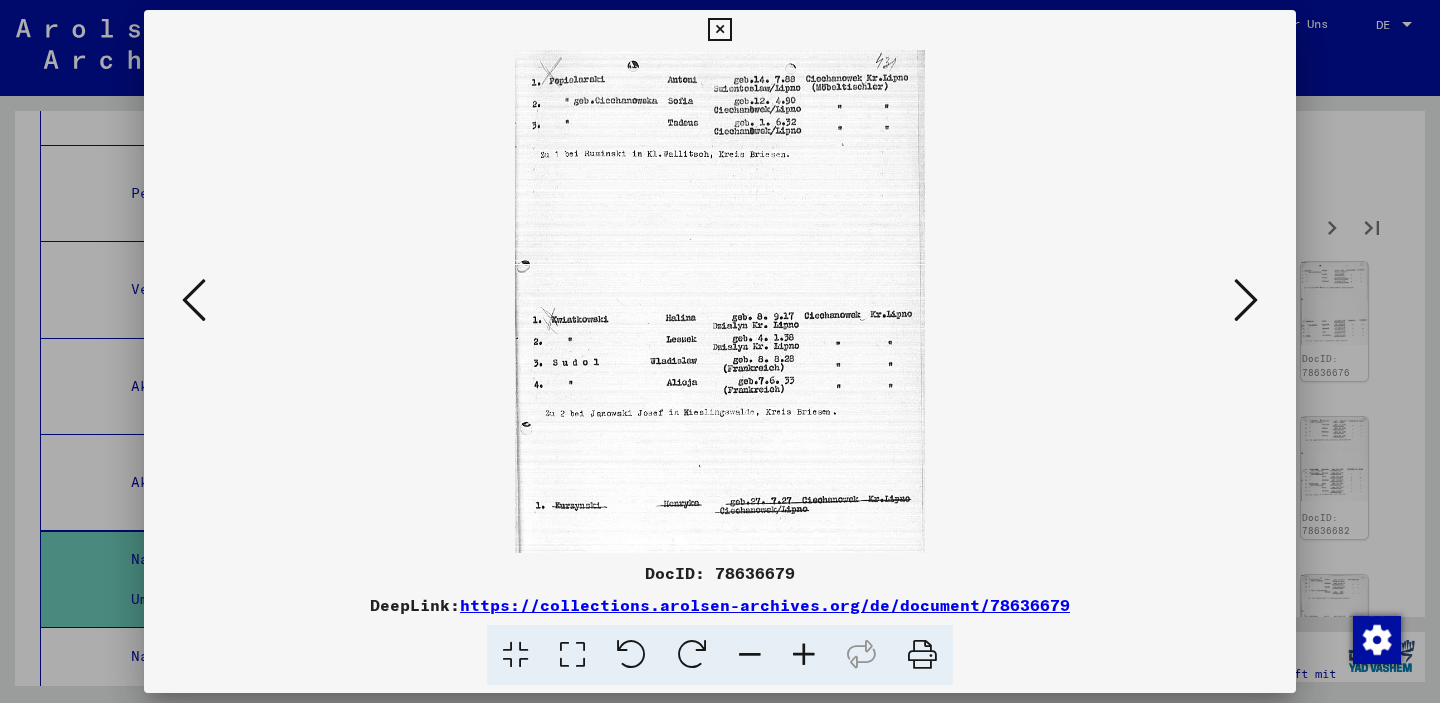 click at bounding box center (1246, 300) 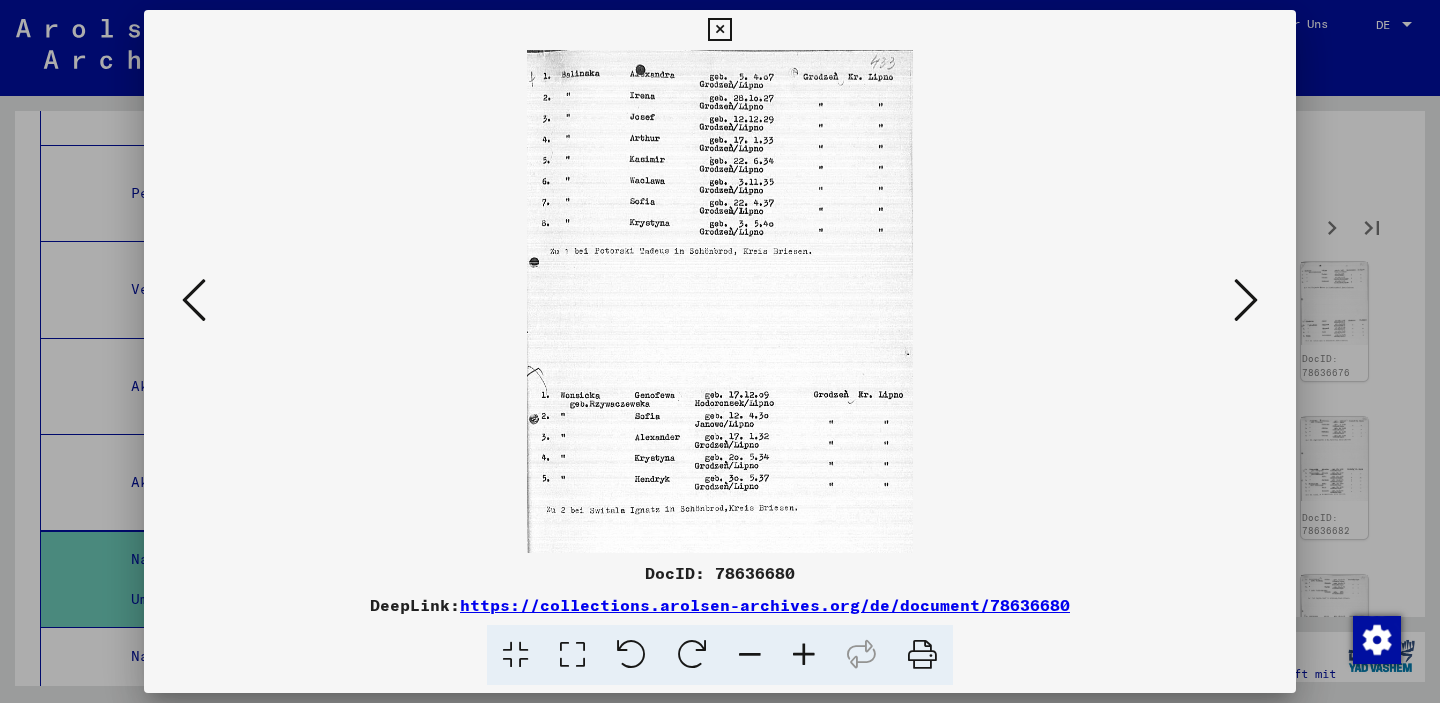 click at bounding box center [1246, 300] 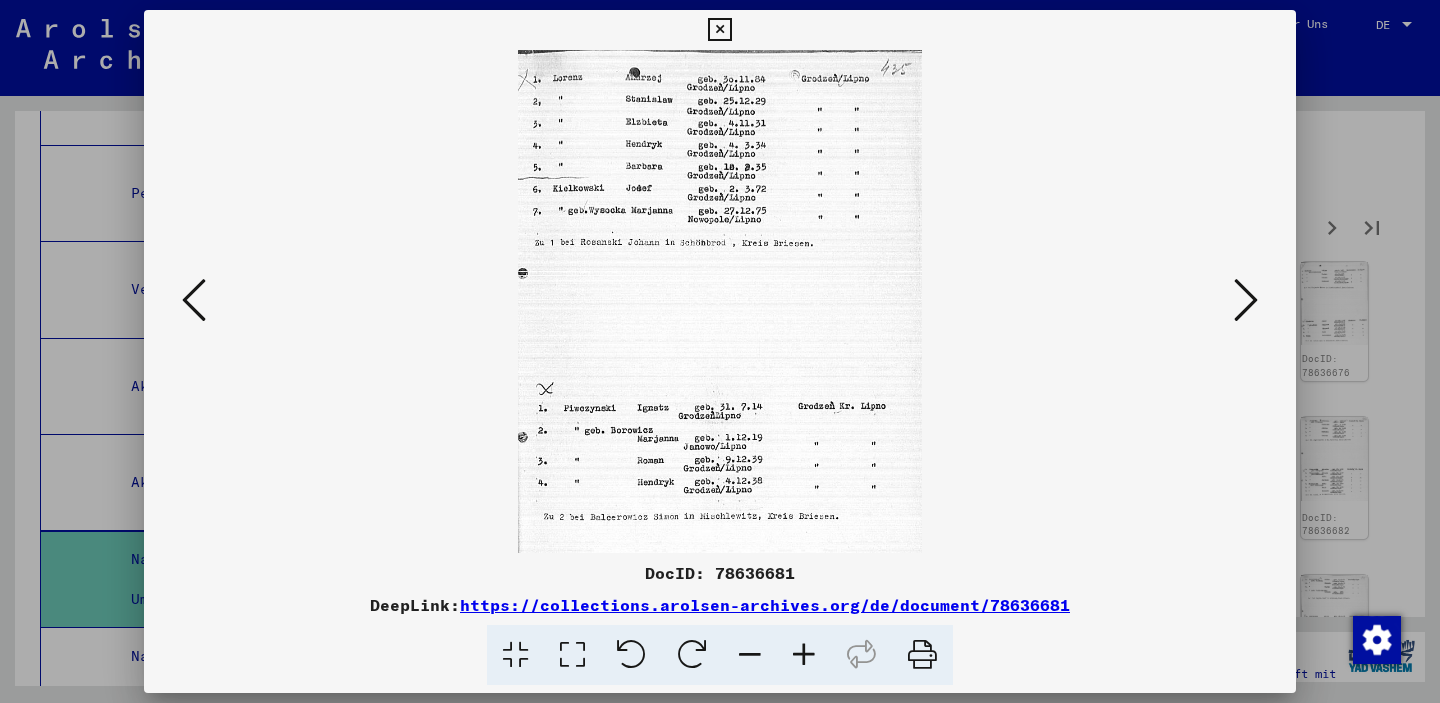 click at bounding box center (1246, 300) 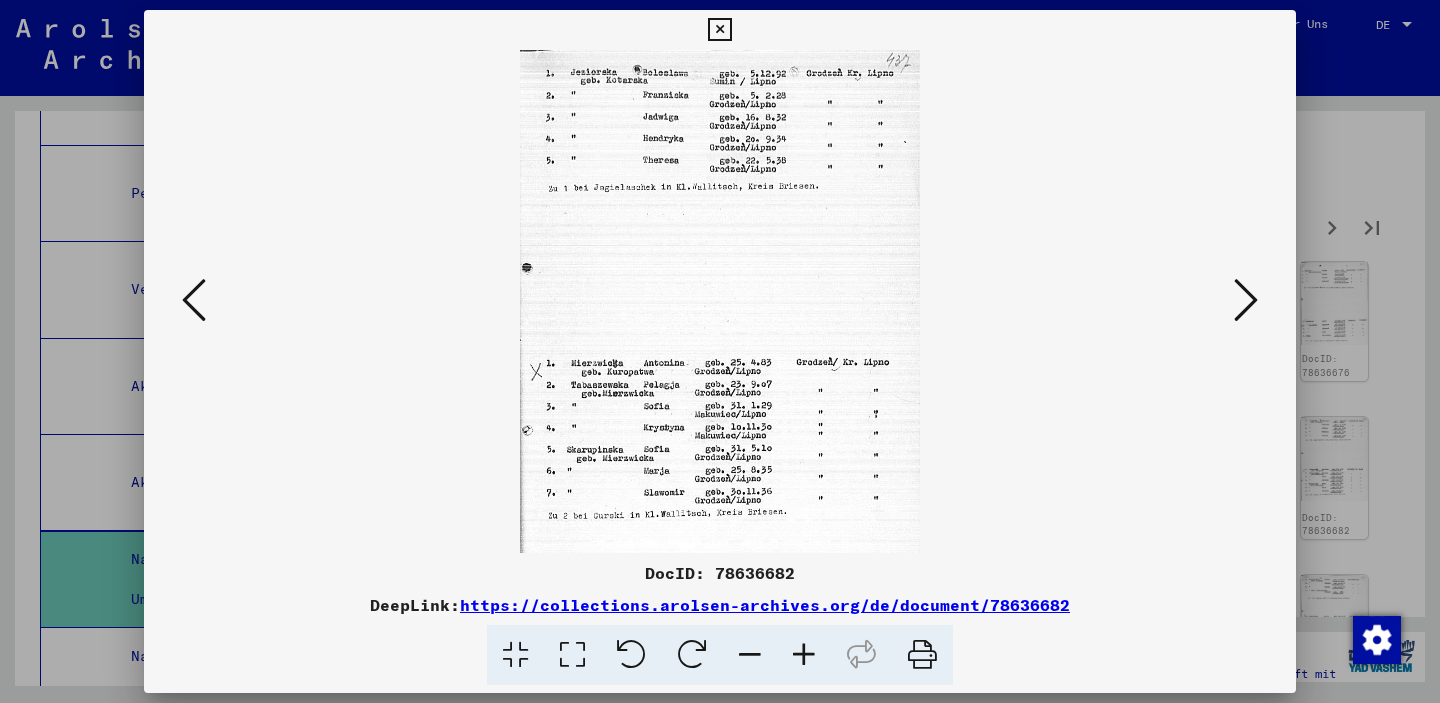 click at bounding box center [1246, 300] 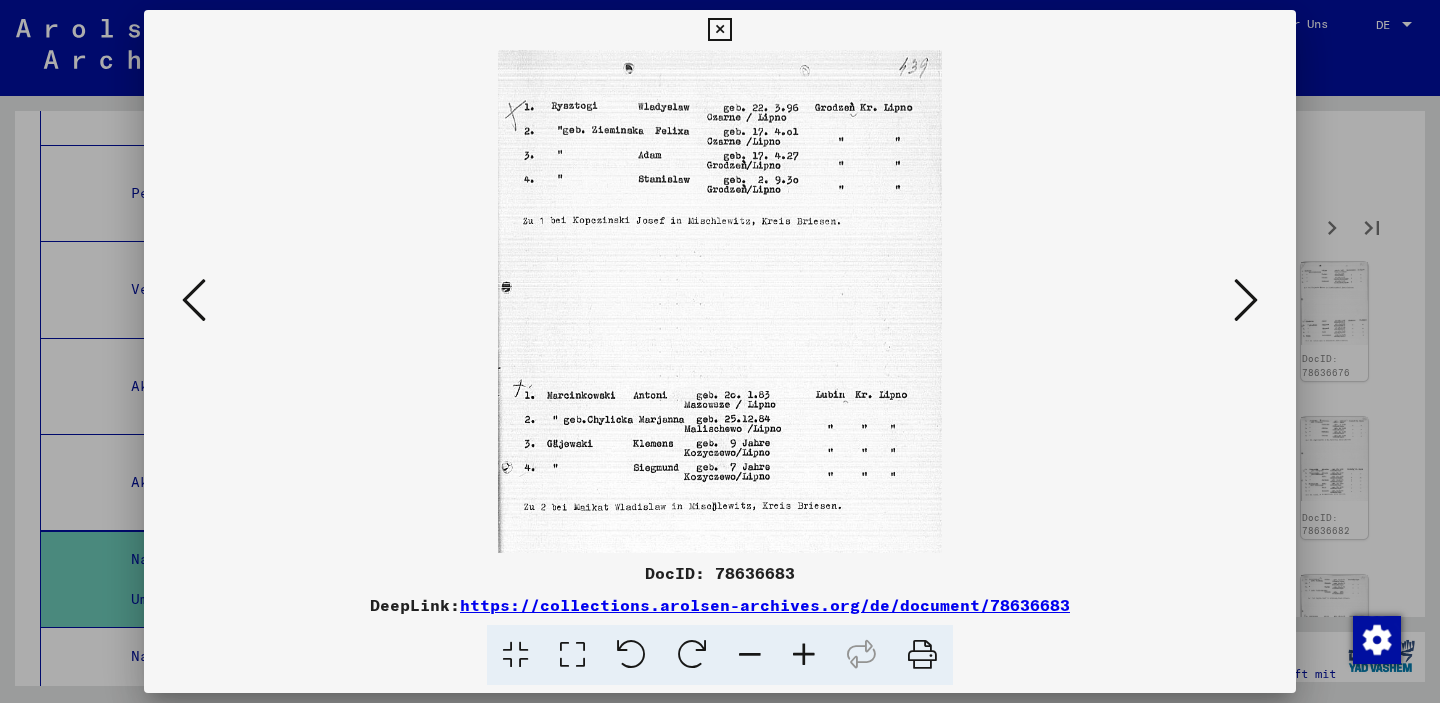 click at bounding box center (1246, 300) 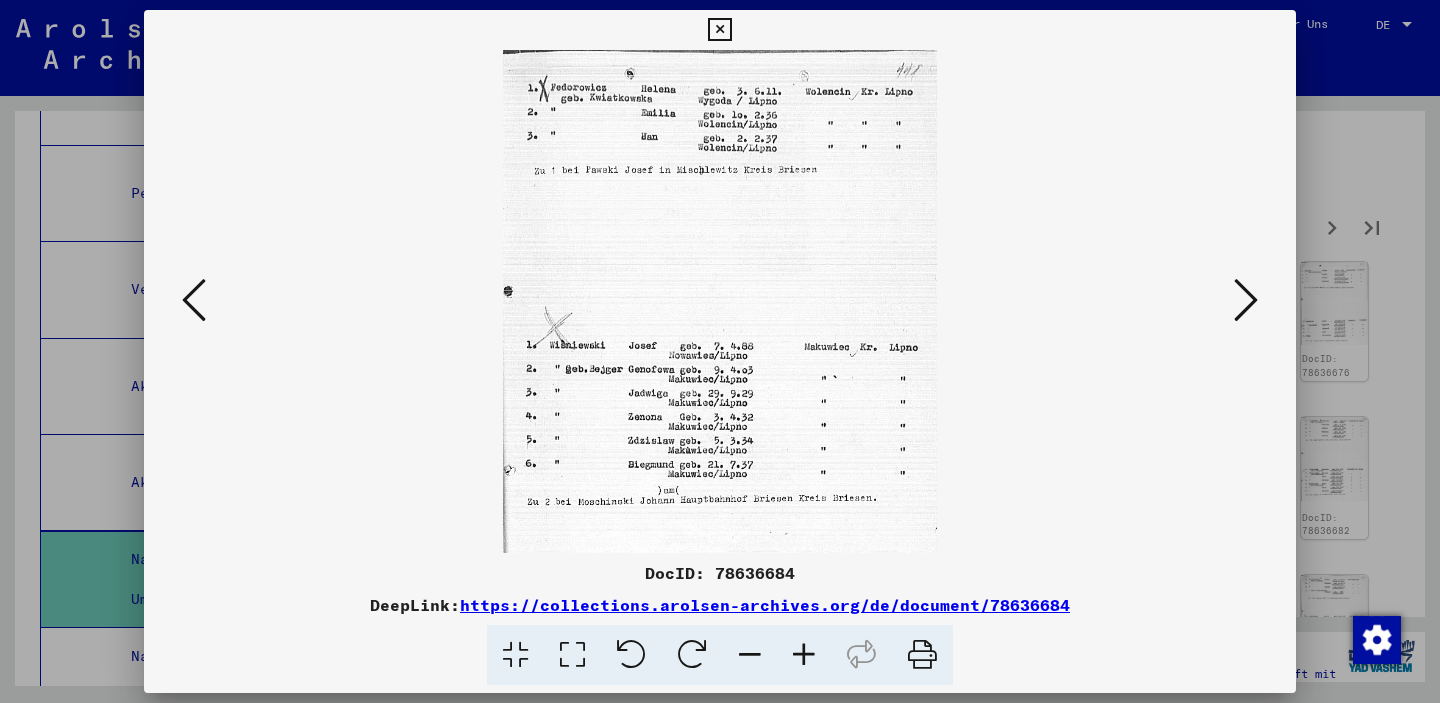 click at bounding box center (1246, 300) 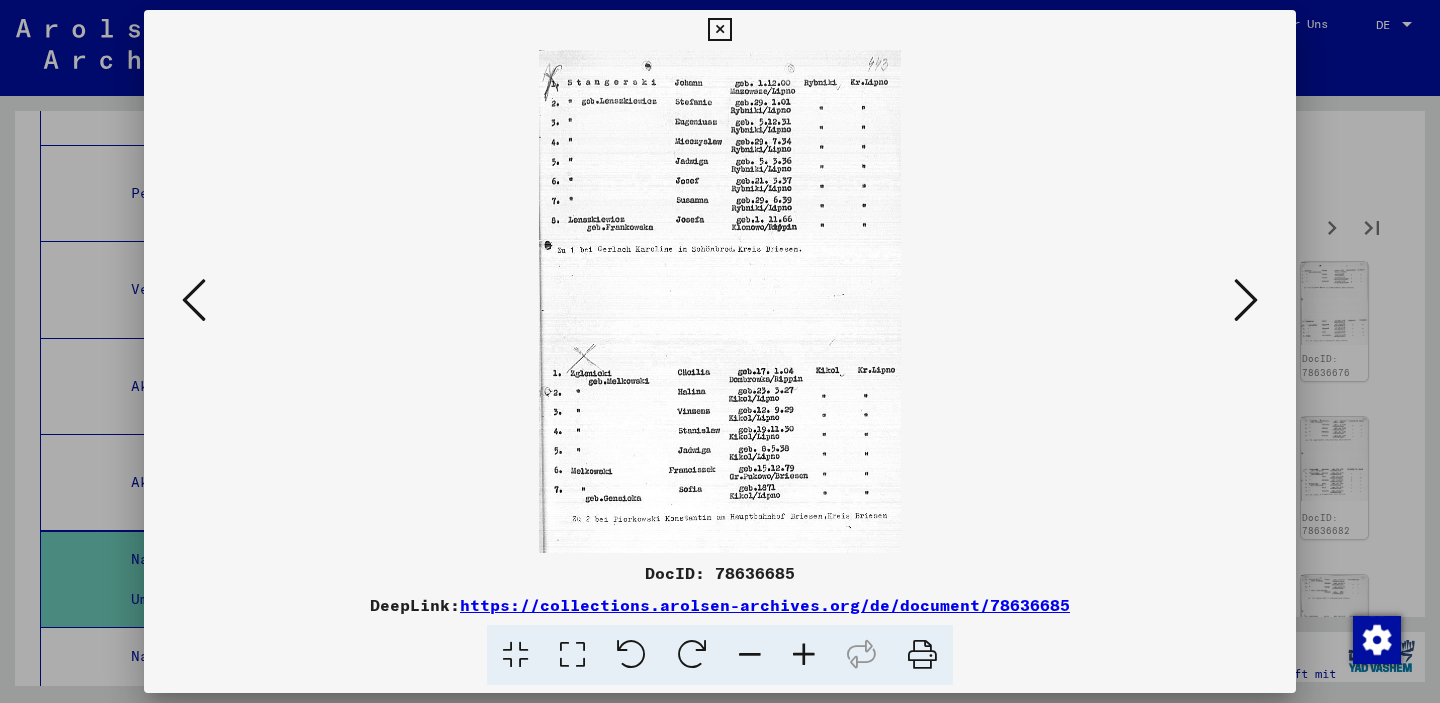 click at bounding box center (1246, 300) 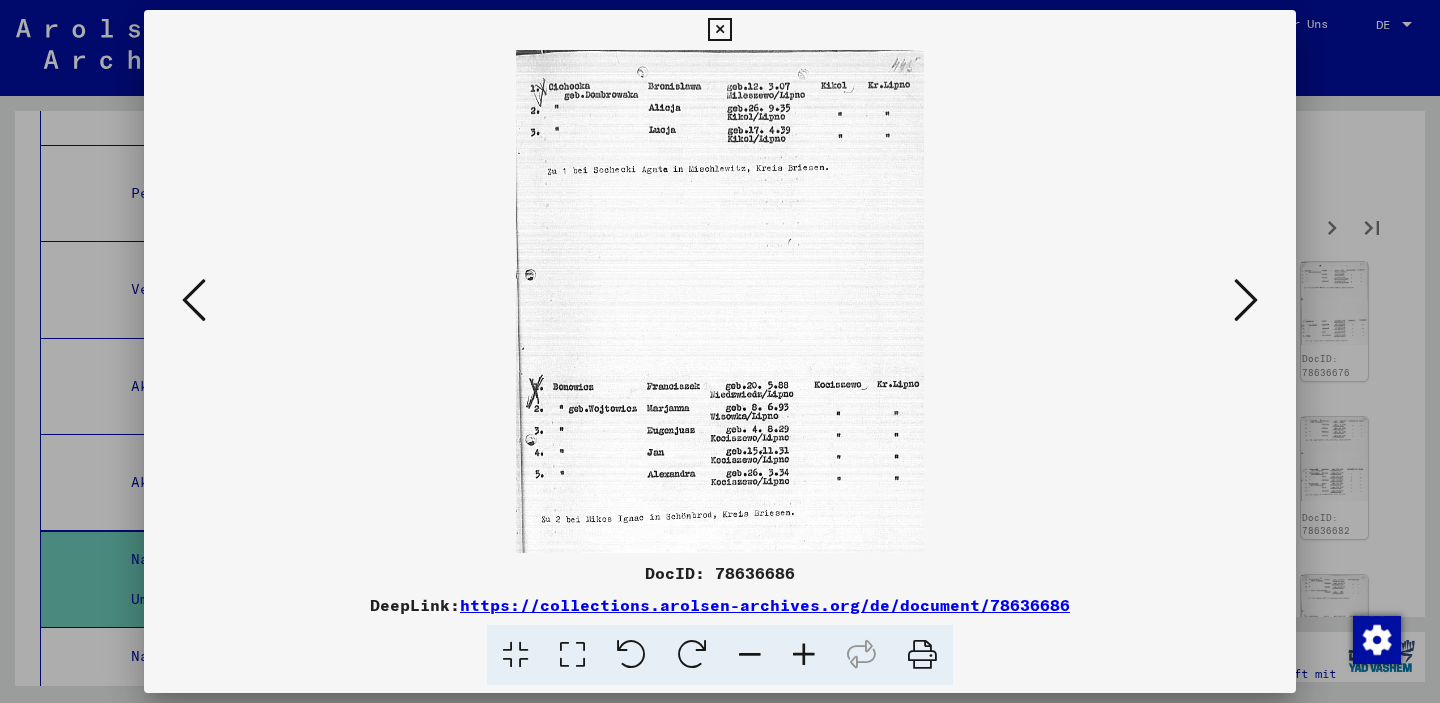 click at bounding box center [1246, 300] 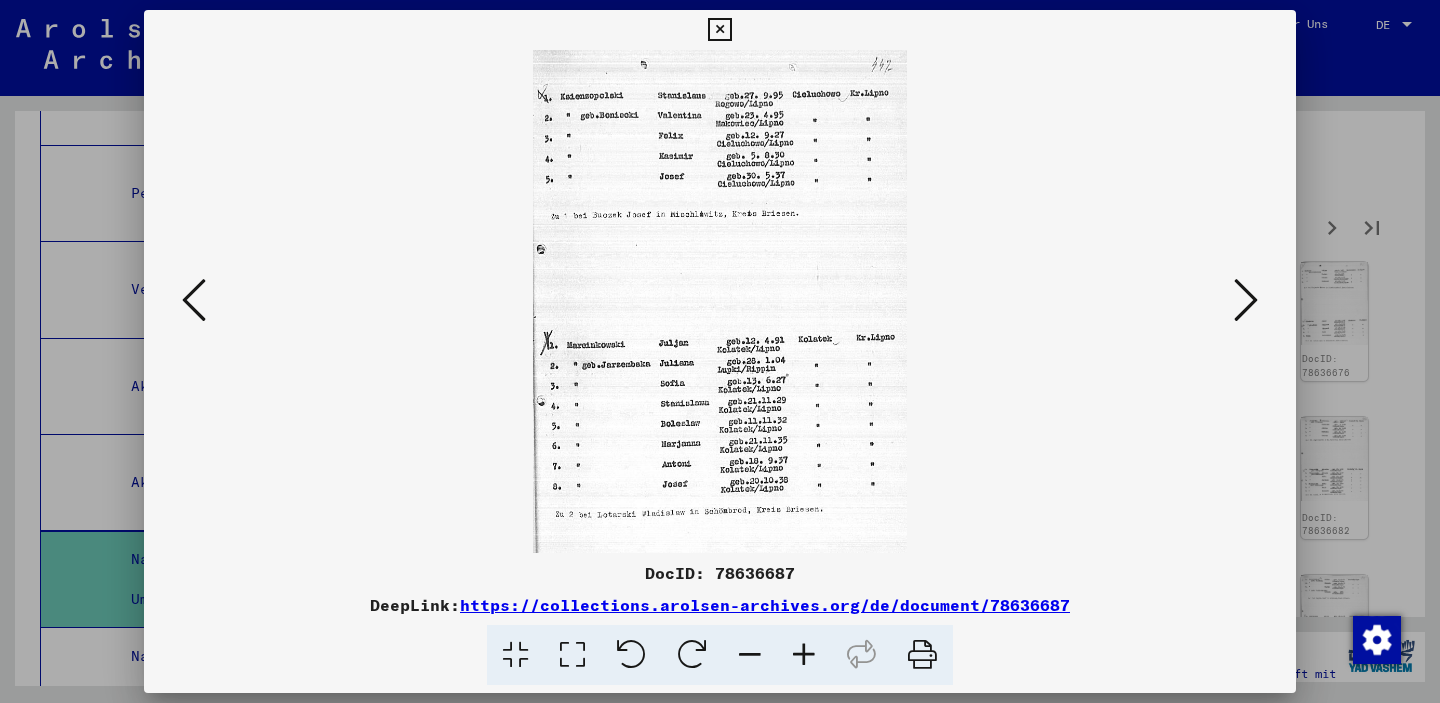 click at bounding box center (1246, 300) 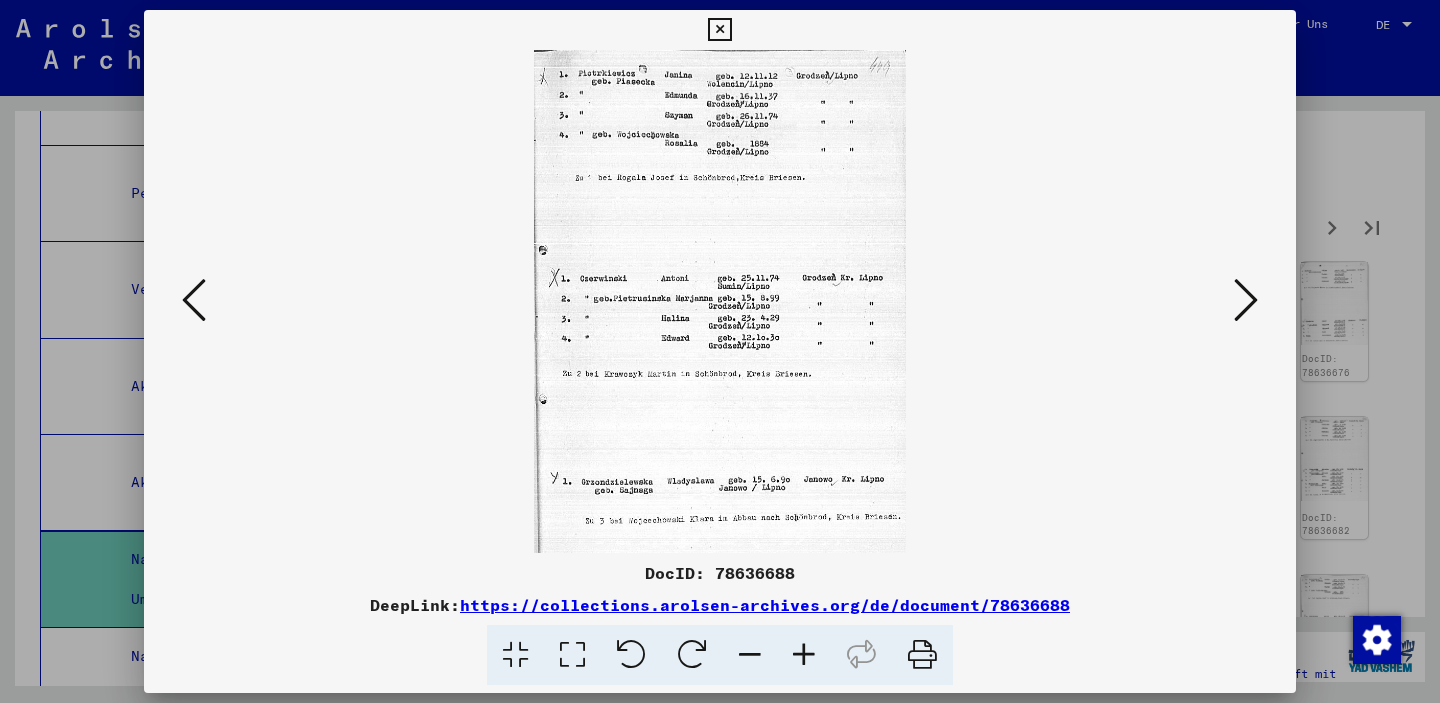 click at bounding box center (1246, 300) 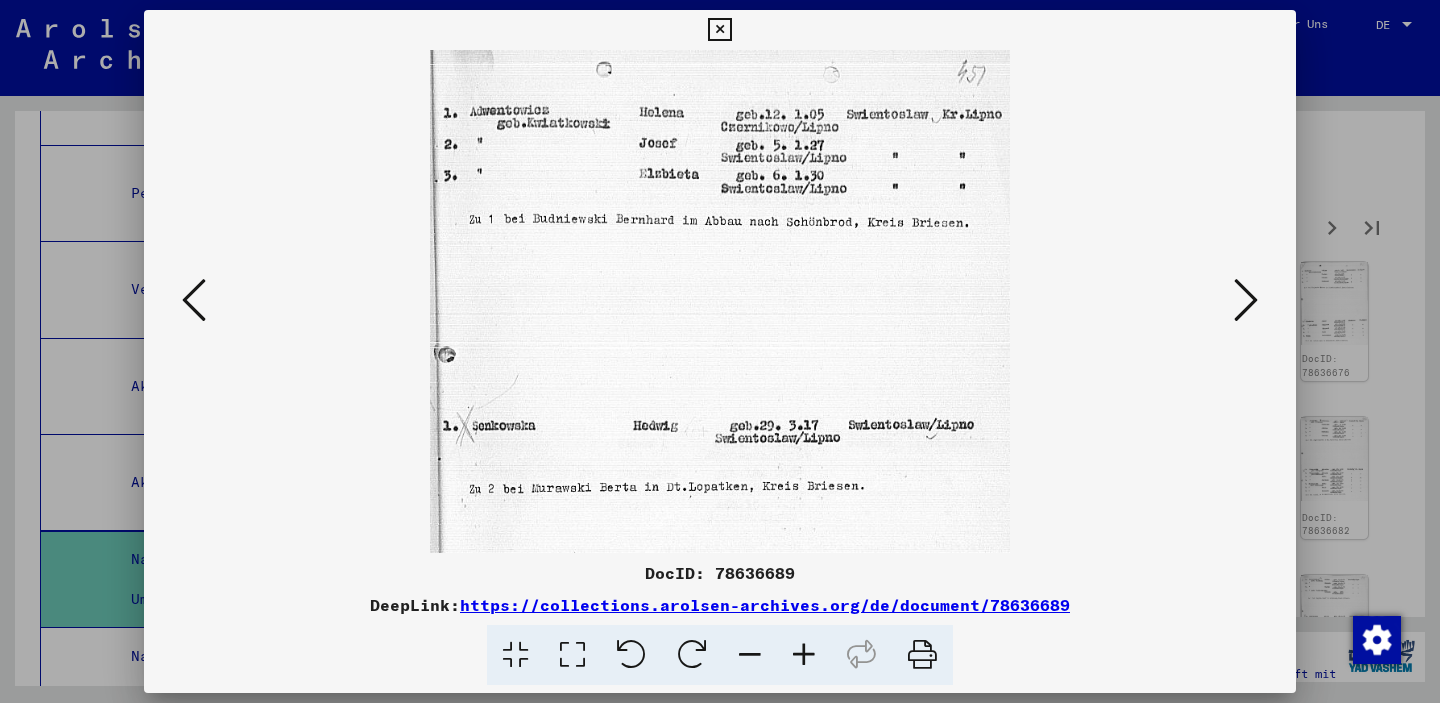 click at bounding box center [1246, 300] 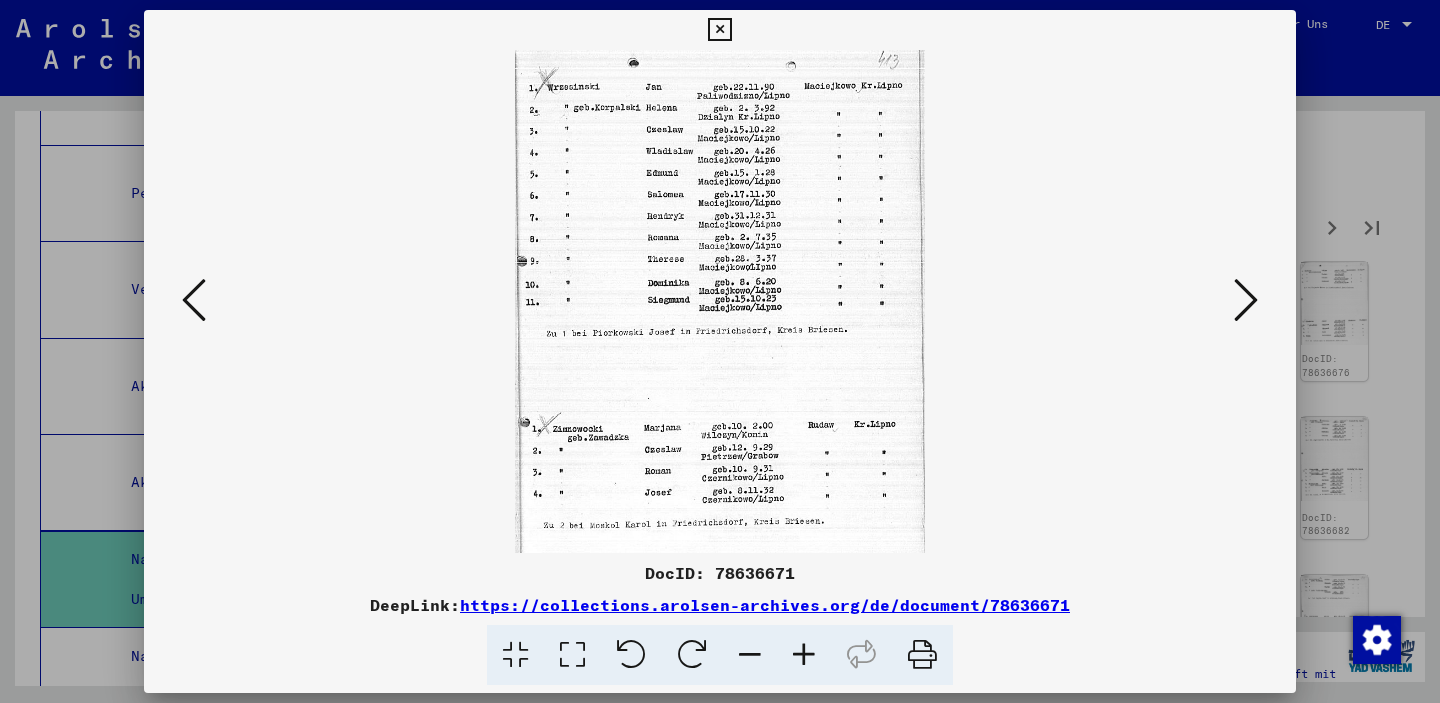 click at bounding box center [1246, 300] 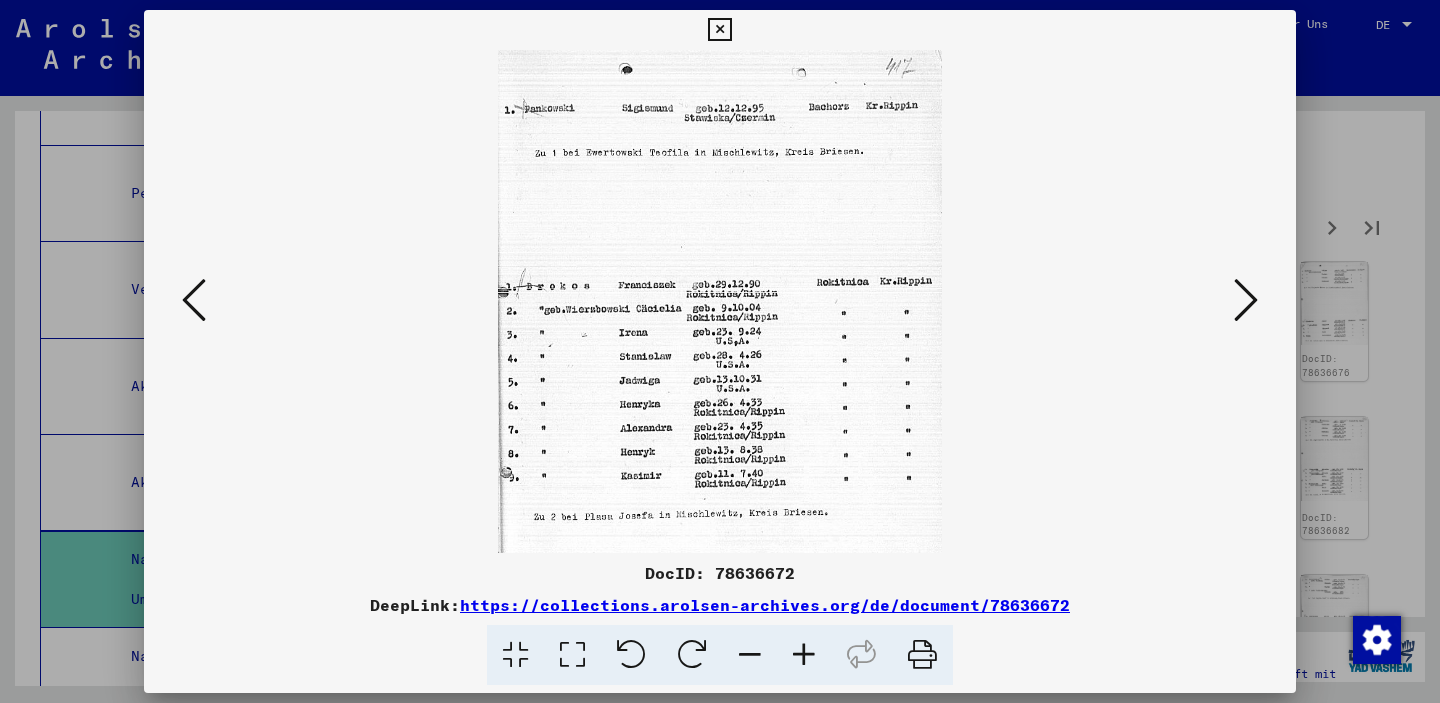 click at bounding box center (1246, 300) 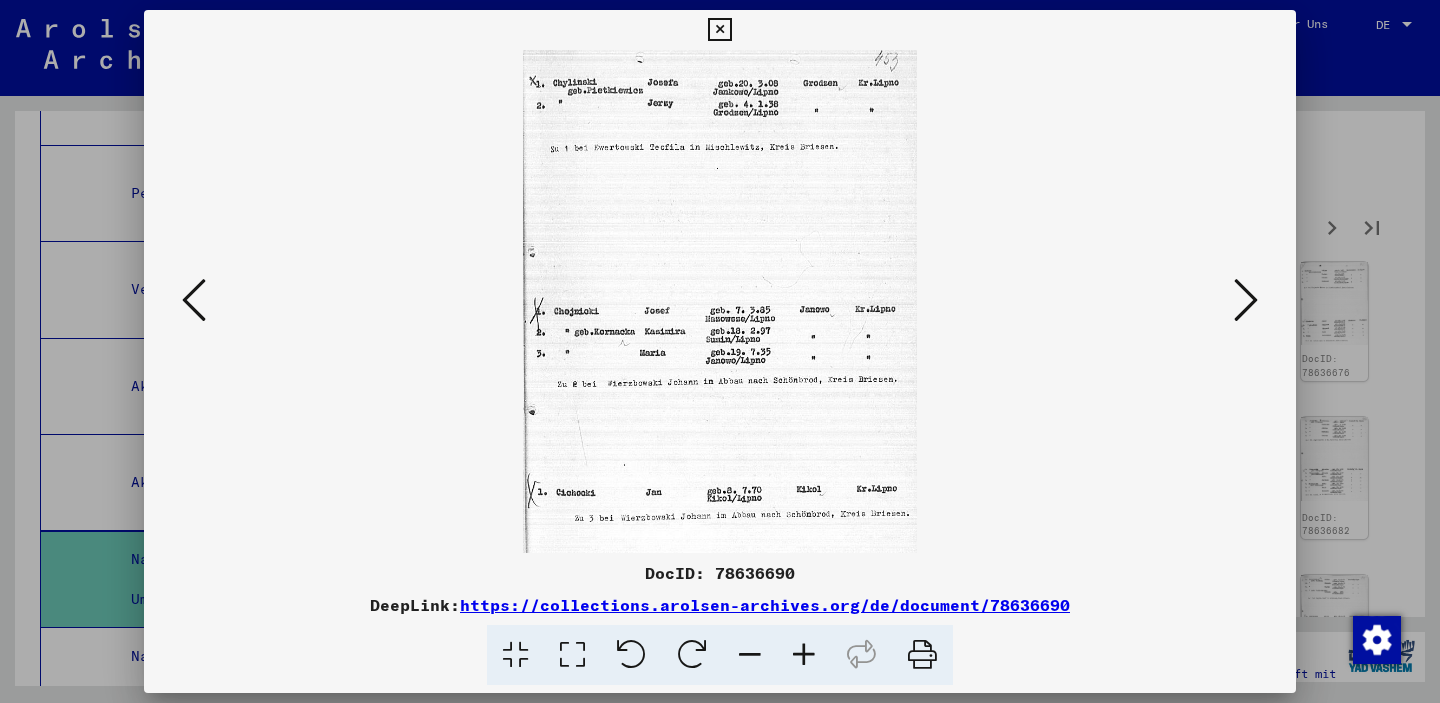 click at bounding box center [1246, 300] 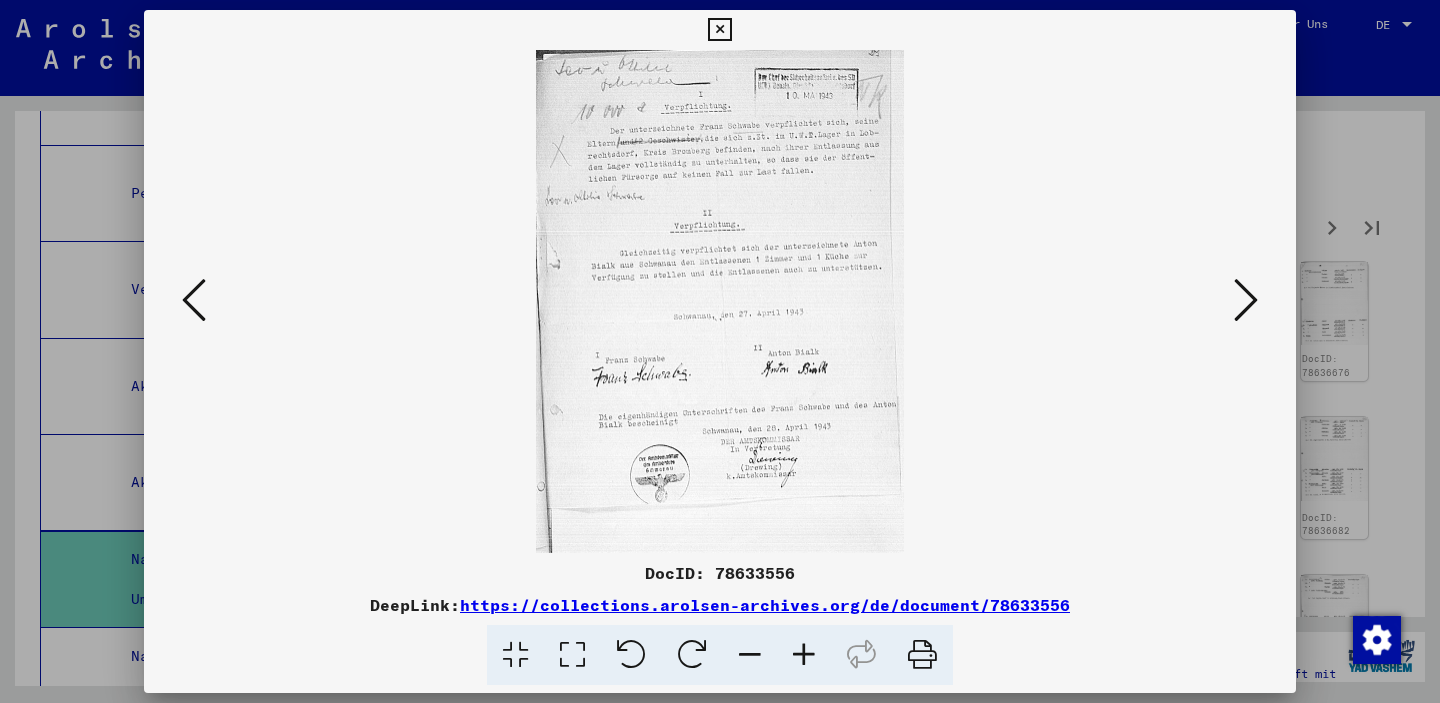 click at bounding box center (1246, 300) 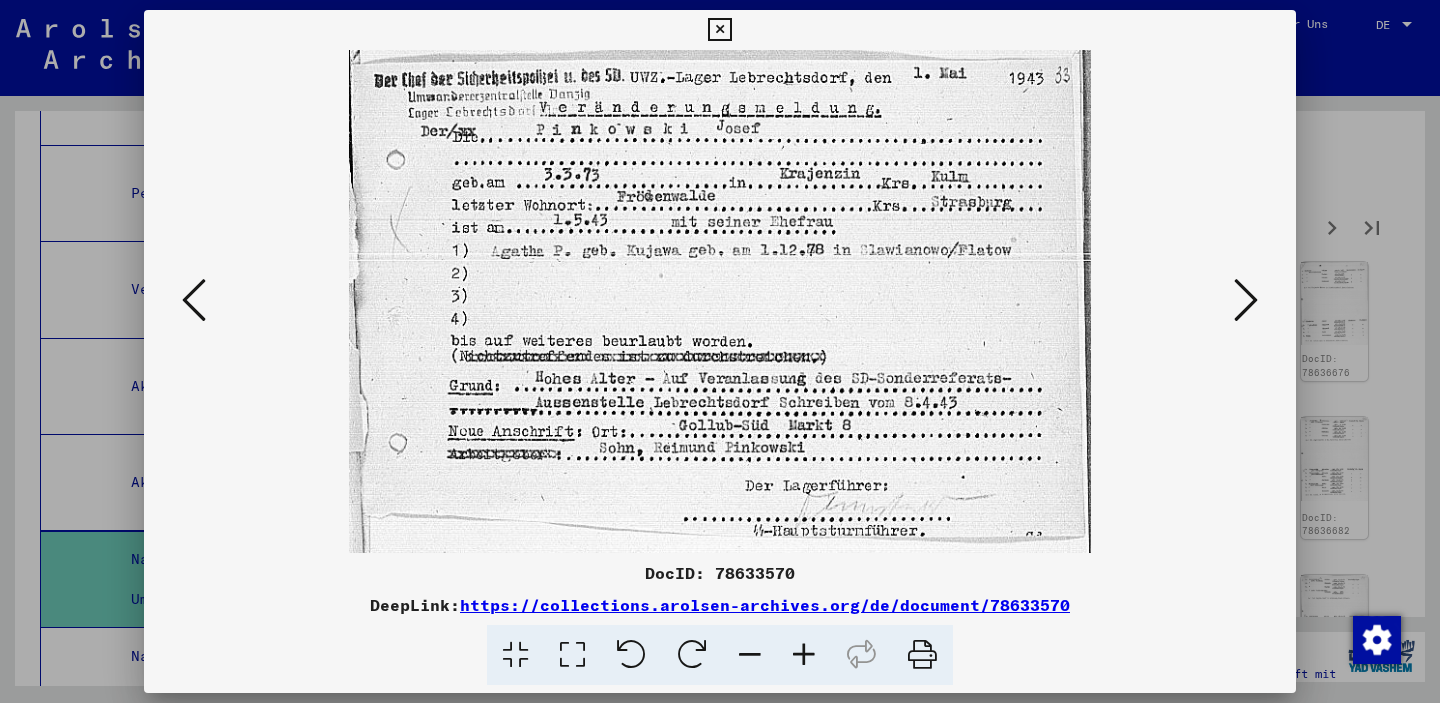 click at bounding box center (1246, 300) 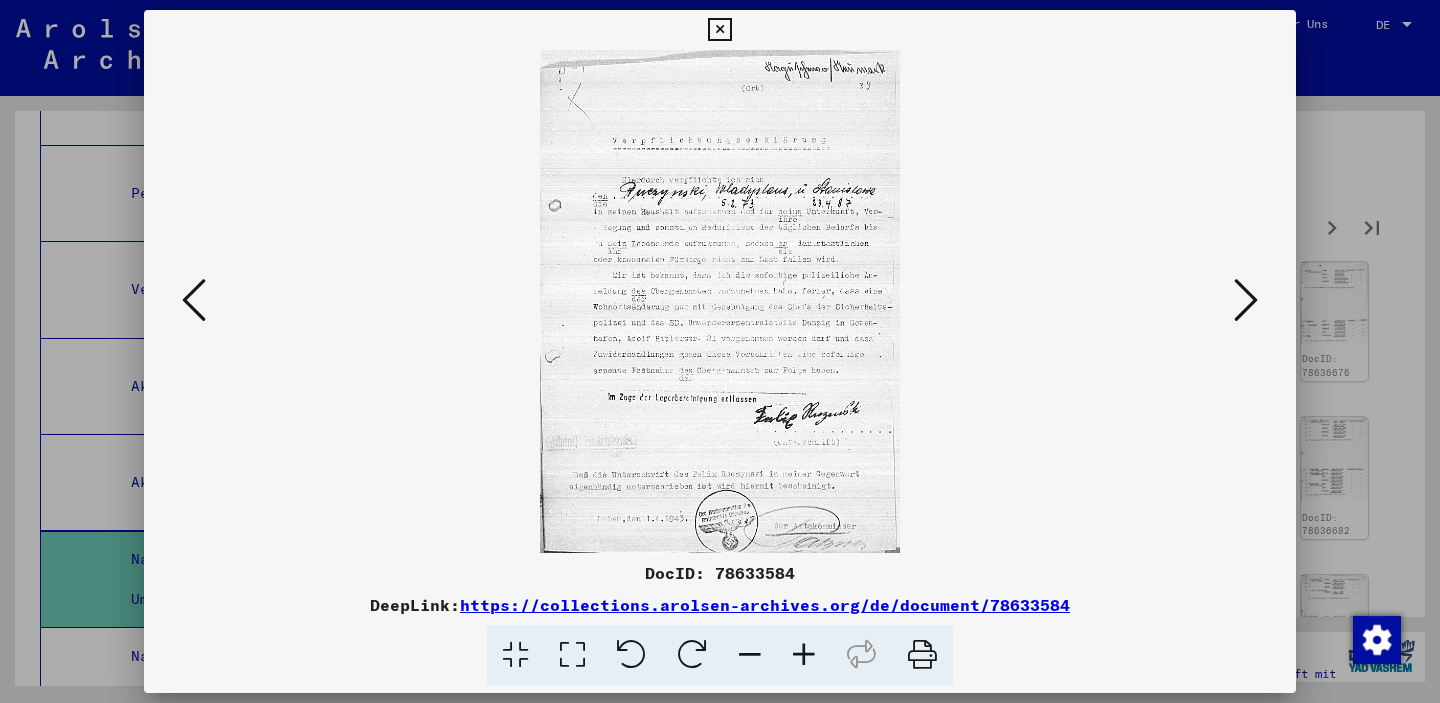 click at bounding box center [1246, 300] 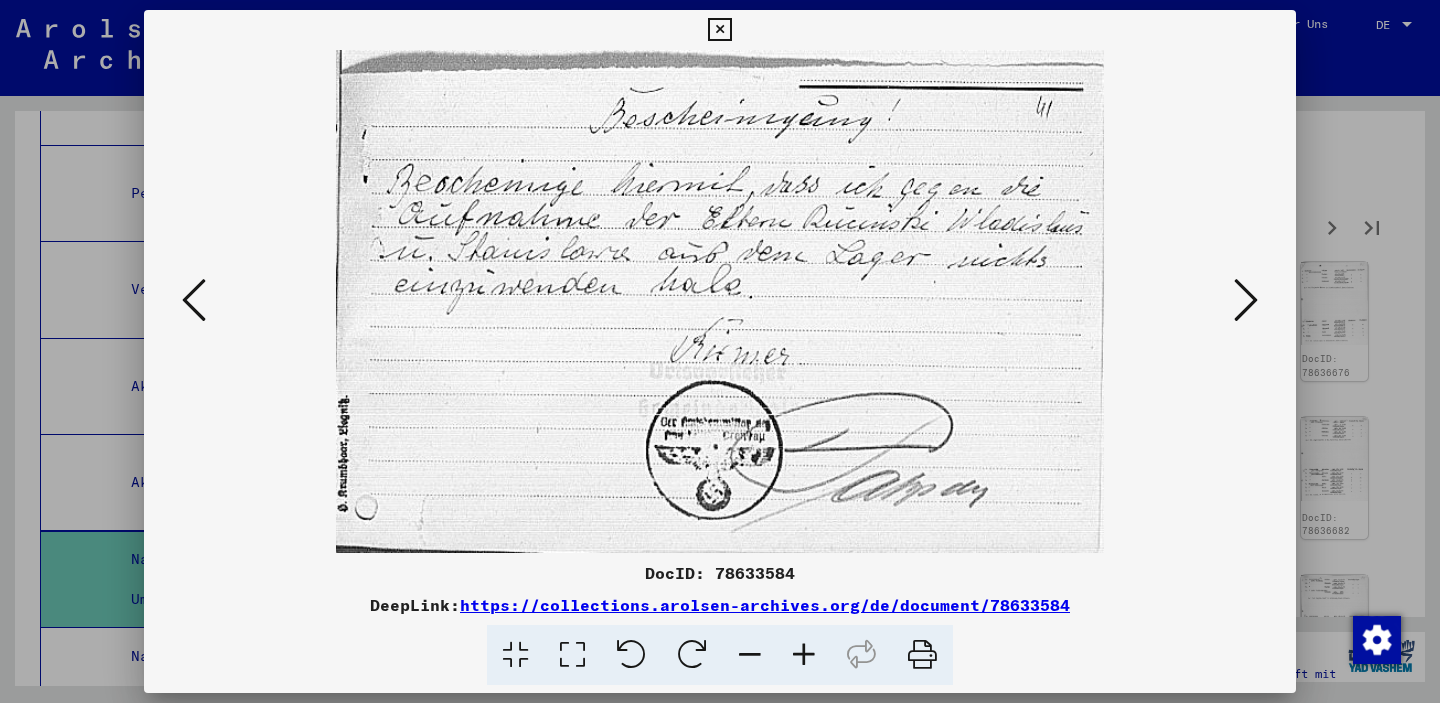 click at bounding box center (1246, 300) 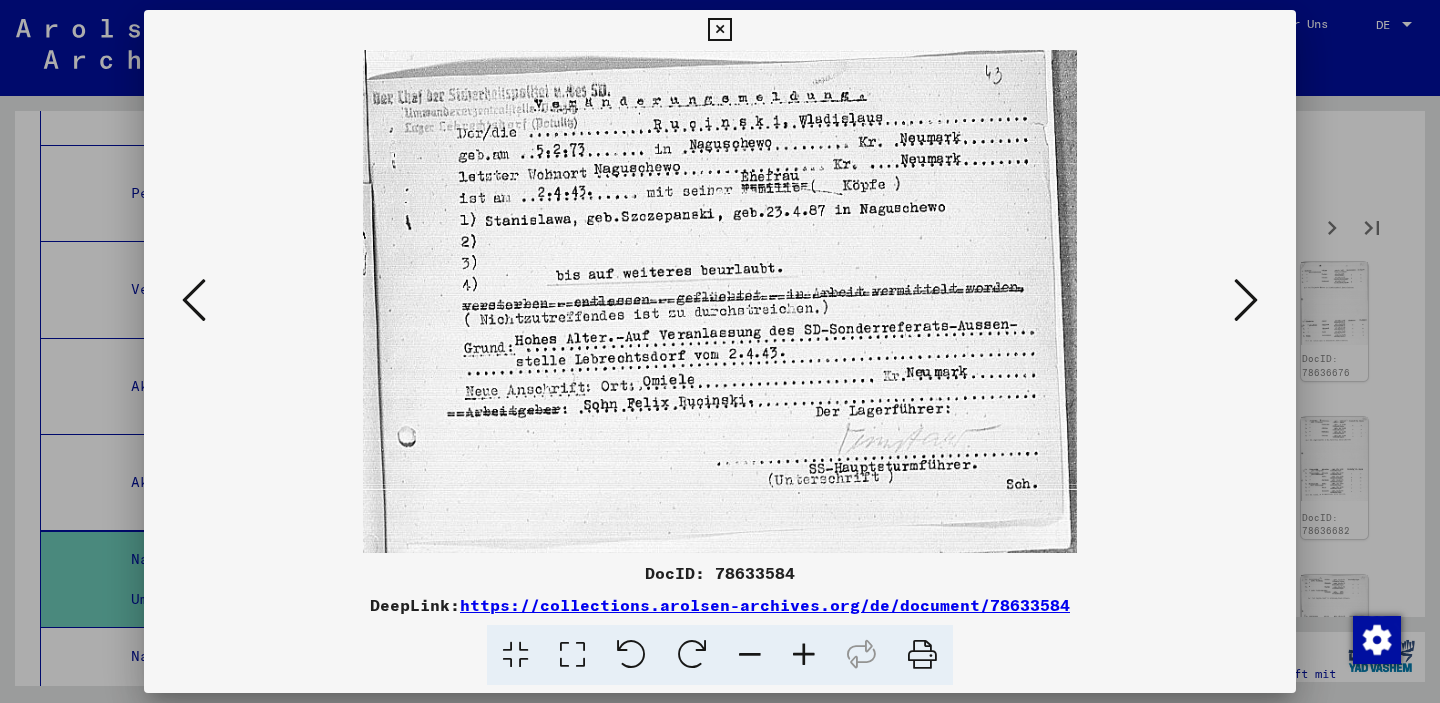 click at bounding box center (1246, 300) 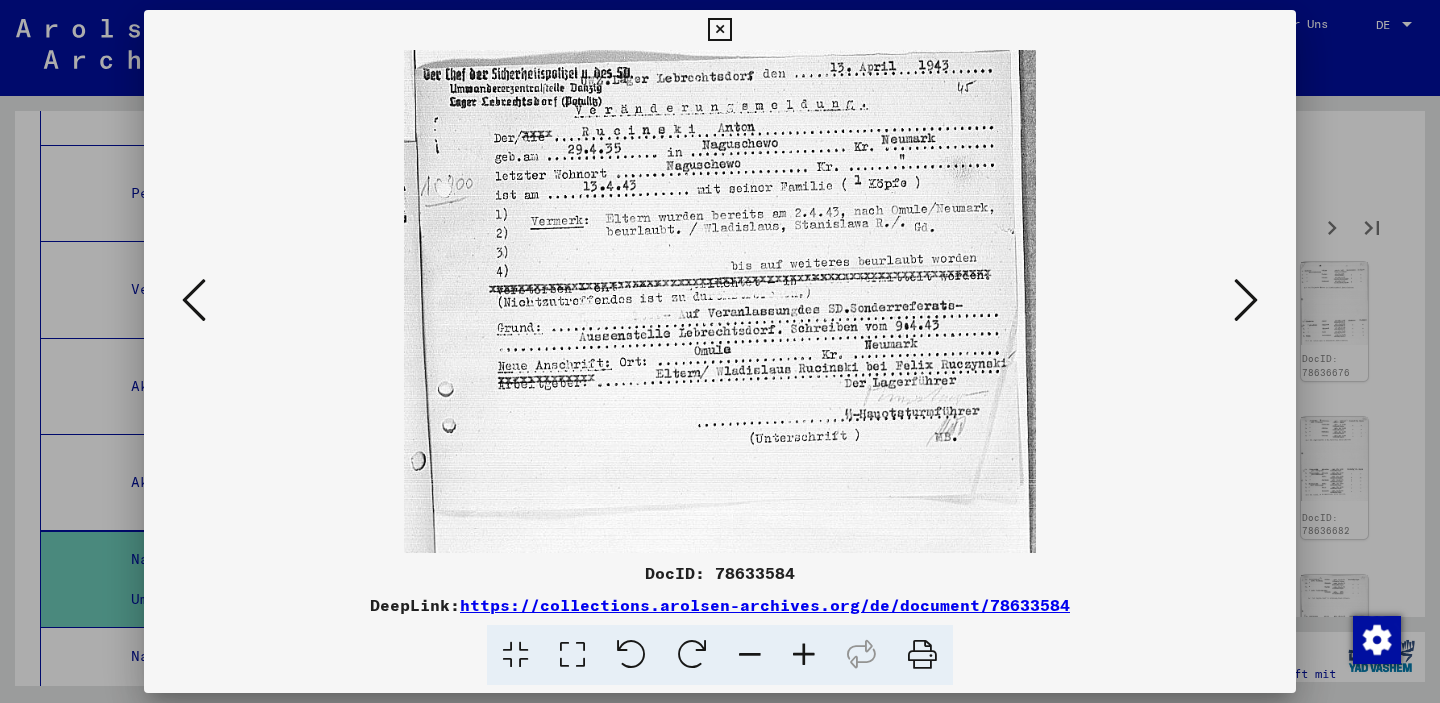 click at bounding box center [1246, 300] 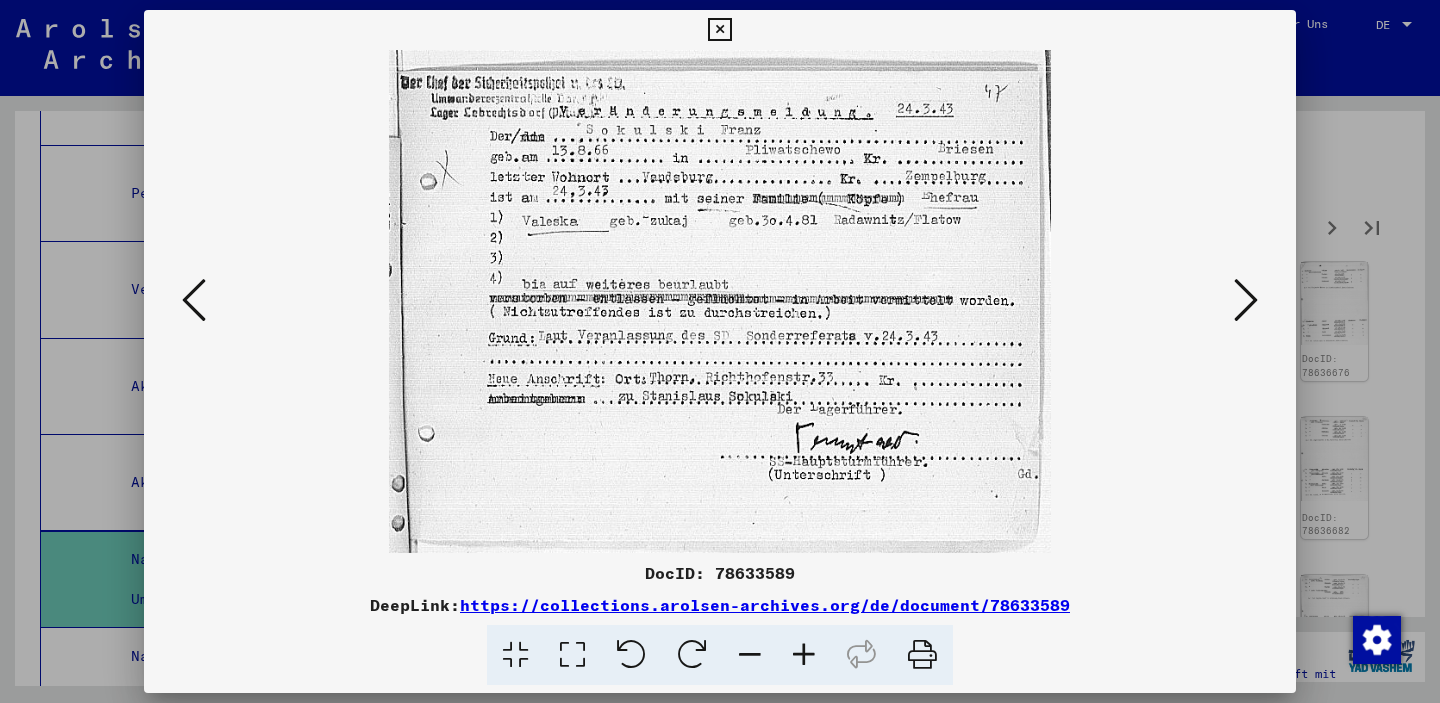 click at bounding box center [1246, 300] 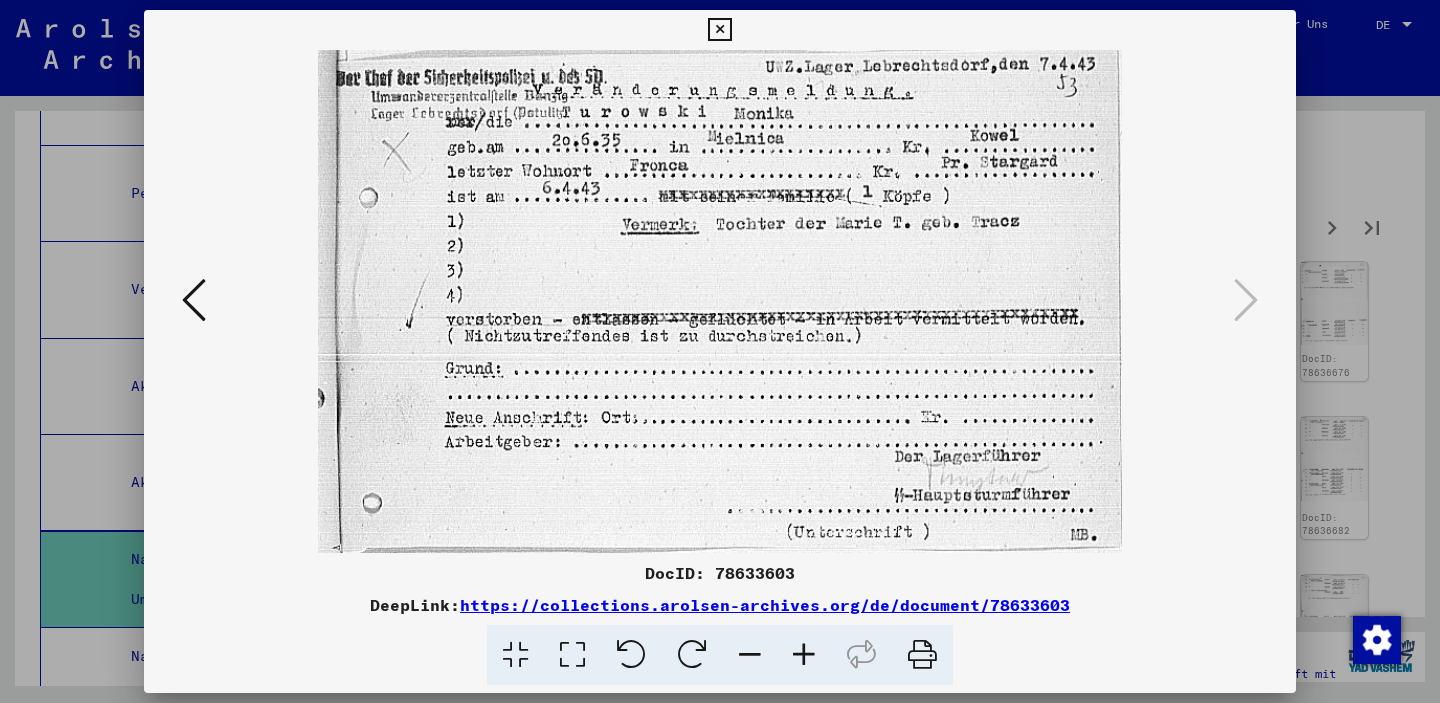 click at bounding box center (719, 30) 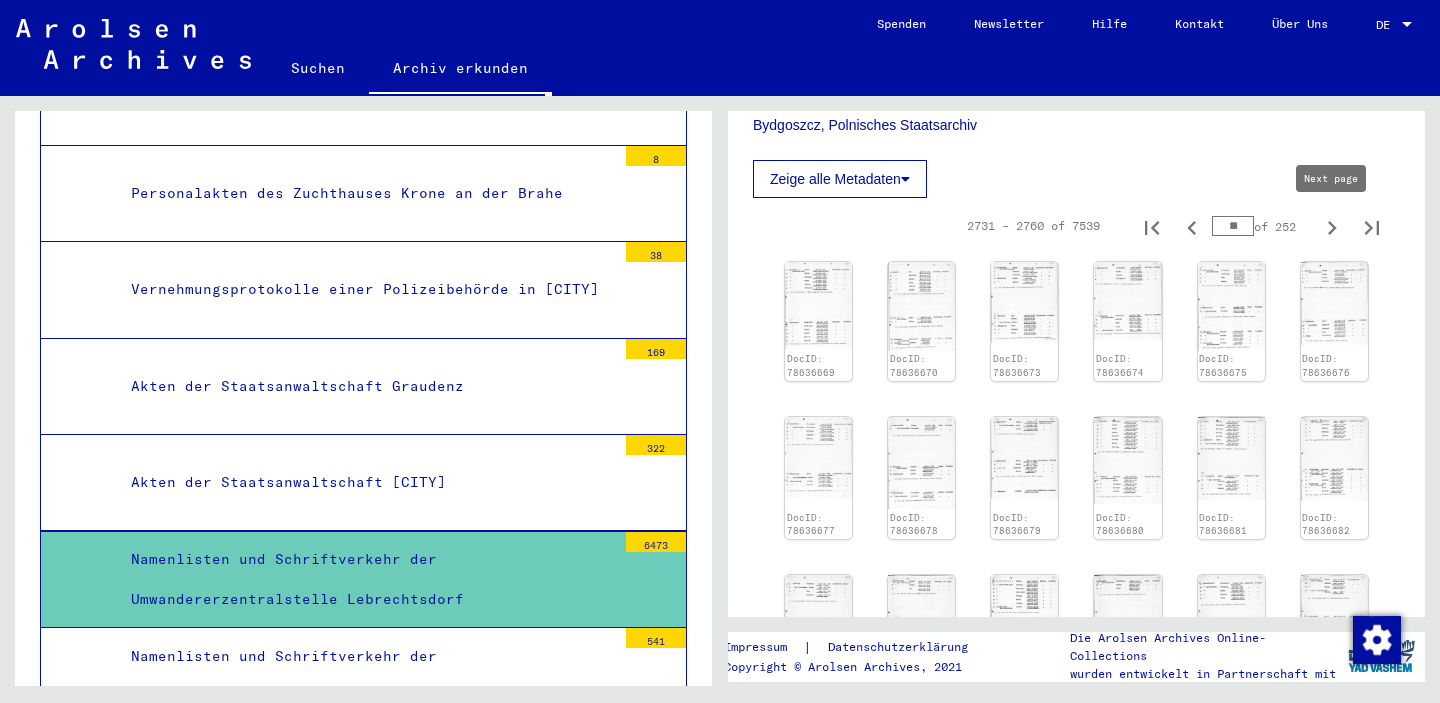 click 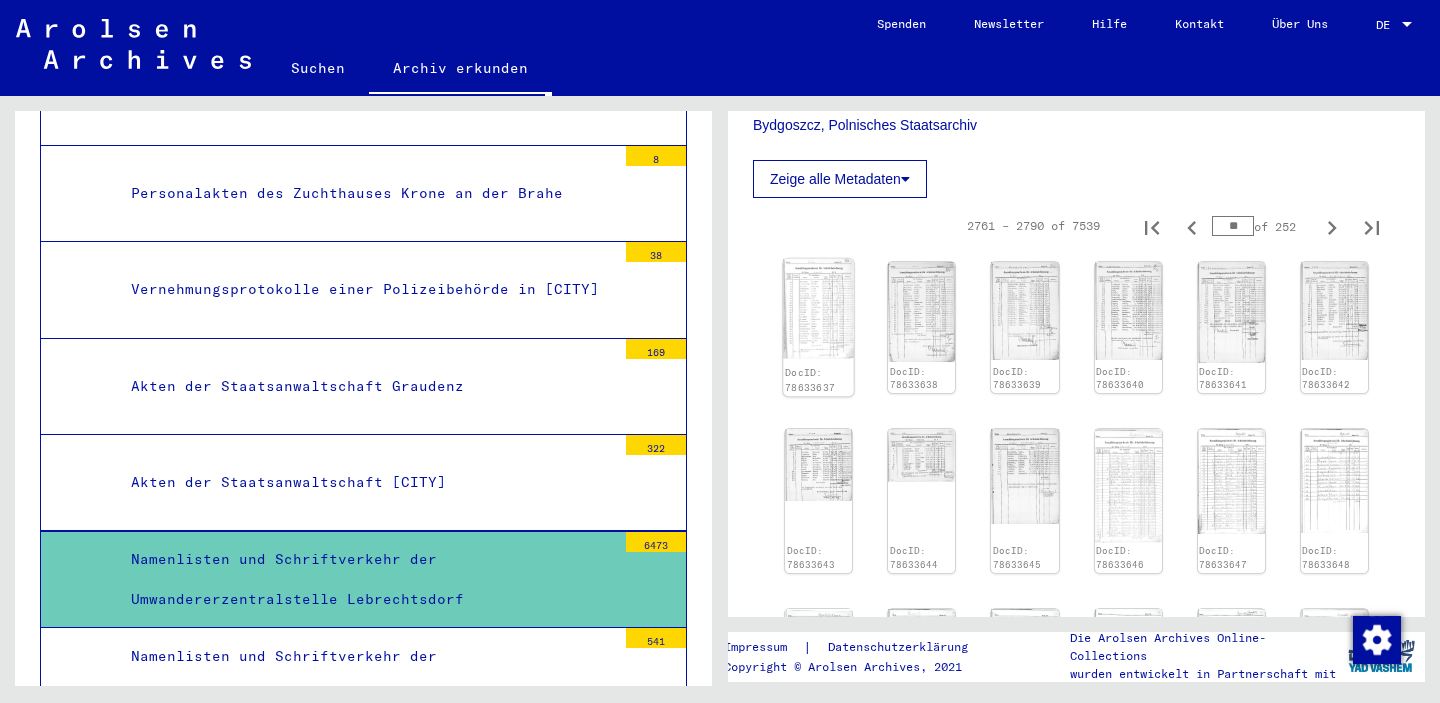click 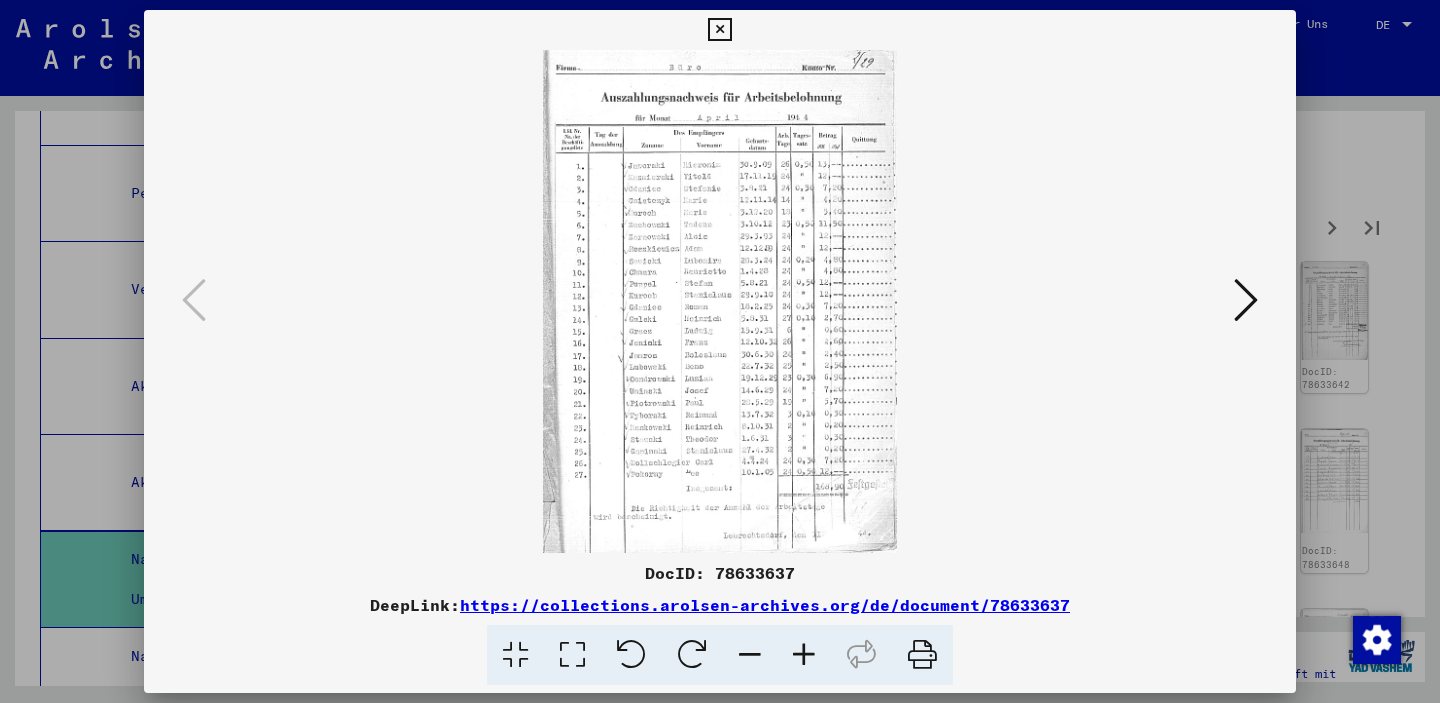 click at bounding box center [1246, 301] 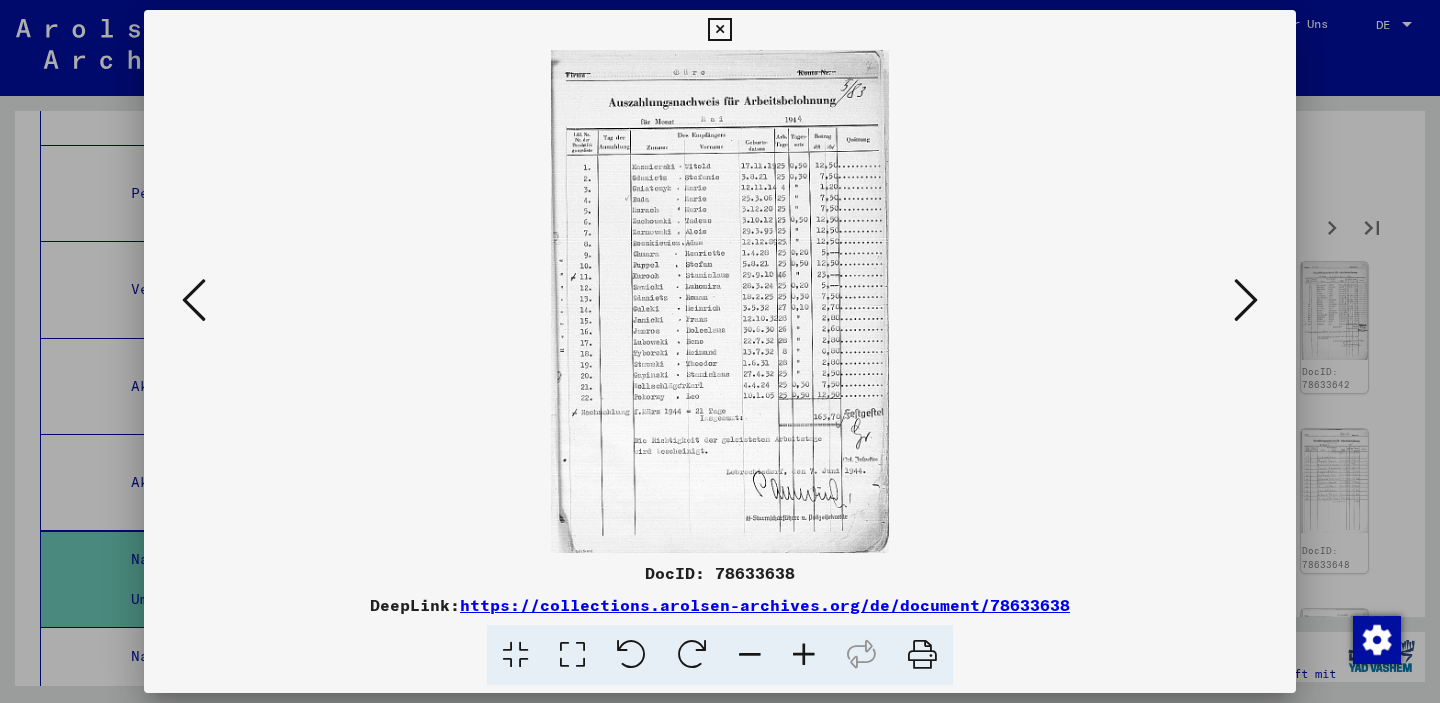 click at bounding box center [1246, 300] 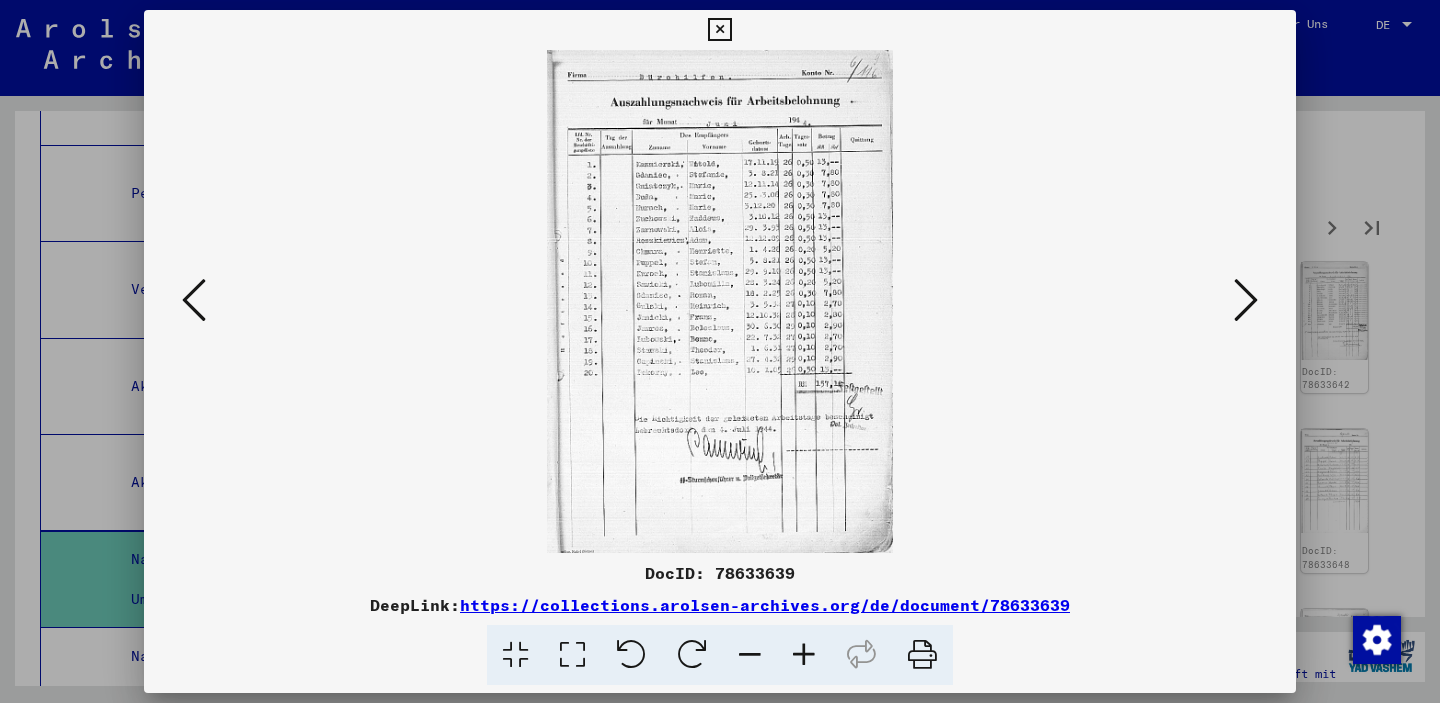 click at bounding box center (1246, 300) 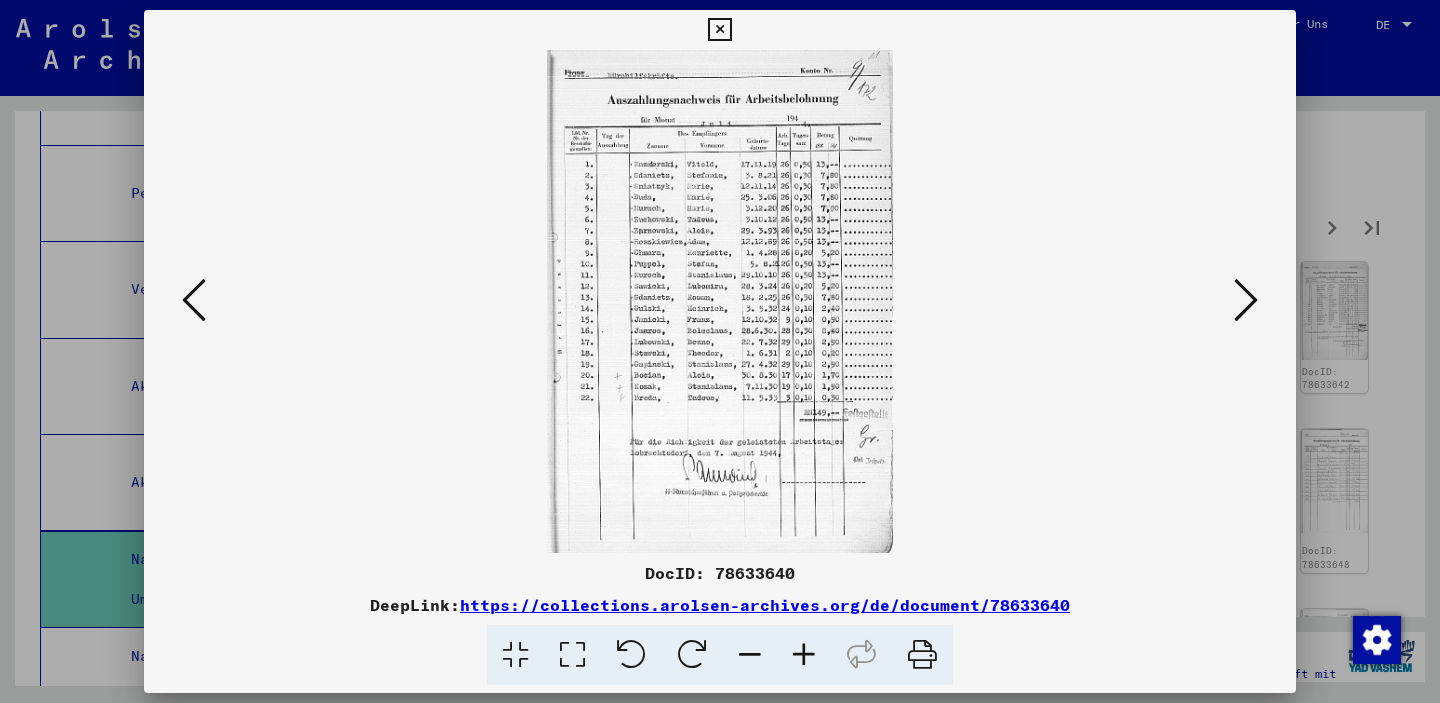 click at bounding box center [1246, 300] 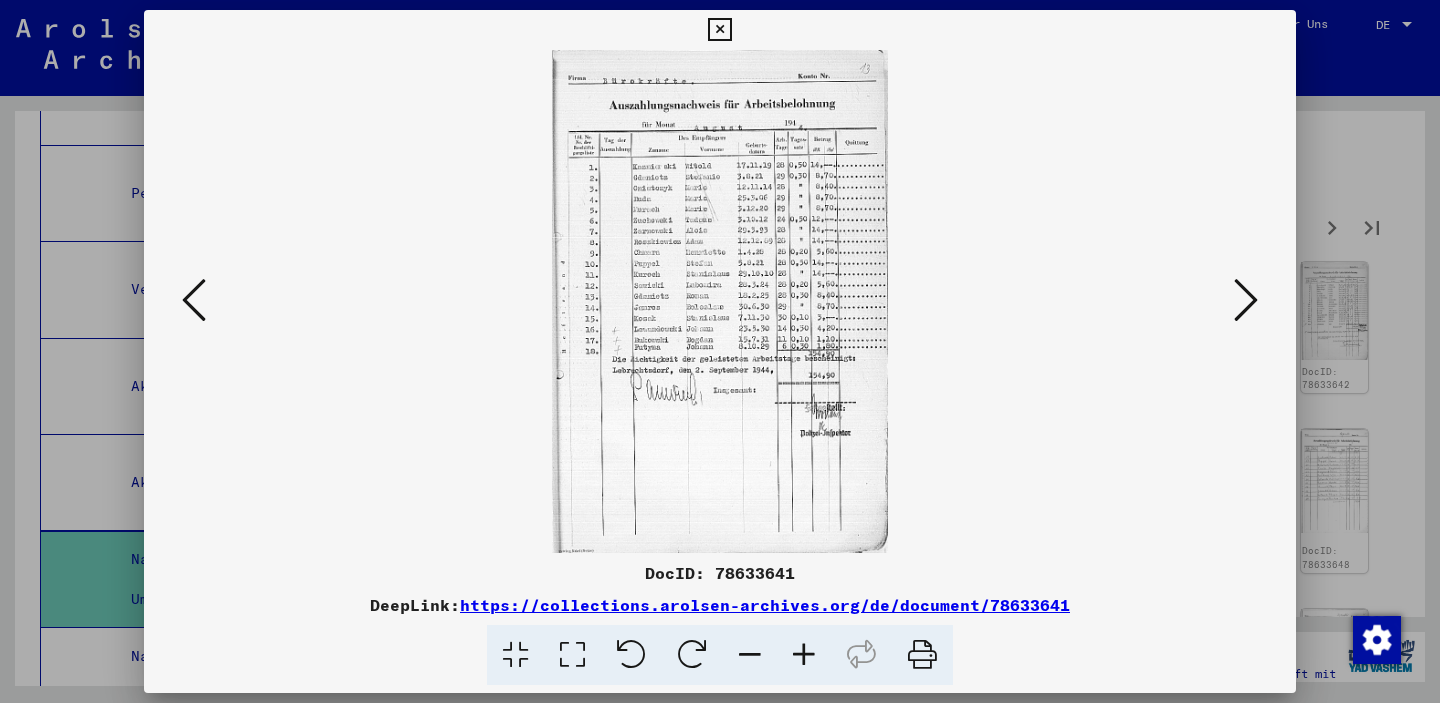 click at bounding box center [1246, 300] 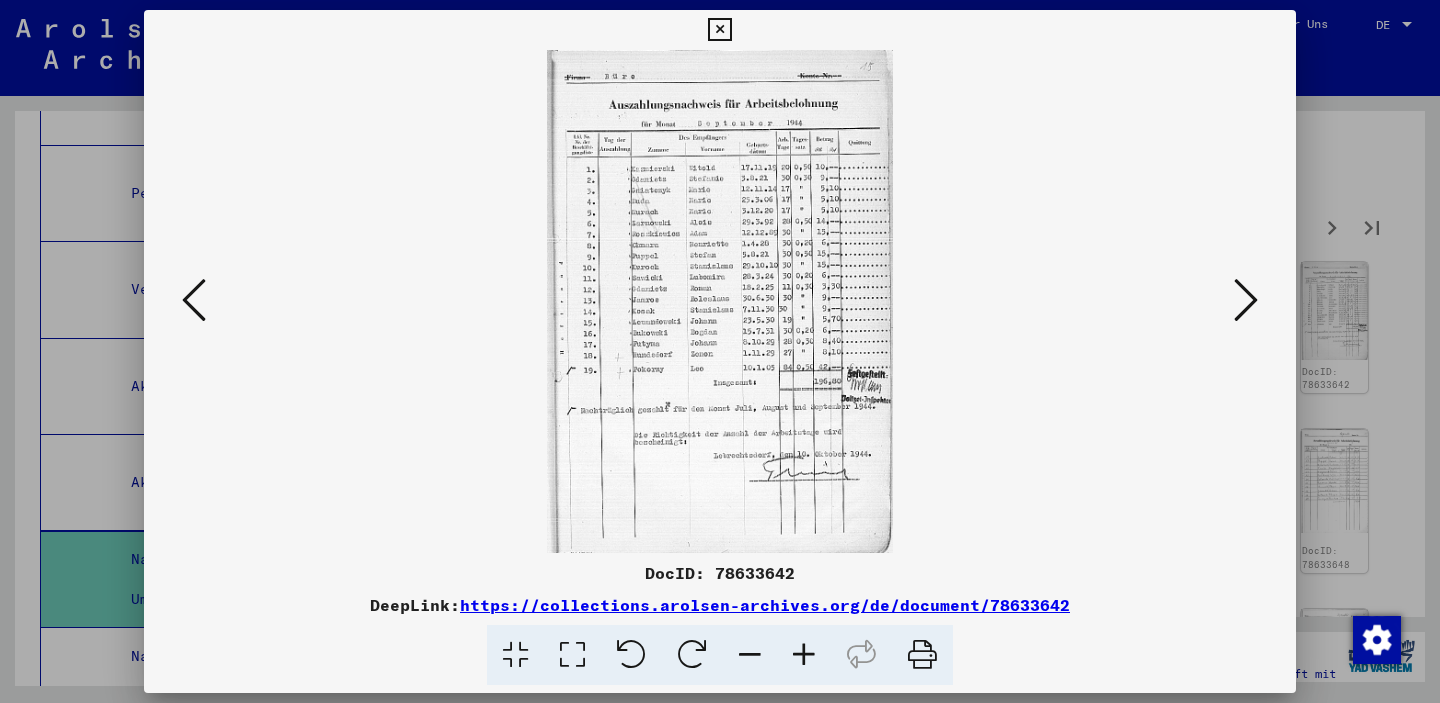click at bounding box center (1246, 300) 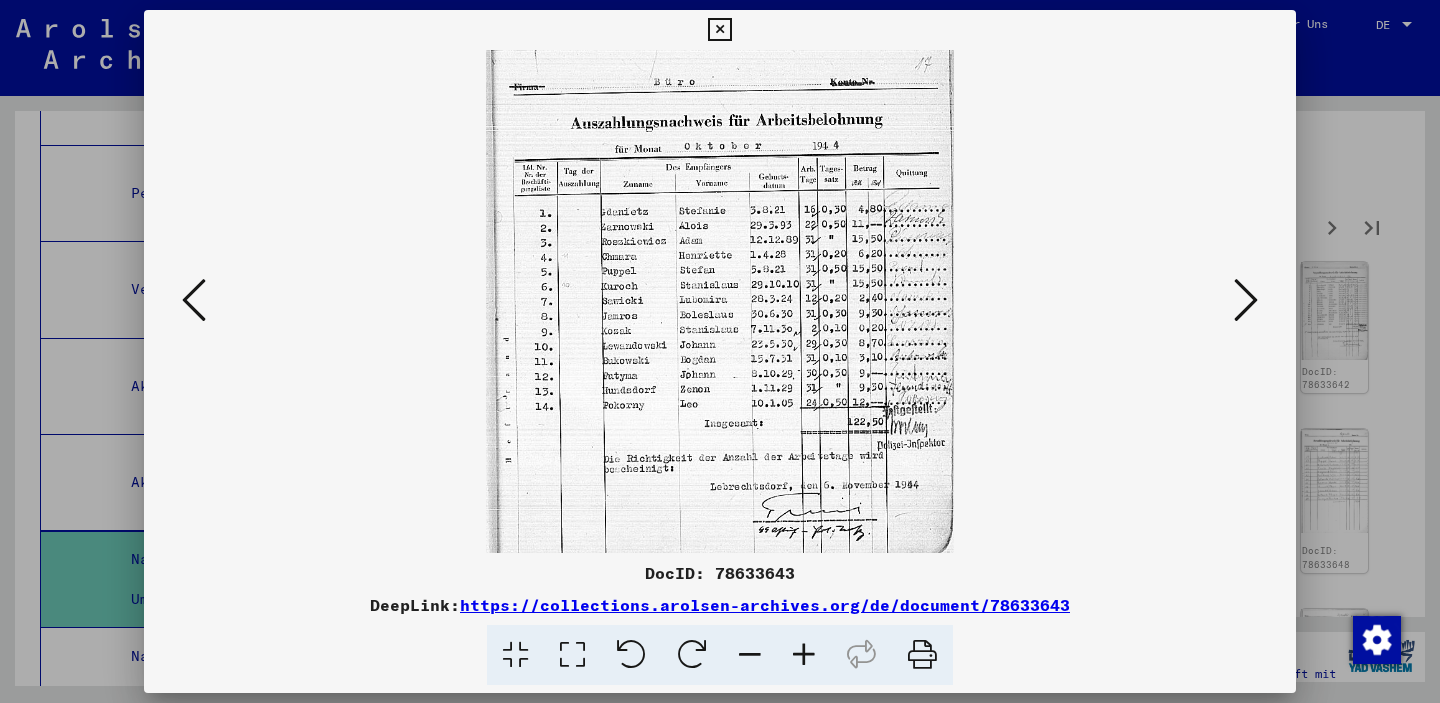 click at bounding box center (1246, 300) 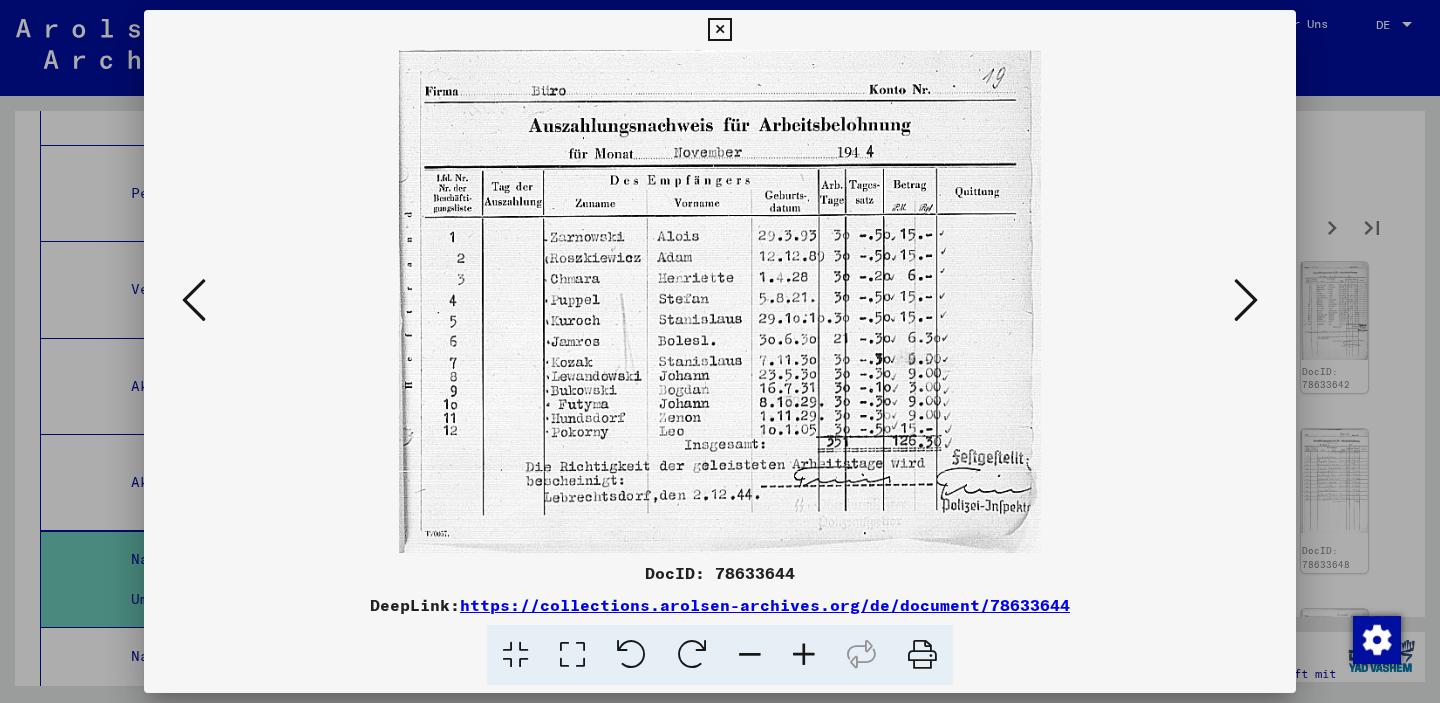 click at bounding box center [1246, 300] 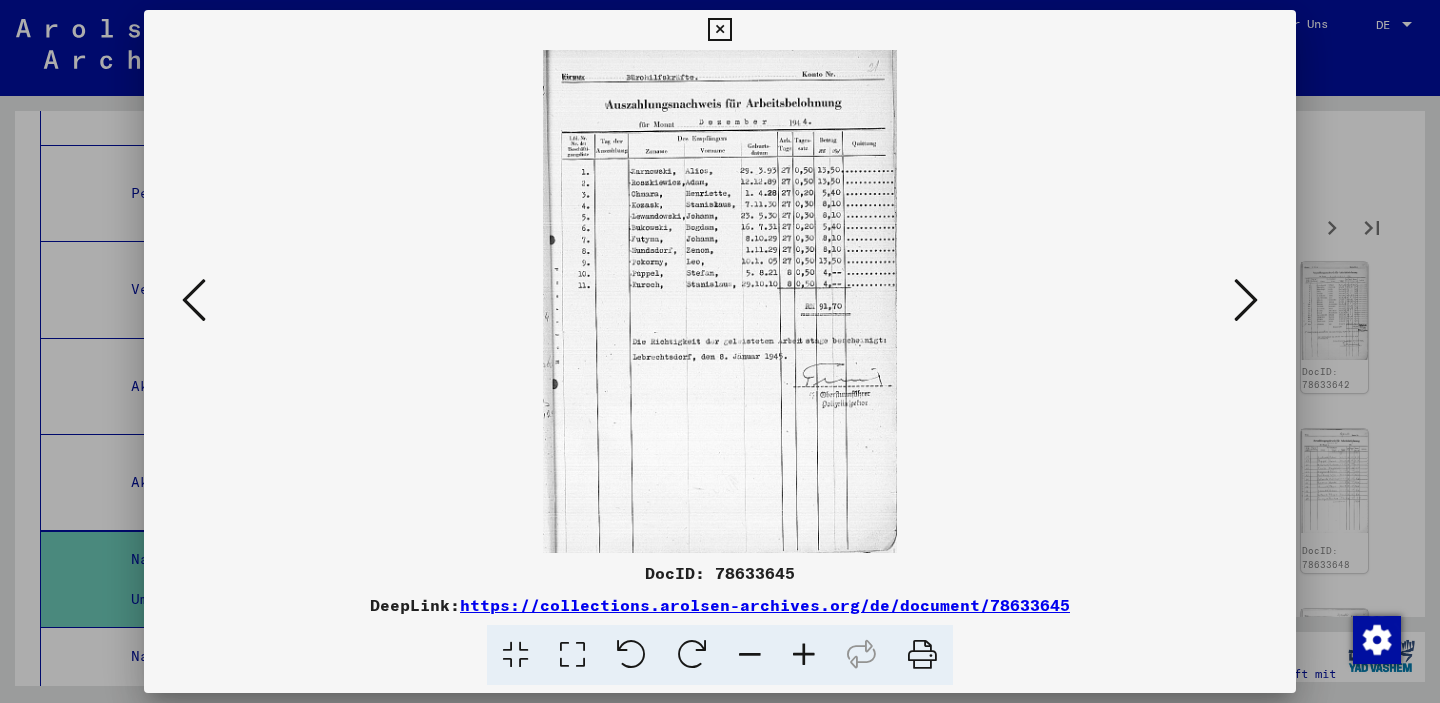 click at bounding box center (1246, 300) 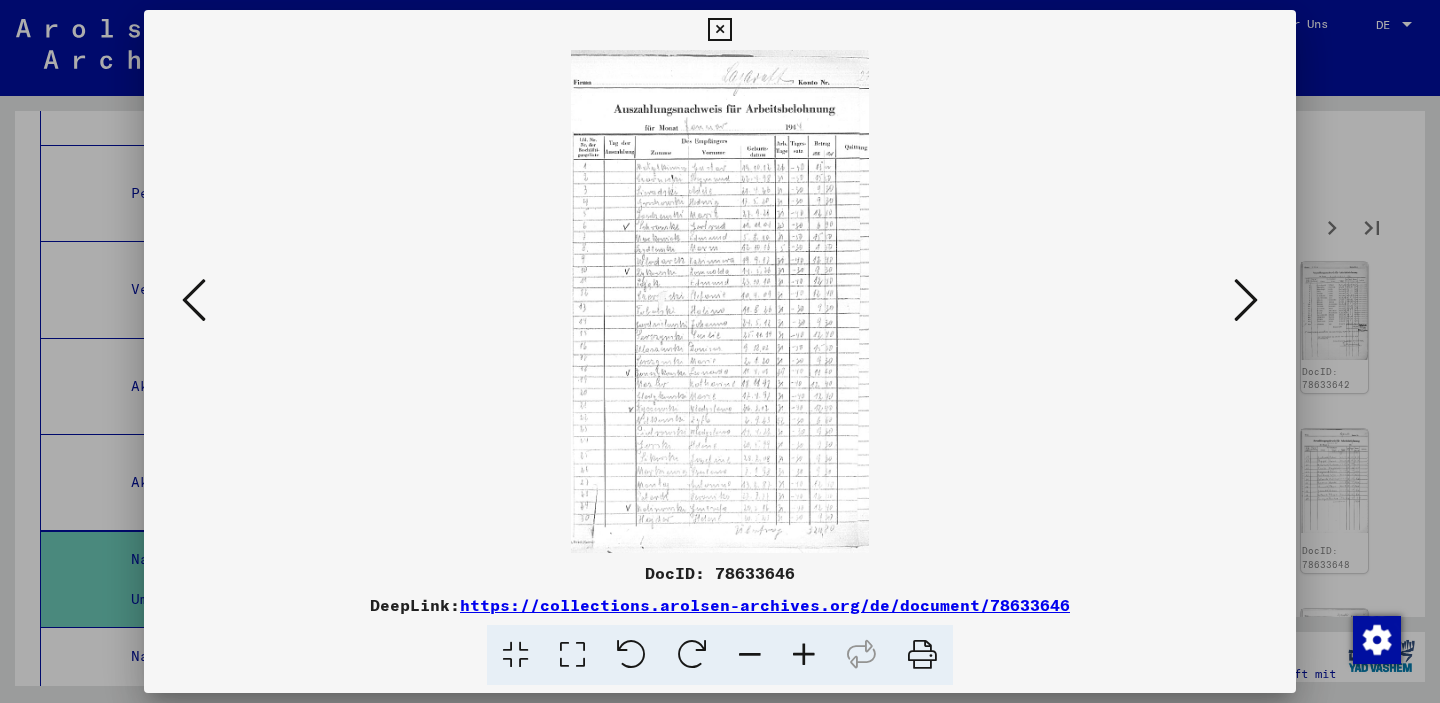 click at bounding box center (1246, 301) 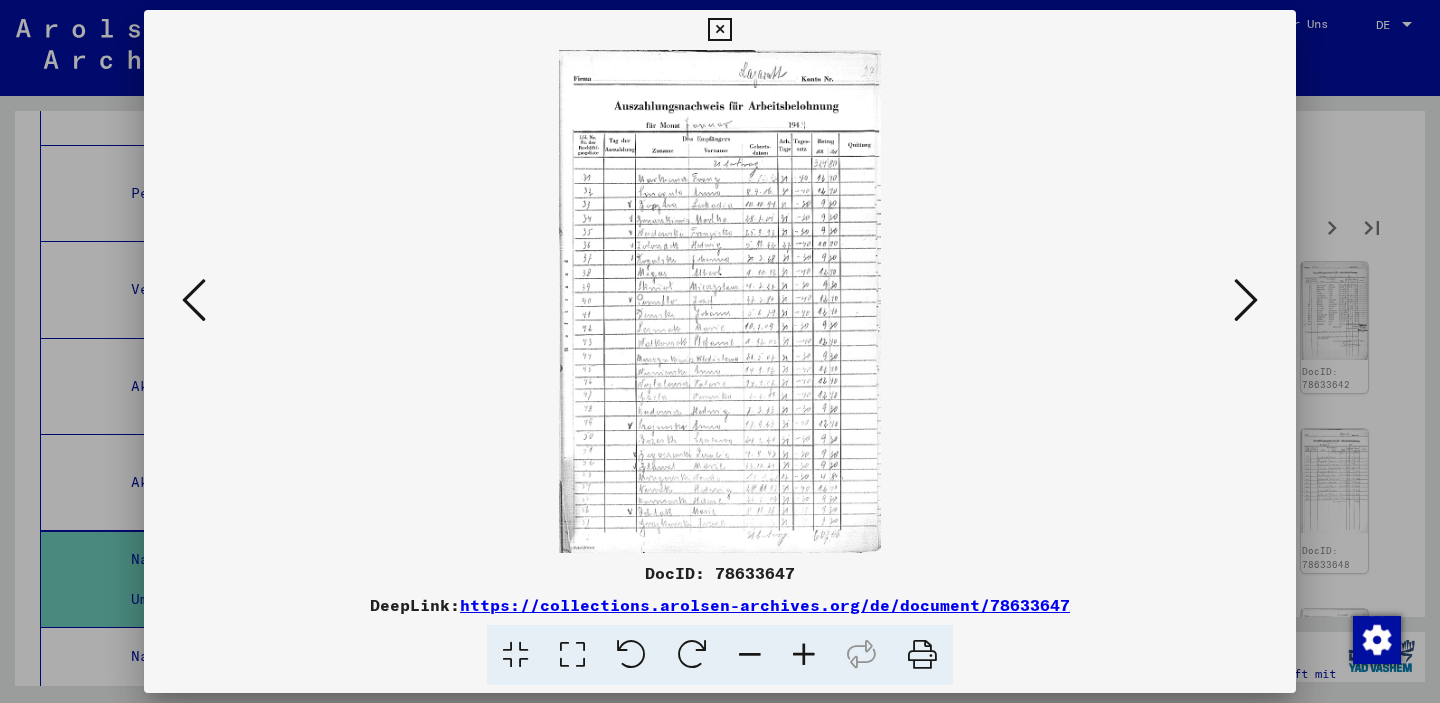 click at bounding box center [1246, 301] 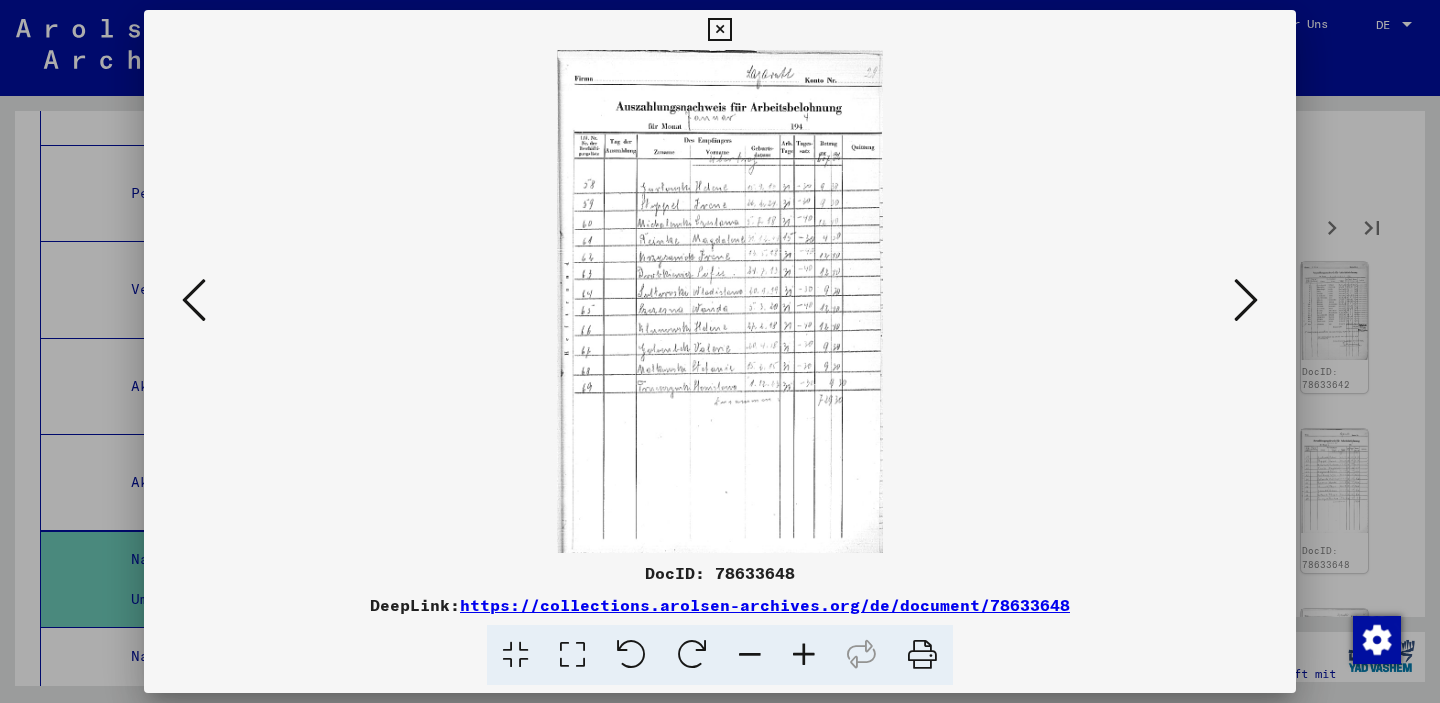 click at bounding box center (1246, 301) 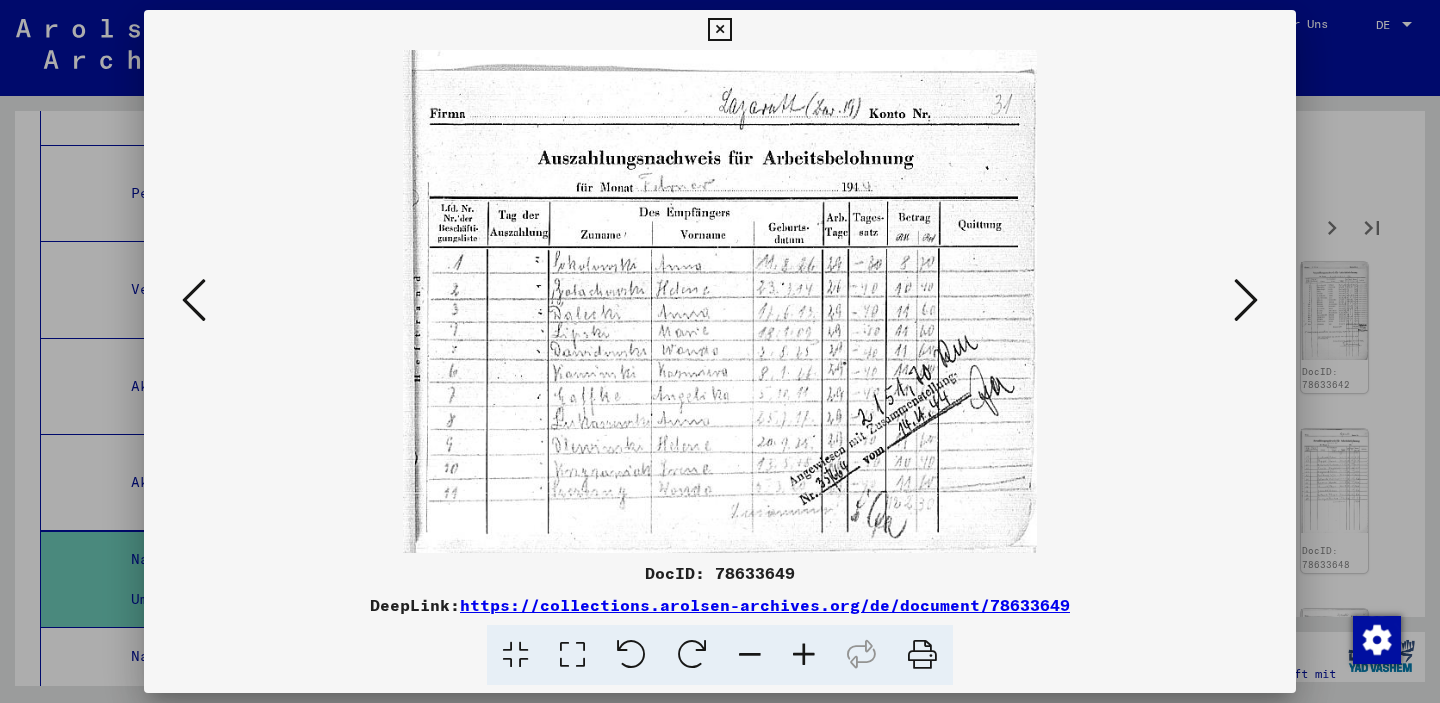 click at bounding box center [1246, 301] 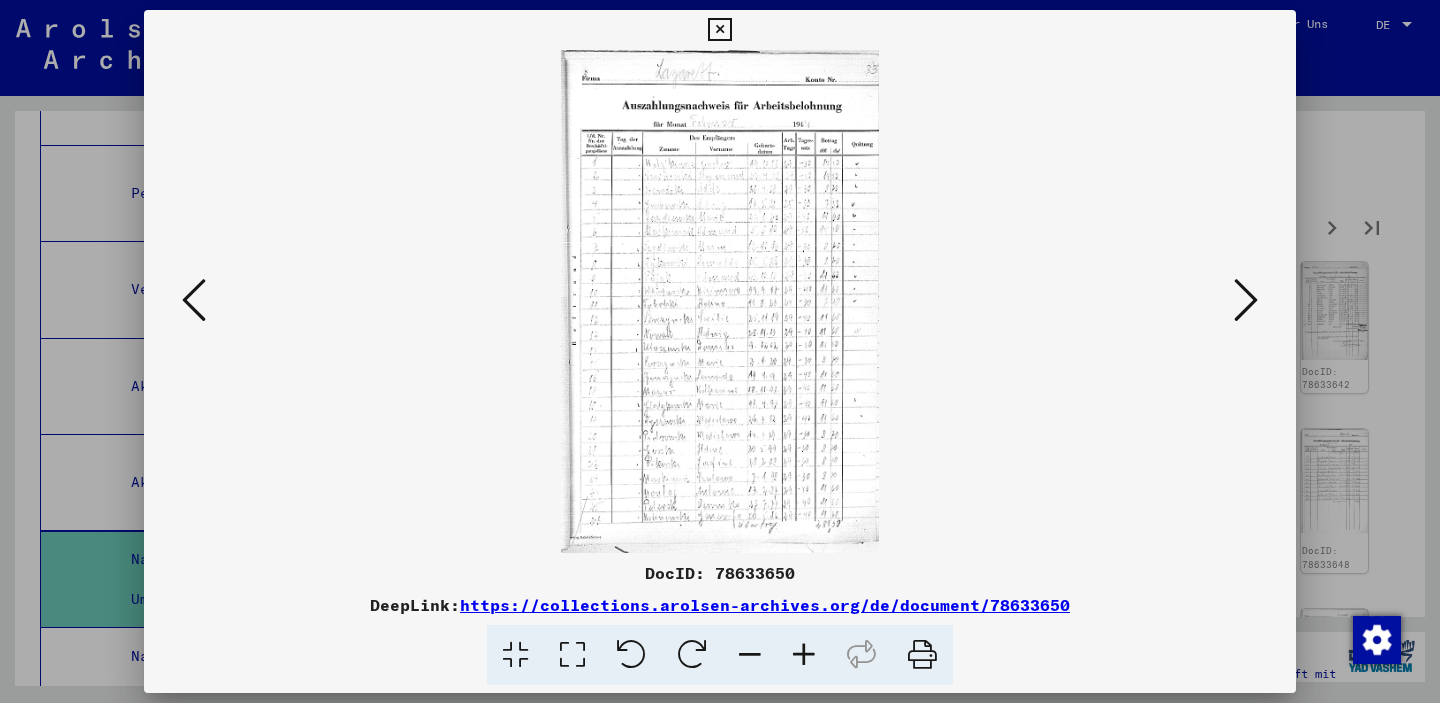 click at bounding box center [1246, 301] 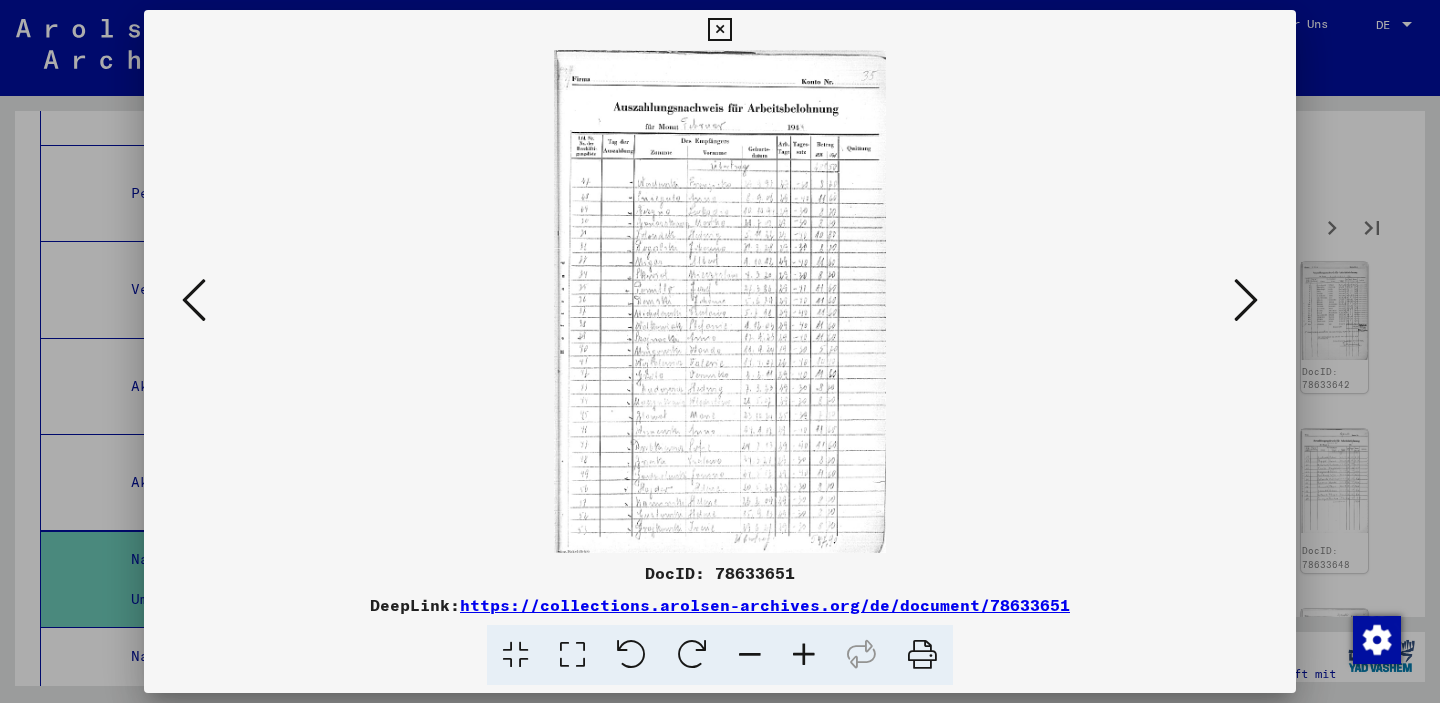 click at bounding box center [1246, 301] 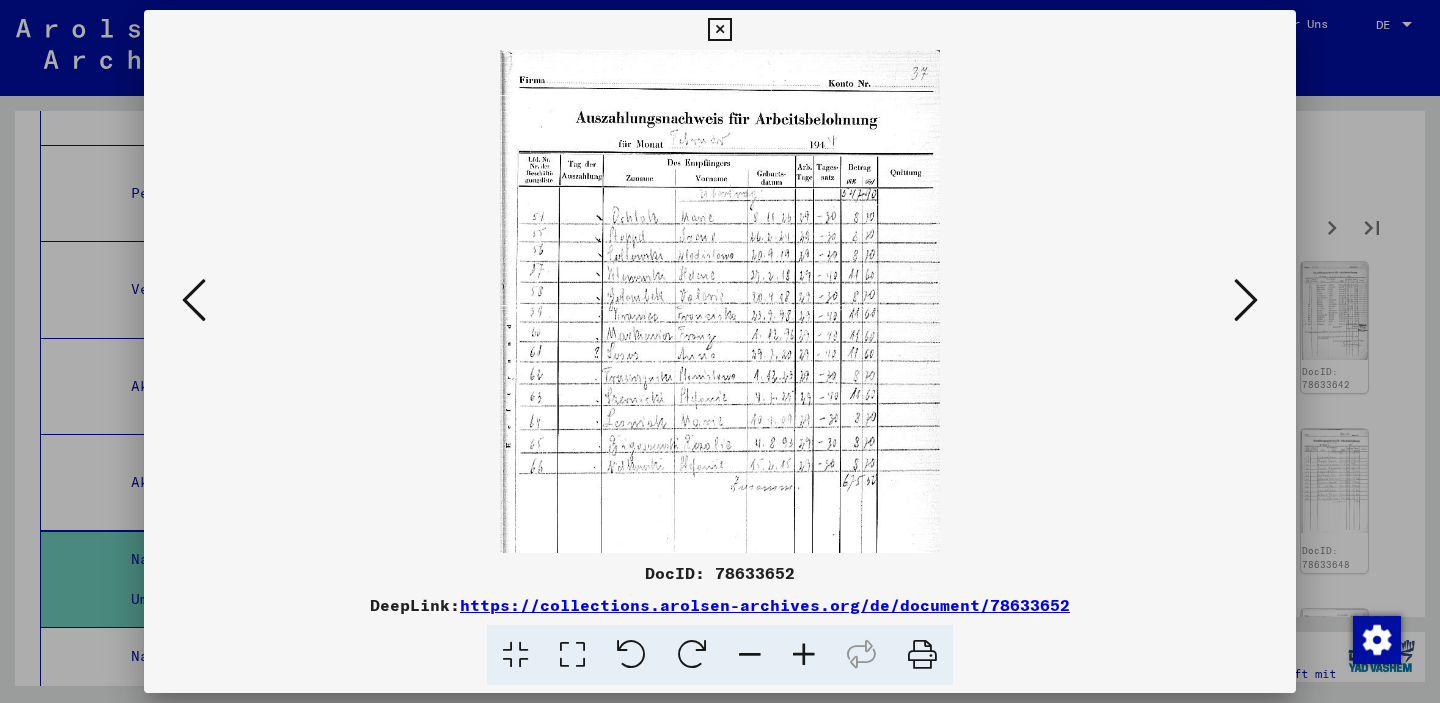 click at bounding box center (1246, 301) 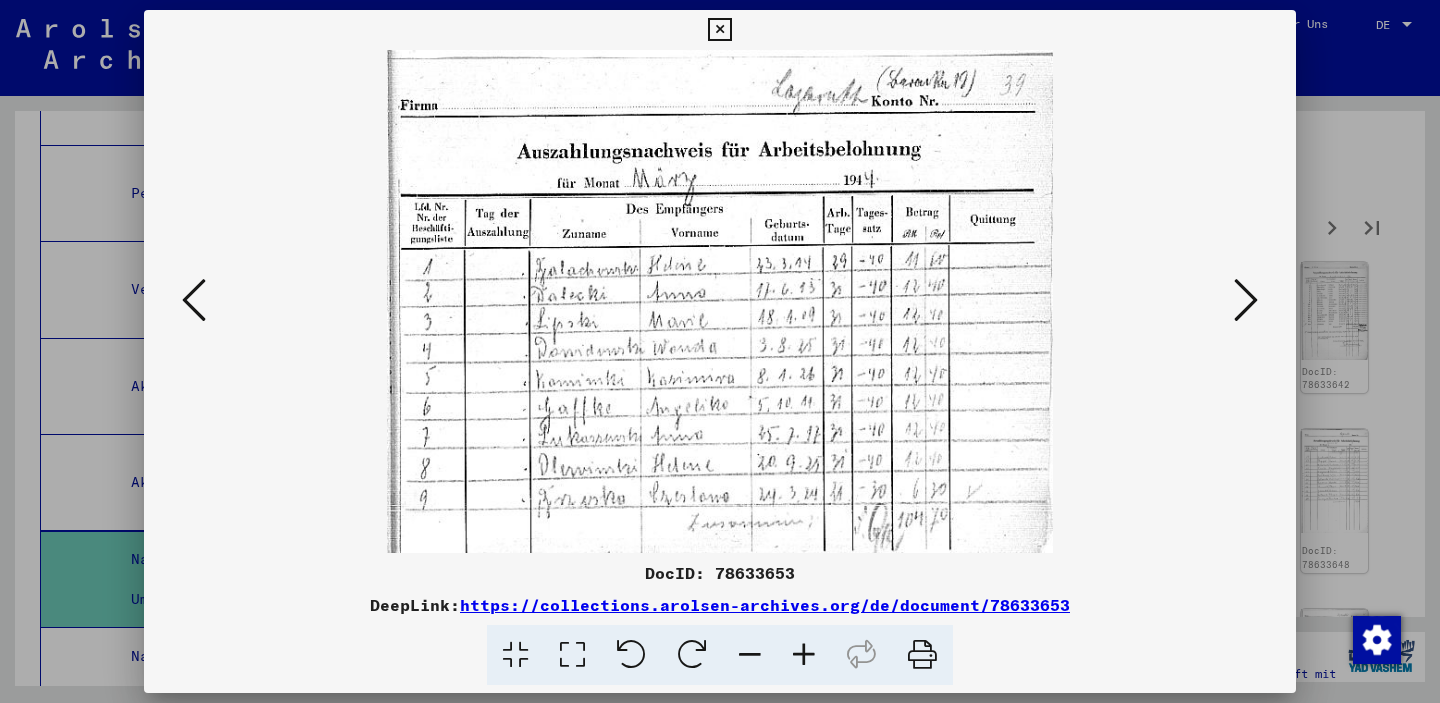 click at bounding box center [1246, 301] 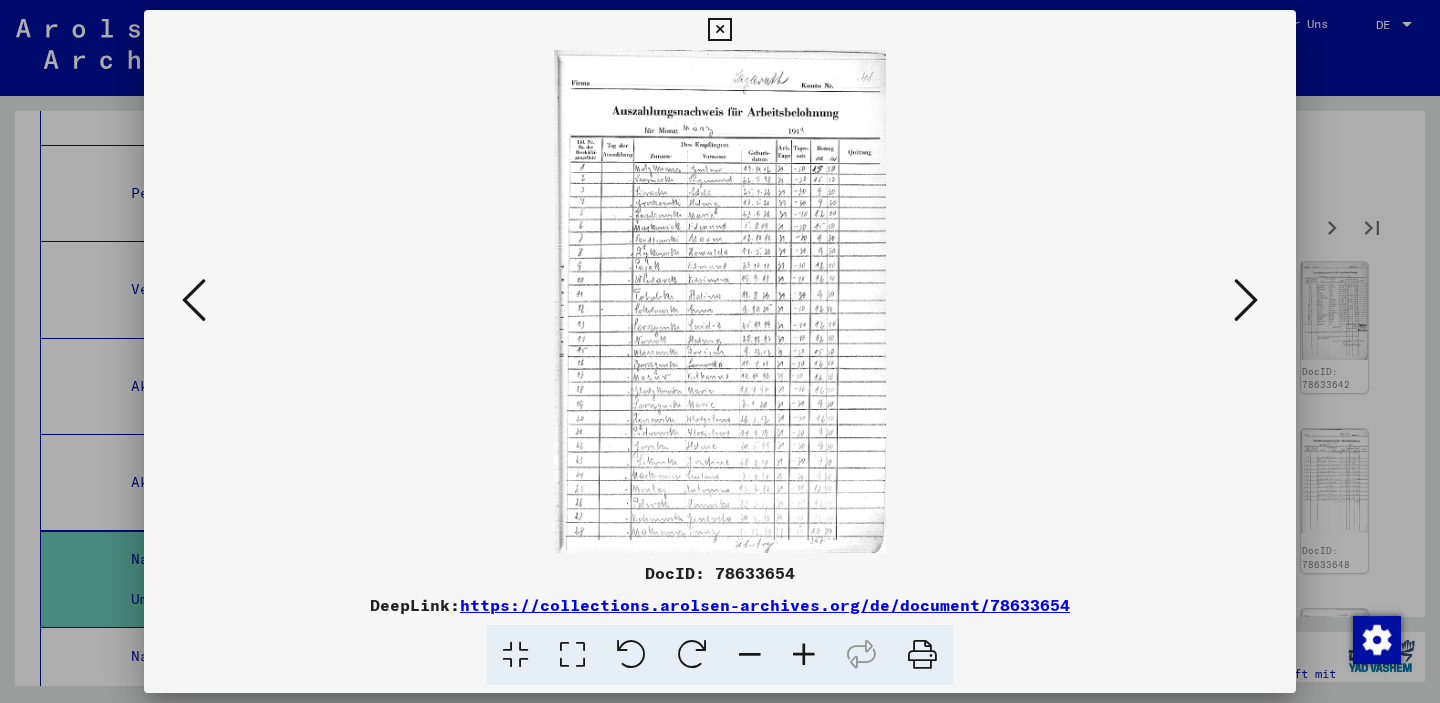 click at bounding box center (1246, 301) 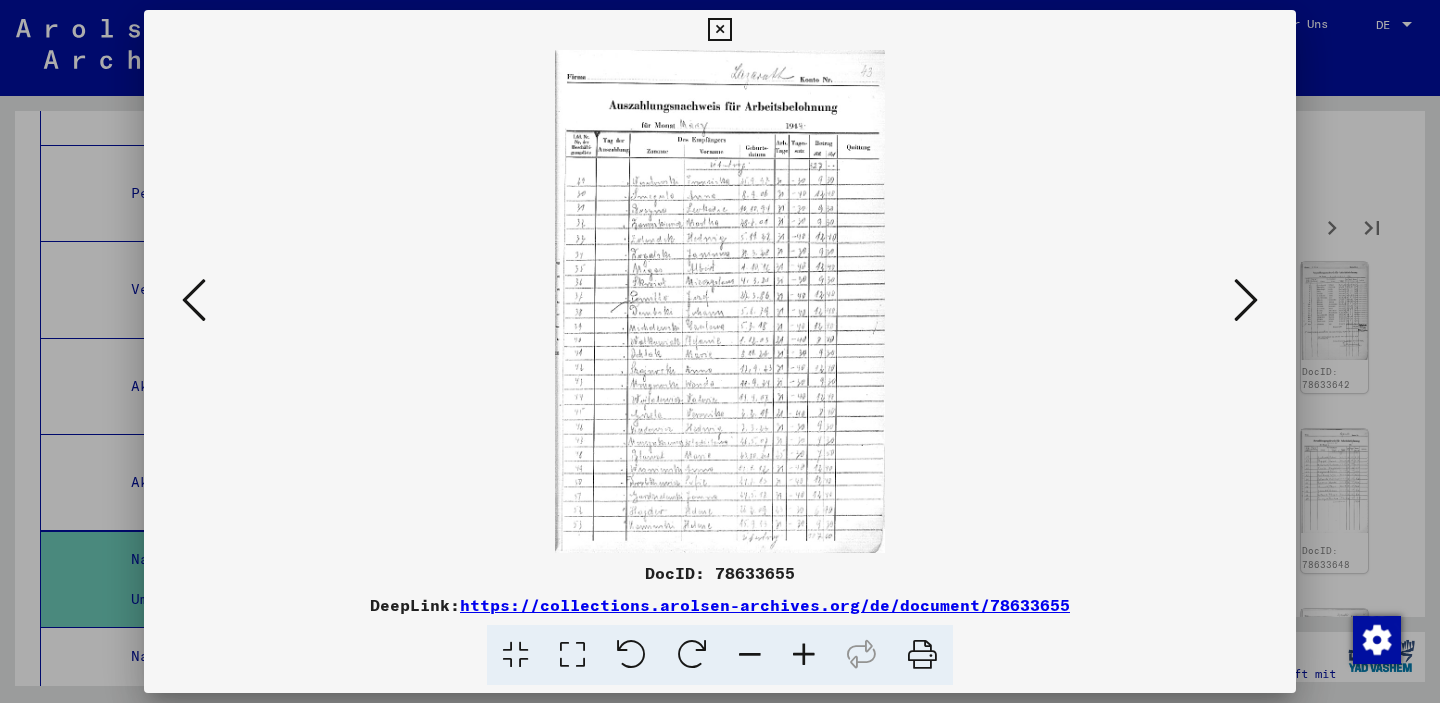 click at bounding box center (1246, 301) 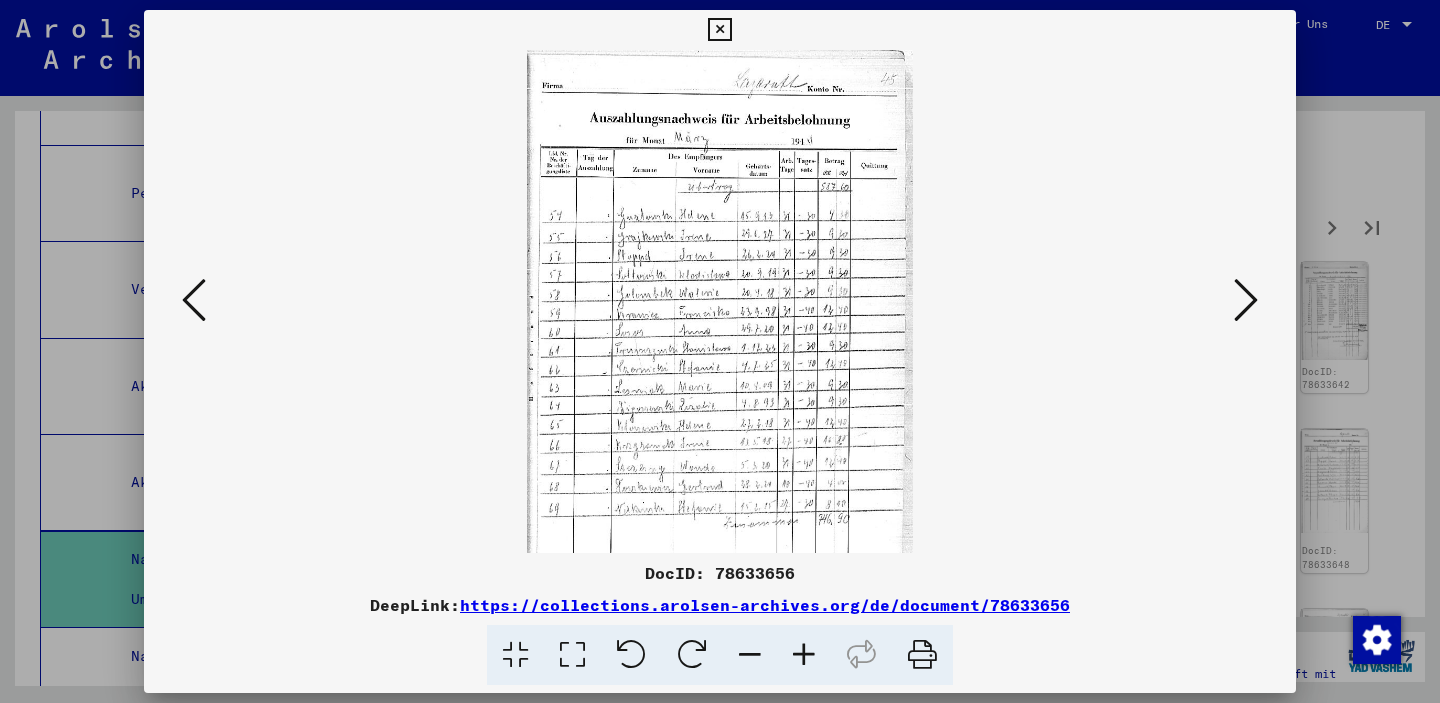click at bounding box center [1246, 301] 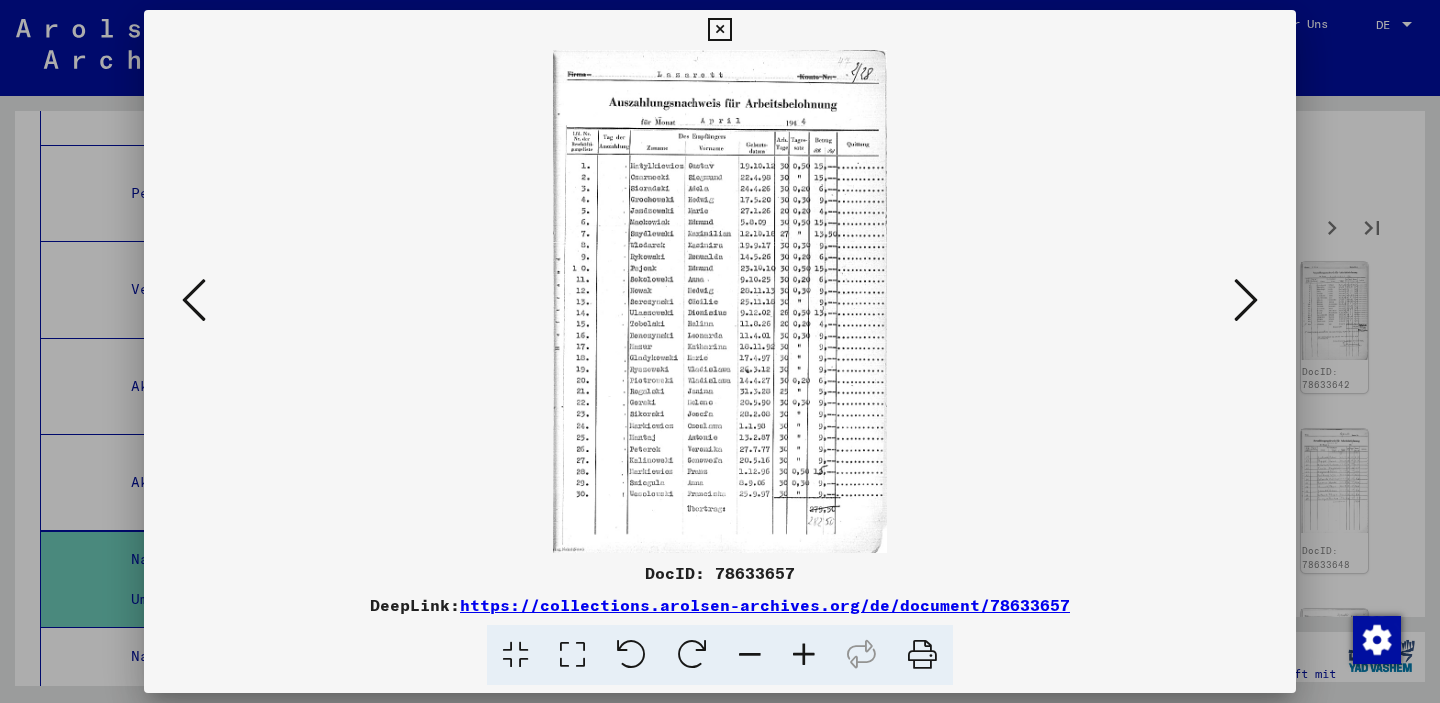 click at bounding box center (1246, 301) 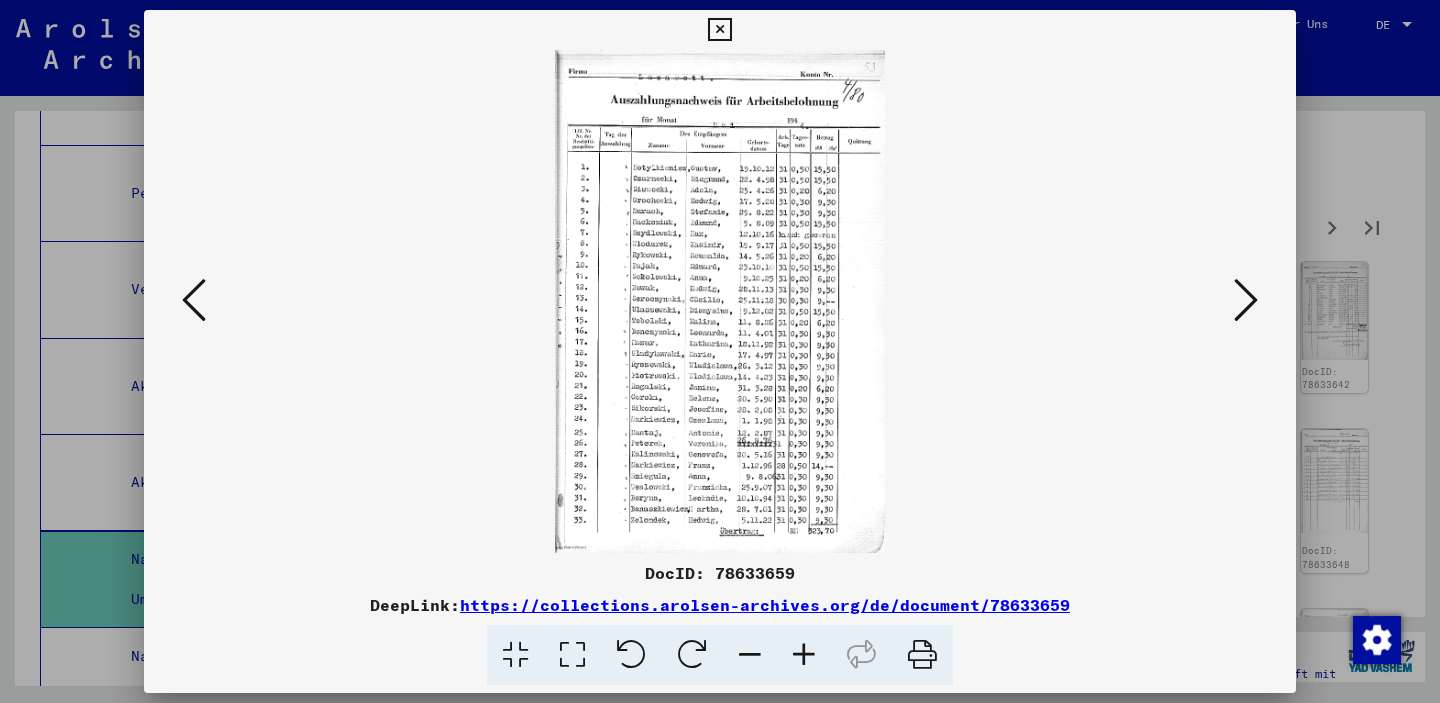 click at bounding box center [1246, 301] 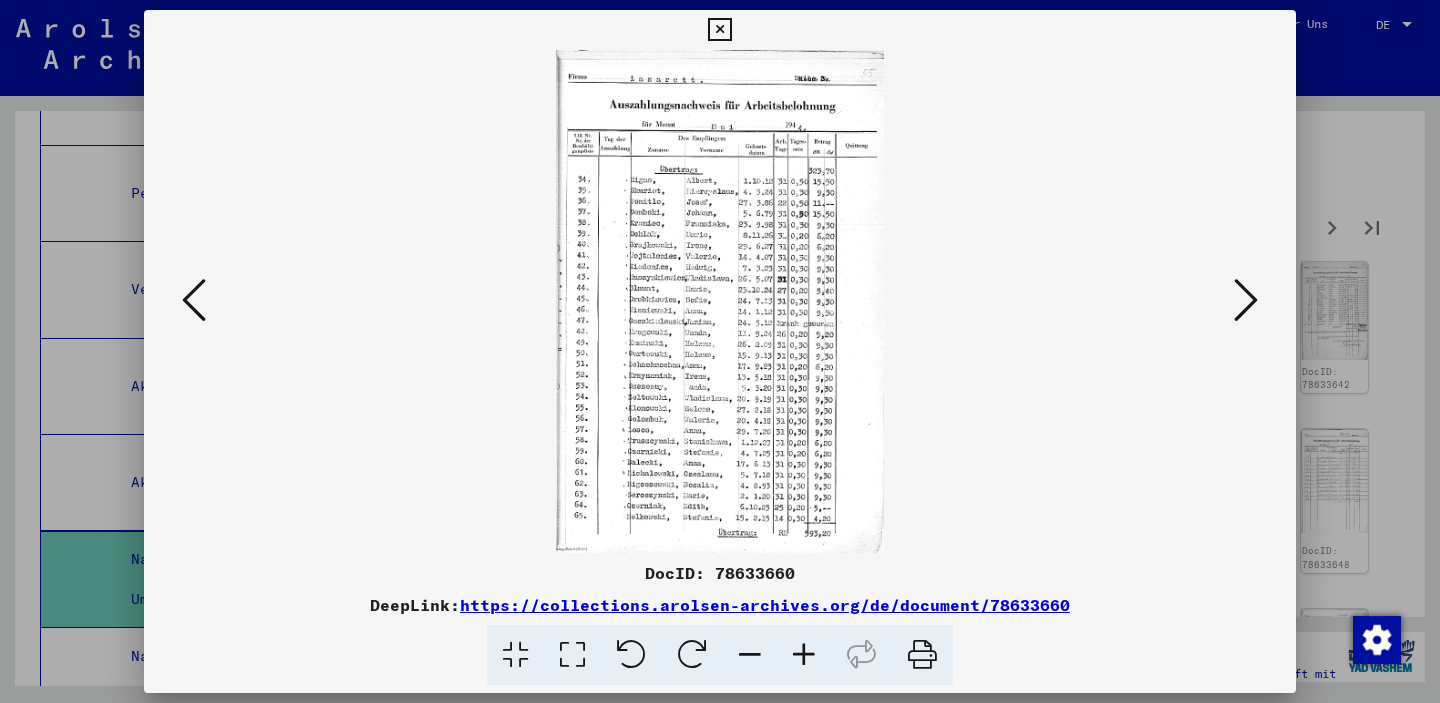click at bounding box center [1246, 301] 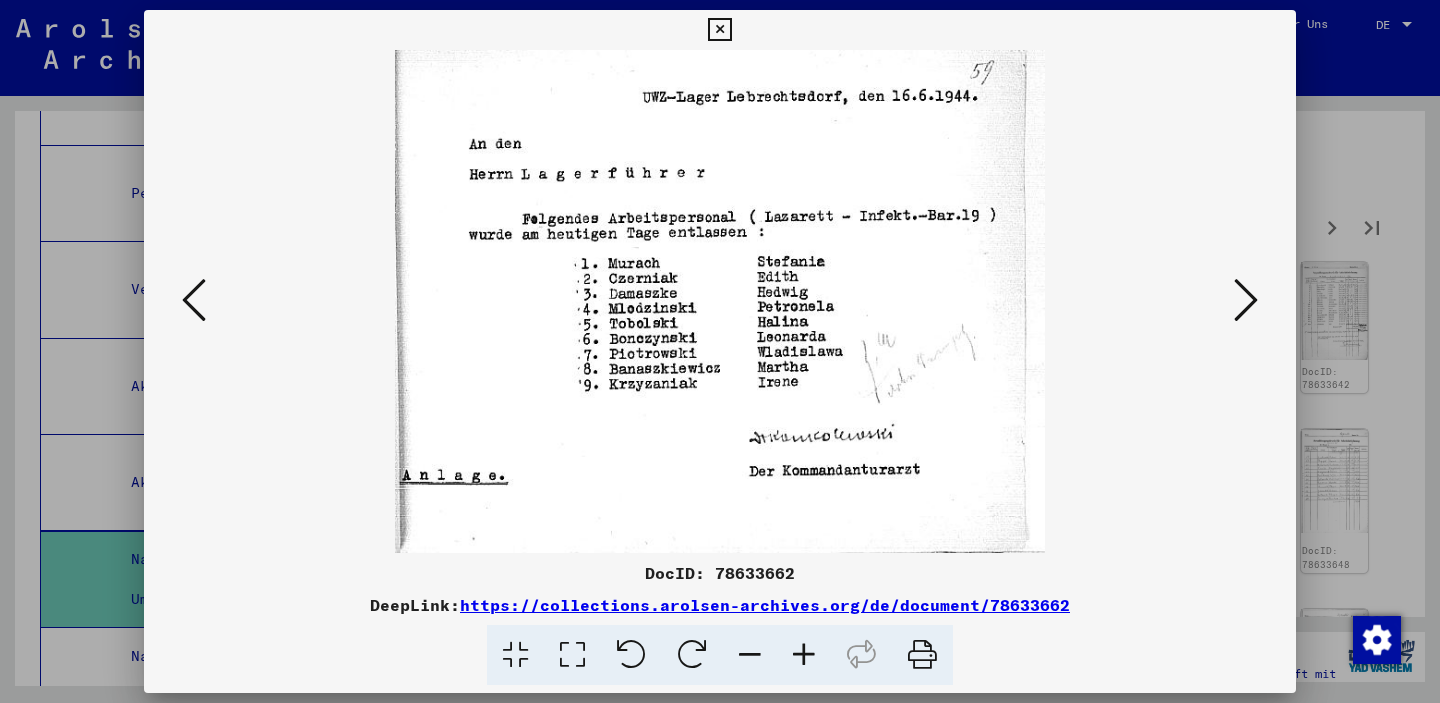 click at bounding box center [1246, 301] 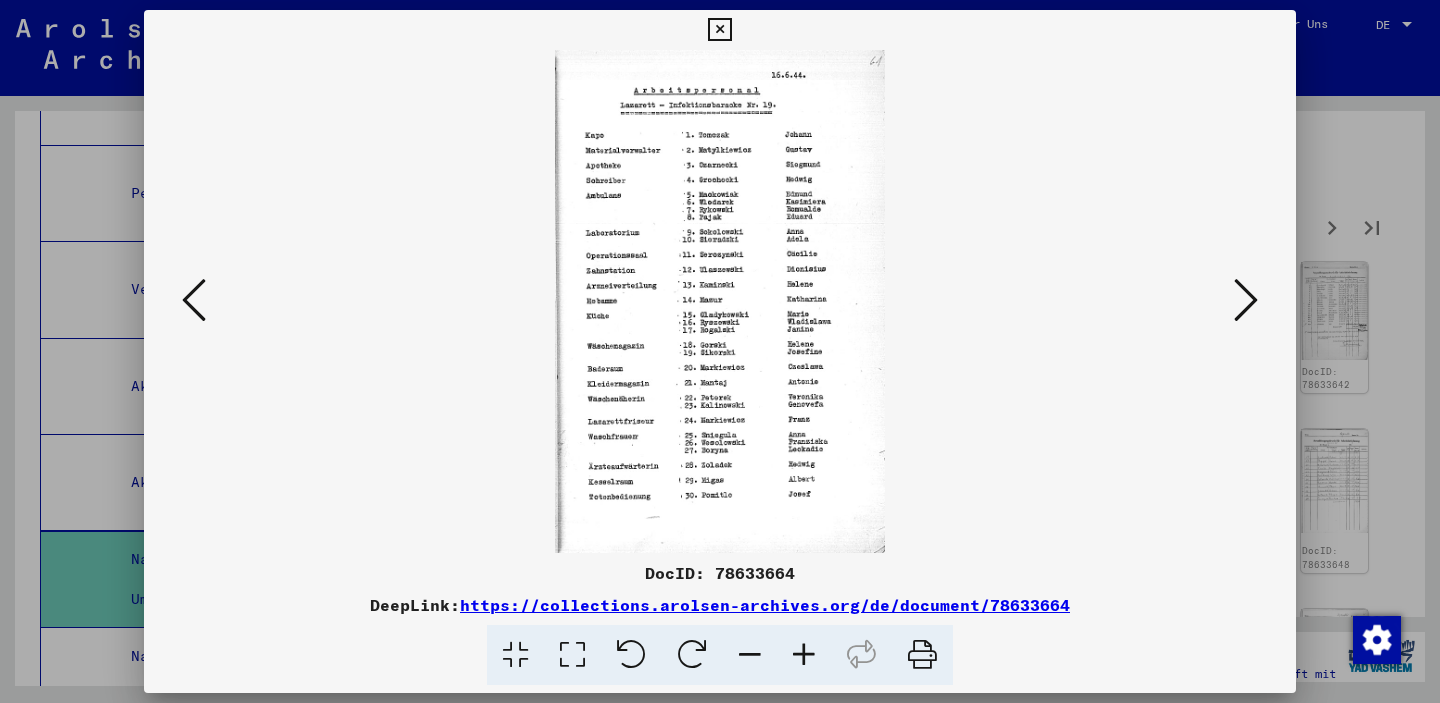 click at bounding box center (1246, 301) 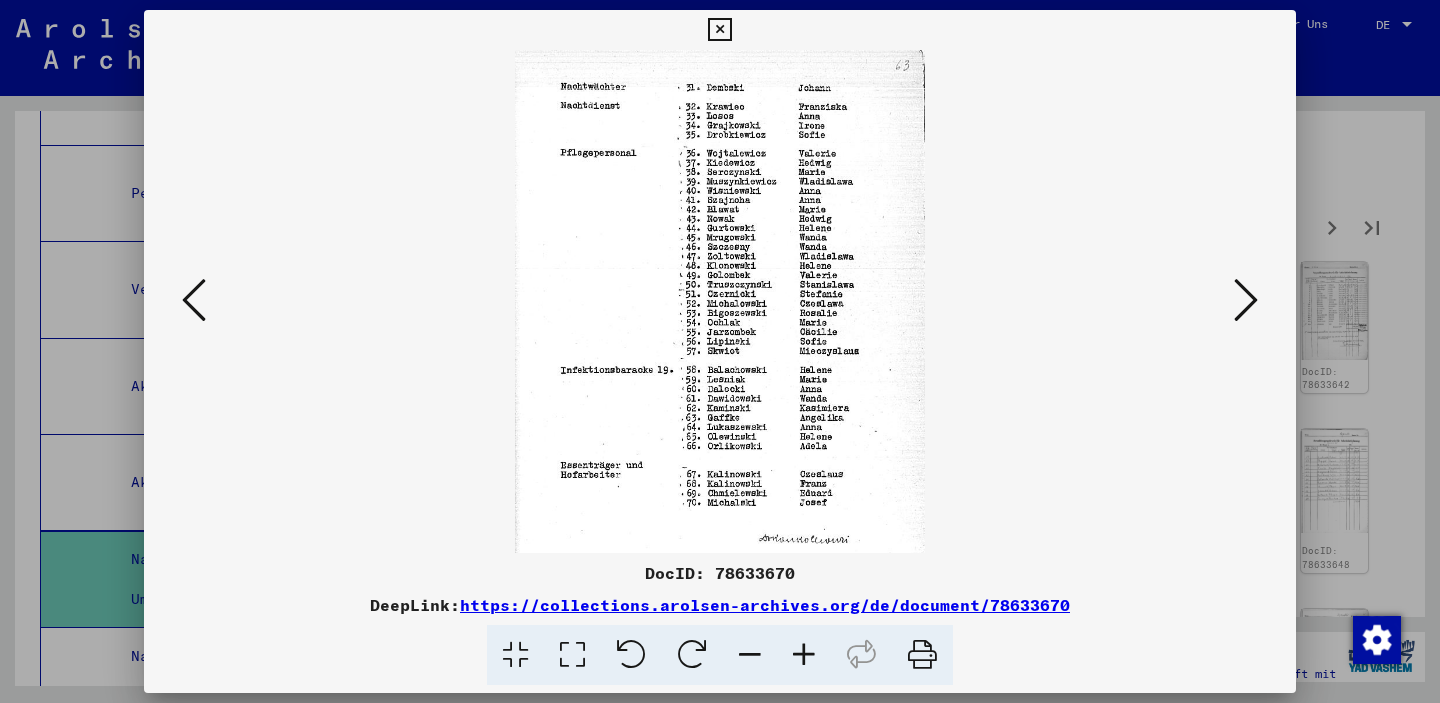 click at bounding box center [194, 301] 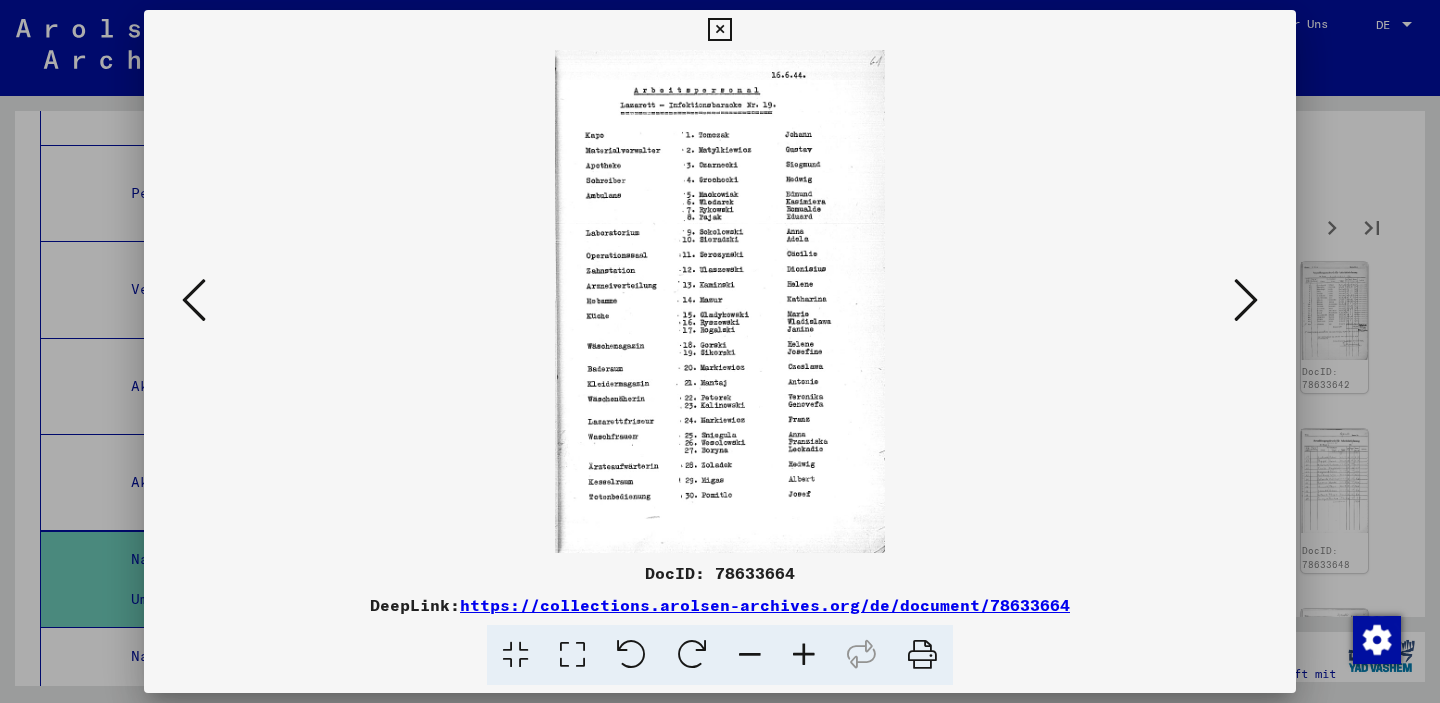 click at bounding box center [194, 301] 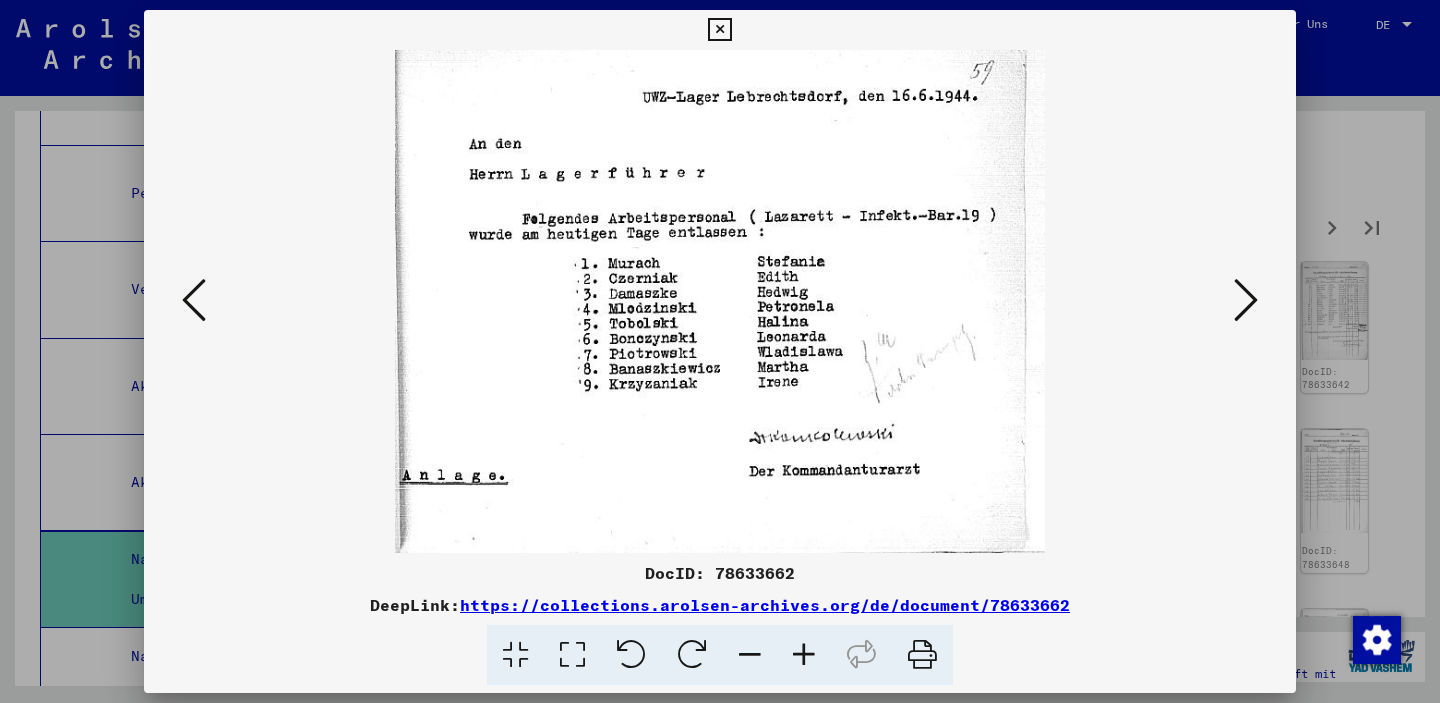 click at bounding box center [1246, 300] 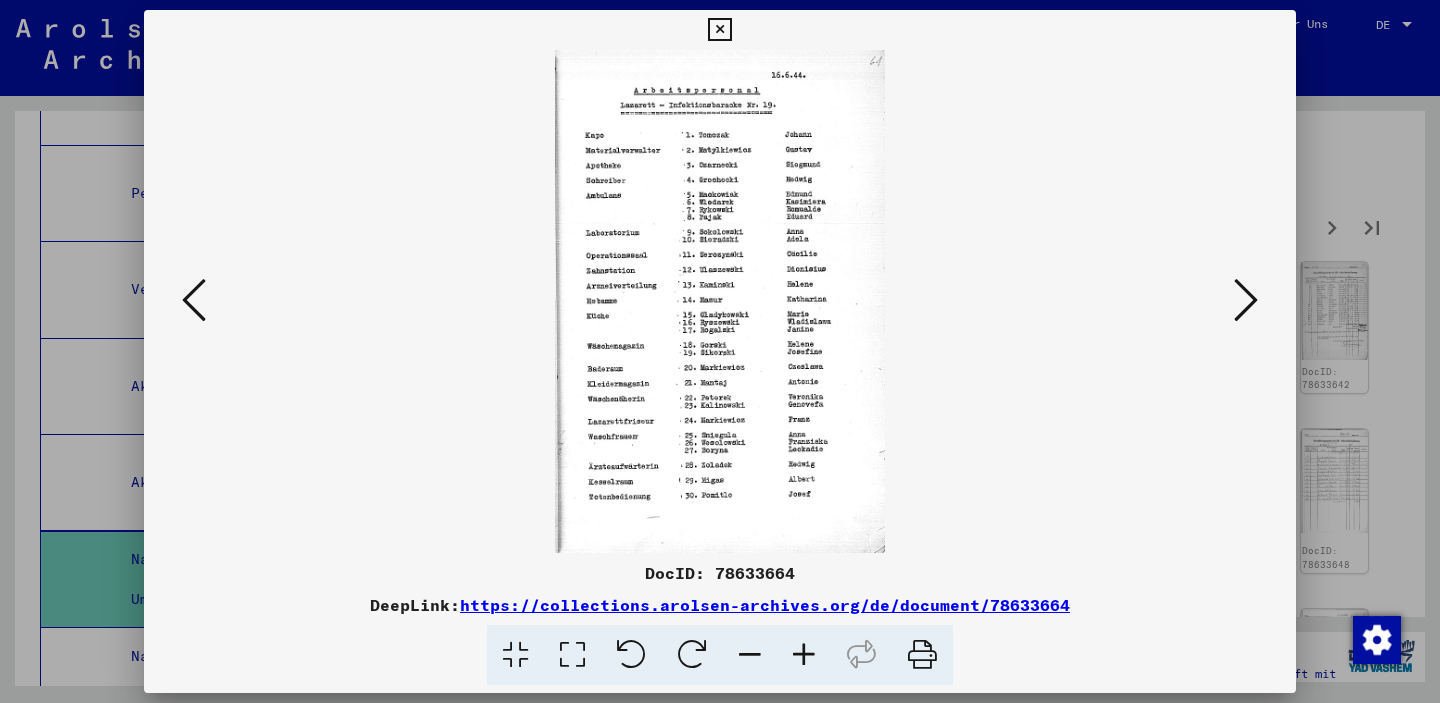 click at bounding box center (1246, 300) 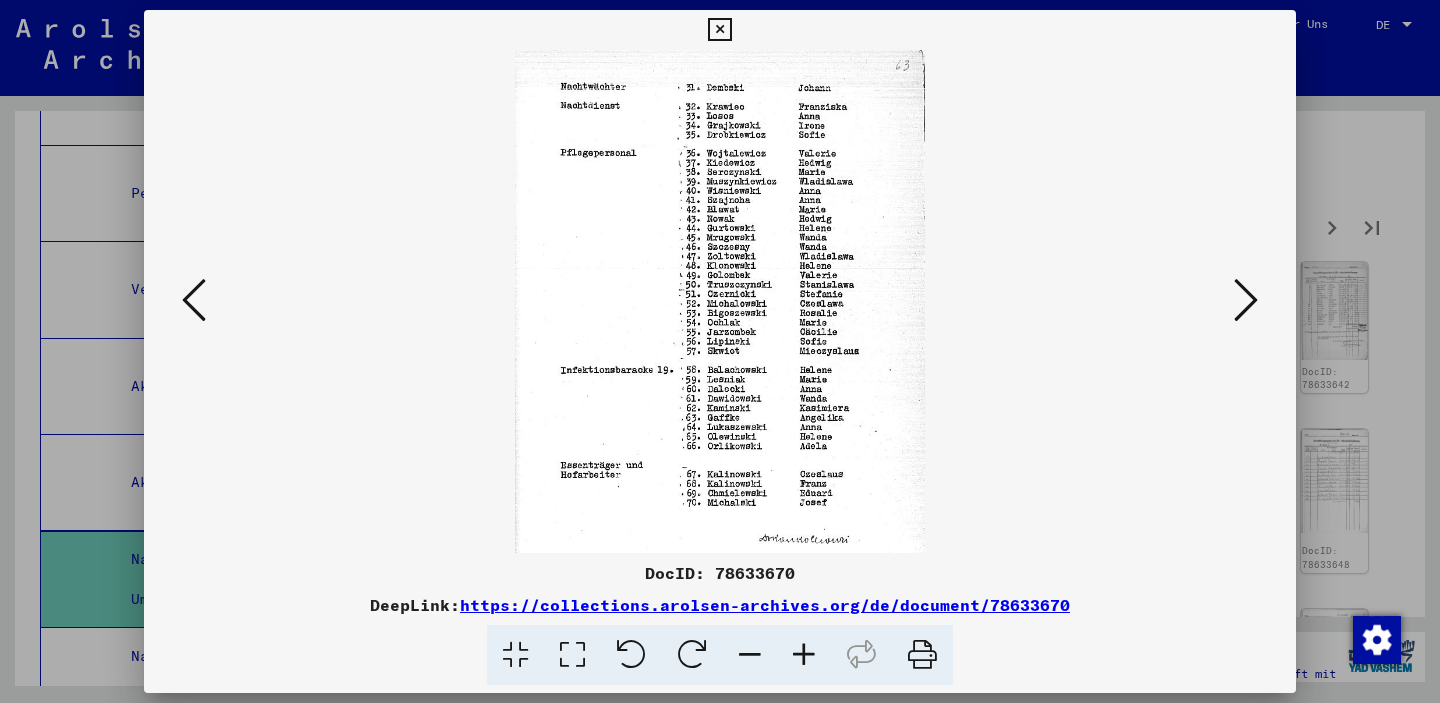click at bounding box center [1246, 300] 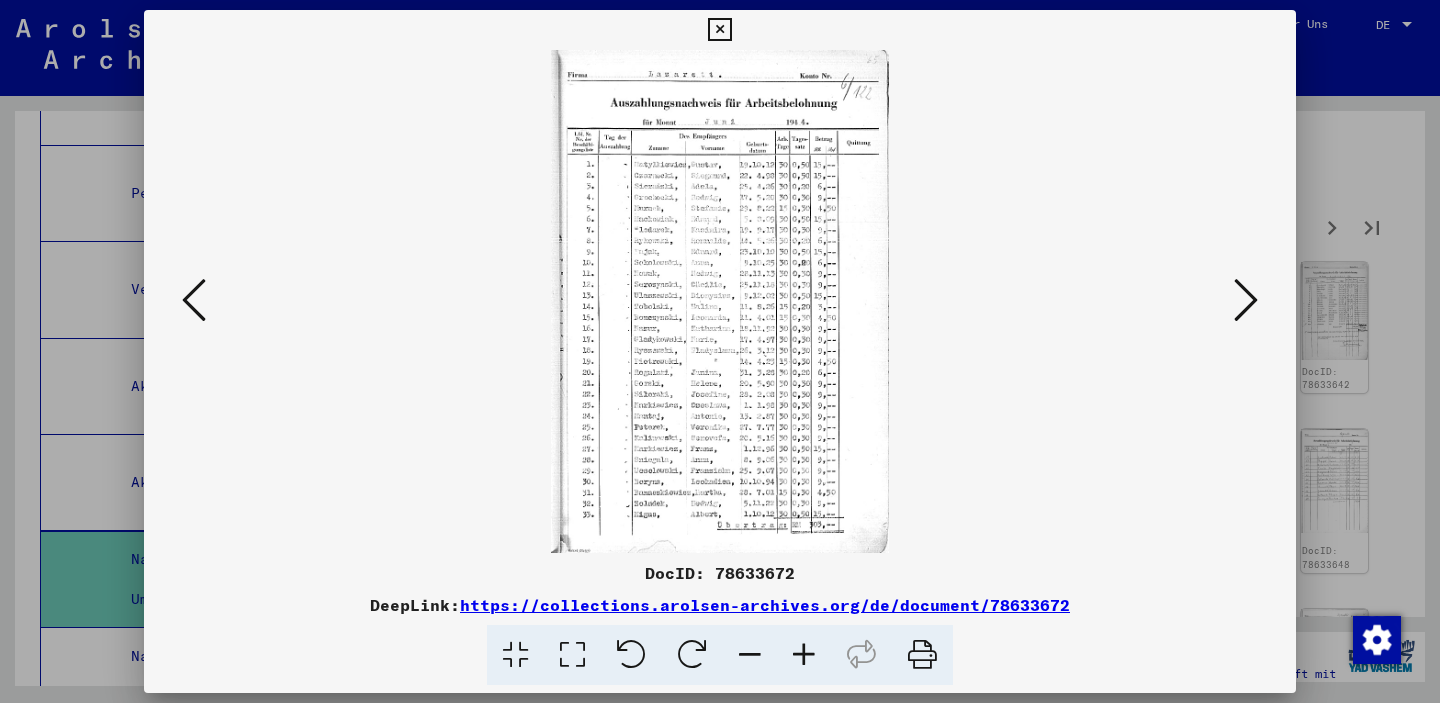 click at bounding box center [1246, 301] 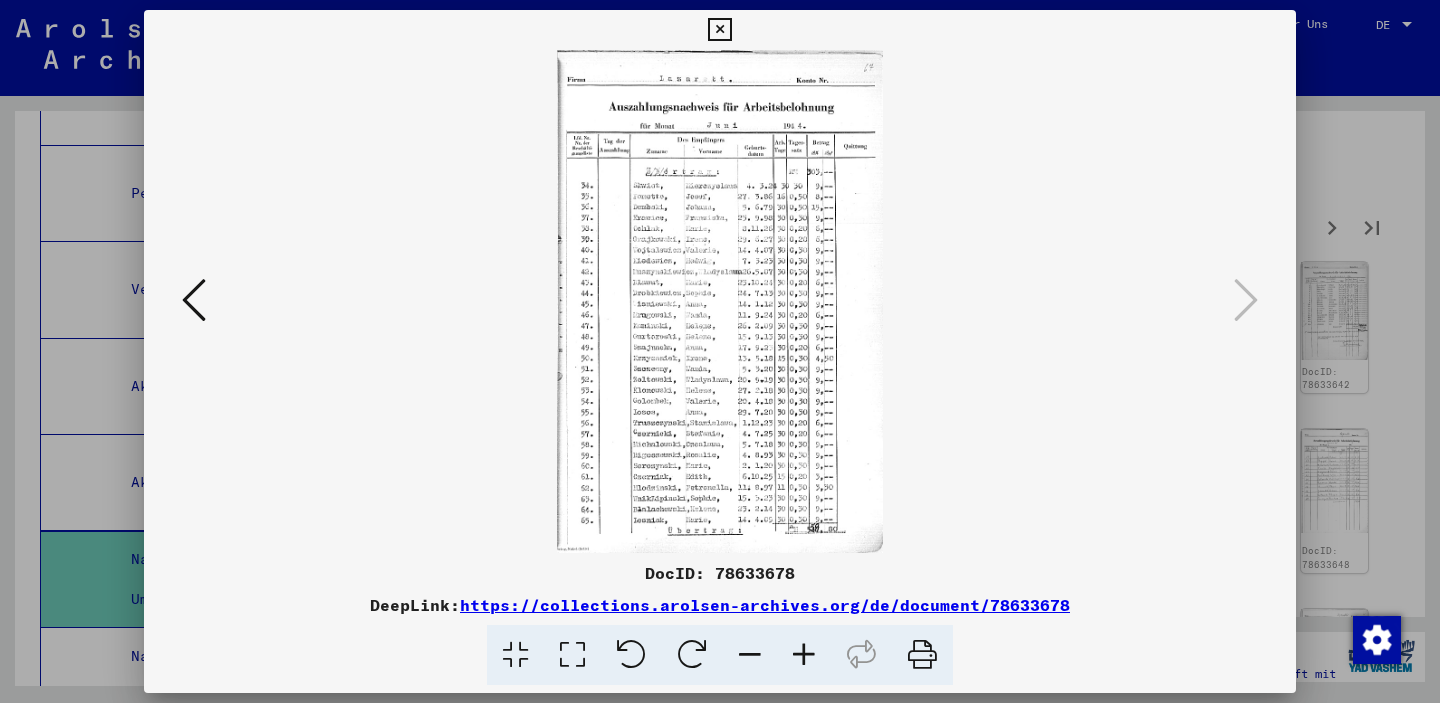 click at bounding box center [719, 30] 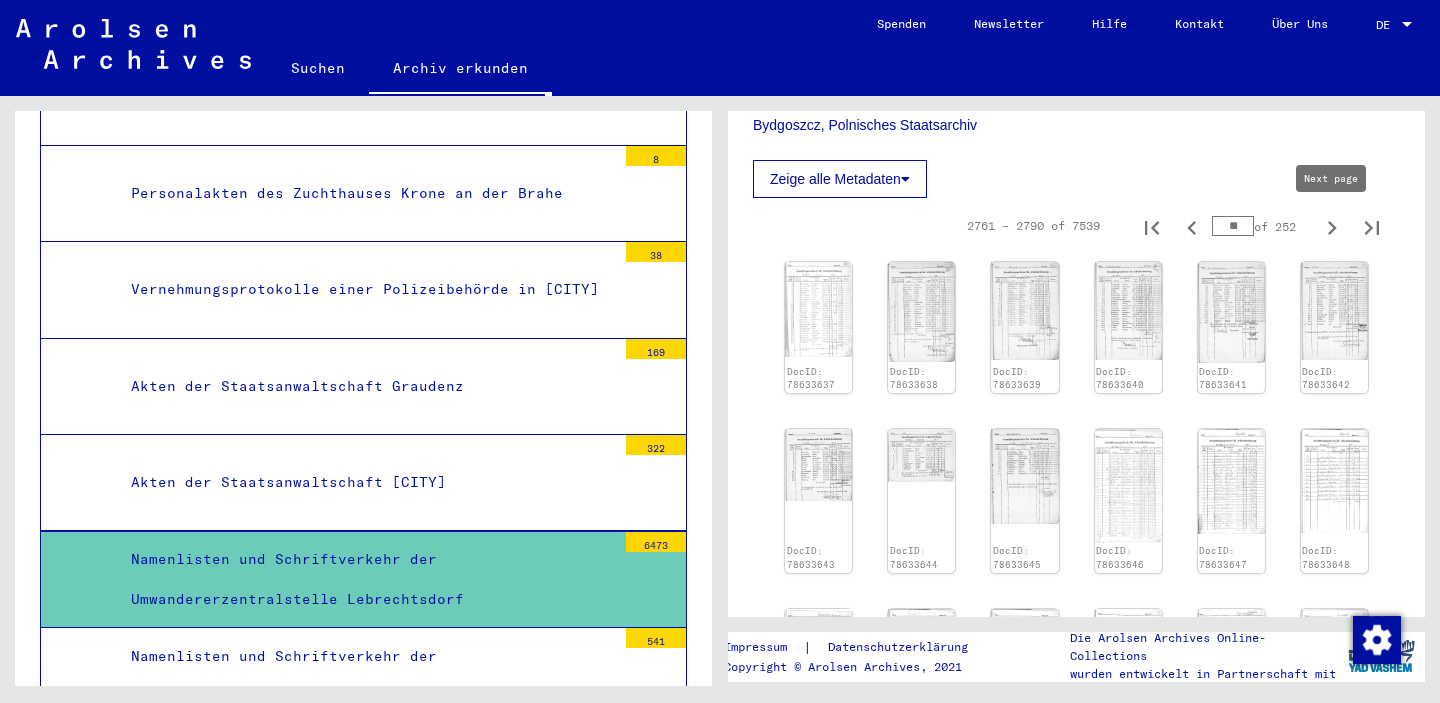 click 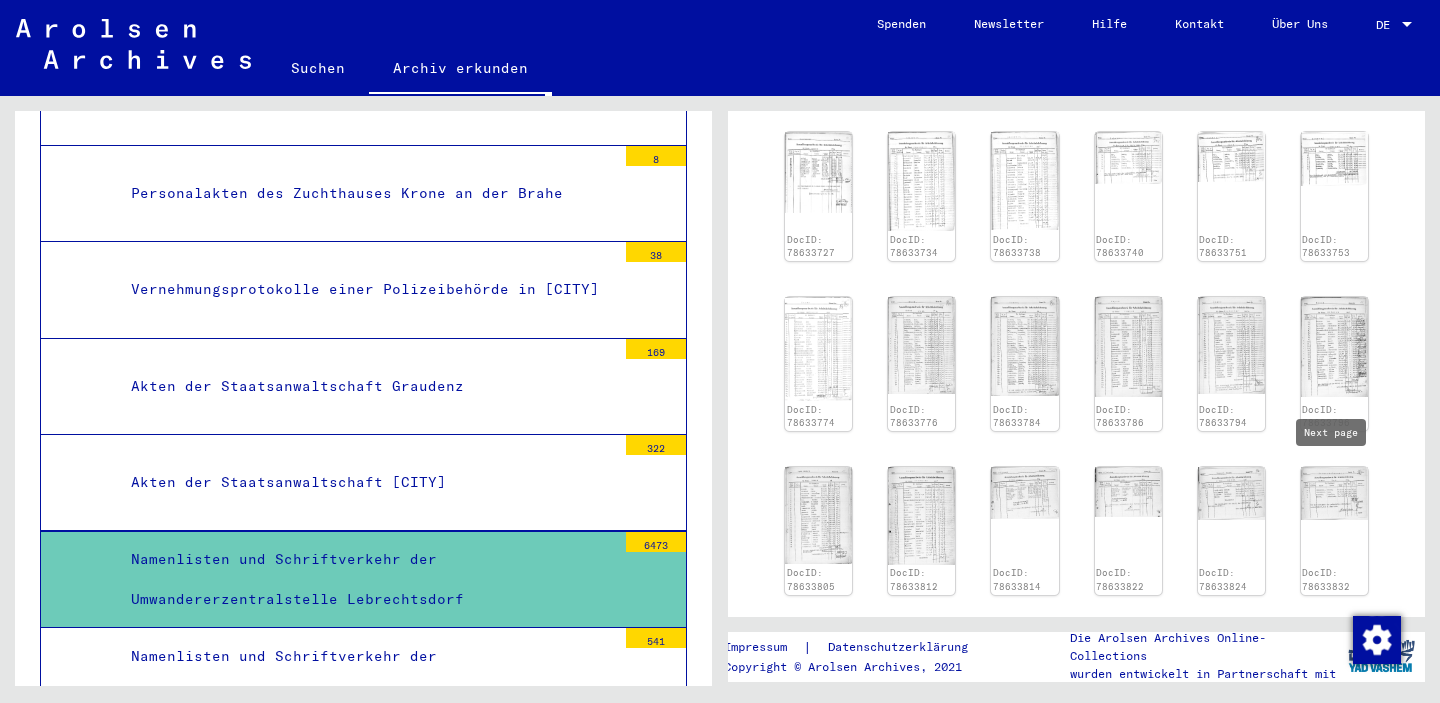 scroll, scrollTop: 937, scrollLeft: 0, axis: vertical 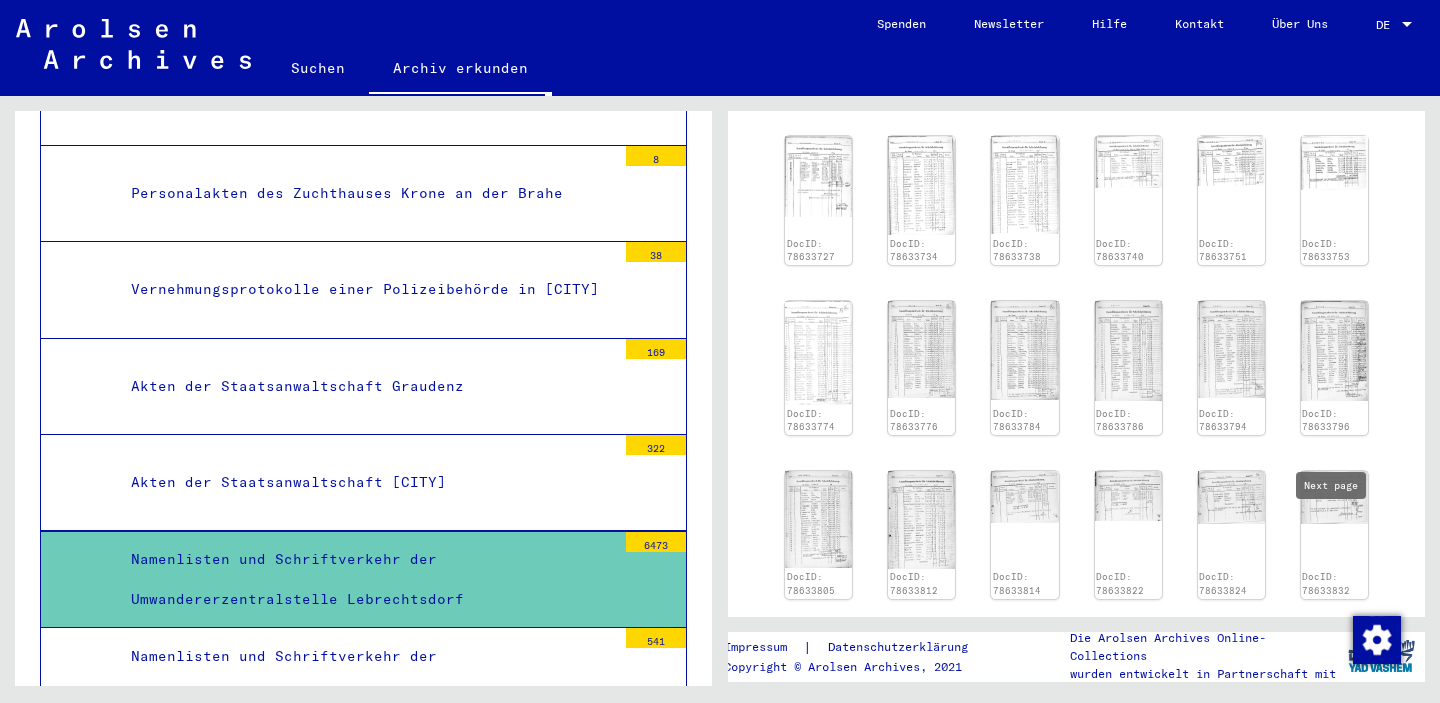 click 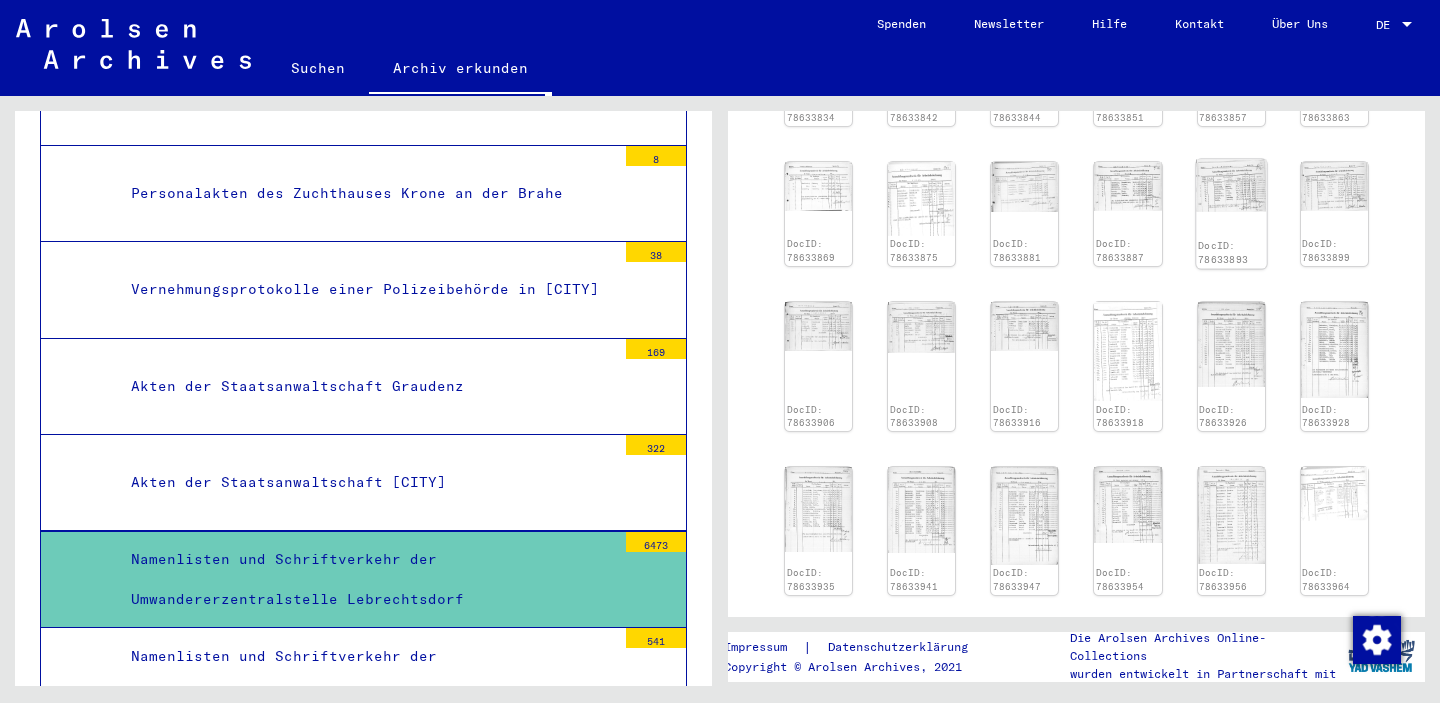 scroll, scrollTop: 685, scrollLeft: 0, axis: vertical 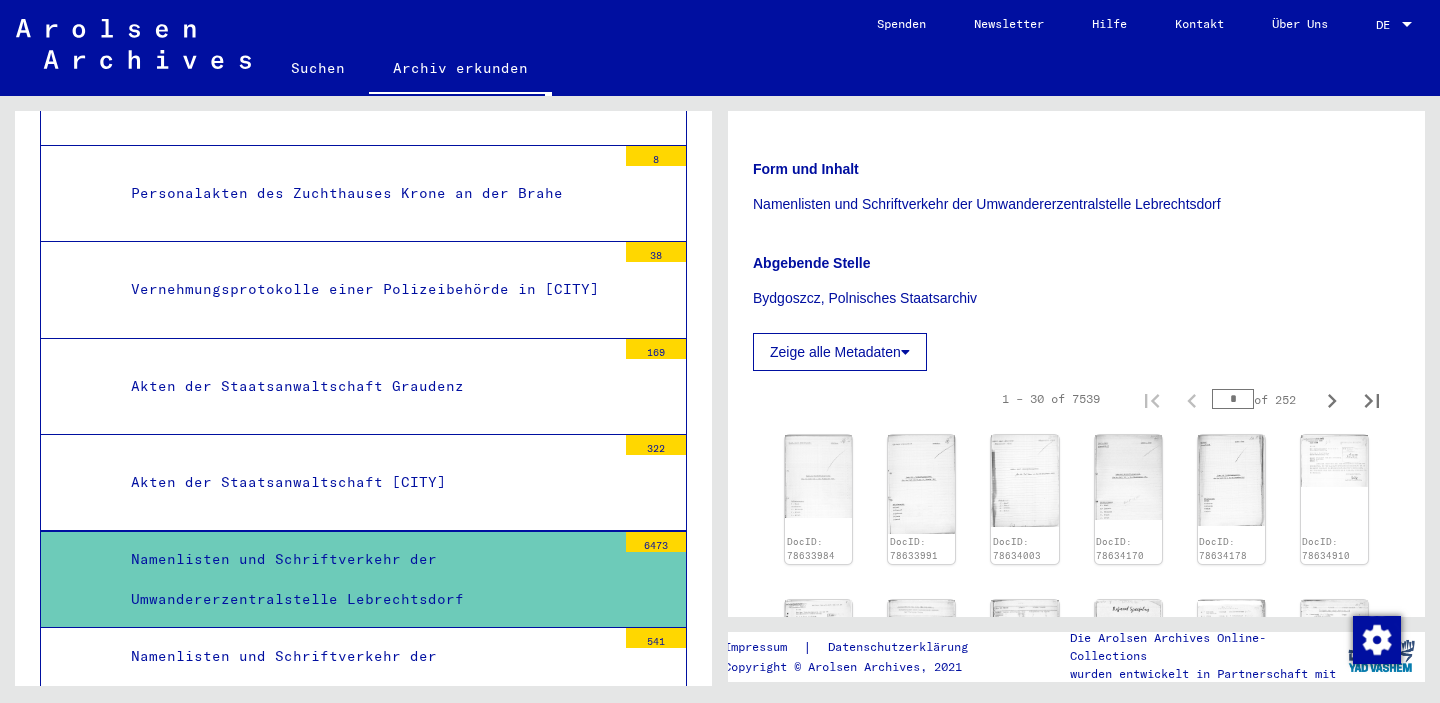 click on "*" at bounding box center (1233, 399) 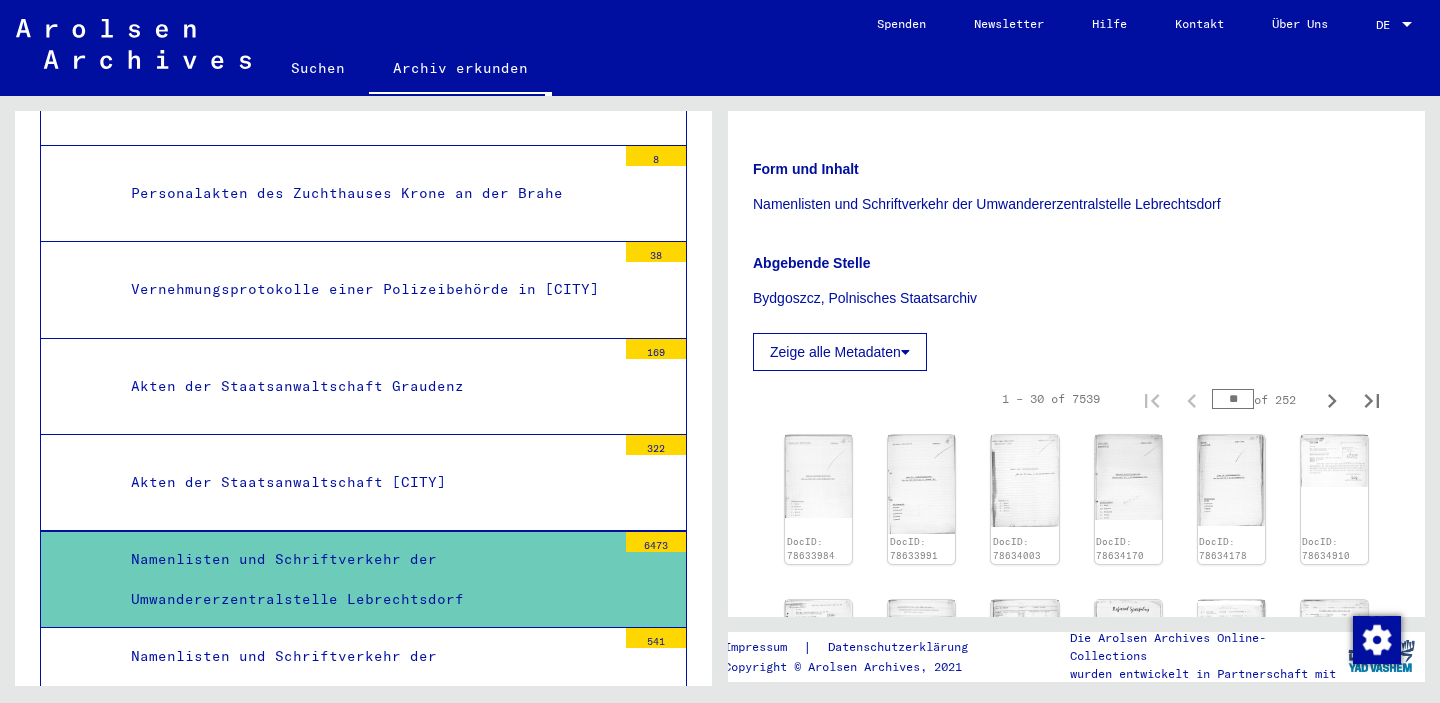 type on "**" 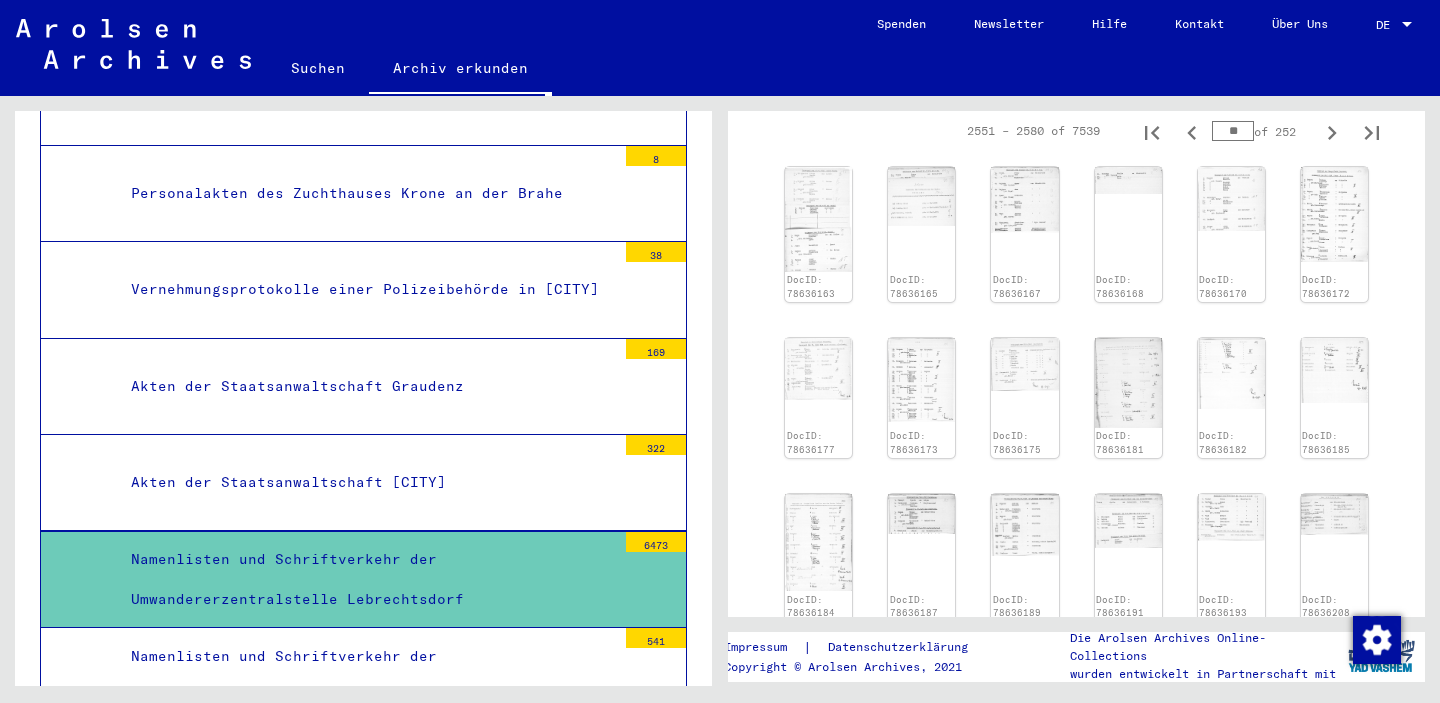 scroll, scrollTop: 612, scrollLeft: 0, axis: vertical 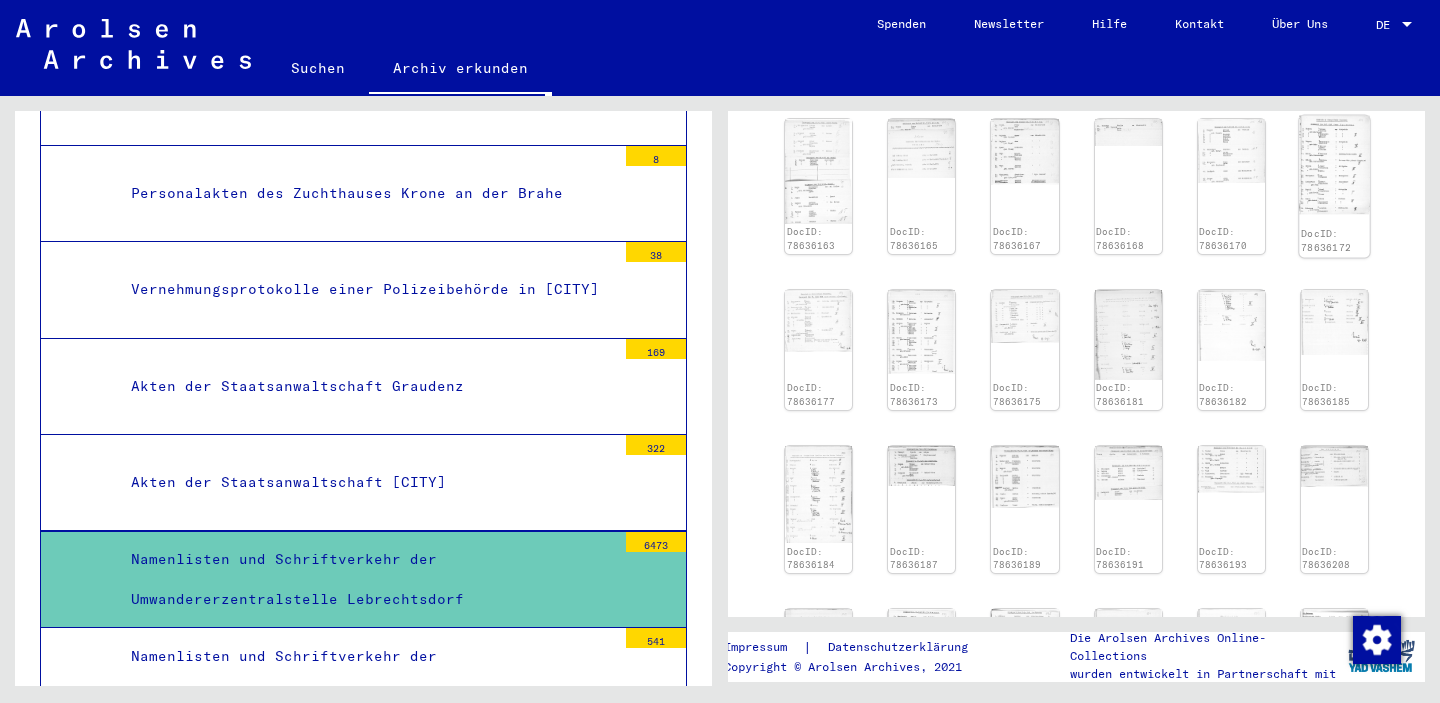 click 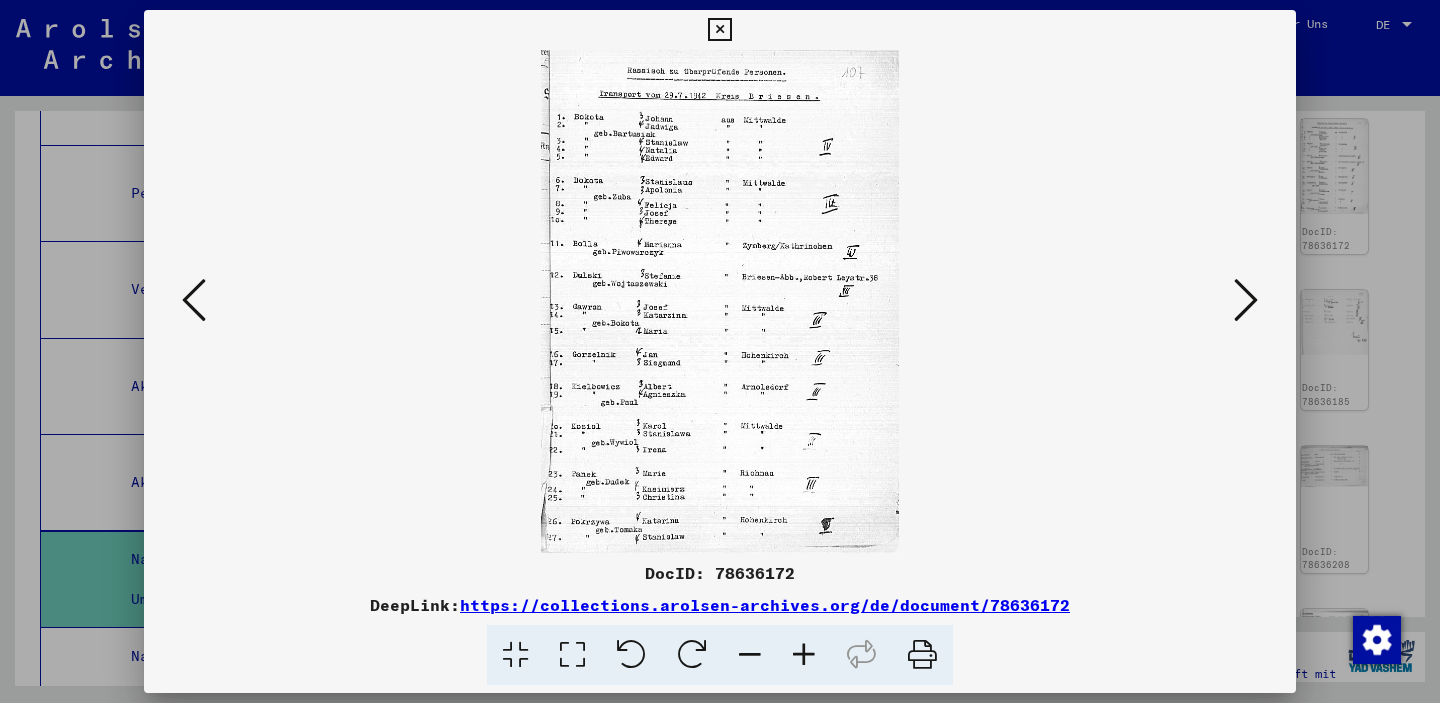 type 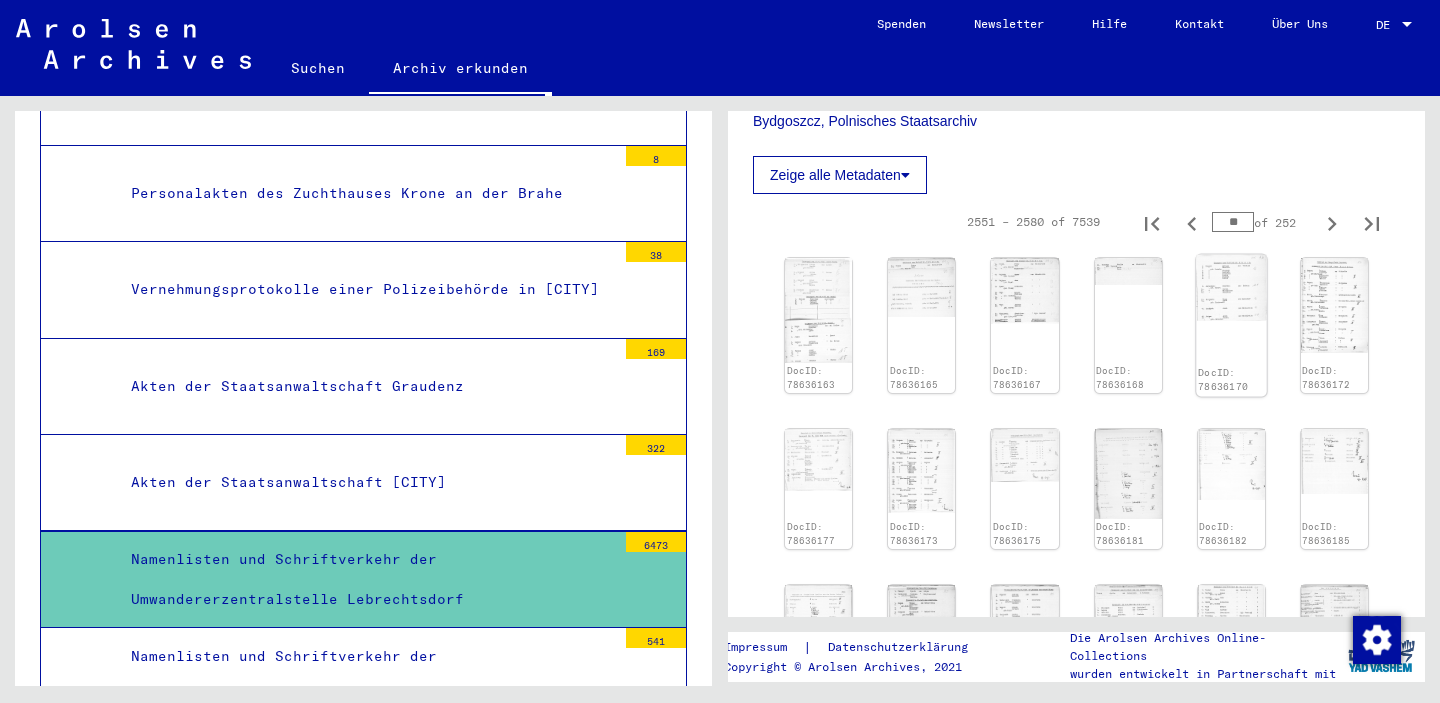 scroll, scrollTop: 475, scrollLeft: 0, axis: vertical 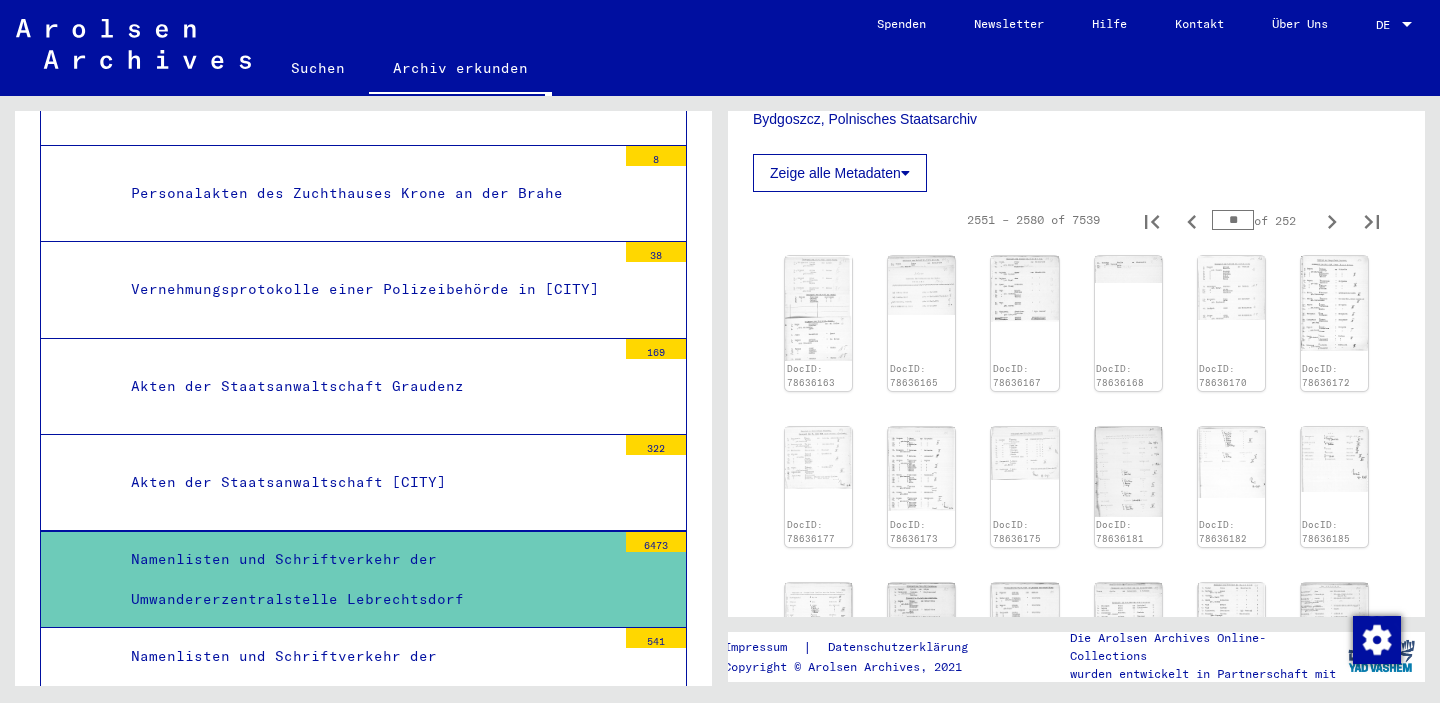 click on "**" at bounding box center (1233, 220) 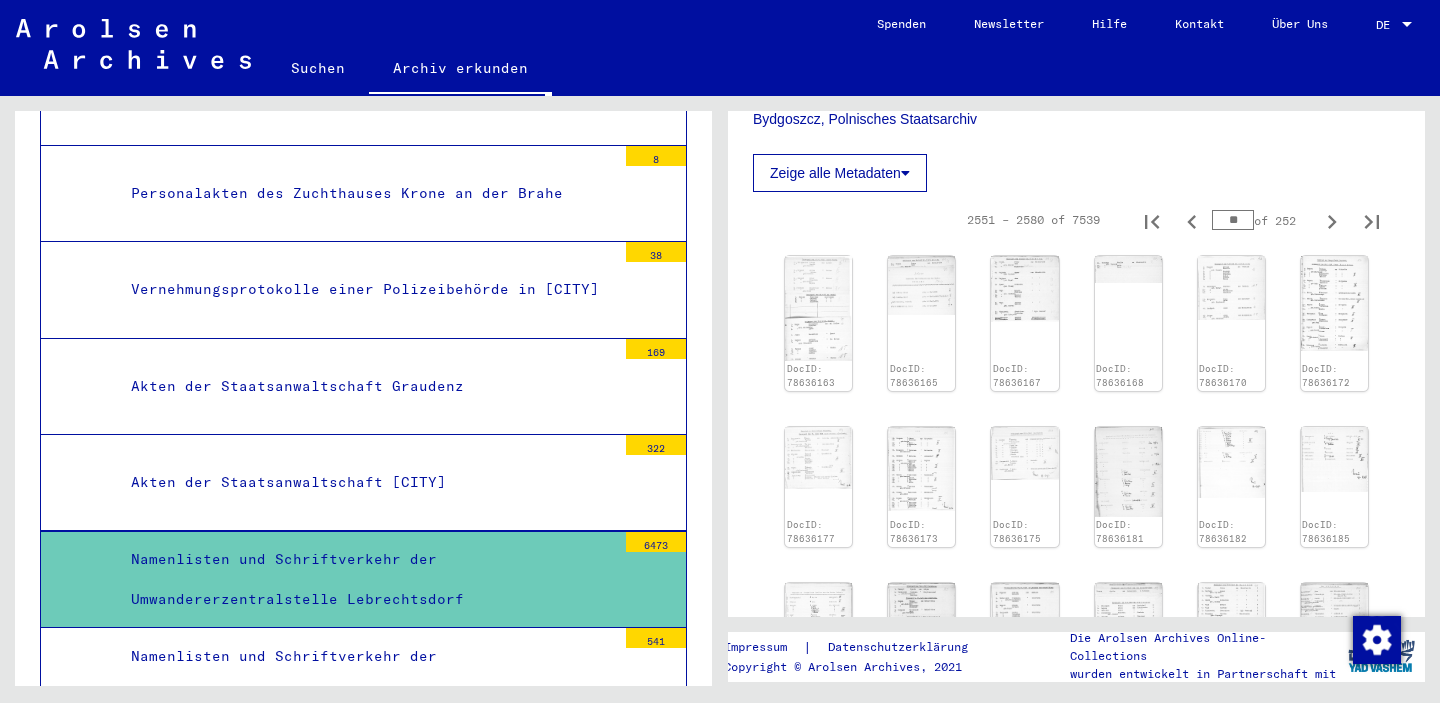 type on "**" 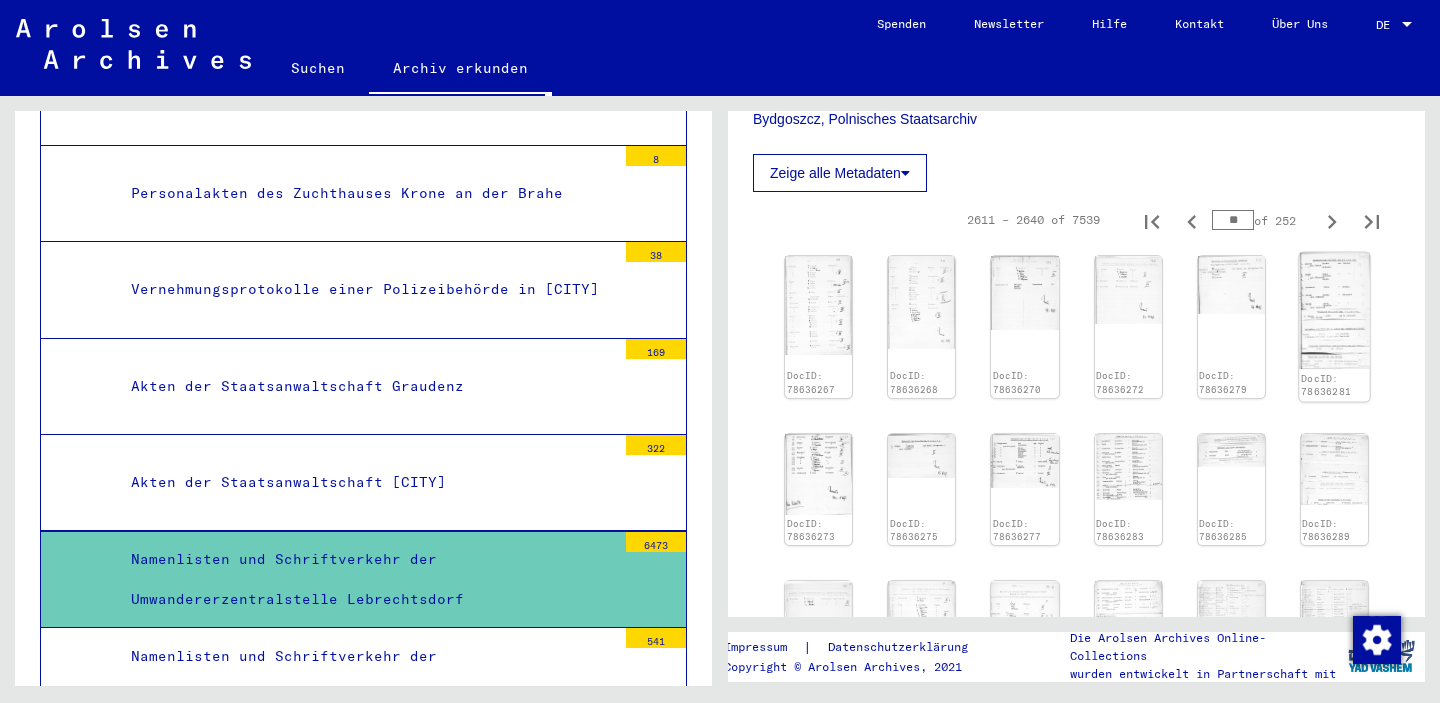 click 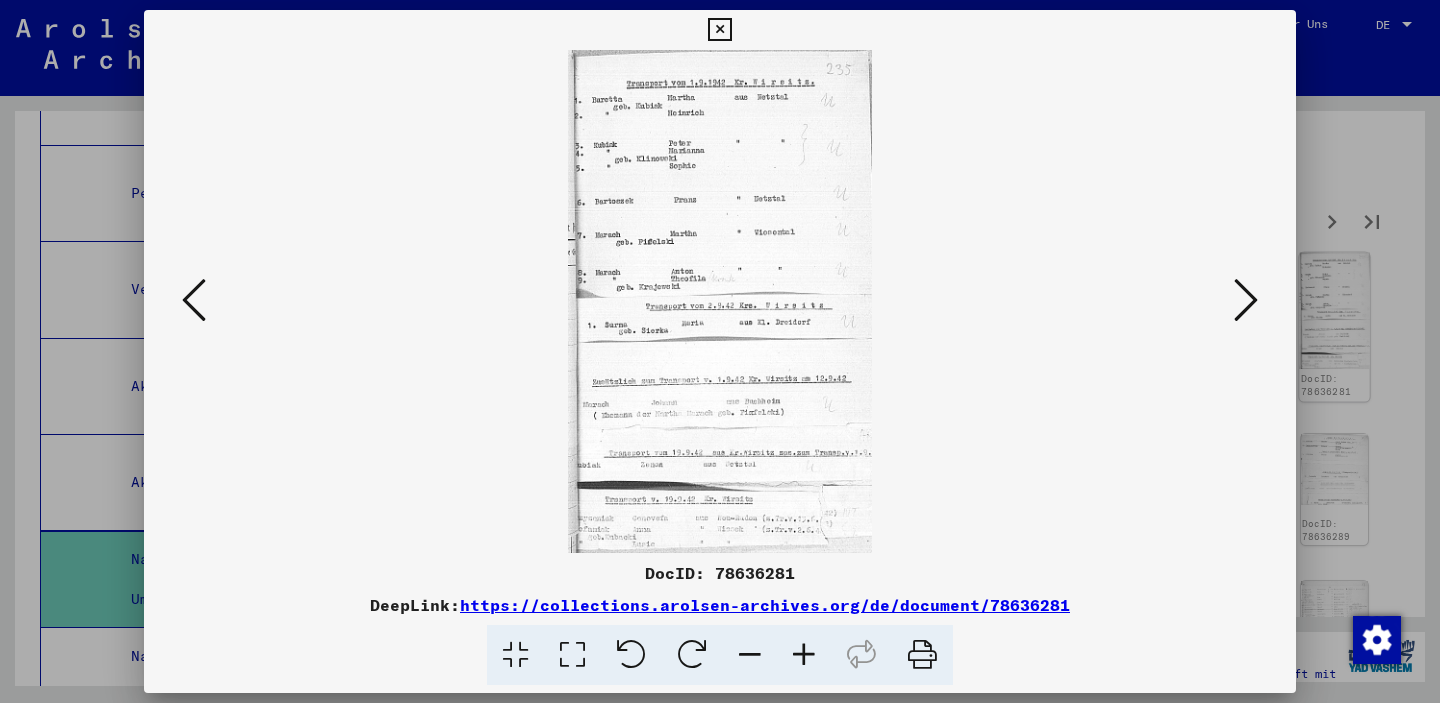 type 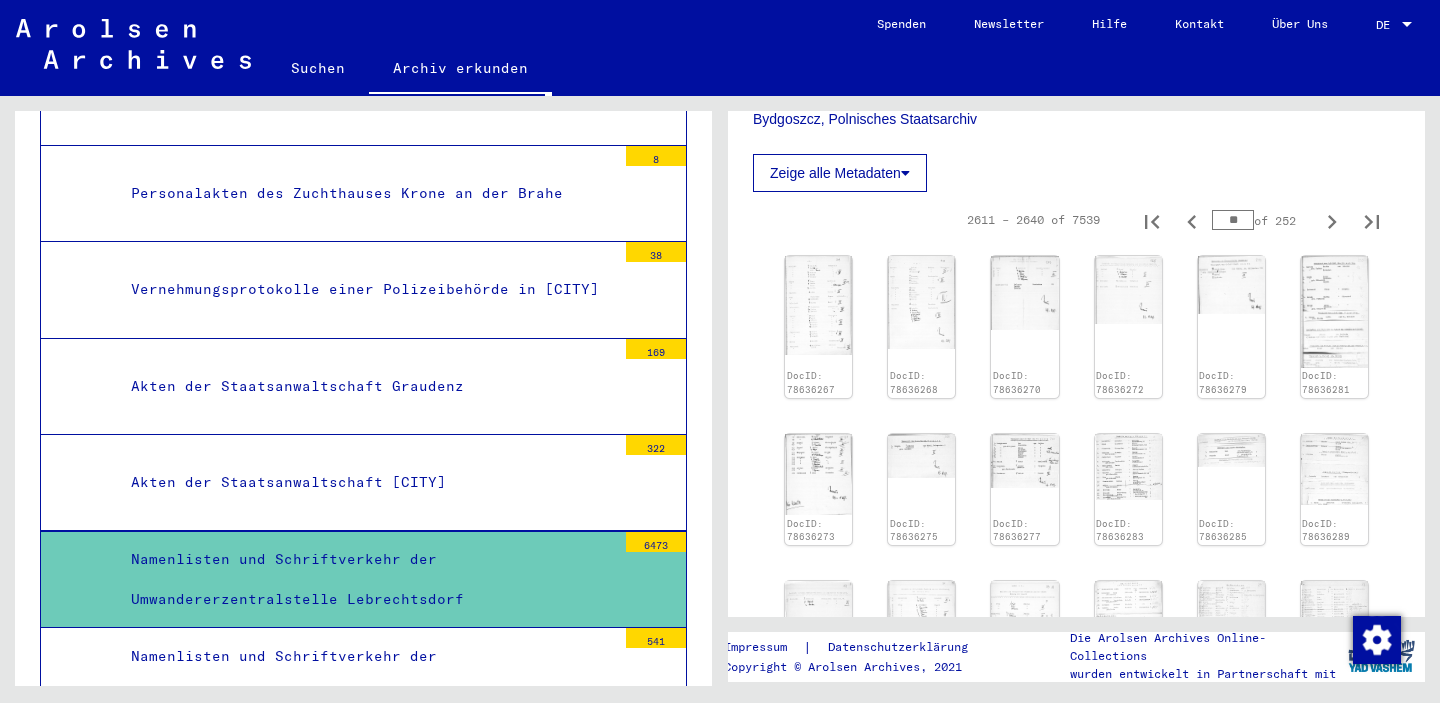 click on "**" at bounding box center (1233, 220) 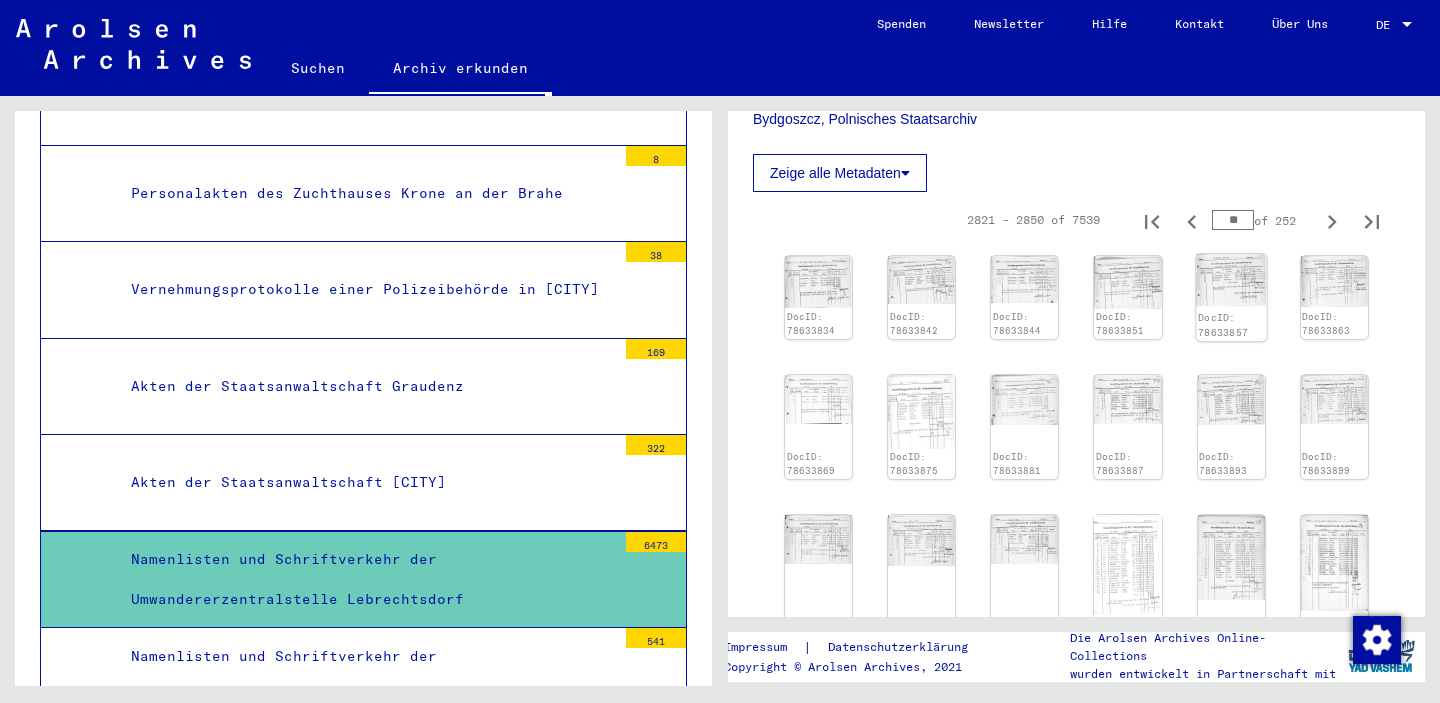 click 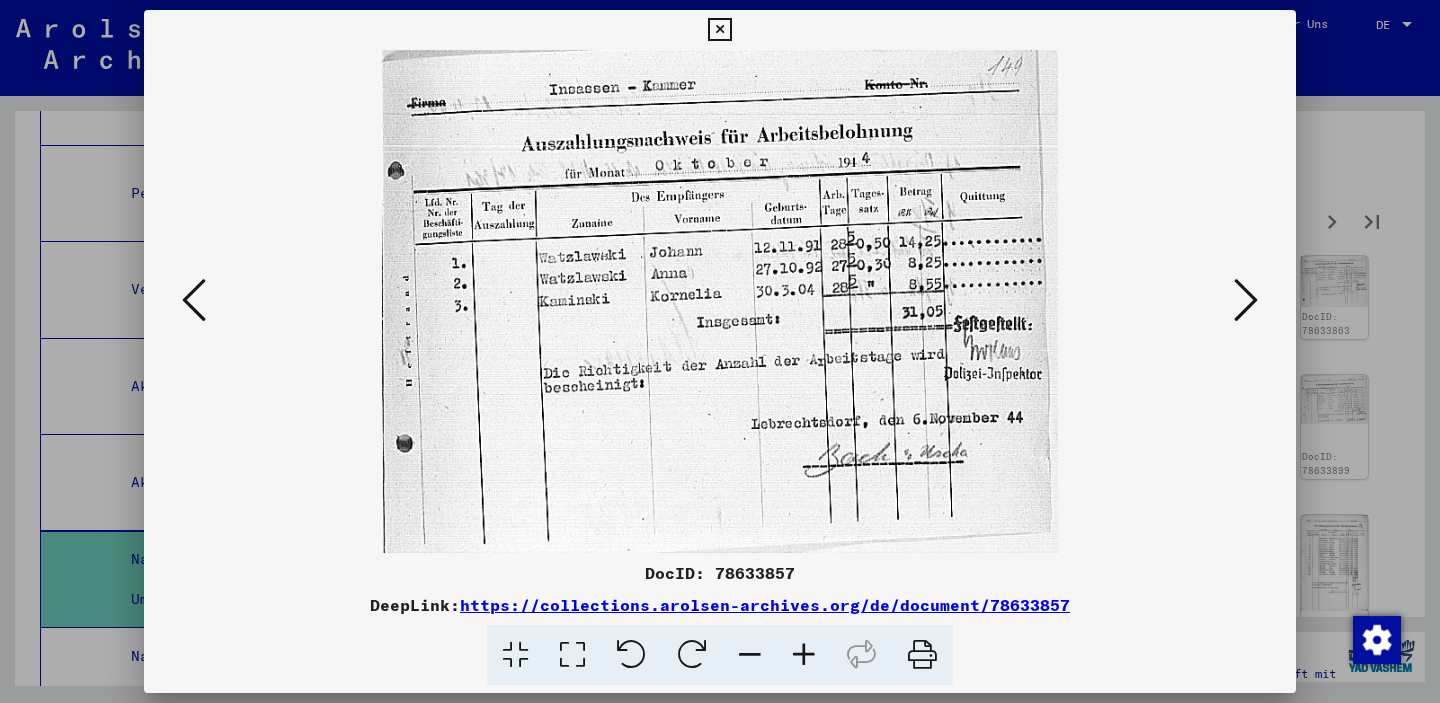 click at bounding box center (720, 301) 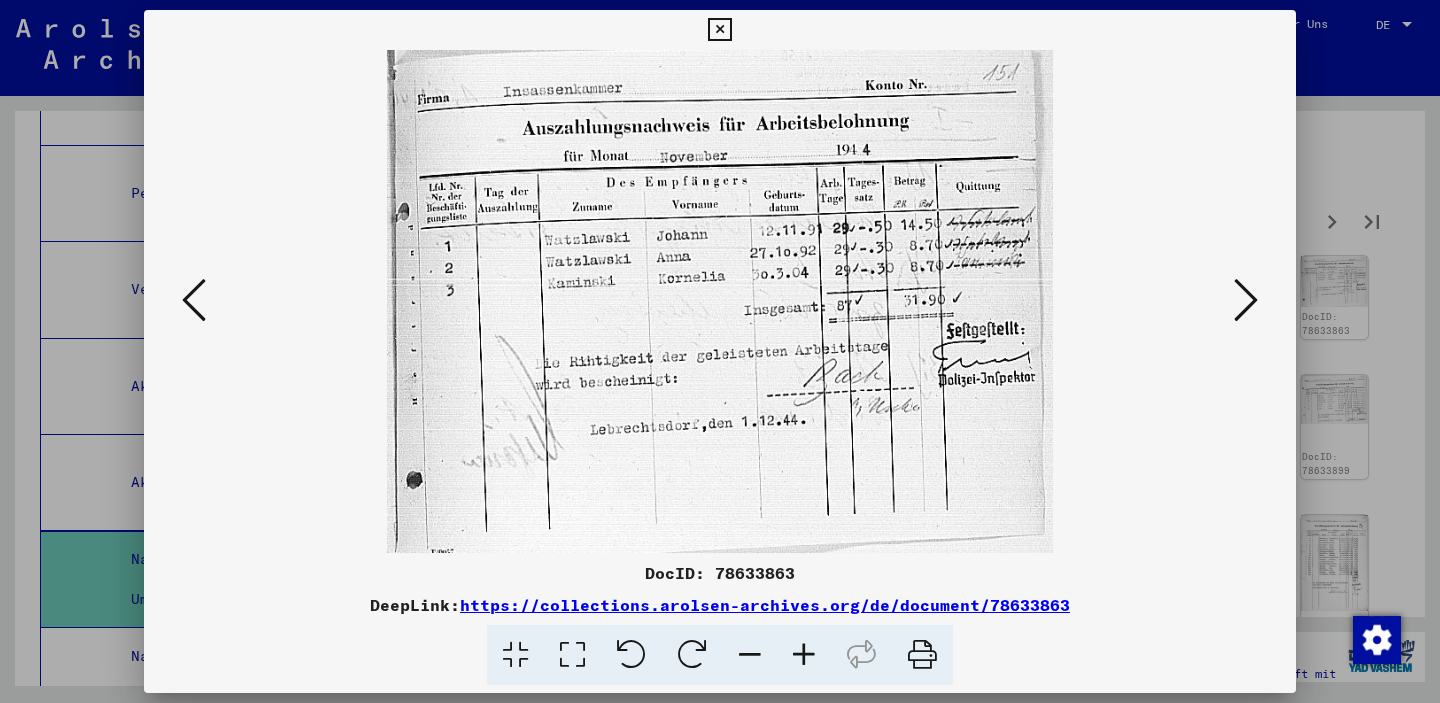 click at bounding box center (1246, 300) 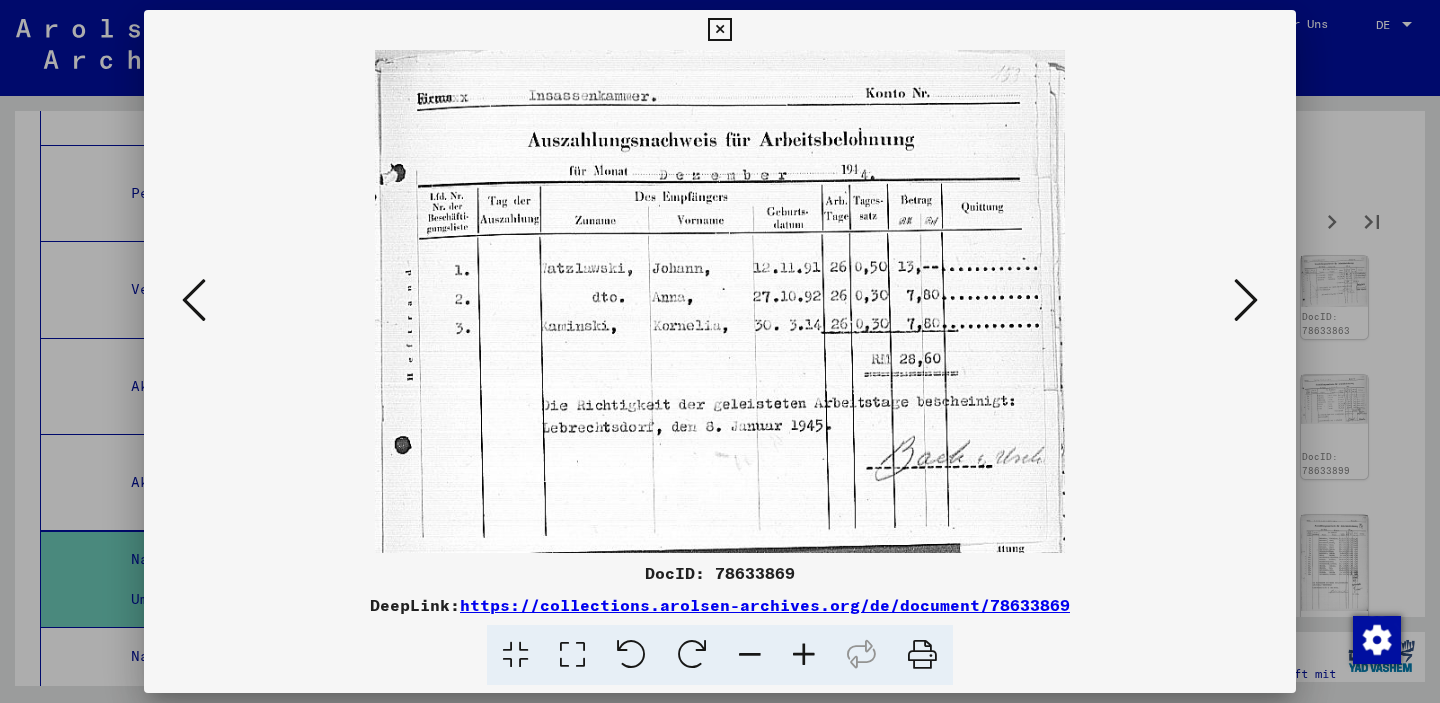 click at bounding box center [1246, 300] 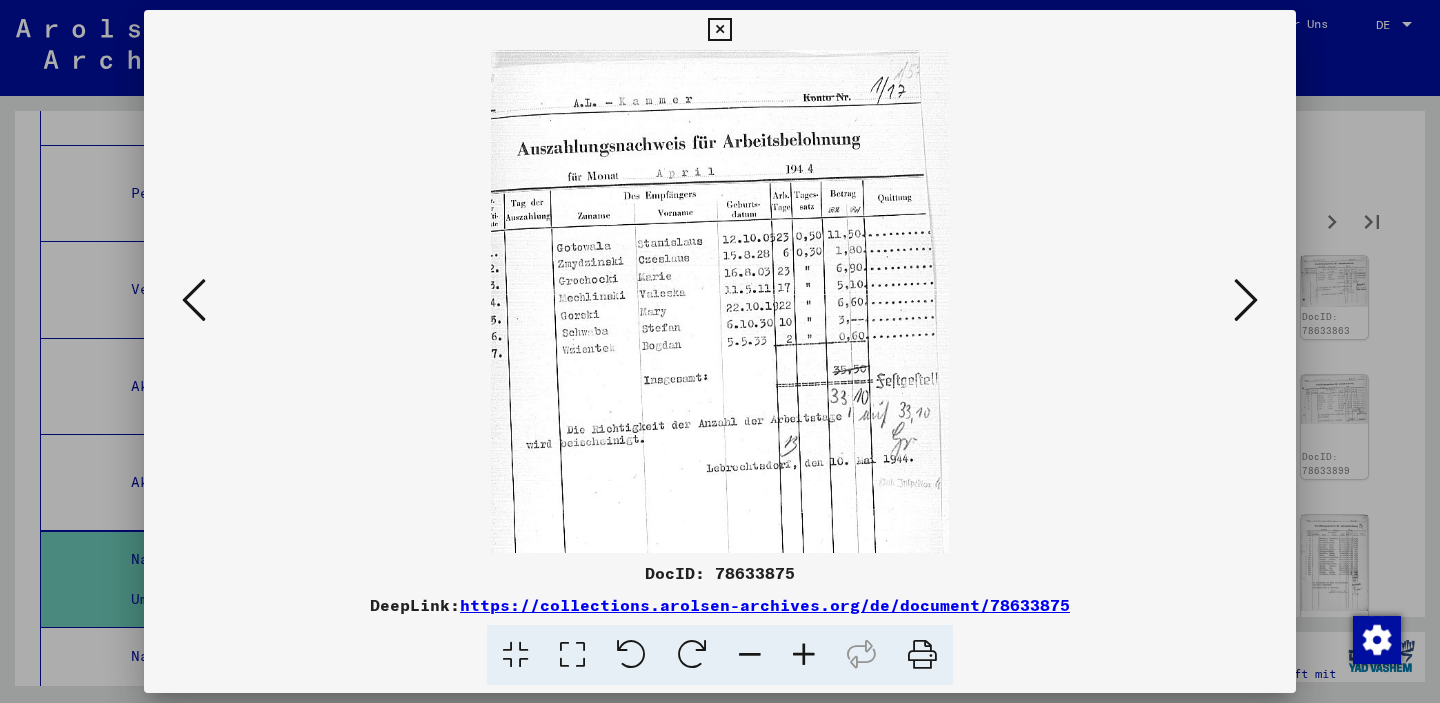 click at bounding box center [1246, 300] 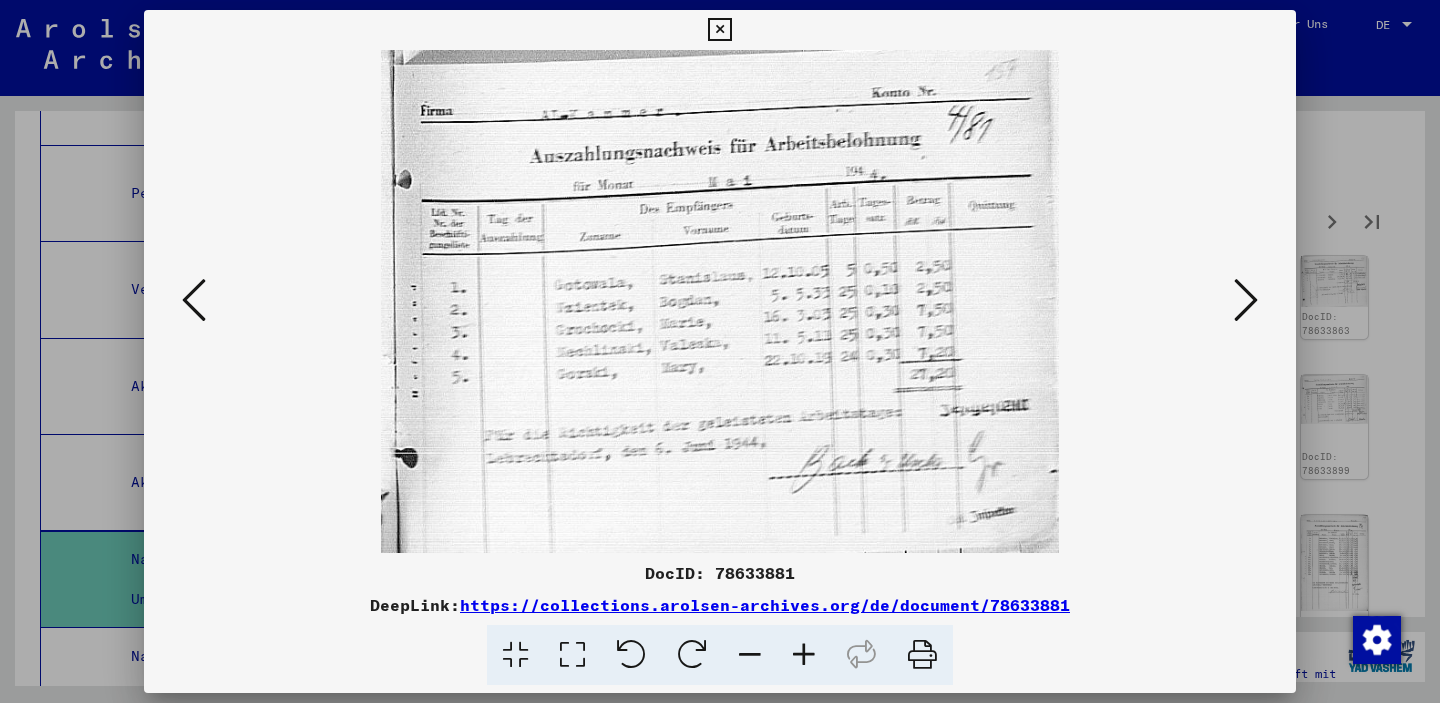 click at bounding box center [1246, 300] 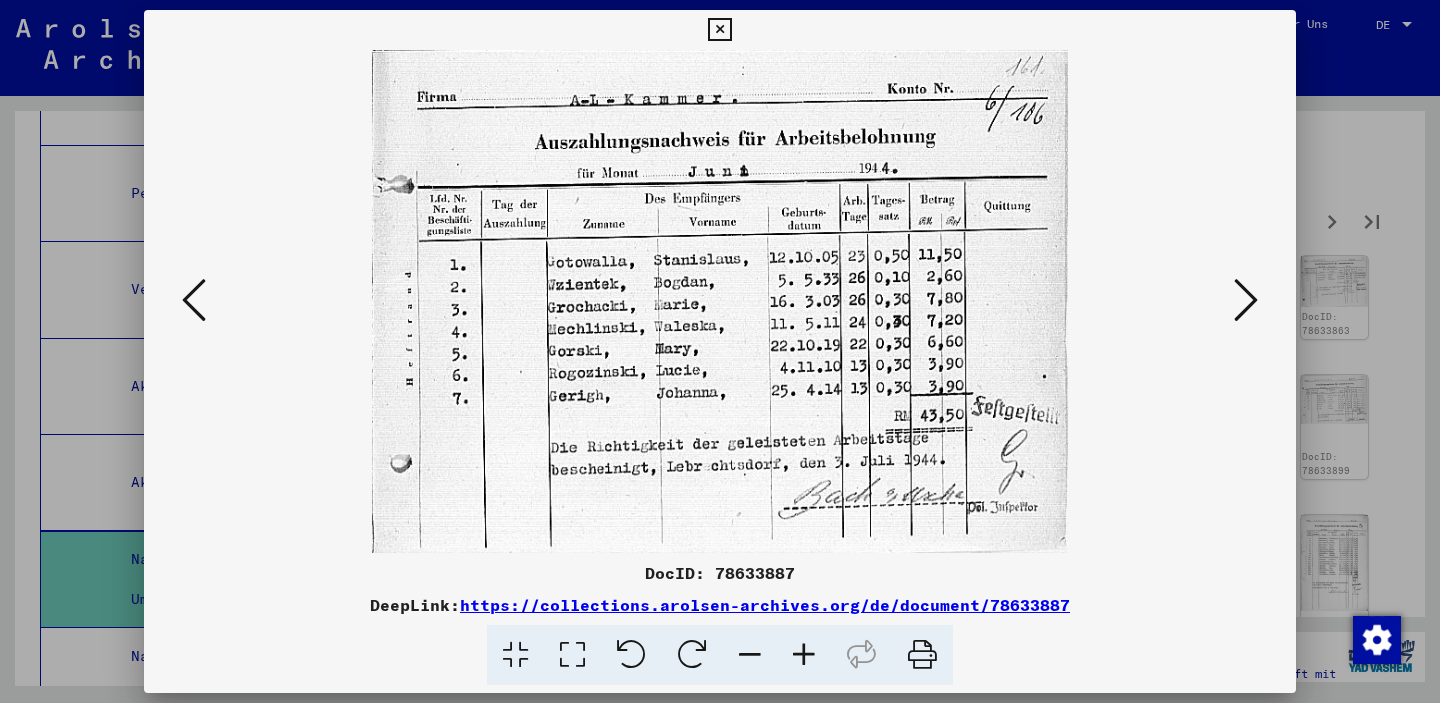 click at bounding box center (1246, 300) 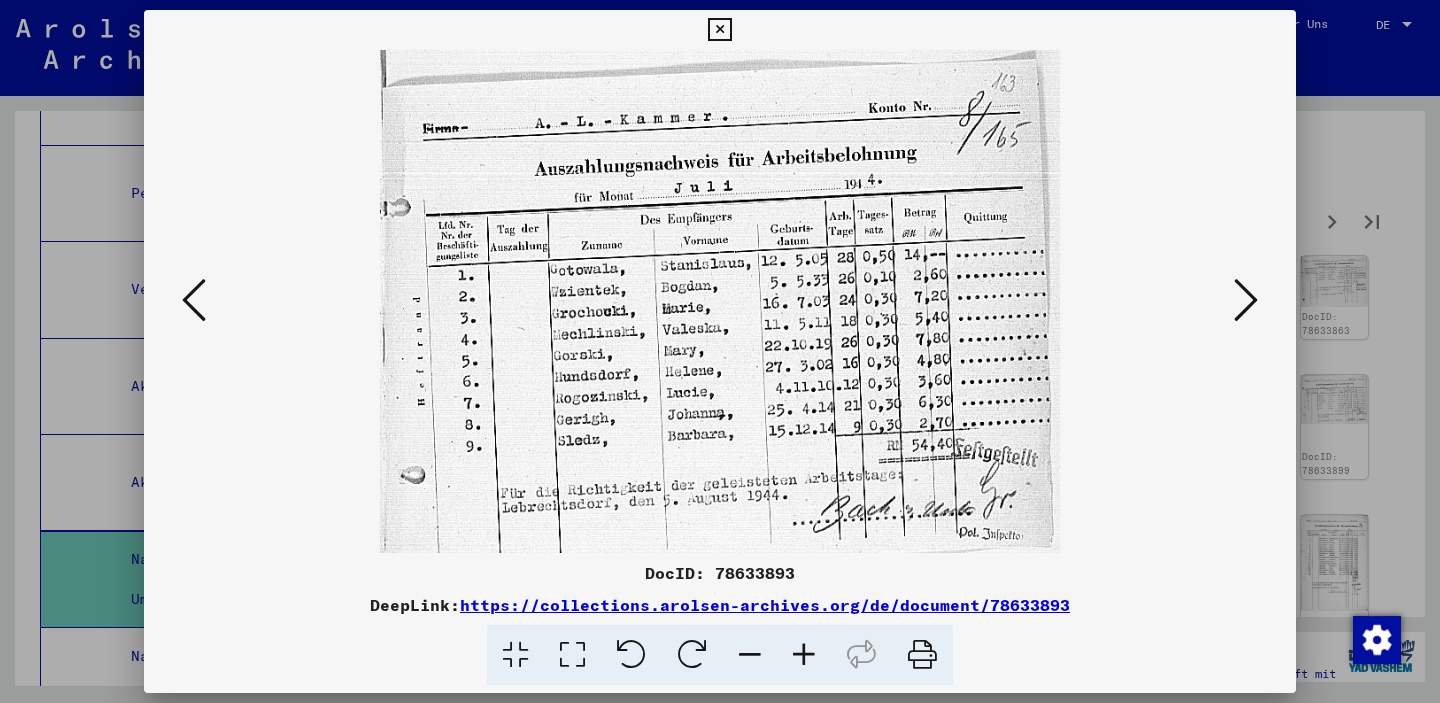 click at bounding box center (1246, 300) 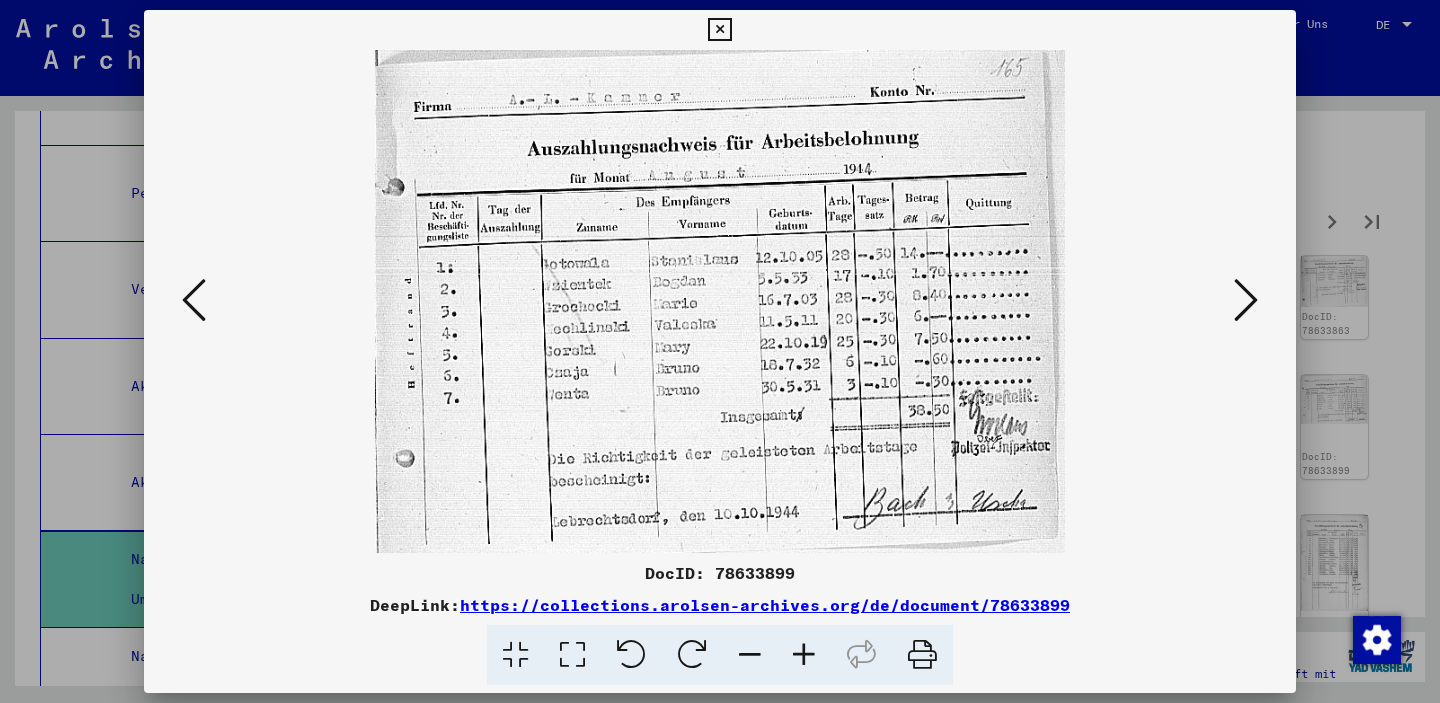 click at bounding box center [1246, 300] 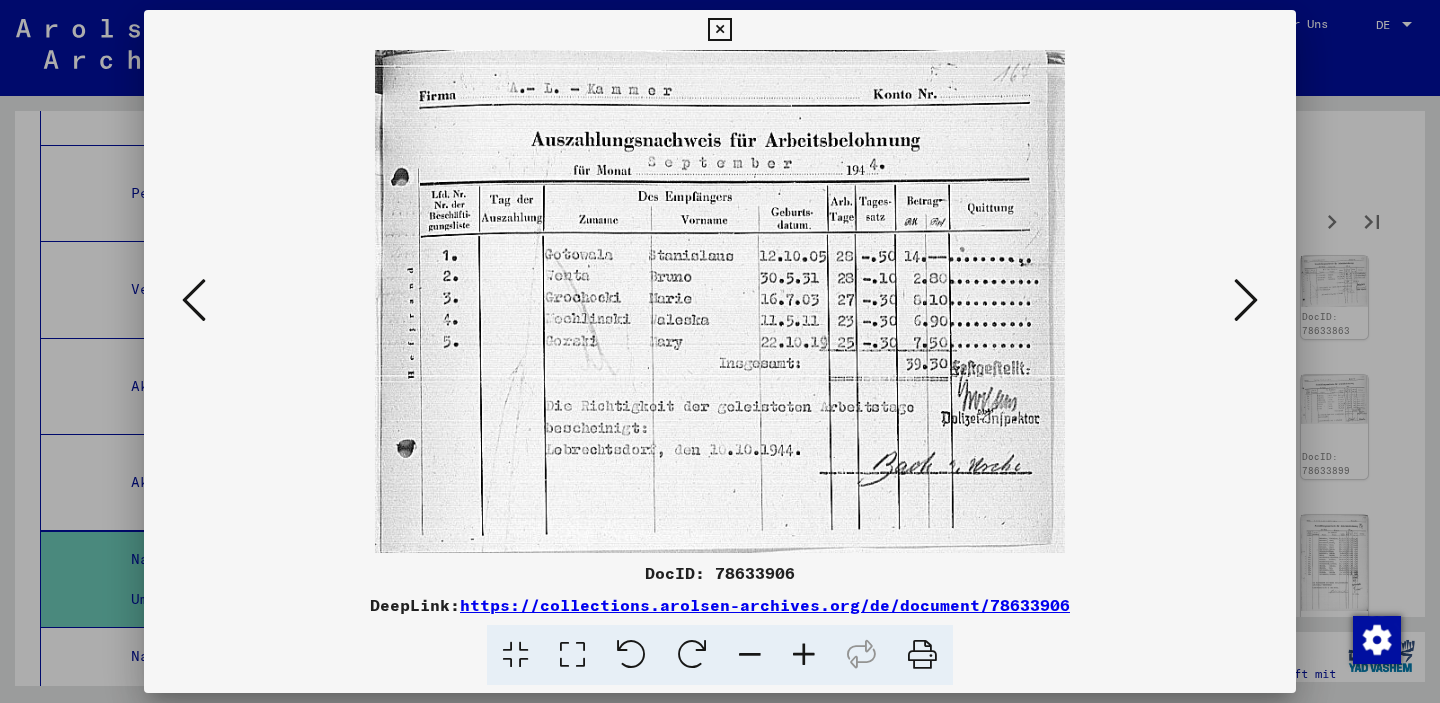 click at bounding box center (1246, 300) 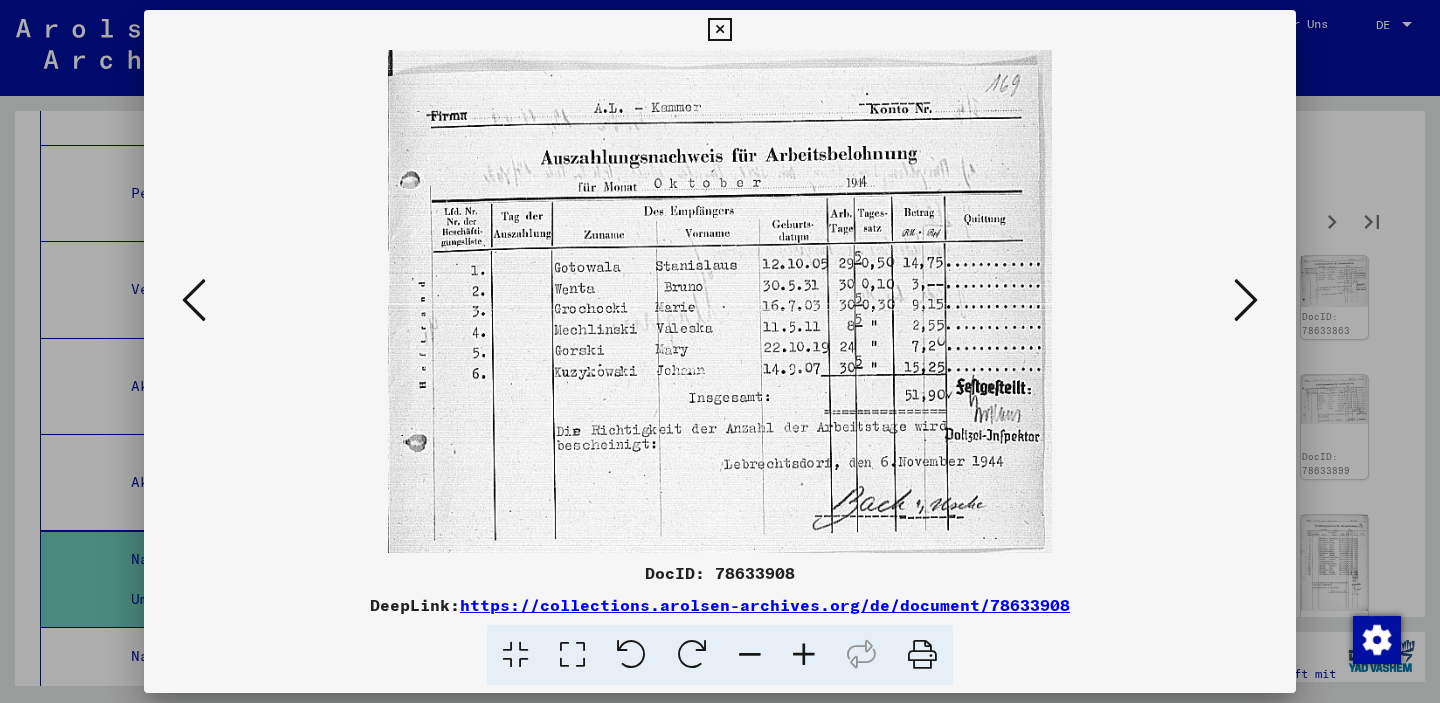click at bounding box center (1246, 300) 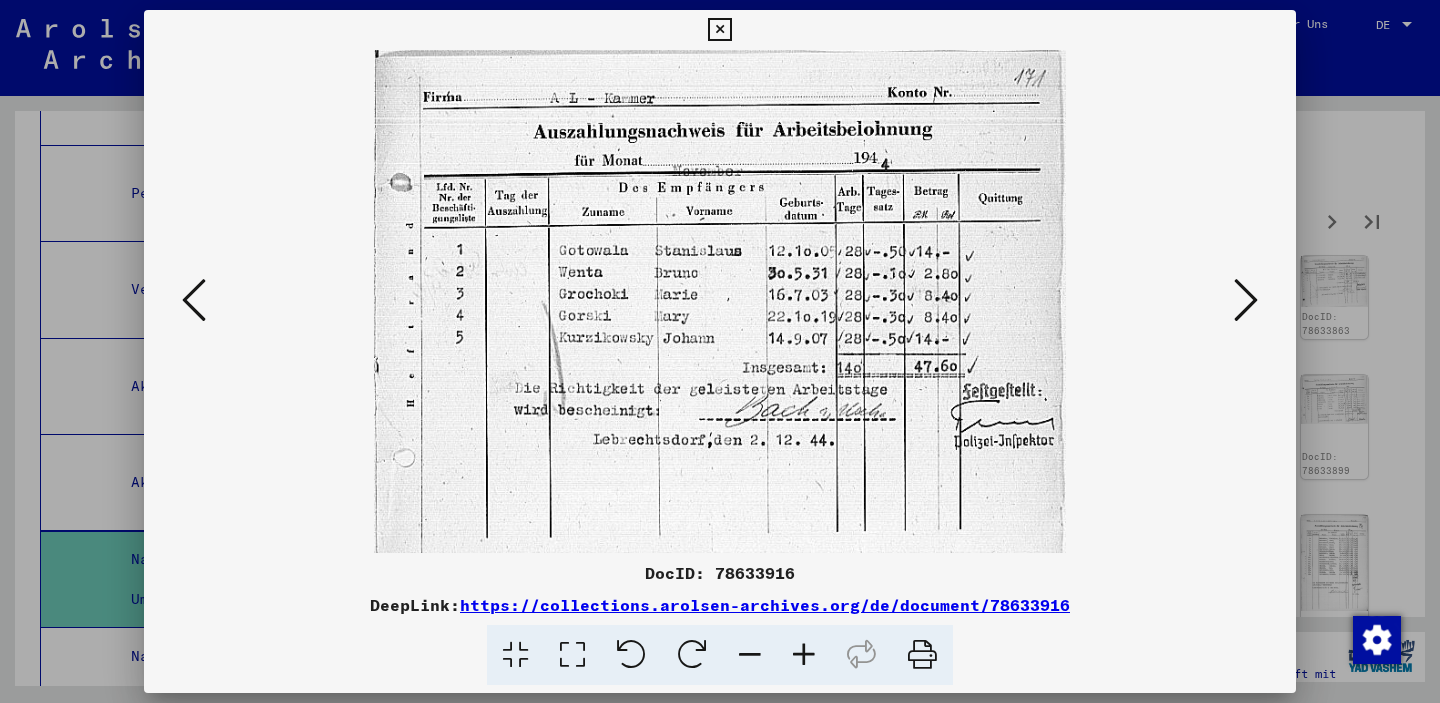 click at bounding box center [1246, 300] 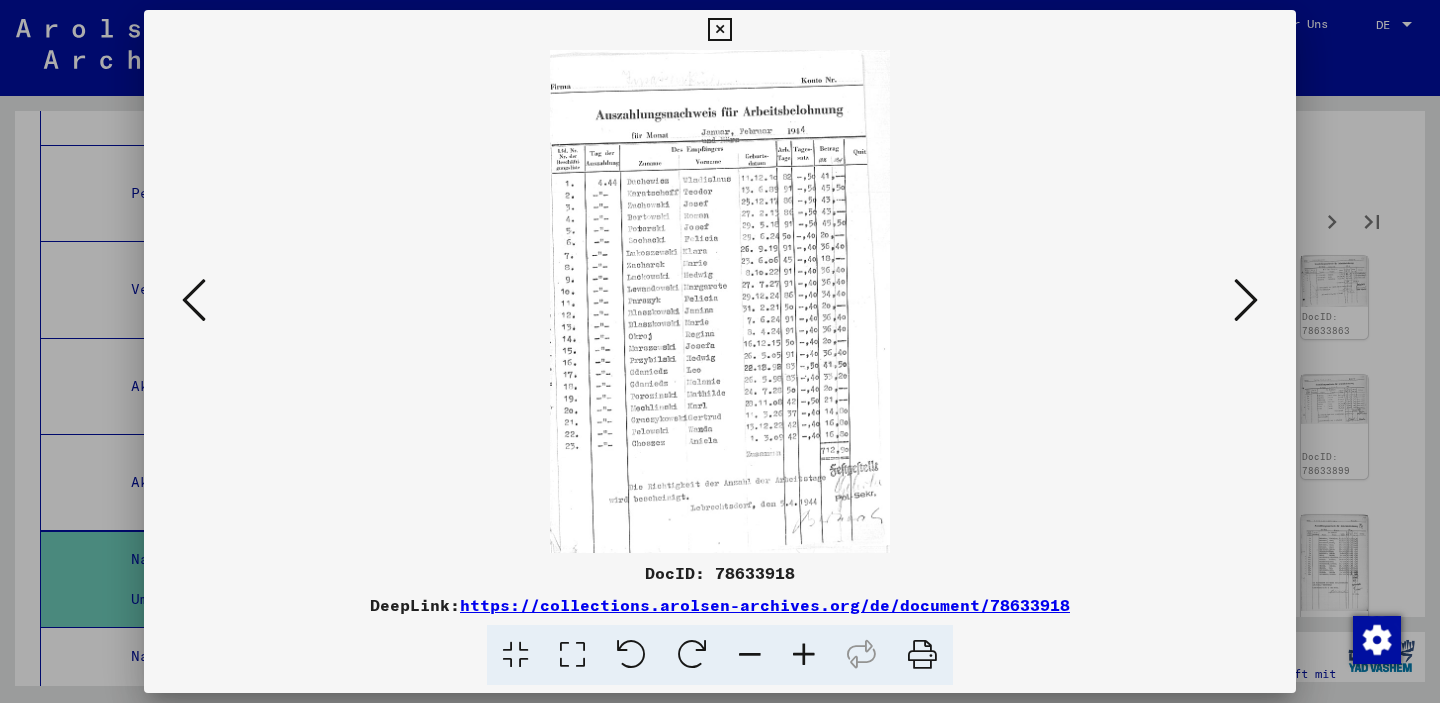 click at bounding box center [1246, 300] 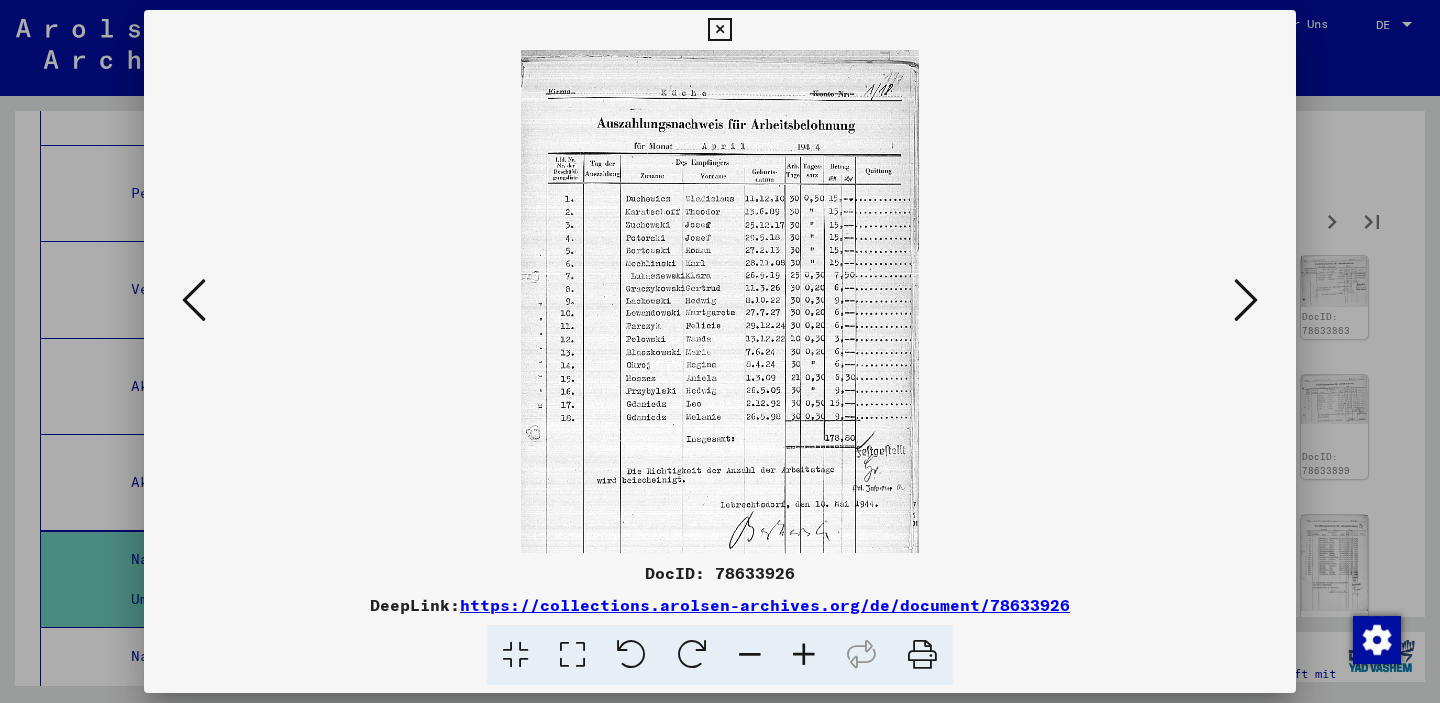 click at bounding box center [1246, 300] 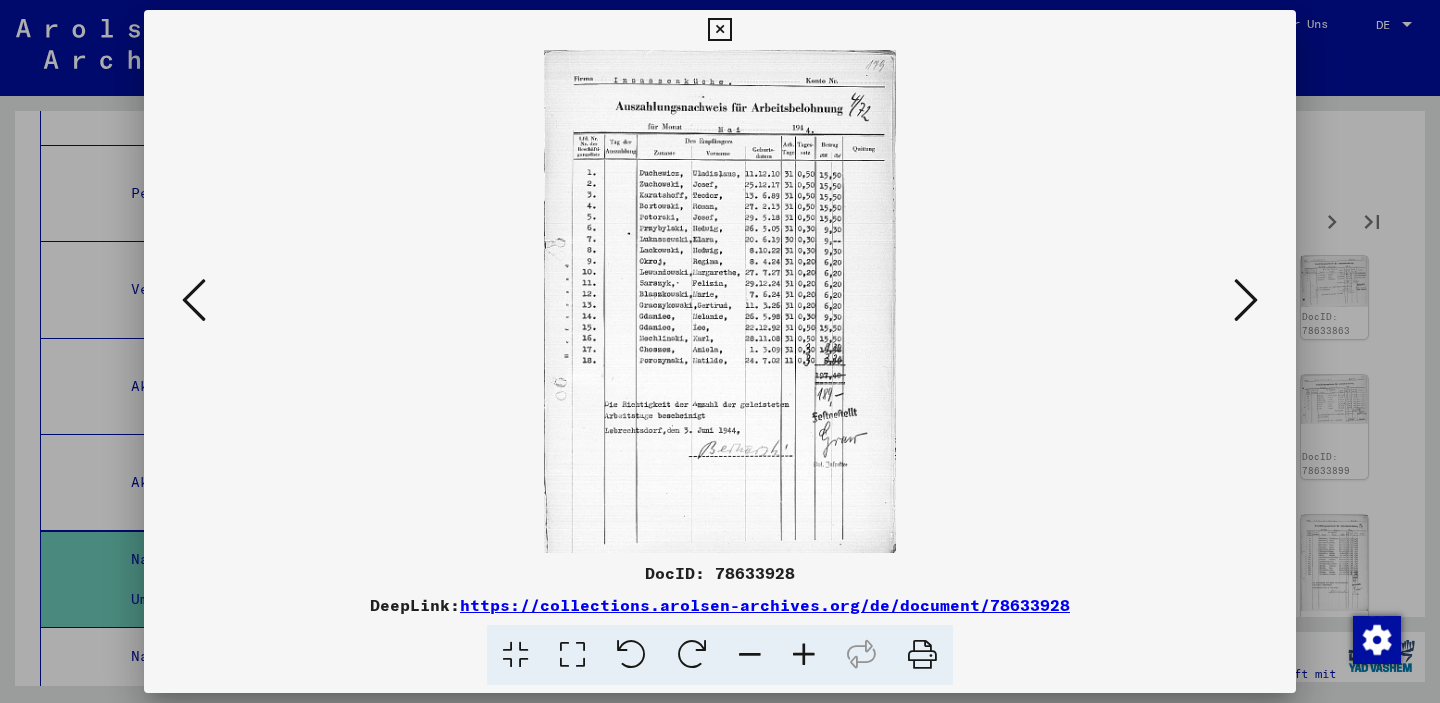 click at bounding box center (1246, 300) 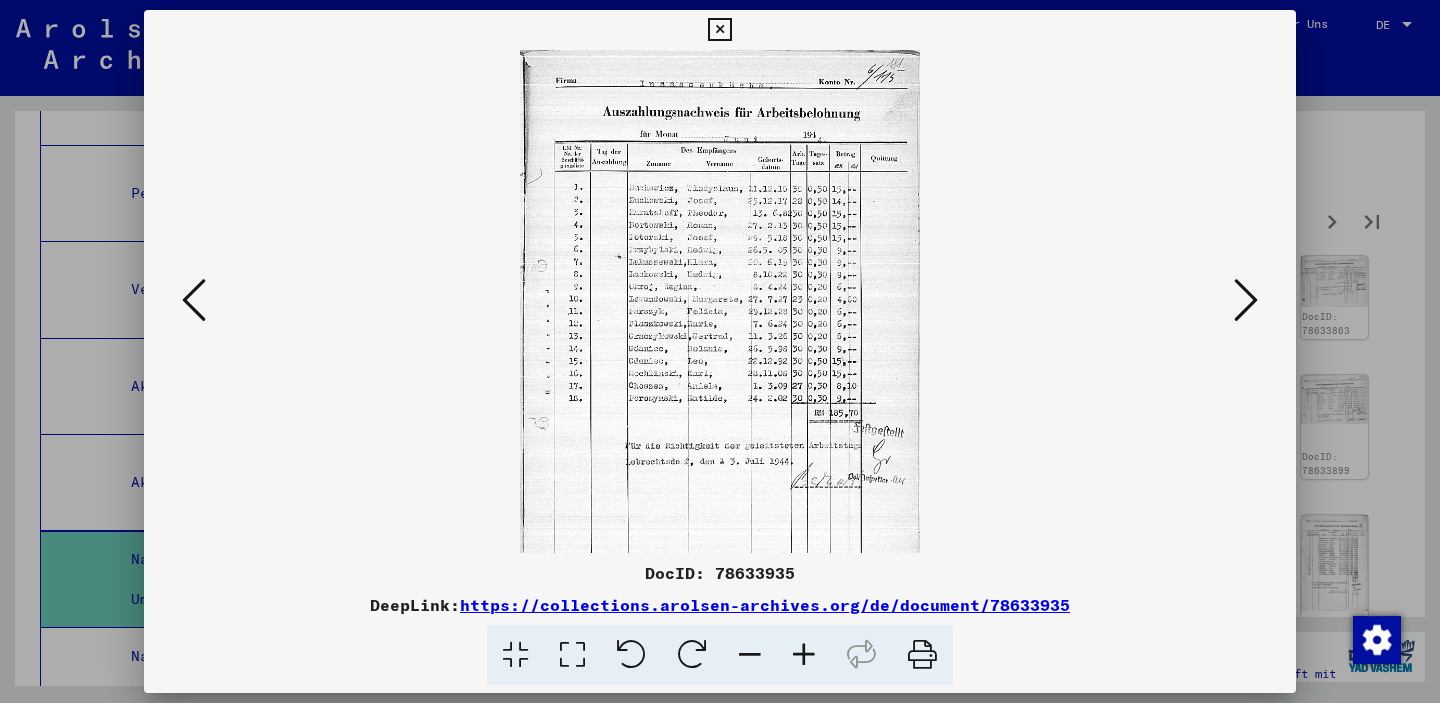 click at bounding box center [1246, 300] 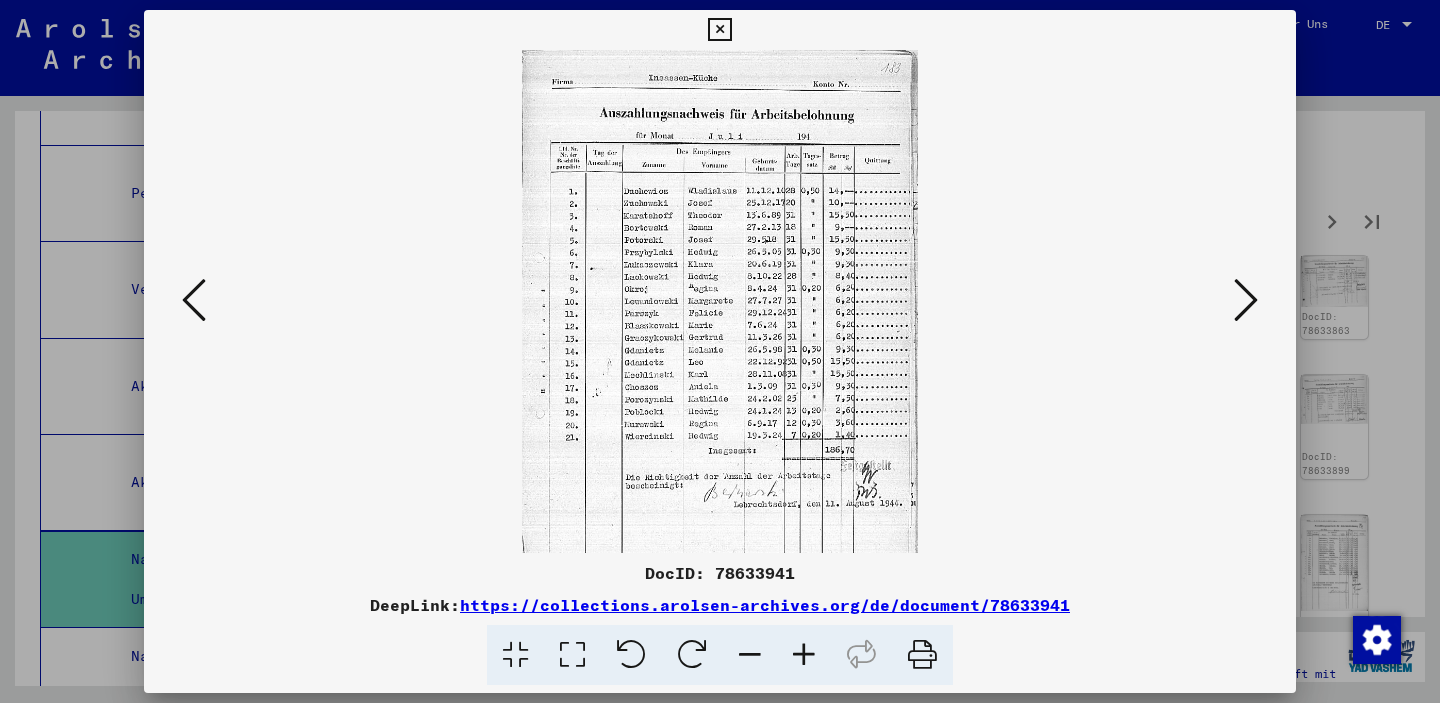 click at bounding box center [1246, 300] 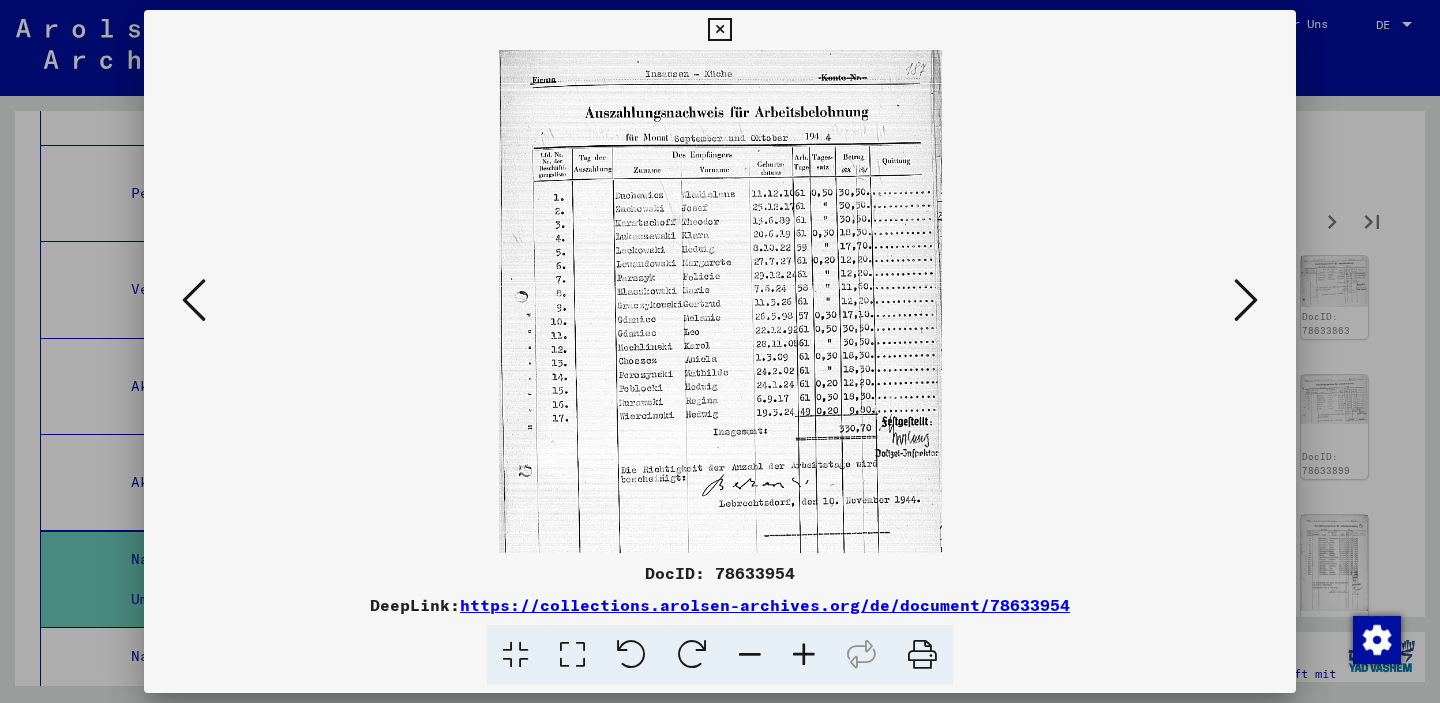 click at bounding box center [1246, 300] 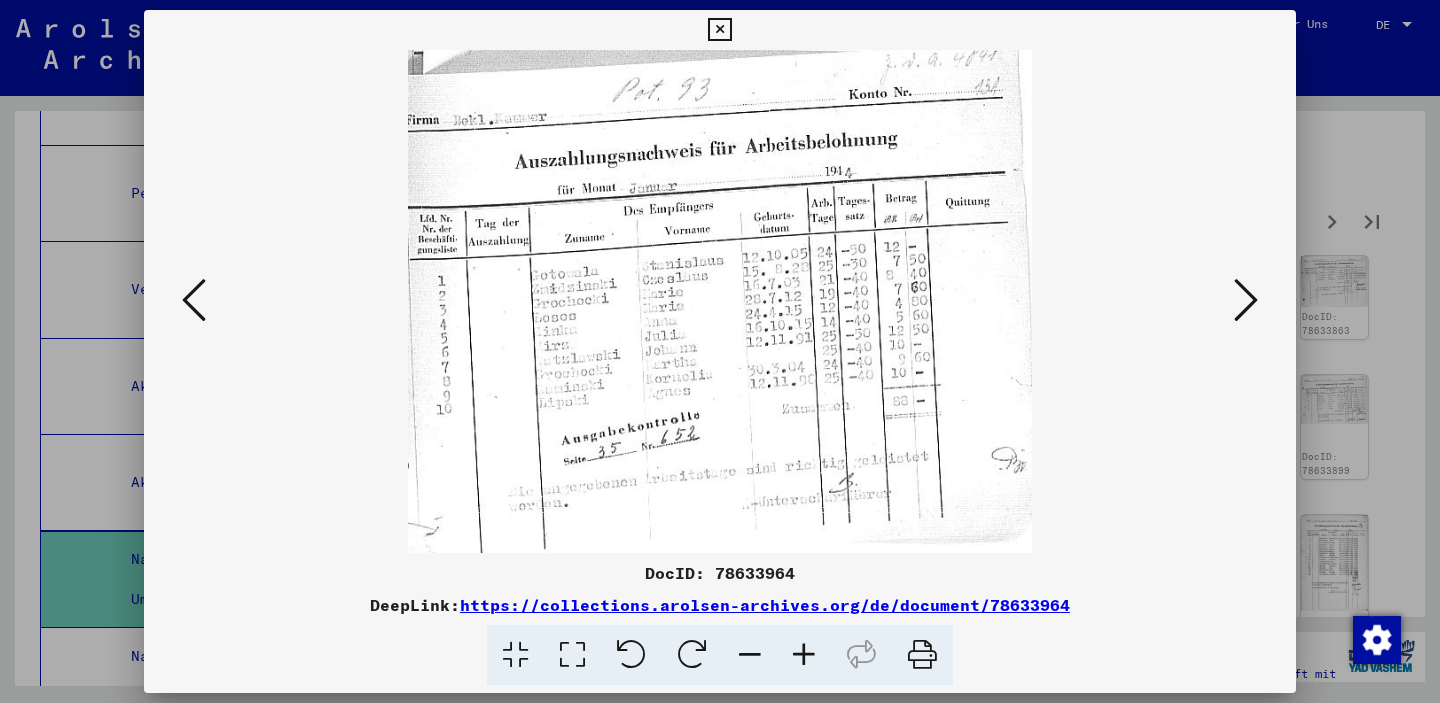 click at bounding box center (1246, 300) 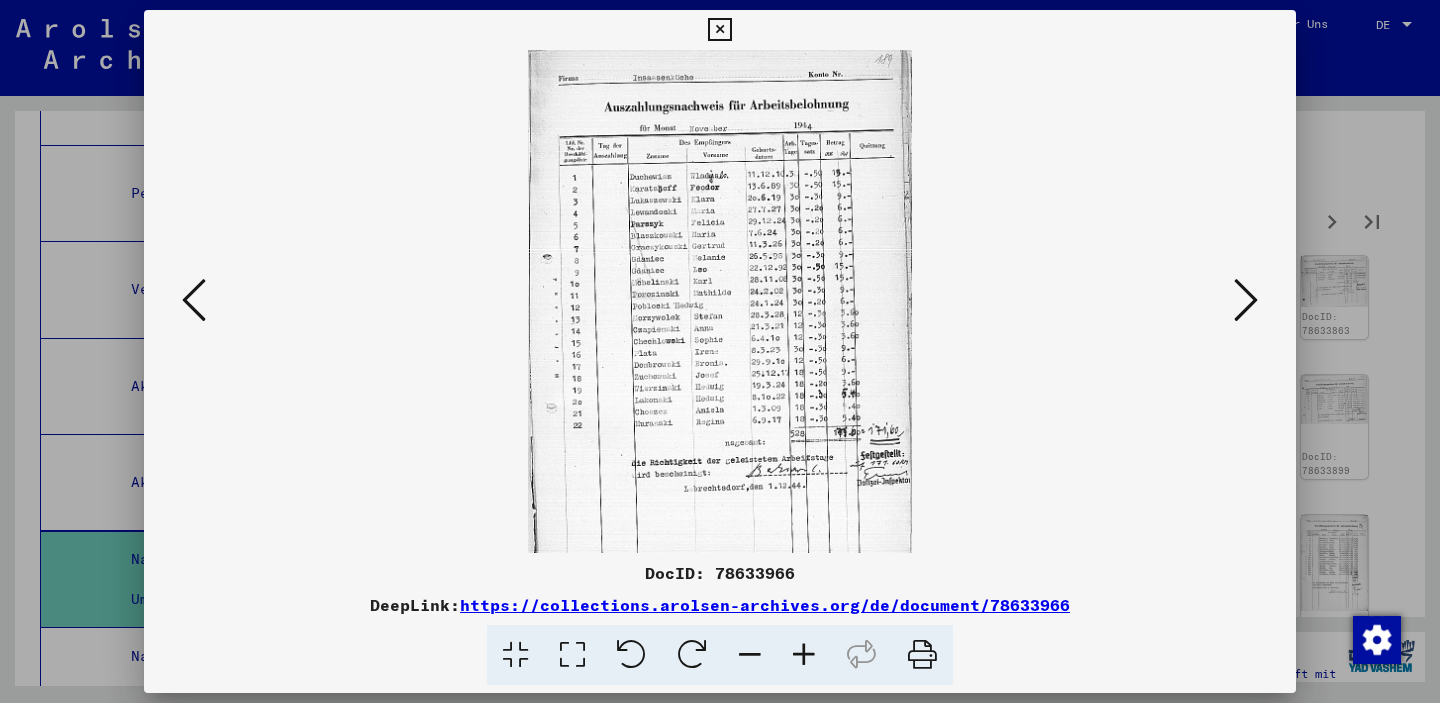 click at bounding box center (1246, 300) 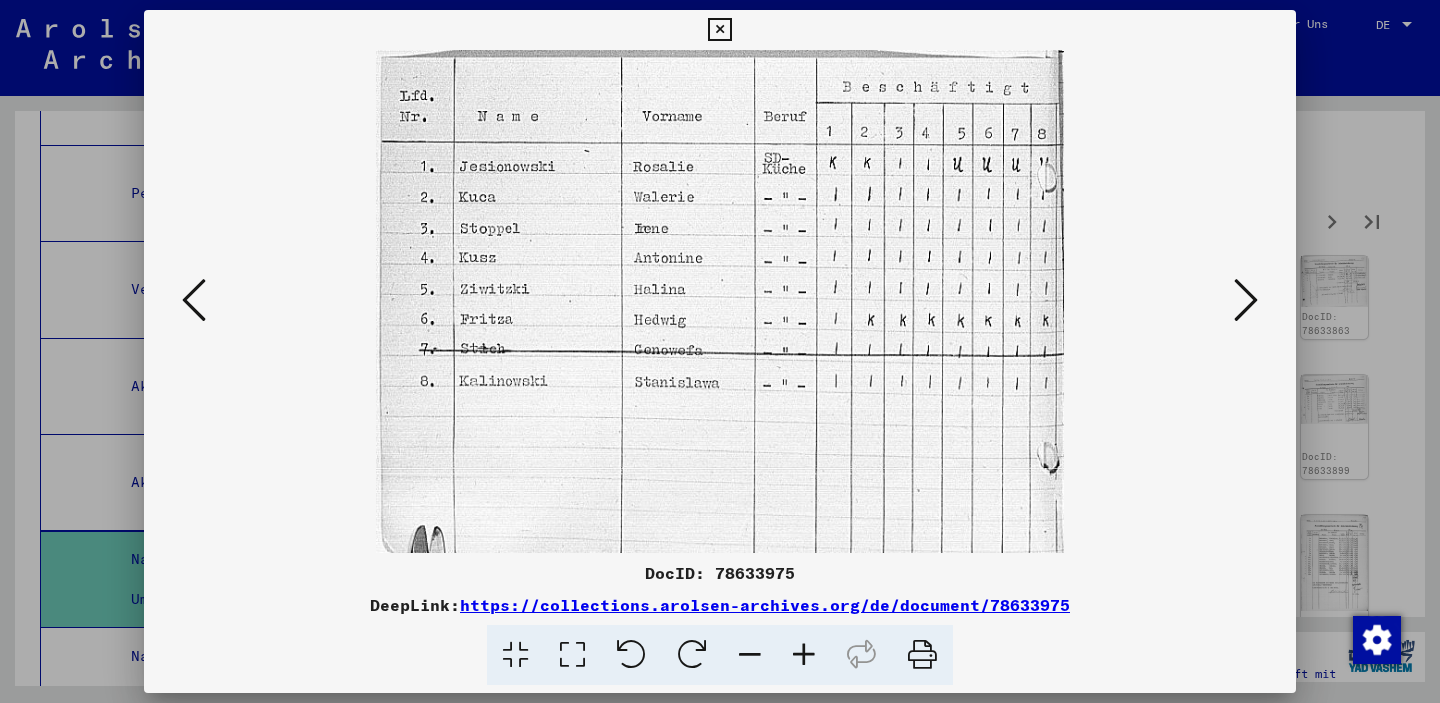 click at bounding box center [1246, 300] 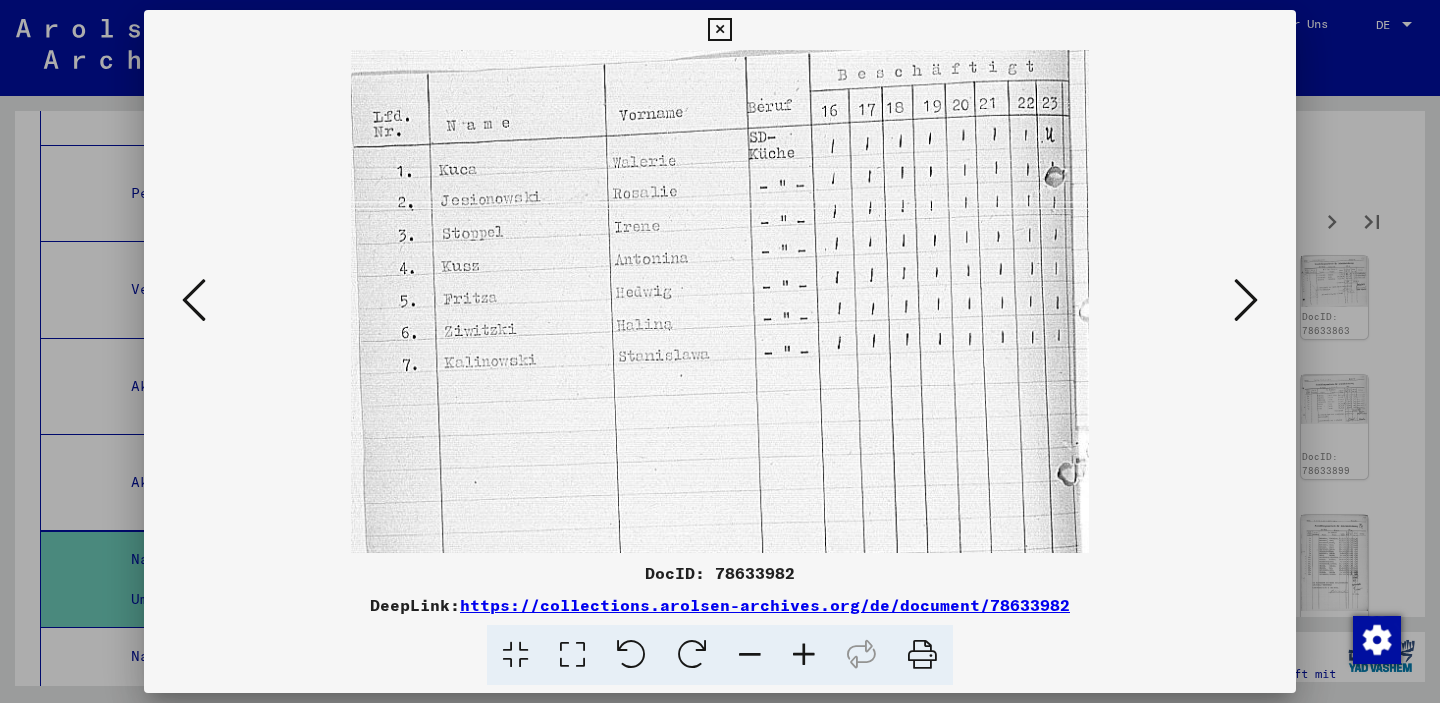 click at bounding box center (1246, 300) 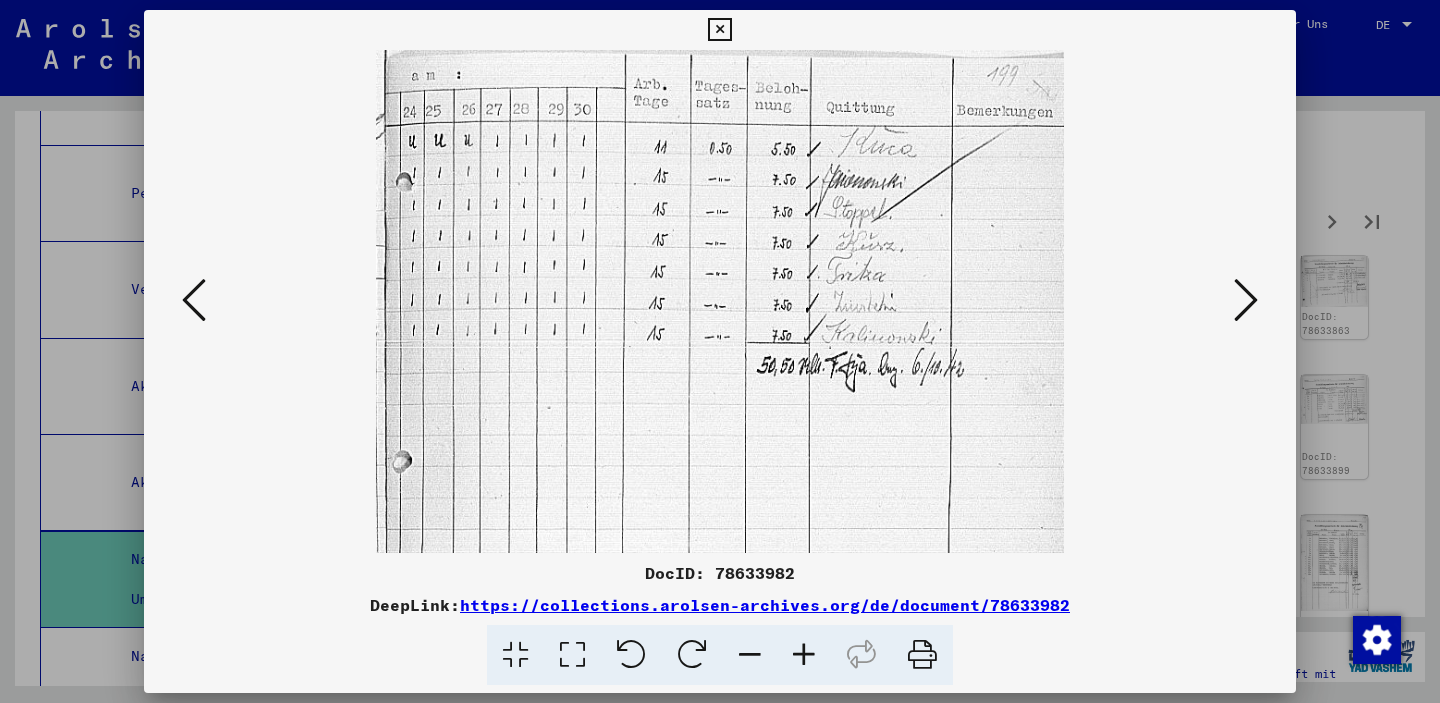 click at bounding box center [1246, 300] 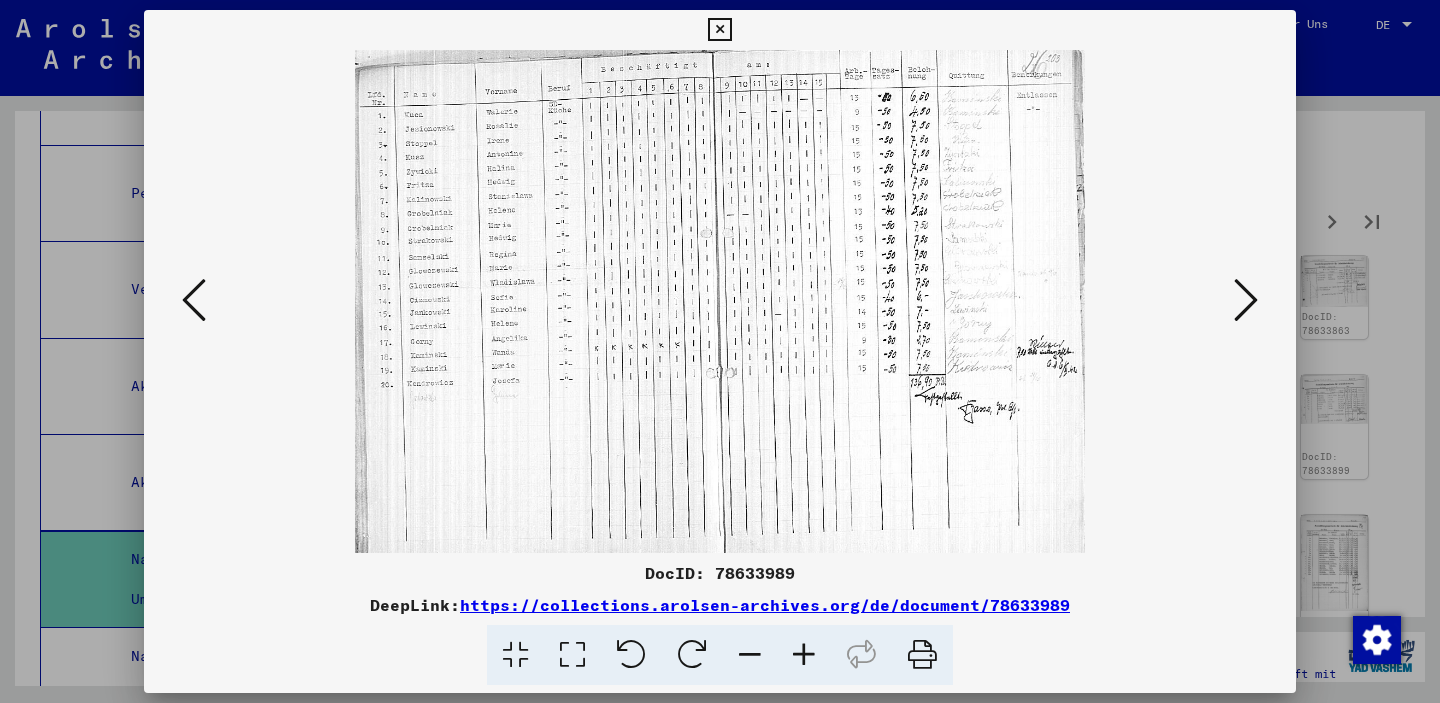 click at bounding box center [1246, 300] 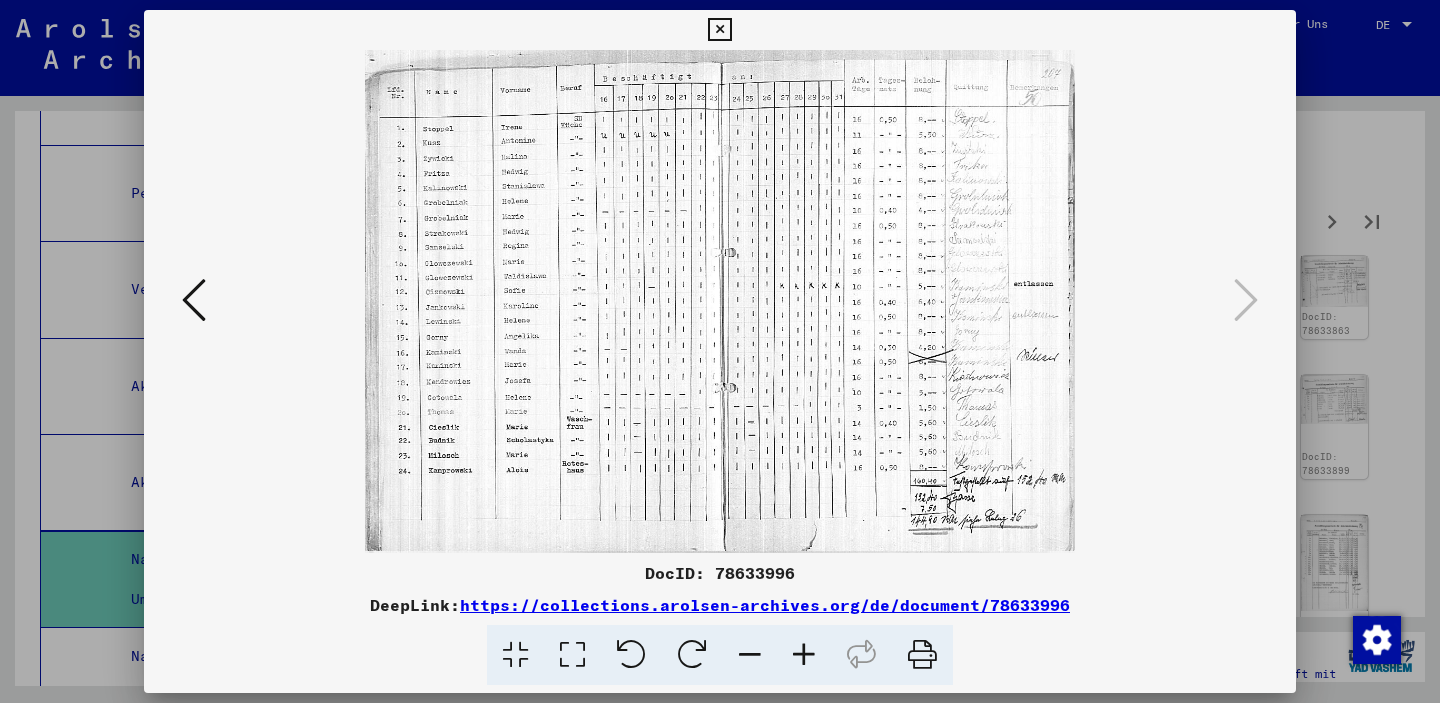 click at bounding box center (719, 30) 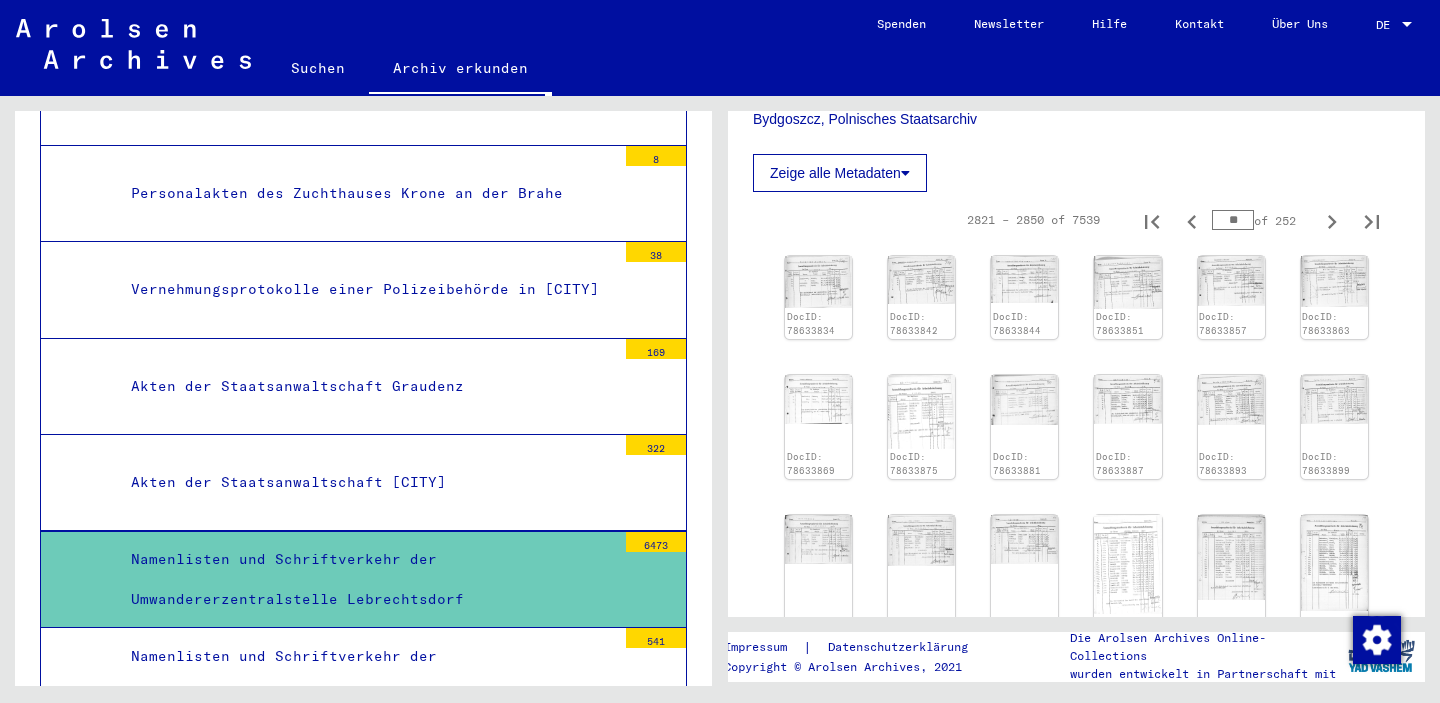 click 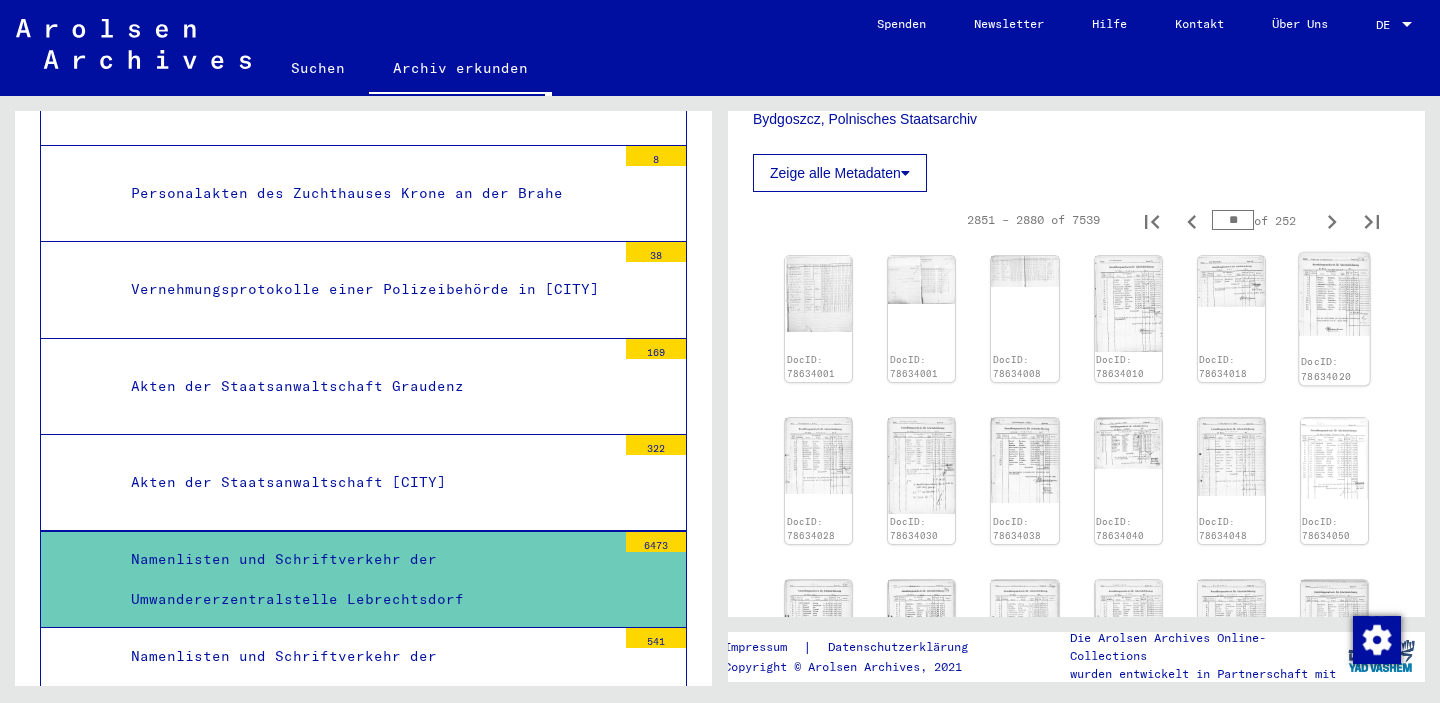 click 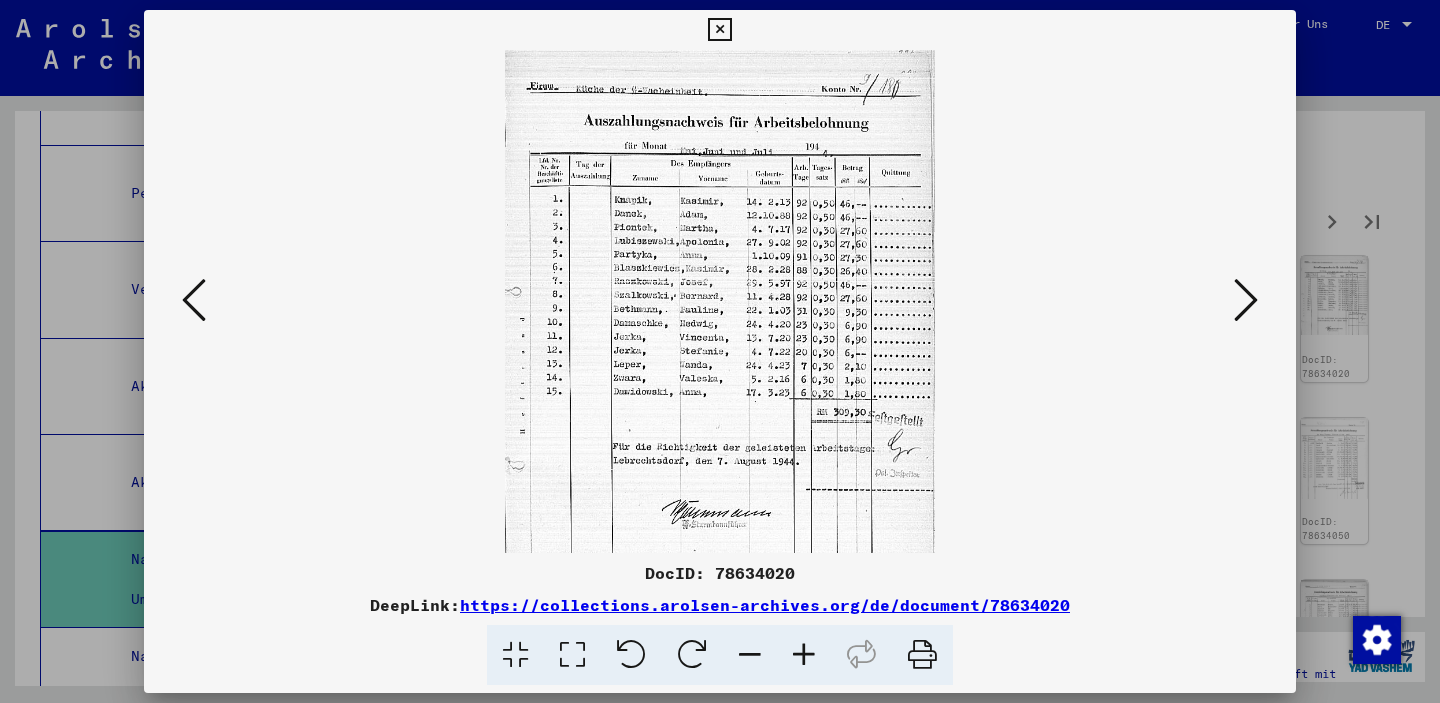 click at bounding box center (720, 351) 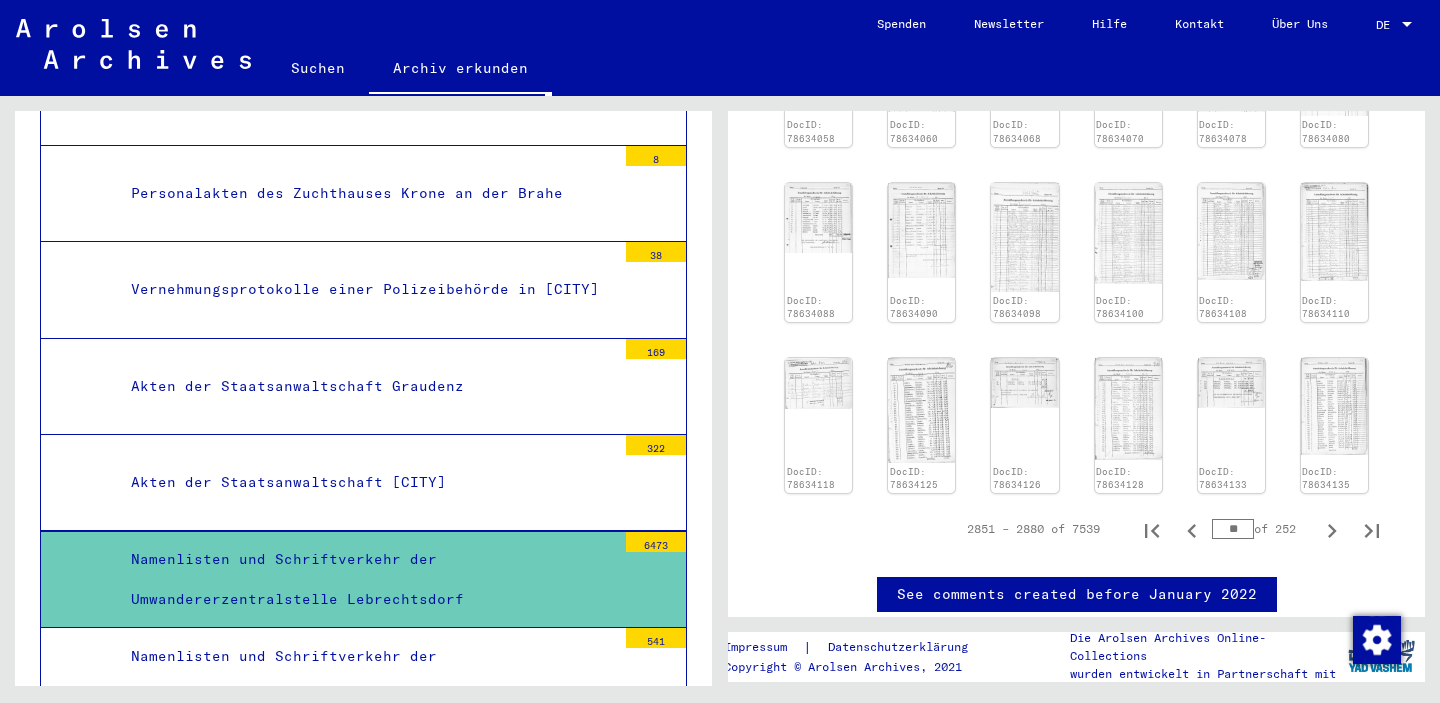 scroll, scrollTop: 1060, scrollLeft: 0, axis: vertical 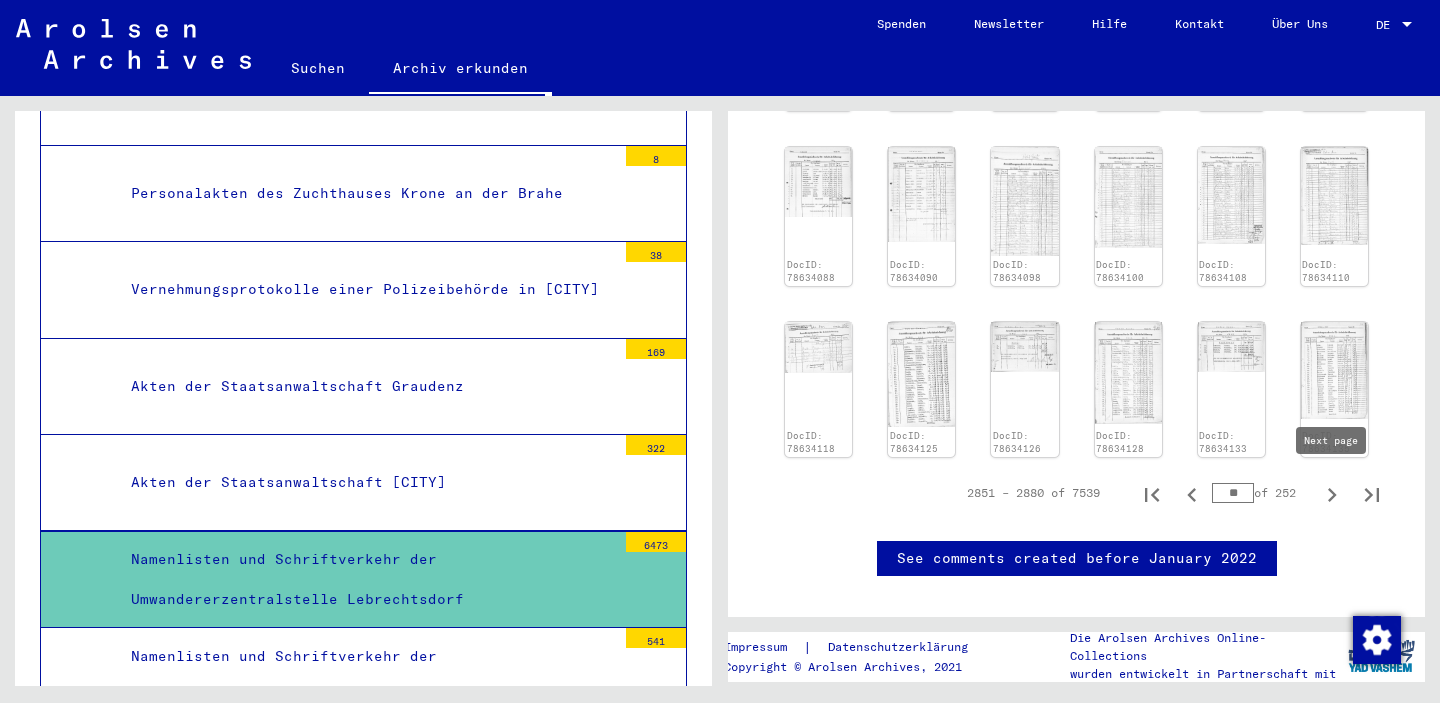 click 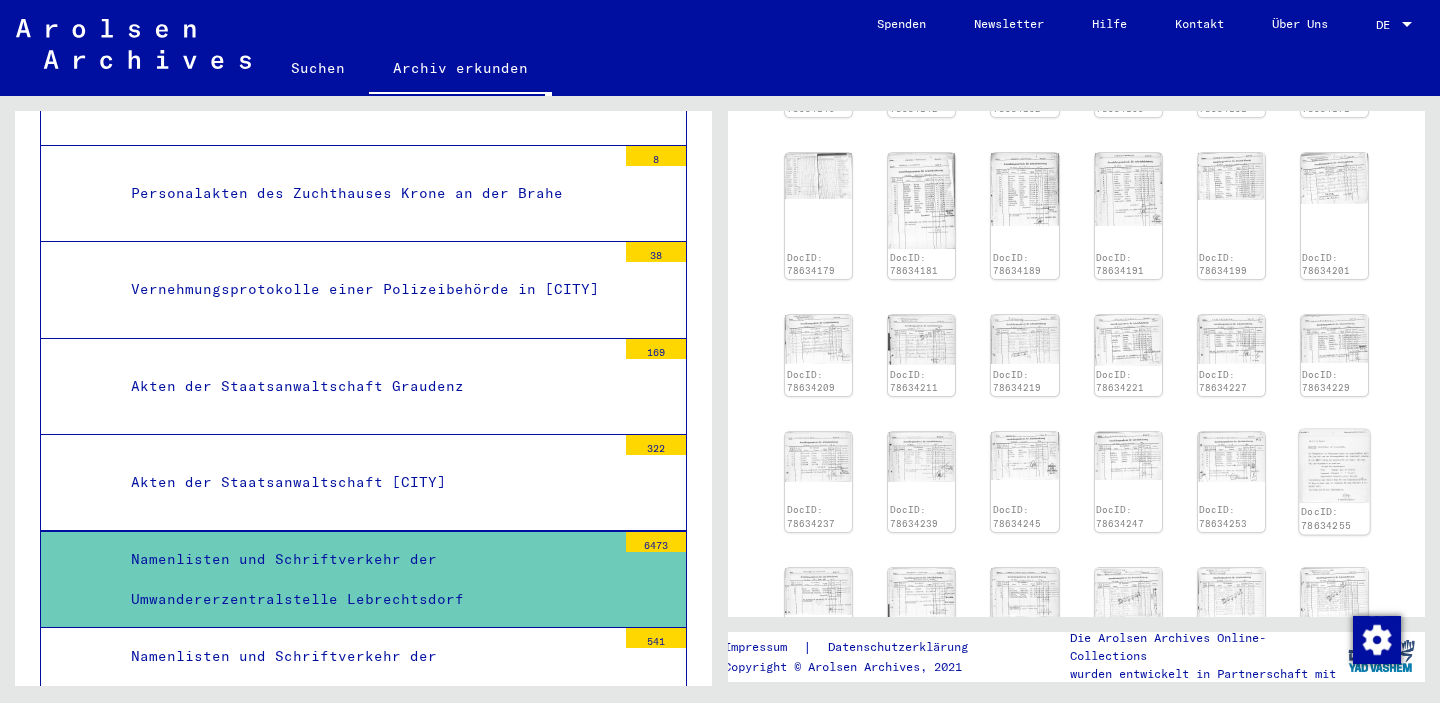 scroll, scrollTop: 778, scrollLeft: 0, axis: vertical 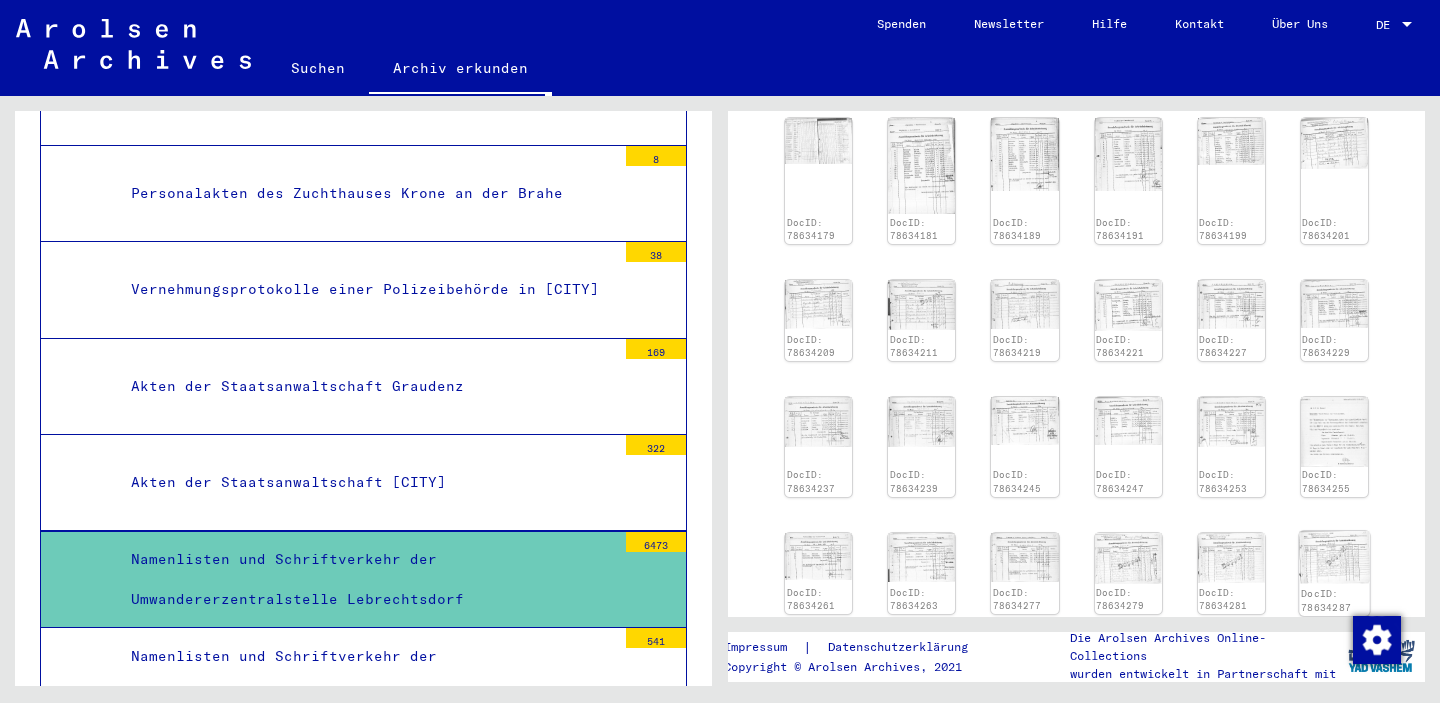 click on "DocID: 78634287" 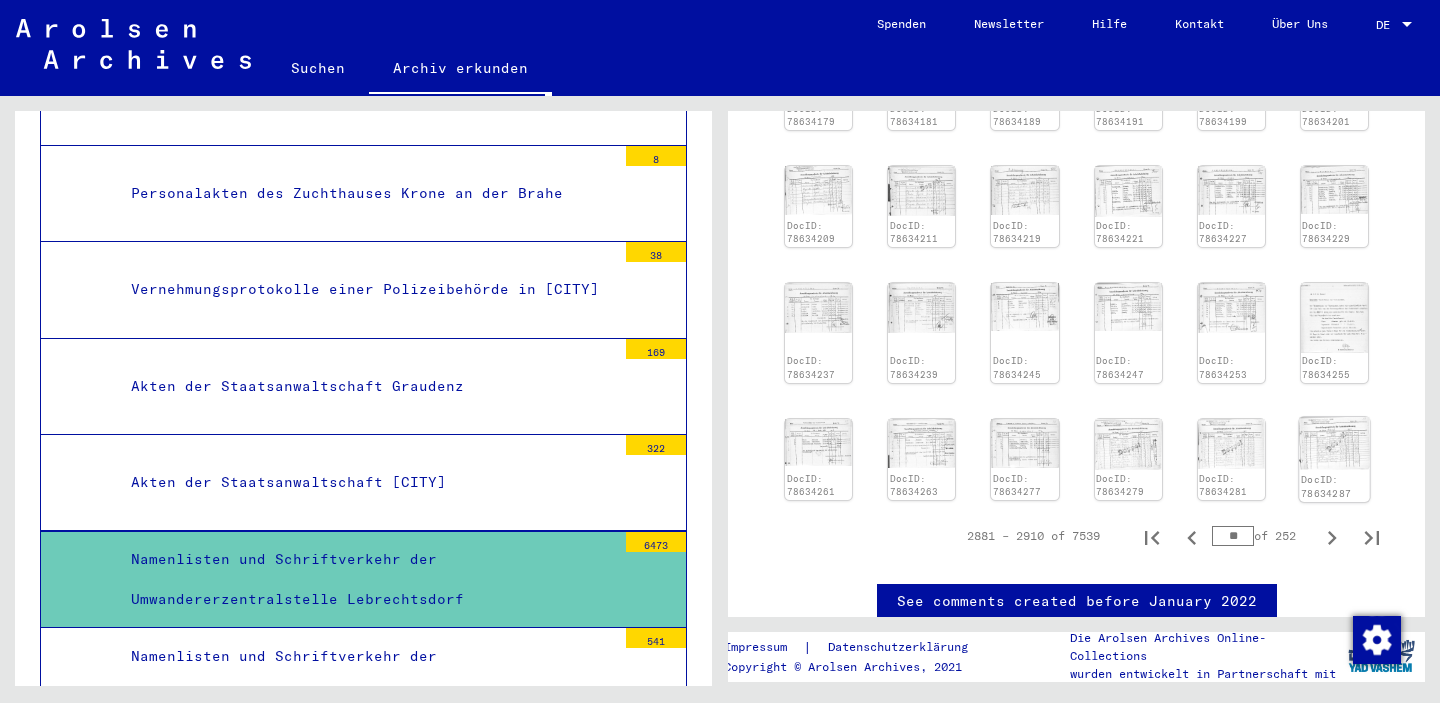 scroll, scrollTop: 892, scrollLeft: 0, axis: vertical 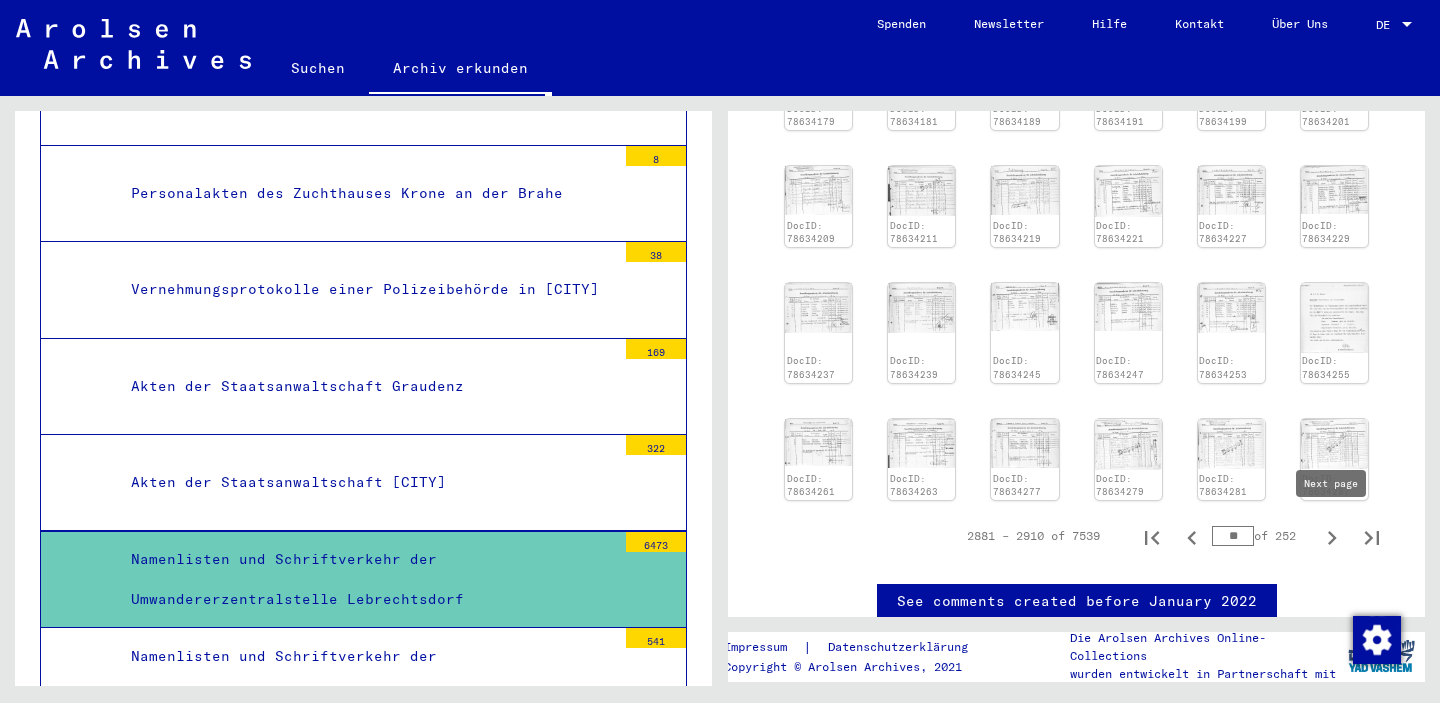 click 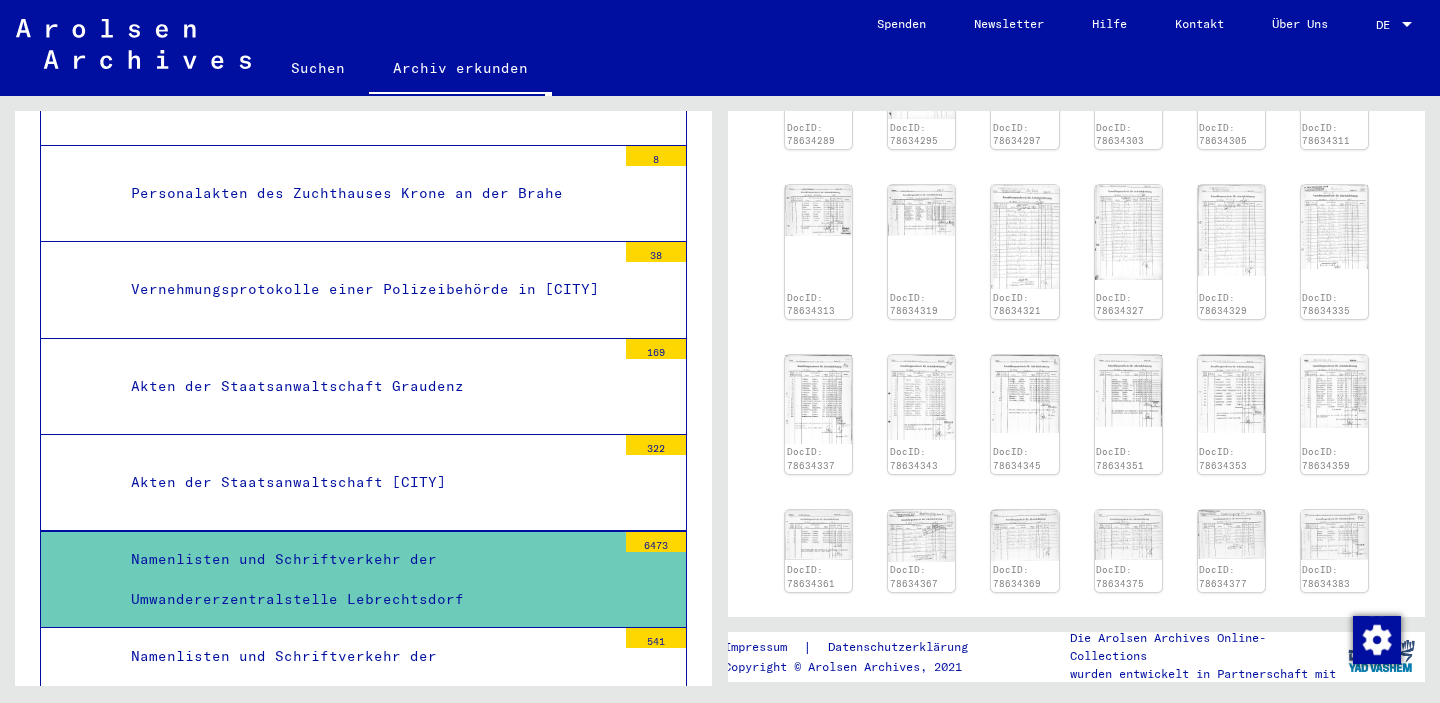 scroll, scrollTop: 732, scrollLeft: 0, axis: vertical 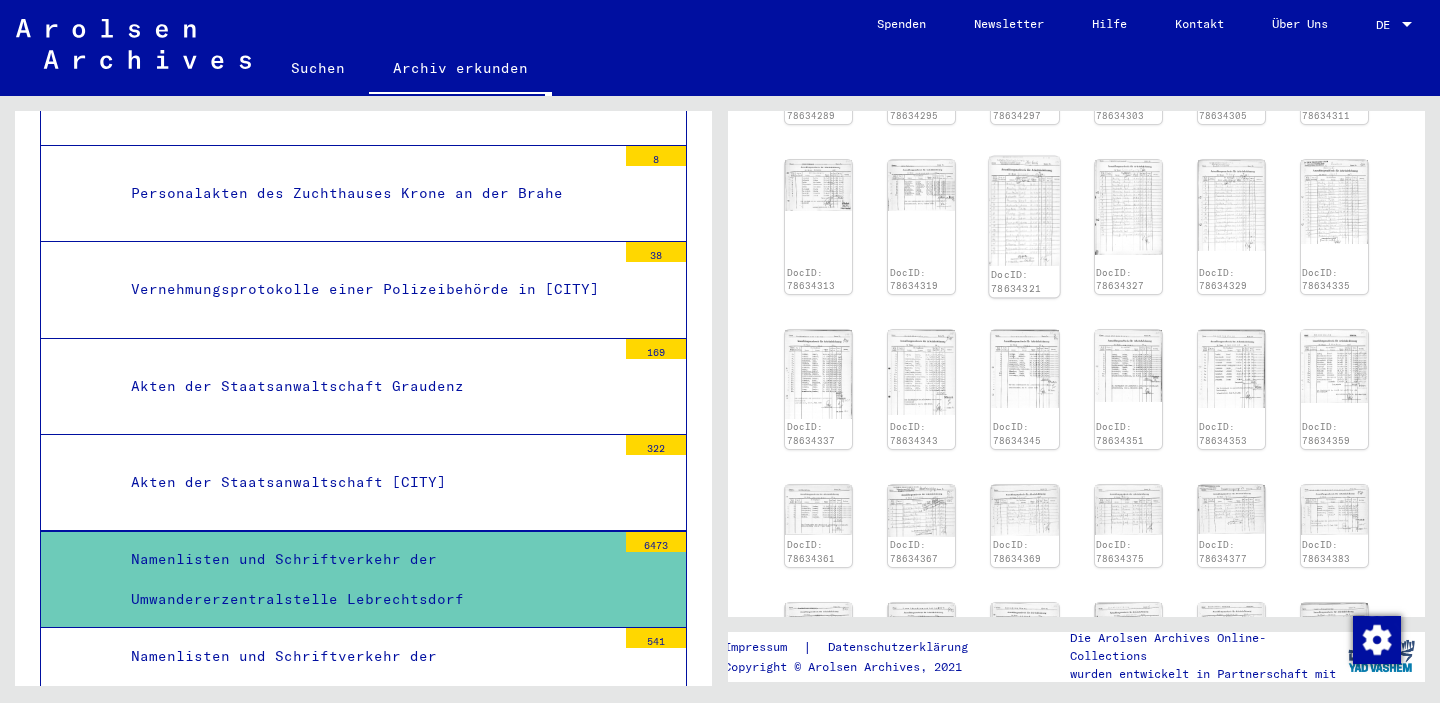 click 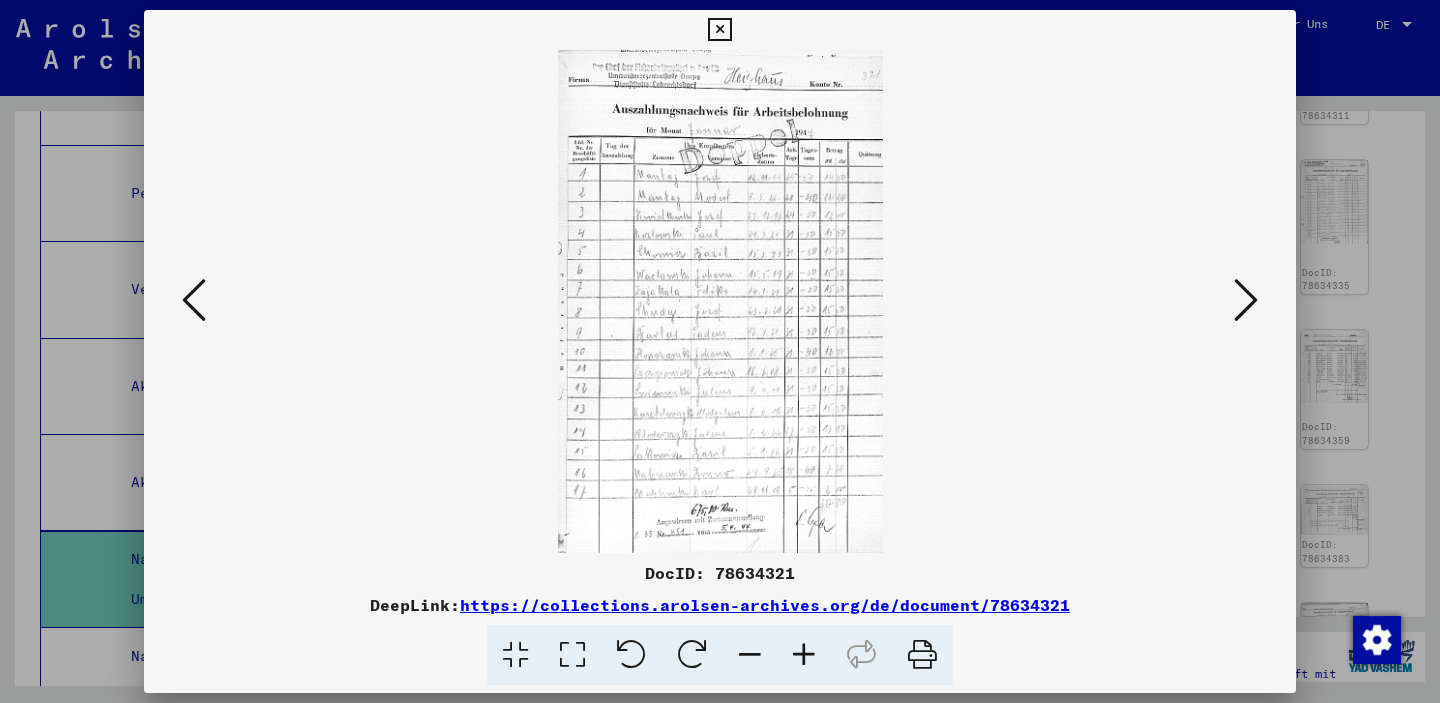 click at bounding box center [719, 30] 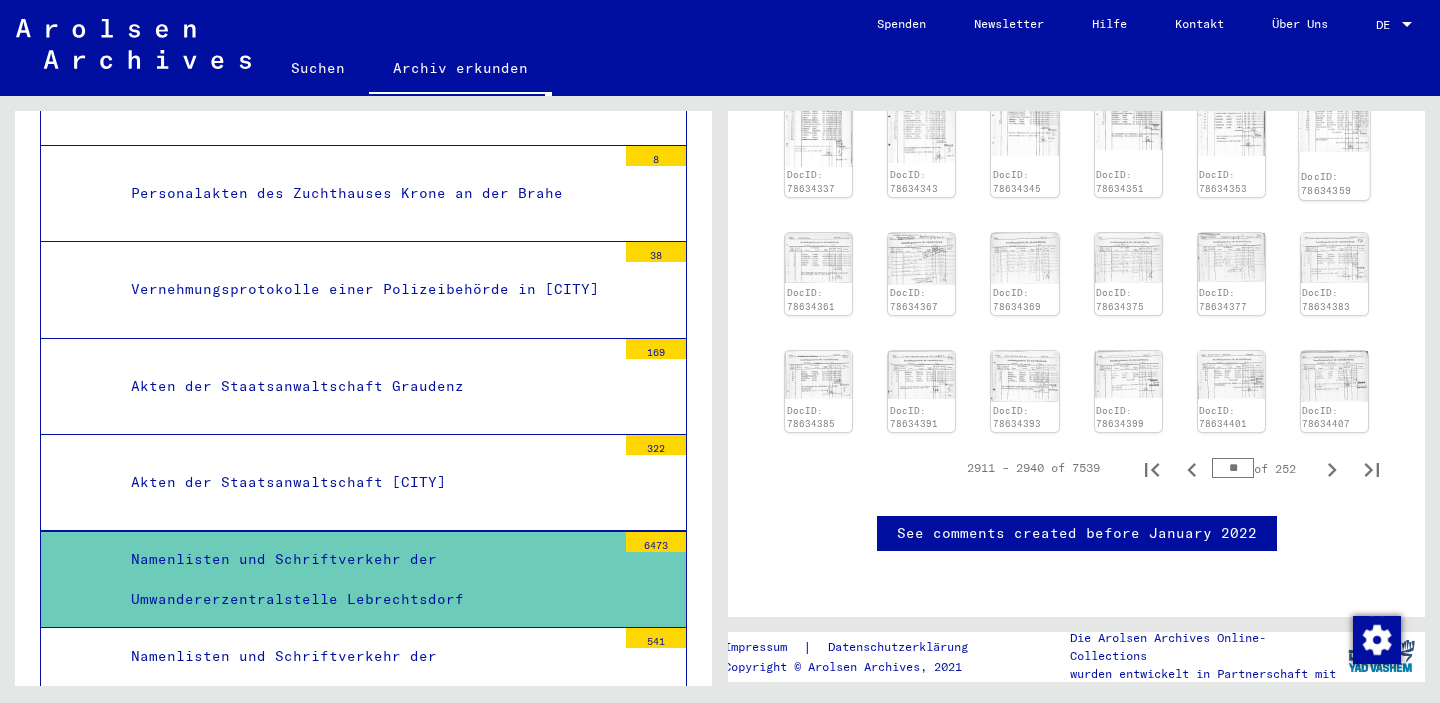 scroll, scrollTop: 1266, scrollLeft: 0, axis: vertical 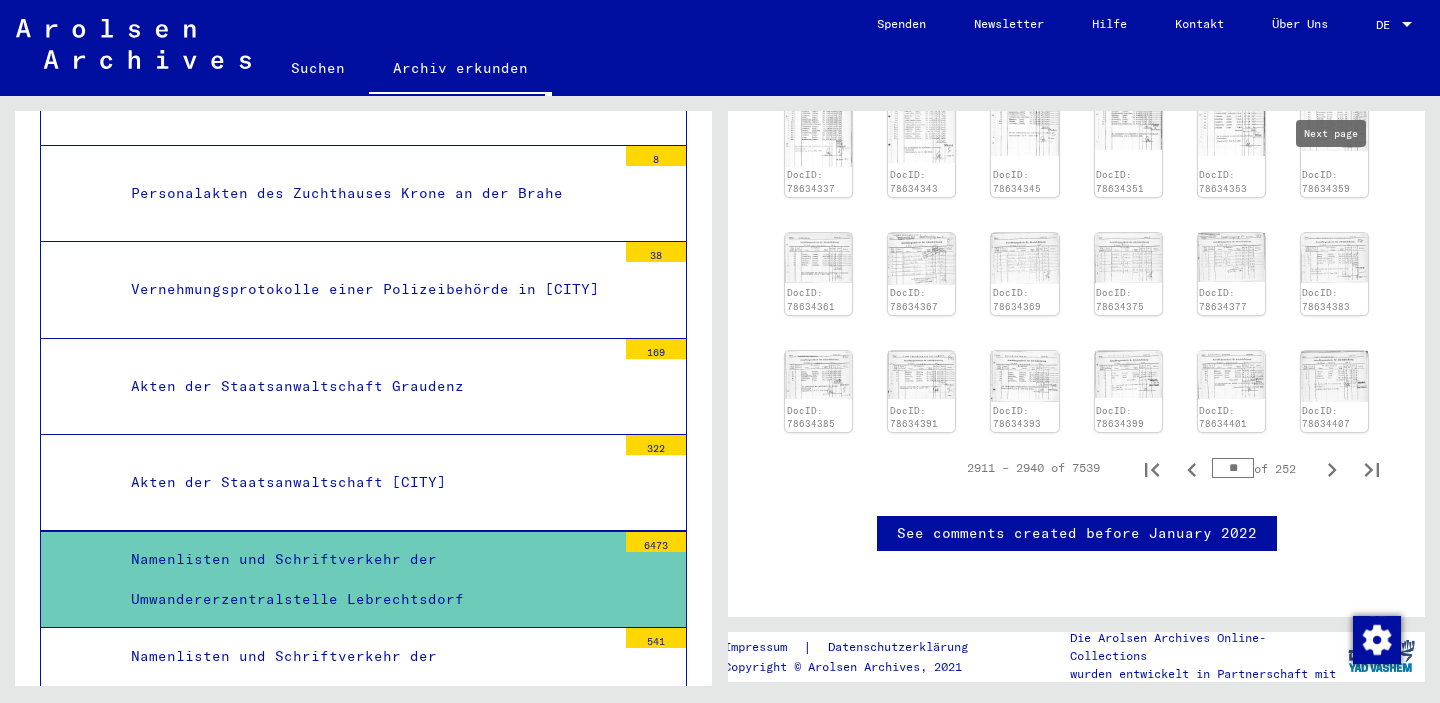 click 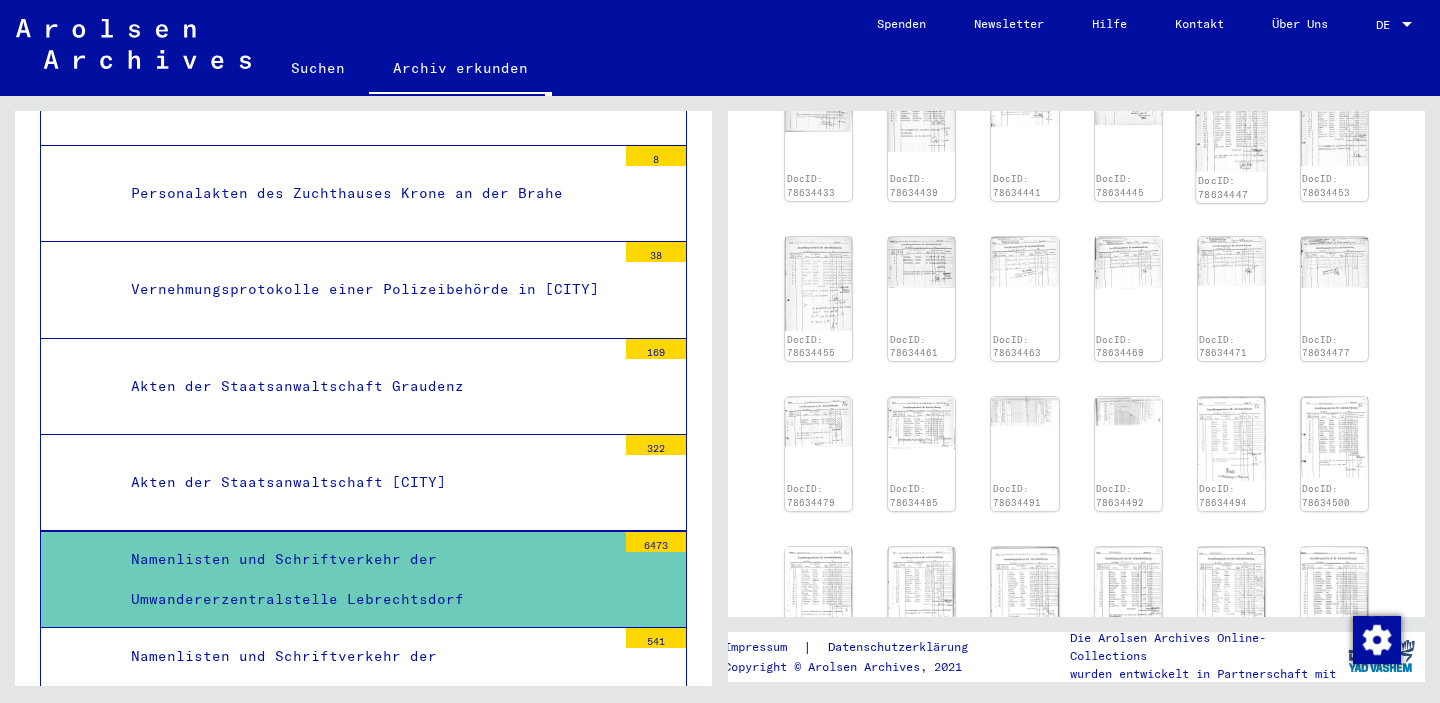 scroll, scrollTop: 817, scrollLeft: 0, axis: vertical 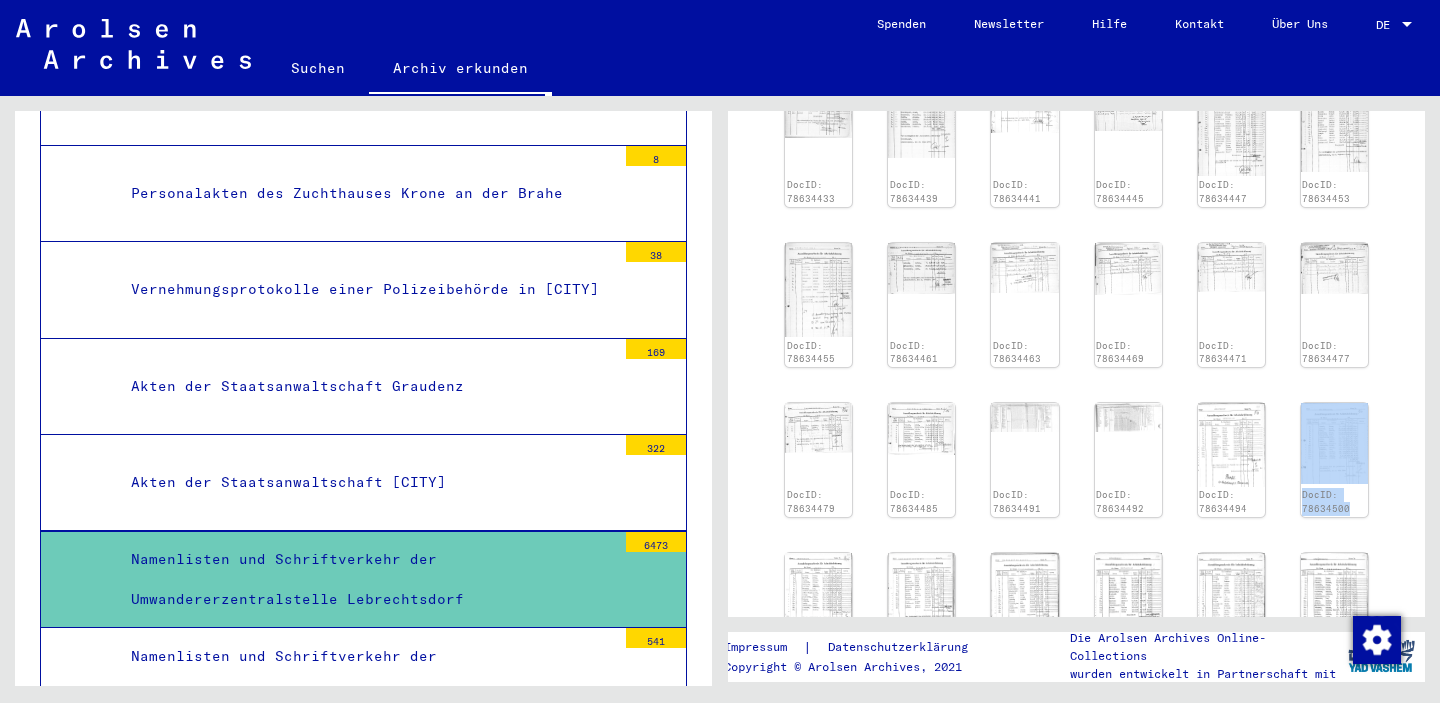 drag, startPoint x: 1322, startPoint y: 525, endPoint x: 1391, endPoint y: 432, distance: 115.80155 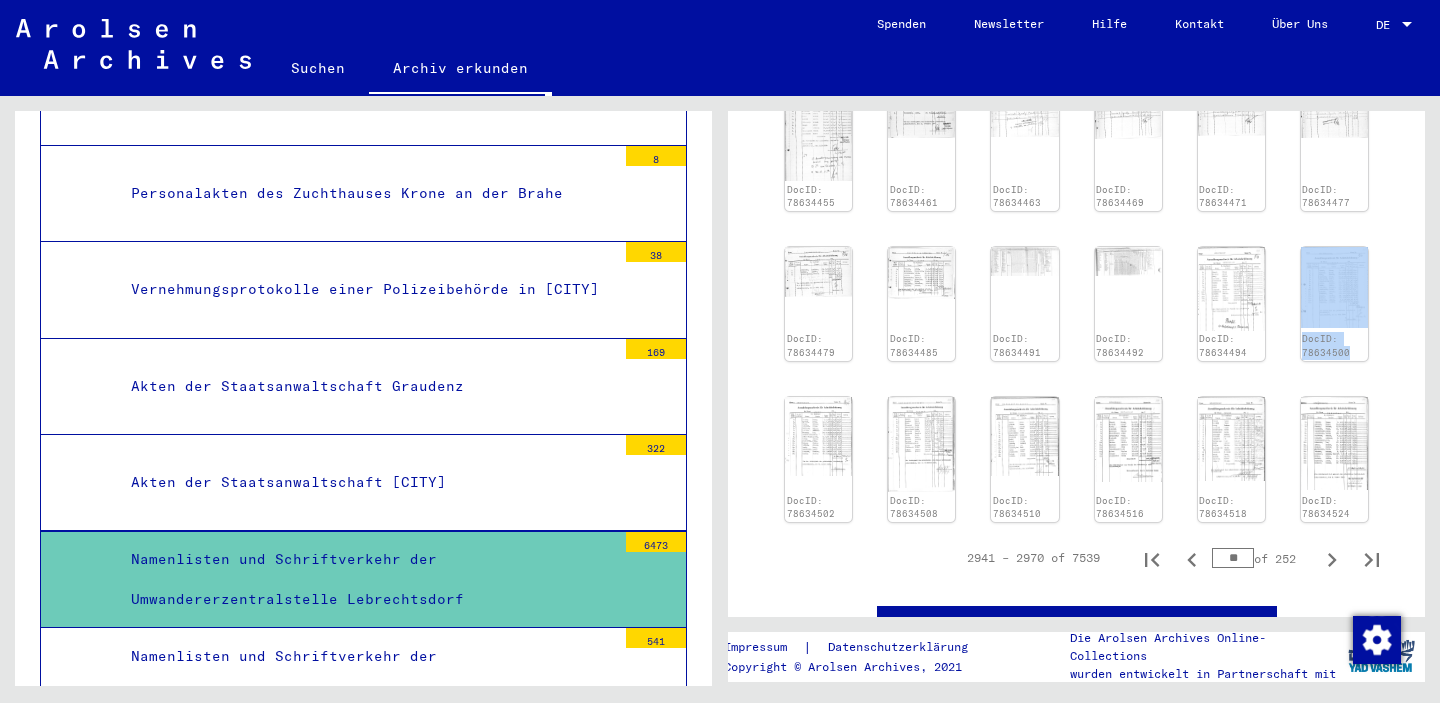 scroll, scrollTop: 1006, scrollLeft: 0, axis: vertical 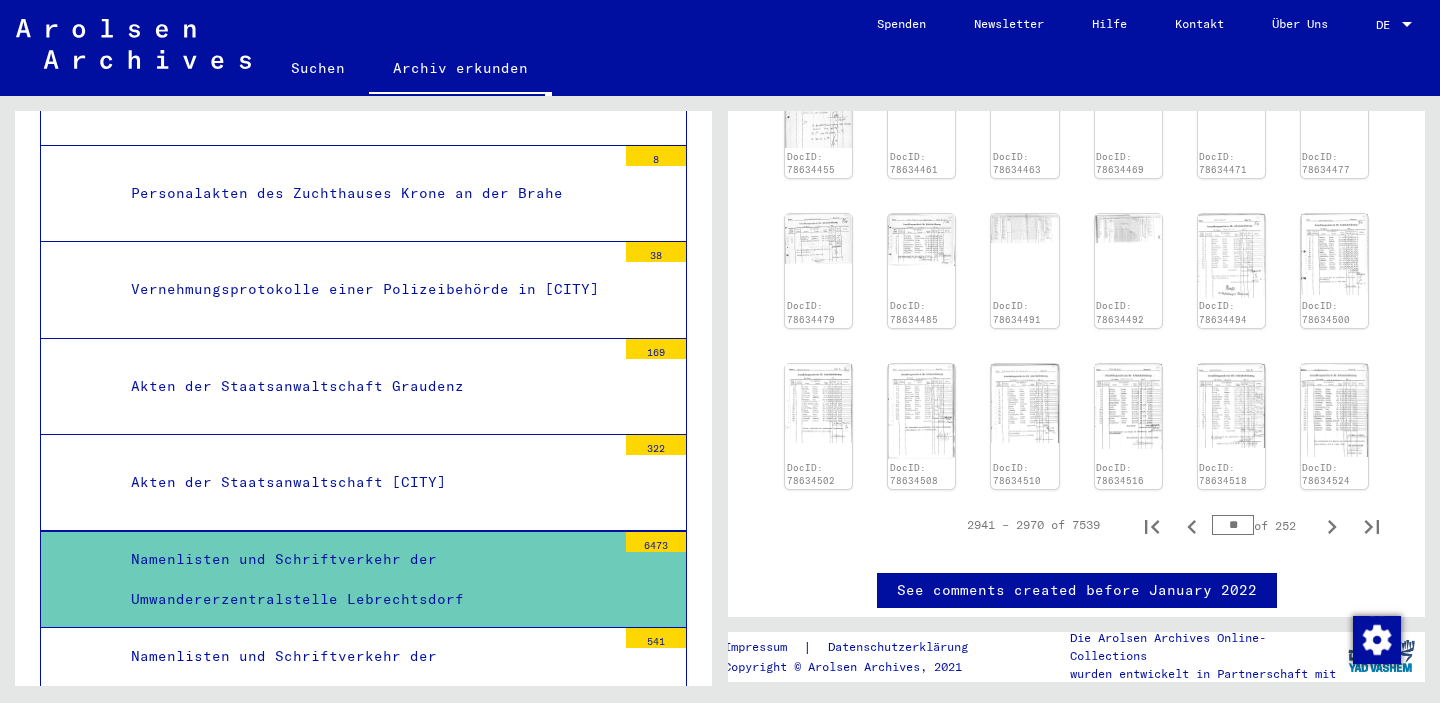 click on "**  of 252" at bounding box center [1262, 525] 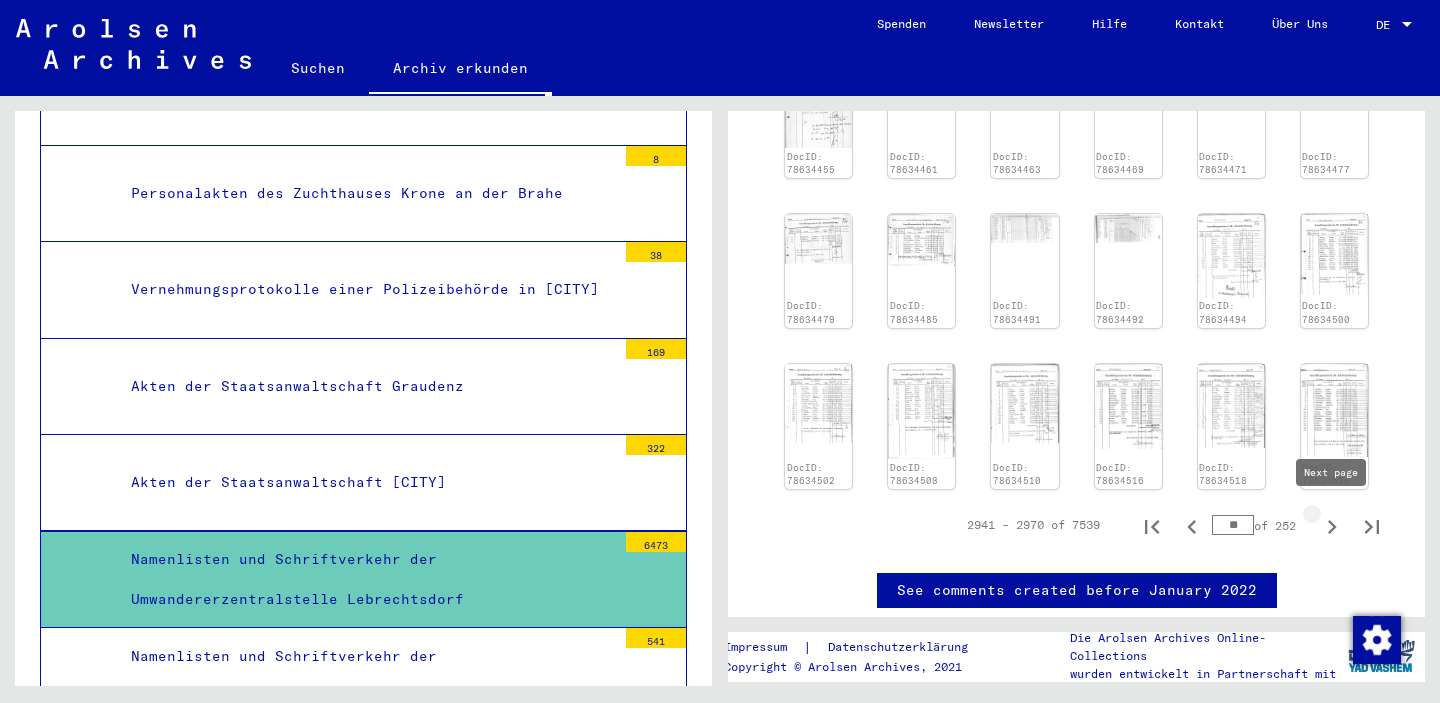 click 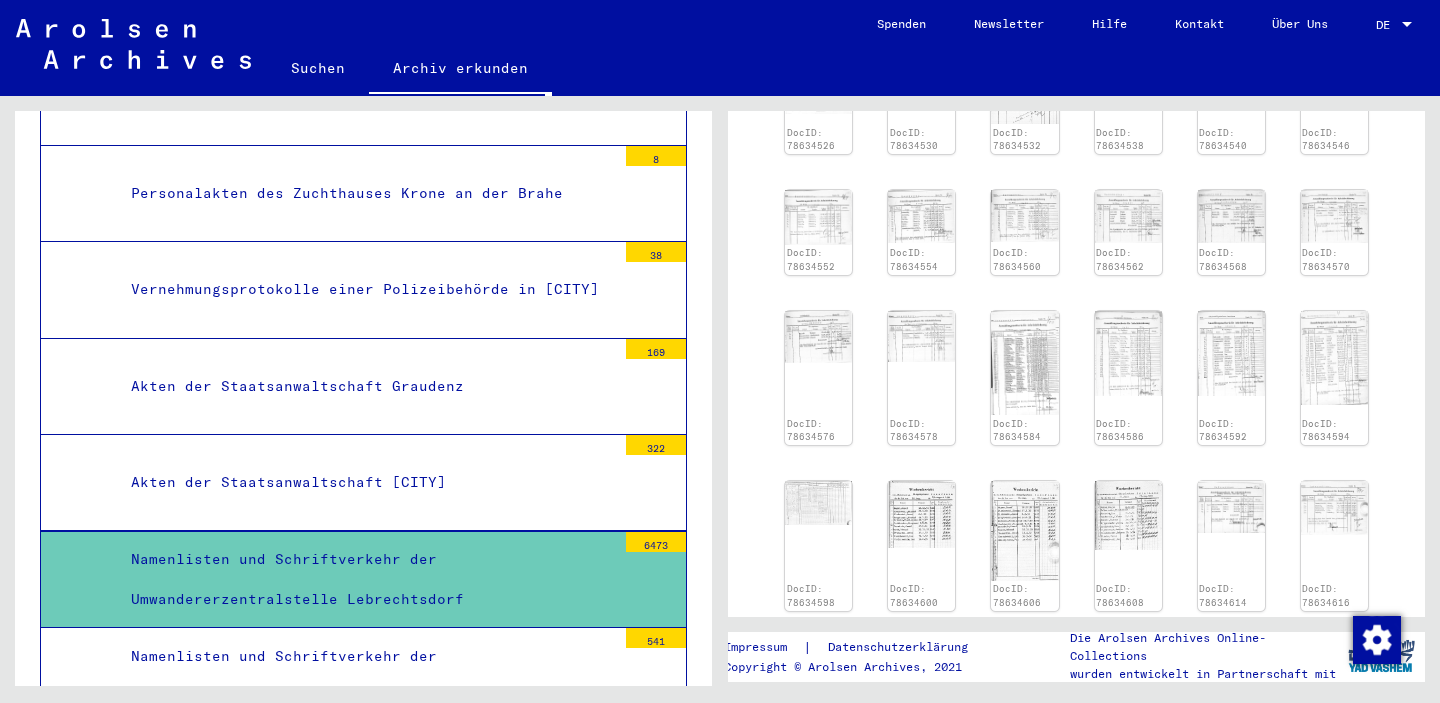 scroll, scrollTop: 727, scrollLeft: 0, axis: vertical 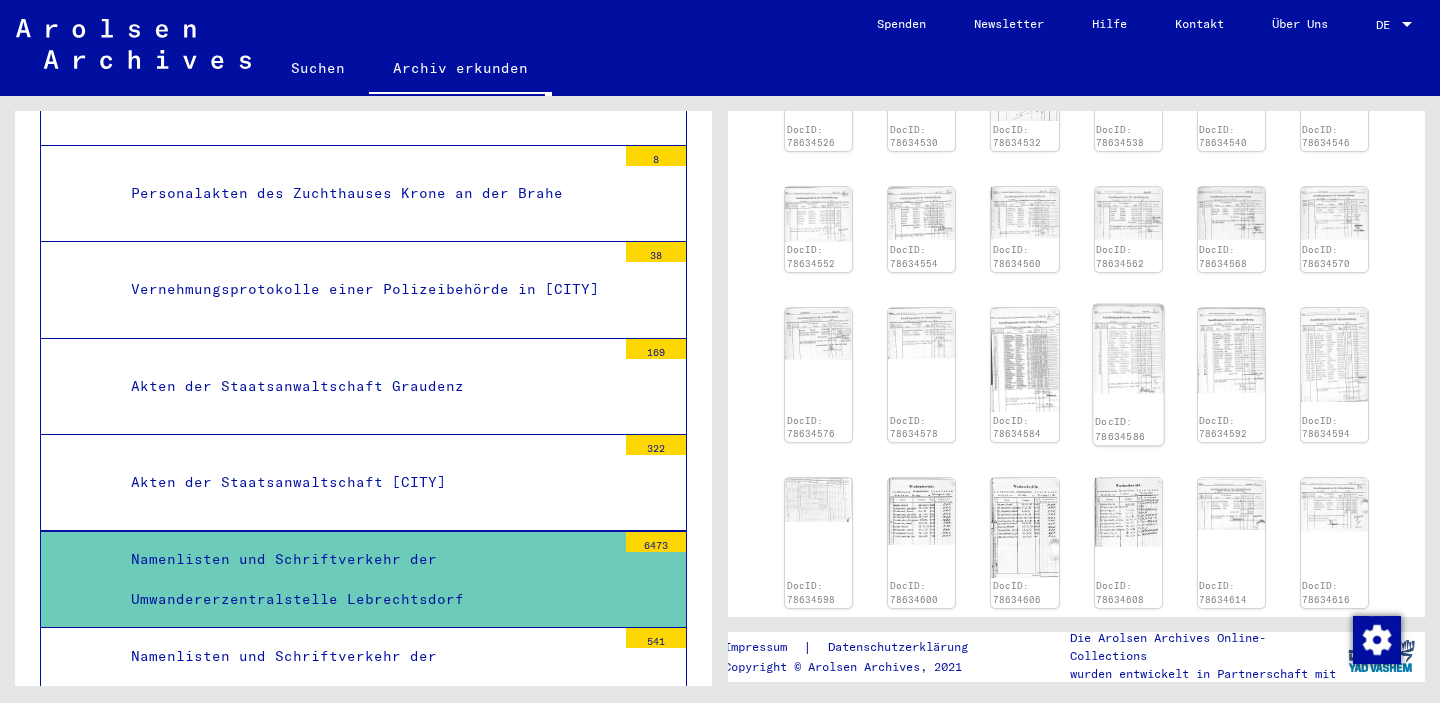 click 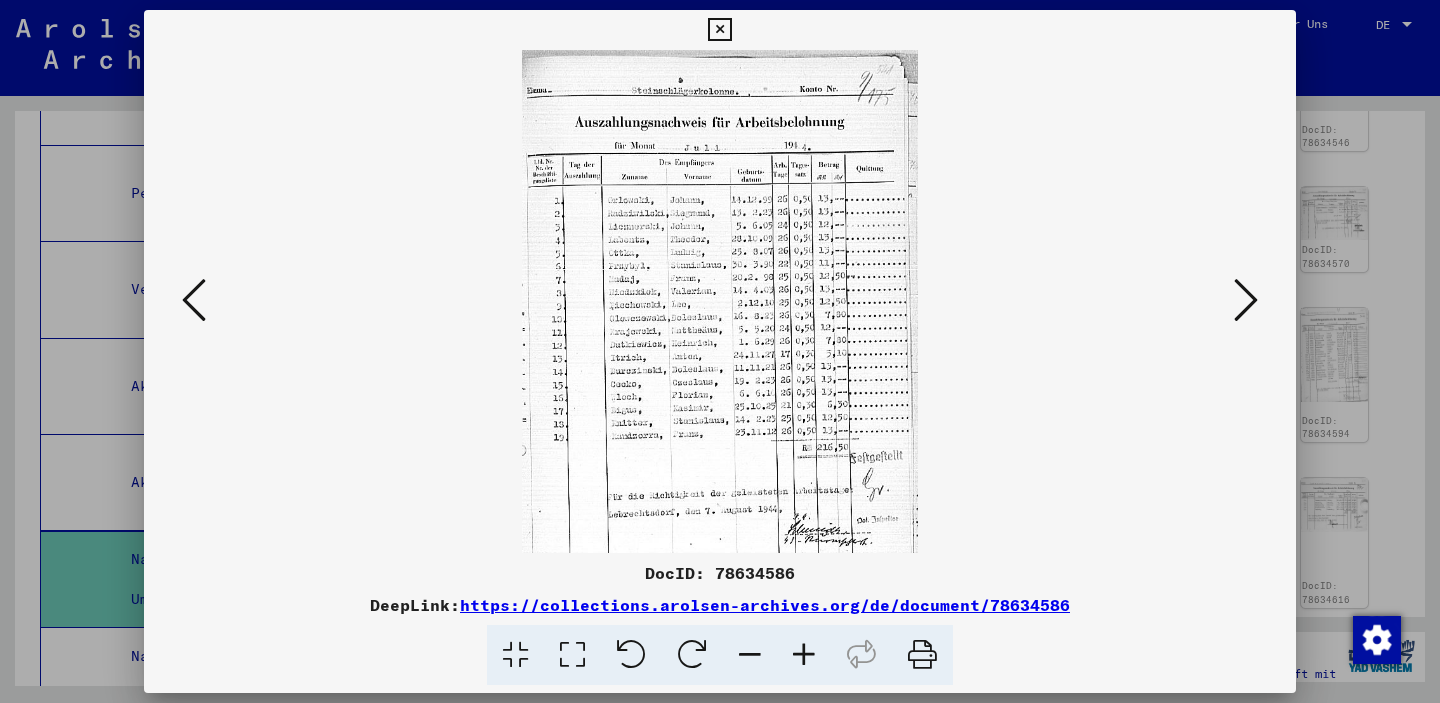 click at bounding box center [1246, 300] 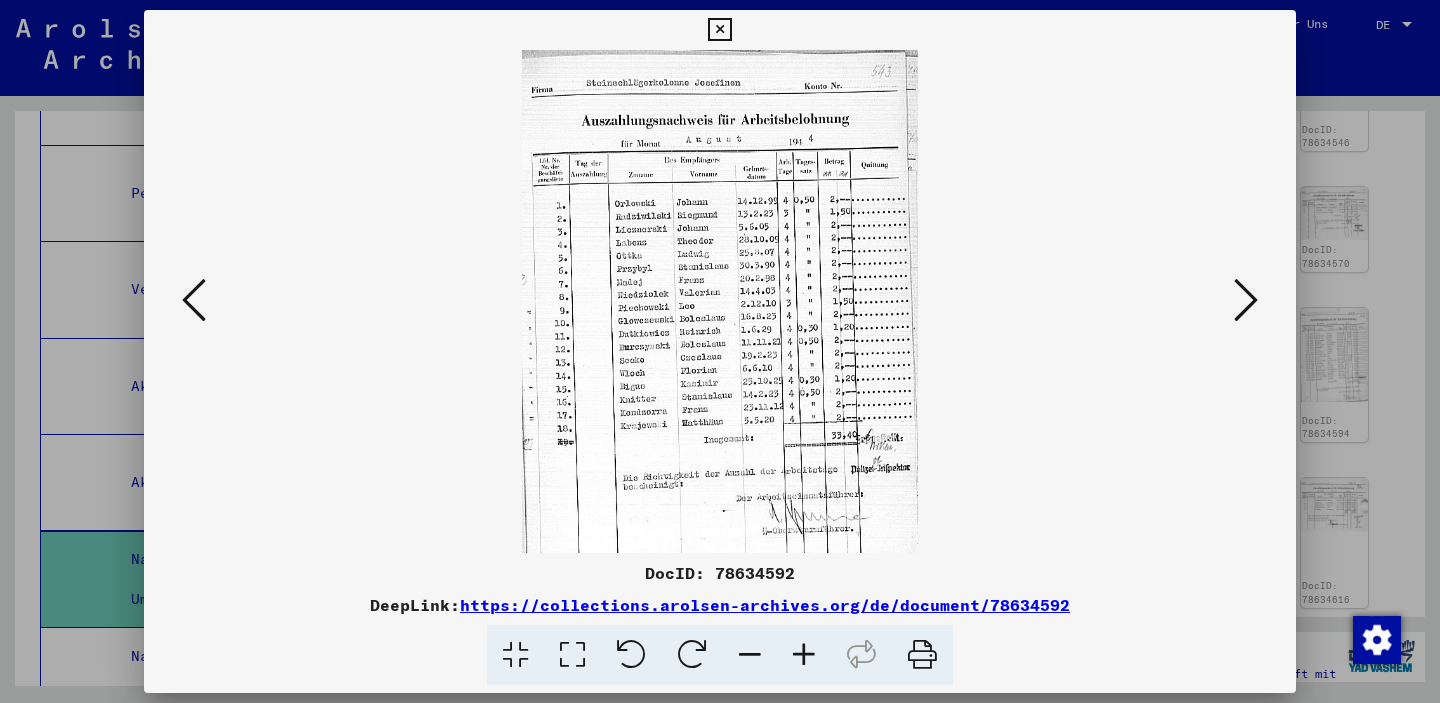 click at bounding box center [1246, 300] 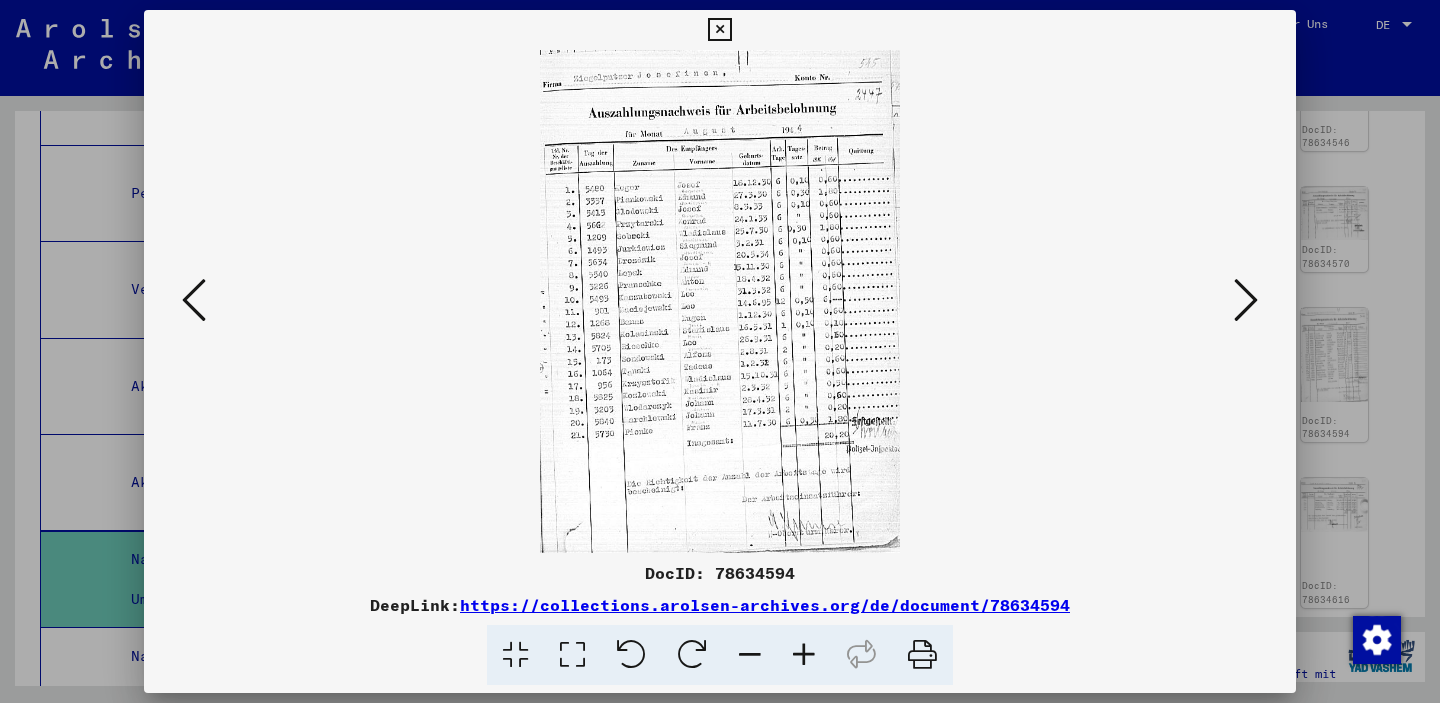 click at bounding box center [1246, 300] 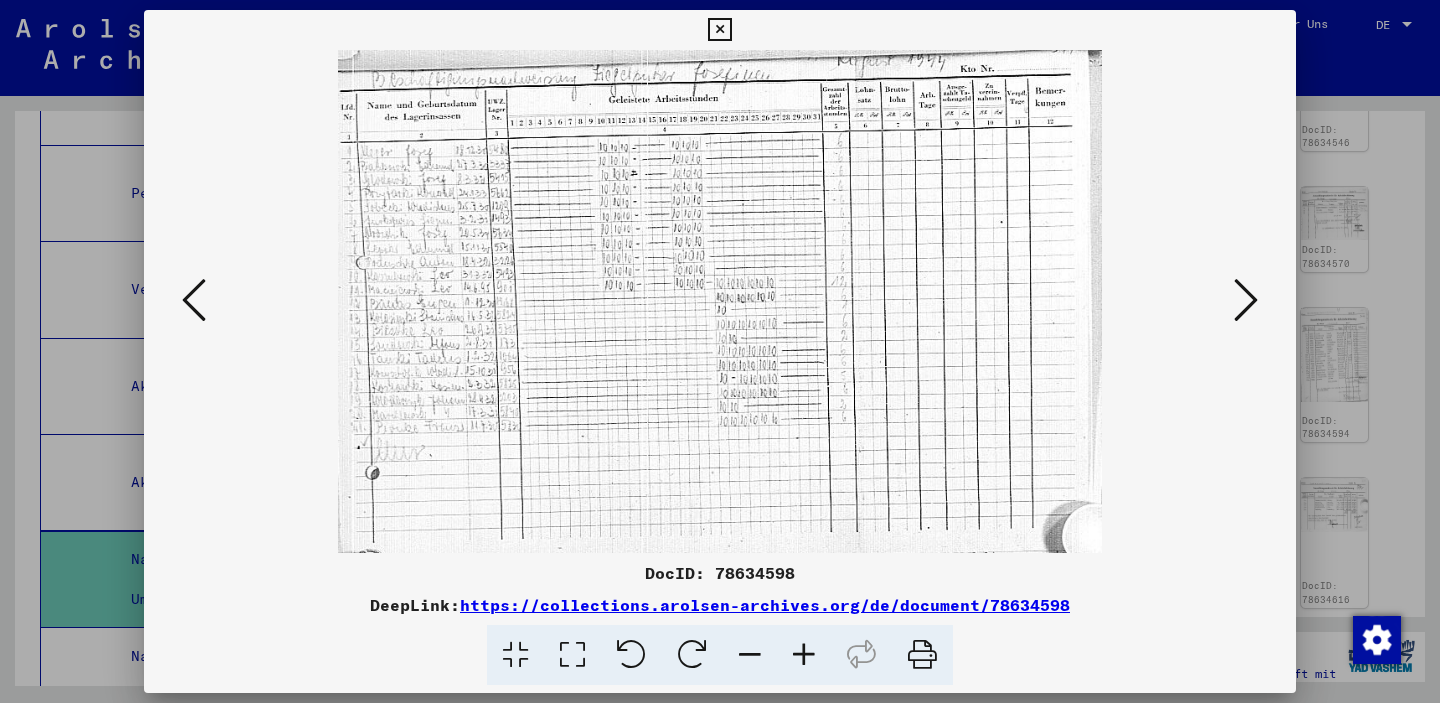 click at bounding box center (1246, 300) 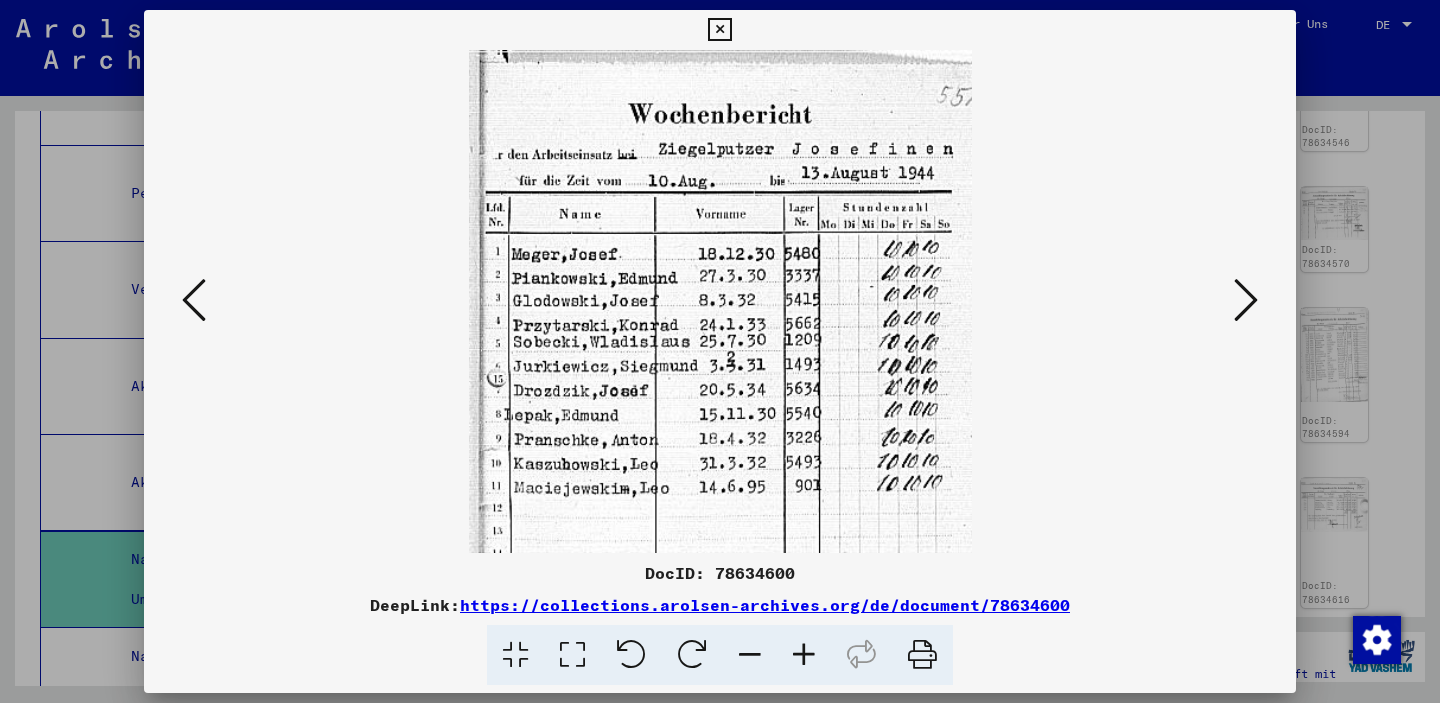 click at bounding box center (719, 30) 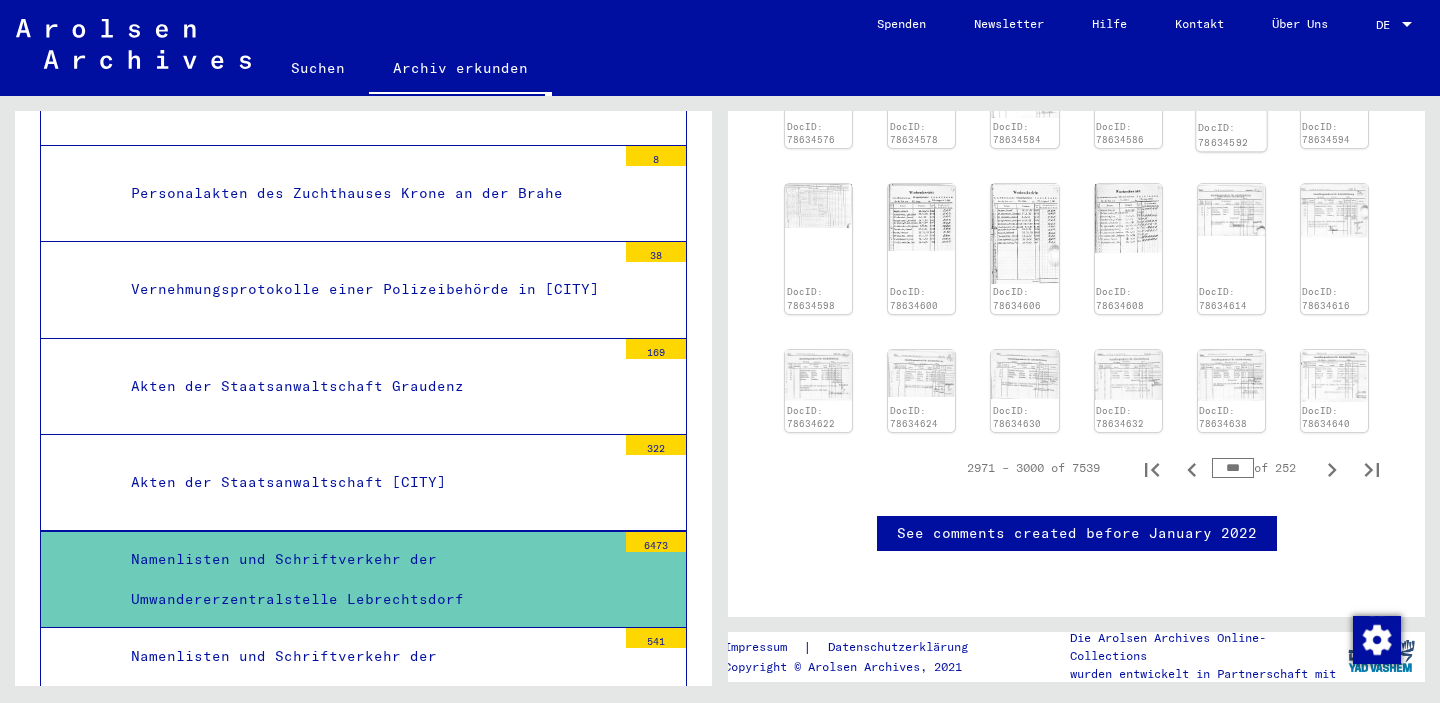scroll, scrollTop: 1179, scrollLeft: 0, axis: vertical 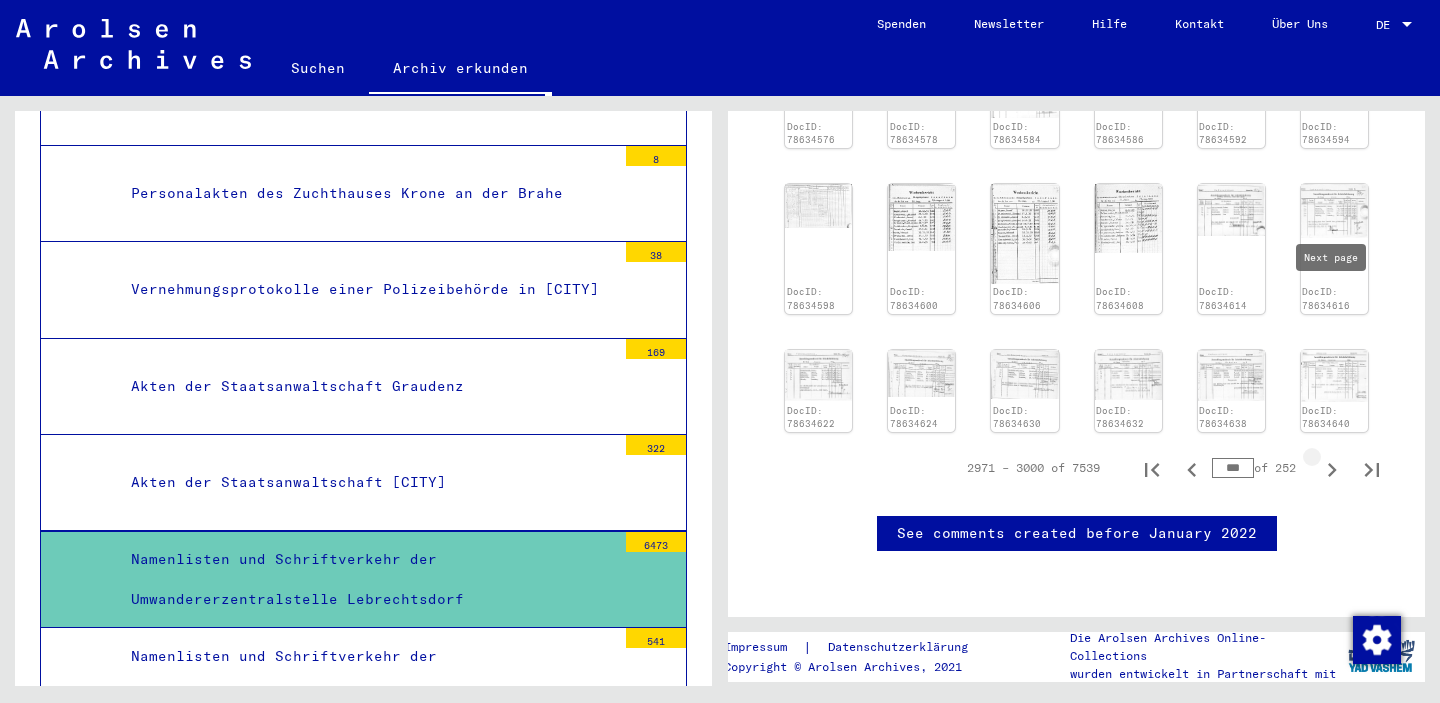 click 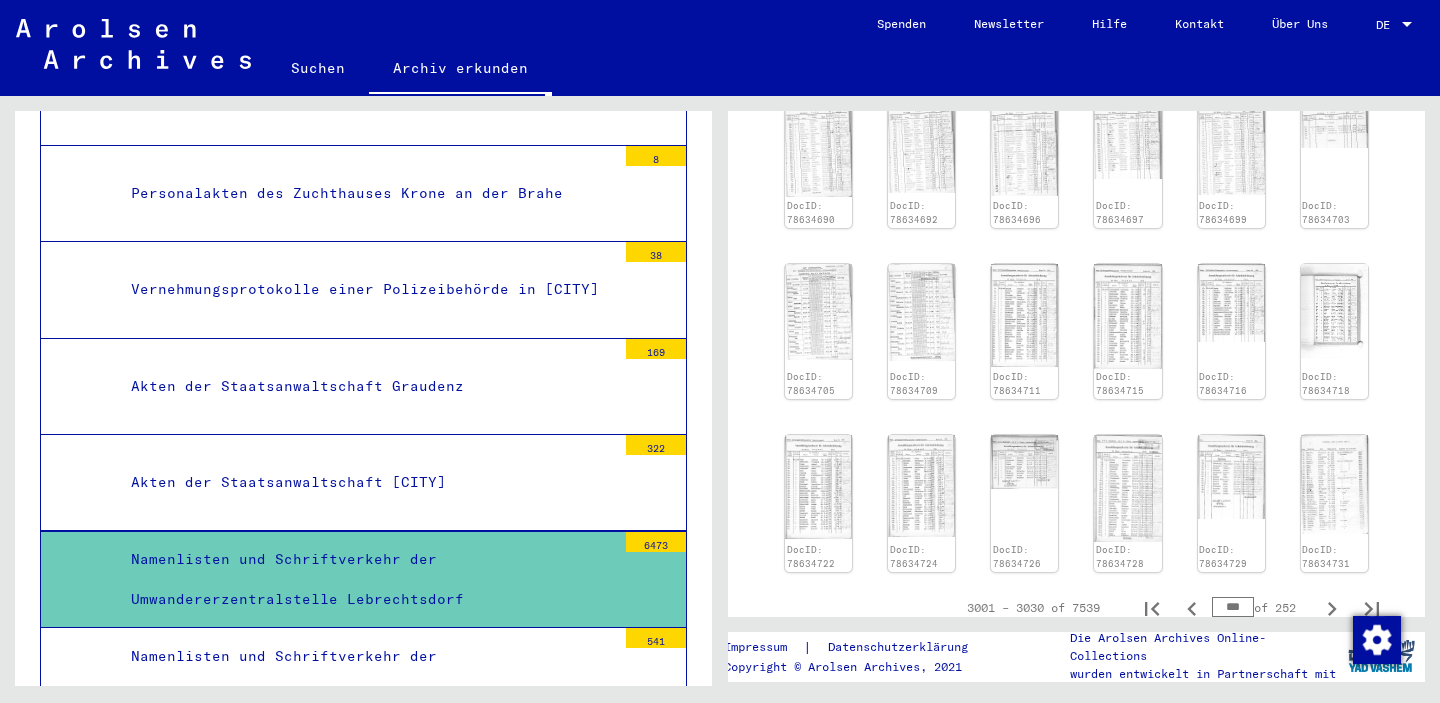 scroll, scrollTop: 1000, scrollLeft: 0, axis: vertical 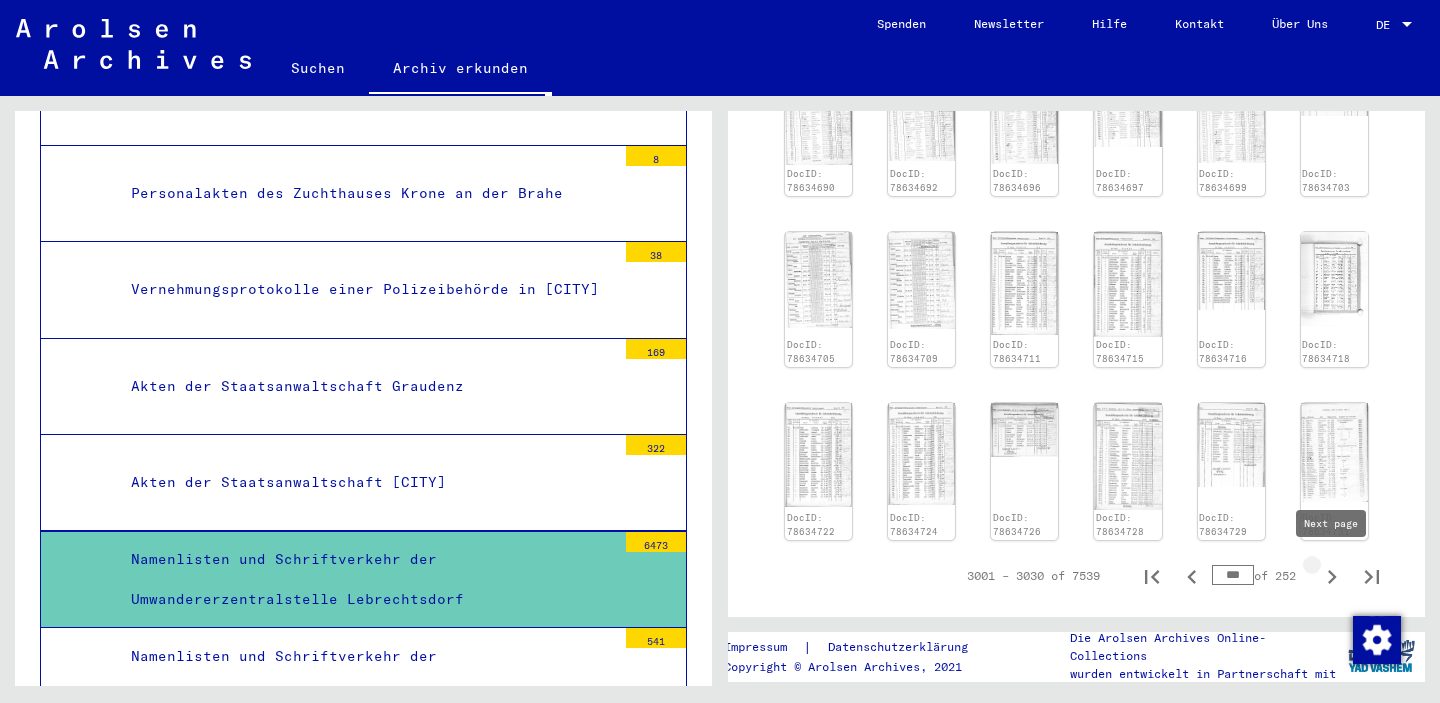 click at bounding box center (1332, 576) 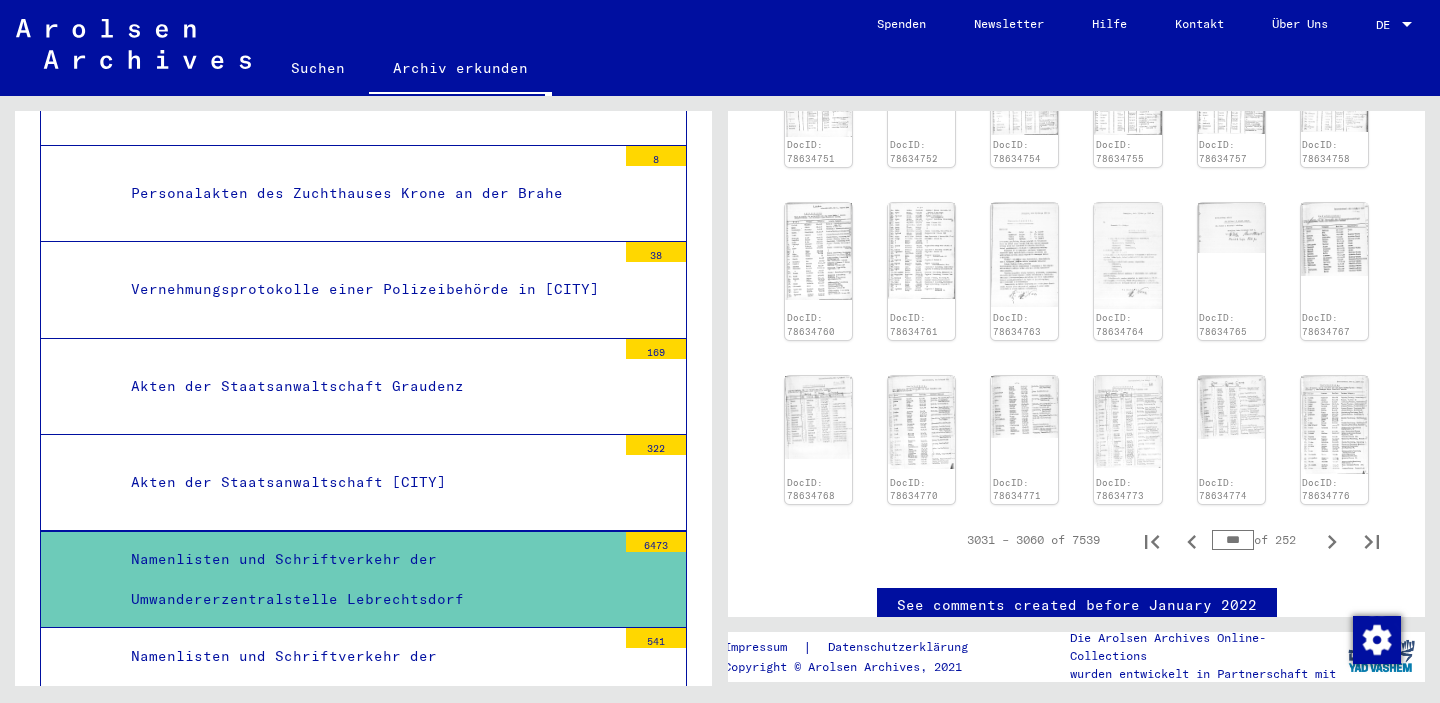 scroll, scrollTop: 1005, scrollLeft: 0, axis: vertical 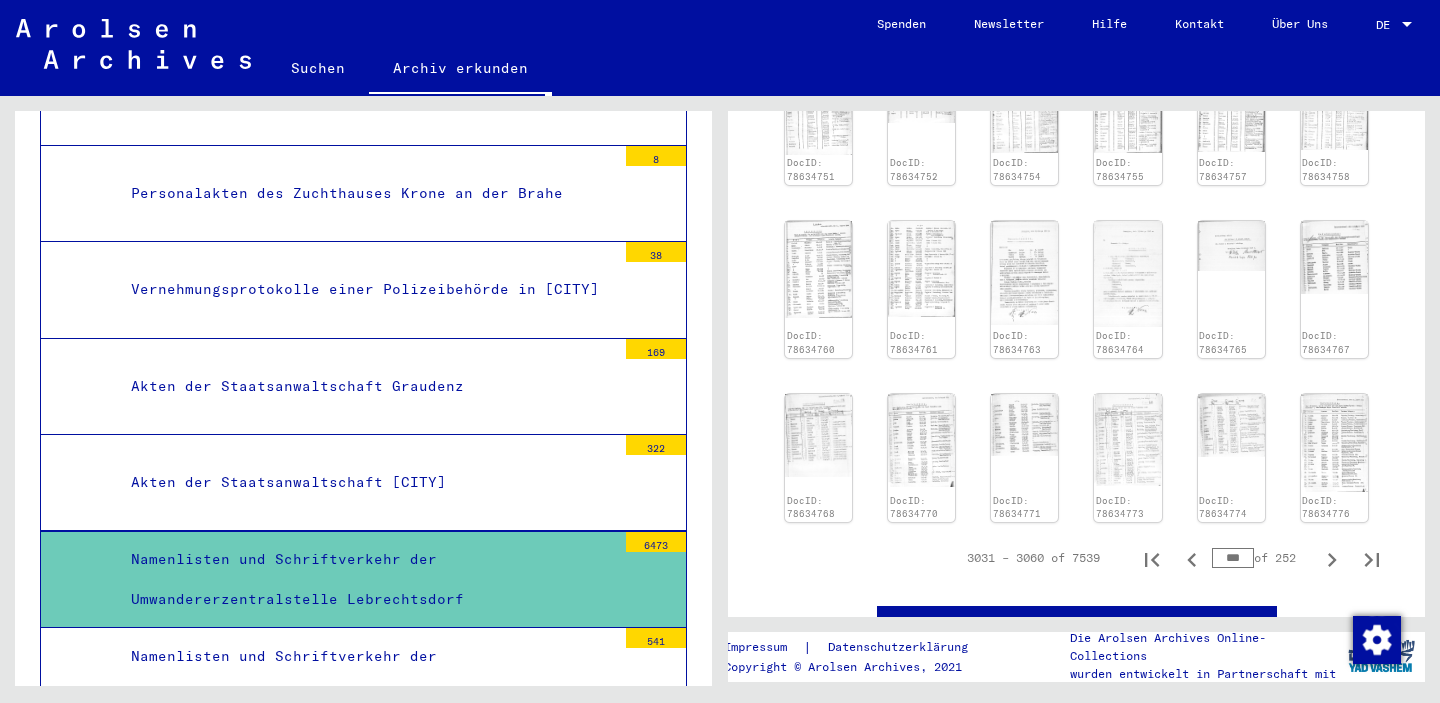 click on "DocID: 78634732 DocID: 78634733 DocID: 78634735 DocID: 78634737 DocID: 78634739 DocID: 78634740 DocID: 78634742 DocID: 78634743 DocID: 78634745 DocID: 78634746 DocID: 78634748 DocID: 78634749 DocID: 78634751 DocID: 78634752 DocID: 78634754 DocID: 78634755 DocID: 78634757 DocID: 78634758 DocID: 78634760 DocID: 78634761 DocID: 78634763 DocID: 78634764 DocID: 78634765 DocID: 78634767 DocID: 78634768 DocID: 78634770 DocID: 78634771 DocID: 78634773 DocID: 78634774 DocID: 78634776" 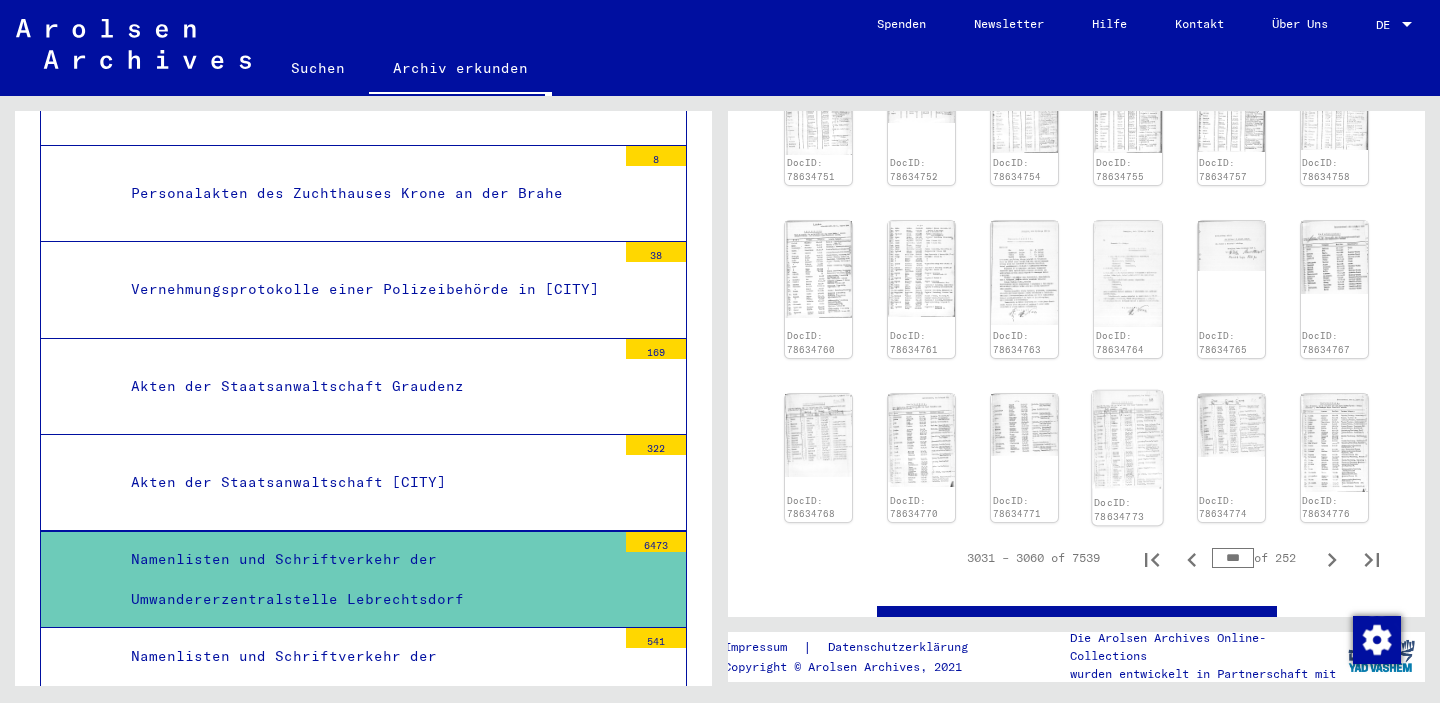 click 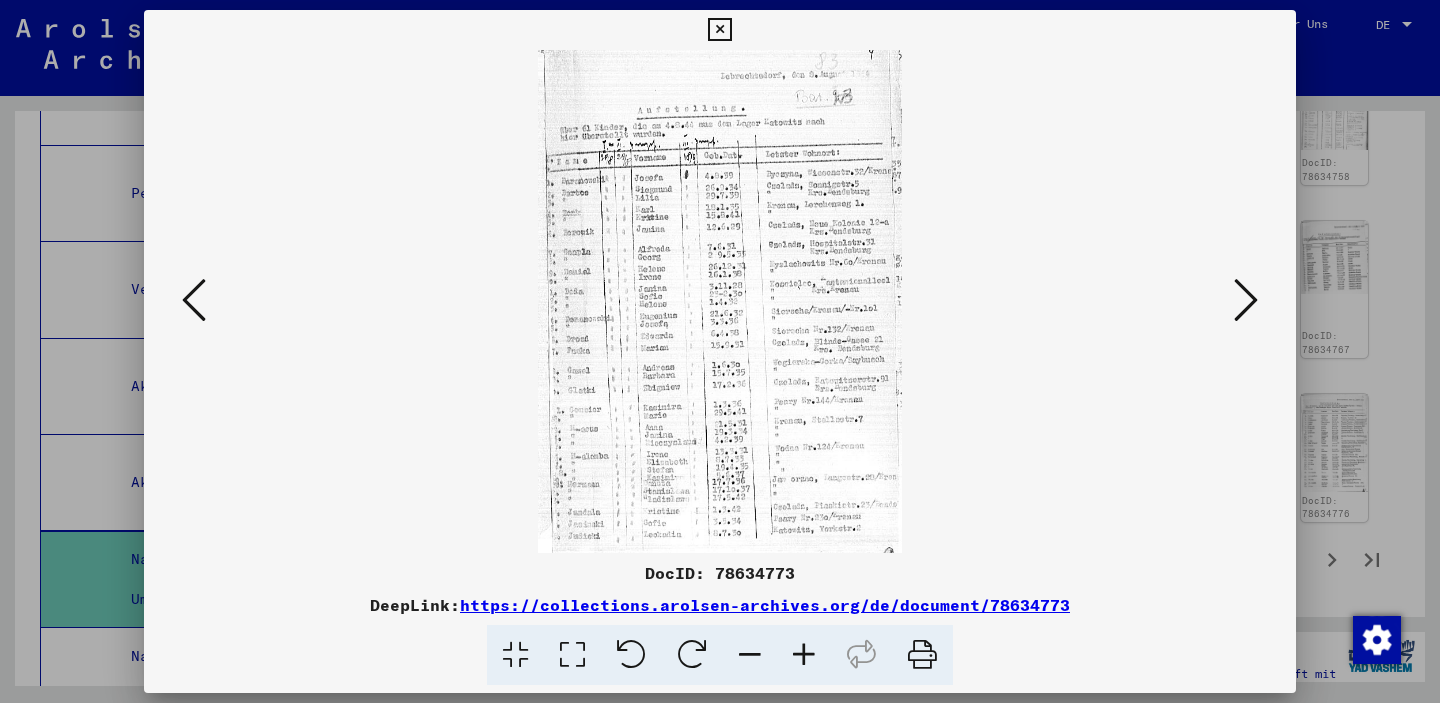 type 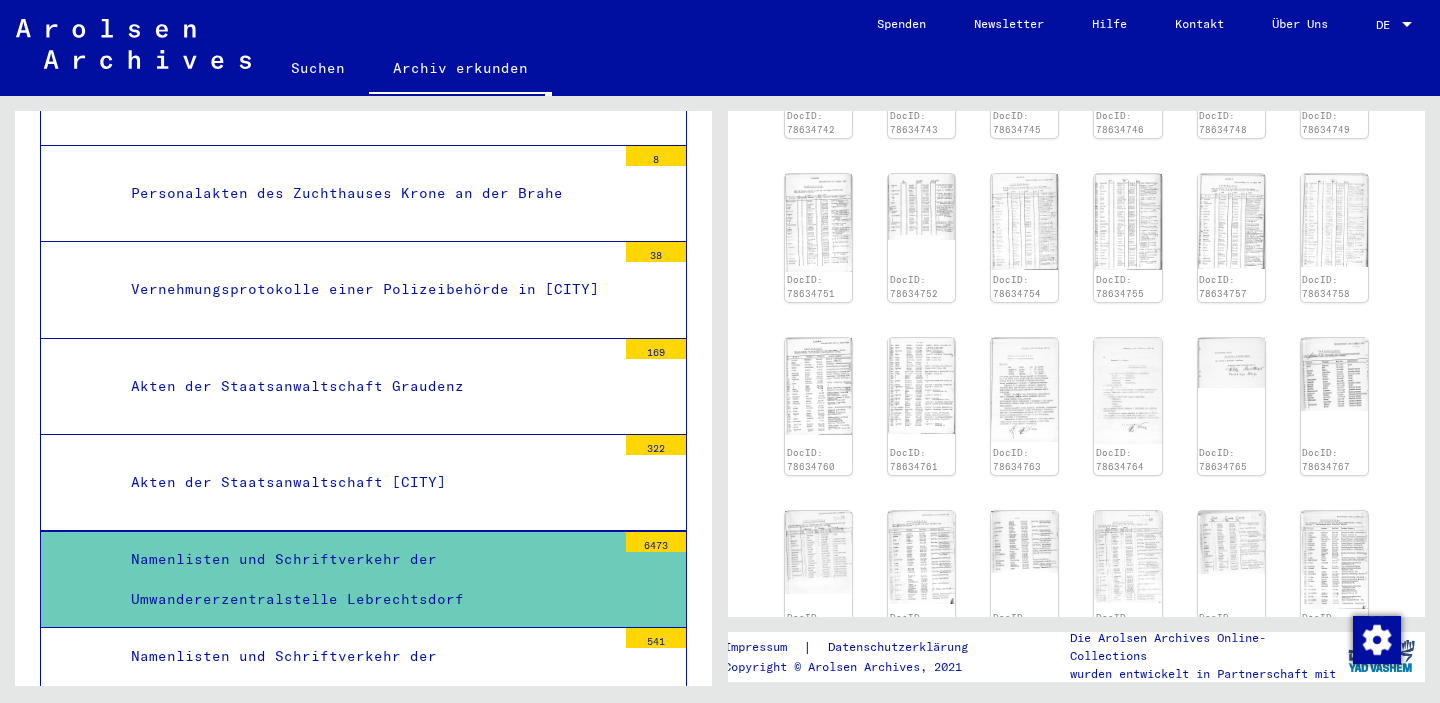scroll, scrollTop: 945, scrollLeft: 0, axis: vertical 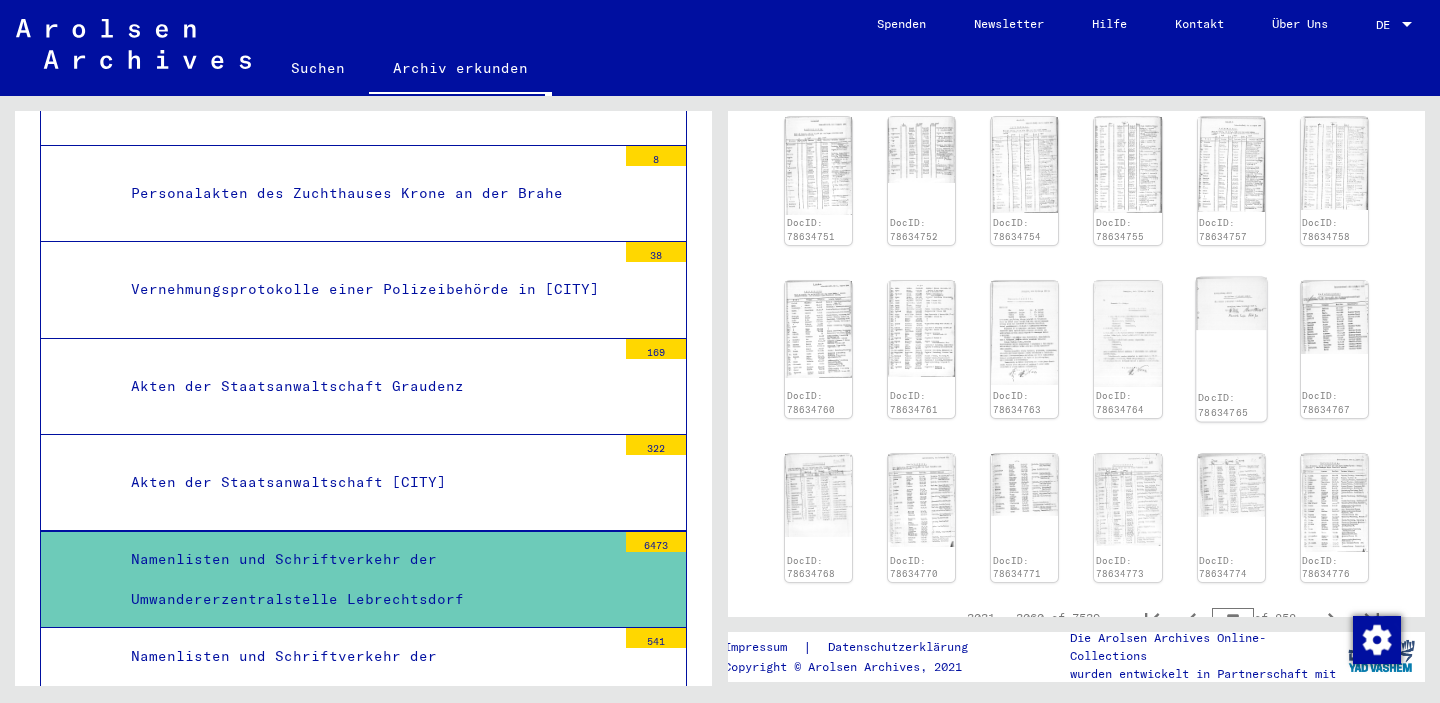 click 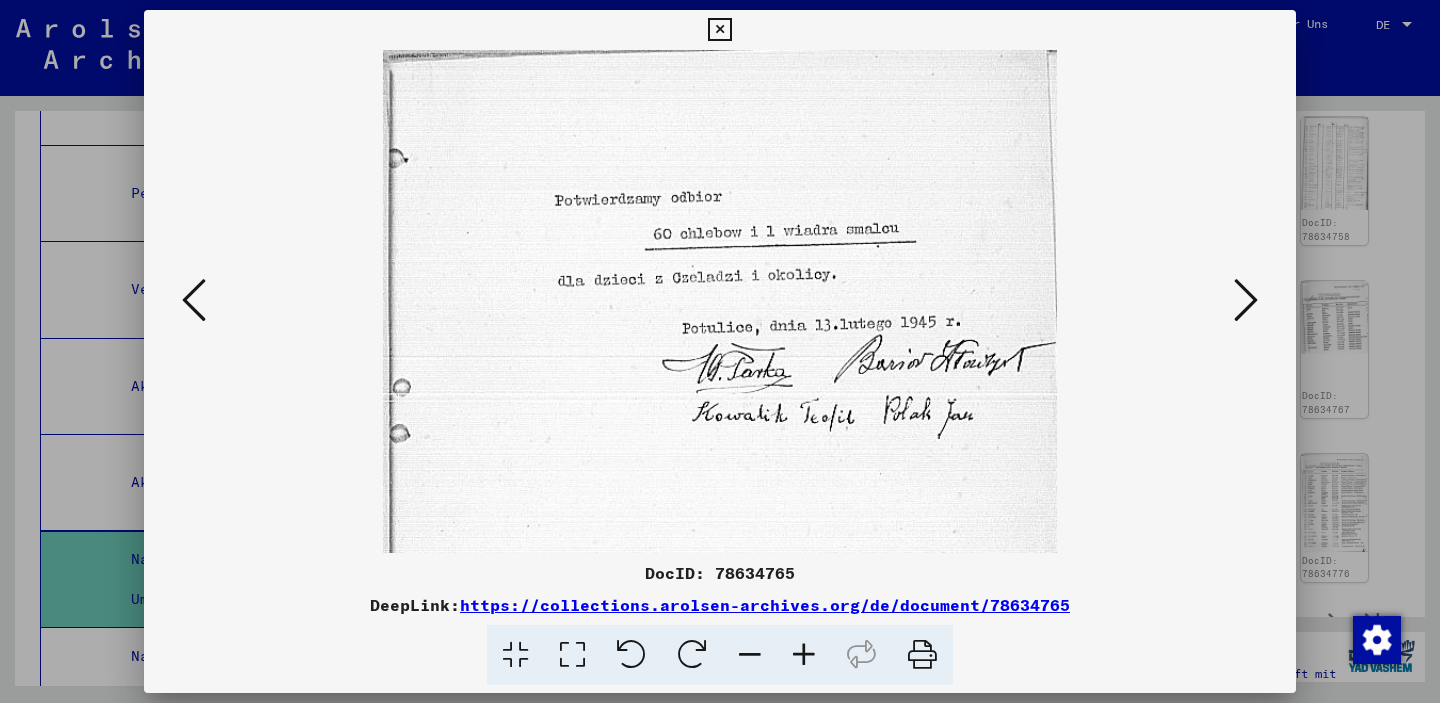 click at bounding box center [1246, 301] 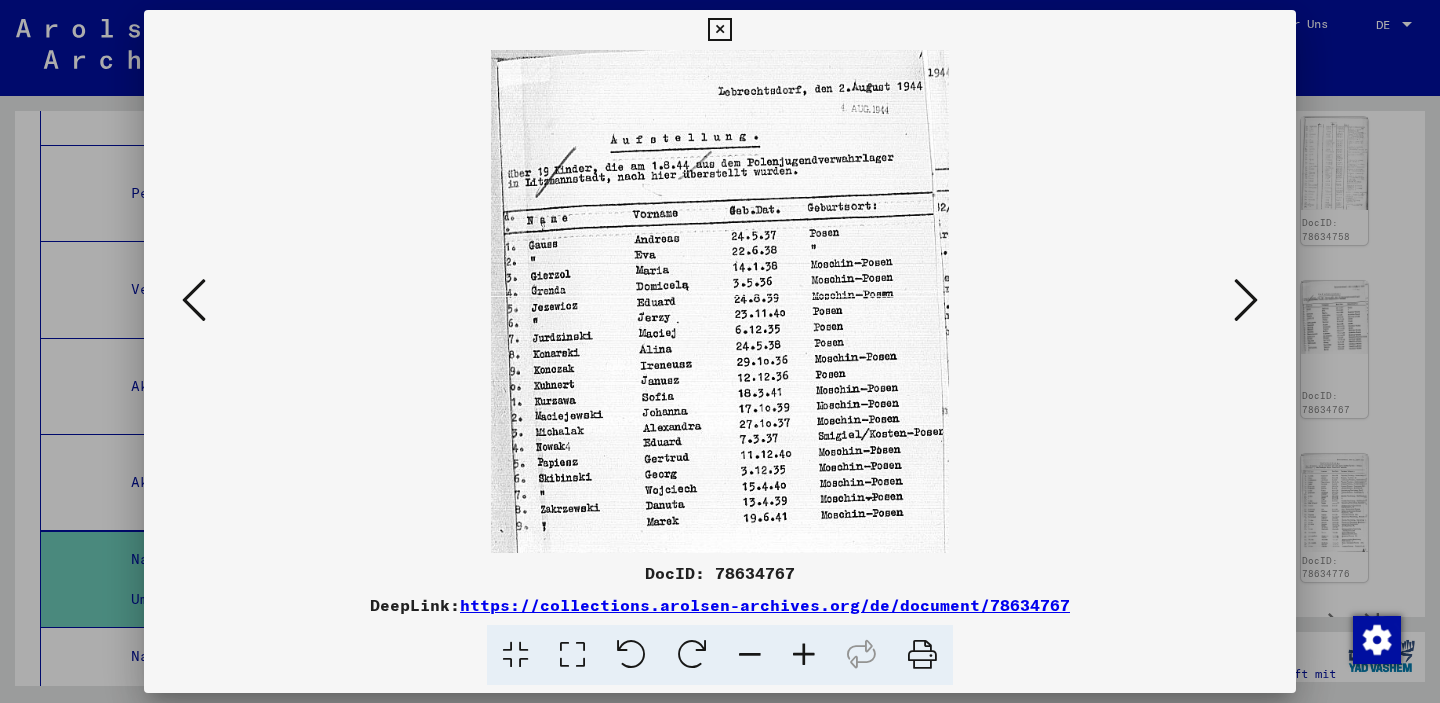 click at bounding box center (1246, 301) 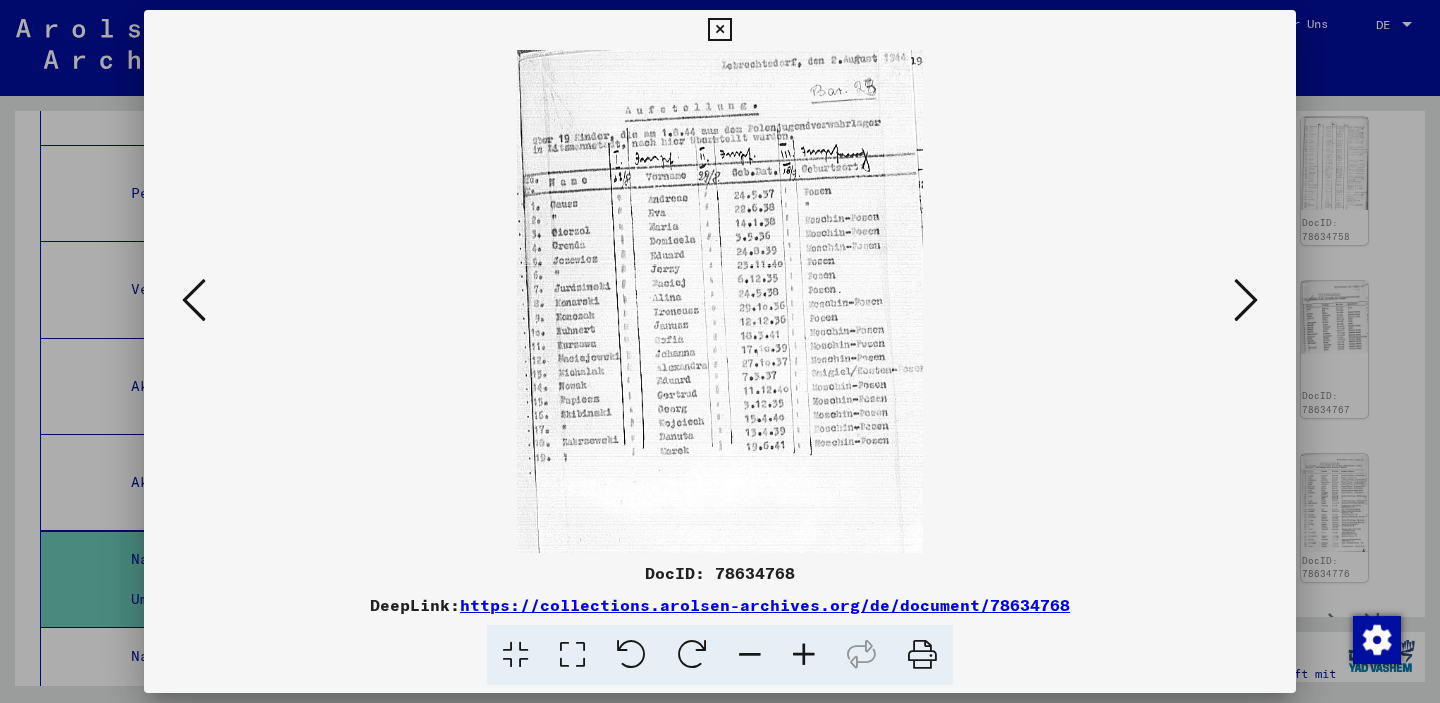 click at bounding box center (1246, 300) 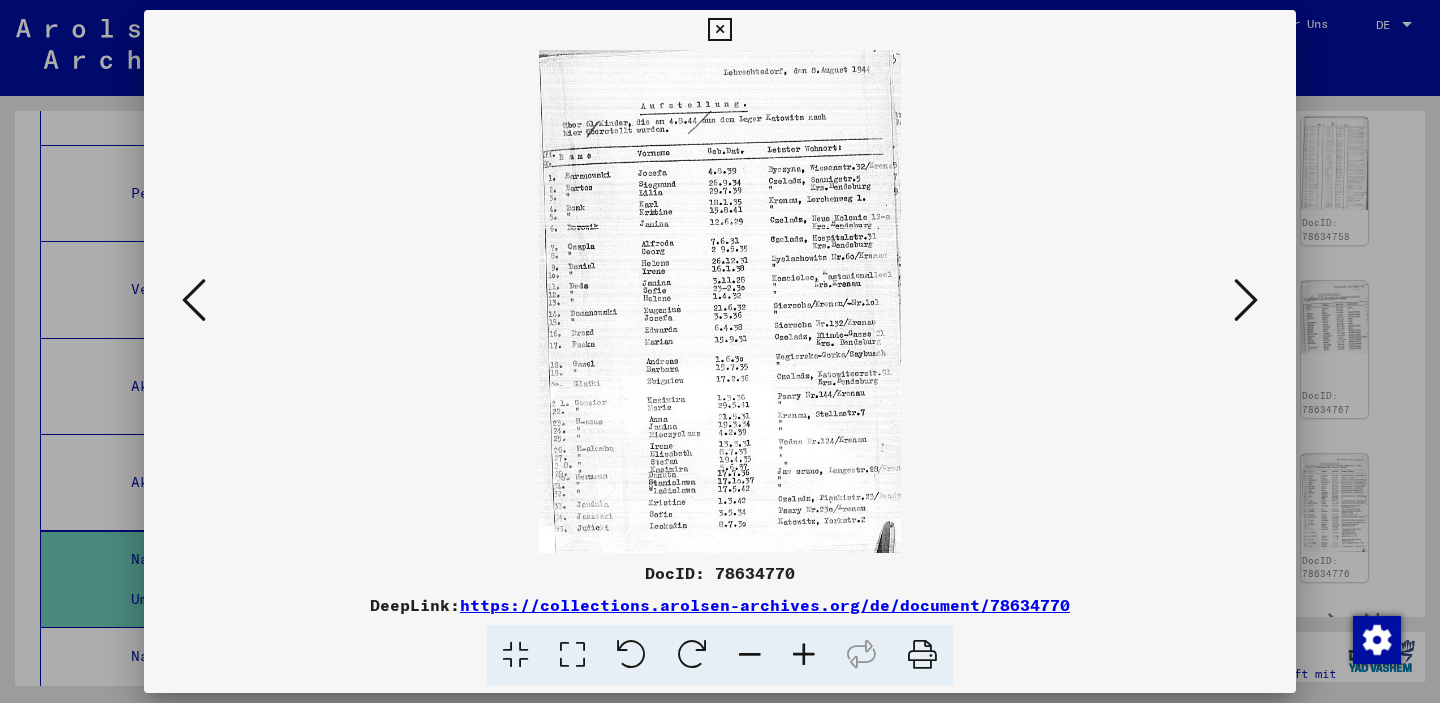 click at bounding box center (1246, 300) 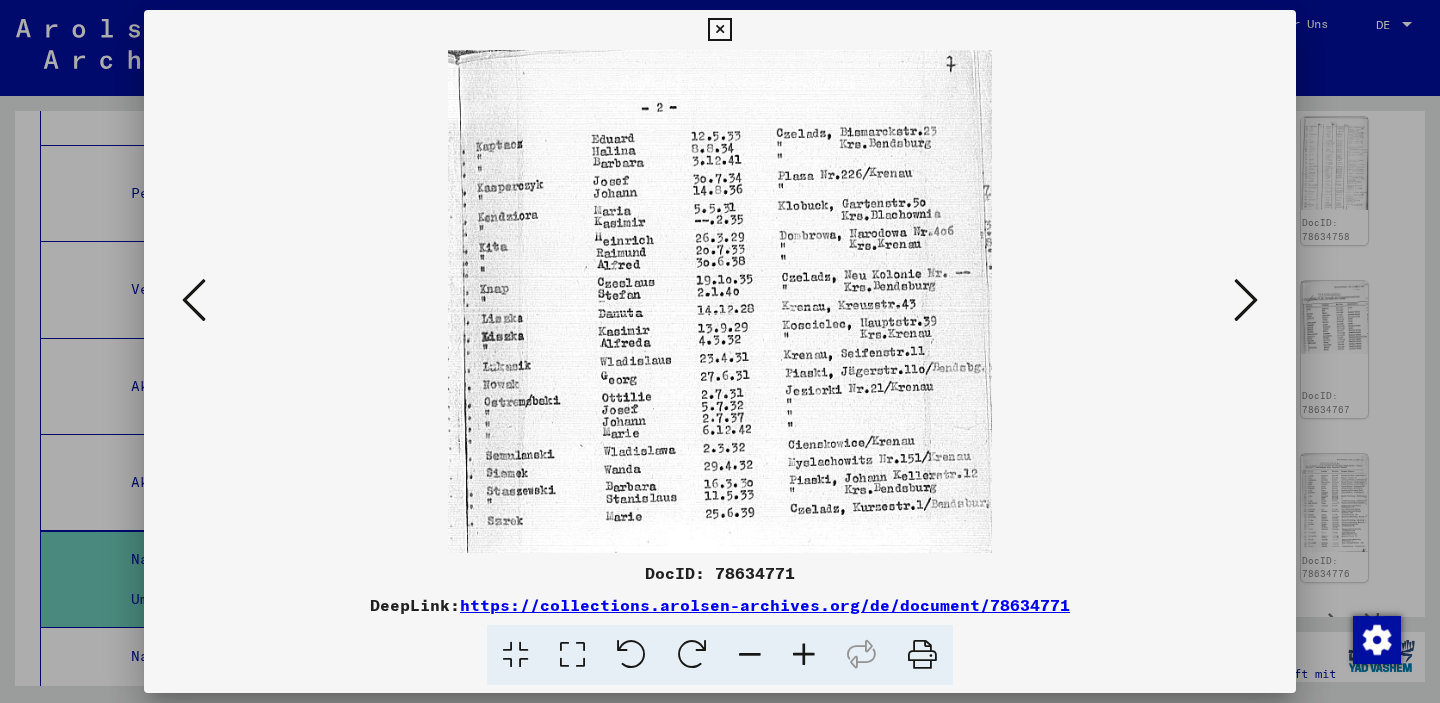click at bounding box center [1246, 300] 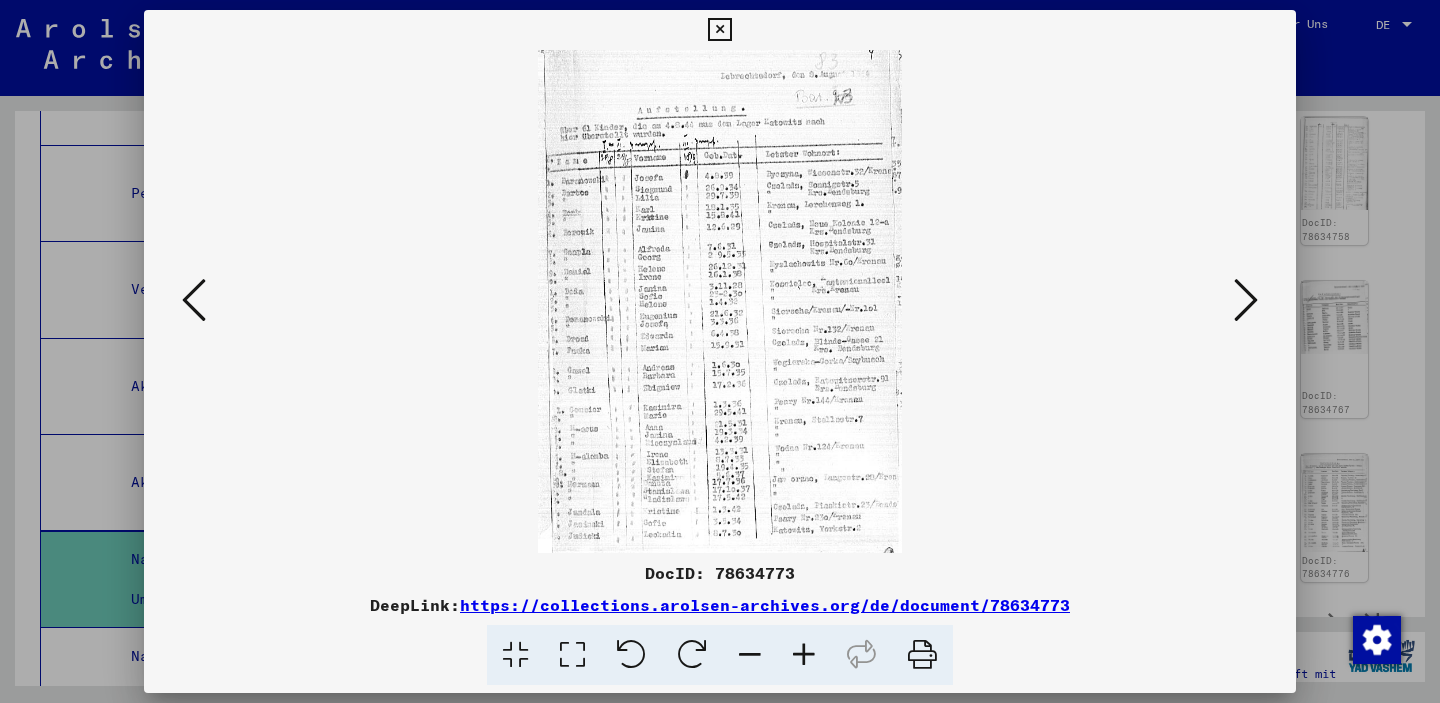 click at bounding box center (1246, 300) 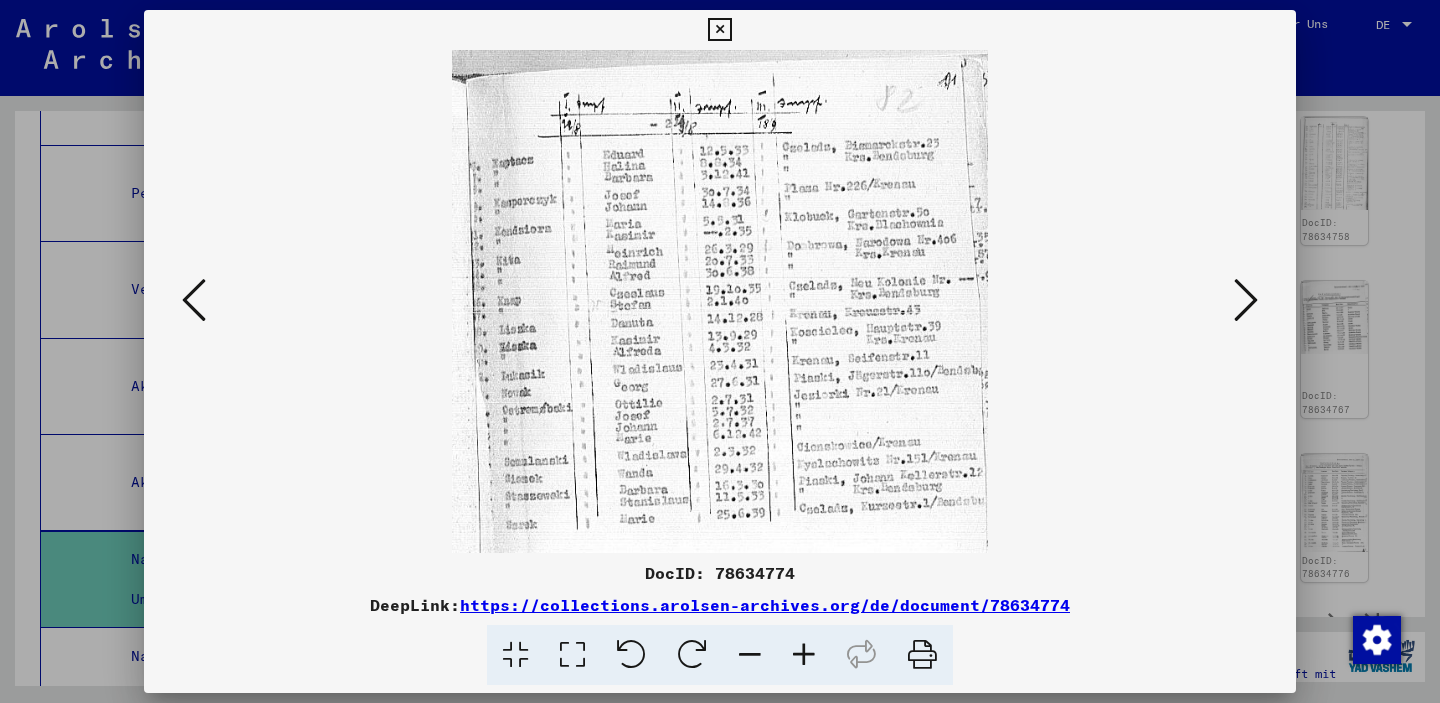 click at bounding box center (1246, 300) 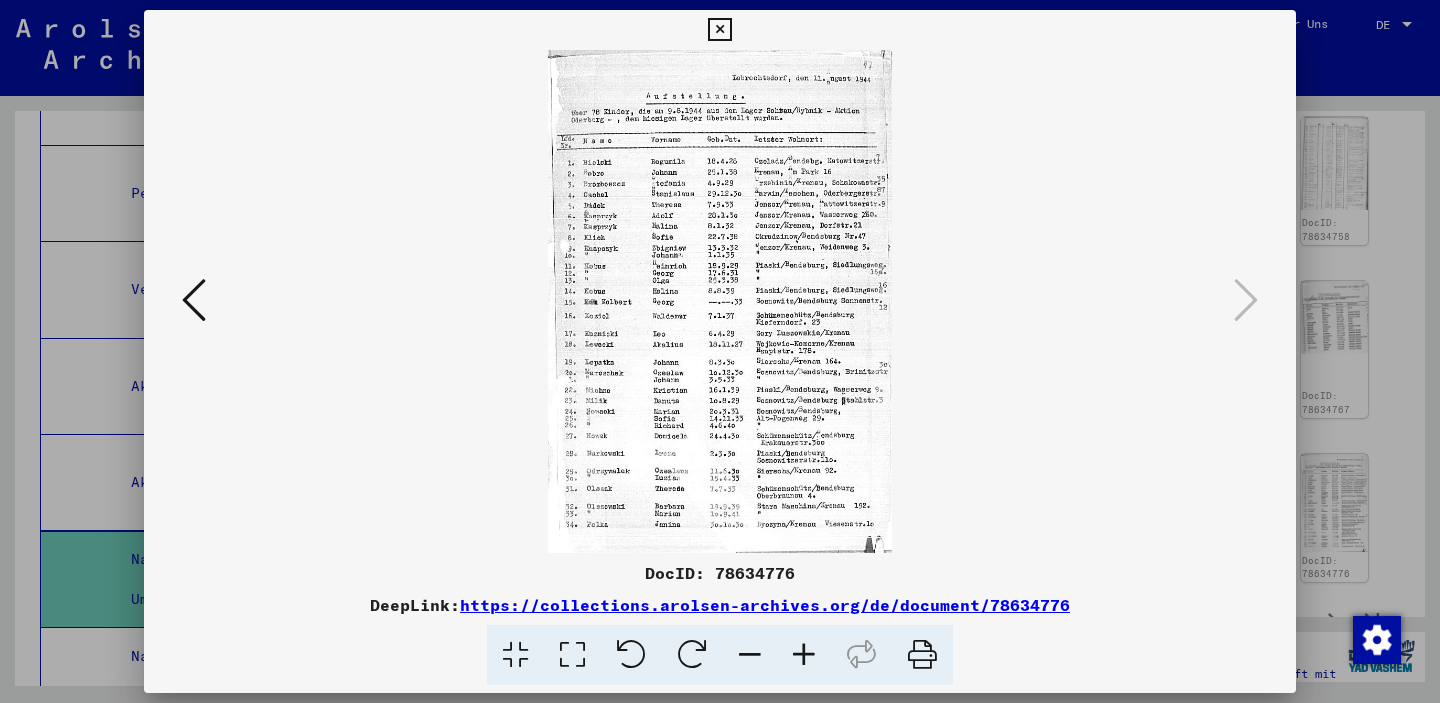 click at bounding box center (719, 30) 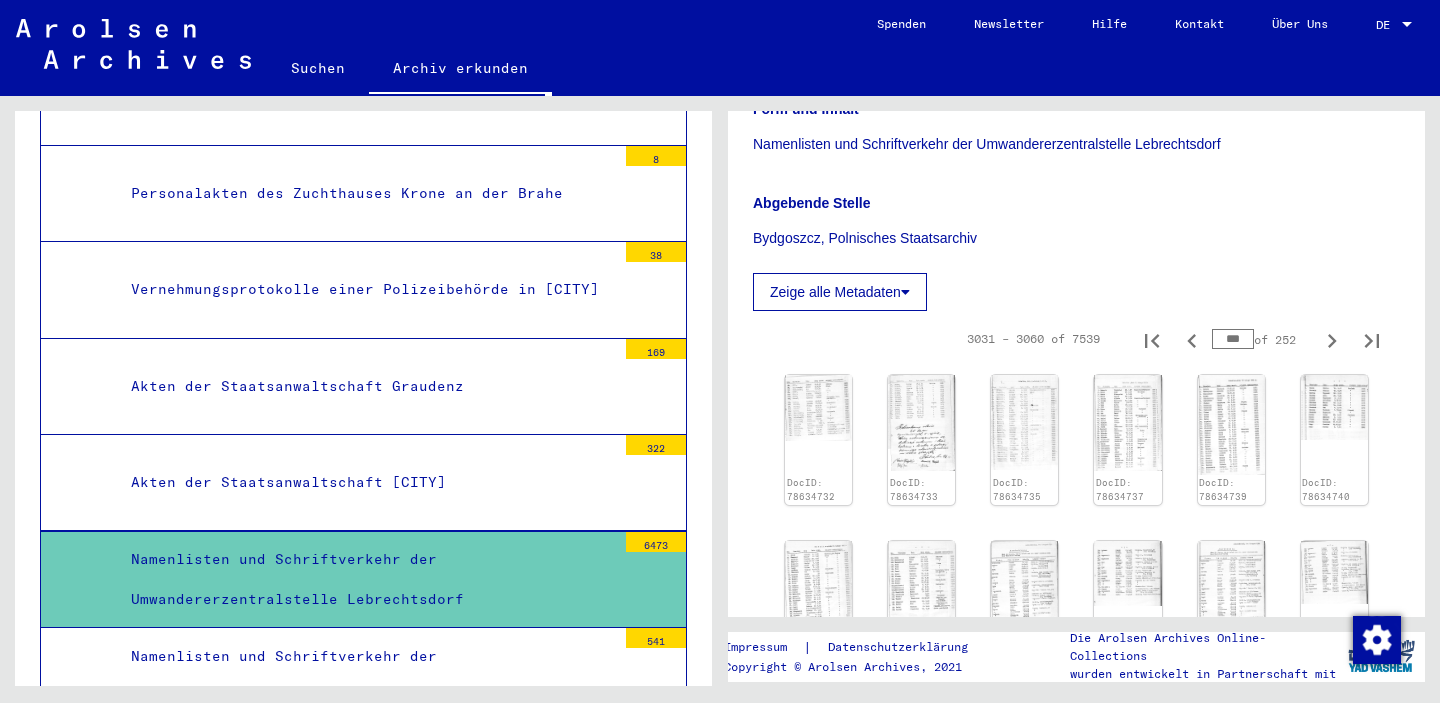 scroll, scrollTop: 357, scrollLeft: 0, axis: vertical 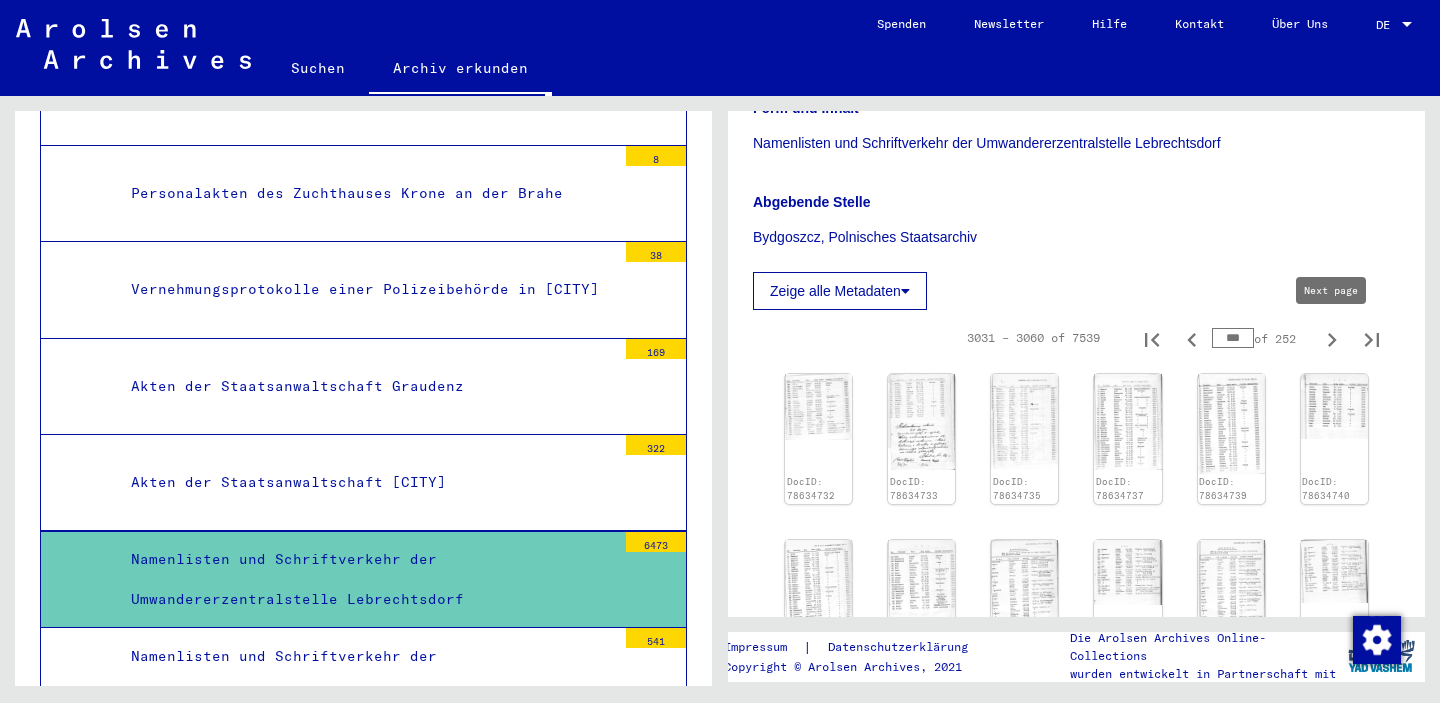 click 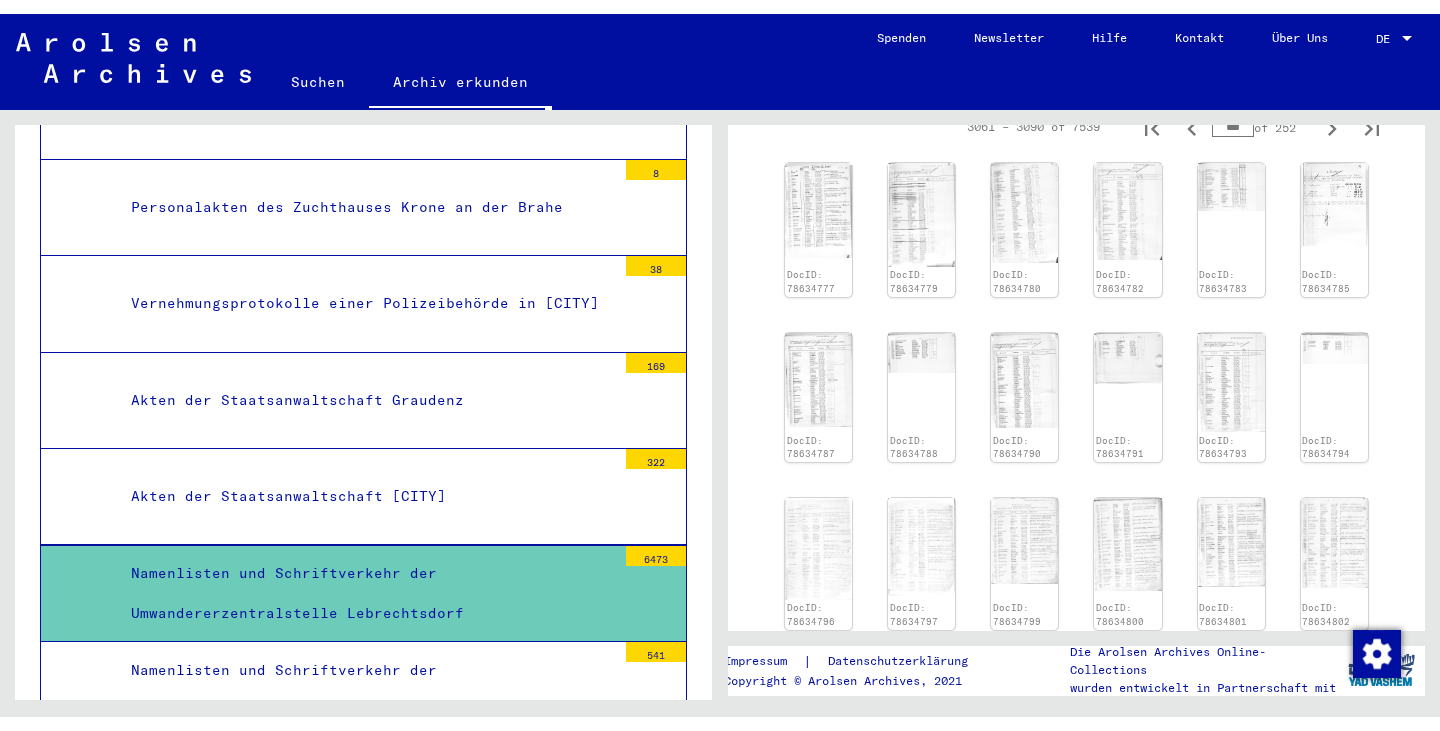 scroll, scrollTop: 597, scrollLeft: 0, axis: vertical 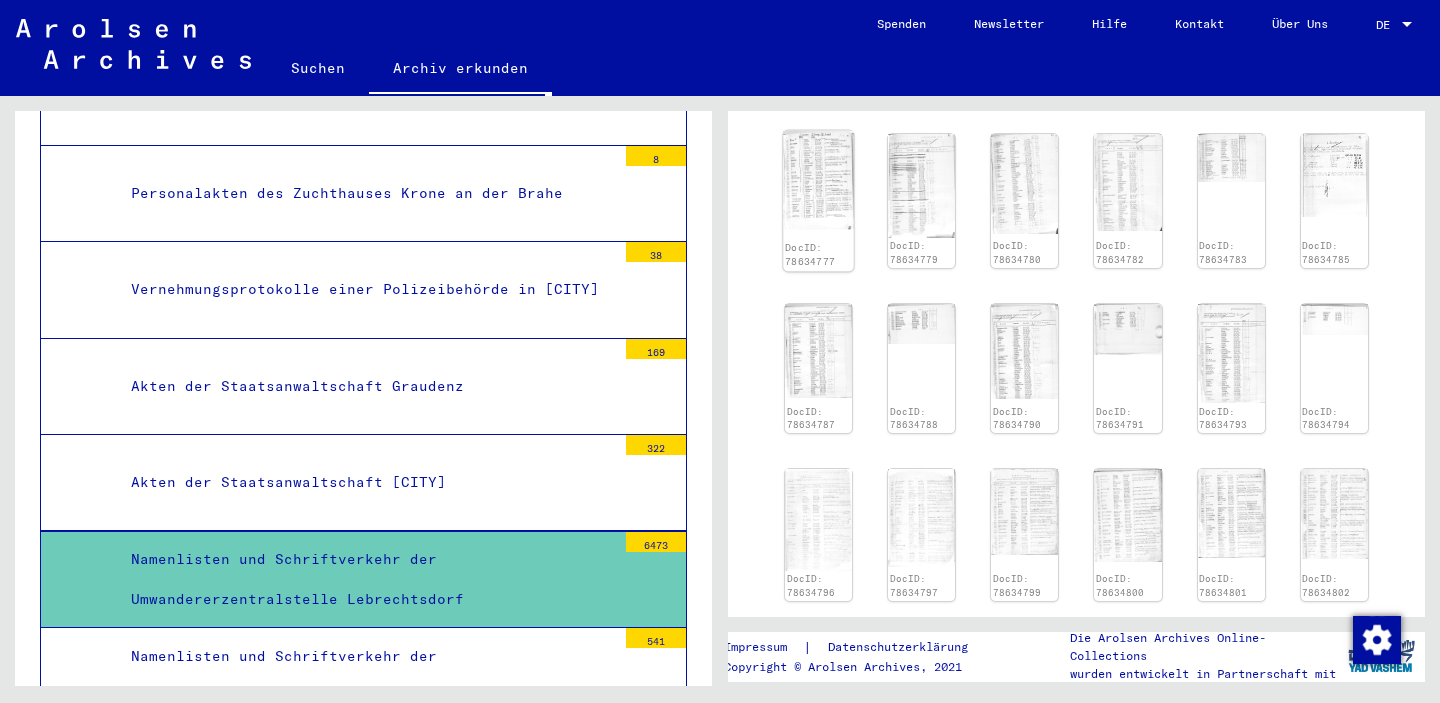 click 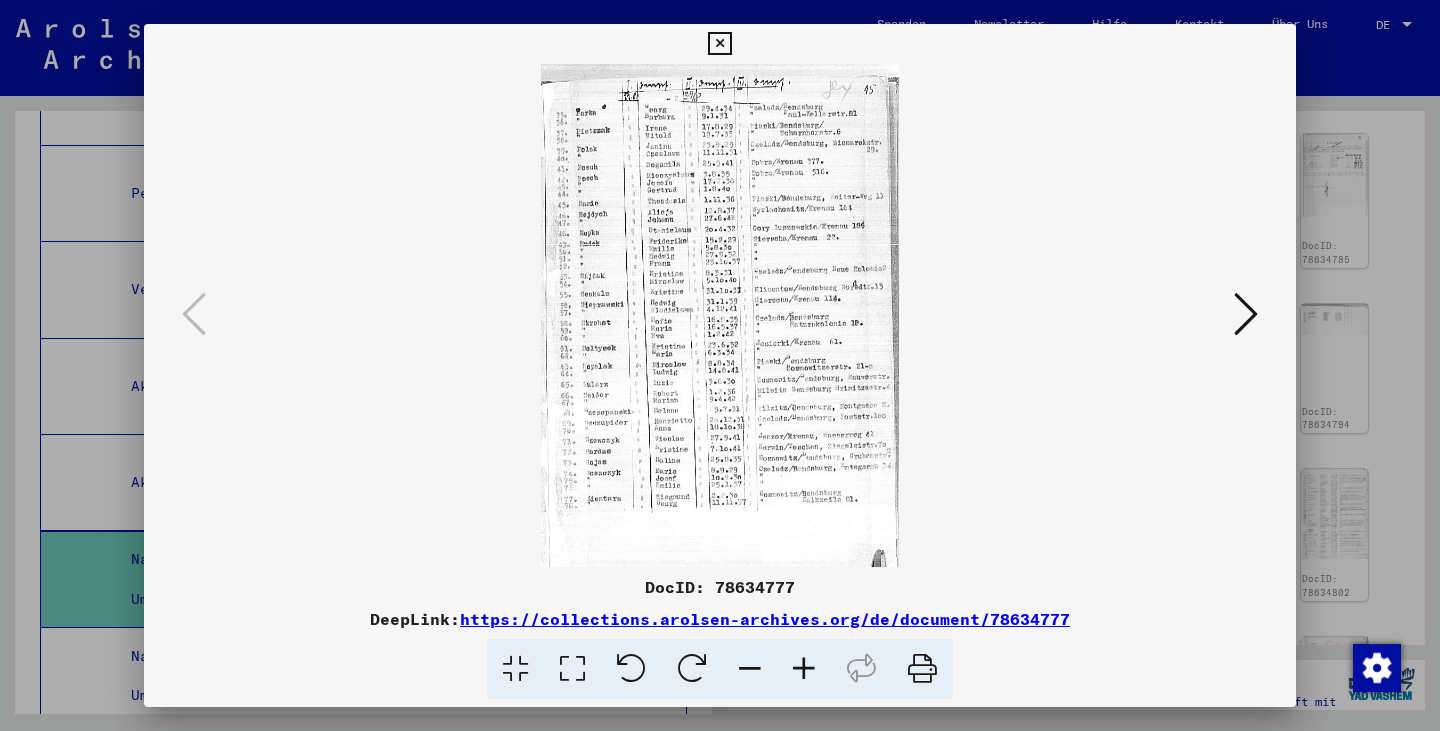 type 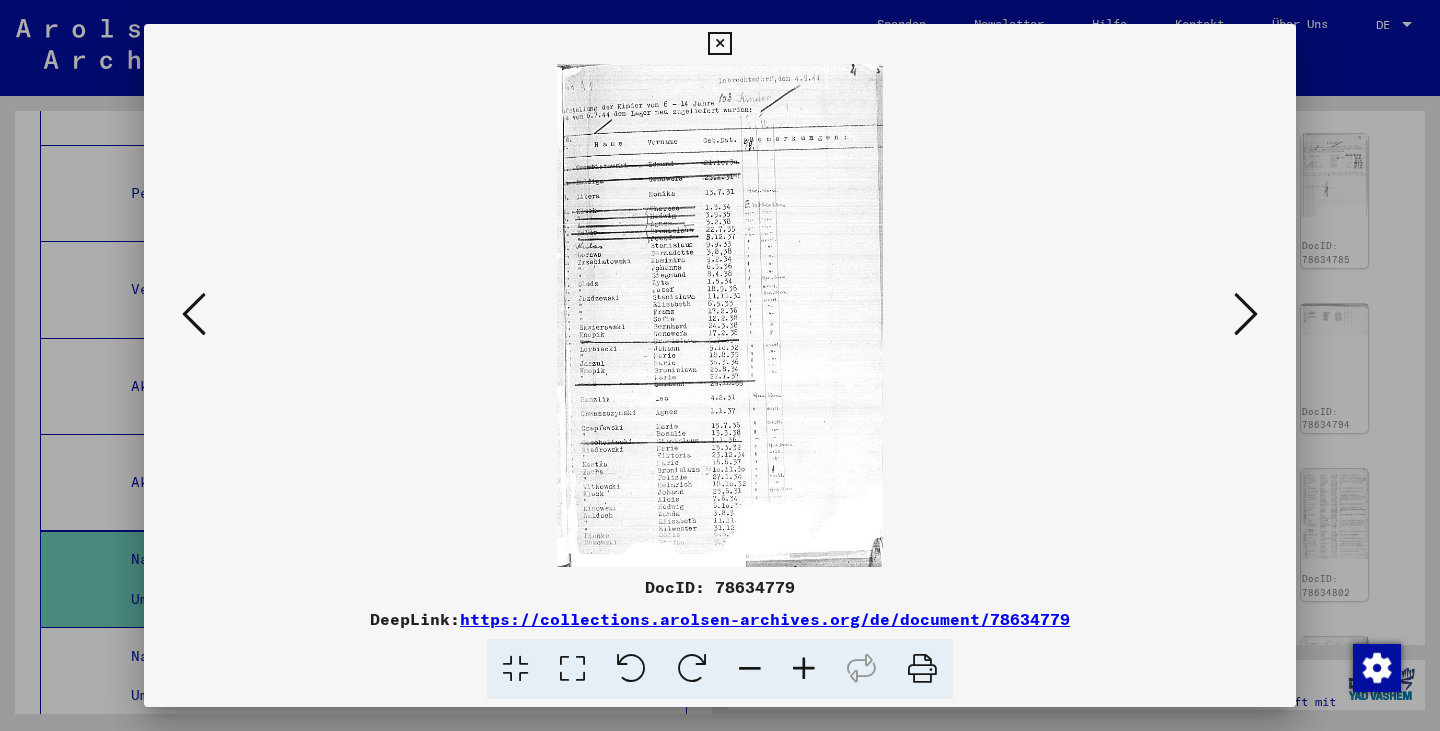 click at bounding box center [1246, 314] 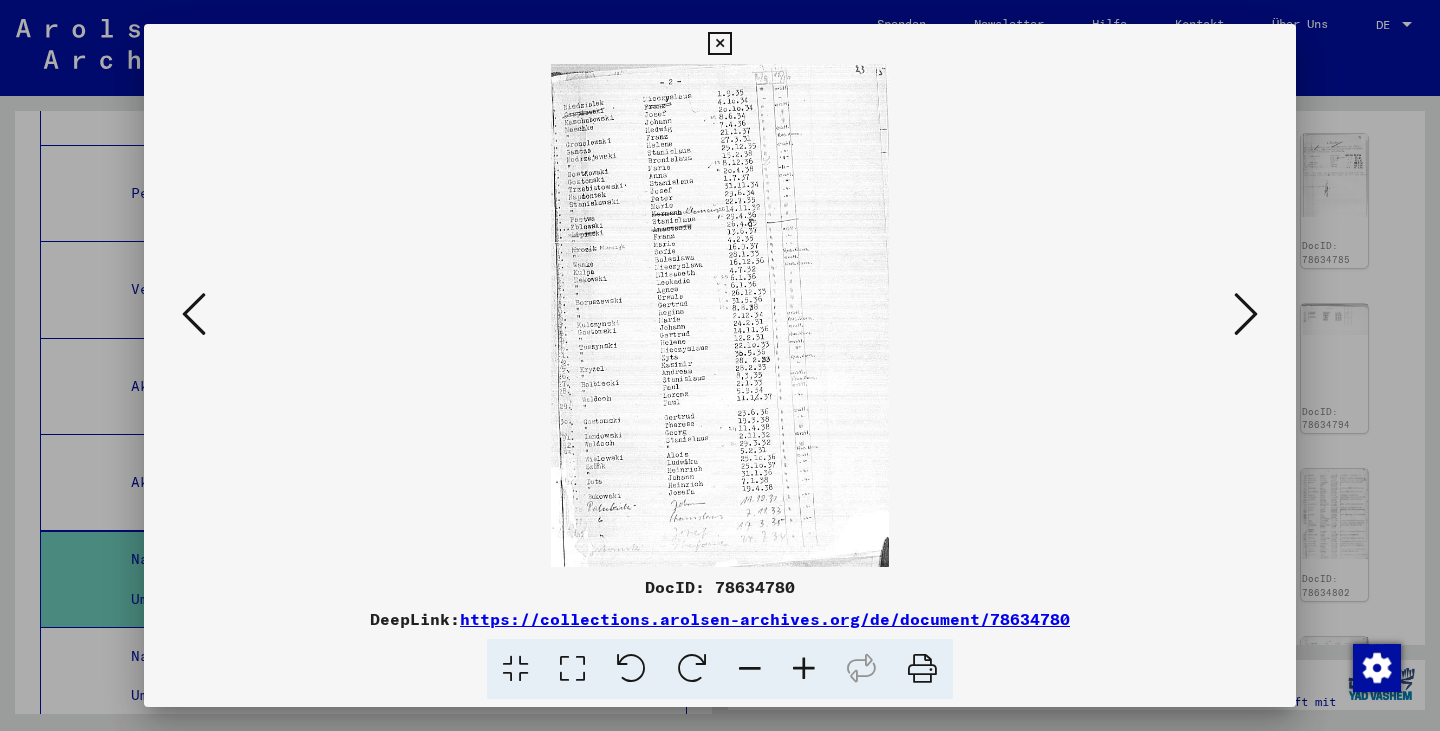 click at bounding box center (720, 365) 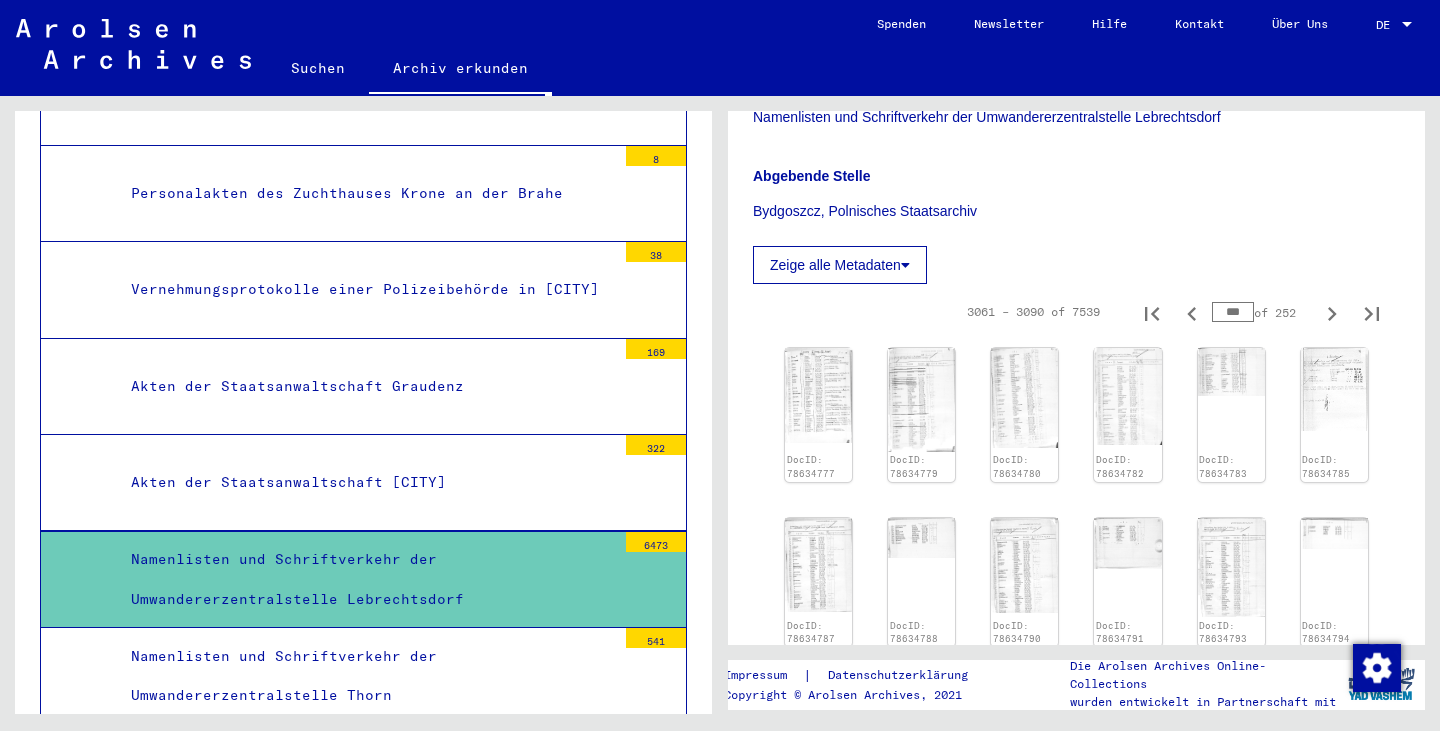 scroll, scrollTop: 264, scrollLeft: 0, axis: vertical 